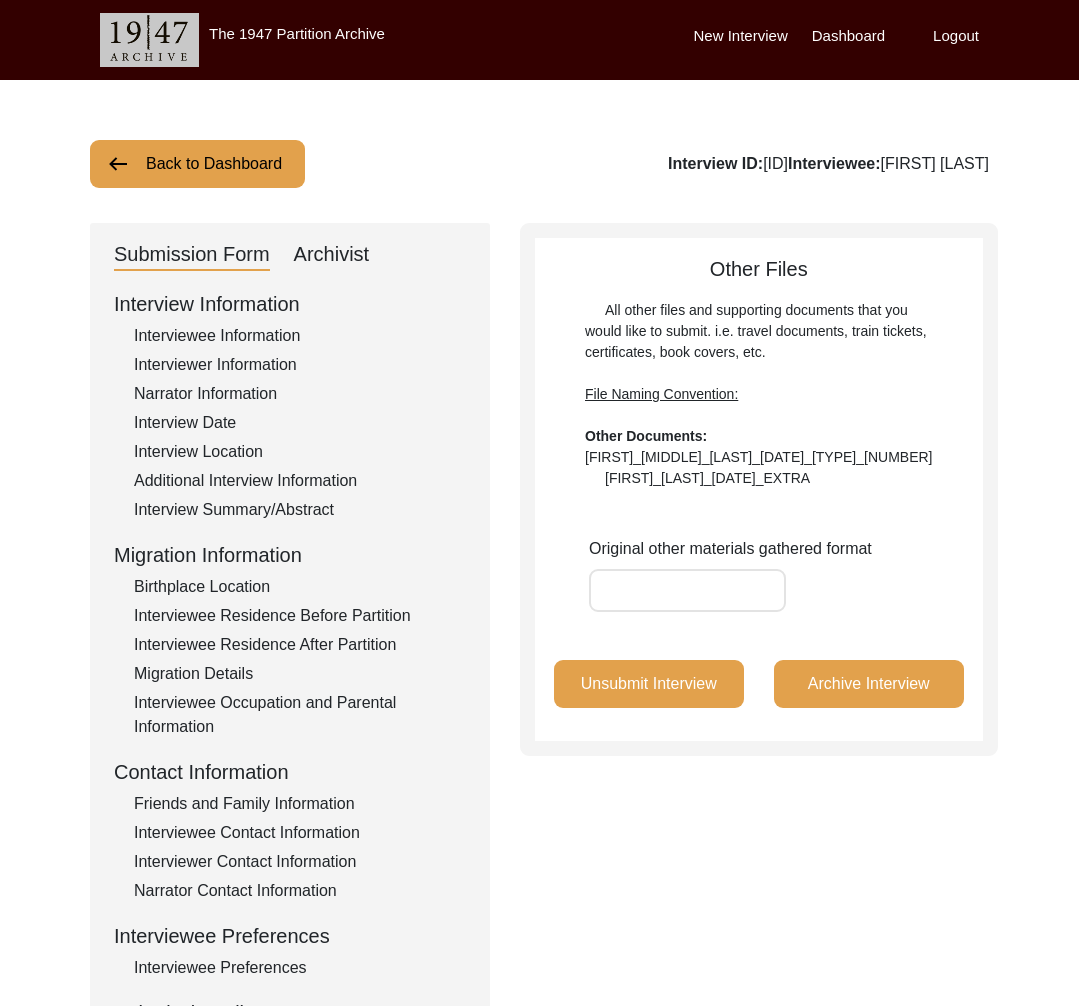 scroll, scrollTop: 0, scrollLeft: 0, axis: both 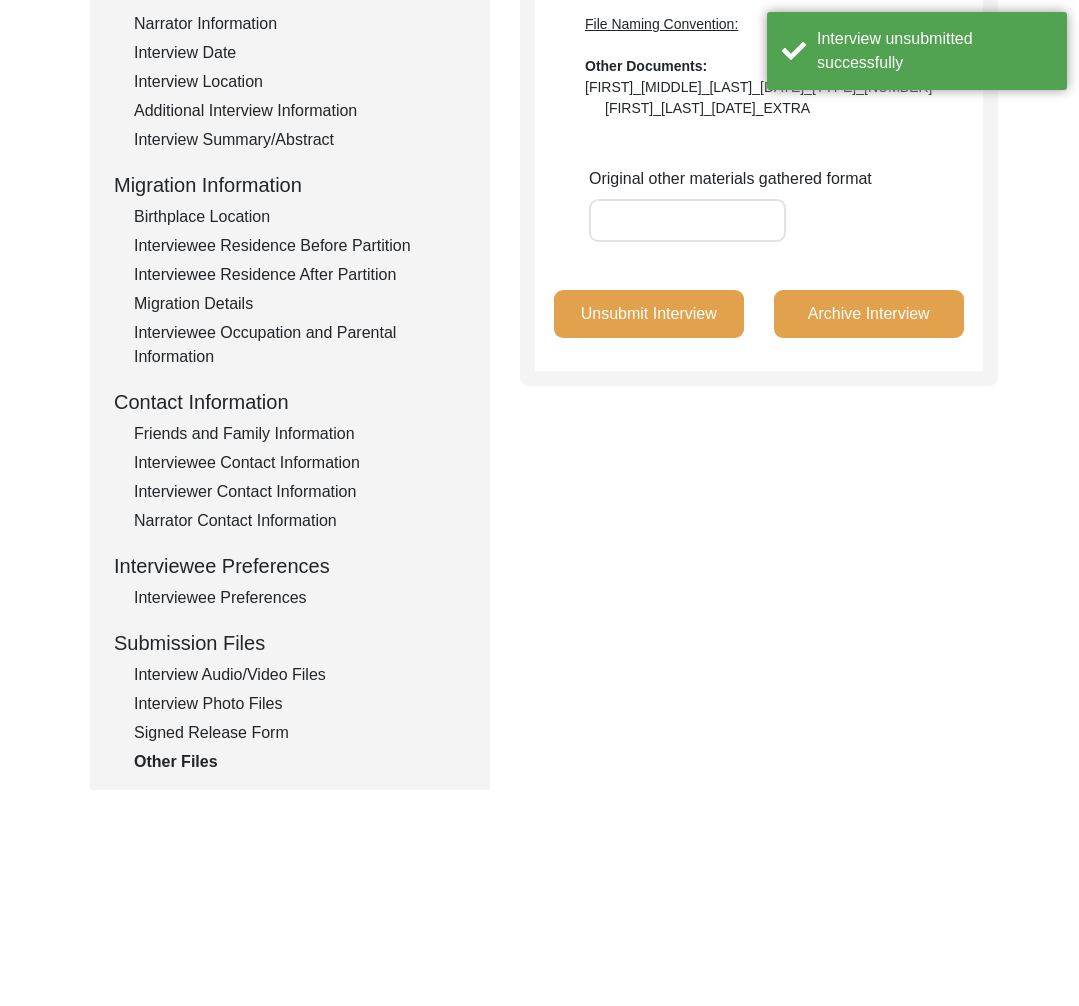 click on "Signed Release Form" 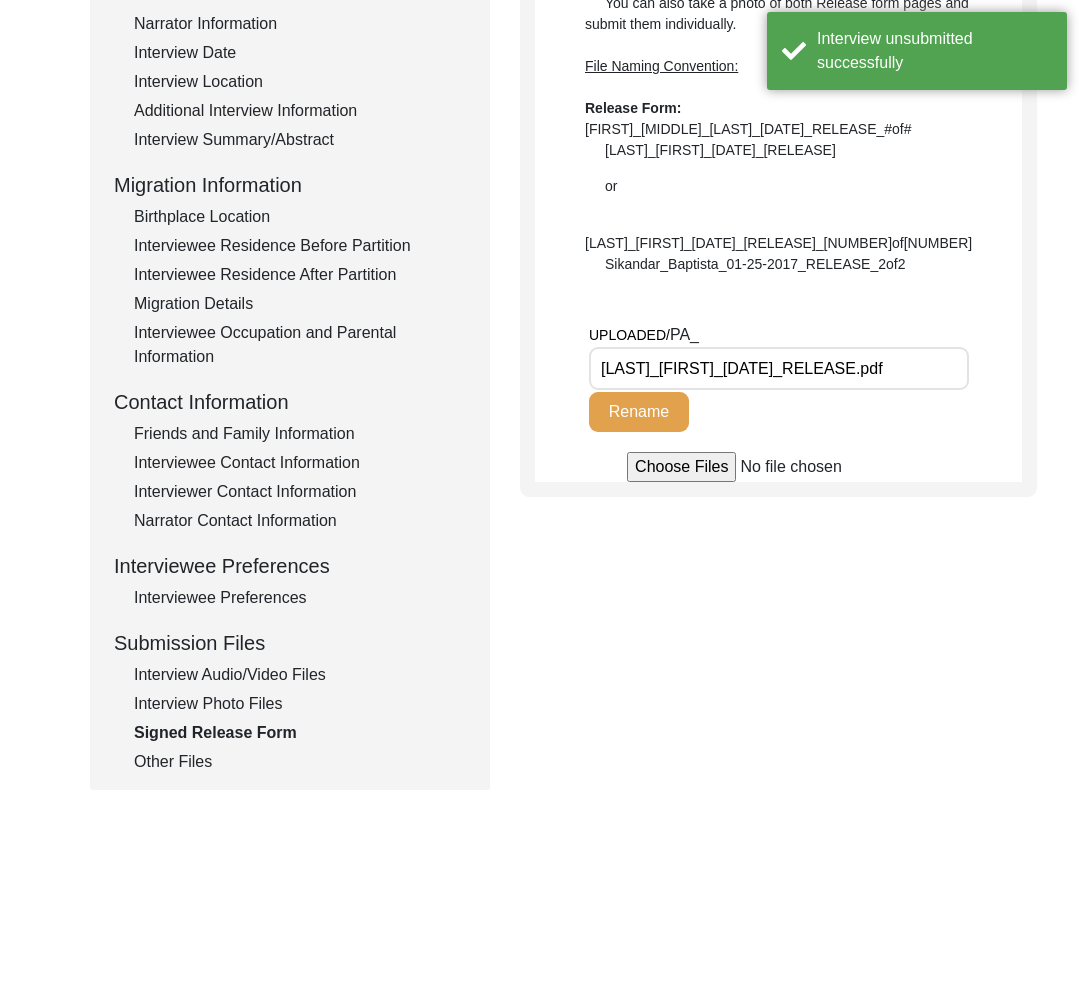 click on "Interview Information Interviewee Information Interviewer Information Narrator Information Interview Date Interview Location Additional Interview Information Interview Summary/Abstract Migration Information Birthplace Location Interviewee Residence Before Partition Interviewee Residence After Partition Migration Details Interviewee Occupation and Parental Information Contact Information Friends and Family Information Interviewee Contact Information Interviewer Contact Information Narrator Contact Information Interviewee Preferences Interviewee Preferences Submission Files Interview Audio/Video Files Interview Photo Files Signed Release Form Other Files" 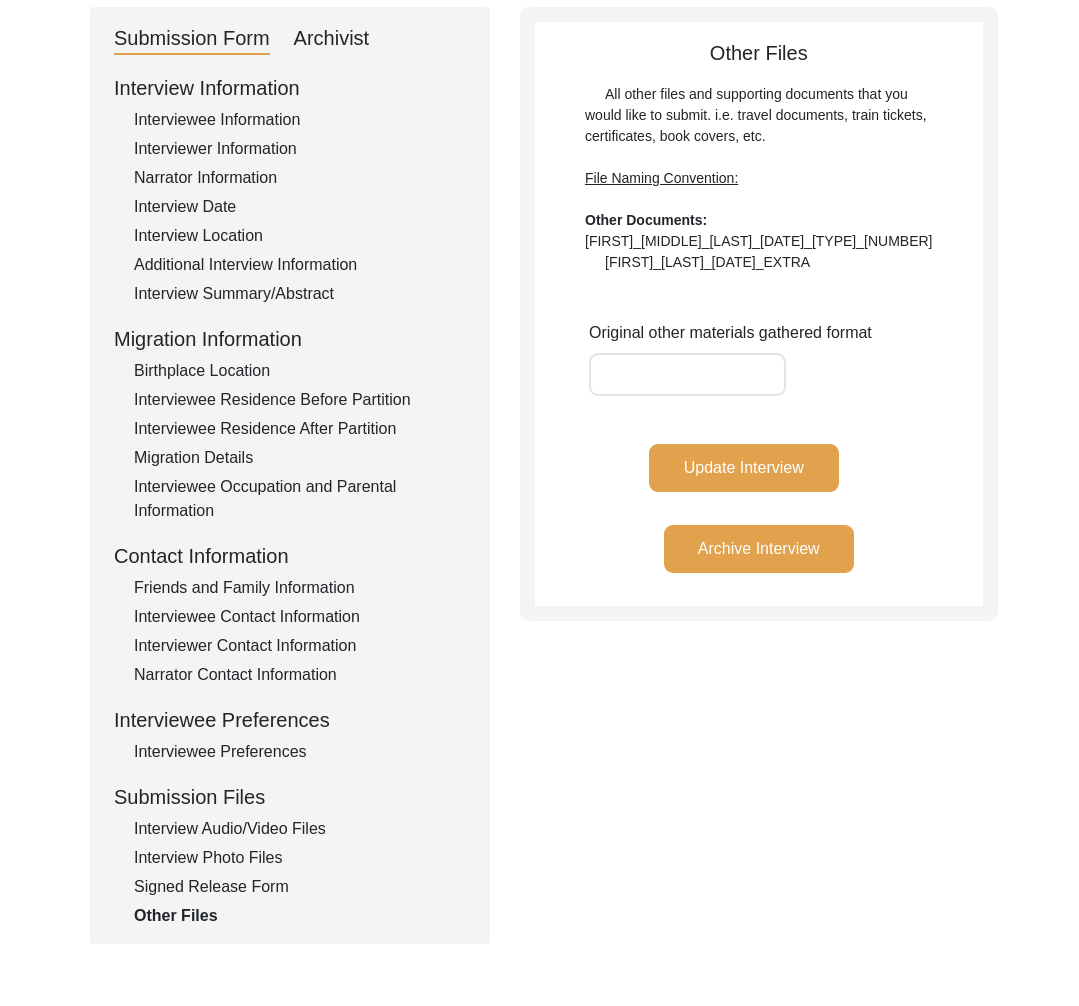 scroll, scrollTop: 108, scrollLeft: 0, axis: vertical 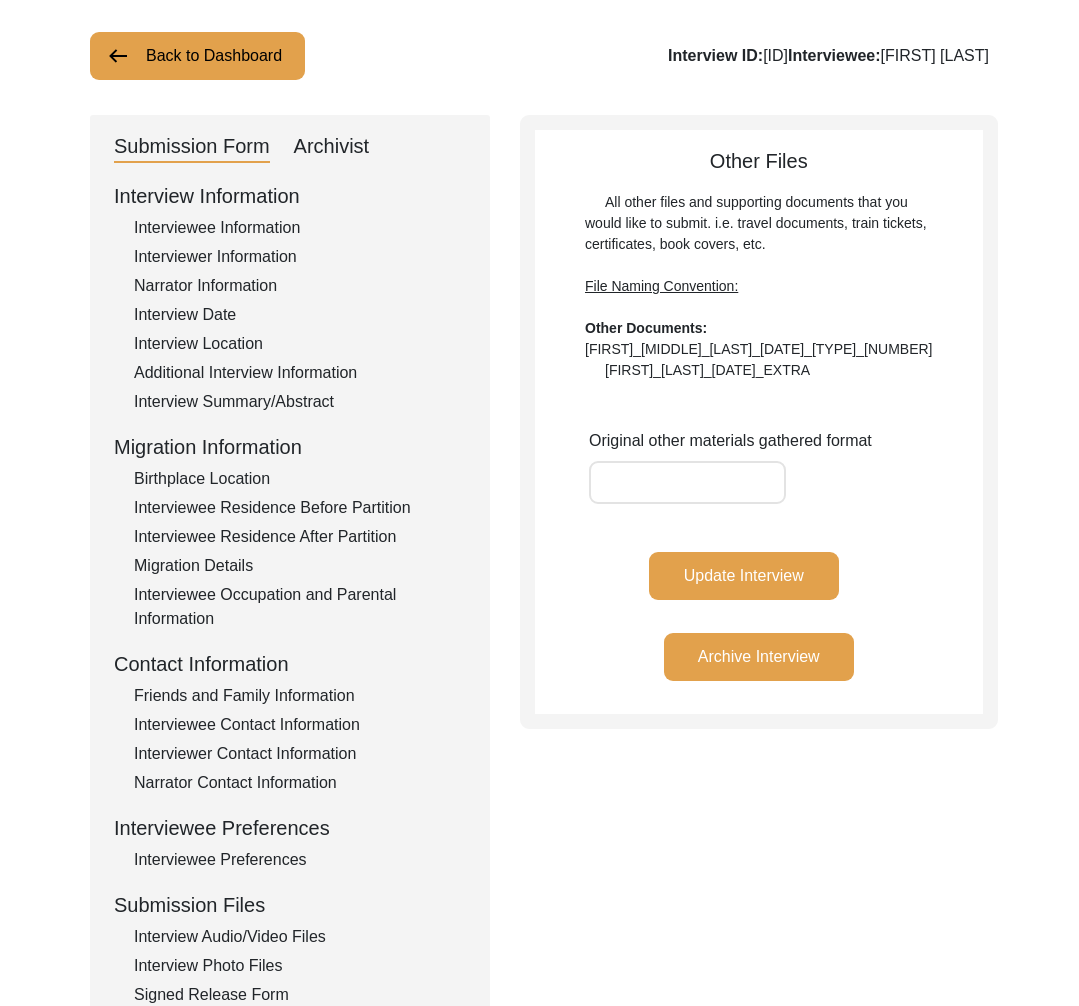click on "Back to Dashboard" 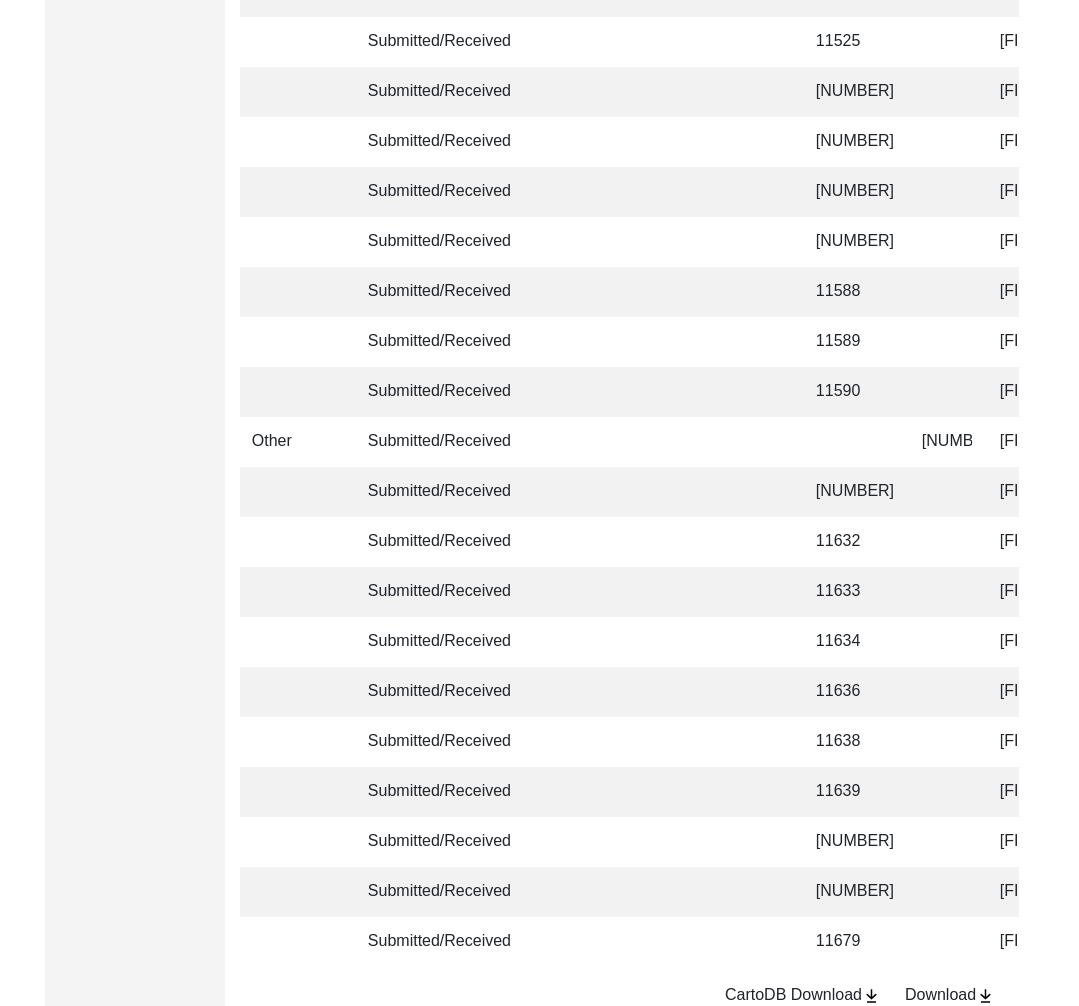 scroll, scrollTop: 4591, scrollLeft: 0, axis: vertical 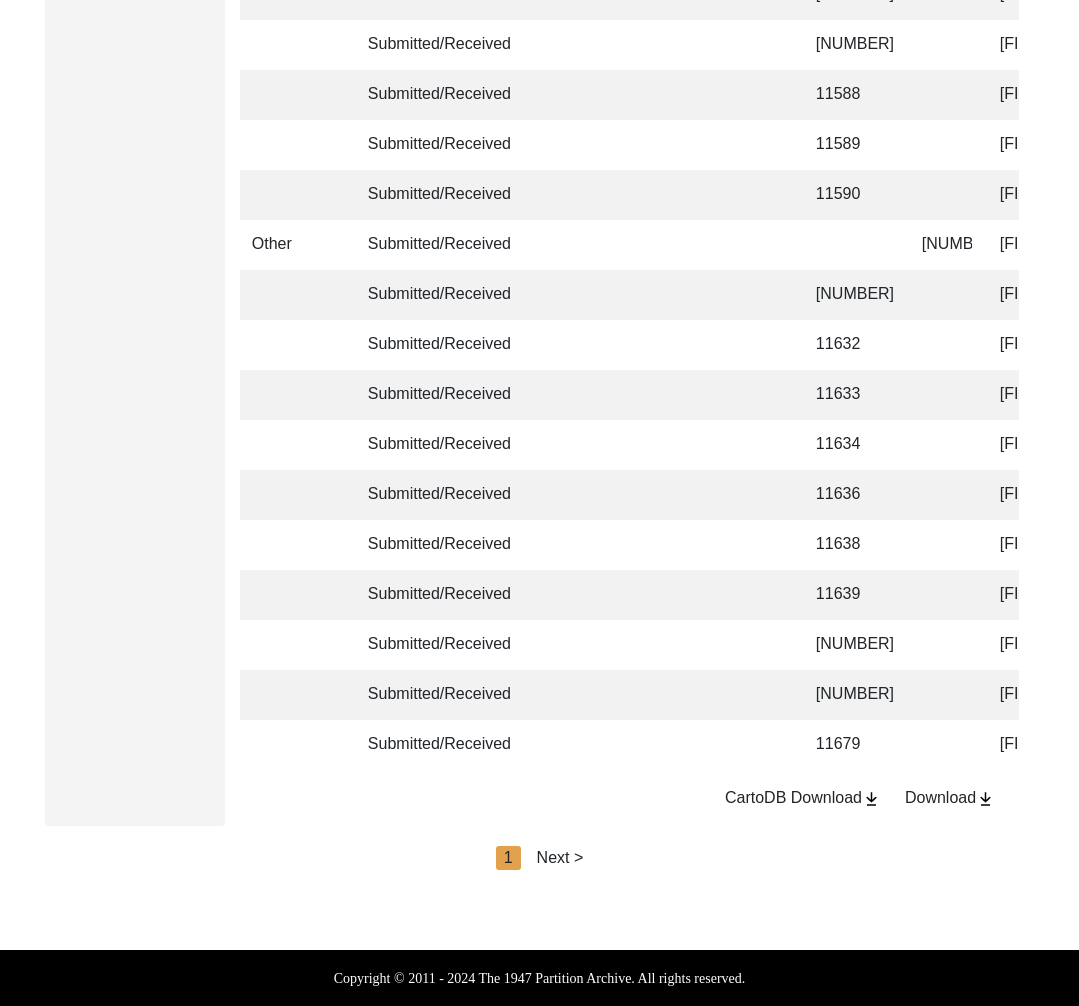 click on "Next >" 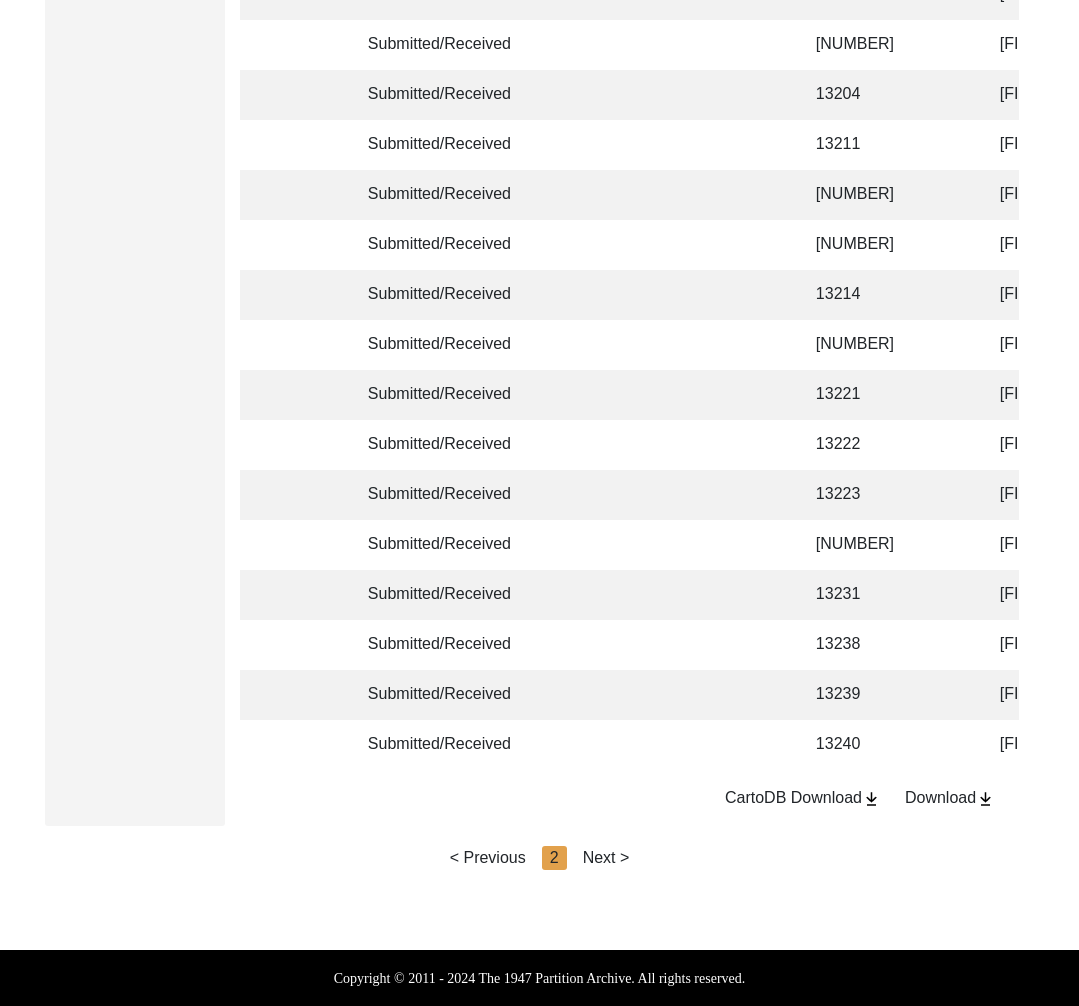 click on "Next >" 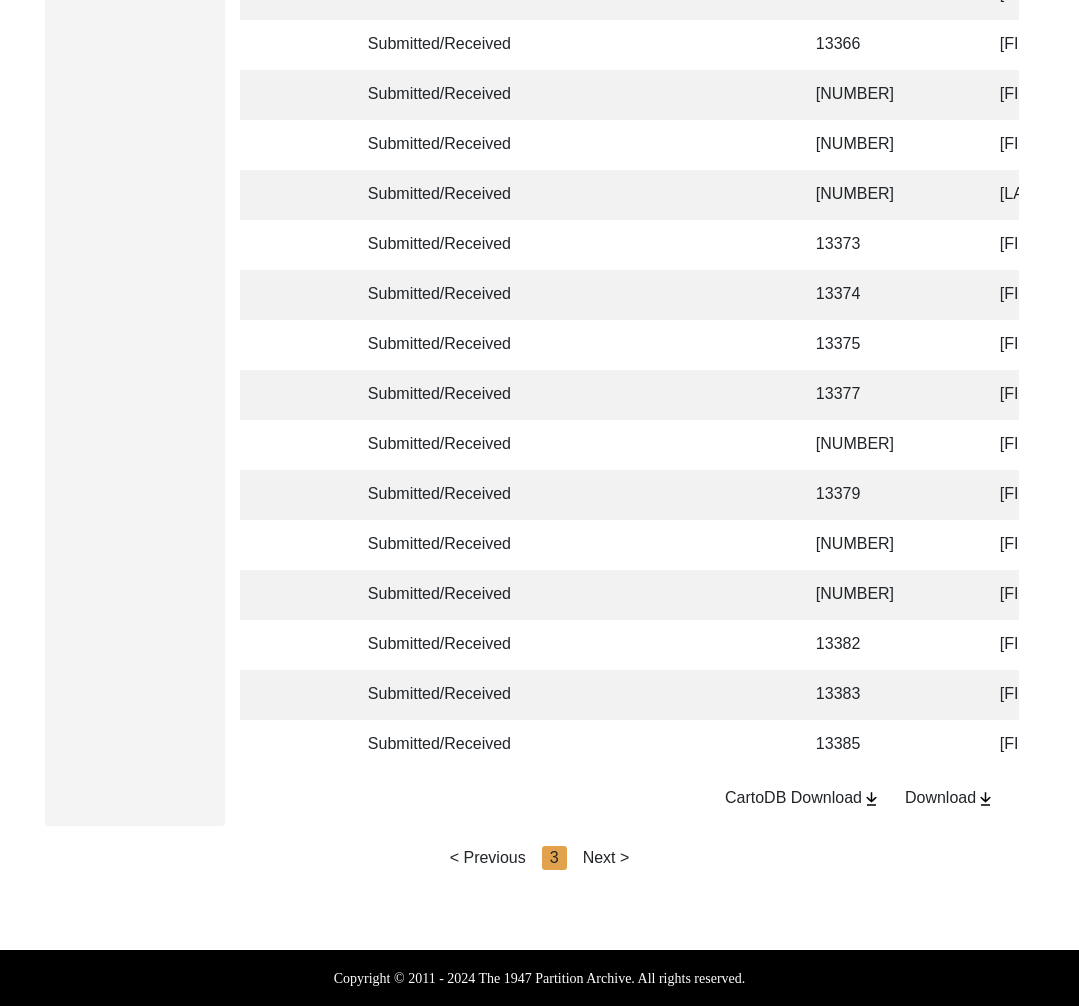 click on "Next >" 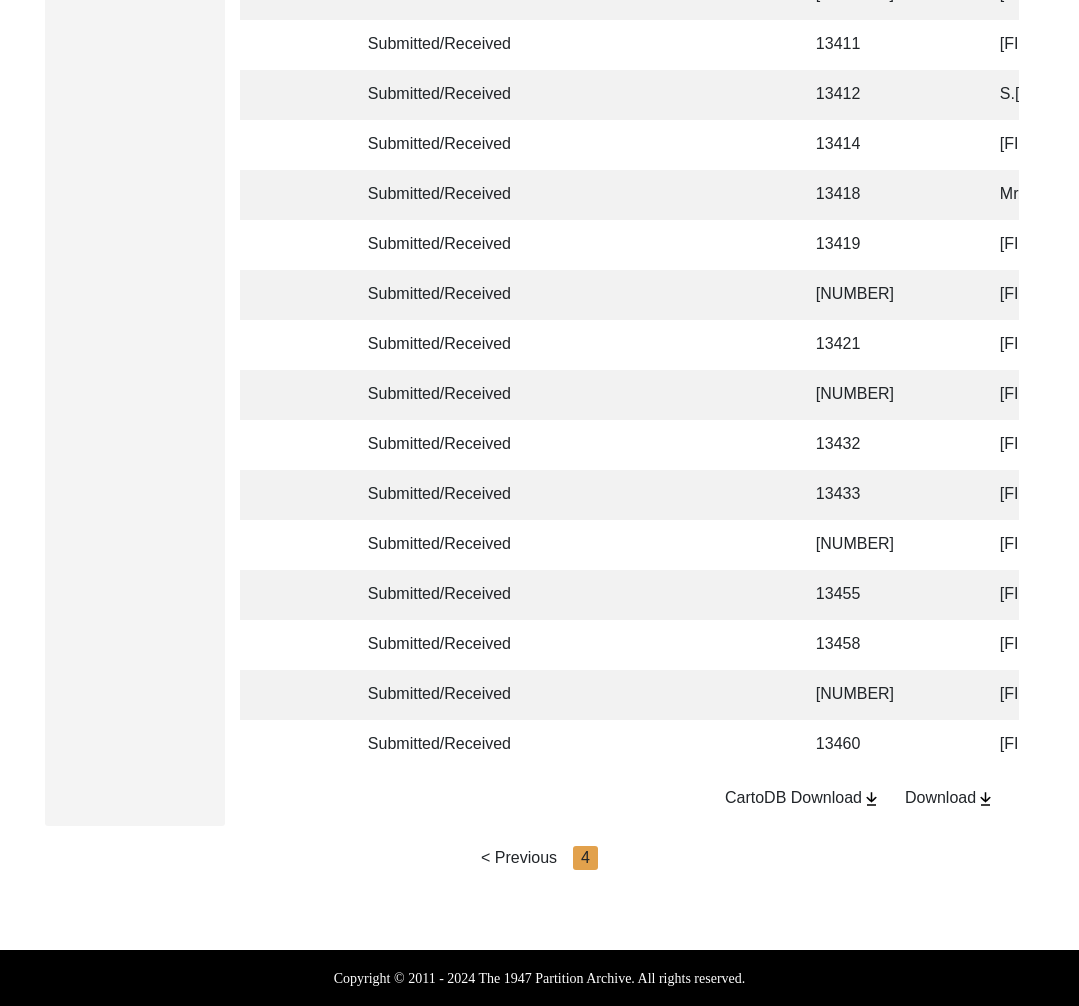 scroll, scrollTop: 1191, scrollLeft: 0, axis: vertical 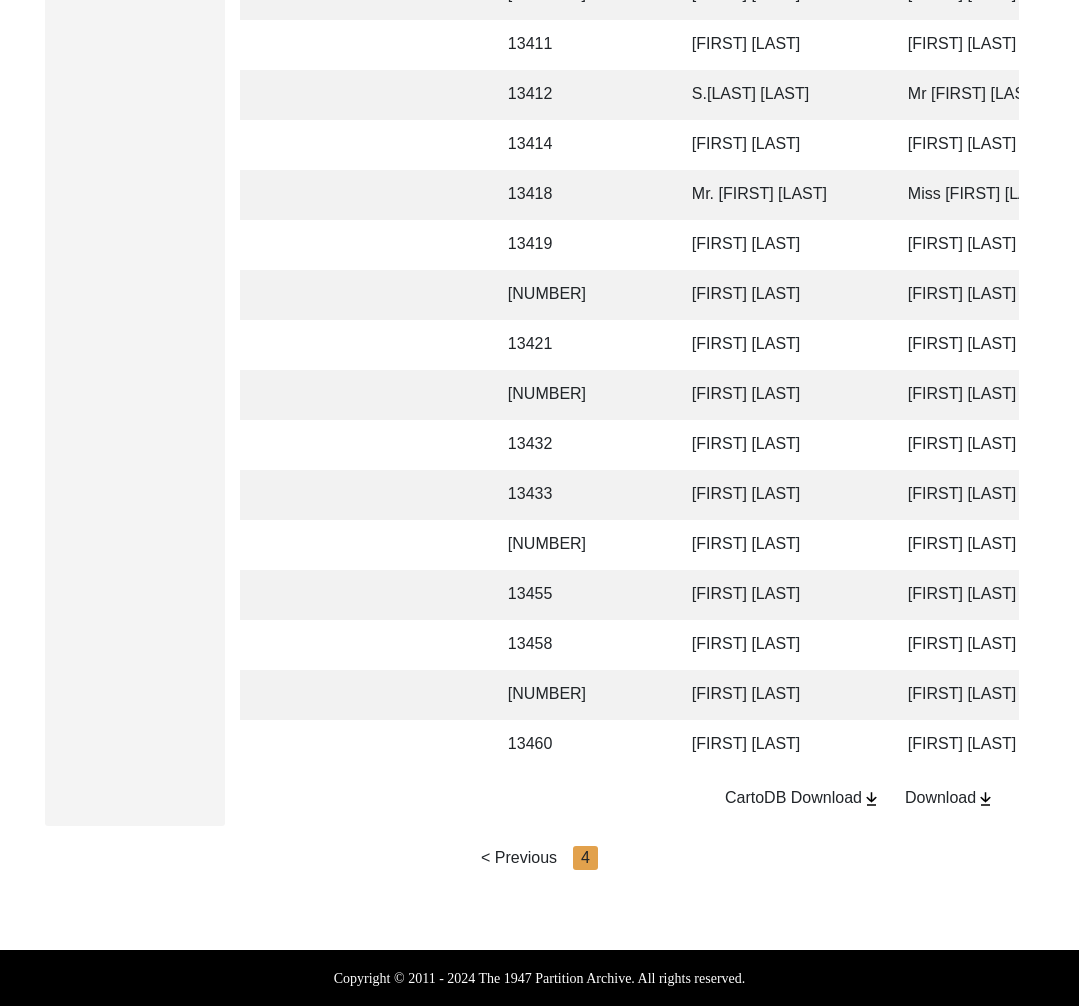 click on "[FIRST] [LAST]" 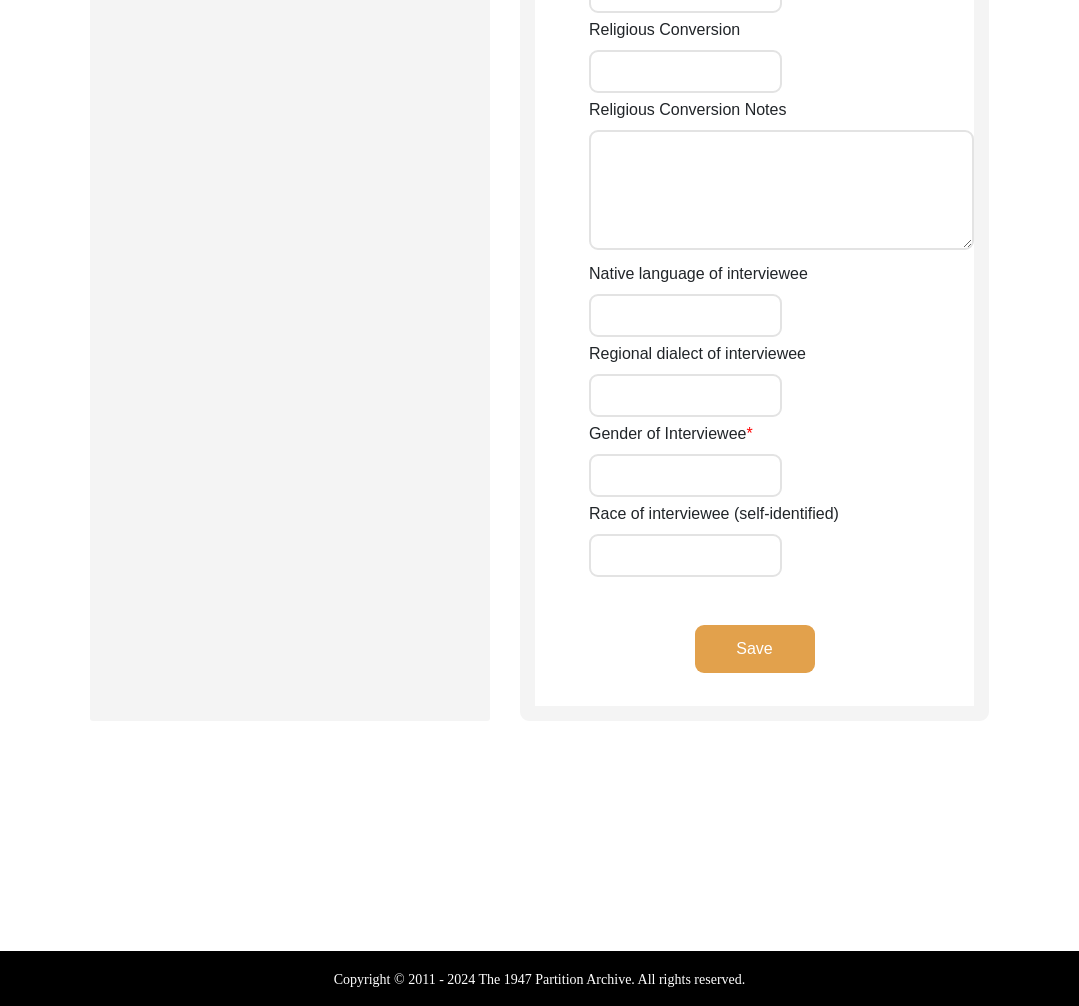 type on "NIL" 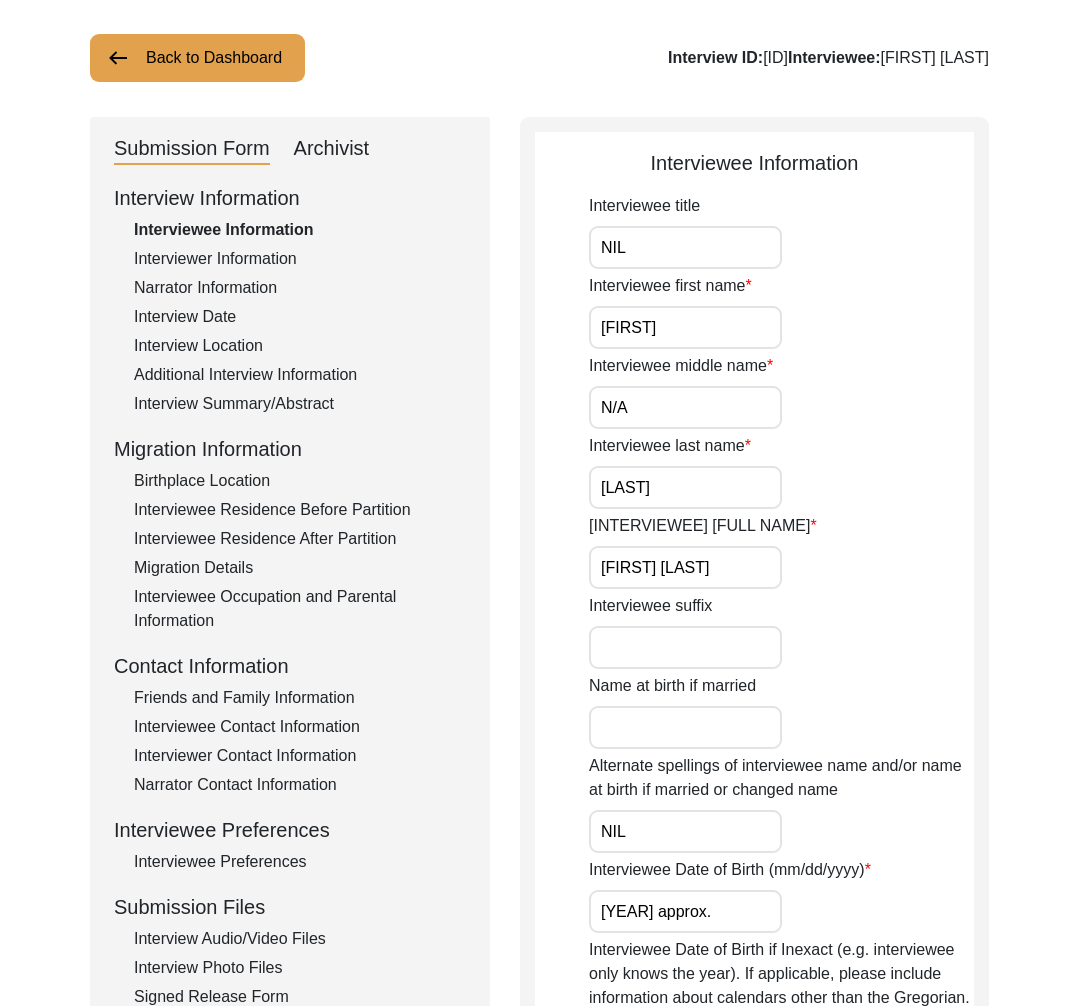 scroll, scrollTop: 211, scrollLeft: 0, axis: vertical 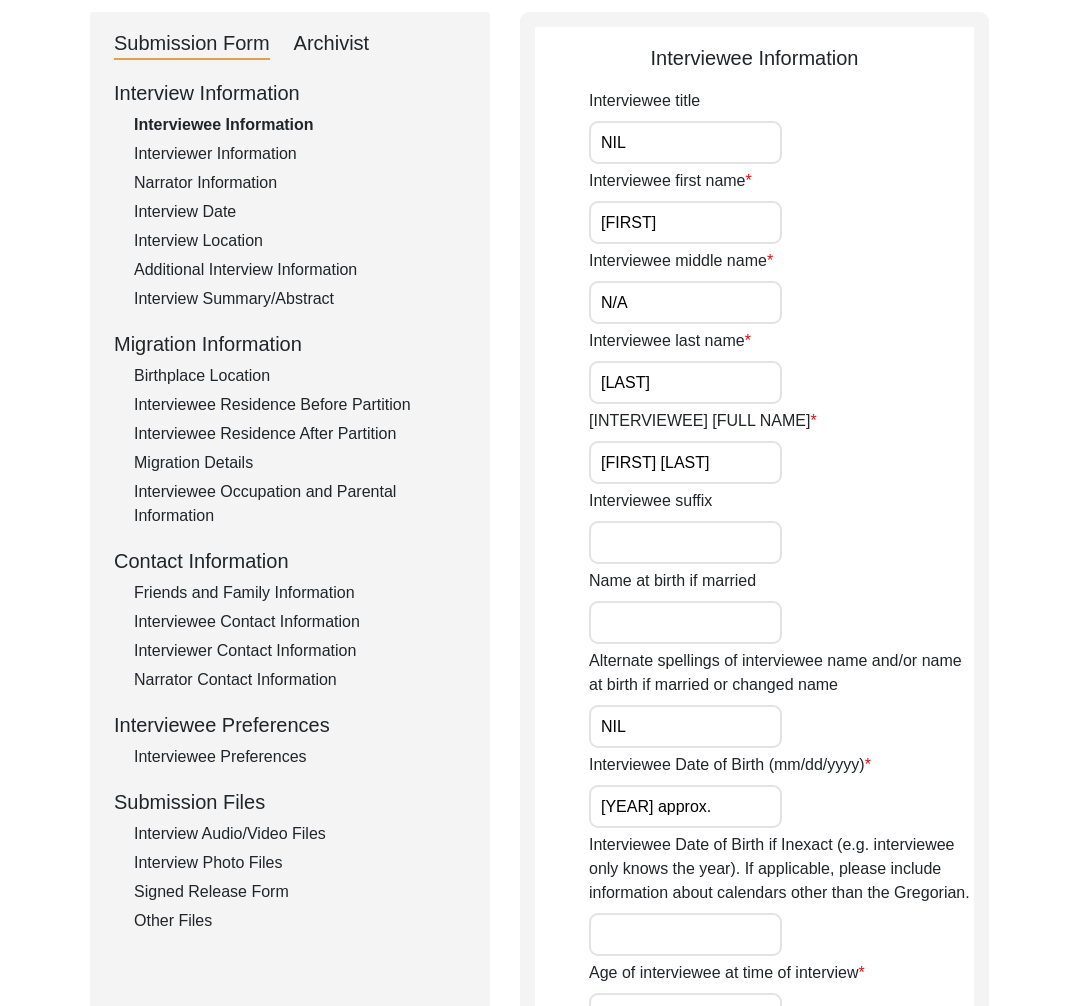 click on "Other Files" 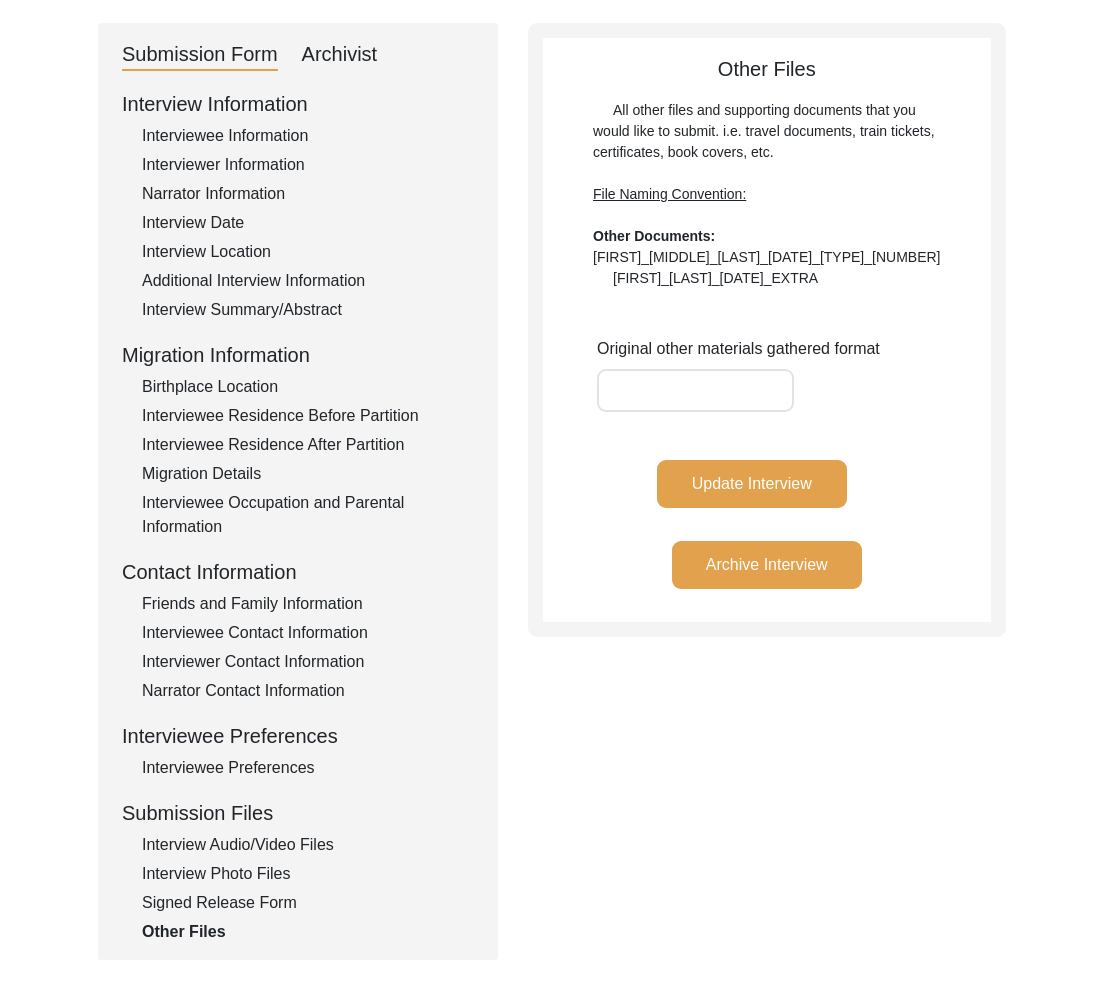 scroll, scrollTop: 0, scrollLeft: 0, axis: both 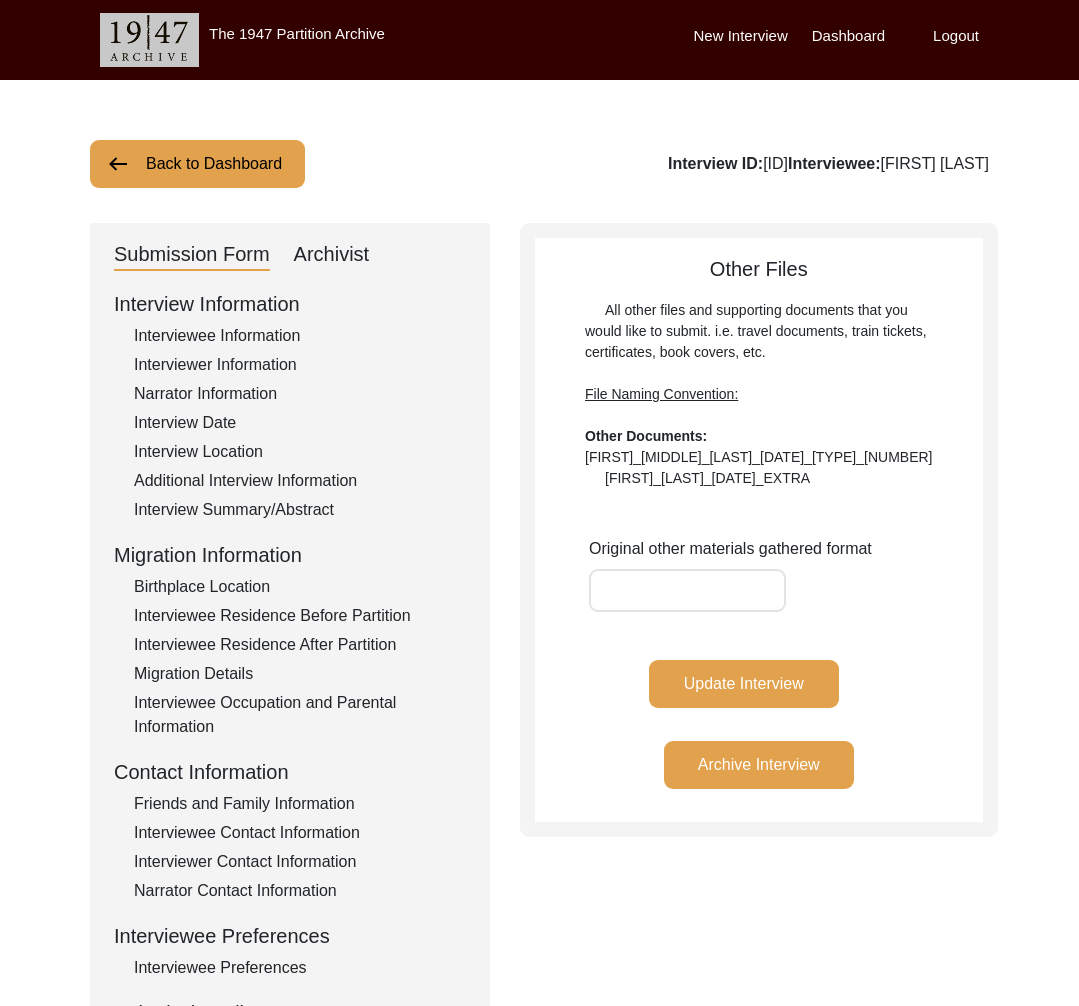 click on "Back to Dashboard" 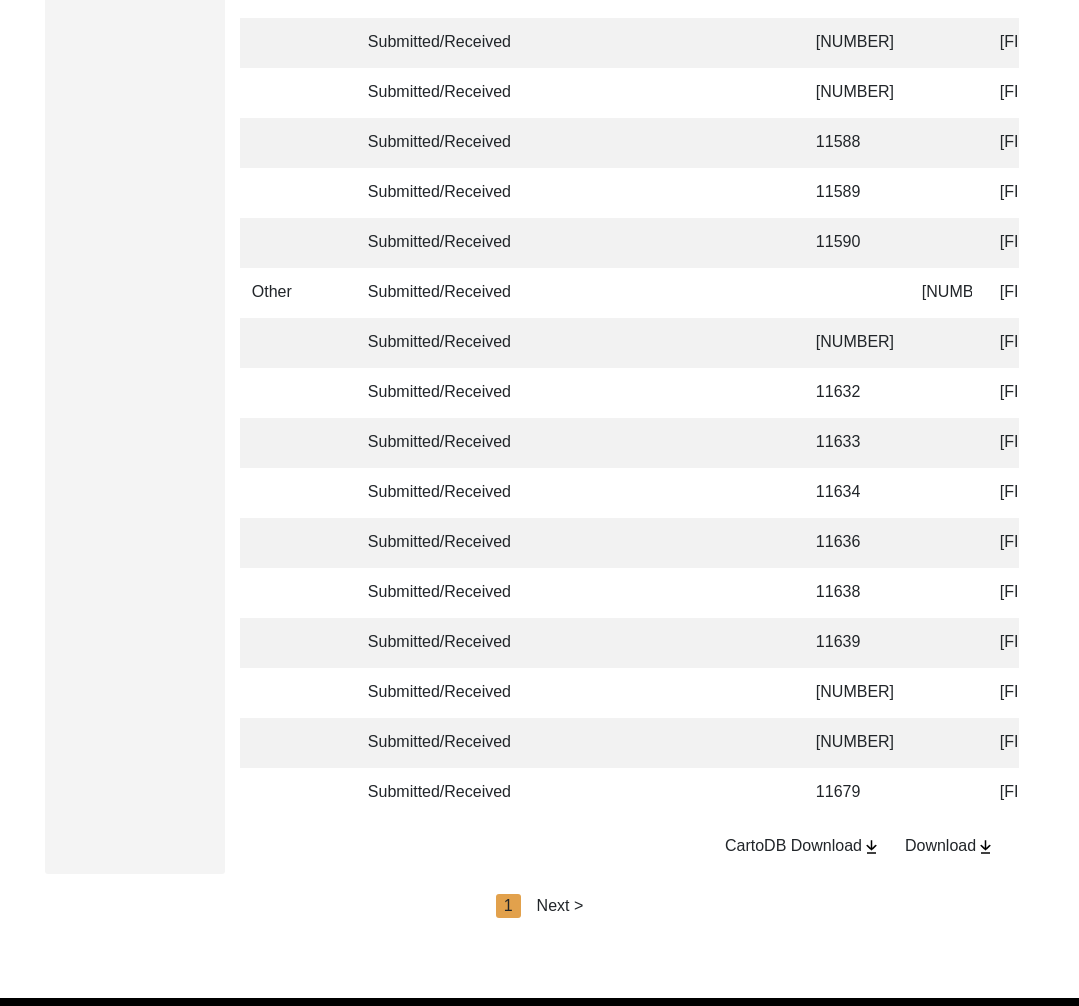 scroll, scrollTop: 4591, scrollLeft: 0, axis: vertical 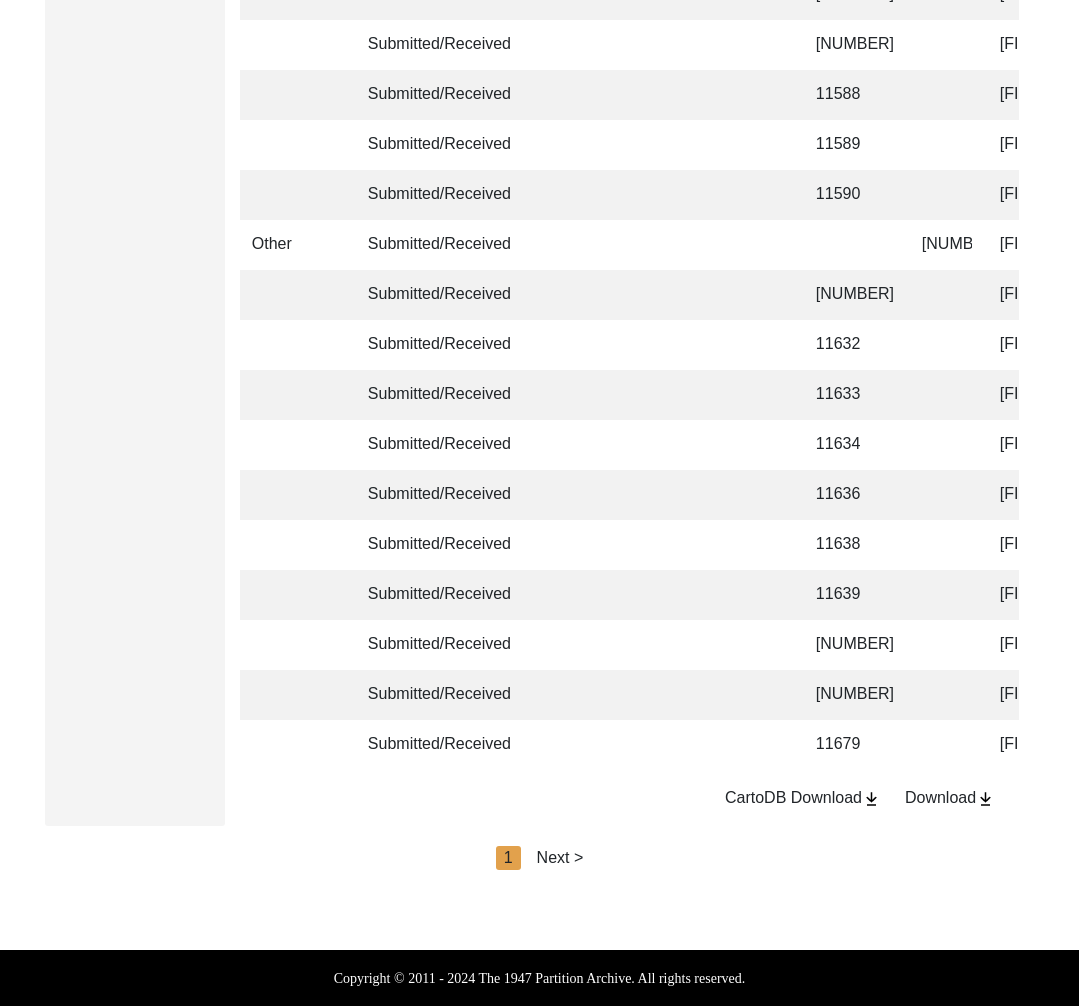 click on "Next >" 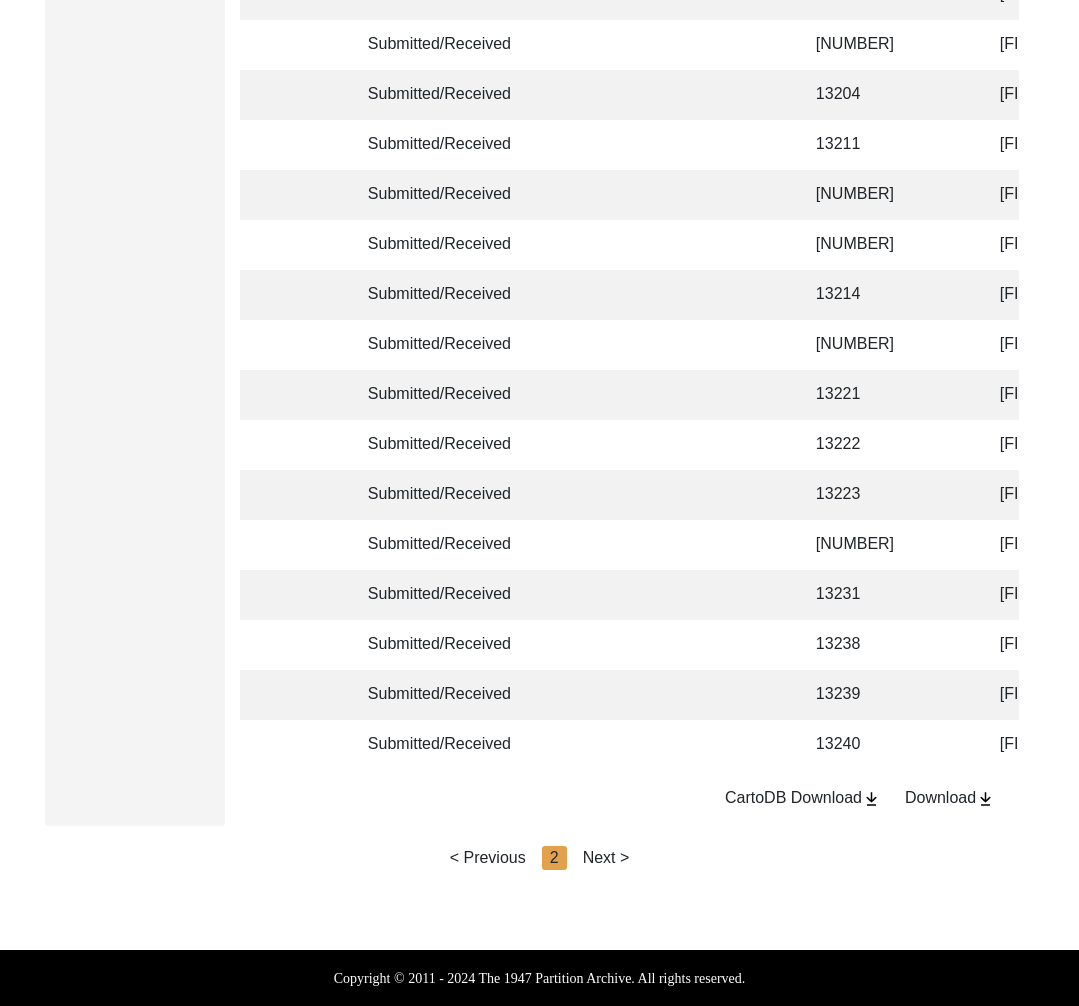 click on "Next >" 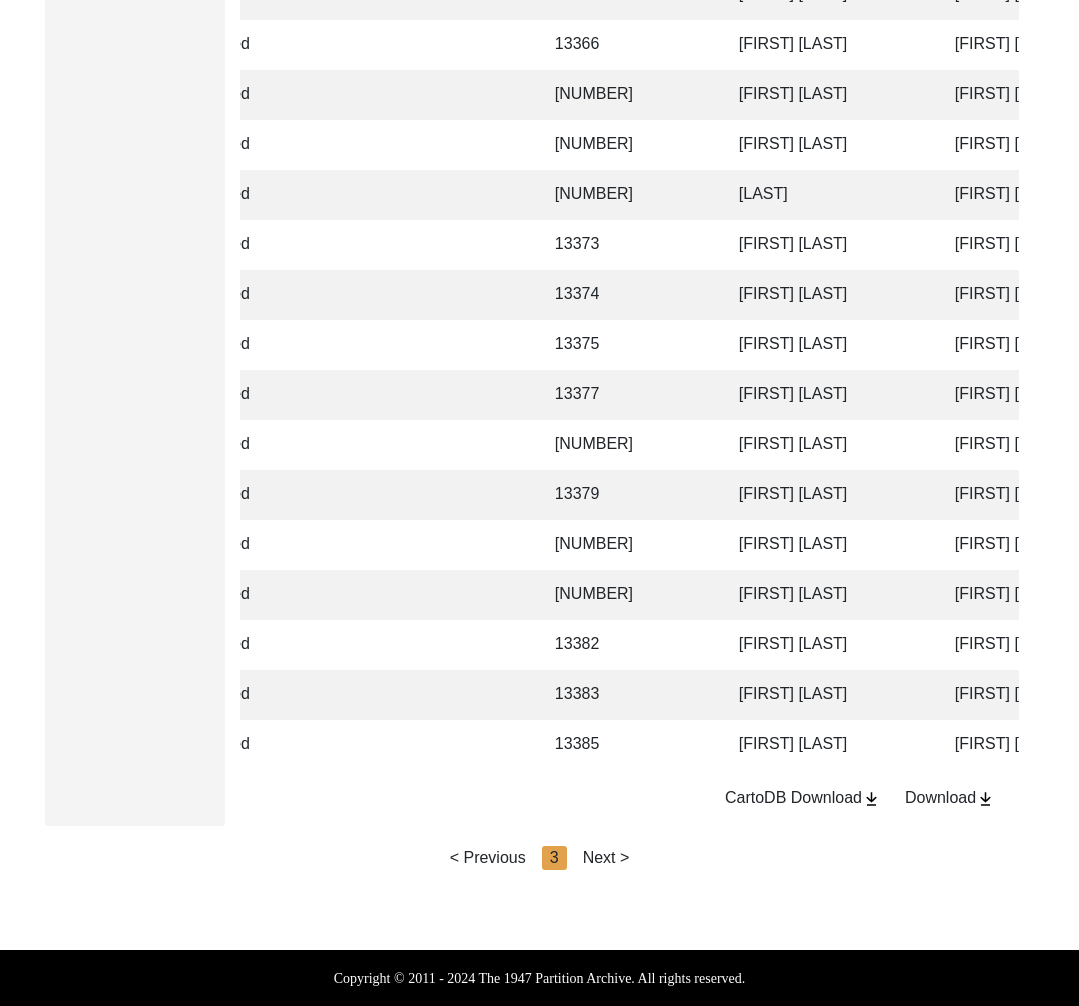 scroll, scrollTop: 0, scrollLeft: 1258, axis: horizontal 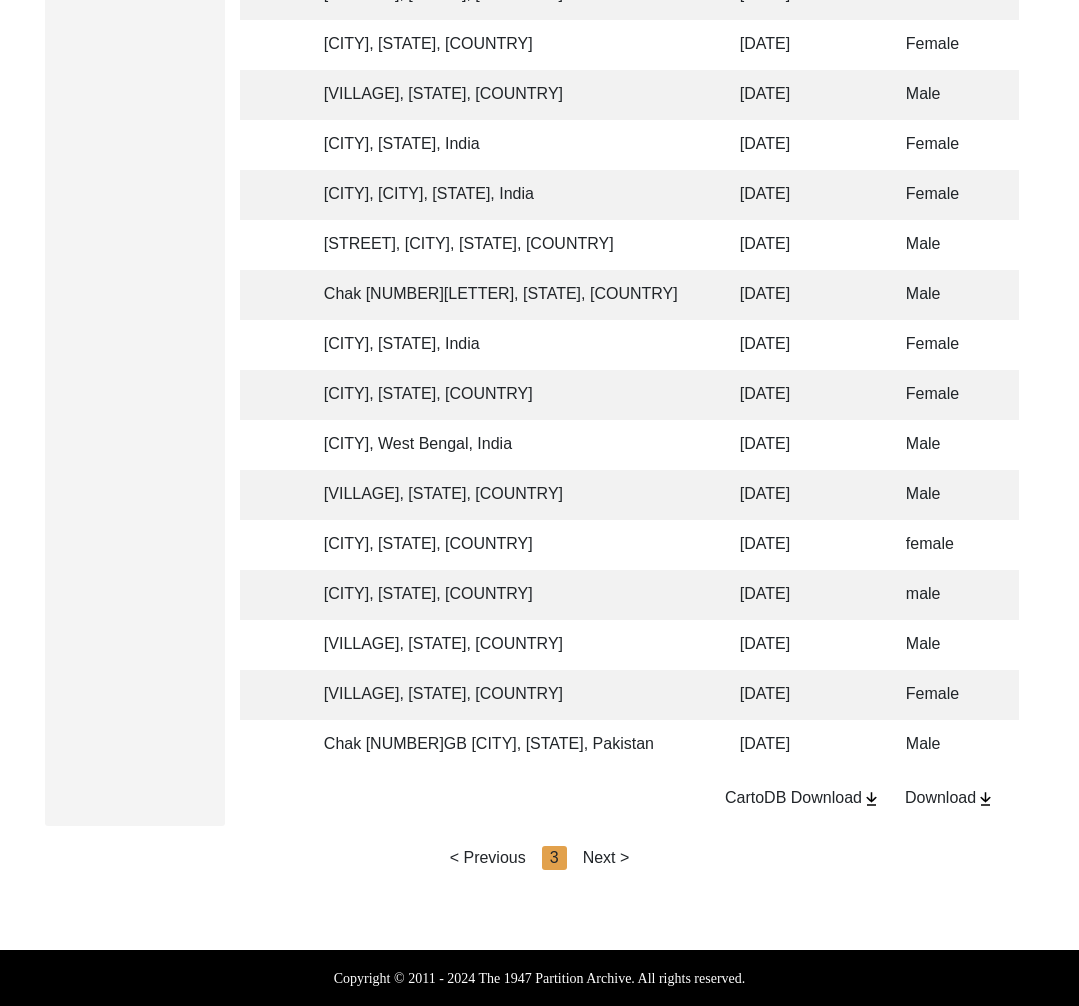 click on "Next >" 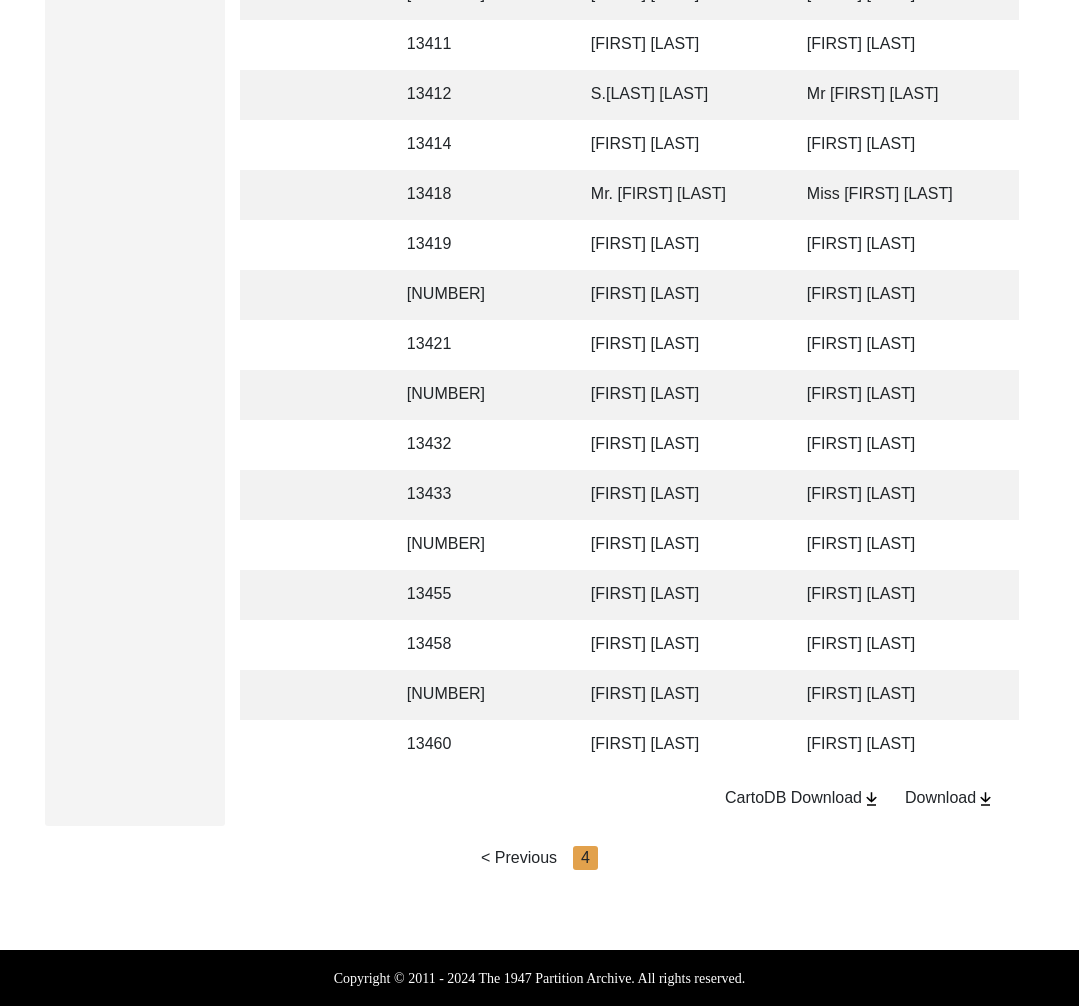 scroll, scrollTop: 0, scrollLeft: 408, axis: horizontal 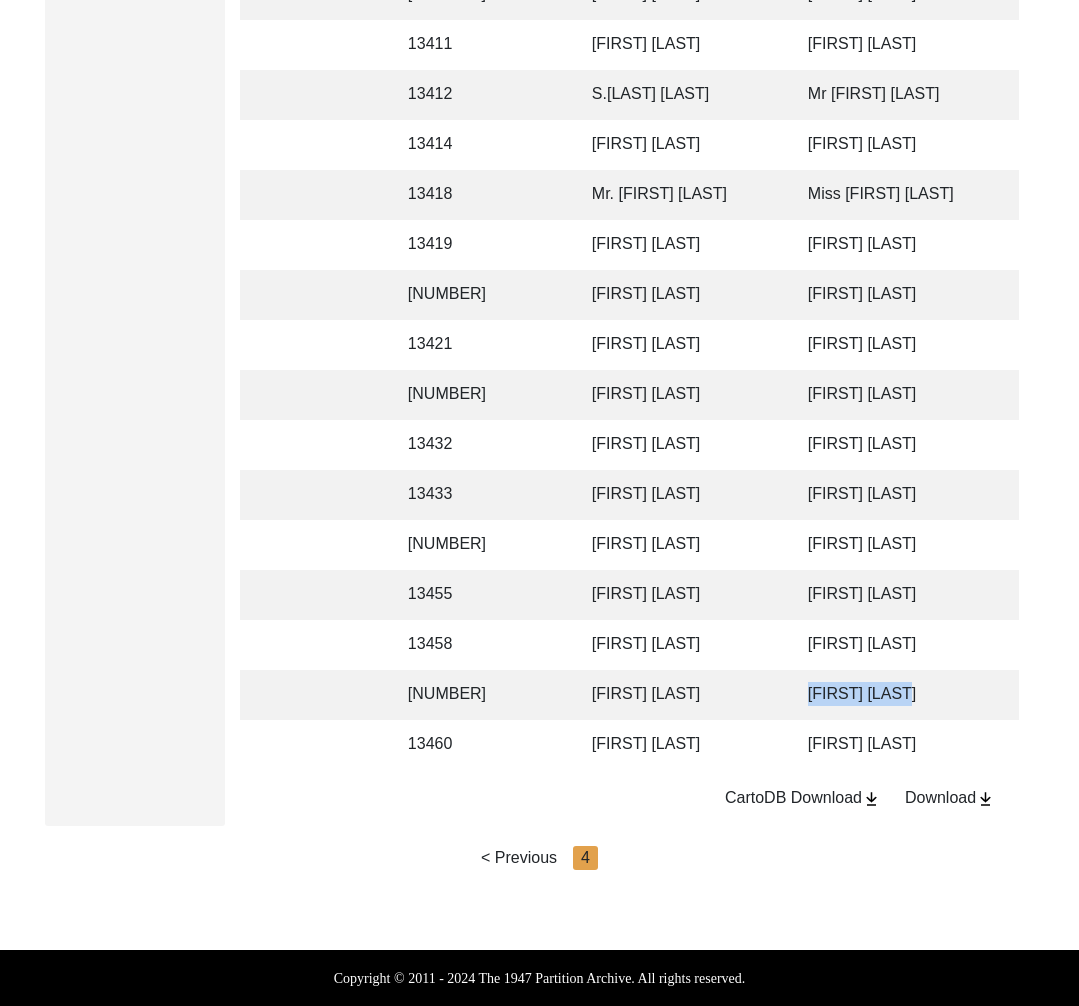 drag, startPoint x: 945, startPoint y: 680, endPoint x: 812, endPoint y: 684, distance: 133.06013 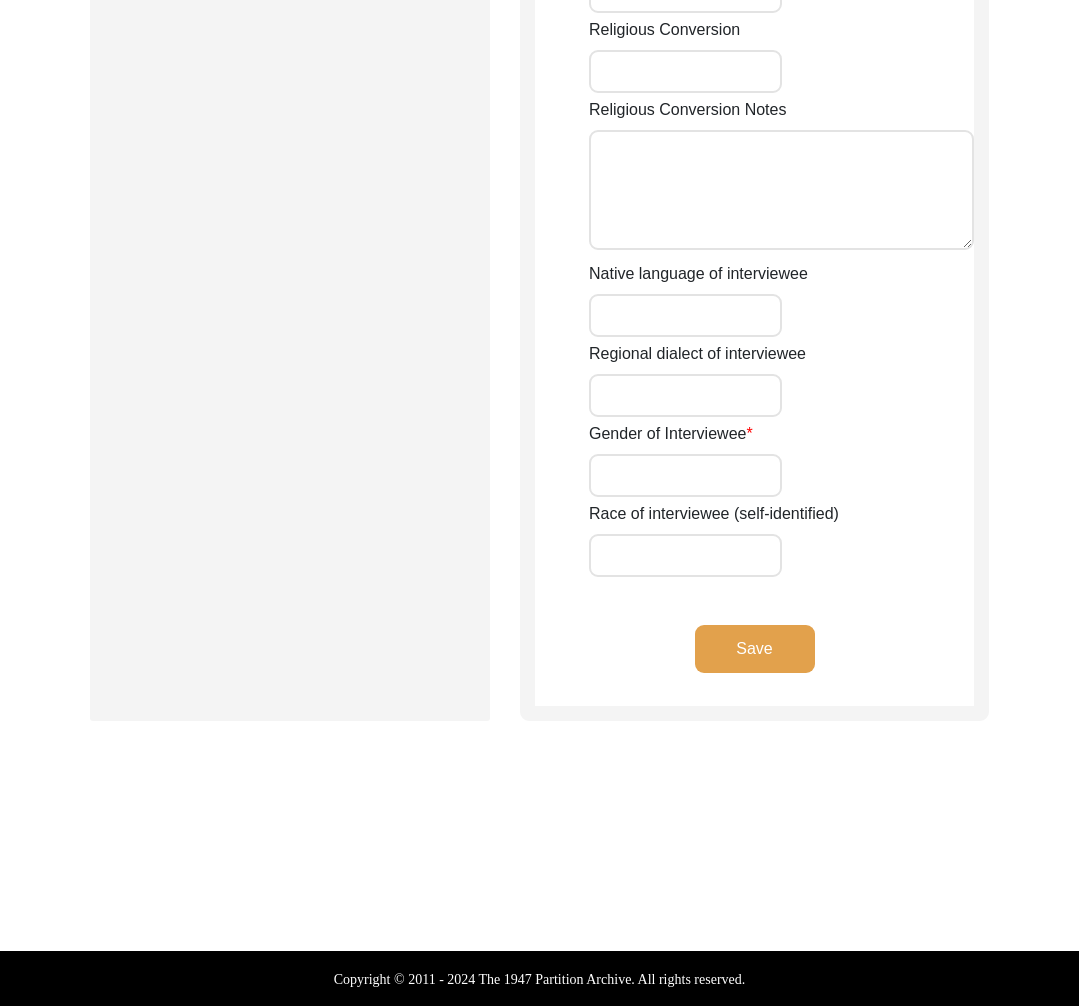 type on "Mr" 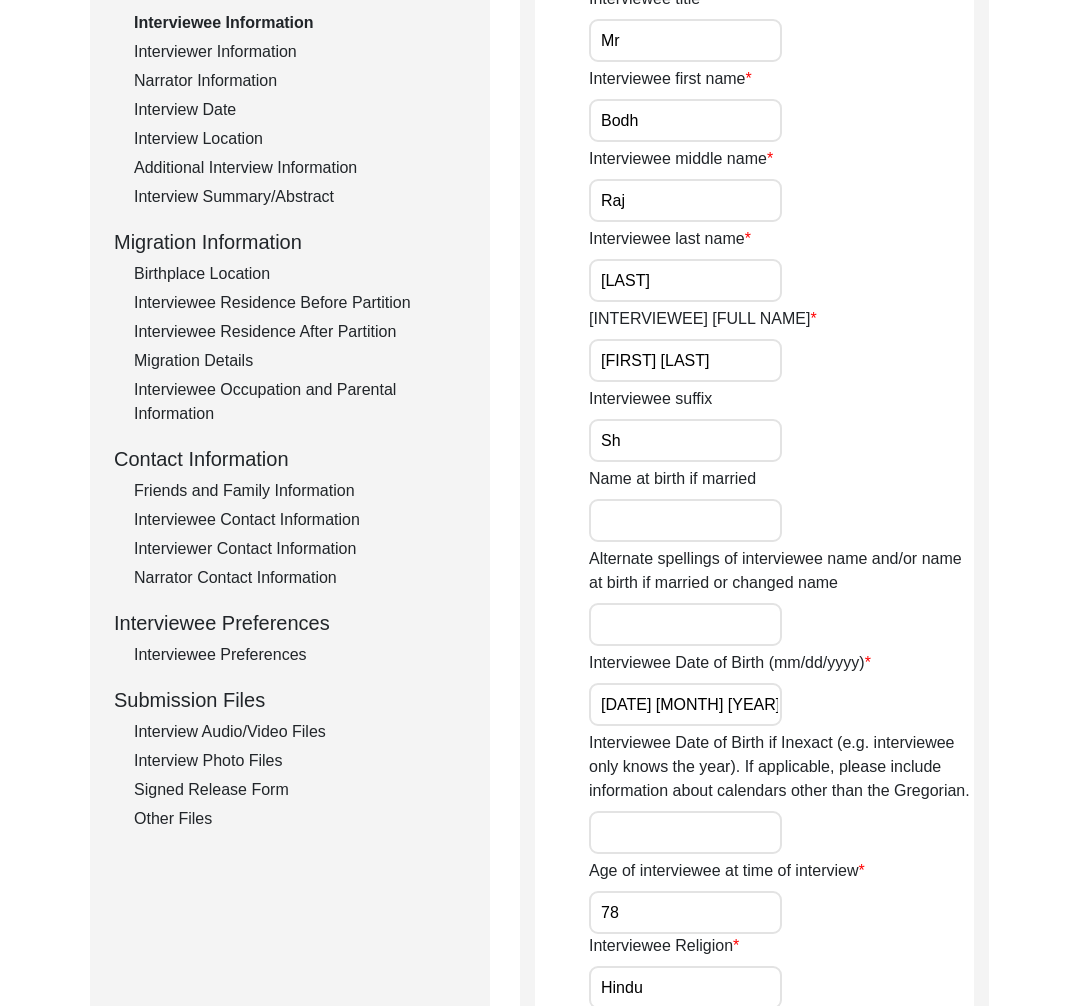 scroll, scrollTop: 0, scrollLeft: 0, axis: both 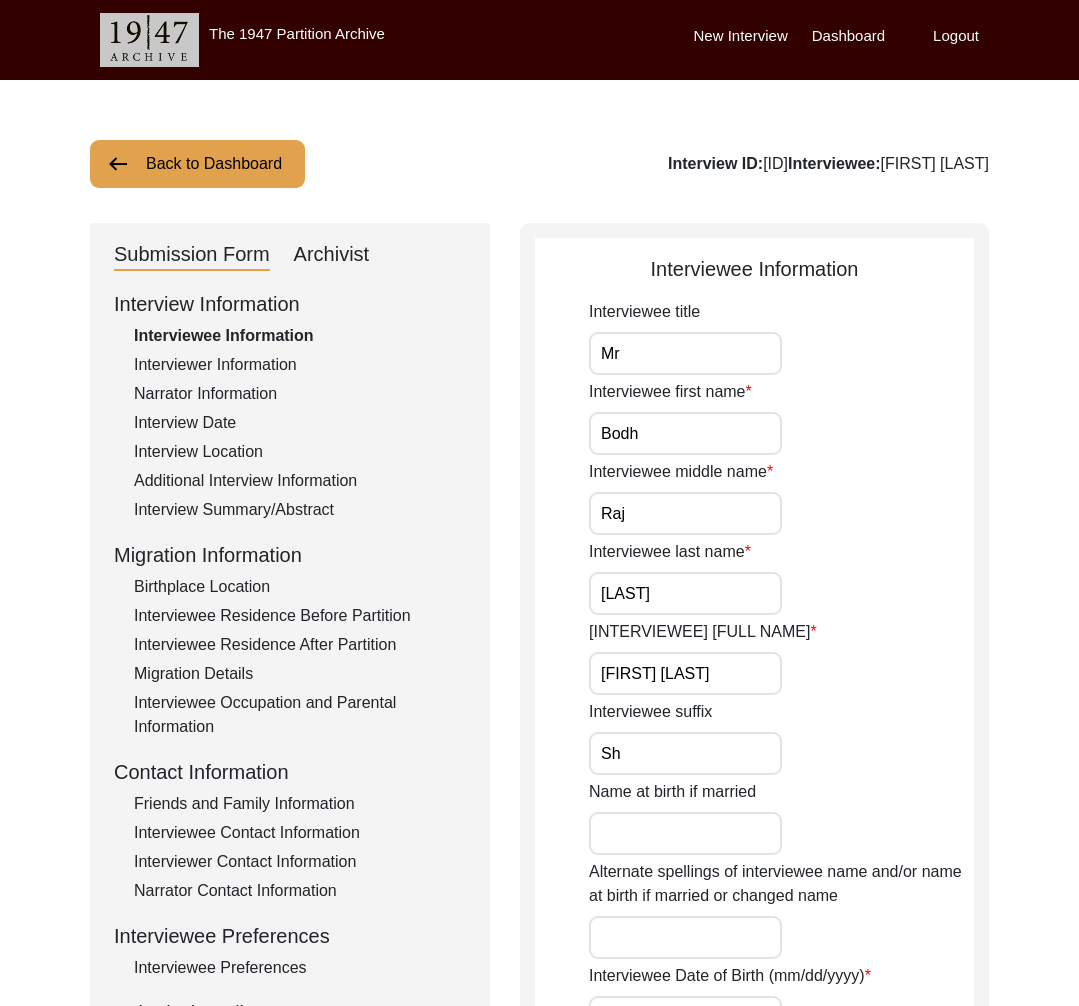 click on "Interviewer Information" 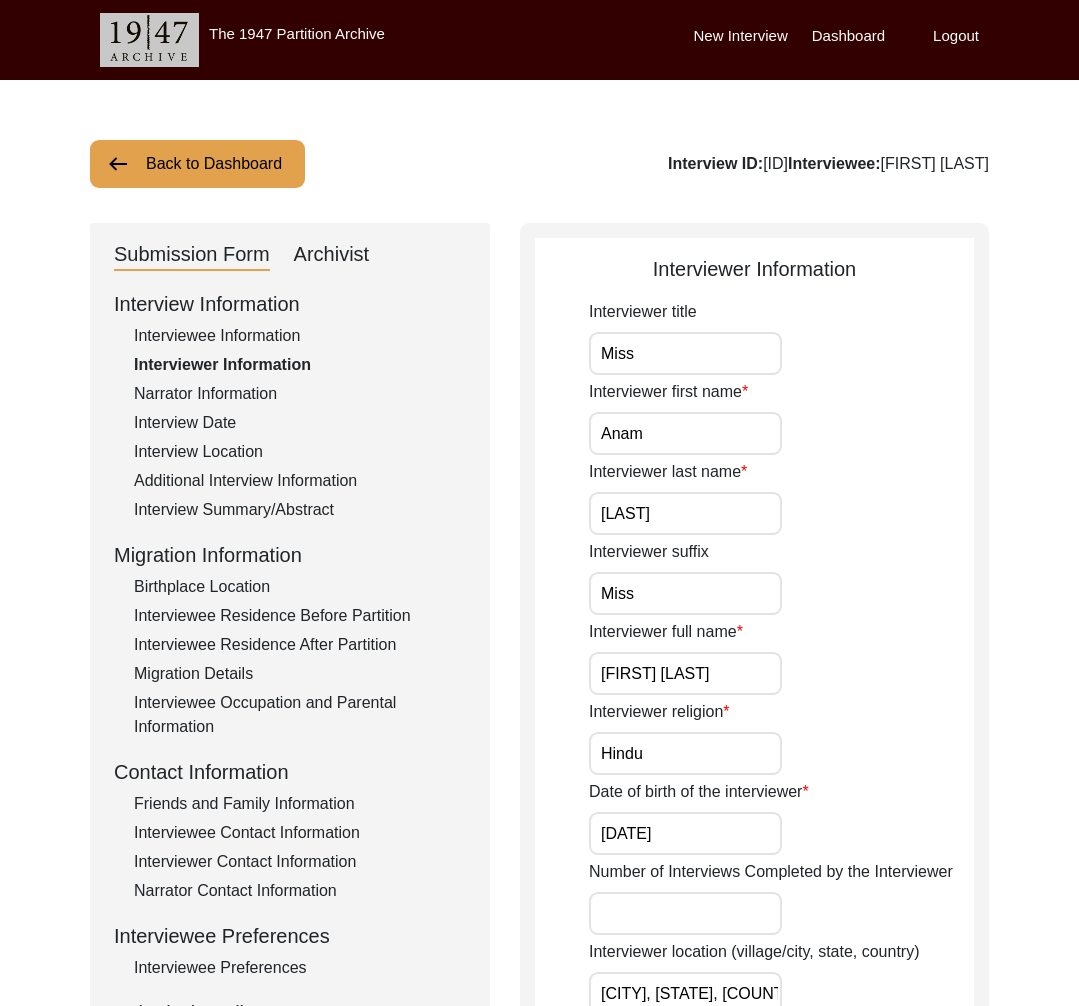 click on "Interviewee Information" 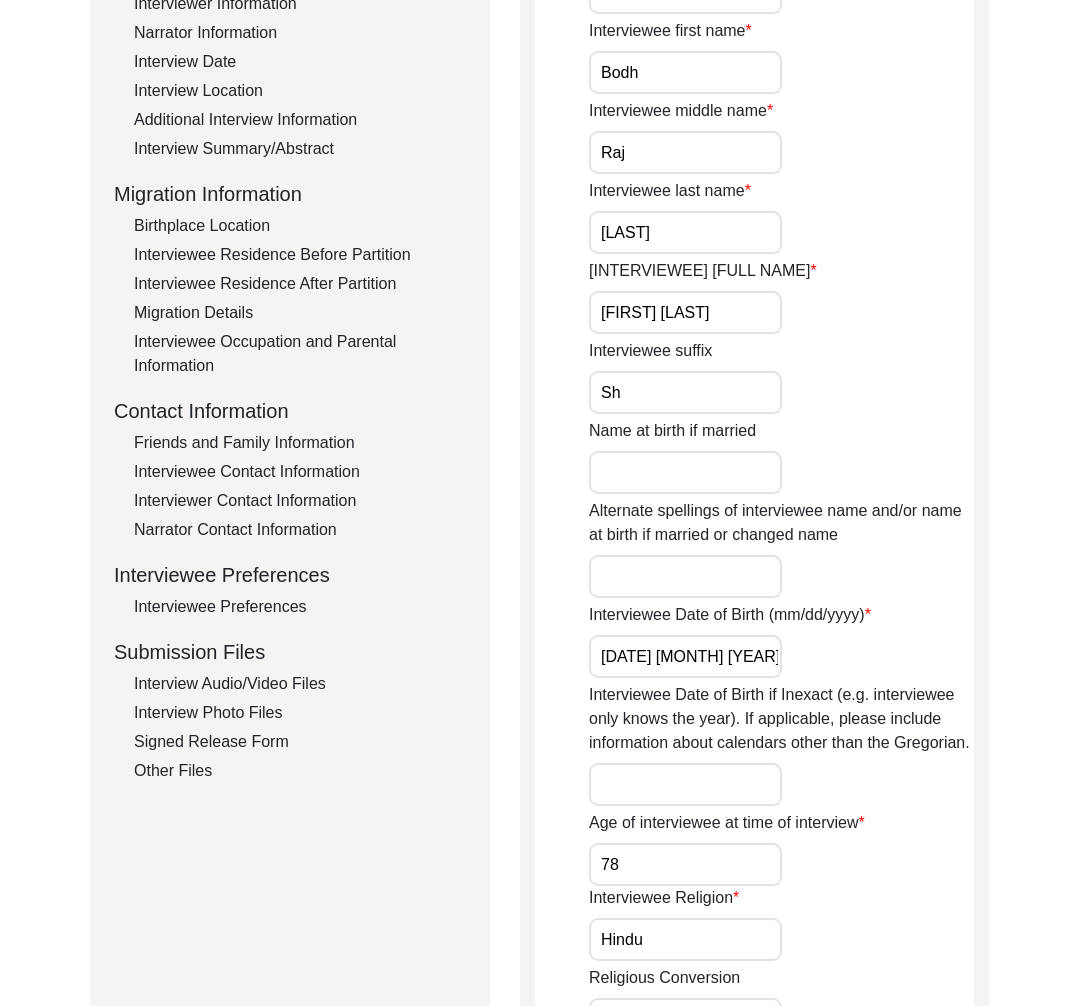 scroll, scrollTop: 0, scrollLeft: 0, axis: both 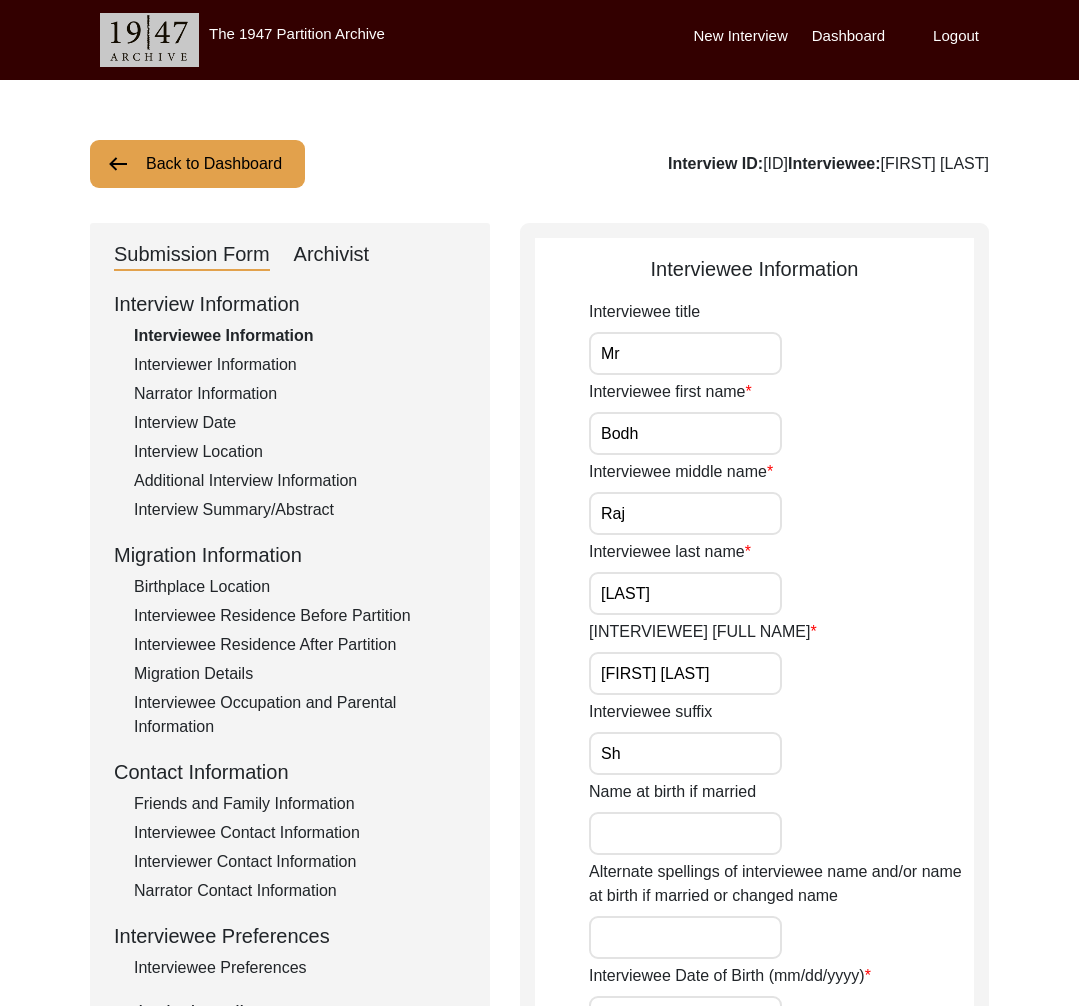 click on "Narrator Information" 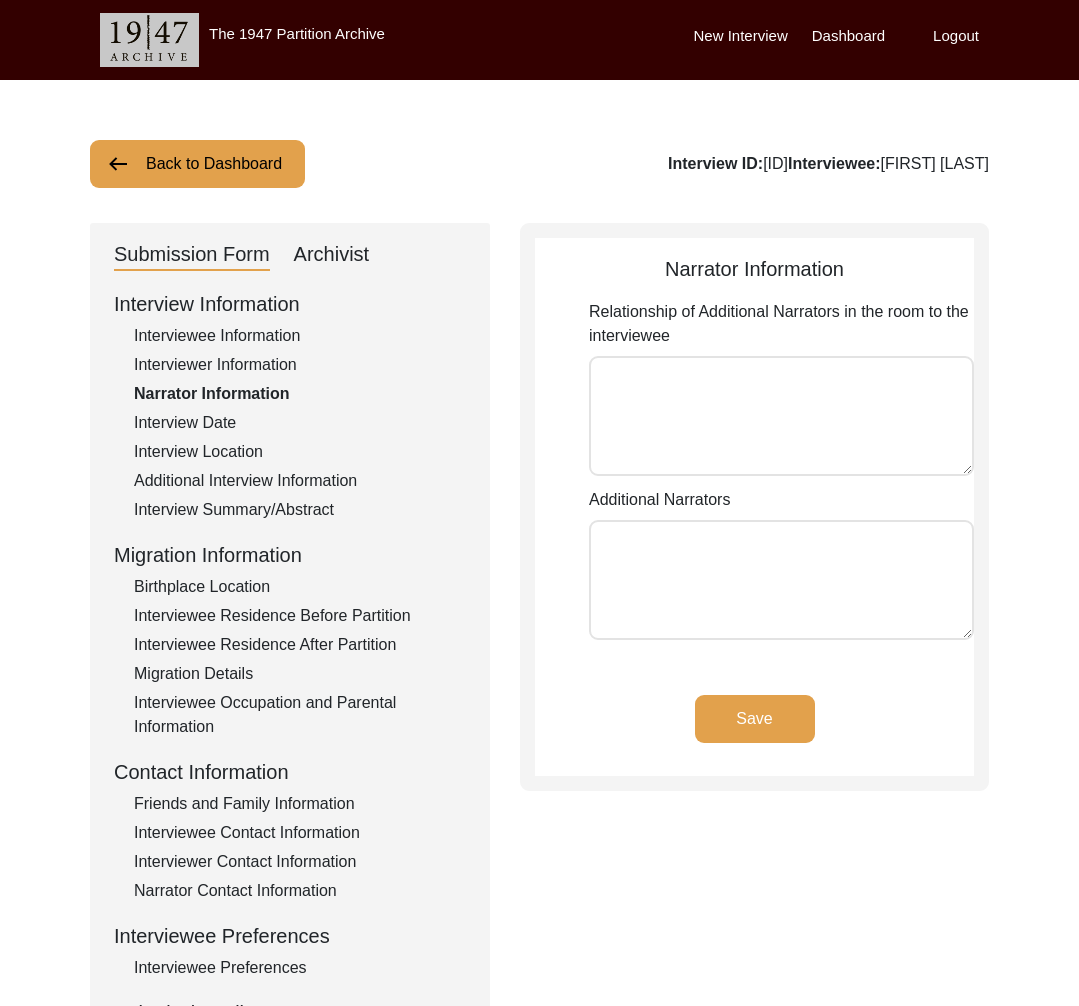 click on "Interview Date" 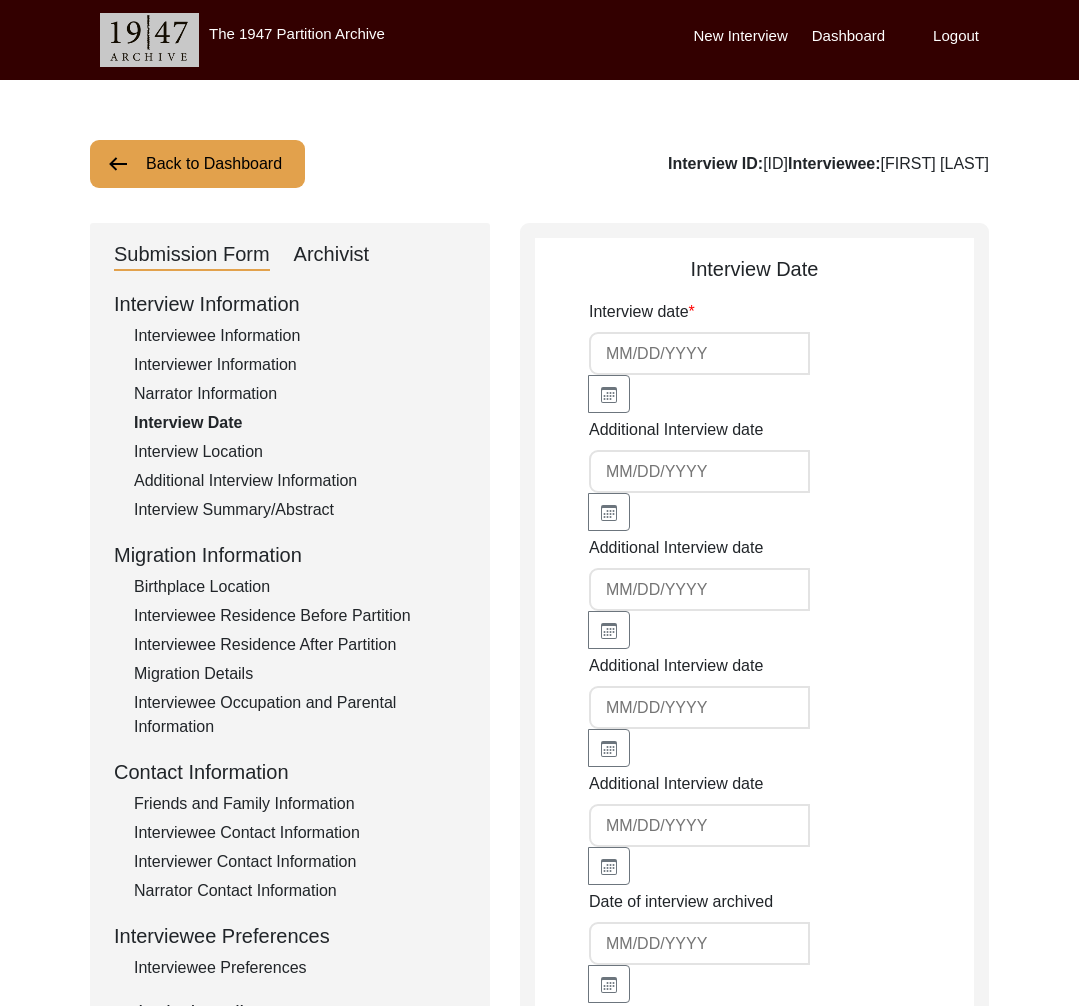 type on "7/19/2025" 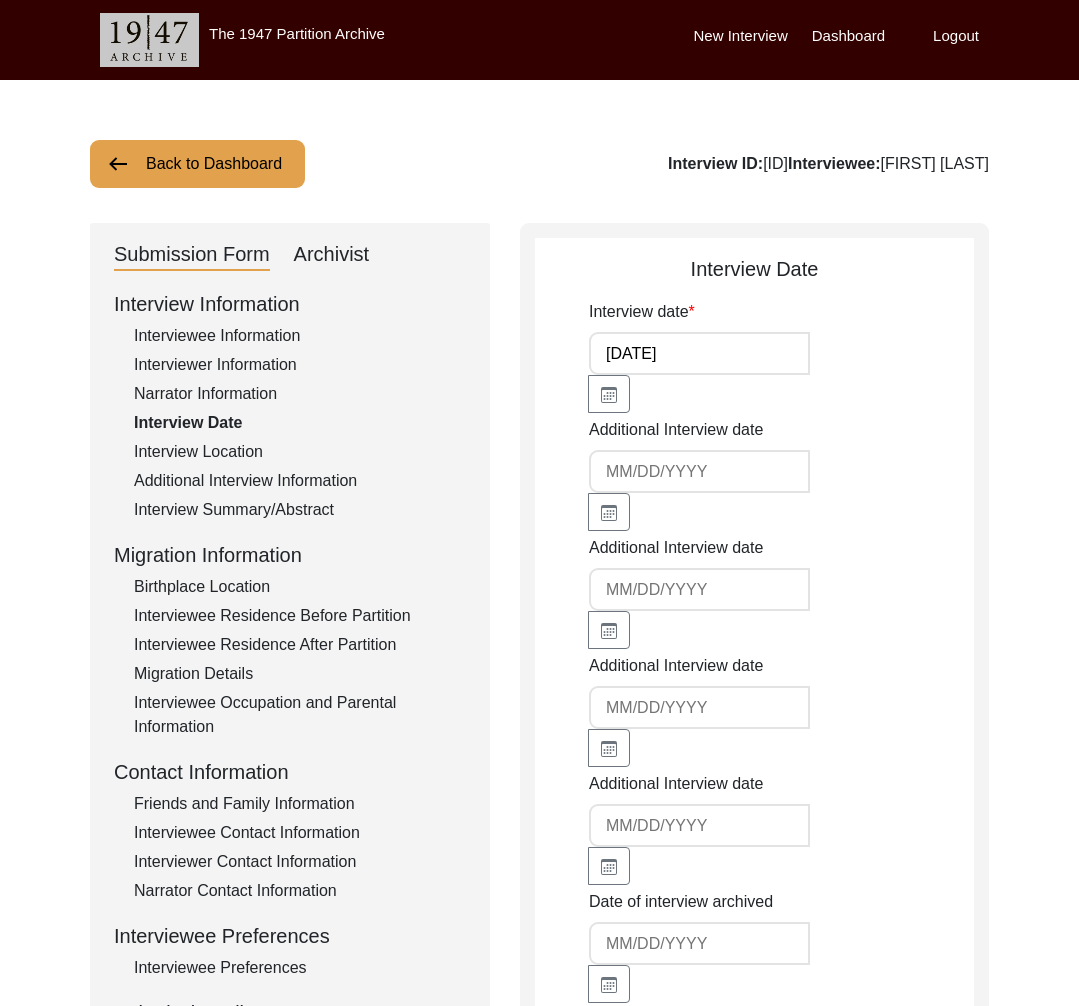 click on "Interview Location" 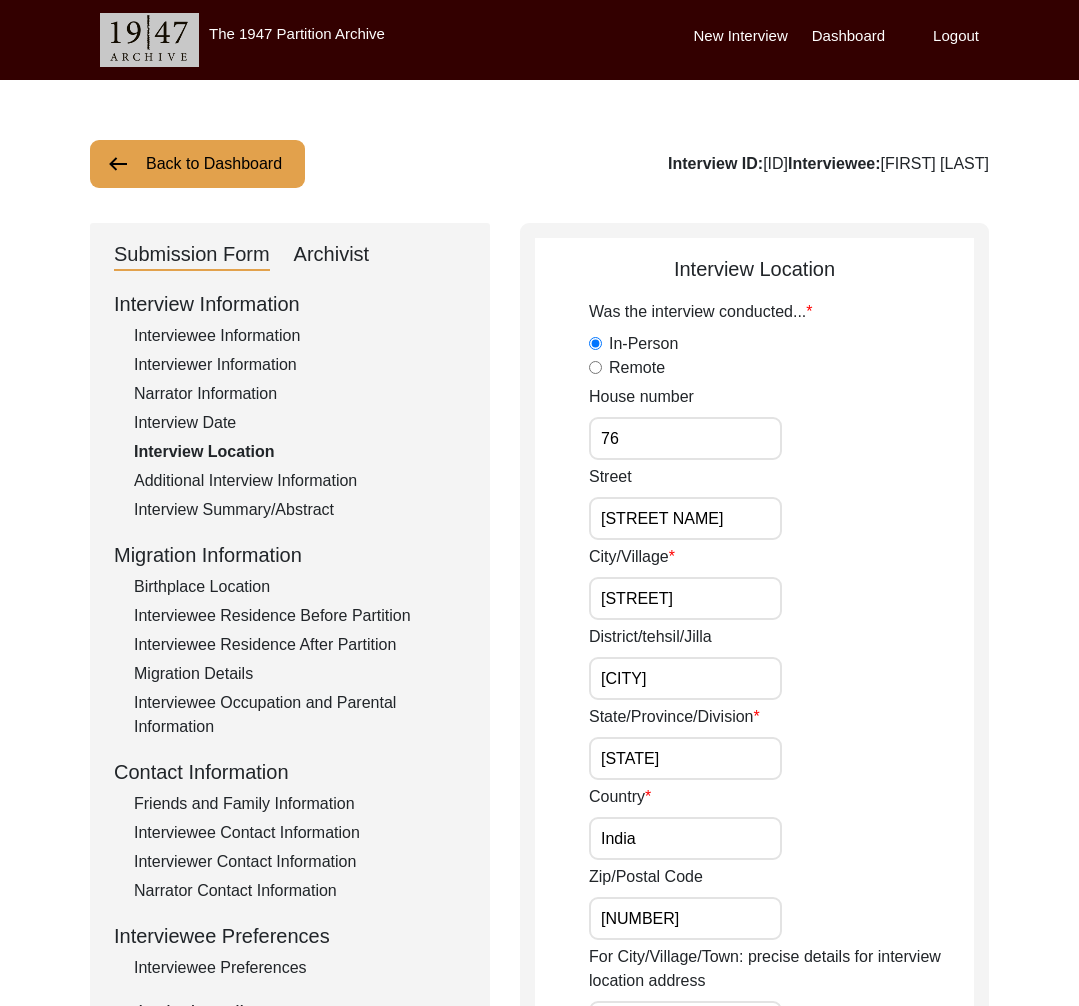 click on "Additional Interview Information" 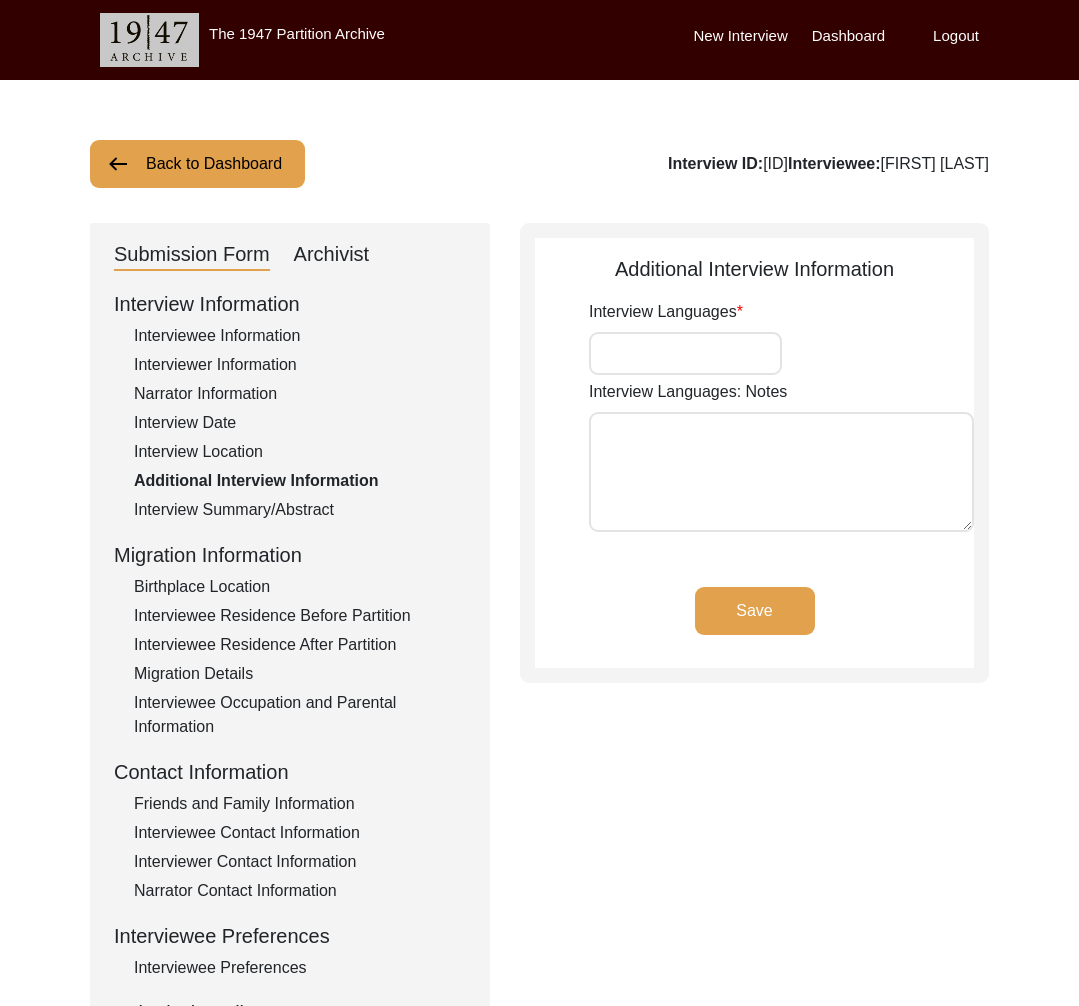 type on "Hindi, Dogri, English" 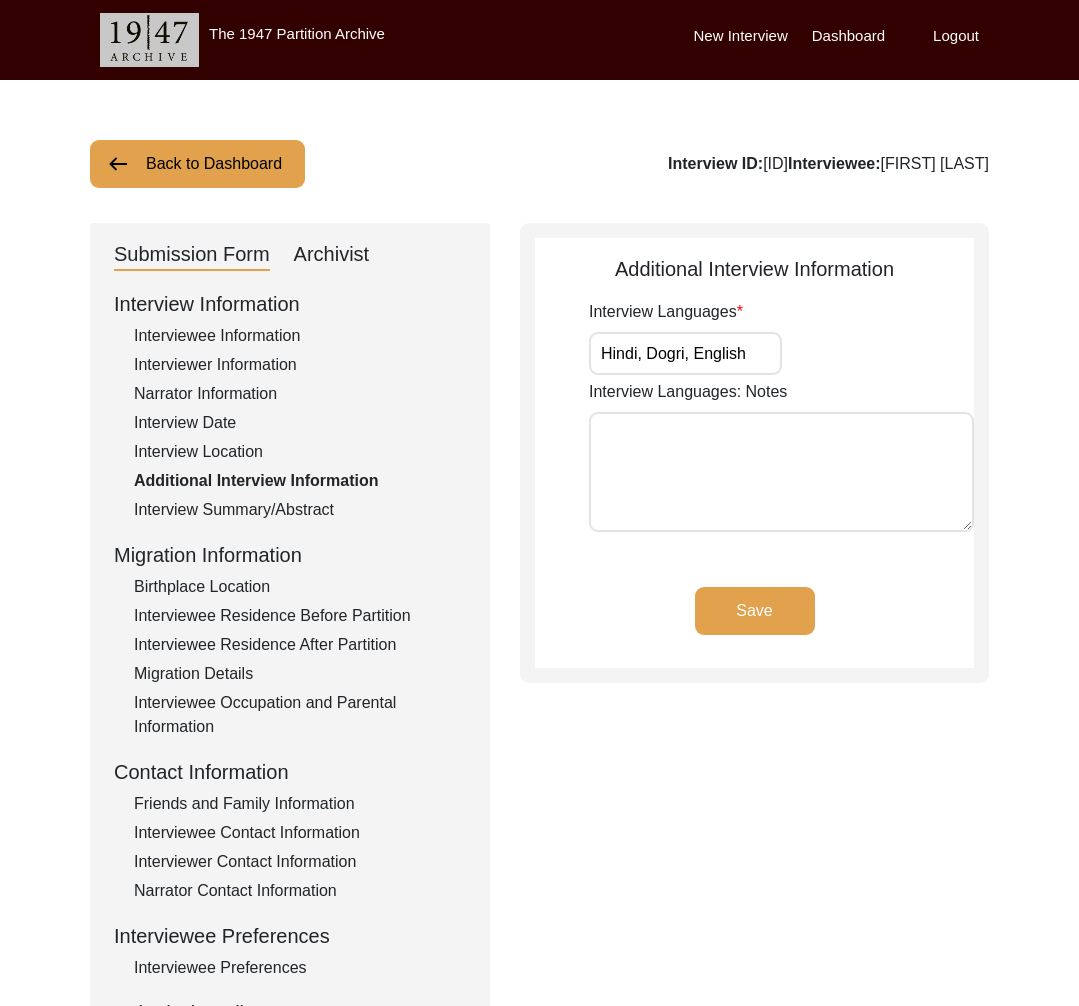 click on "Interview Summary/Abstract" 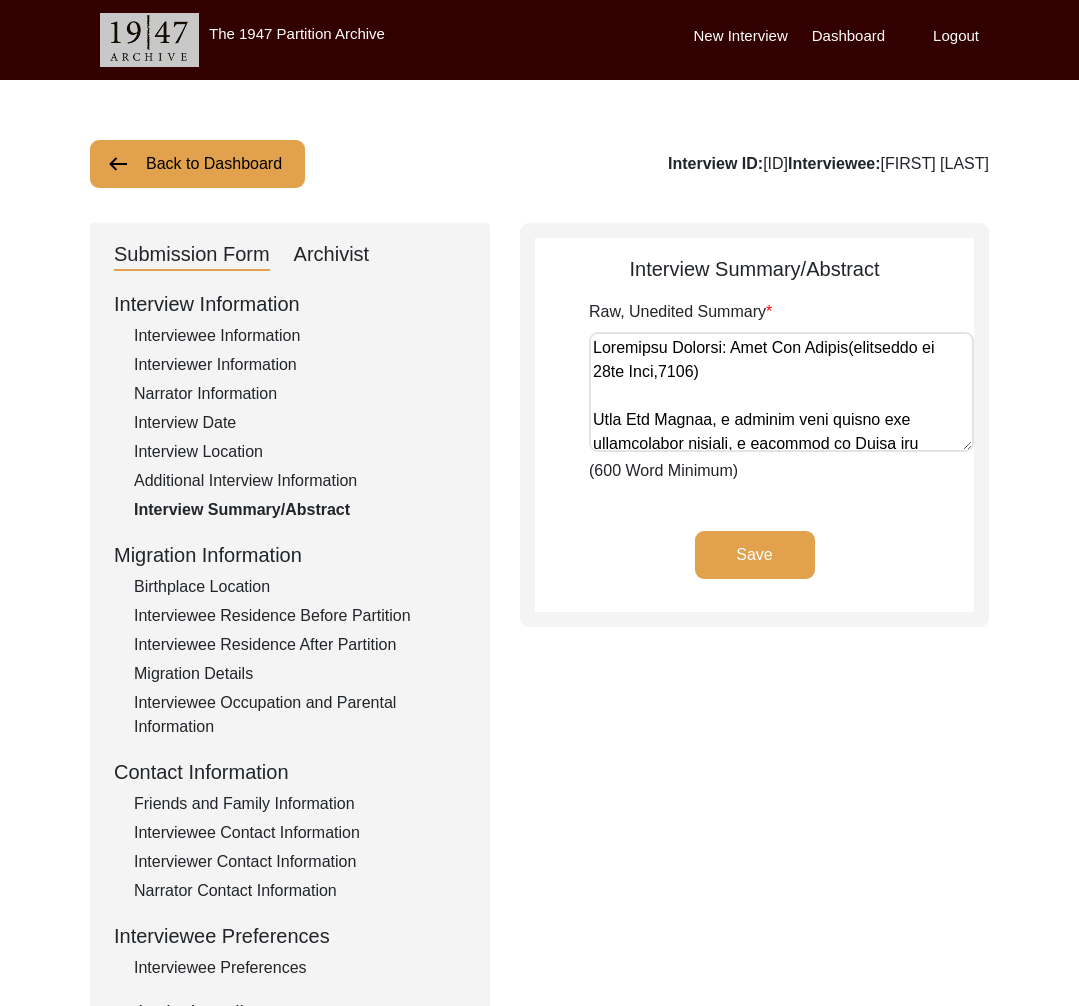 click on "Migration Information" 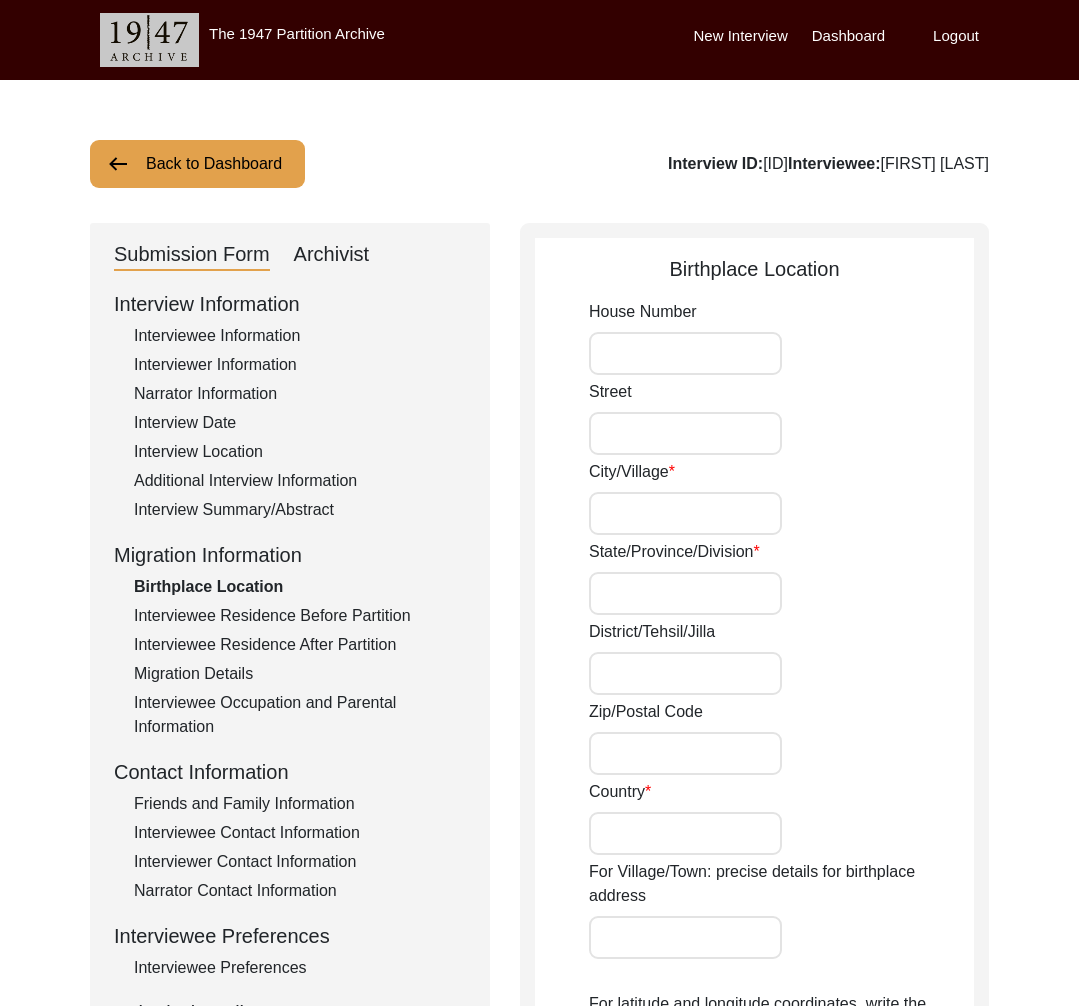 type on "76" 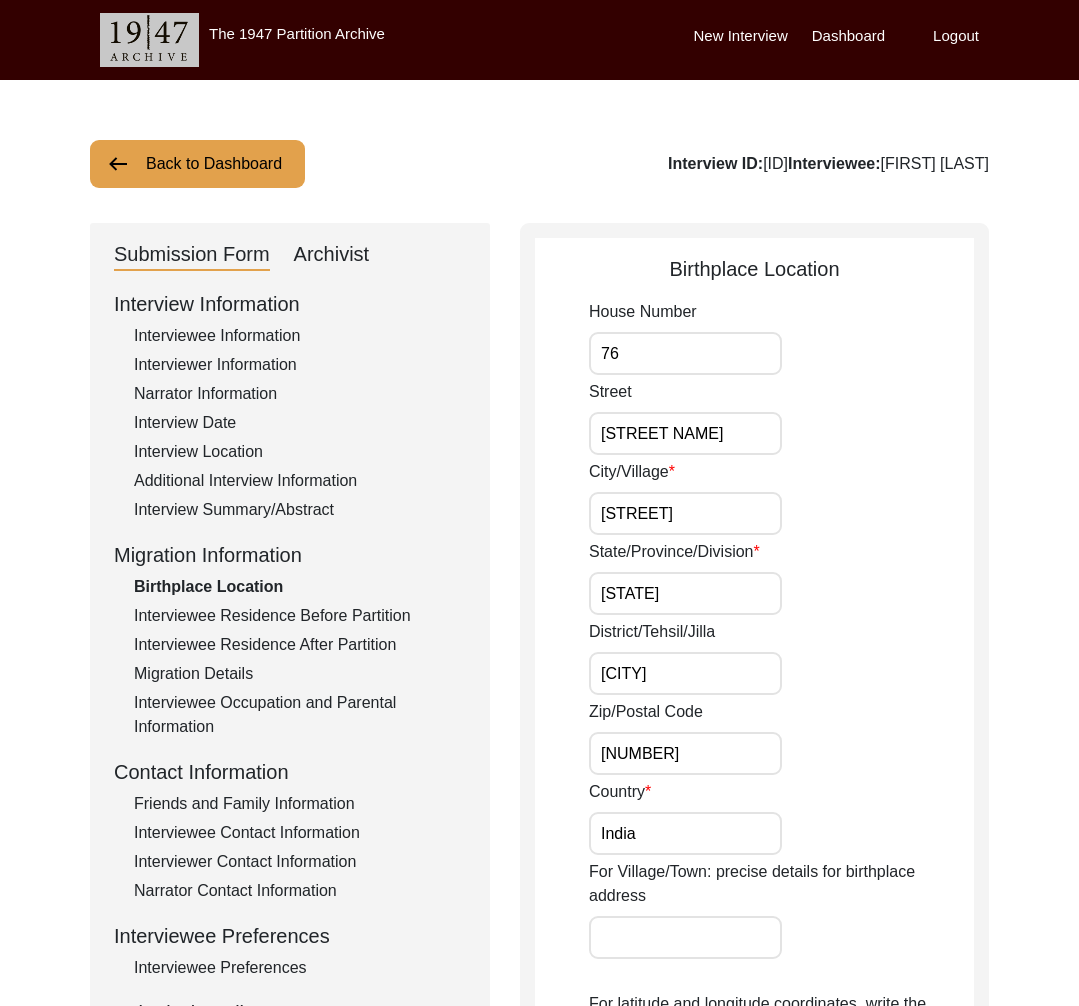 click on "Interviewee Residence Before Partition" 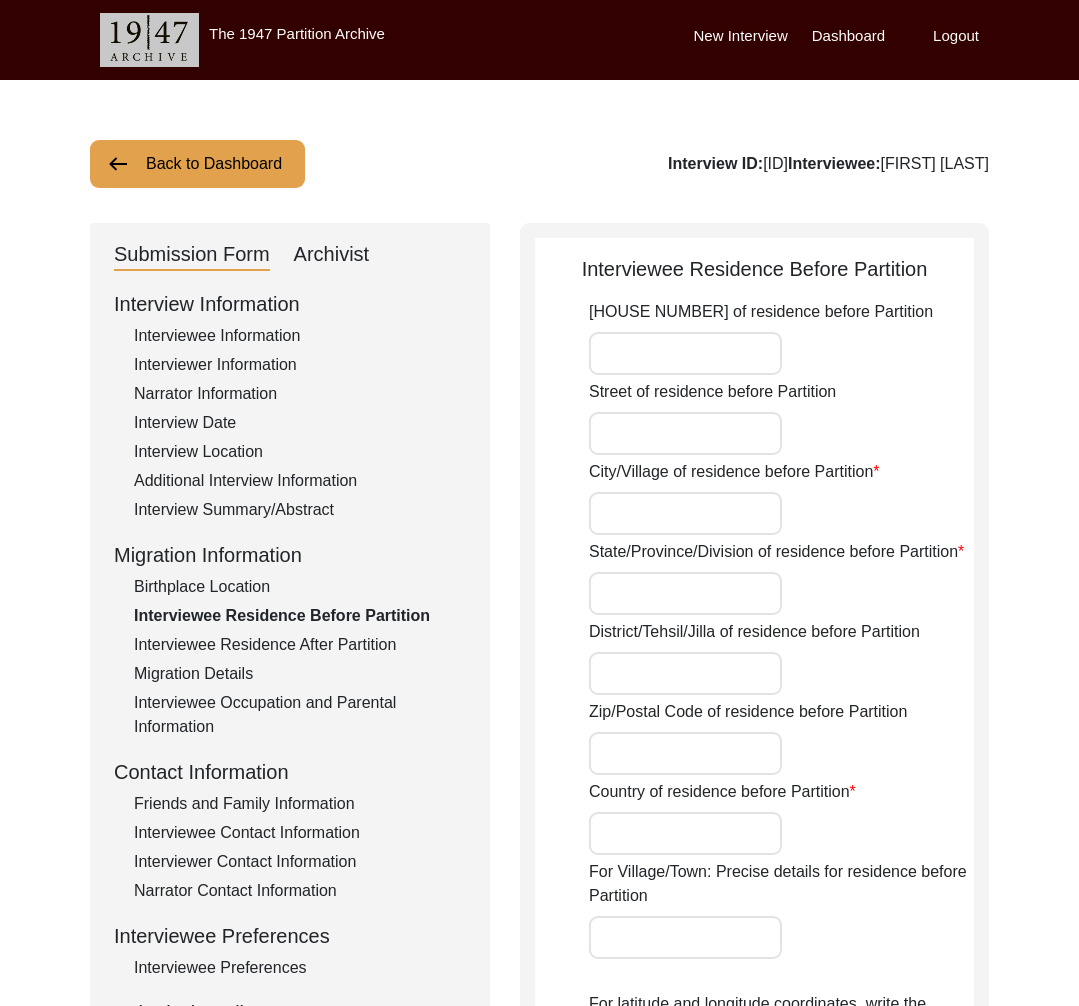 type on "76" 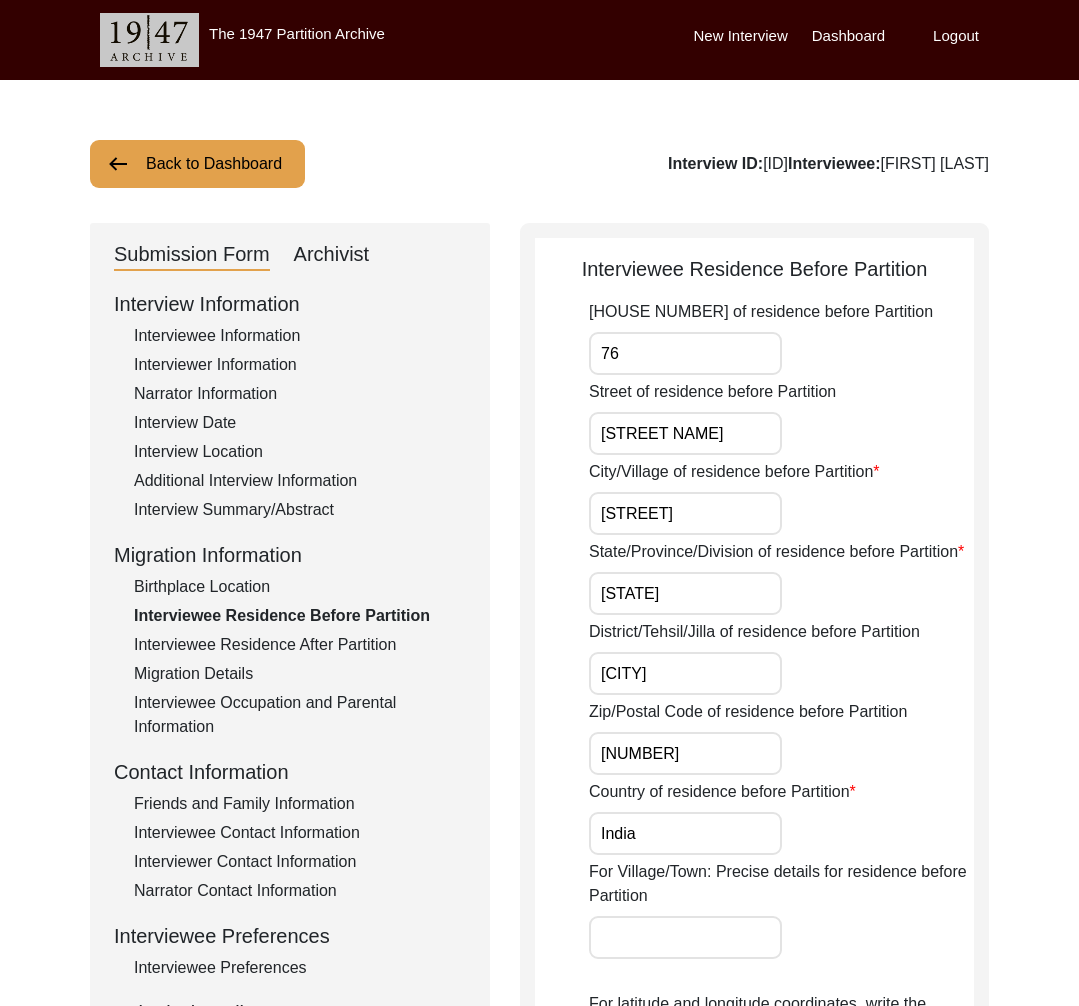 click on "Birthplace Location" 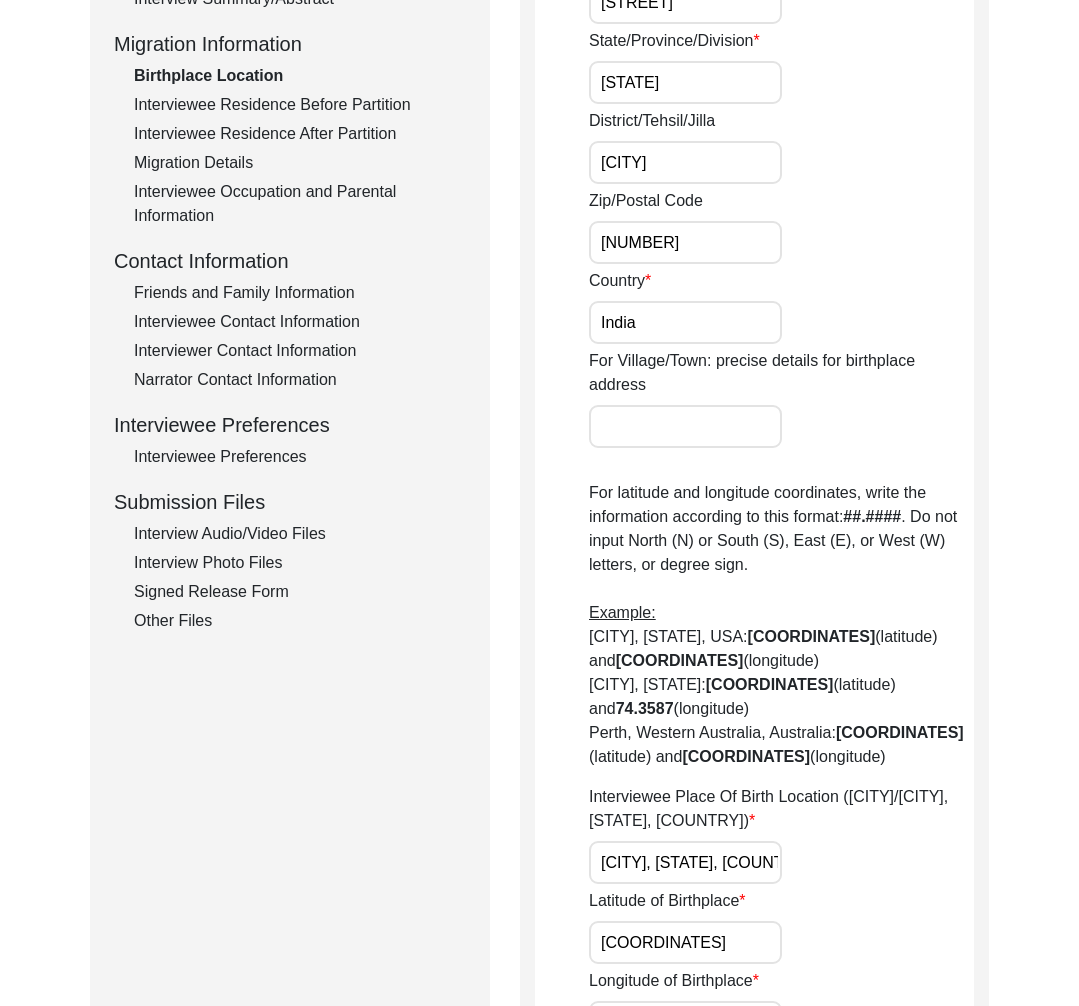scroll, scrollTop: 222, scrollLeft: 0, axis: vertical 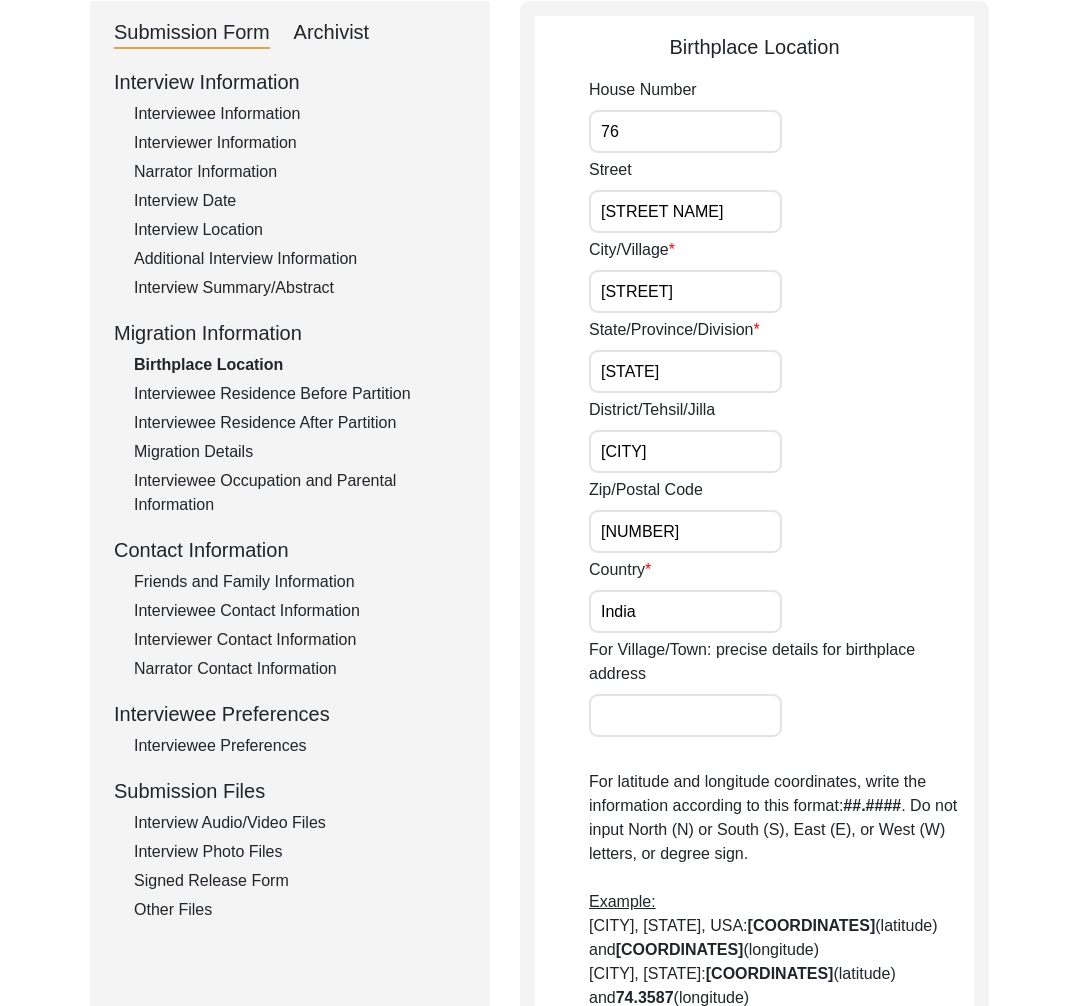 click on "Interview Information   Interviewee Information   Interviewer Information   Narrator Information   Interview Date   Interview Location   Additional Interview Information   Interview Summary/Abstract   Migration Information   Birthplace Location   Interviewee Residence Before Partition   Interviewee Residence After Partition   Migration Details   Interviewee Occupation and Parental Information   Contact Information   Friends and Family Information   Interviewee Contact Information   Interviewer Contact Information   Narrator Contact Information   Interviewee Preferences   Interviewee Preferences   Submission Files   Interview Audio/Video Files   Interview Photo Files   Signed Release Form   Other Files" 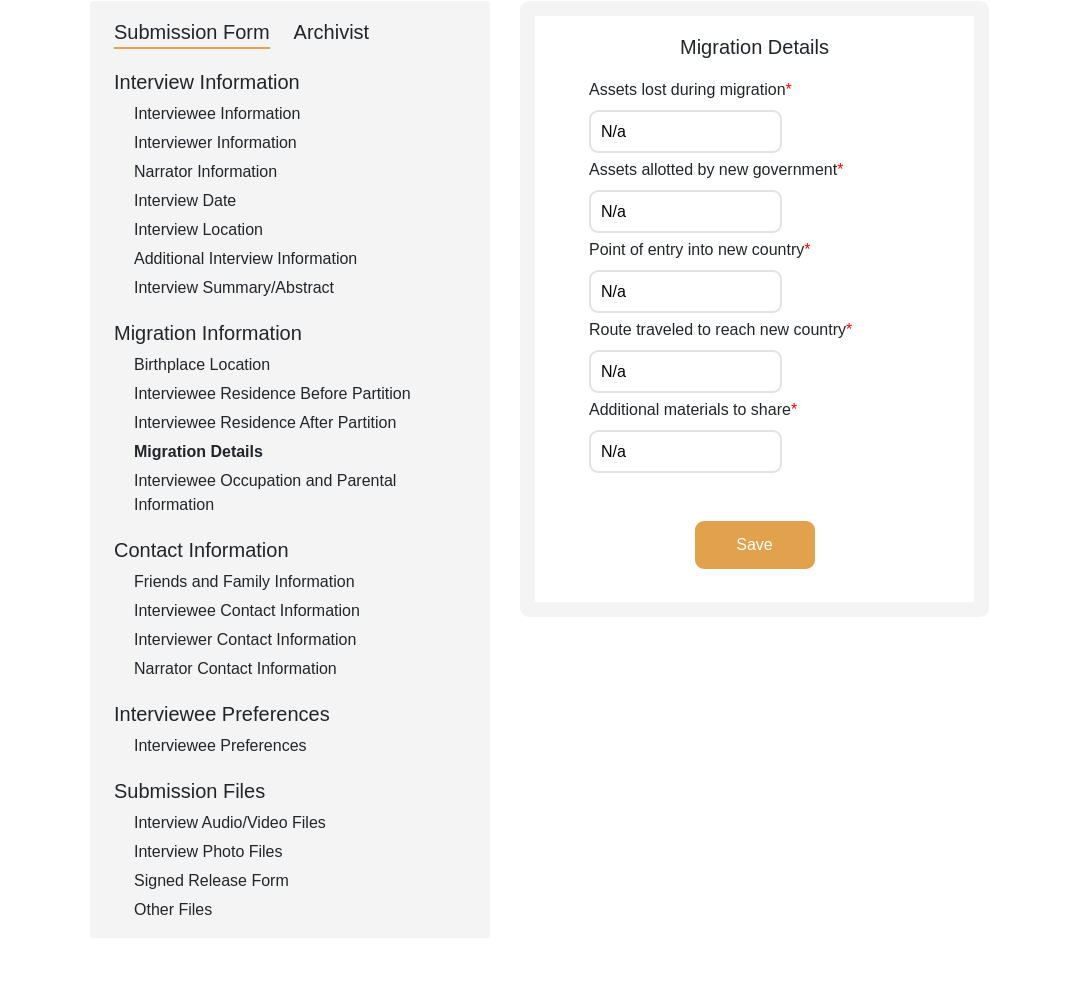 click on "Interviewee Occupation and Parental Information" 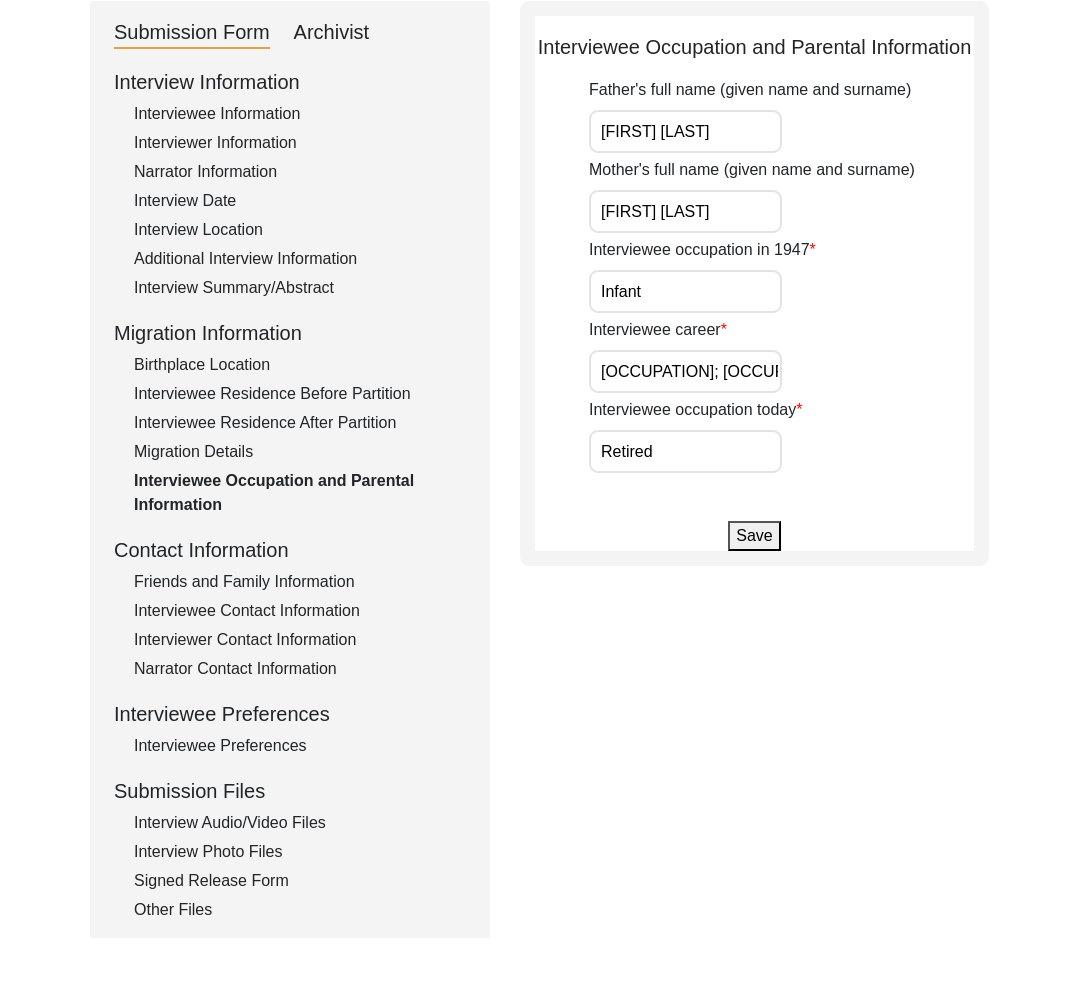 drag, startPoint x: 253, startPoint y: 567, endPoint x: 270, endPoint y: 593, distance: 31.06445 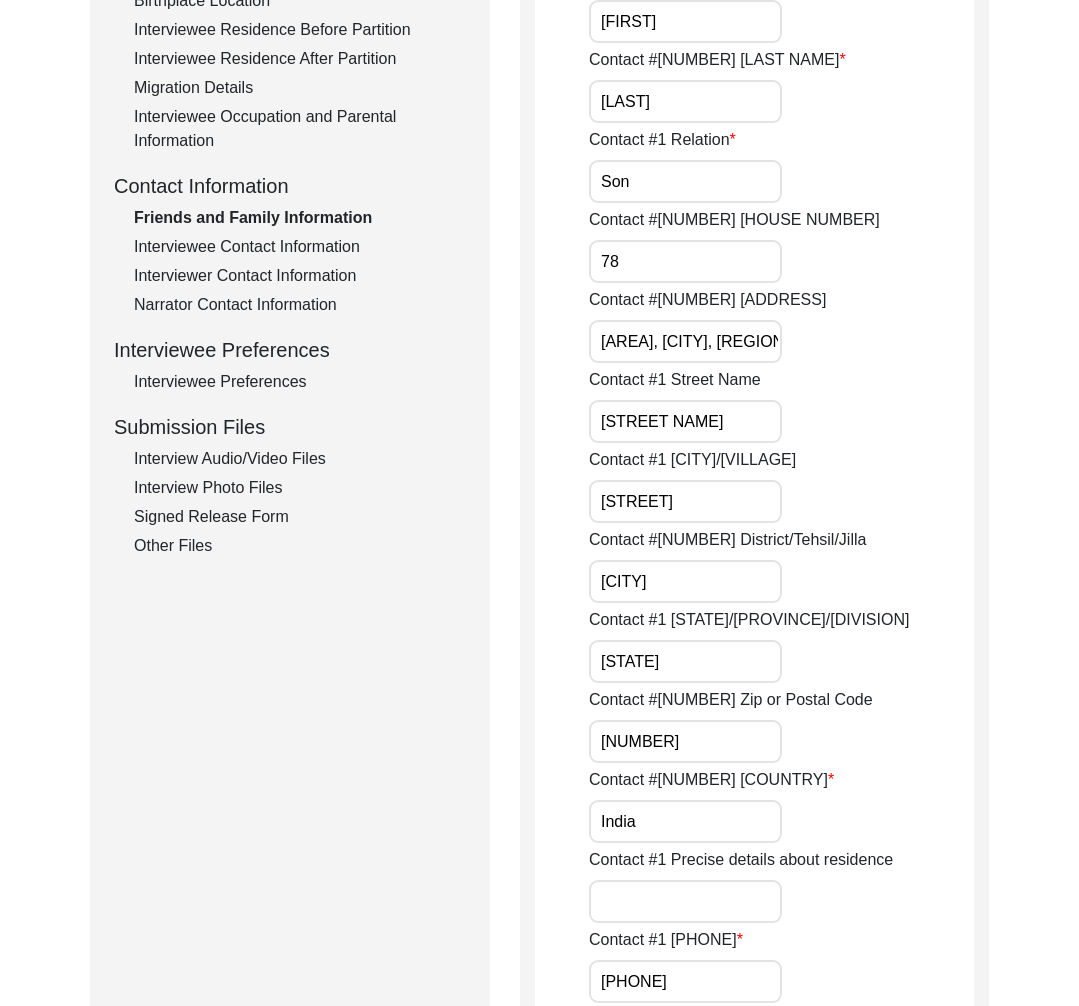 scroll, scrollTop: 0, scrollLeft: 0, axis: both 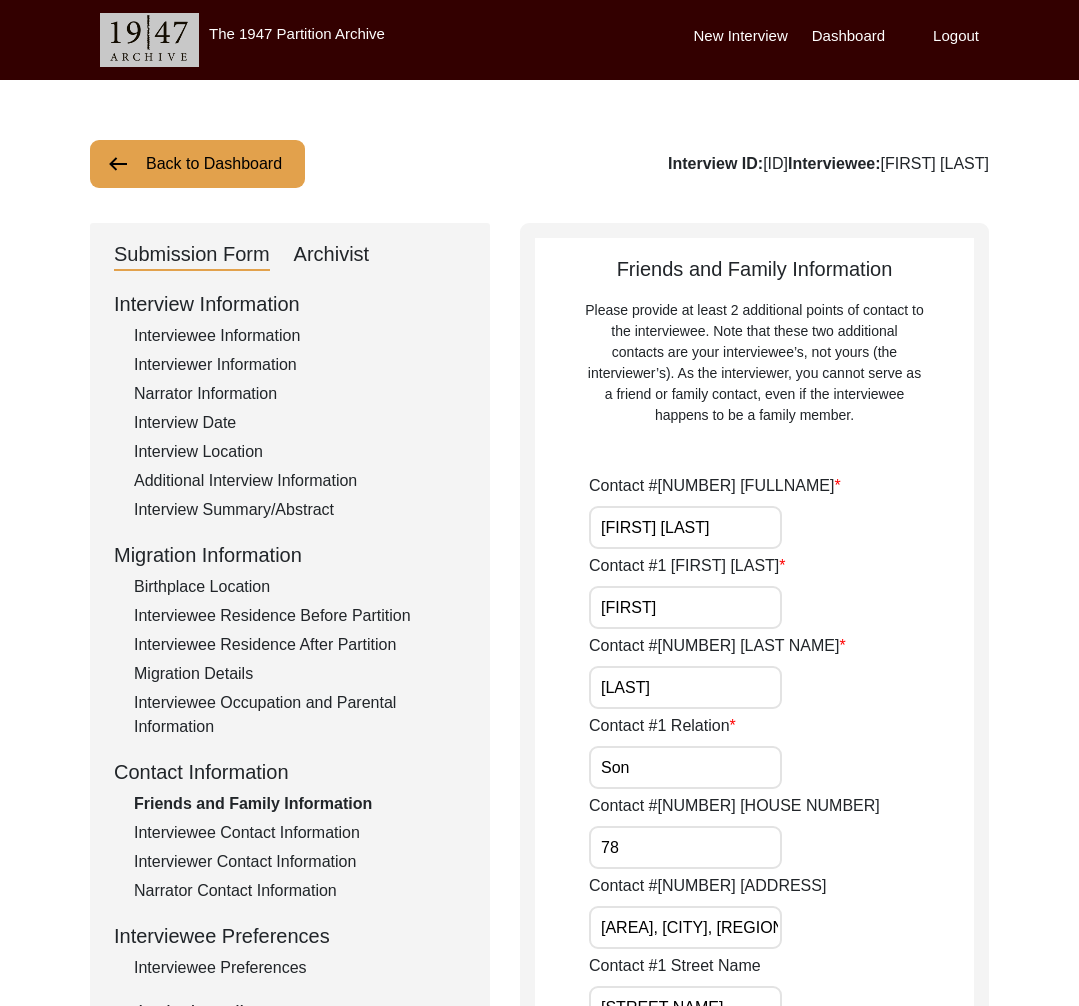 click on "Interviewee Contact Information" 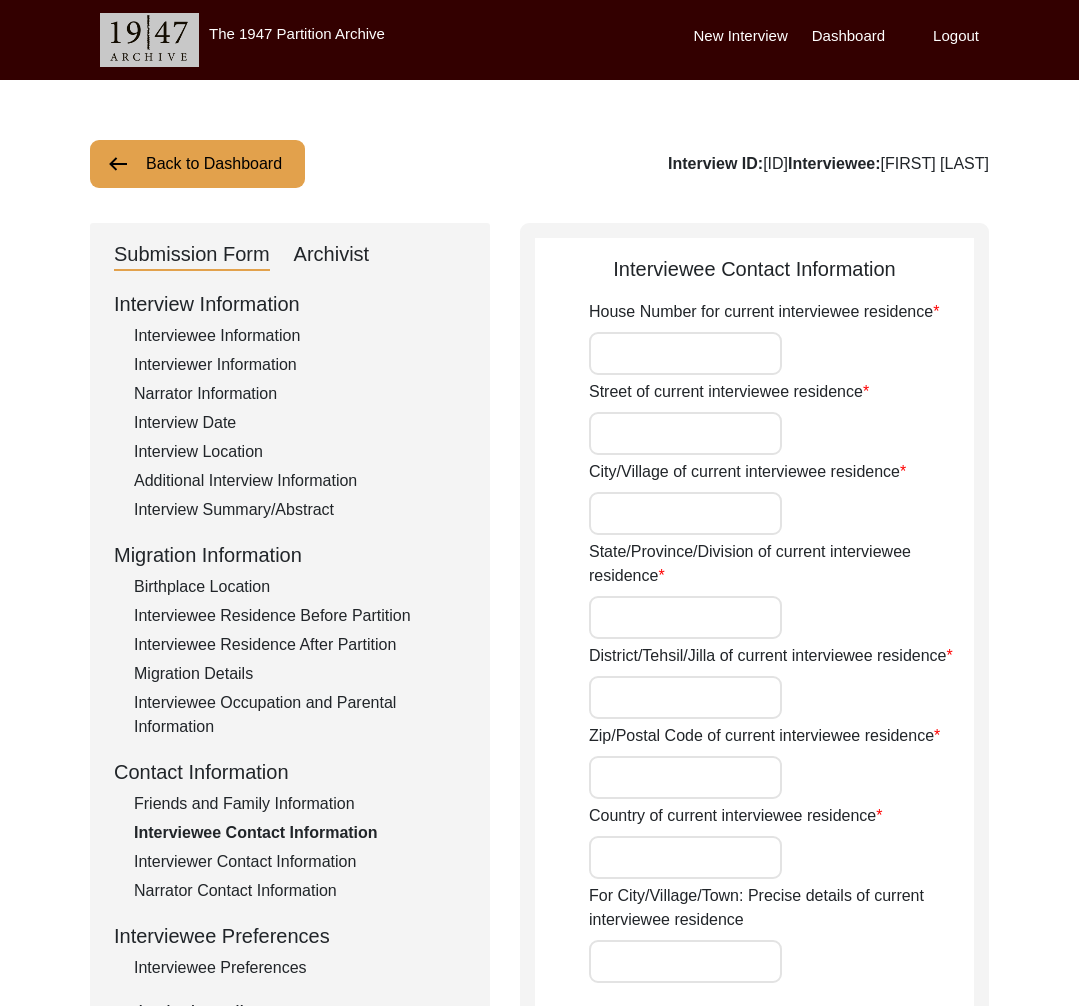 type on "76" 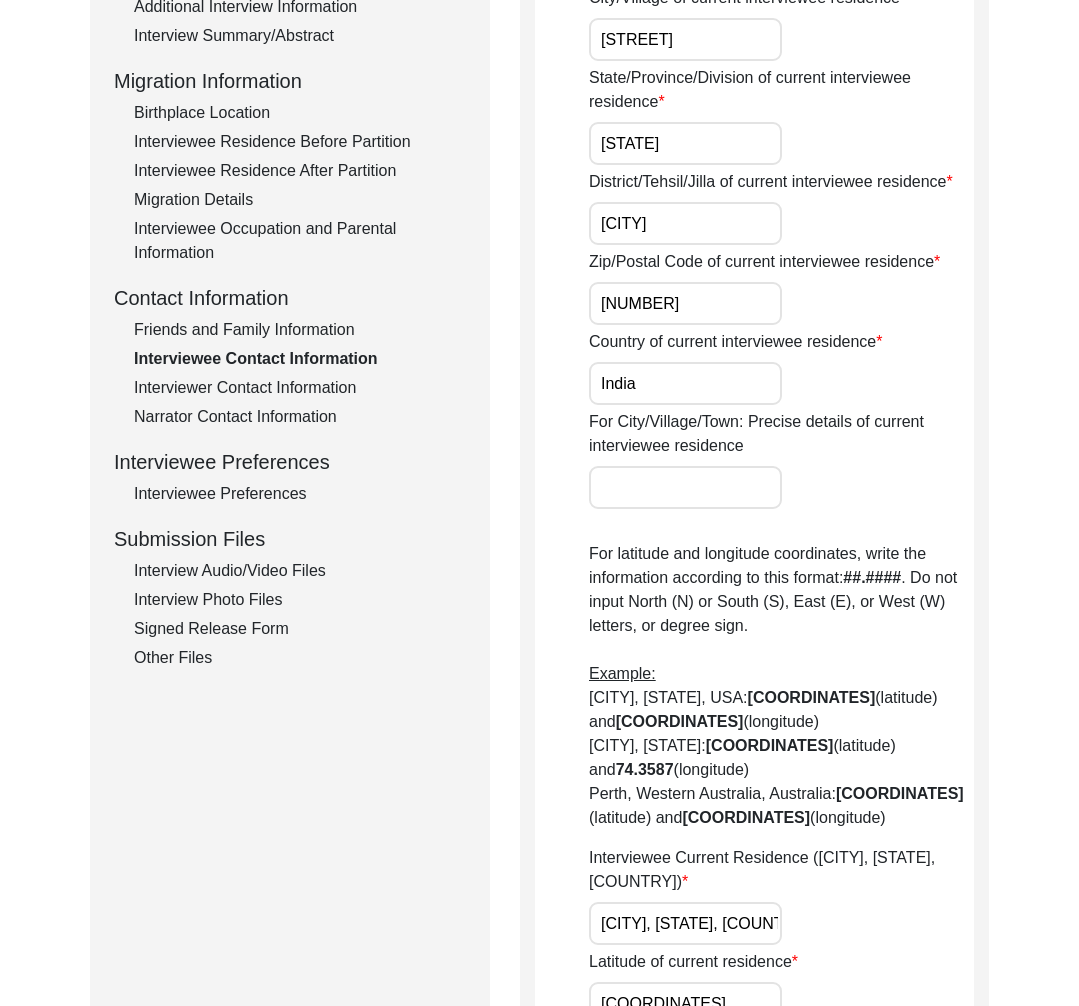 scroll, scrollTop: 0, scrollLeft: 0, axis: both 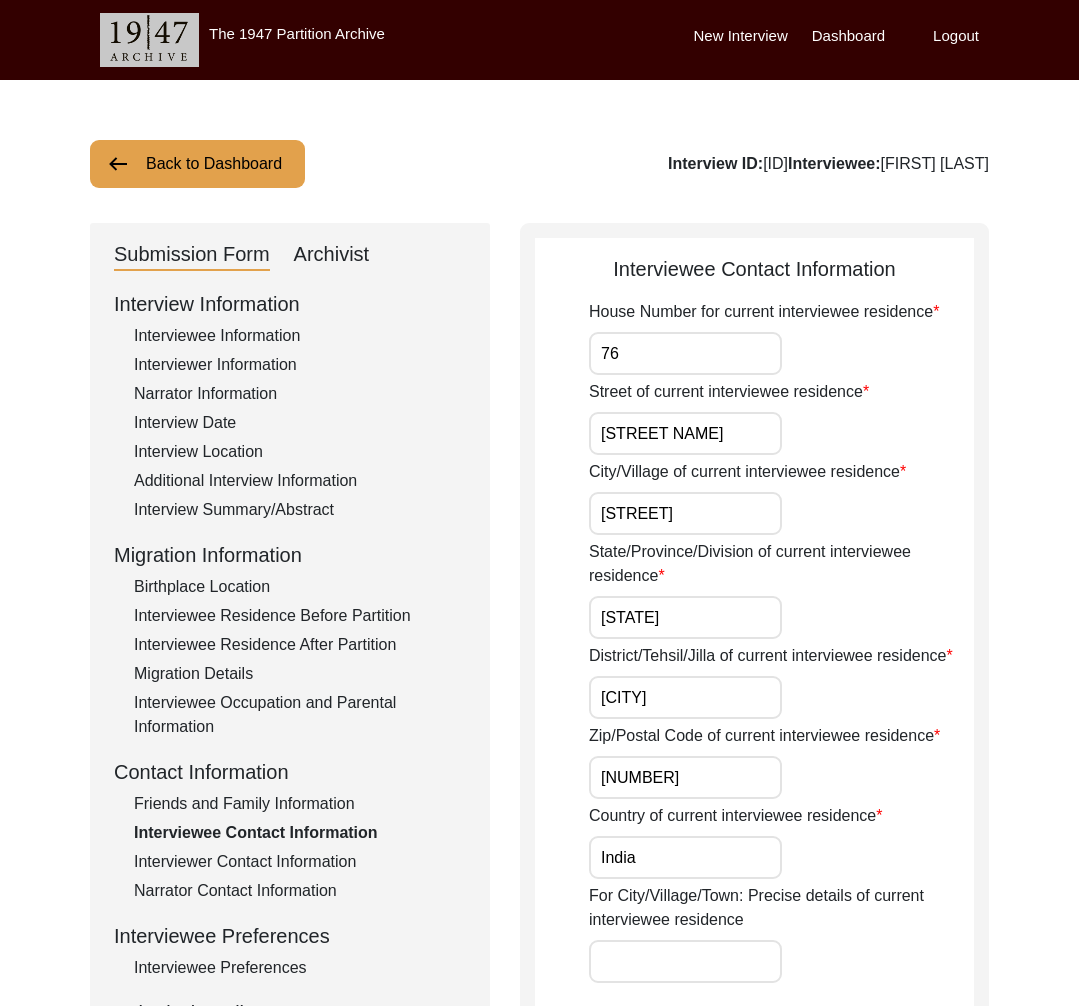 click on "Interviewer Contact Information" 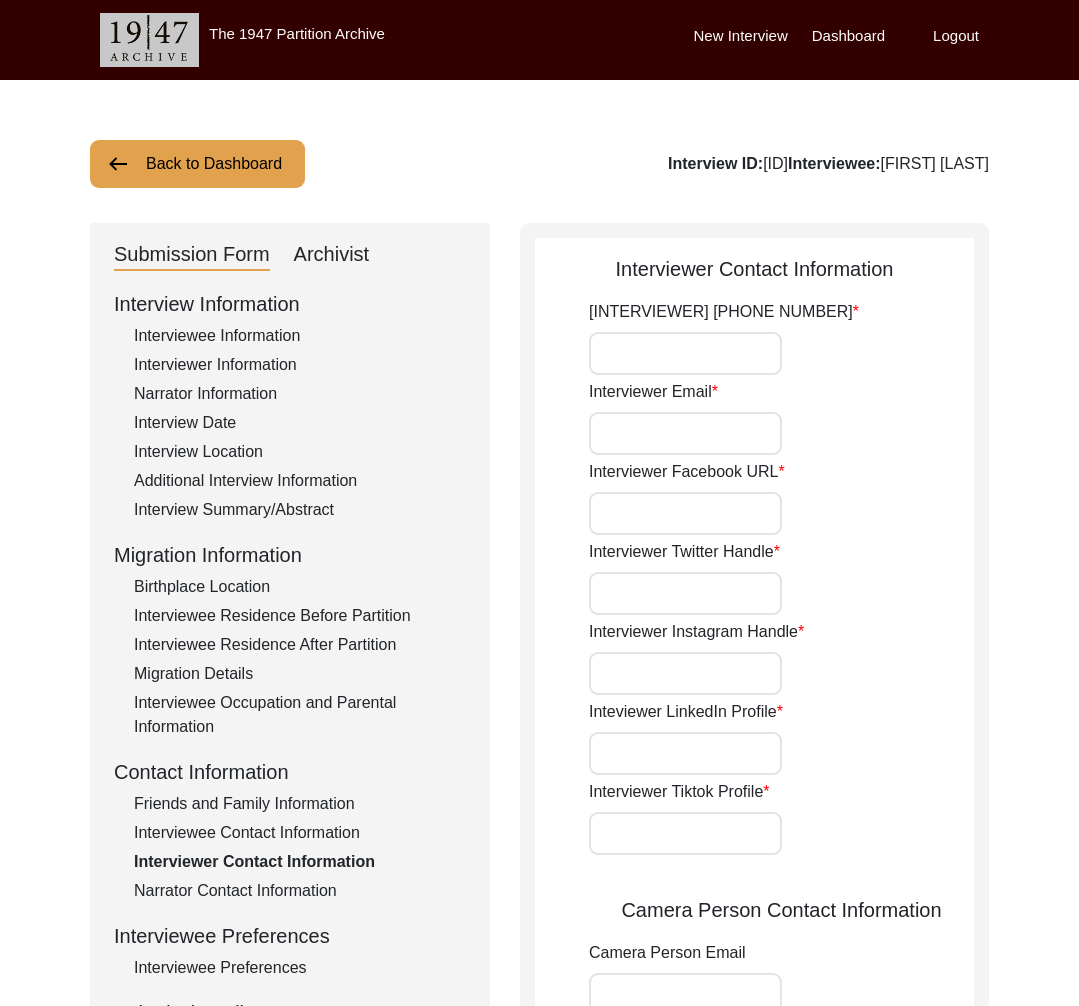 type on "+91 80820 72852" 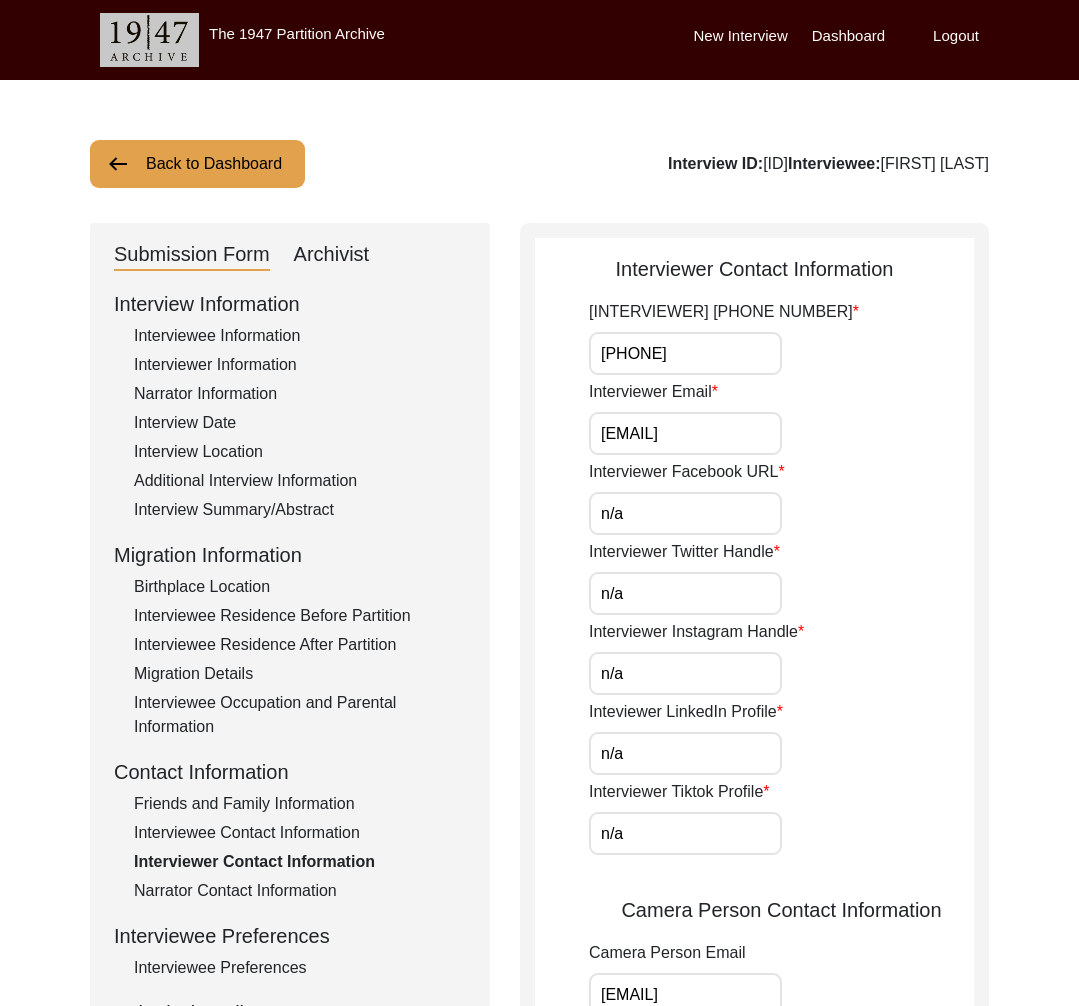 click on "Narrator Contact Information" 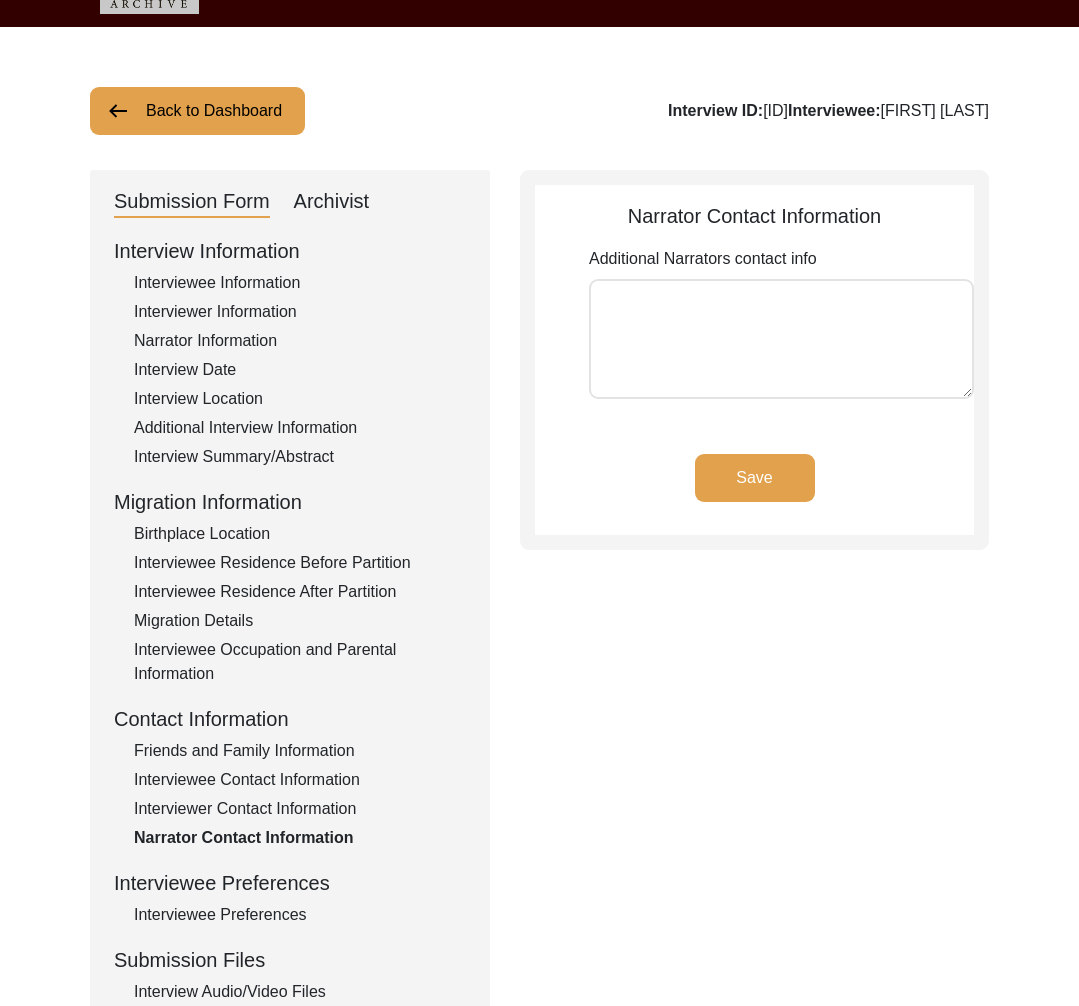 scroll, scrollTop: 263, scrollLeft: 0, axis: vertical 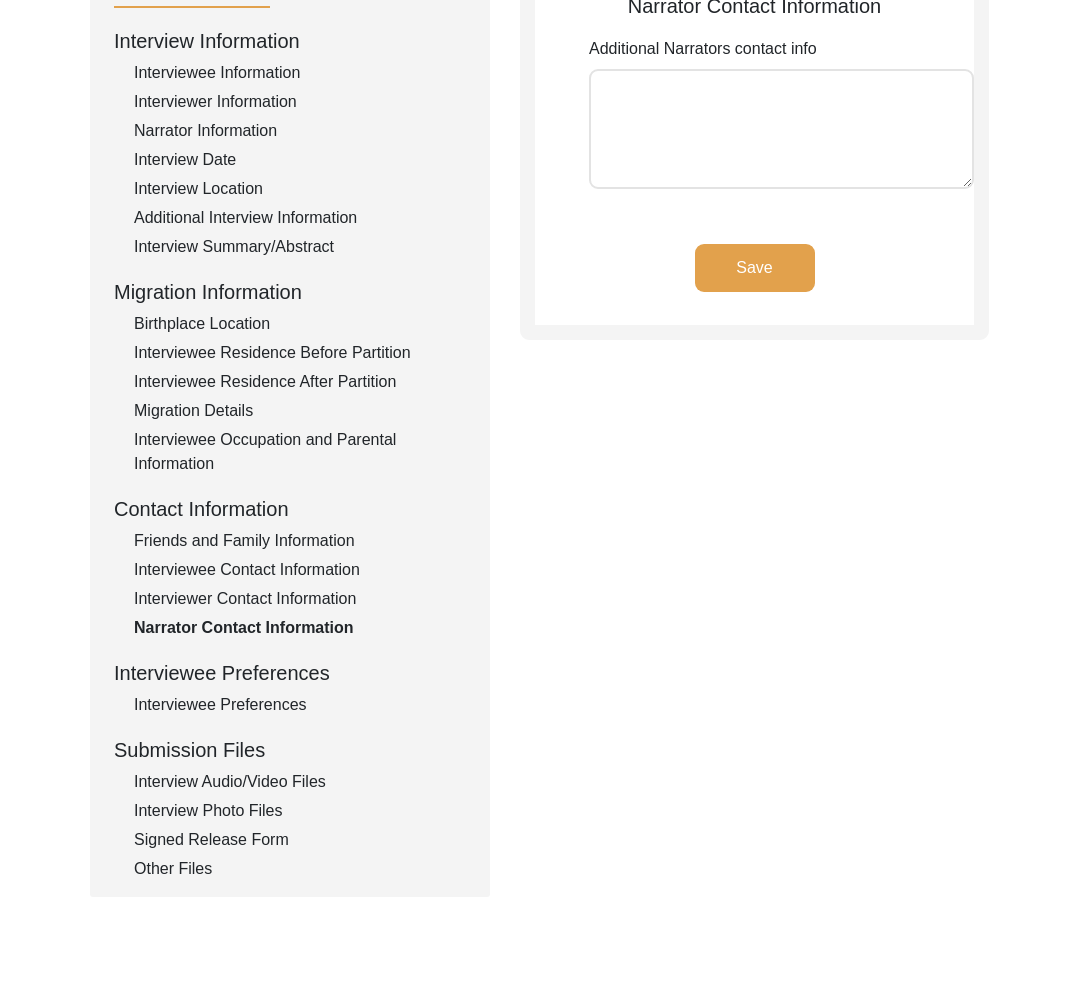 click on "Interviewee Preferences" 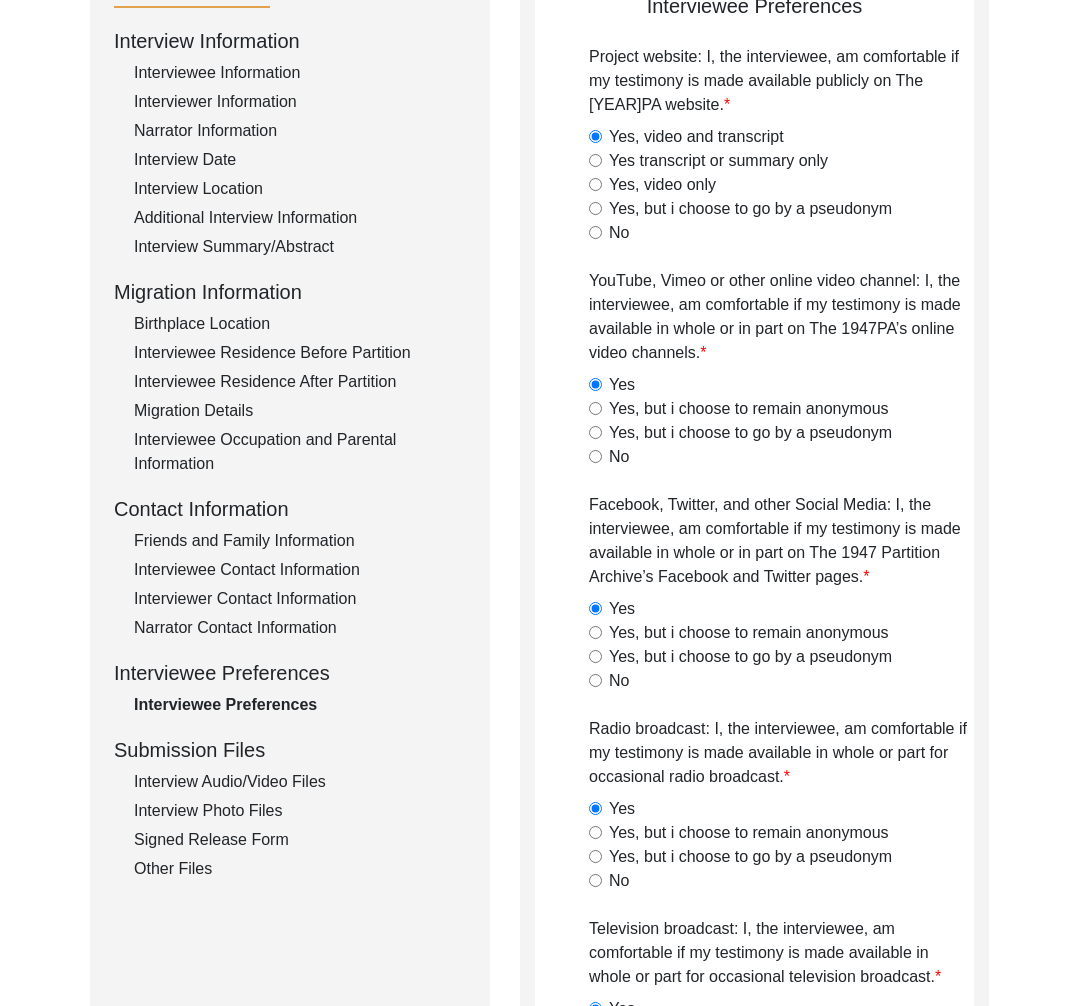 click on "Interview Audio/Video Files" 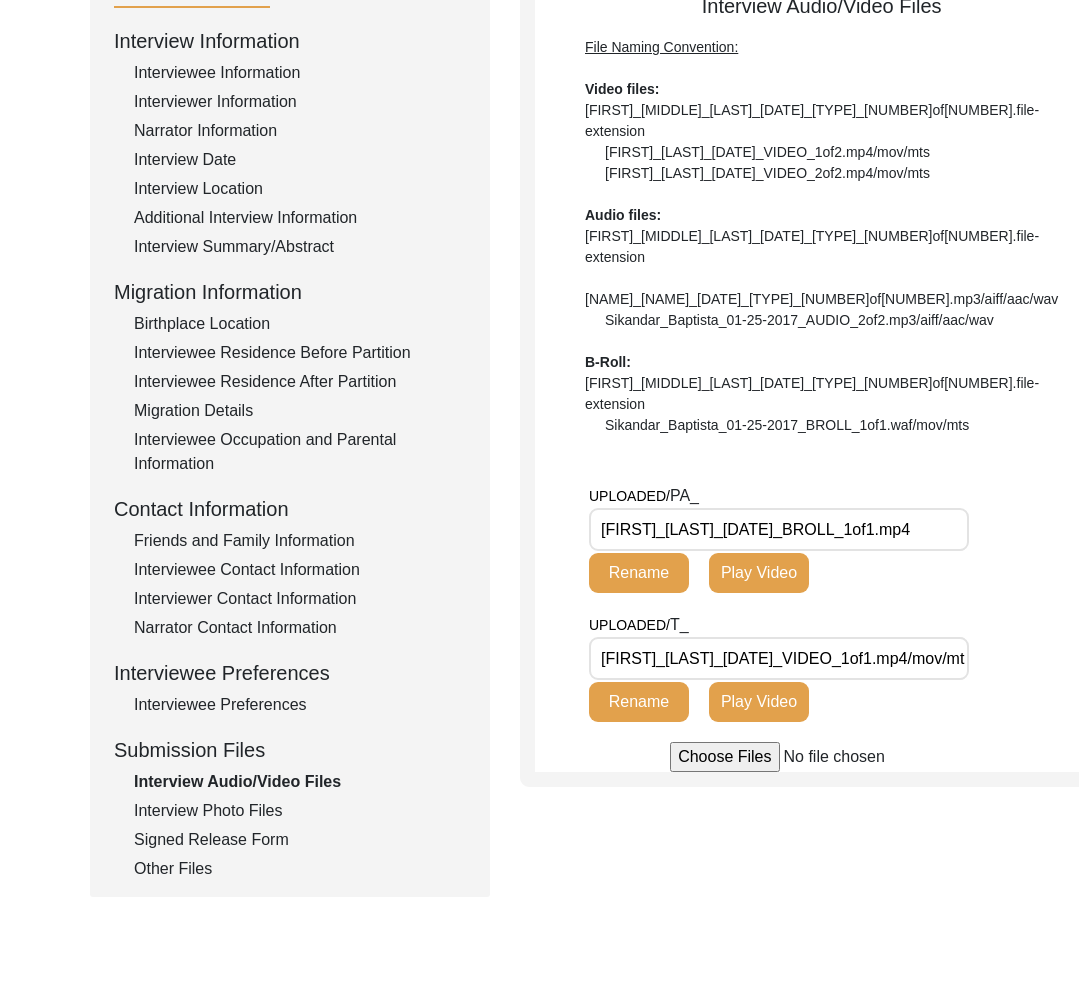 drag, startPoint x: 790, startPoint y: 595, endPoint x: 865, endPoint y: 668, distance: 104.66136 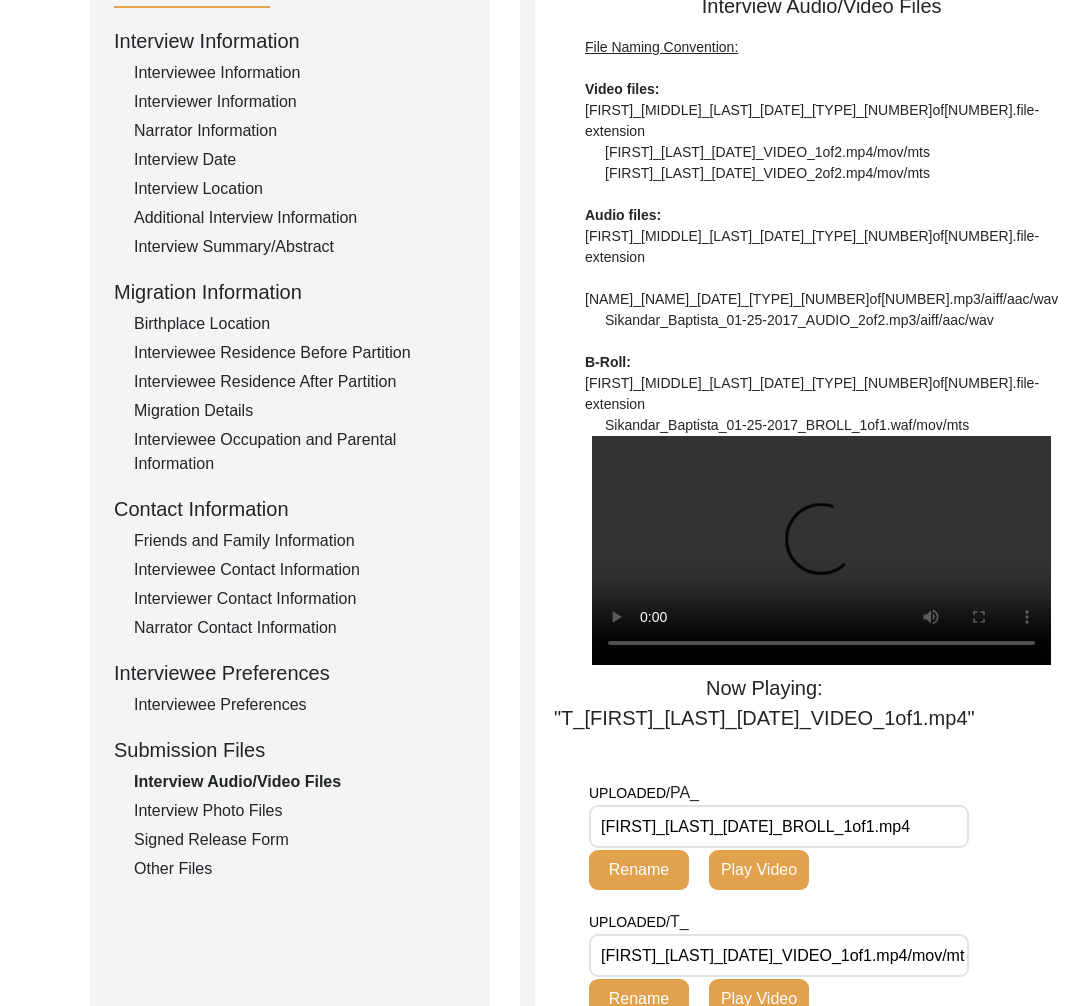 click on "Interview Photo Files" 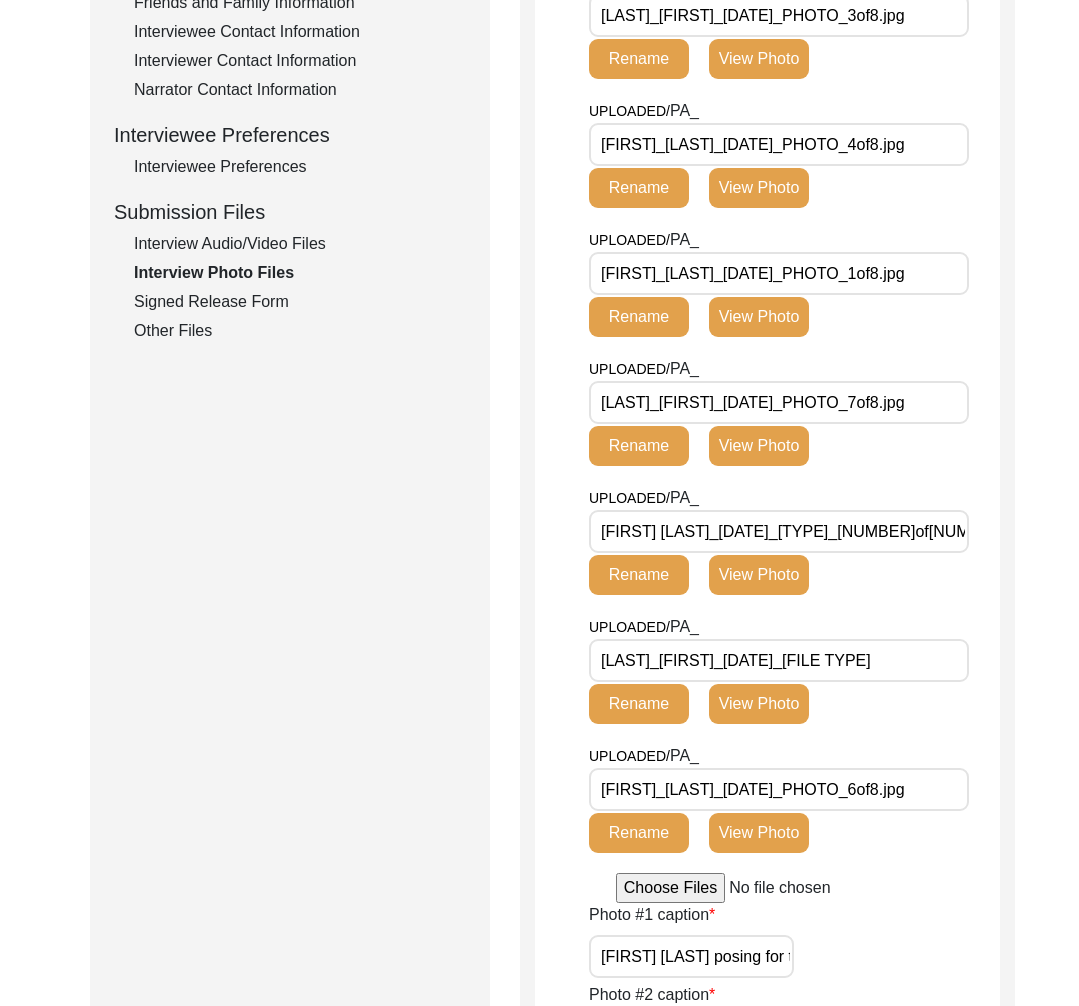 scroll, scrollTop: 246, scrollLeft: 0, axis: vertical 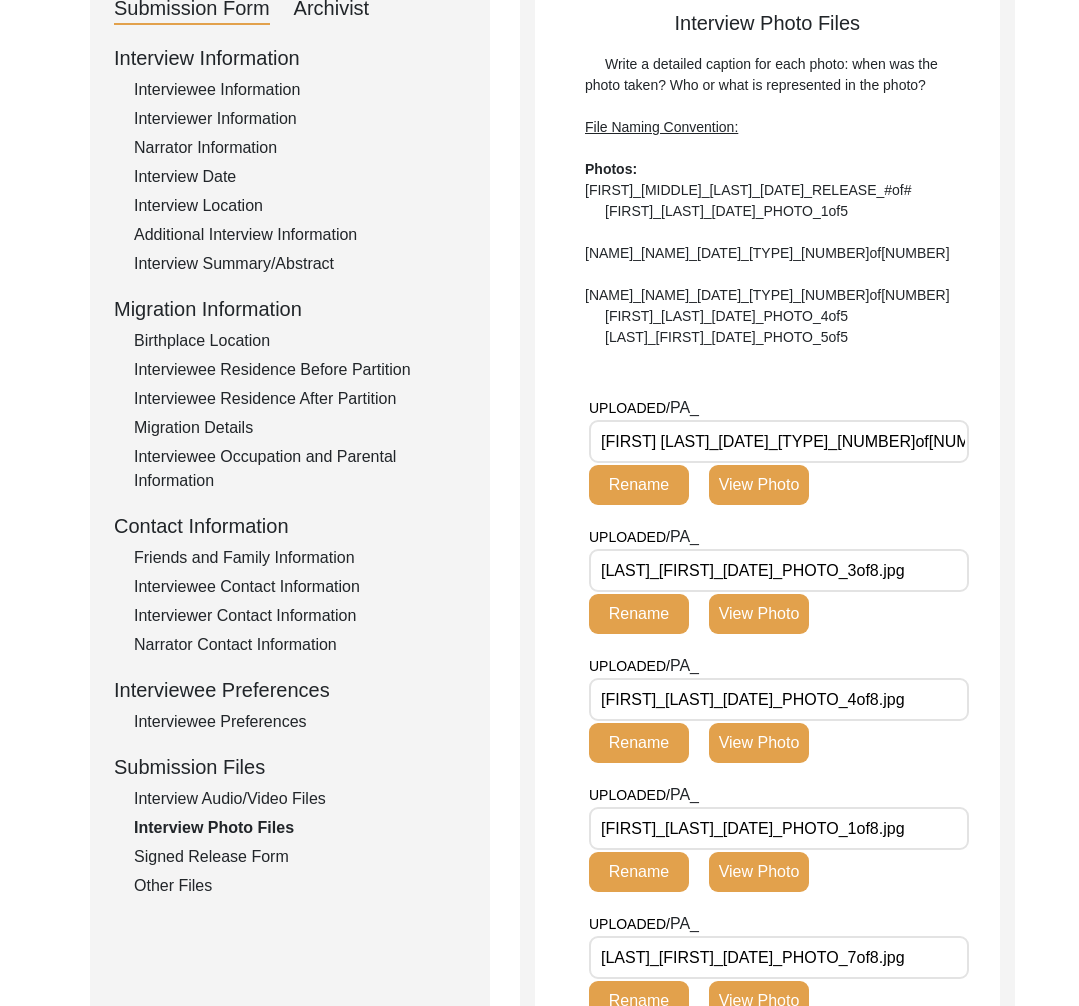 drag, startPoint x: 207, startPoint y: 833, endPoint x: 209, endPoint y: 848, distance: 15.132746 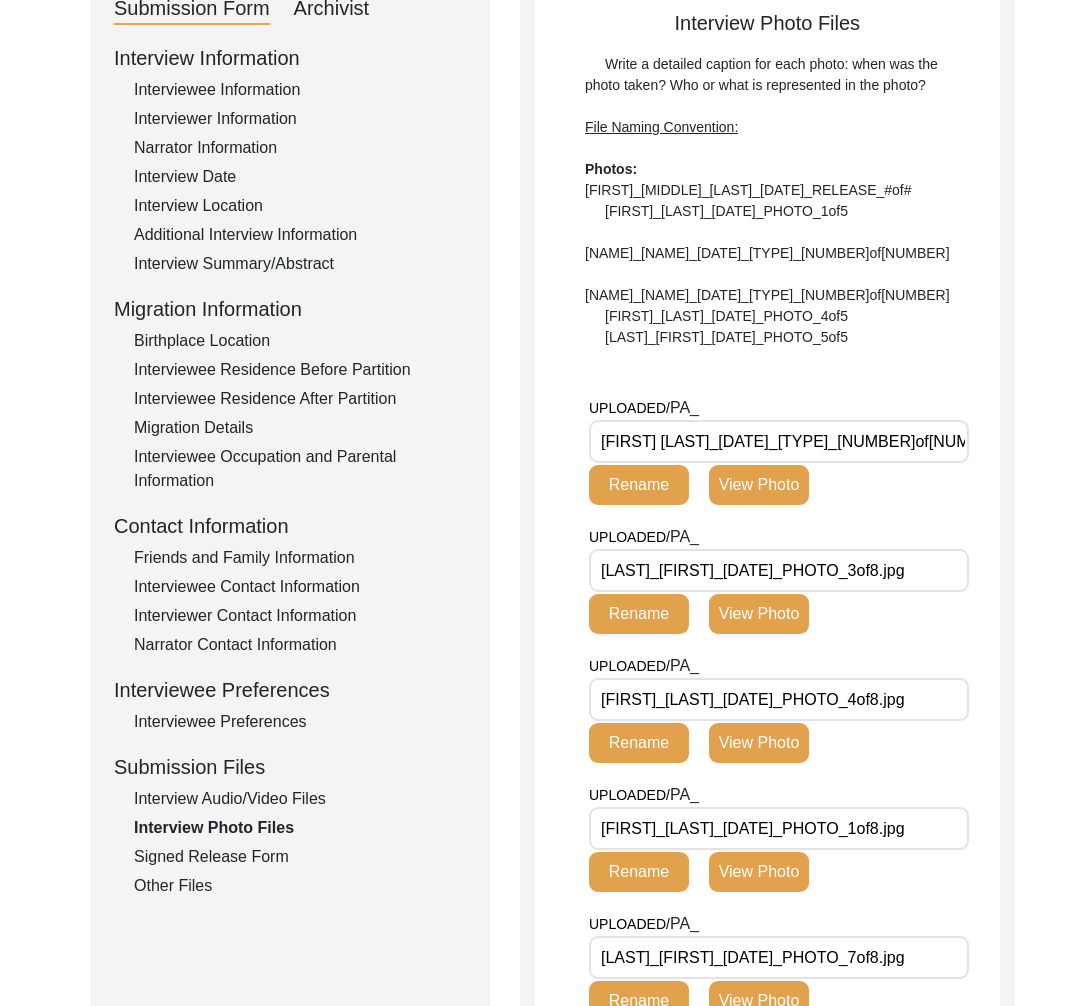 click on "Interview Photo Files" 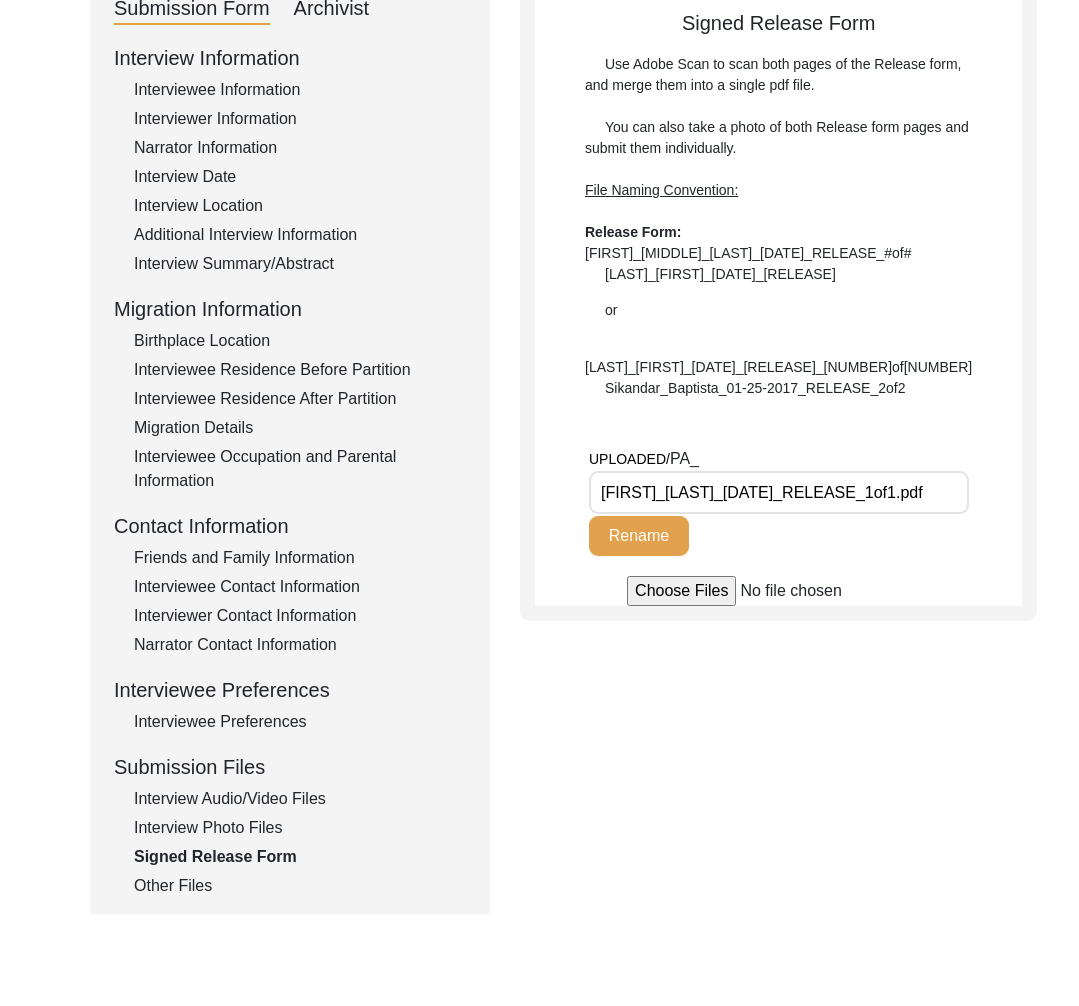 click on "Other Files" 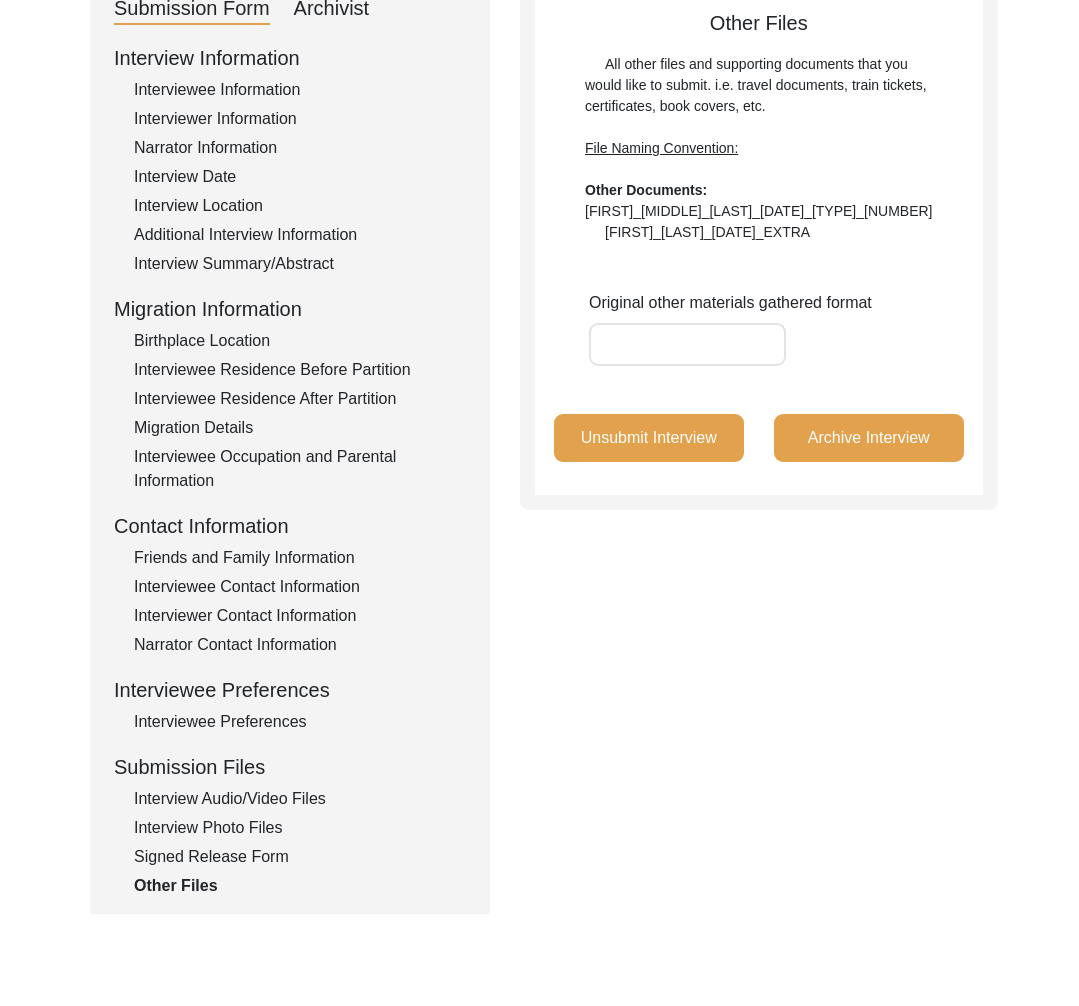 scroll, scrollTop: 0, scrollLeft: 0, axis: both 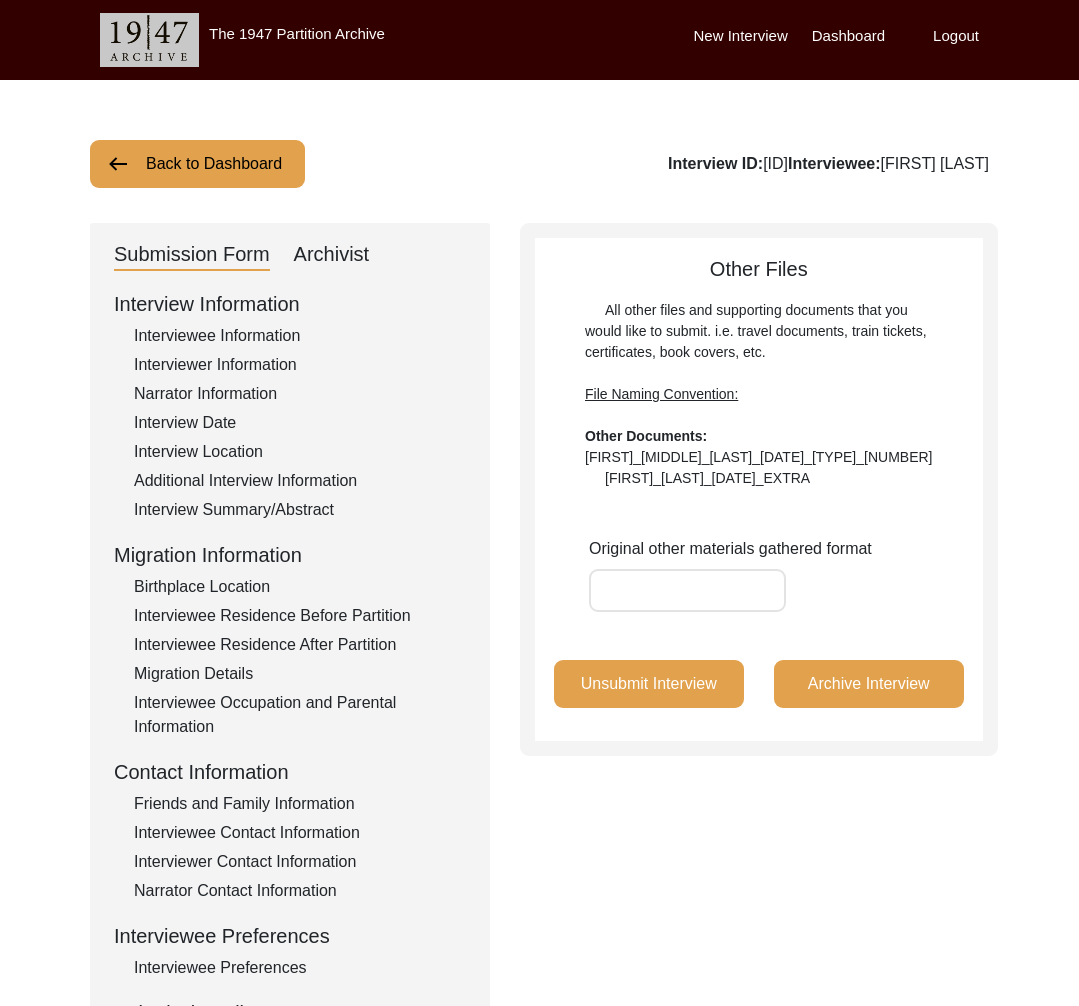 click on "Archivist" 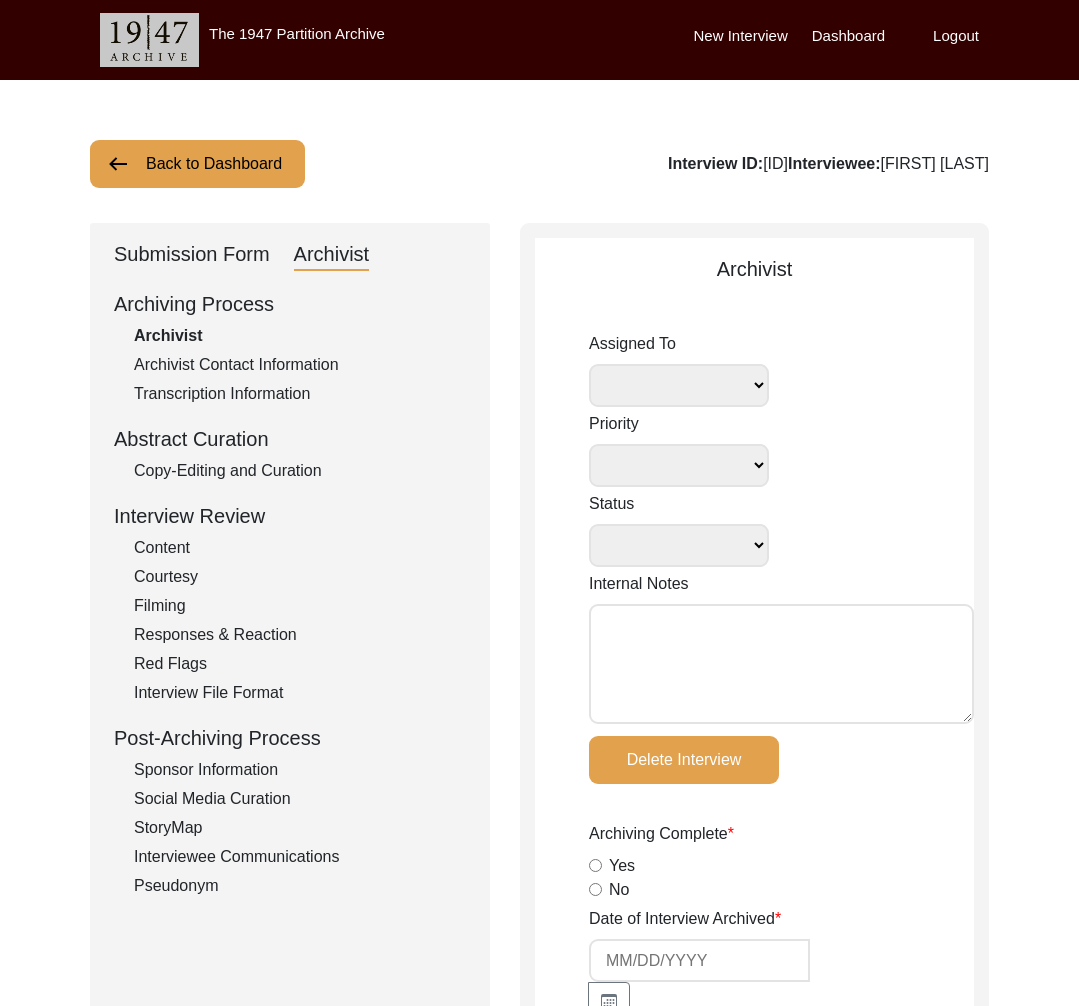 select 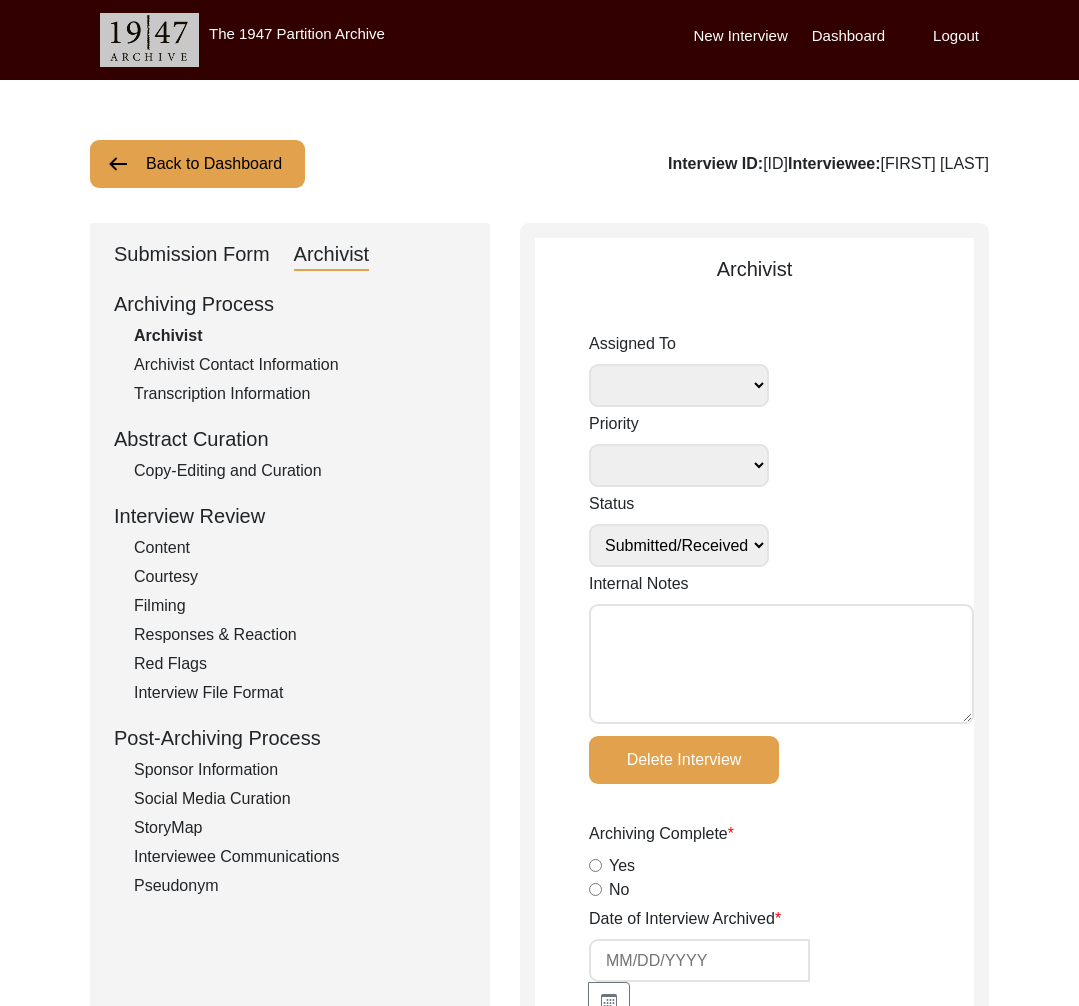 select 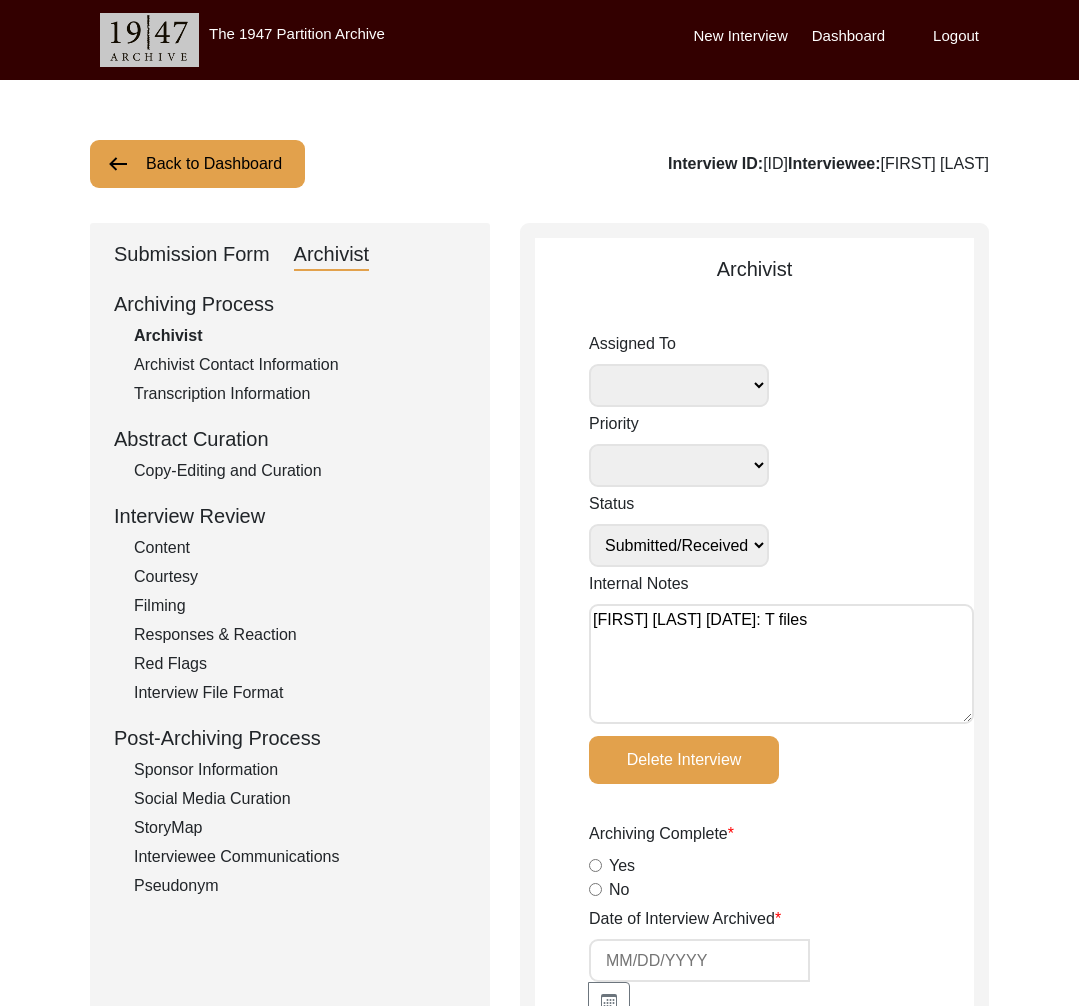 click on "Assigned To Simran Subramaniam Brianna Pollock archivist Lillianne Quijano Alexis Miller Priority Deceased Alive Other Status Submission In Progress Submitted/Received Archiving In Progress Archiving Completed Copy-Editing In Progress Copy-Edited Auditing In Progress Auditing Completed Reviewing In Progress Reviewed Social Media Curation In Progress Social Media Curated Social Media Published Internal Notes Tori Borges 8/5/2025: T files Delete Interview Archiving Complete  Yes   No  Date of Interview Archived Archivist Notes Audit Assignment Date Audit Assignment Additional Date POST Form  Yes   No   None  Summary  Yes   No   None  Summary Added to Curation doc?  Yes   No   None  RELEASE Form  Yes   No   None  Info Missing - Post Interview Form Contact Checklist?  Yes   No   None  Email Checklist?  Yes   No   None  B-Roll Received  Yes   No   None  Video/Audio Received  Yes   No   None  Length of Video (hrs:mins:secs) Docs added to Supporting Materials  Yes   No   None   Post Only   Release Only   Yes   No" 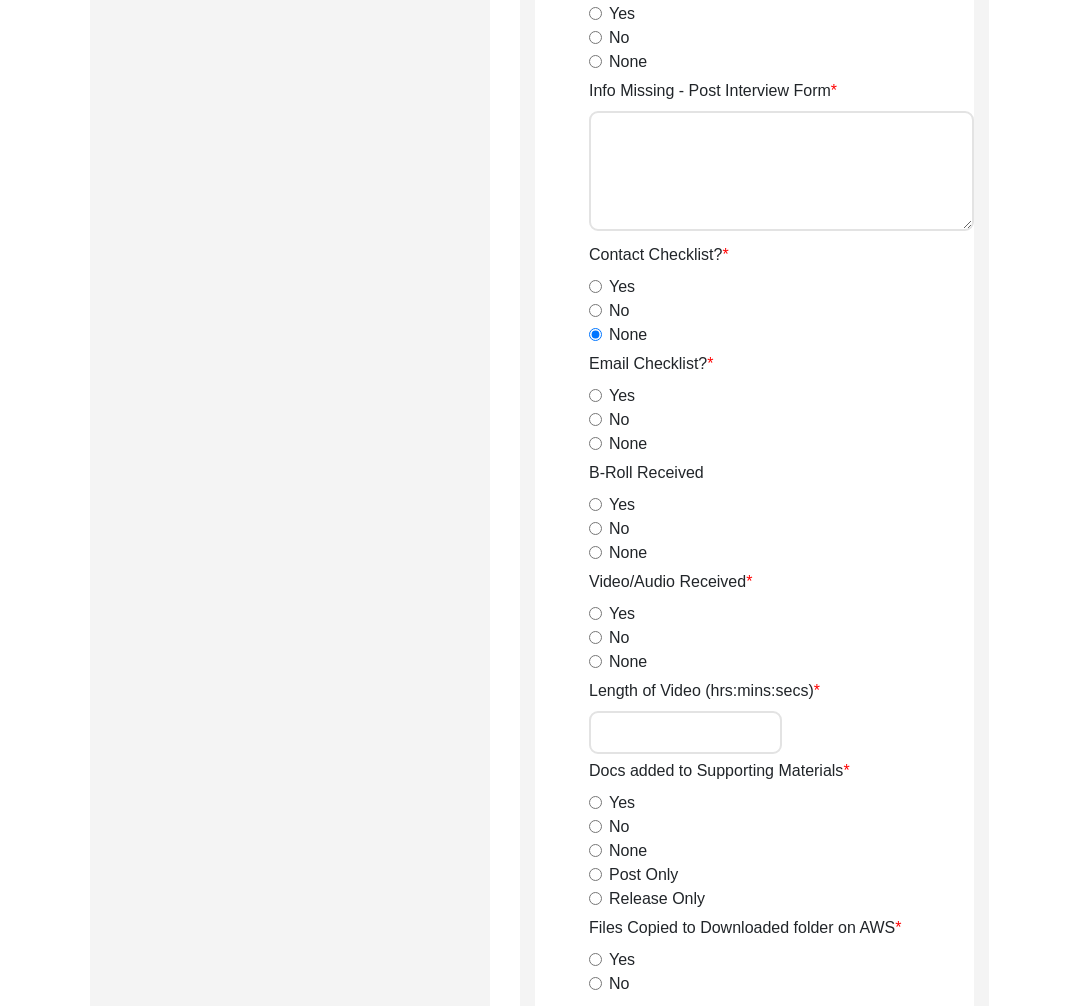 scroll, scrollTop: 0, scrollLeft: 0, axis: both 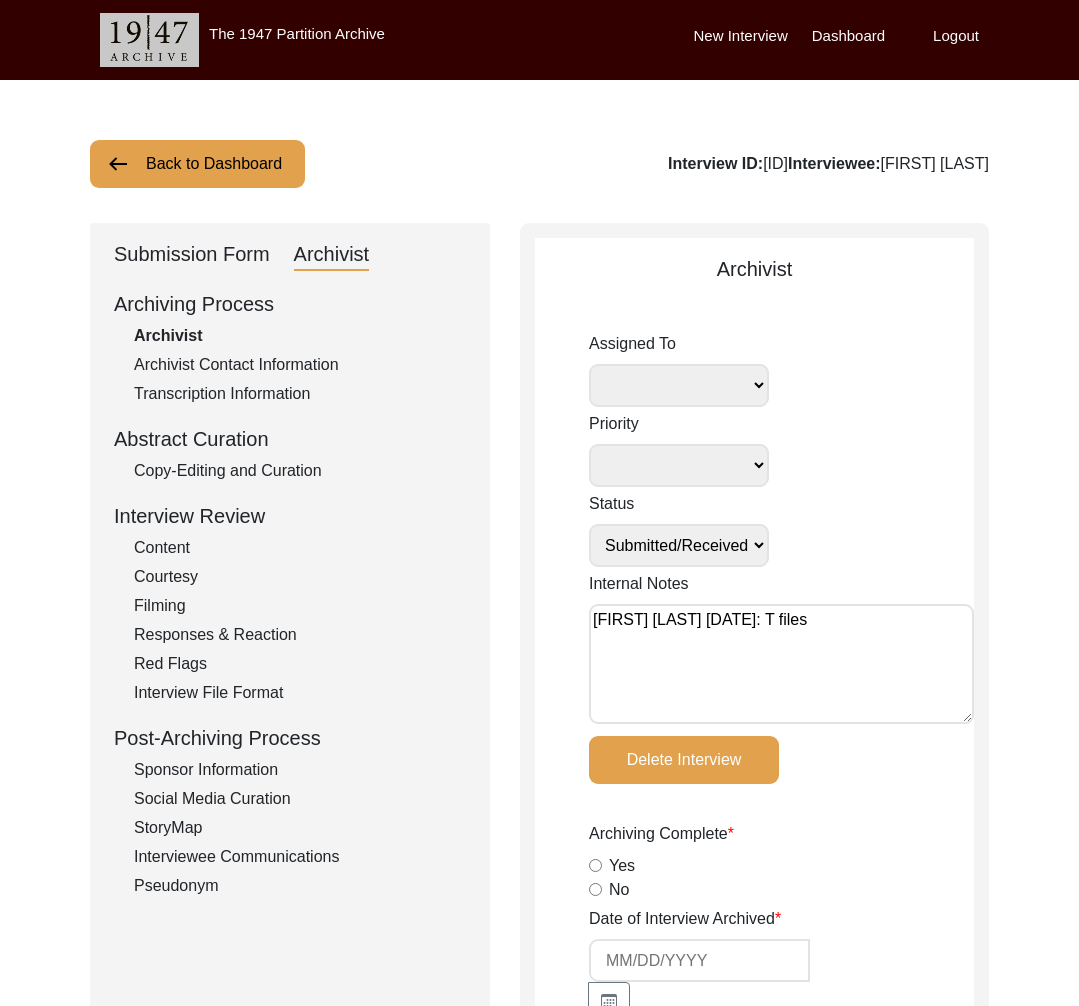 click on "Tori Borges 8/5/2025: T files" at bounding box center (781, 664) 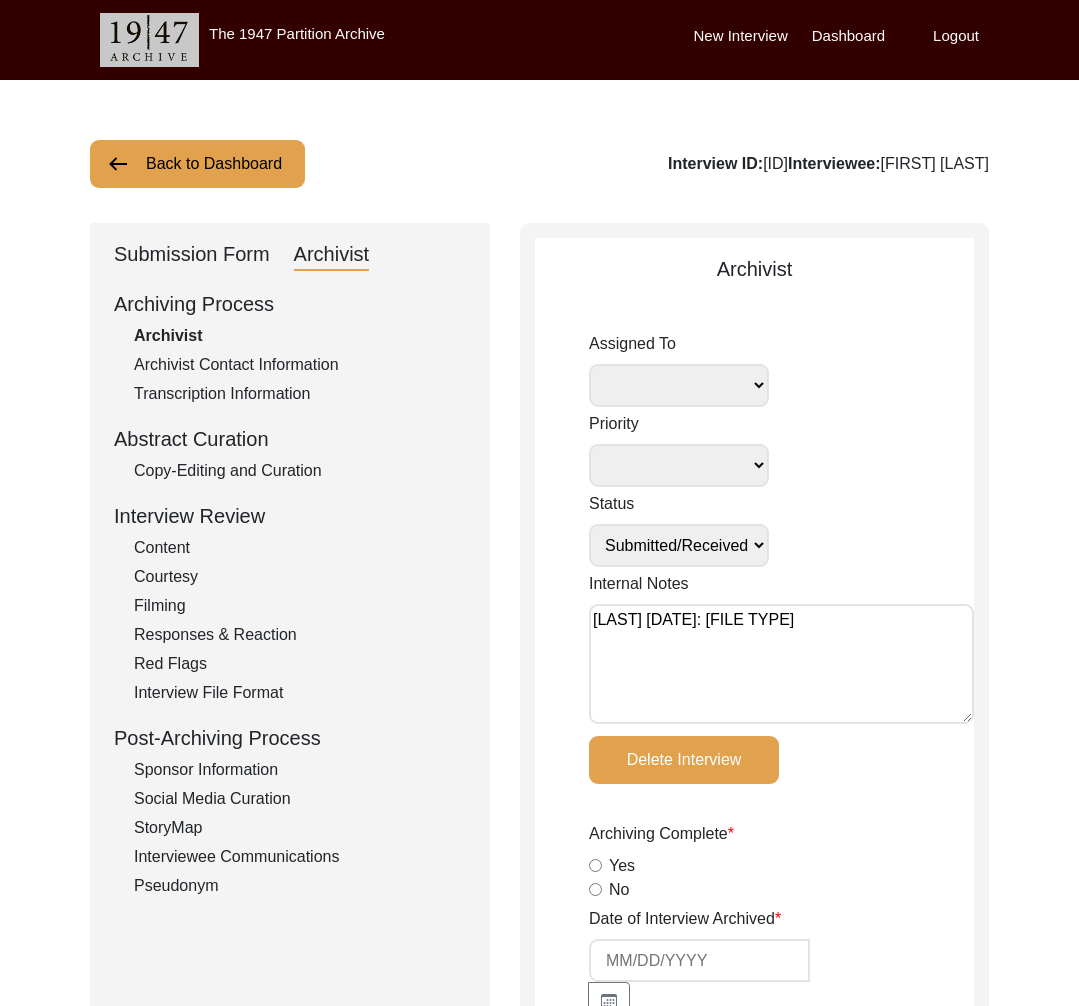 type on "Tori Borges 8/5/2025: T file" 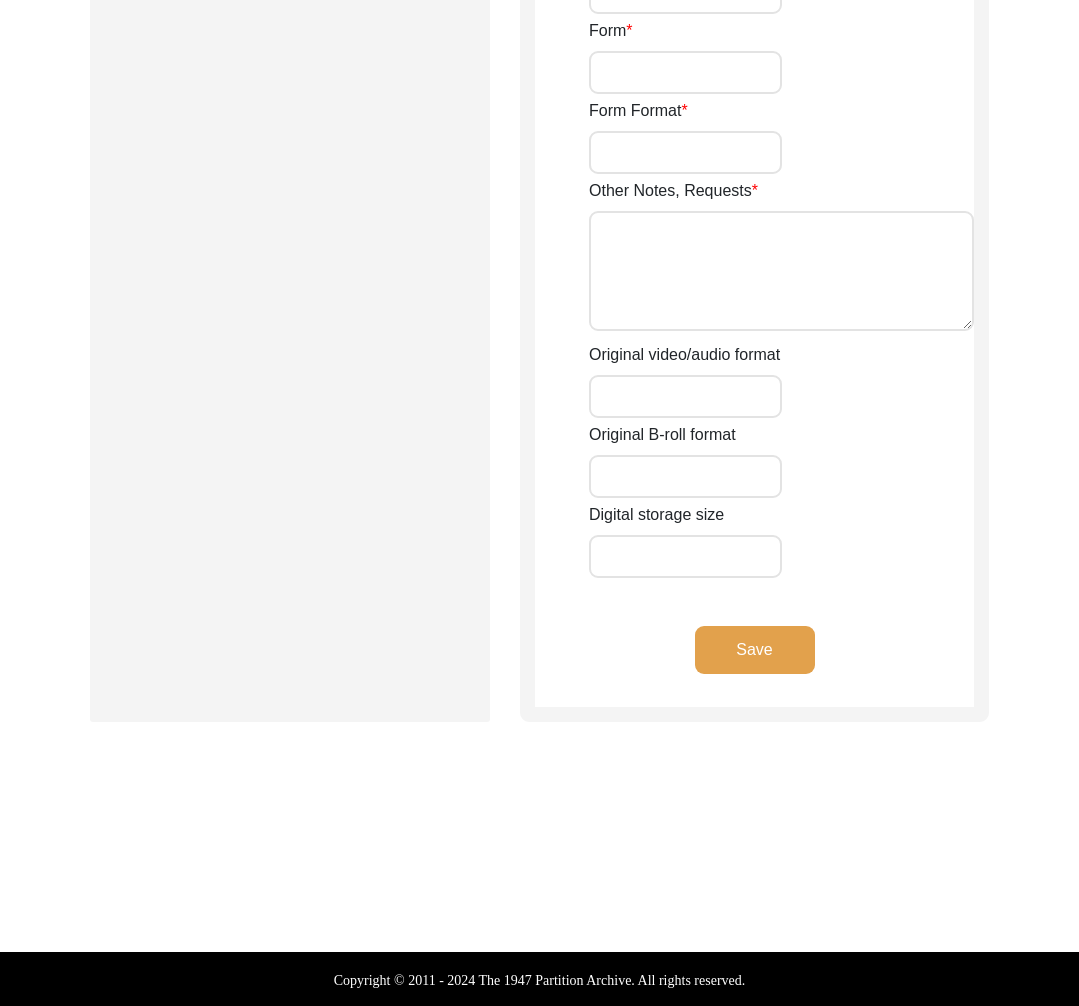 click on "Save" 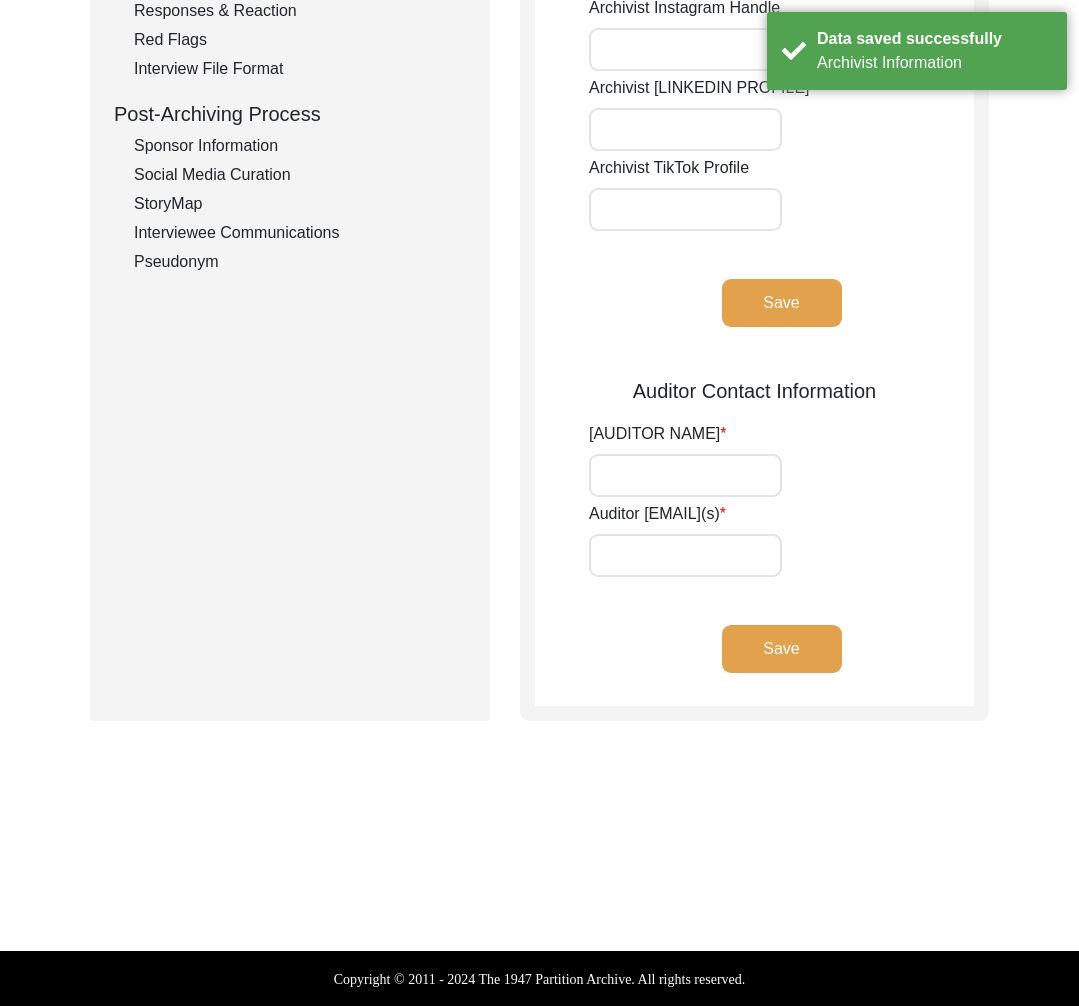 scroll, scrollTop: 0, scrollLeft: 0, axis: both 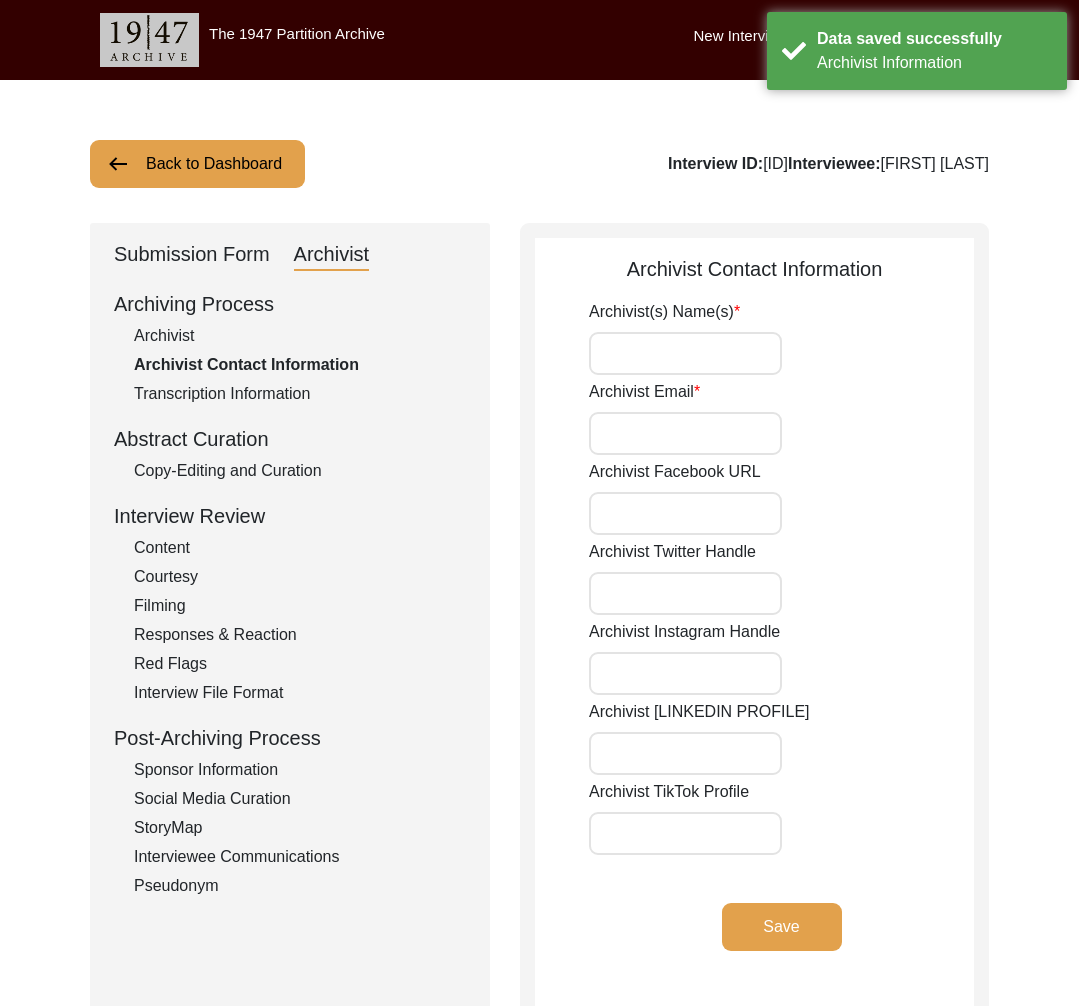 click on "Interview ID:  PA13459  Interviewee:  Bodh Raj Sharma" 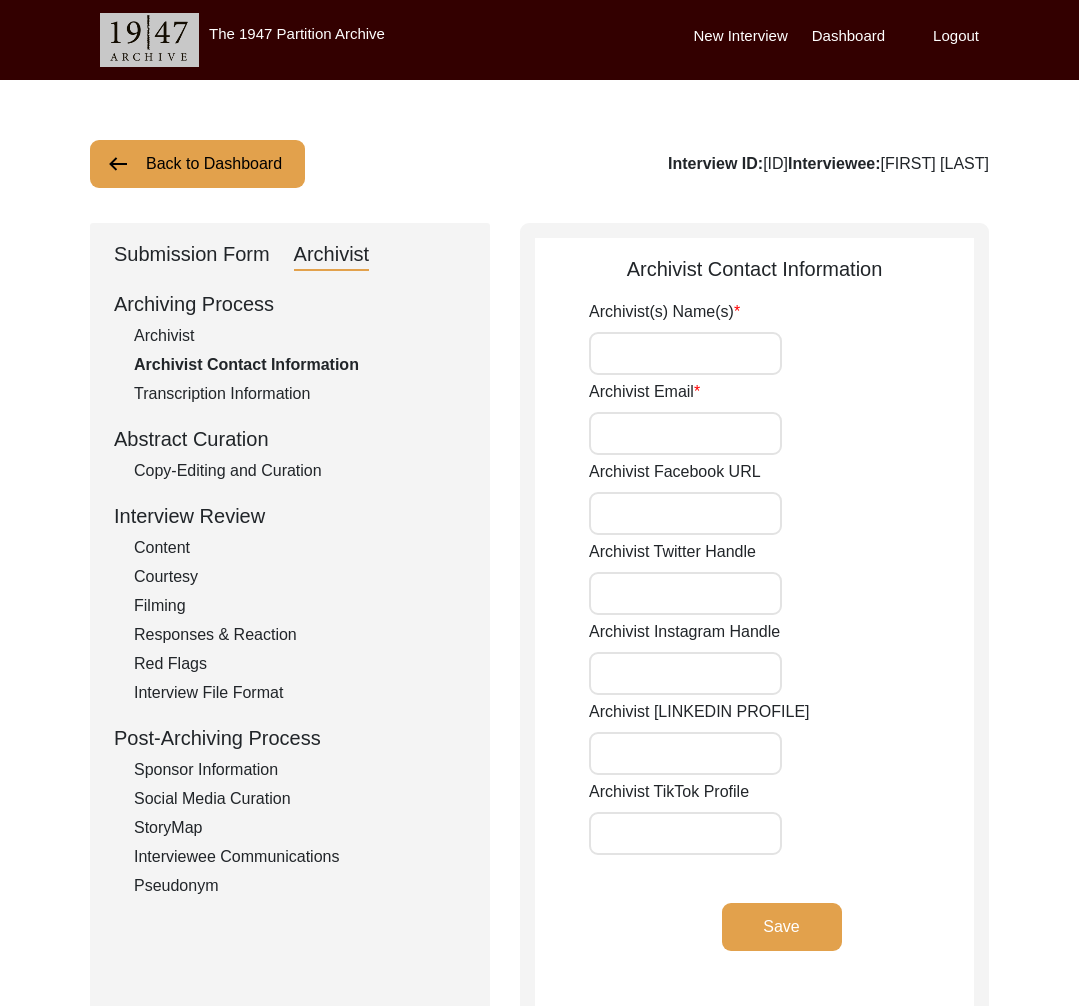 drag, startPoint x: 207, startPoint y: 239, endPoint x: 248, endPoint y: 285, distance: 61.6198 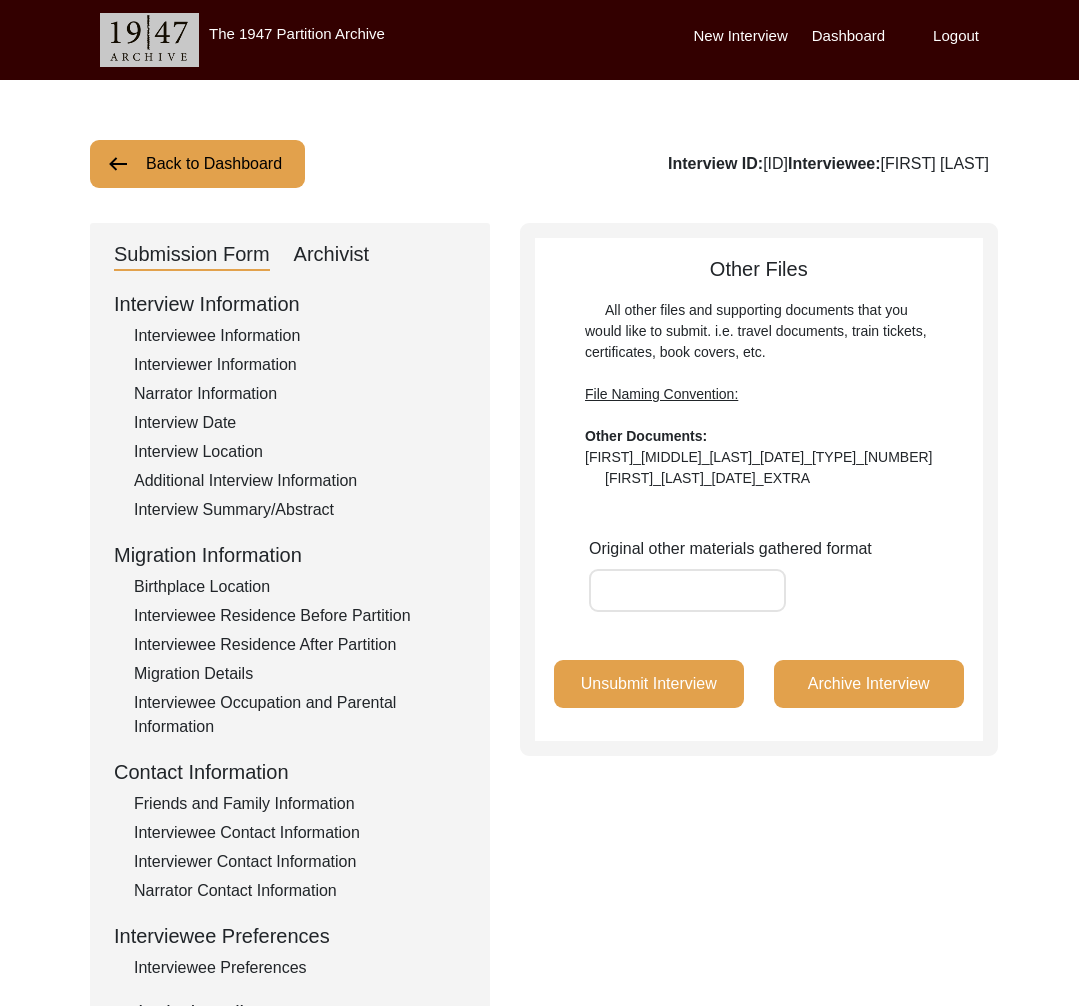 click on "Interview Information   Interviewee Information   Interviewer Information   Narrator Information   Interview Date   Interview Location   Additional Interview Information   Interview Summary/Abstract   Migration Information   Birthplace Location   Interviewee Residence Before Partition   Interviewee Residence After Partition   Migration Details   Interviewee Occupation and Parental Information   Contact Information   Friends and Family Information   Interviewee Contact Information   Interviewer Contact Information   Narrator Contact Information   Interviewee Preferences   Interviewee Preferences   Submission Files   Interview Audio/Video Files   Interview Photo Files   Signed Release Form   Other Files" 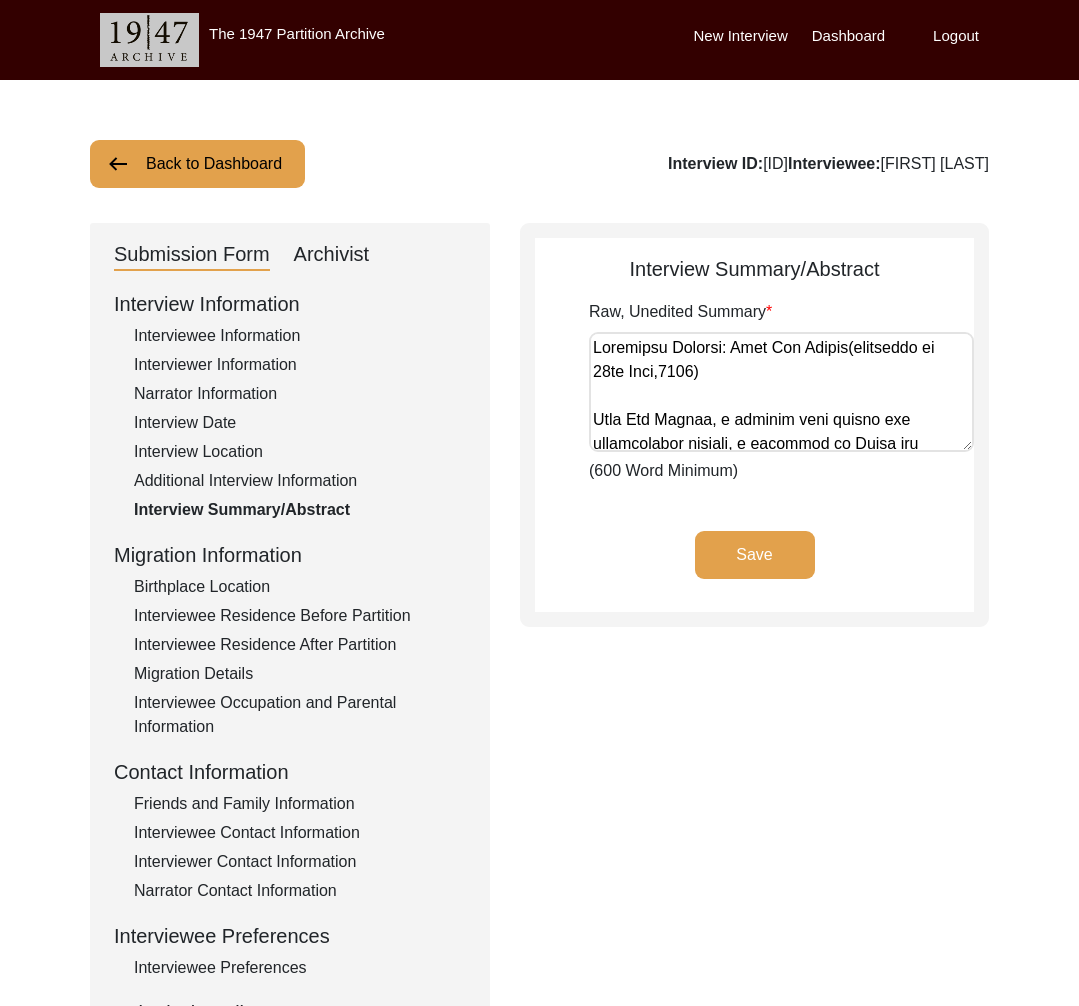 scroll, scrollTop: 65, scrollLeft: 0, axis: vertical 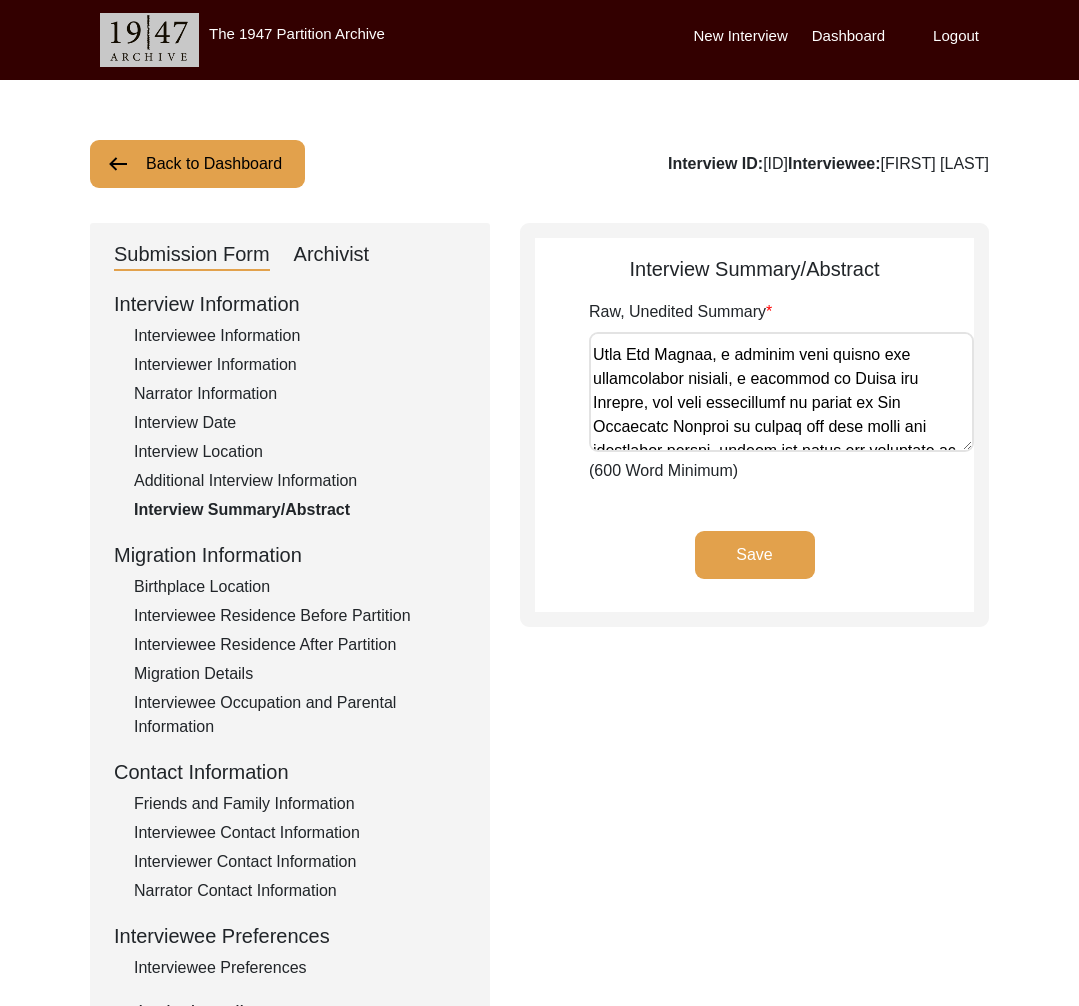 drag, startPoint x: 600, startPoint y: 357, endPoint x: 724, endPoint y: 430, distance: 143.89232 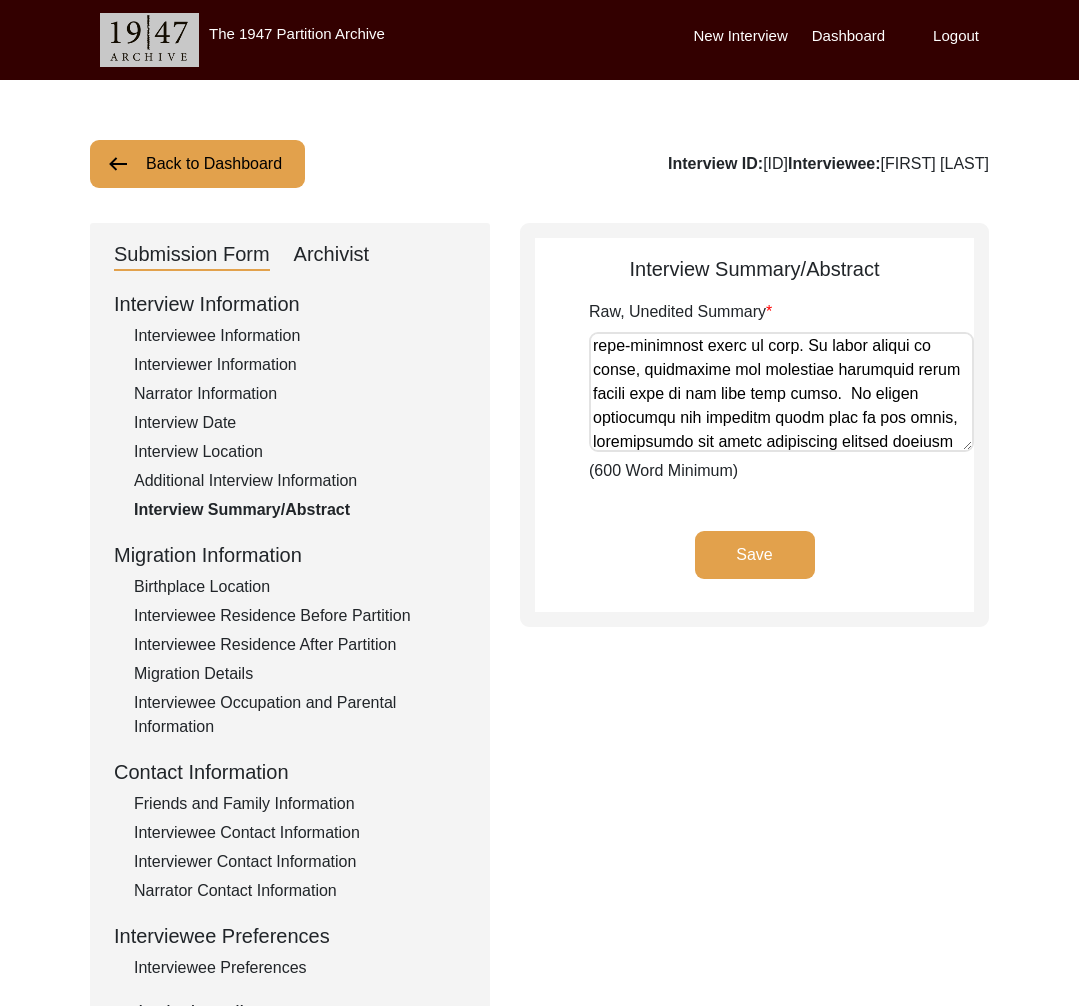 scroll, scrollTop: 0, scrollLeft: 0, axis: both 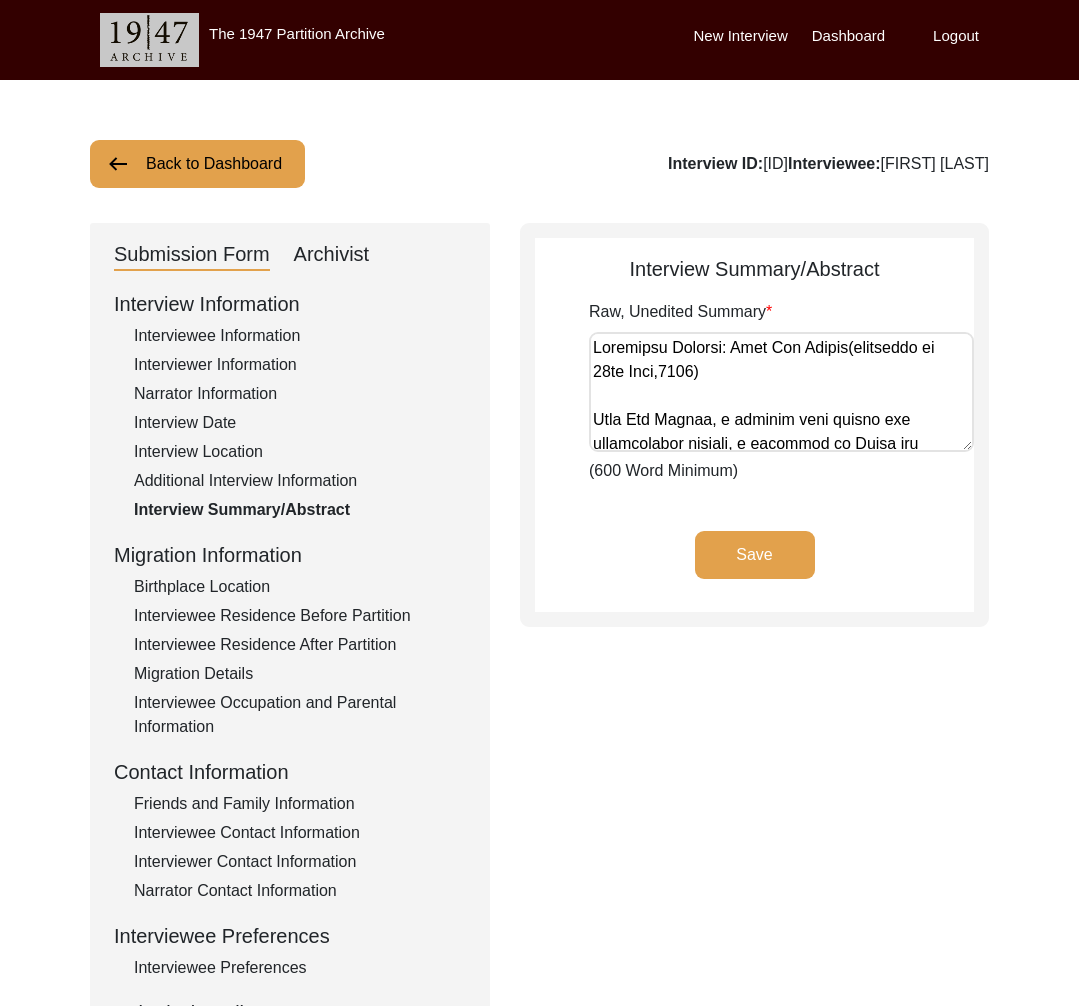 drag, startPoint x: 806, startPoint y: 425, endPoint x: 617, endPoint y: 192, distance: 300.01666 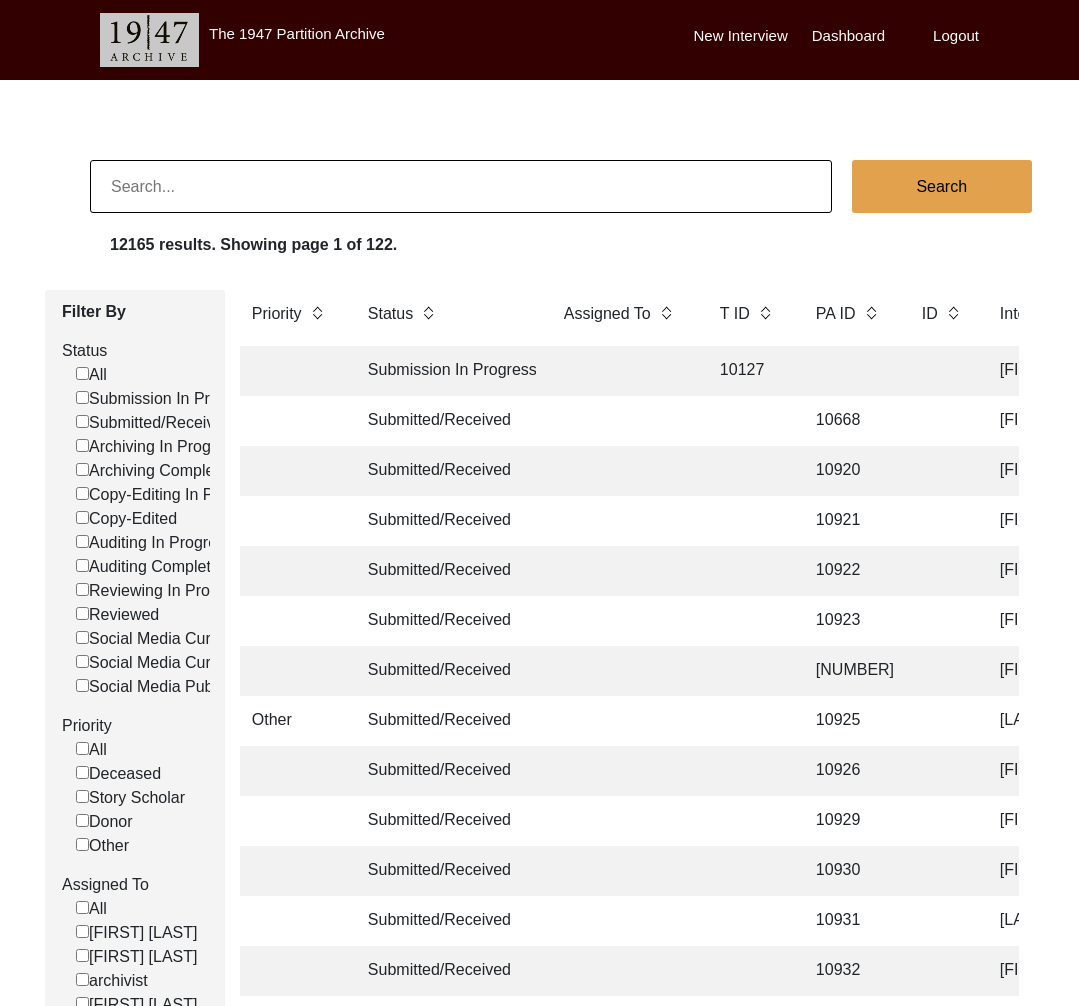 scroll, scrollTop: 0, scrollLeft: 0, axis: both 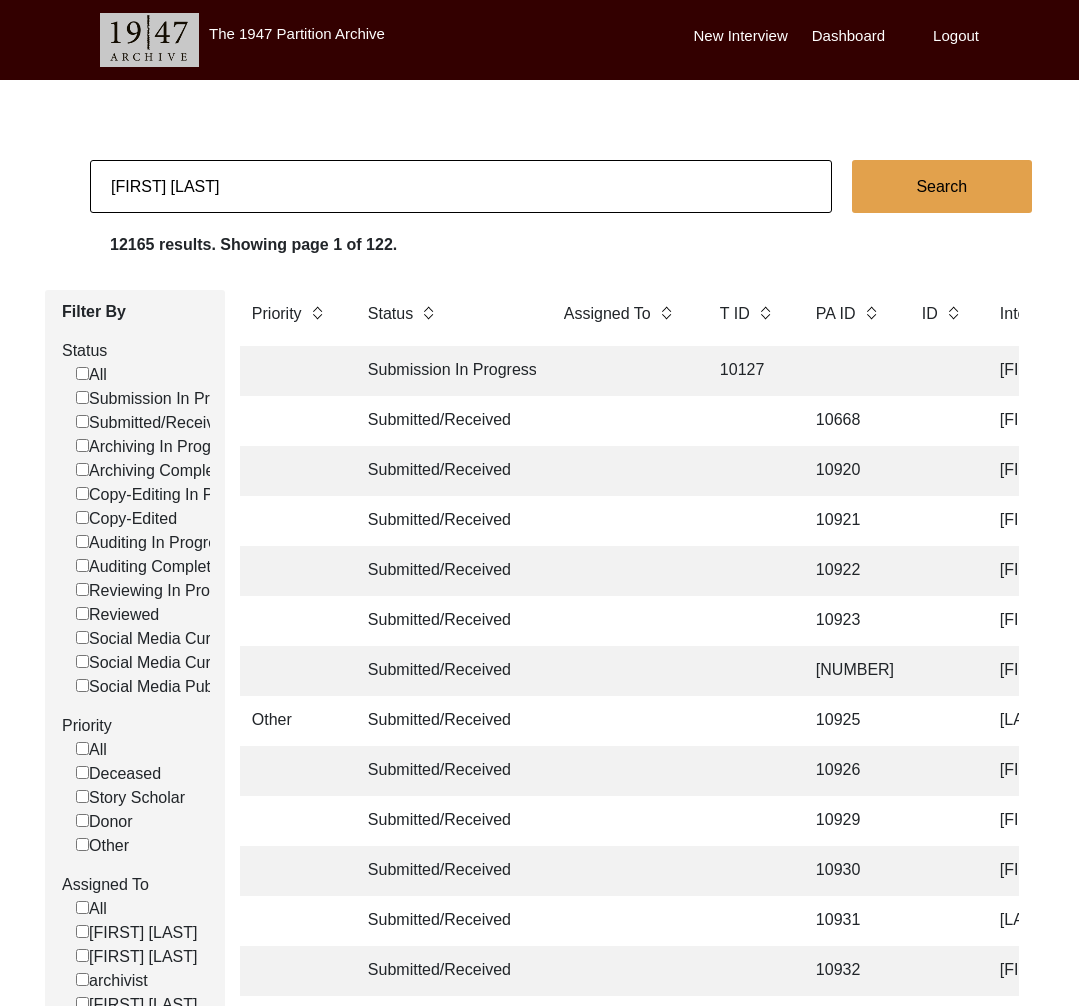 type on "[FIRST] [LAST]" 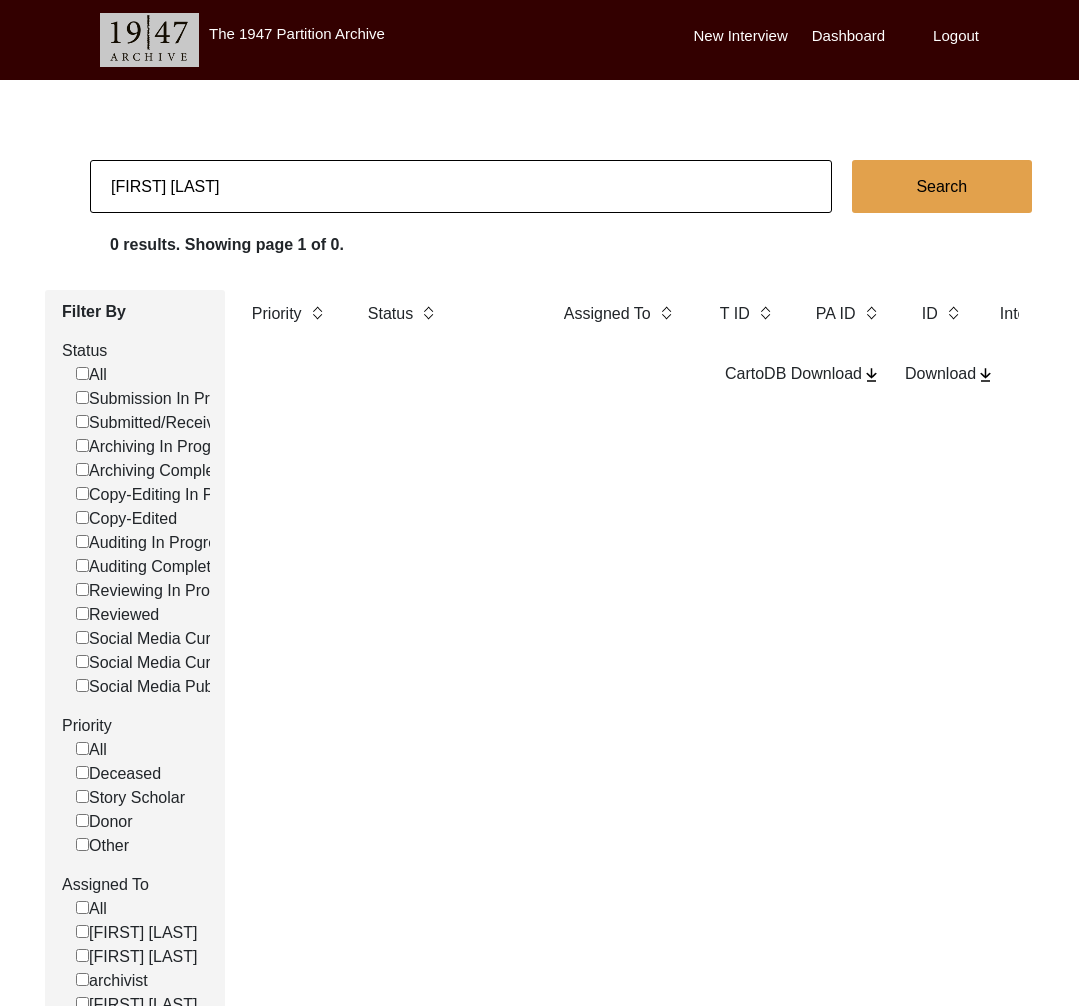 click on "[FIRST] [LAST]" 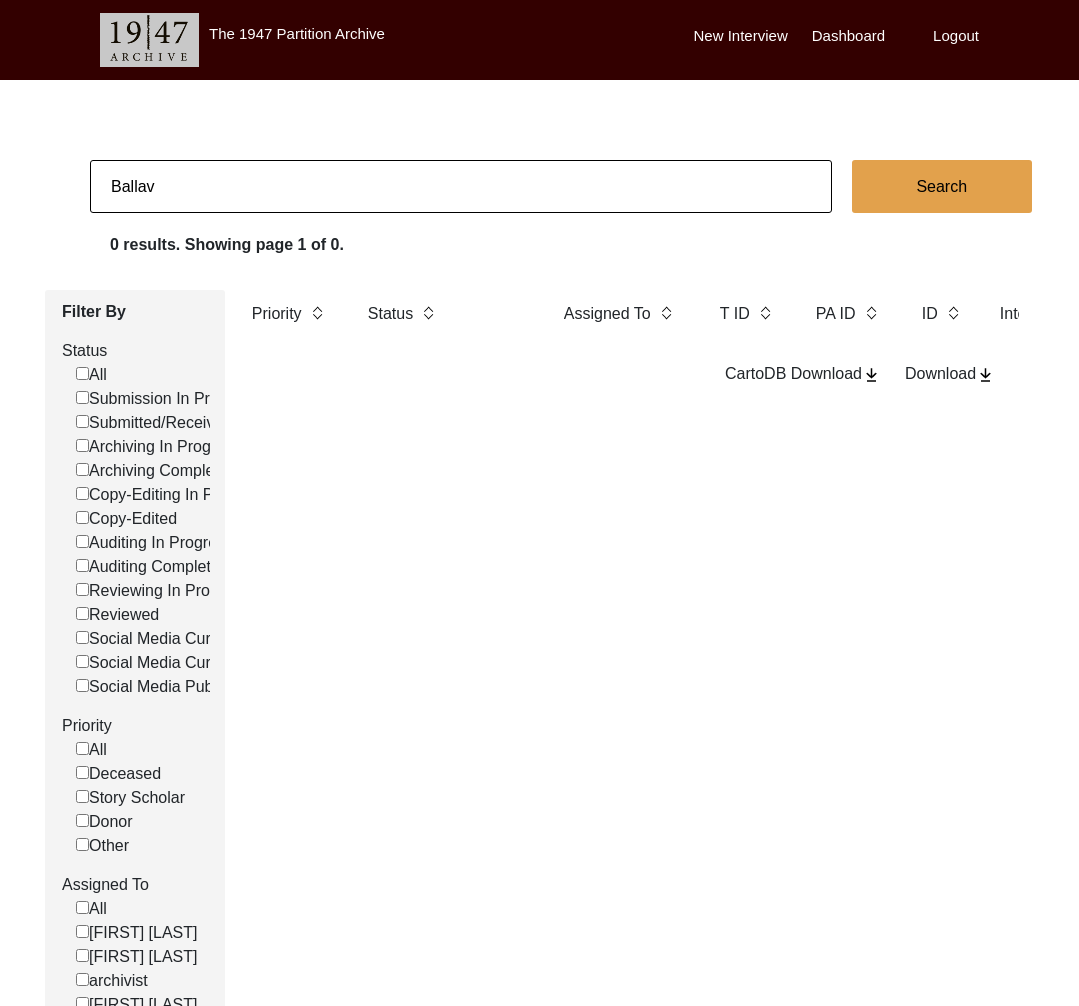type on "Ballav" 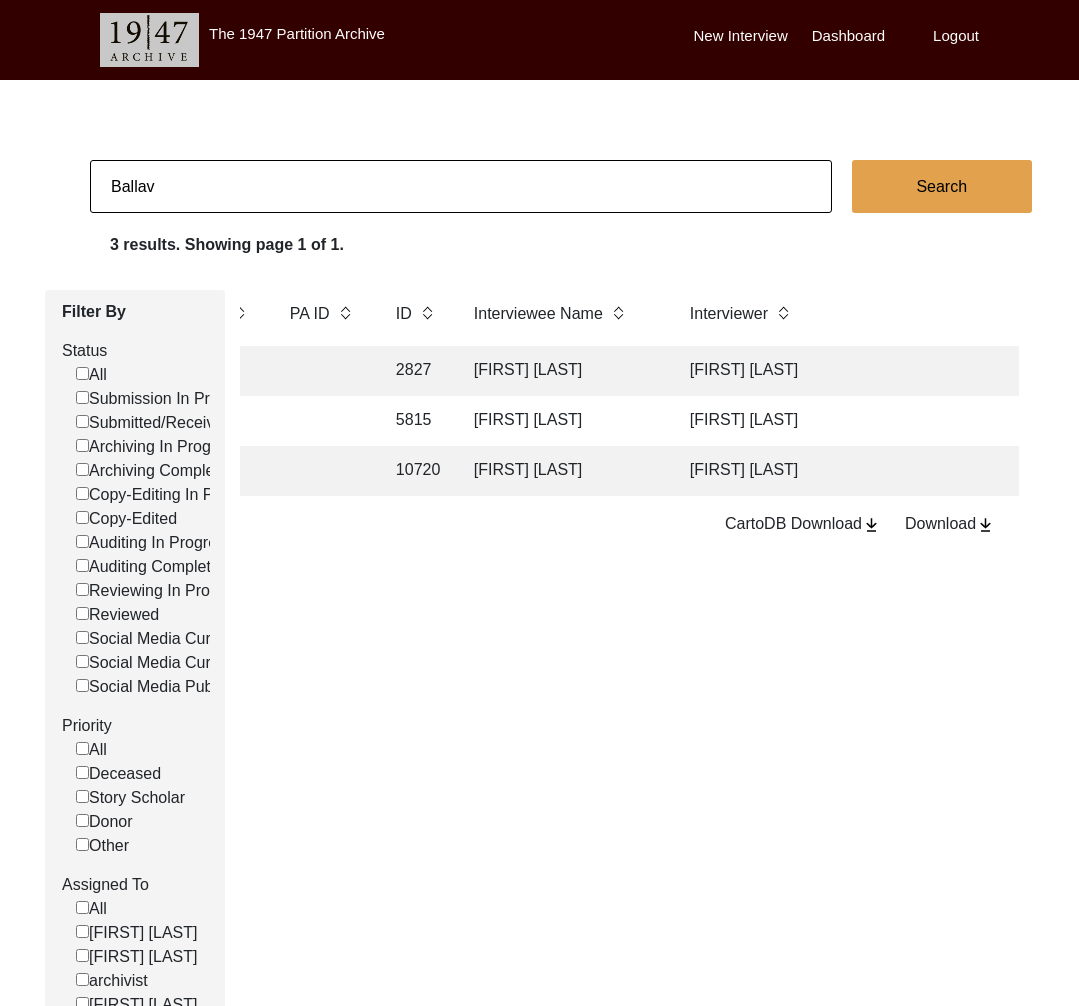 scroll, scrollTop: 0, scrollLeft: 694, axis: horizontal 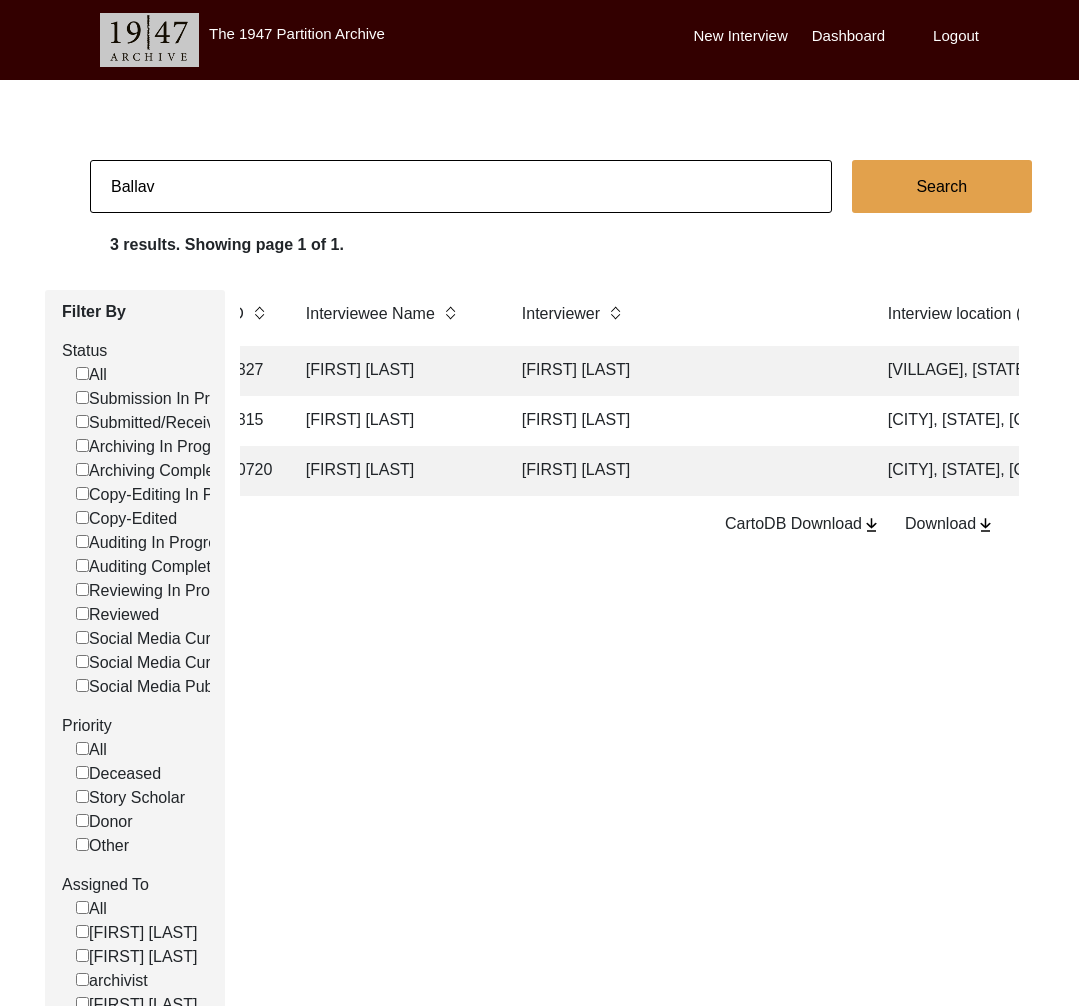 click on "Ballav" 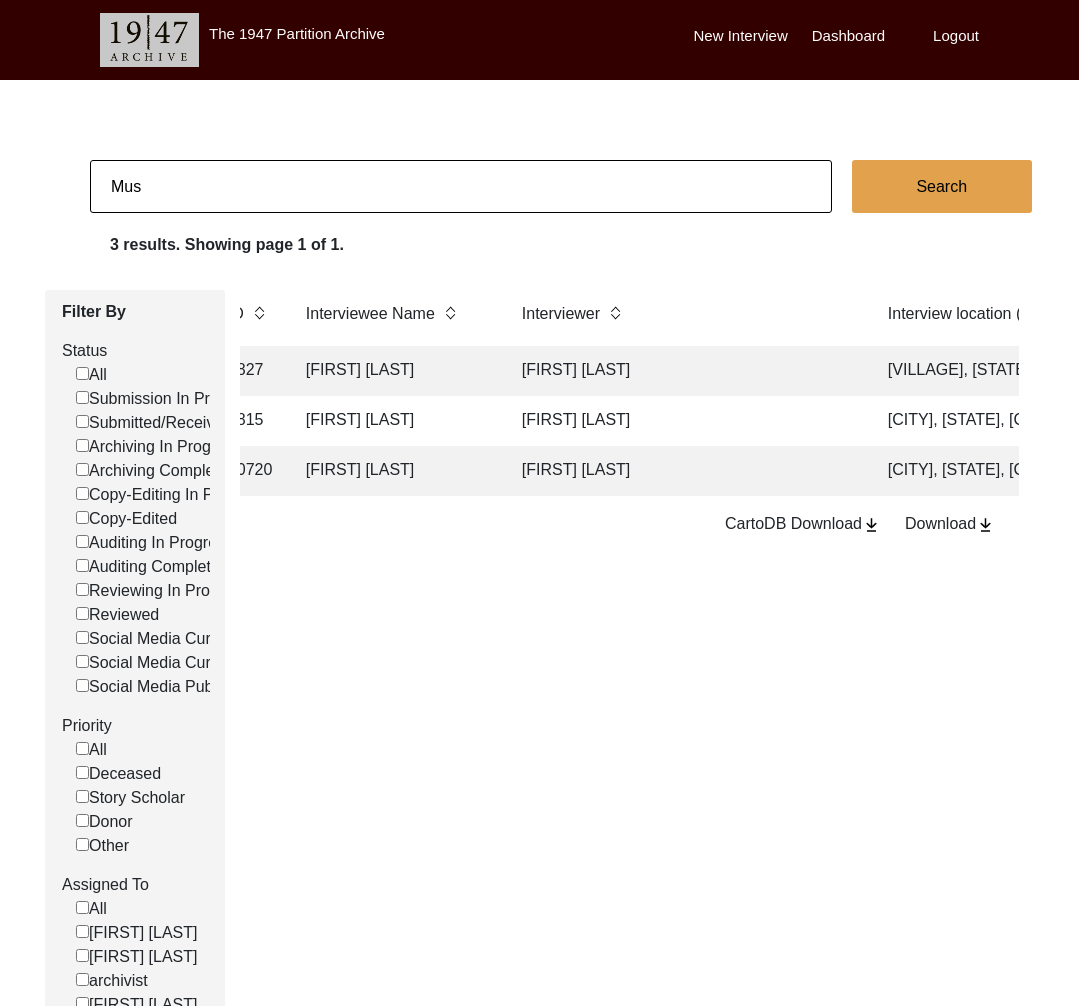 type on "Muskan Rawat" 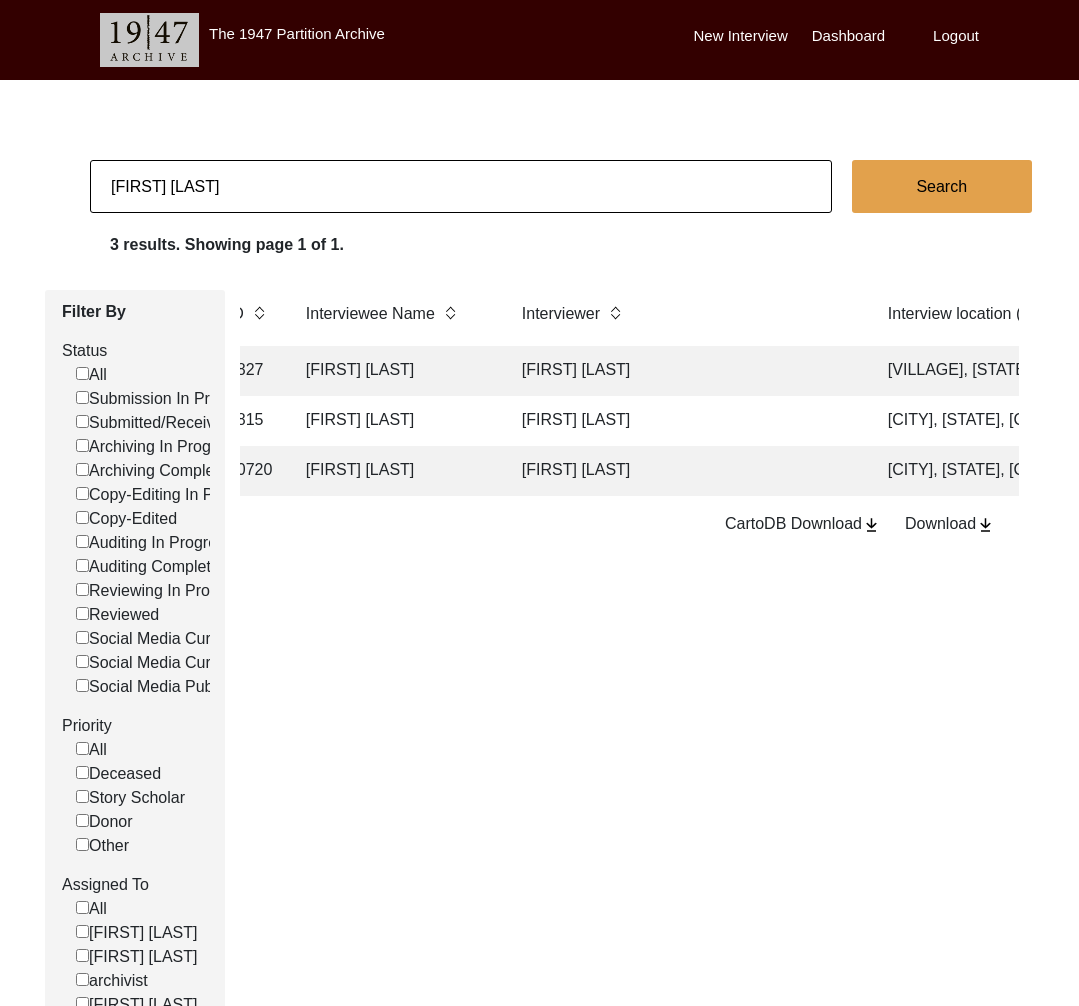 checkbox on "false" 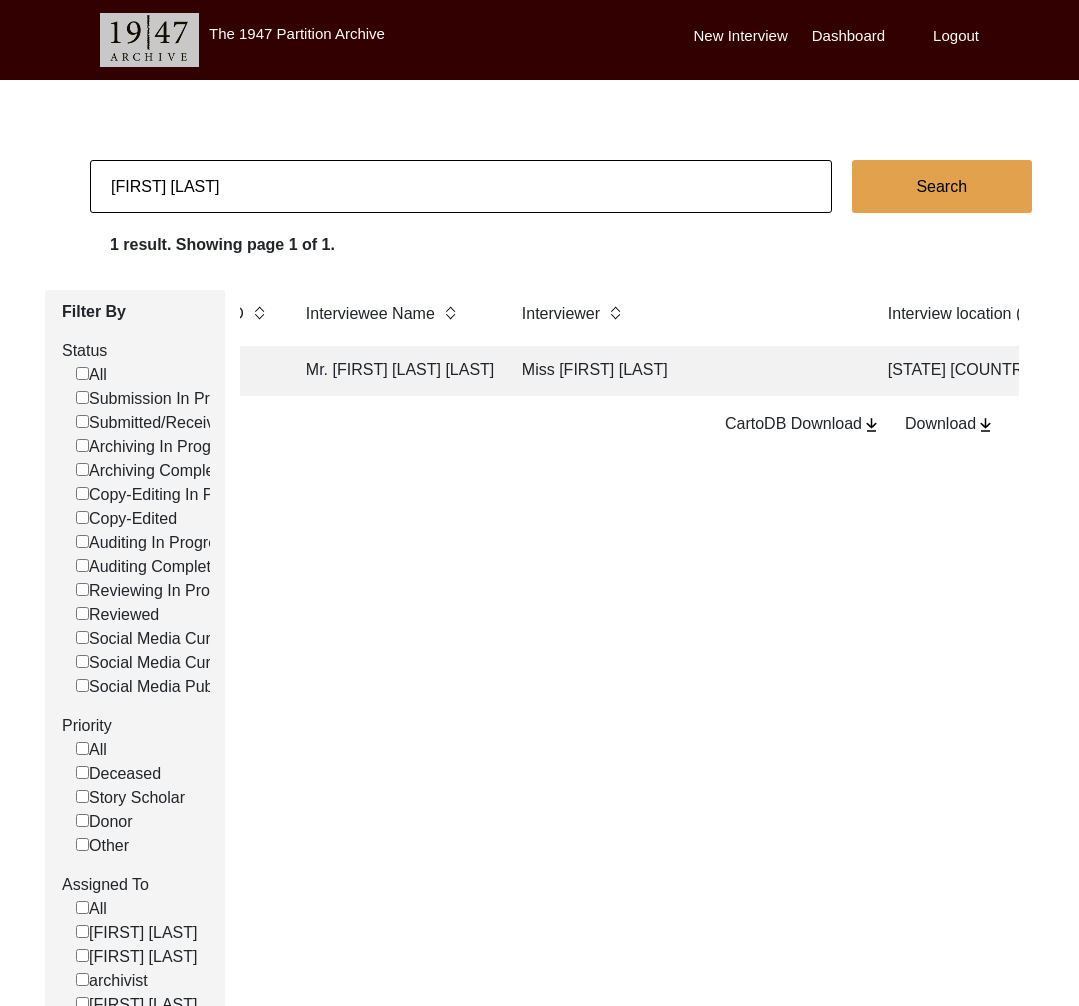 click on "[TITLE] [FIRST] [LAST]" 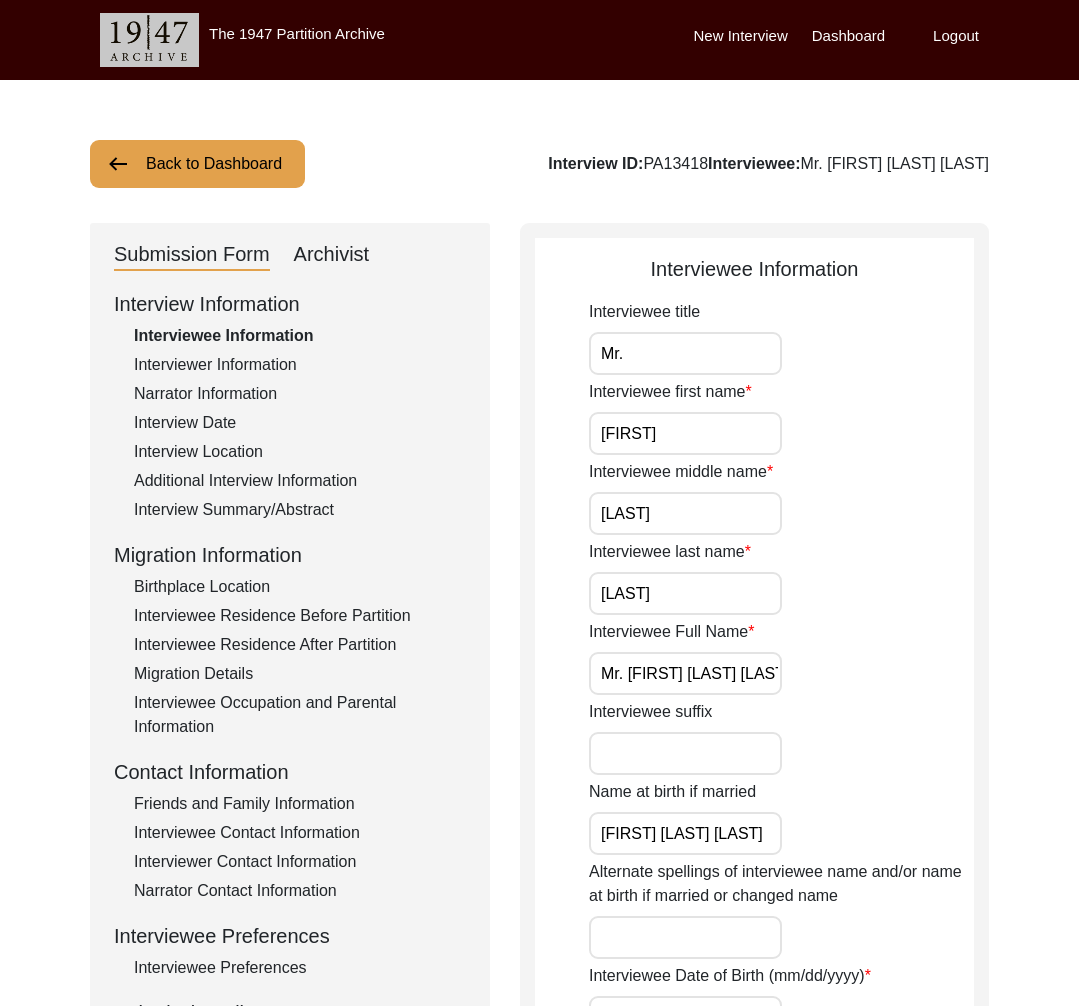 scroll, scrollTop: 314, scrollLeft: 0, axis: vertical 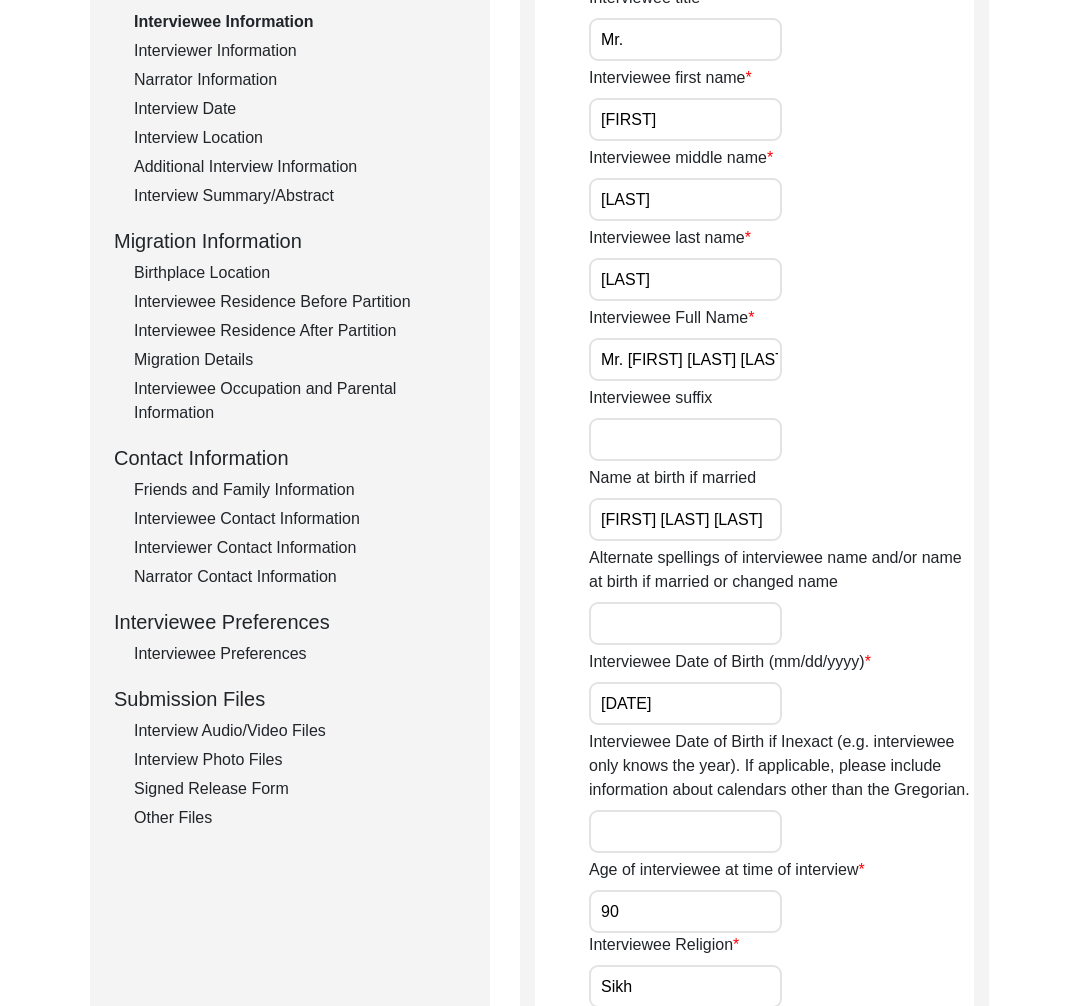 click on "Interview Audio/Video Files" 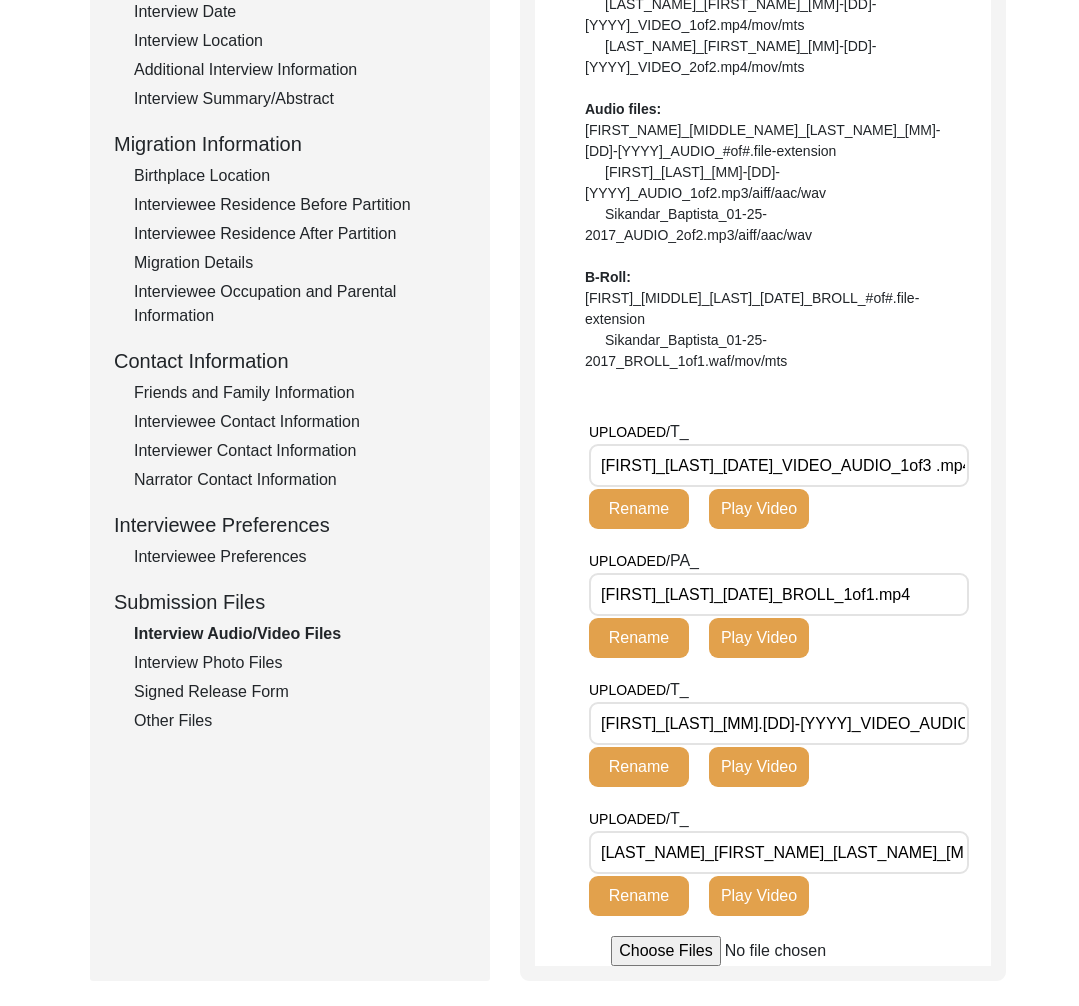 scroll, scrollTop: 409, scrollLeft: 0, axis: vertical 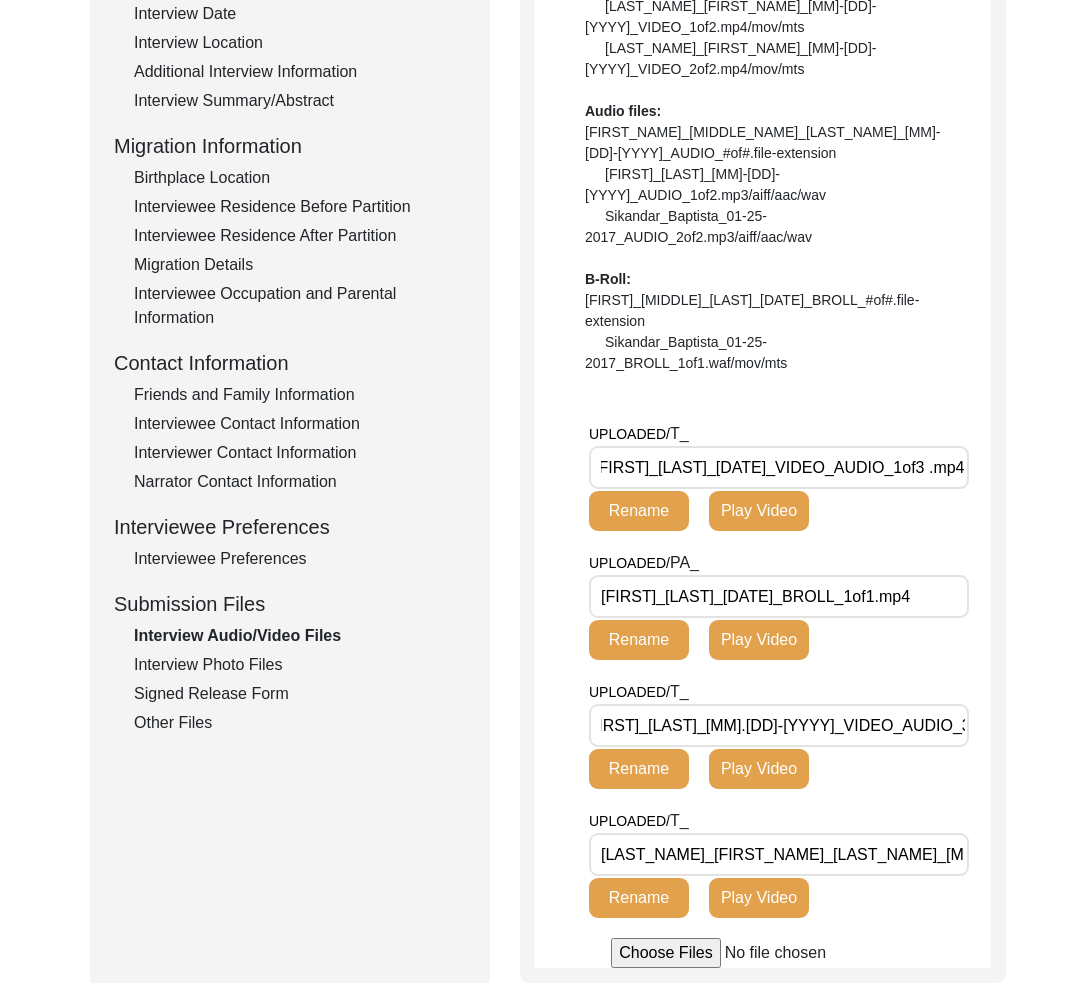 drag, startPoint x: 211, startPoint y: 664, endPoint x: 209, endPoint y: 674, distance: 10.198039 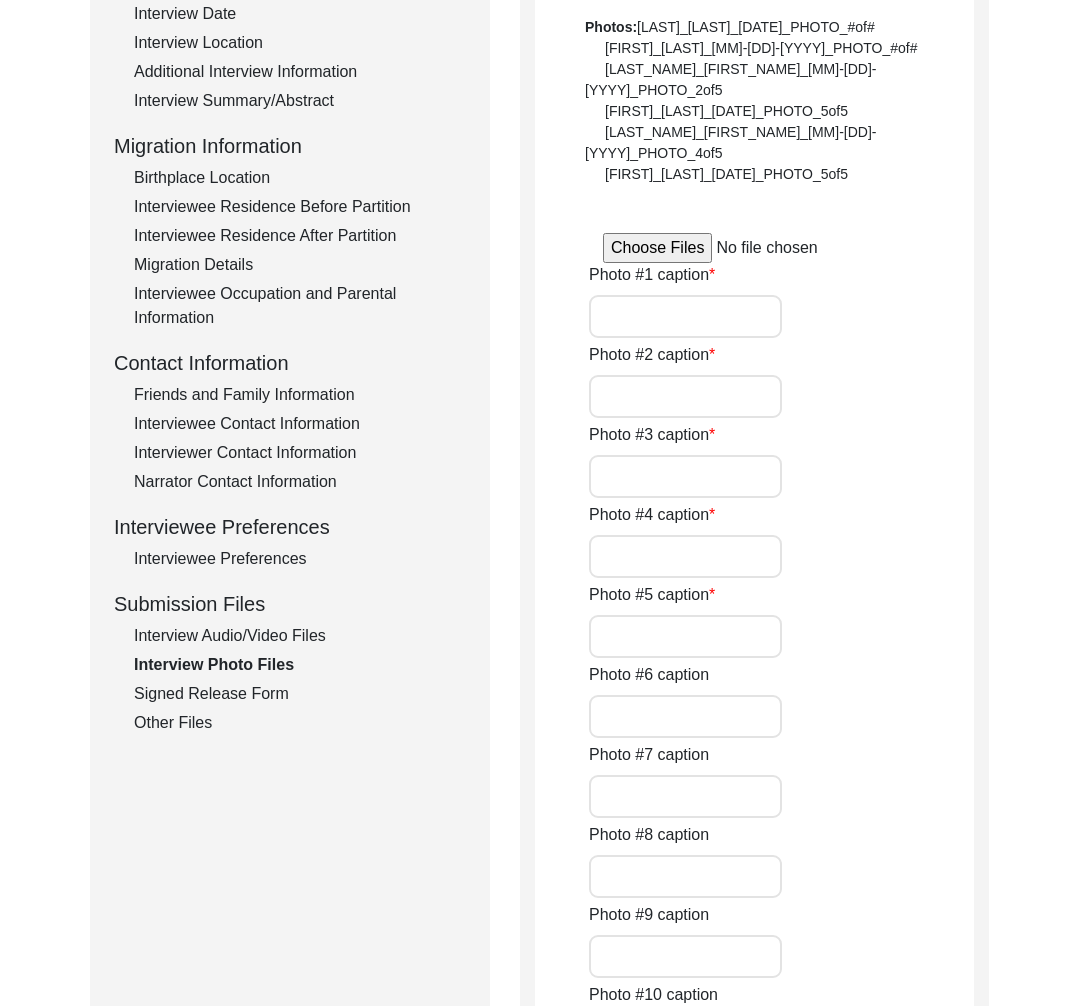 type on "This photo, taken in 1954, shows Shivraj Singh Waraich during his first military training in Jabalpur, Madhya Pradesh, marking the beginning of a remarkable journey which was endowed with unwavering dedication, passion and purpose." 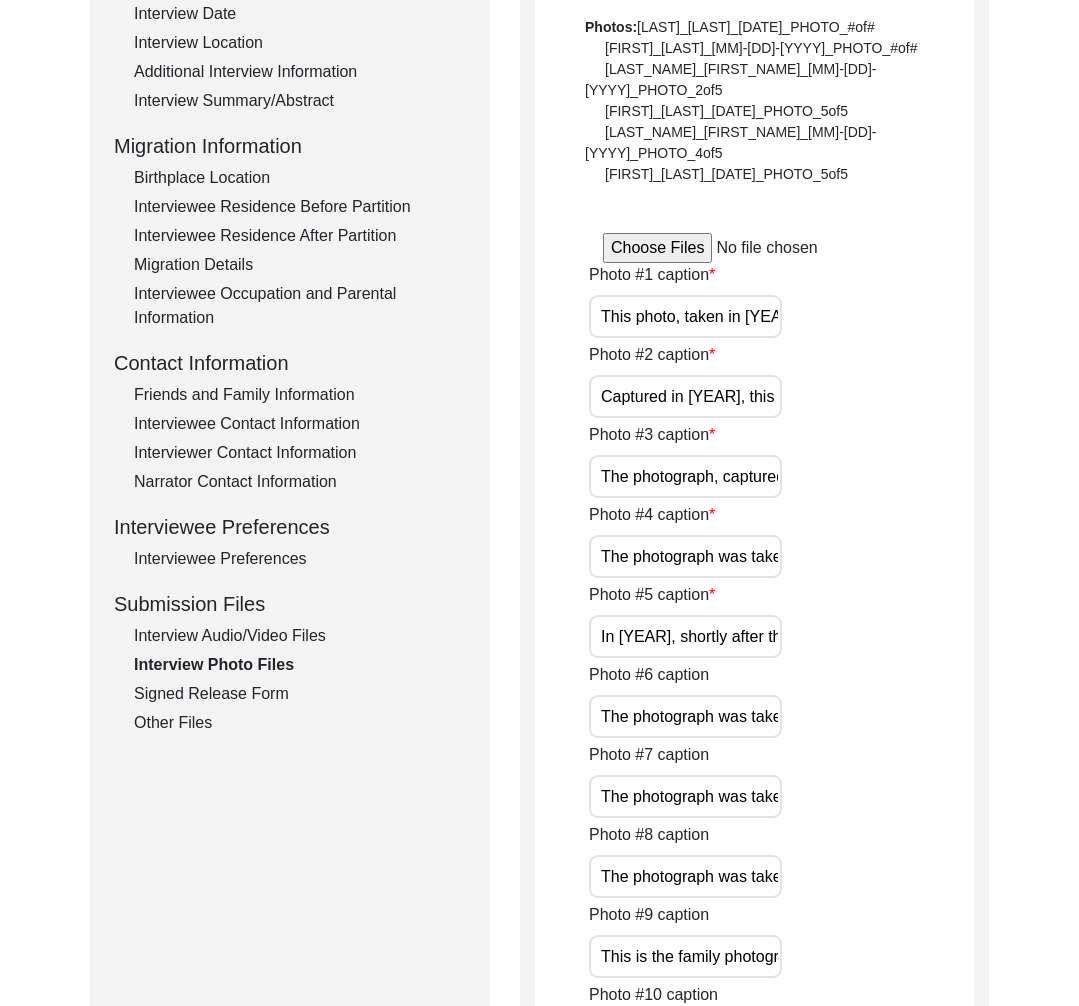 click on "Other Files" 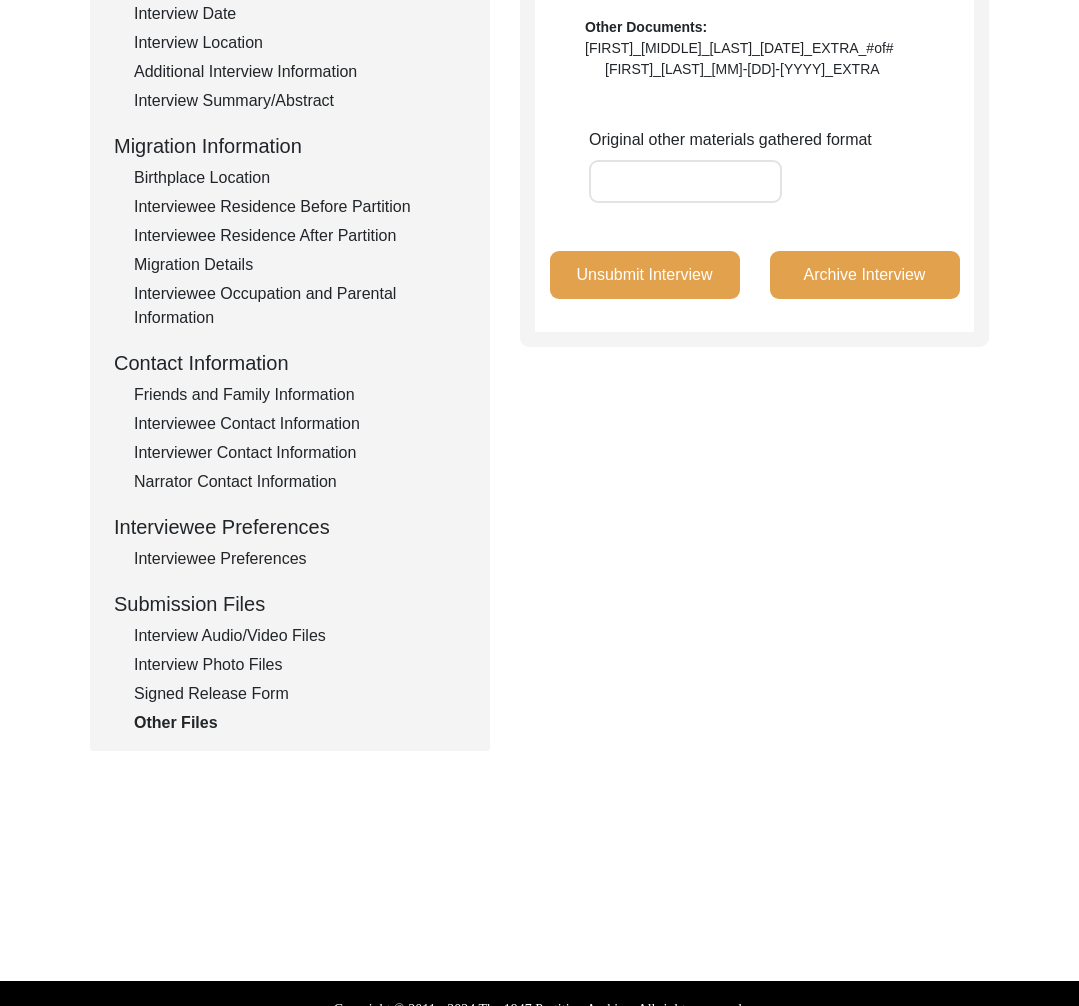 click on "Interview Photo Files" 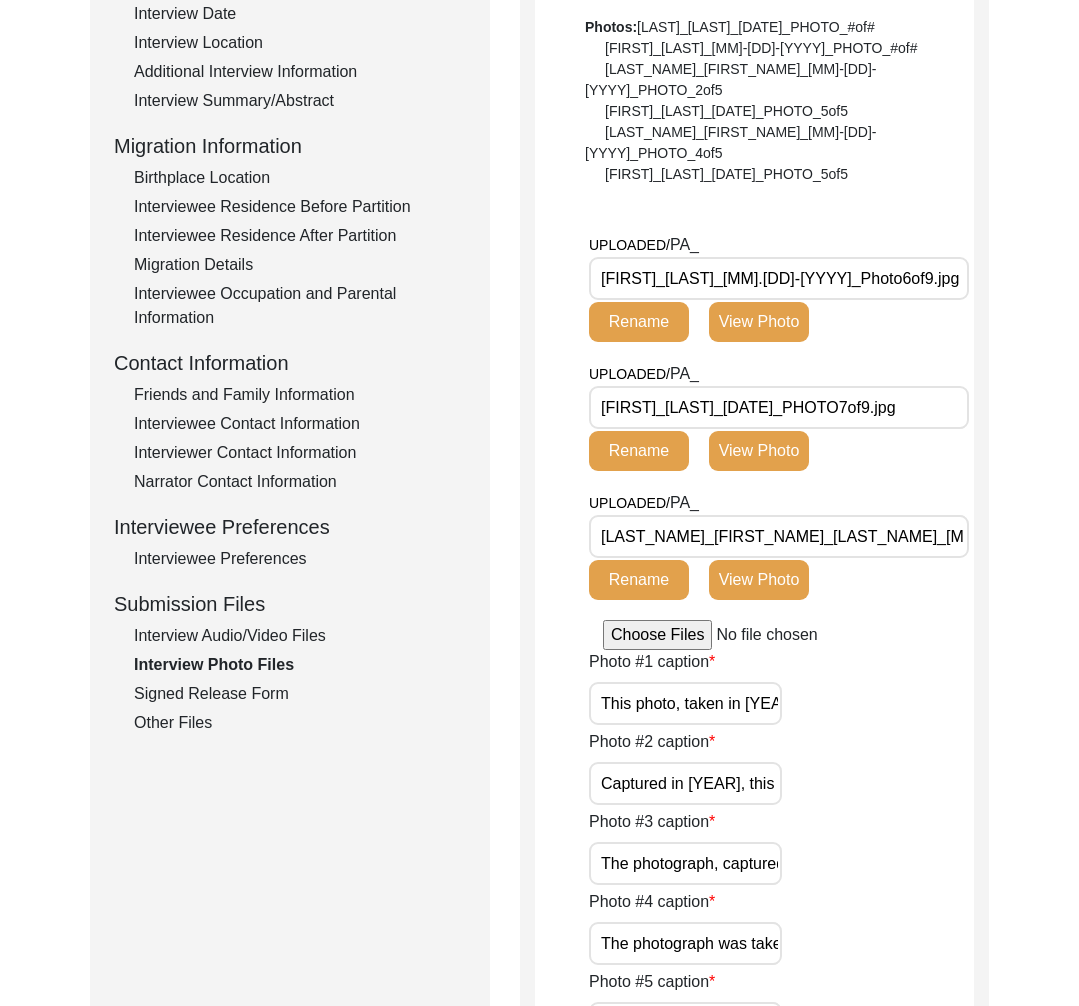 click on "Signed Release Form" 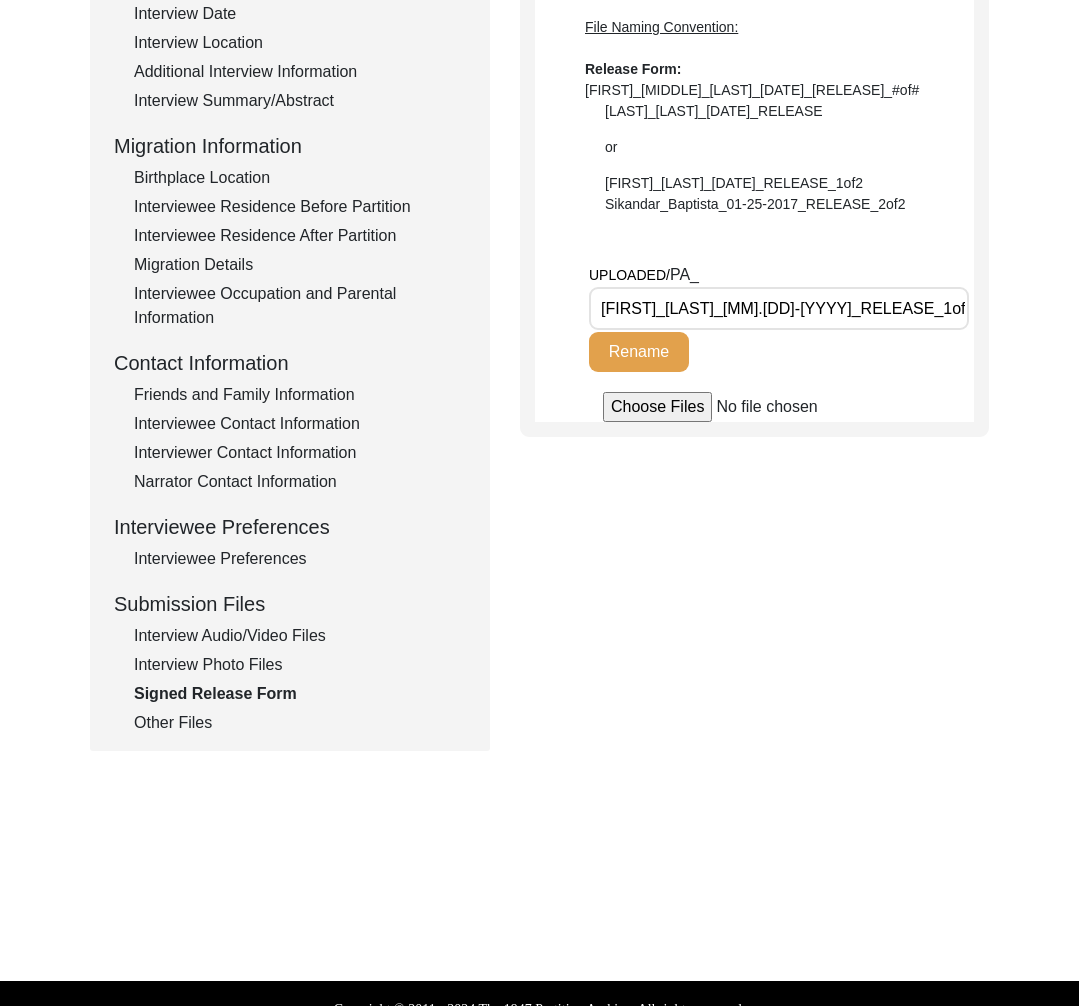 click on "Other Files" 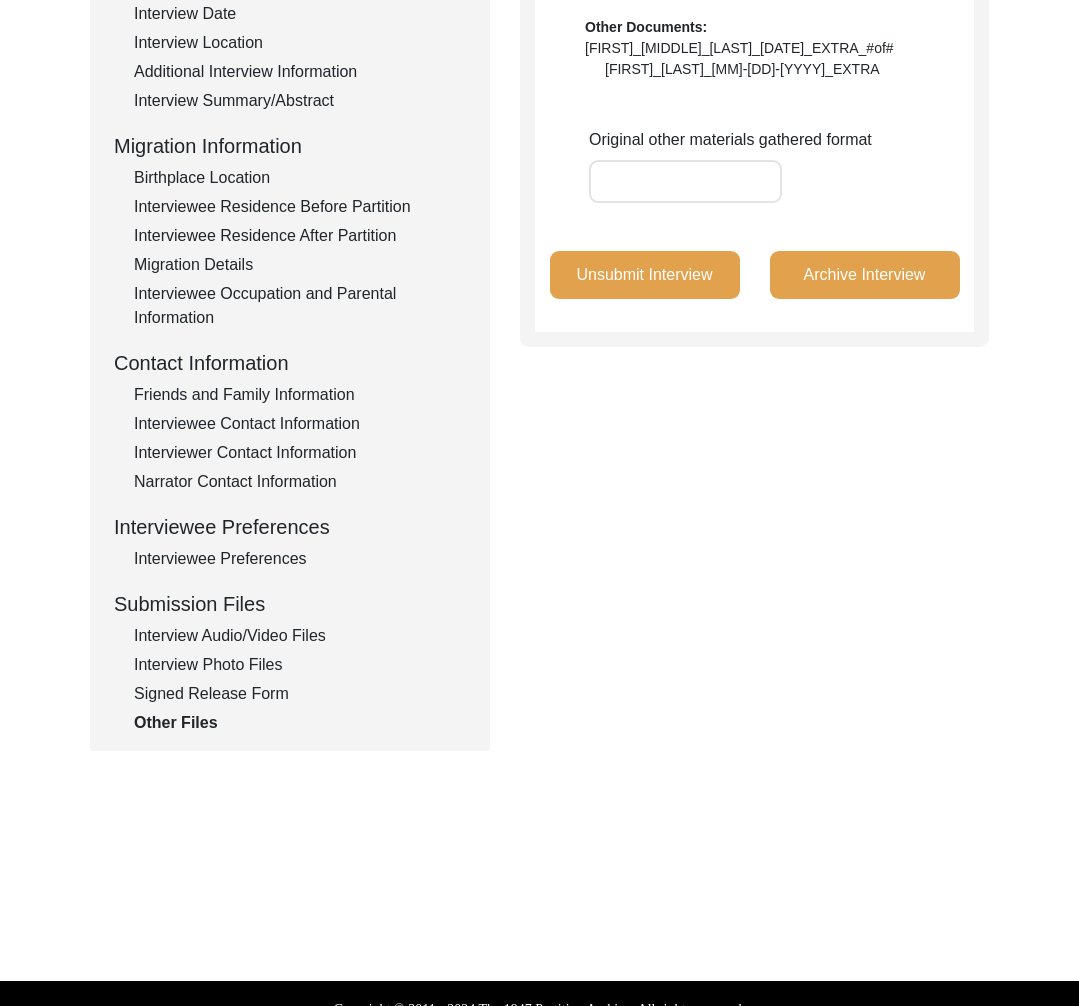click on "Interview Audio/Video Files" 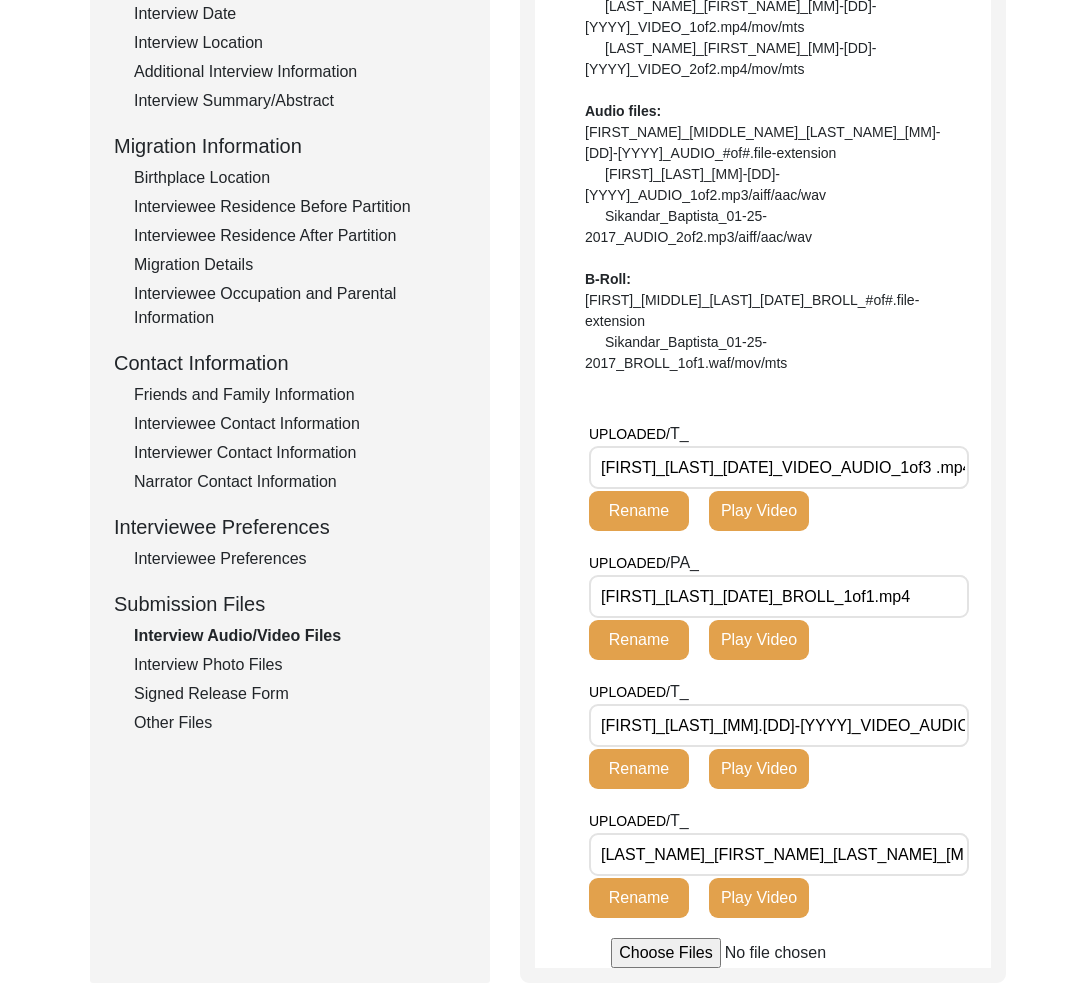 drag, startPoint x: 756, startPoint y: 532, endPoint x: 601, endPoint y: 536, distance: 155.0516 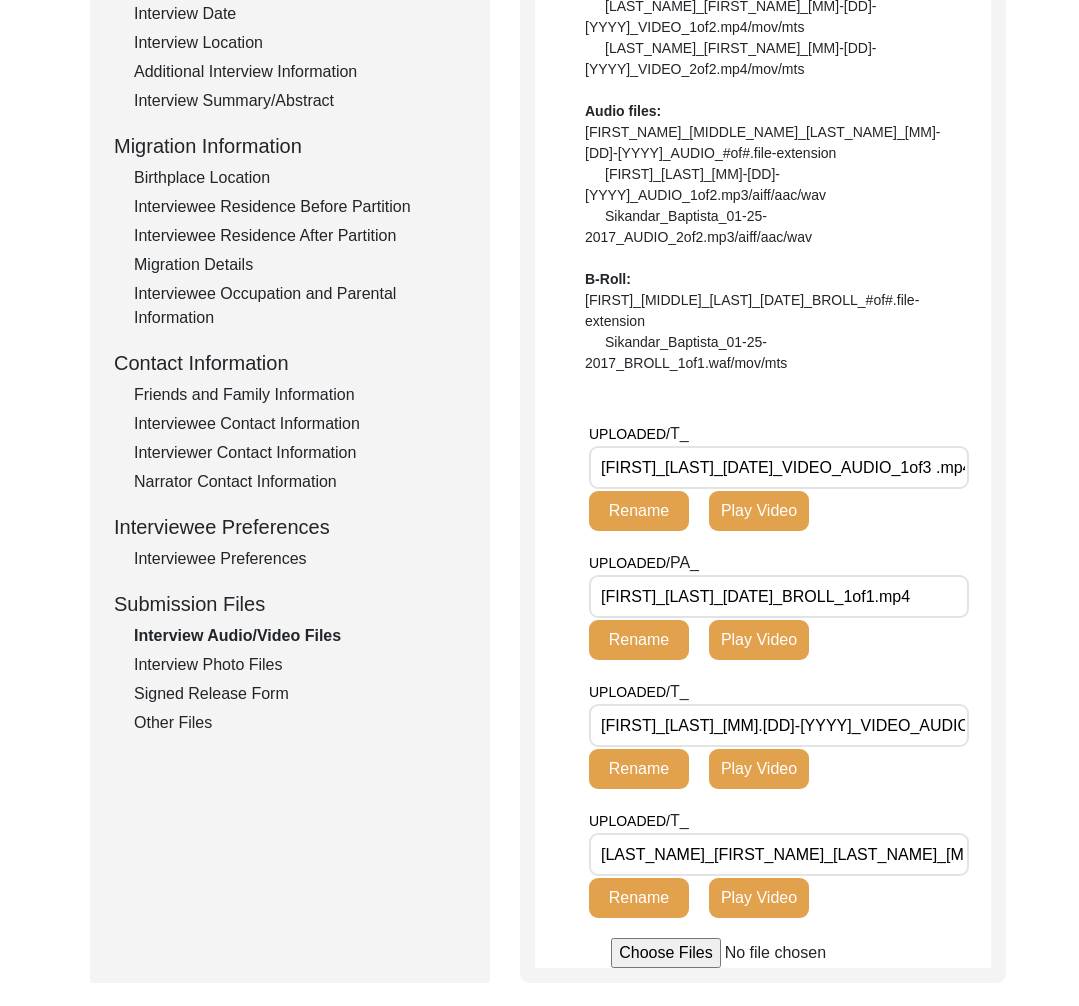 scroll, scrollTop: 0, scrollLeft: 27, axis: horizontal 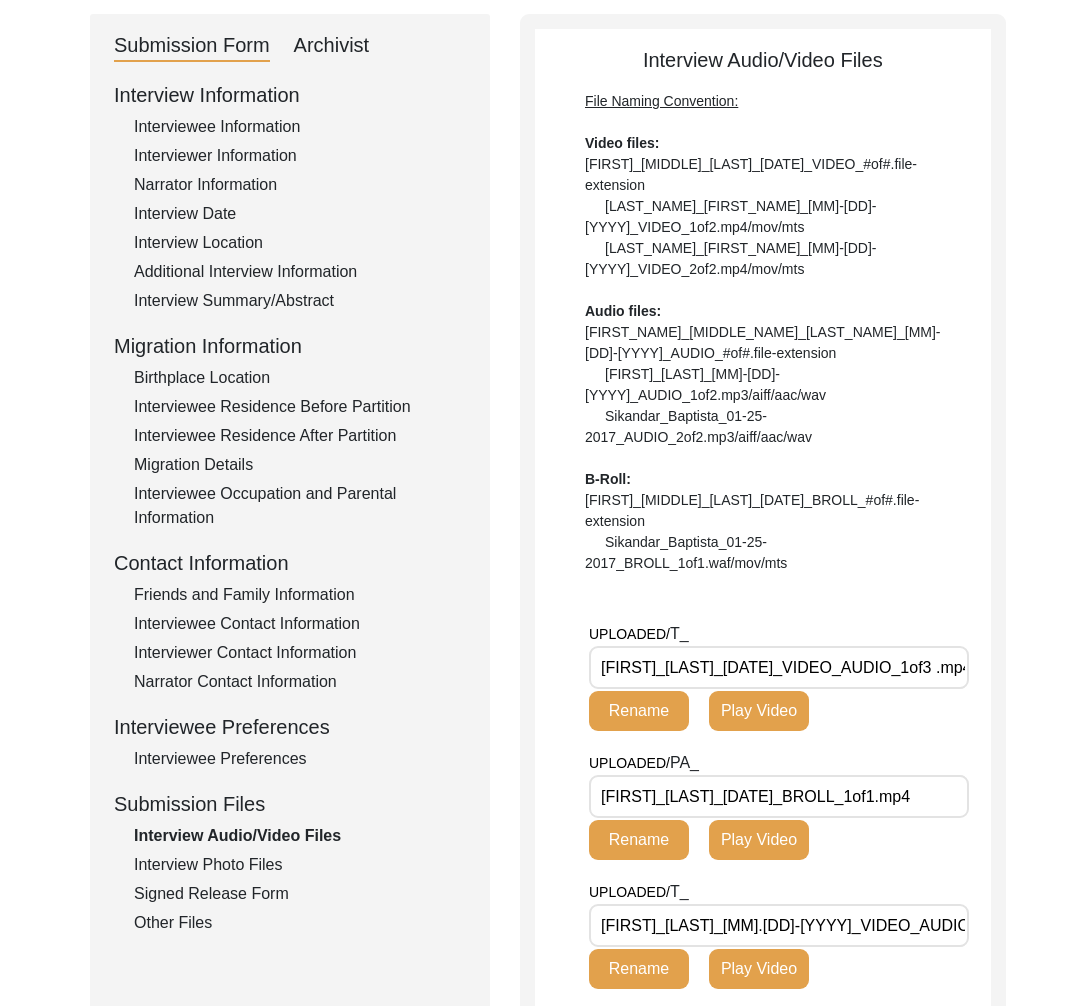 click on "Interview Photo Files" 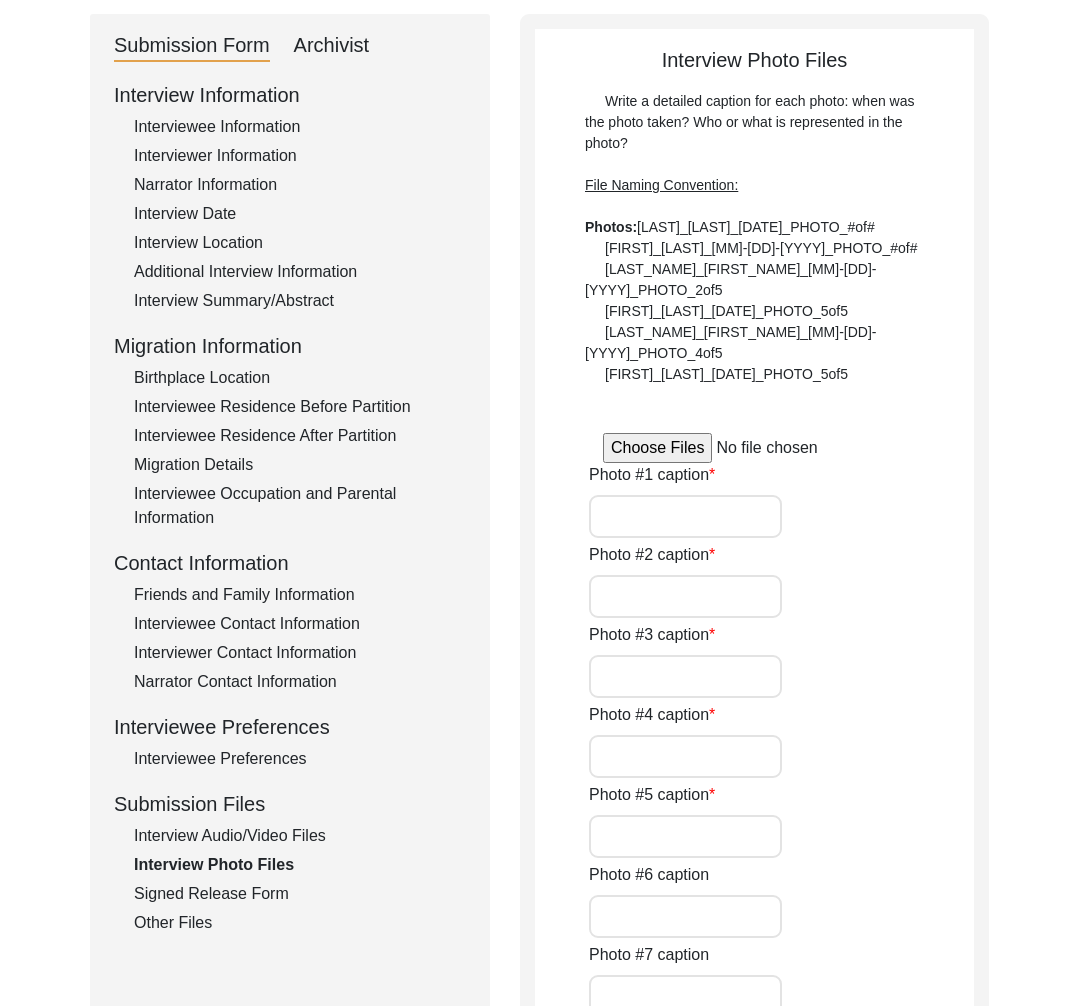 type on "This photo, taken in 1954, shows Shivraj Singh Waraich during his first military training in Jabalpur, Madhya Pradesh, marking the beginning of a remarkable journey which was endowed with unwavering dedication, passion and purpose." 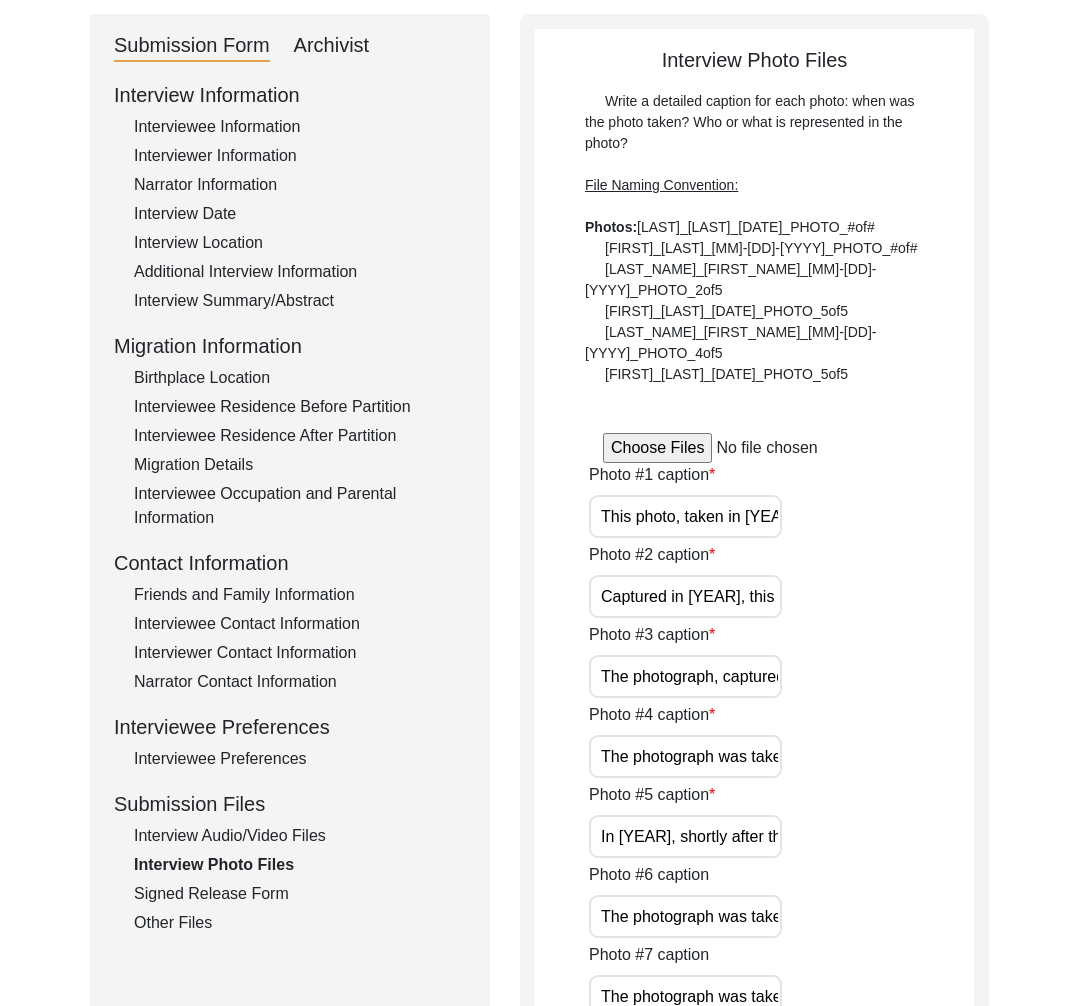click on "Interview Audio/Video Files" 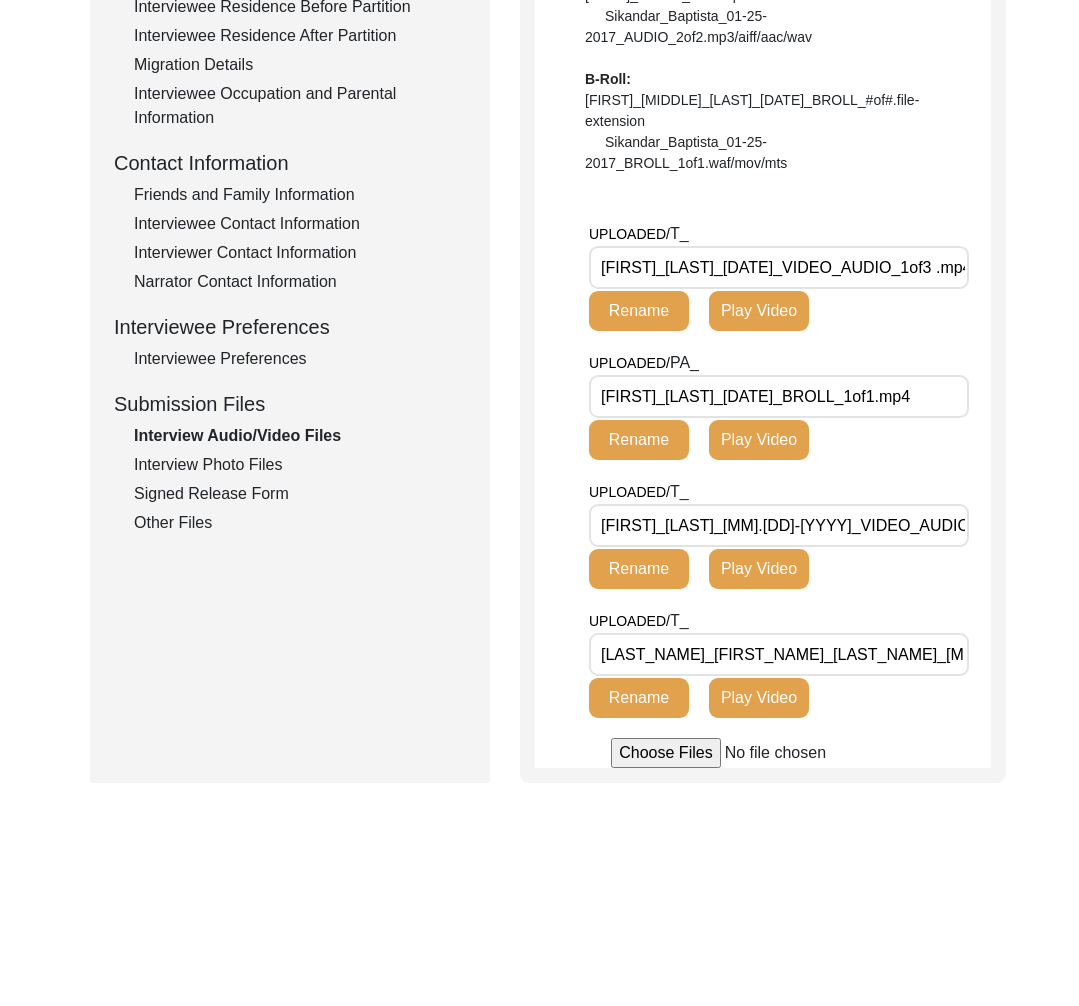 scroll, scrollTop: 449, scrollLeft: 0, axis: vertical 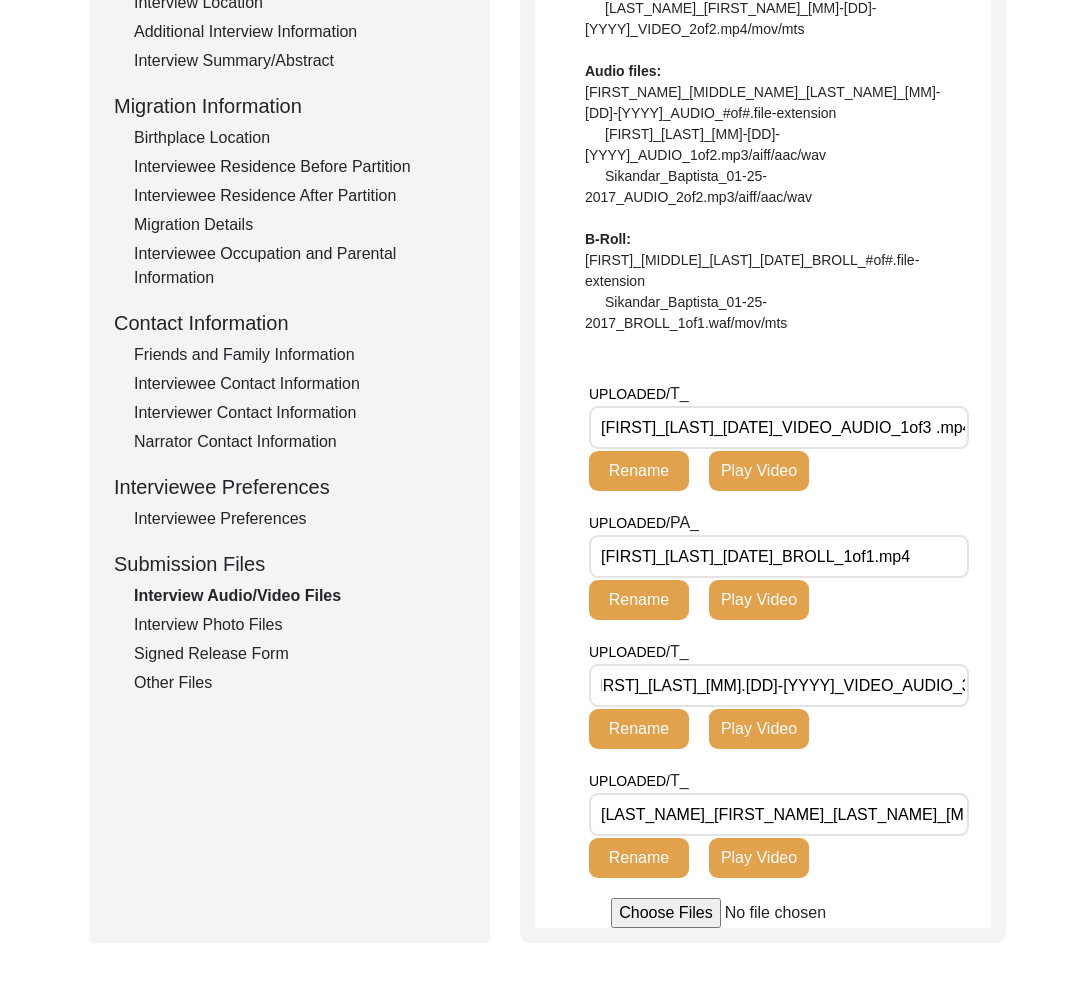 drag, startPoint x: 245, startPoint y: 658, endPoint x: 213, endPoint y: 675, distance: 36.23534 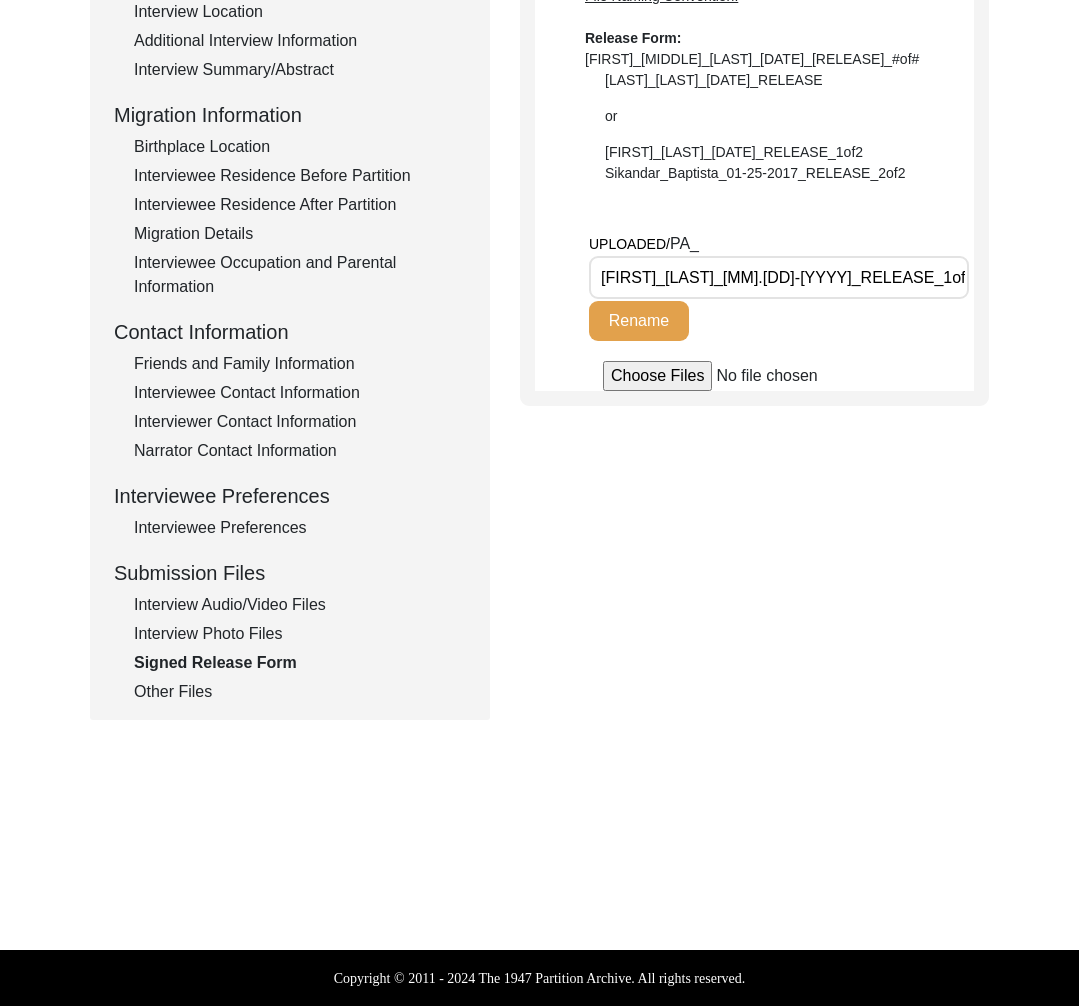 click on "Other Files" 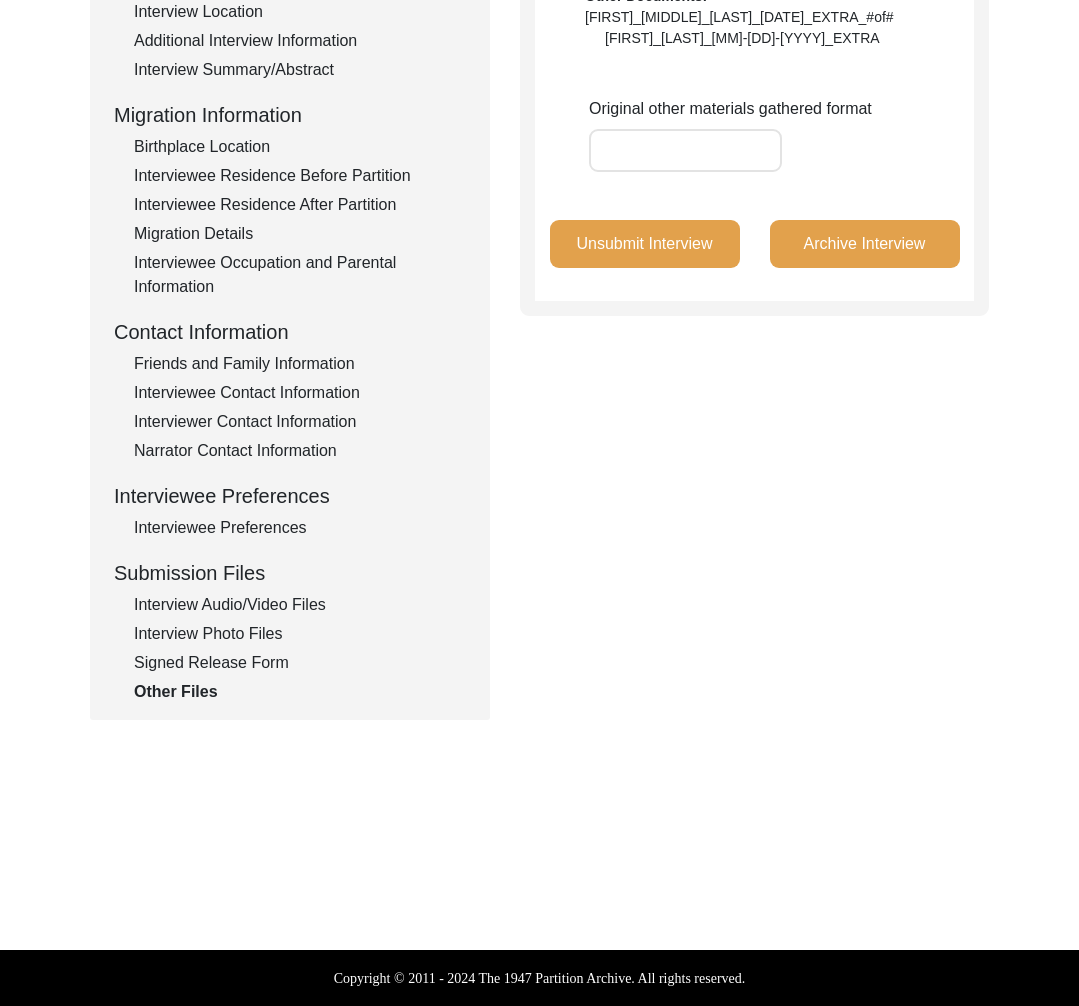 click on "Interview Information   Interviewee Information   Interviewer Information   Narrator Information   Interview Date   Interview Location   Additional Interview Information   Interview Summary/Abstract   Migration Information   Birthplace Location   Interviewee Residence Before Partition   Interviewee Residence After Partition   Migration Details   Interviewee Occupation and Parental Information   Contact Information   Friends and Family Information   Interviewee Contact Information   Interviewer Contact Information   Narrator Contact Information   Interviewee Preferences   Interviewee Preferences   Submission Files   Interview Audio/Video Files   Interview Photo Files   Signed Release Form   Other Files" 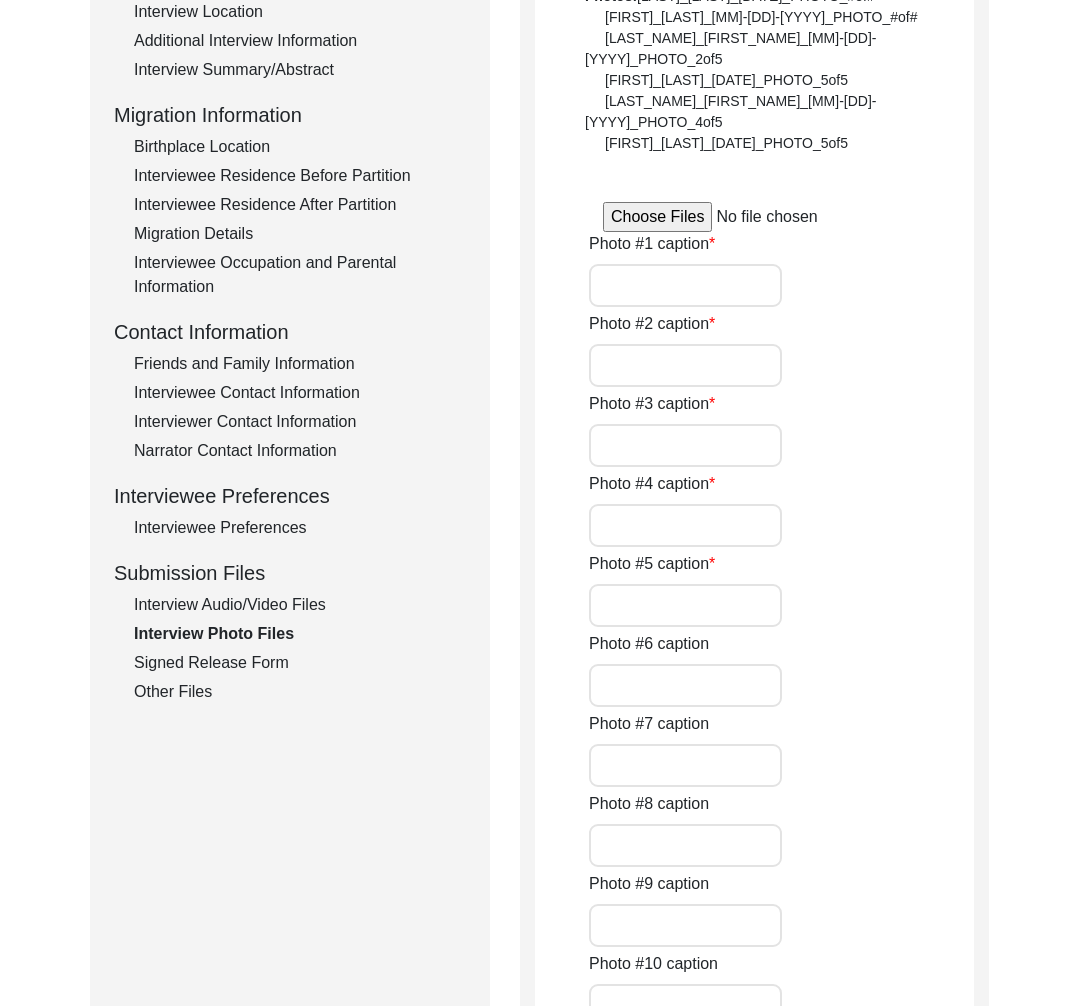type on "This photo, taken in 1954, shows Shivraj Singh Waraich during his first military training in Jabalpur, Madhya Pradesh, marking the beginning of a remarkable journey which was endowed with unwavering dedication, passion and purpose." 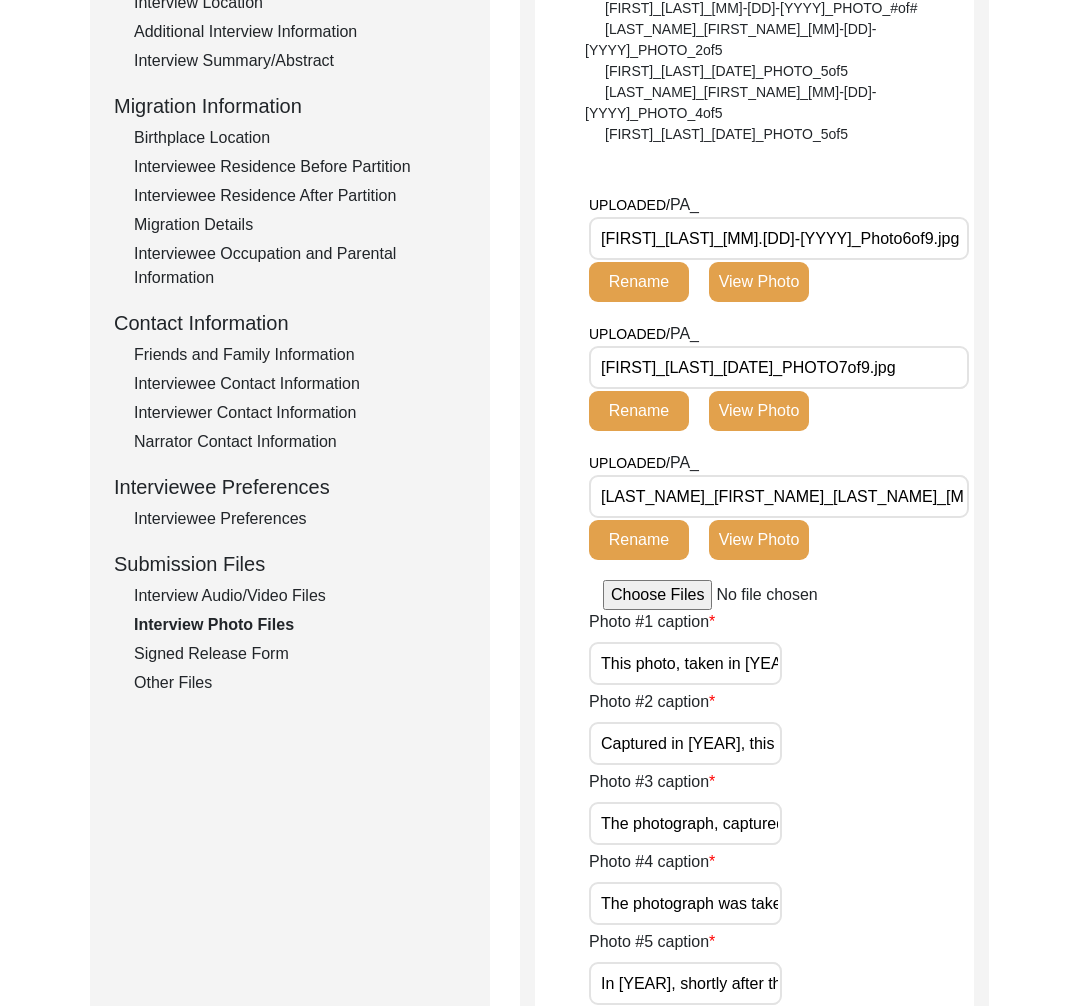 click on "Interview Audio/Video Files" 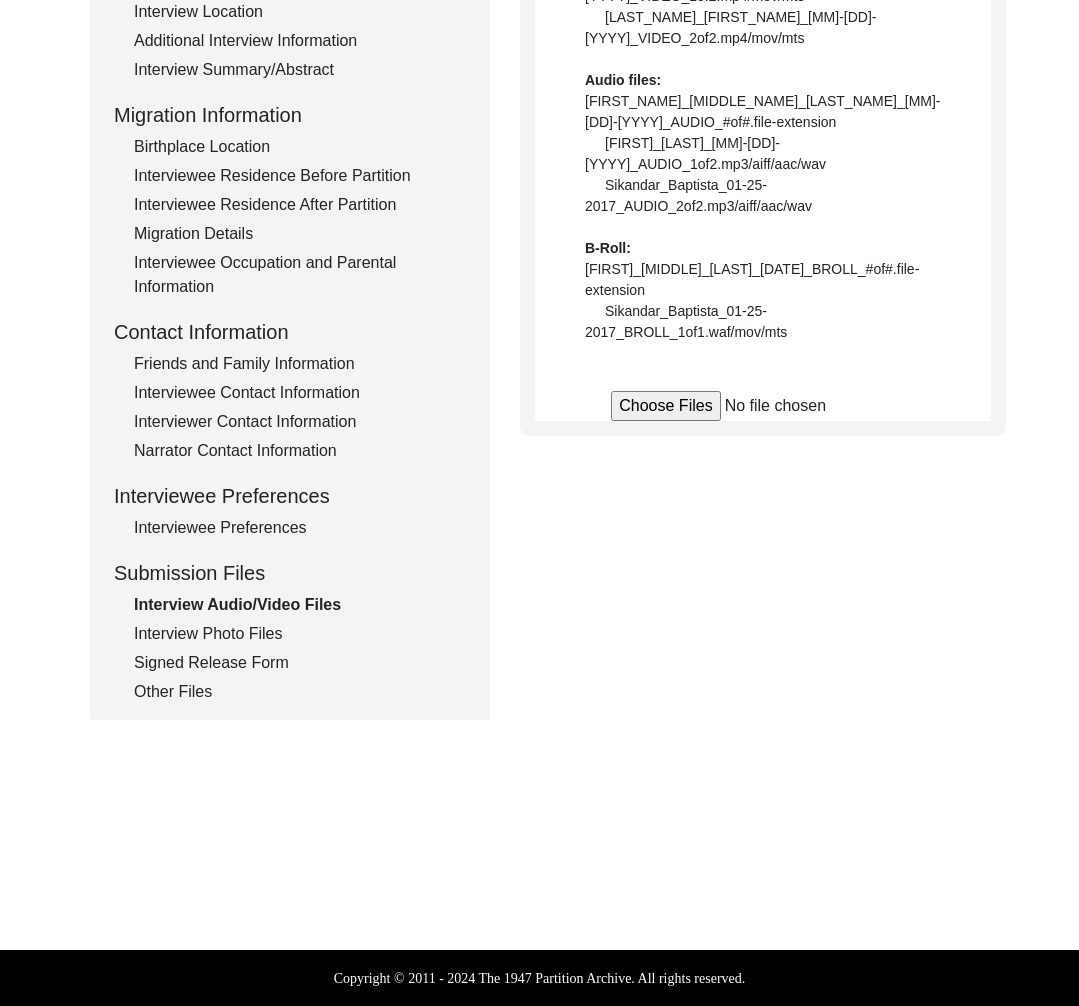 scroll, scrollTop: 449, scrollLeft: 0, axis: vertical 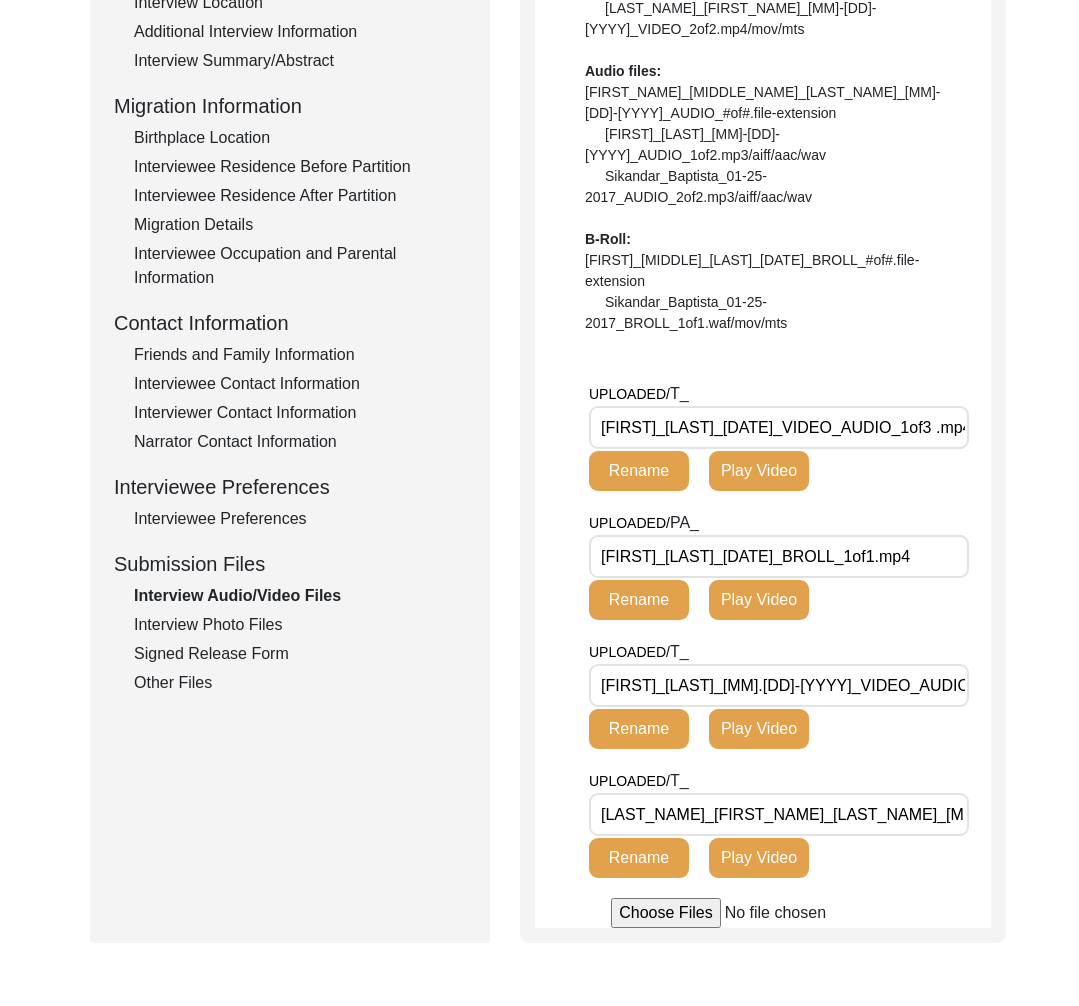 click on "Interview Photo Files" 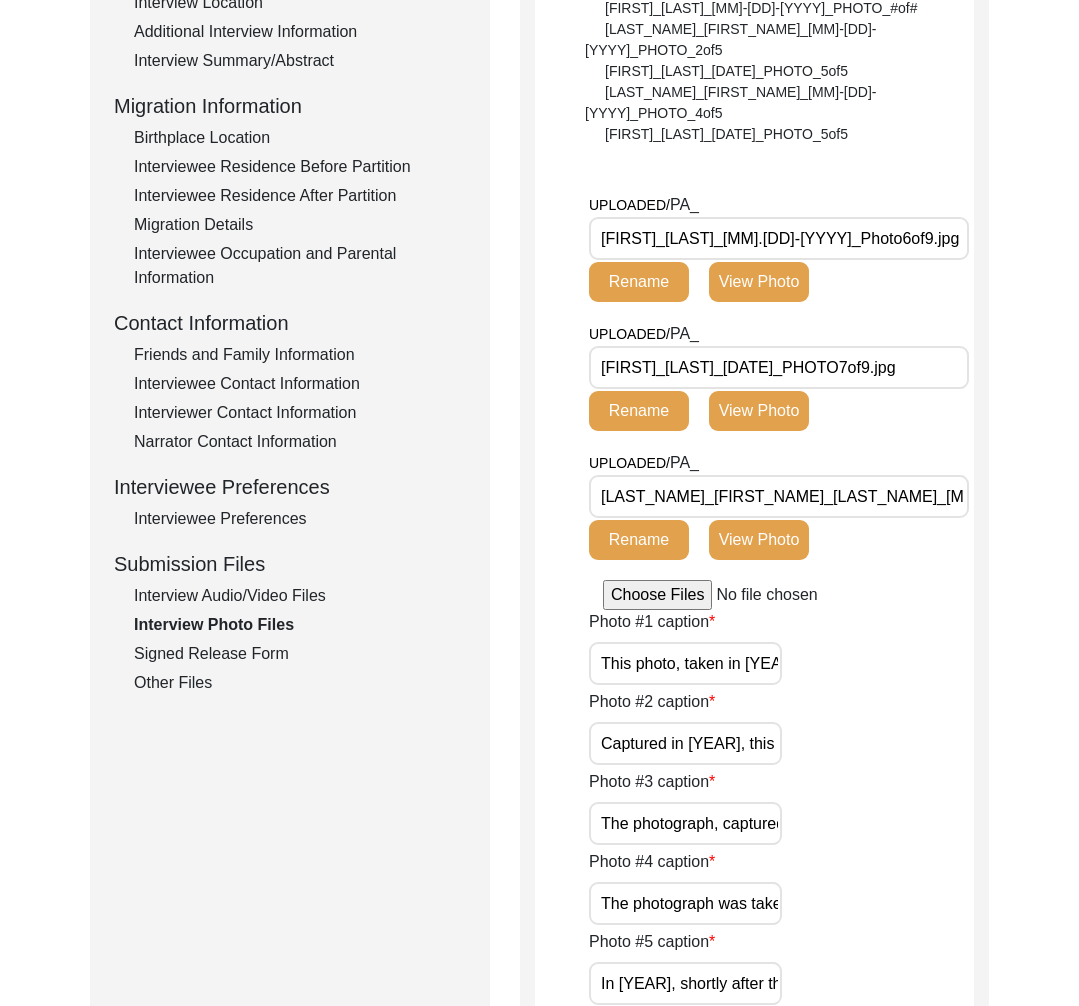 click on "Signed Release Form" 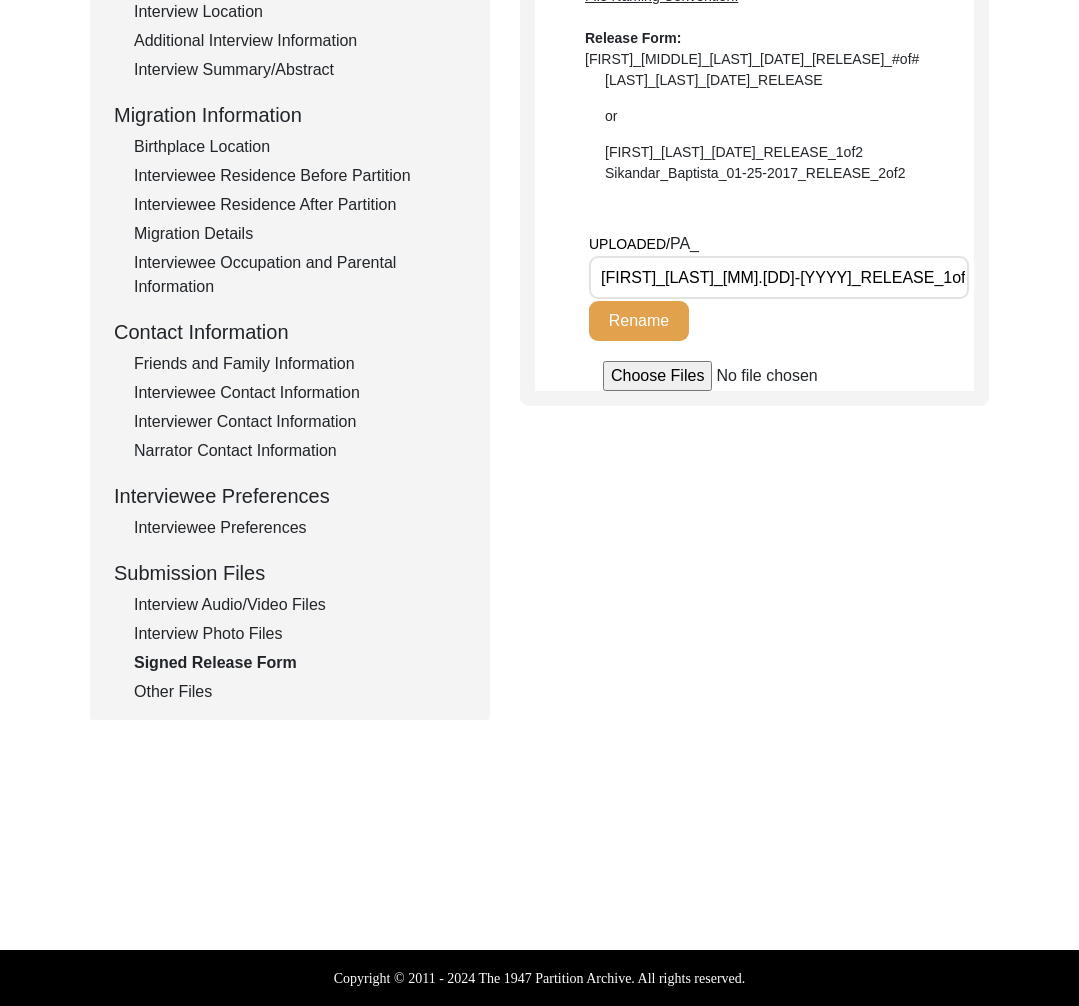click on "Shivraj_Singh_Waraich_07.13.2025_RELEASE_1of1.jpg" at bounding box center (779, 277) 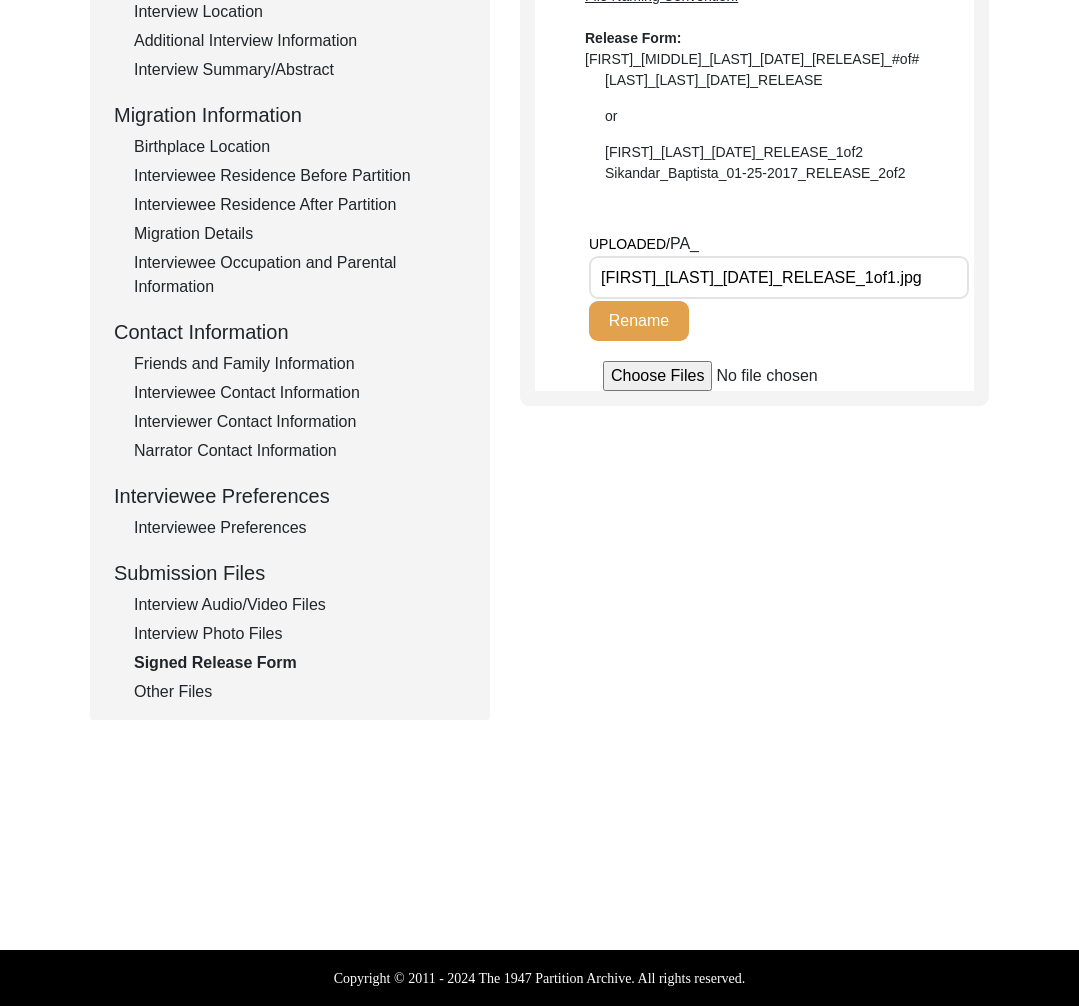 scroll, scrollTop: 0, scrollLeft: 41, axis: horizontal 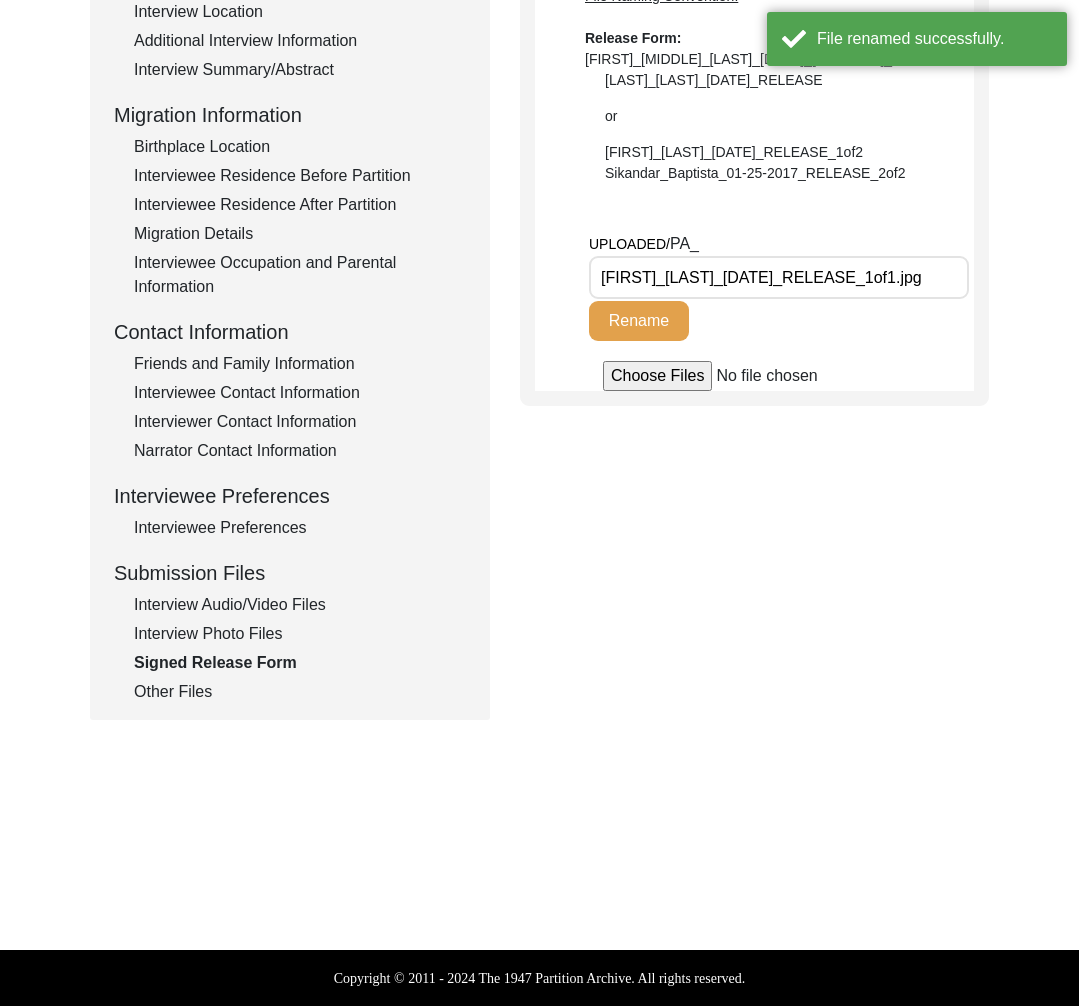 drag, startPoint x: 239, startPoint y: 641, endPoint x: 233, endPoint y: 657, distance: 17.088007 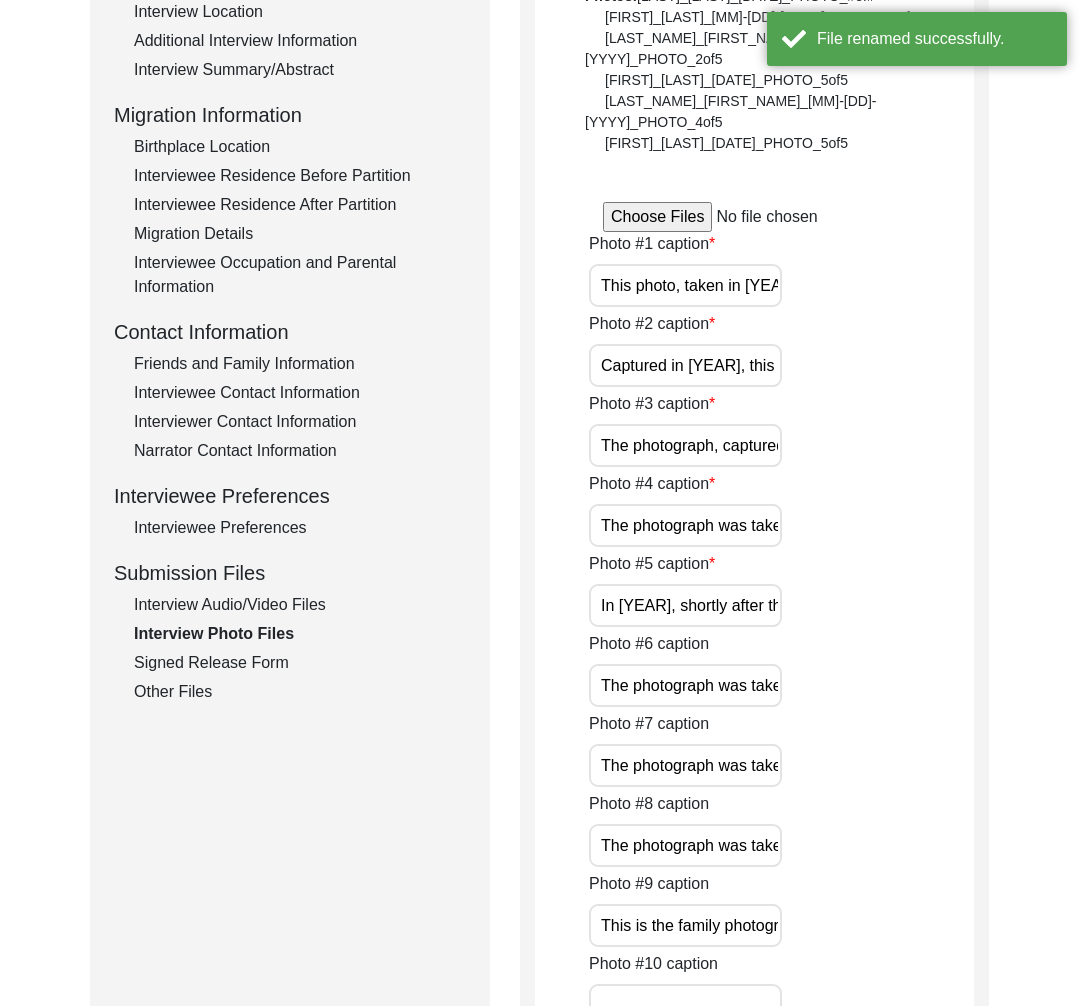 click on "Signed Release Form" 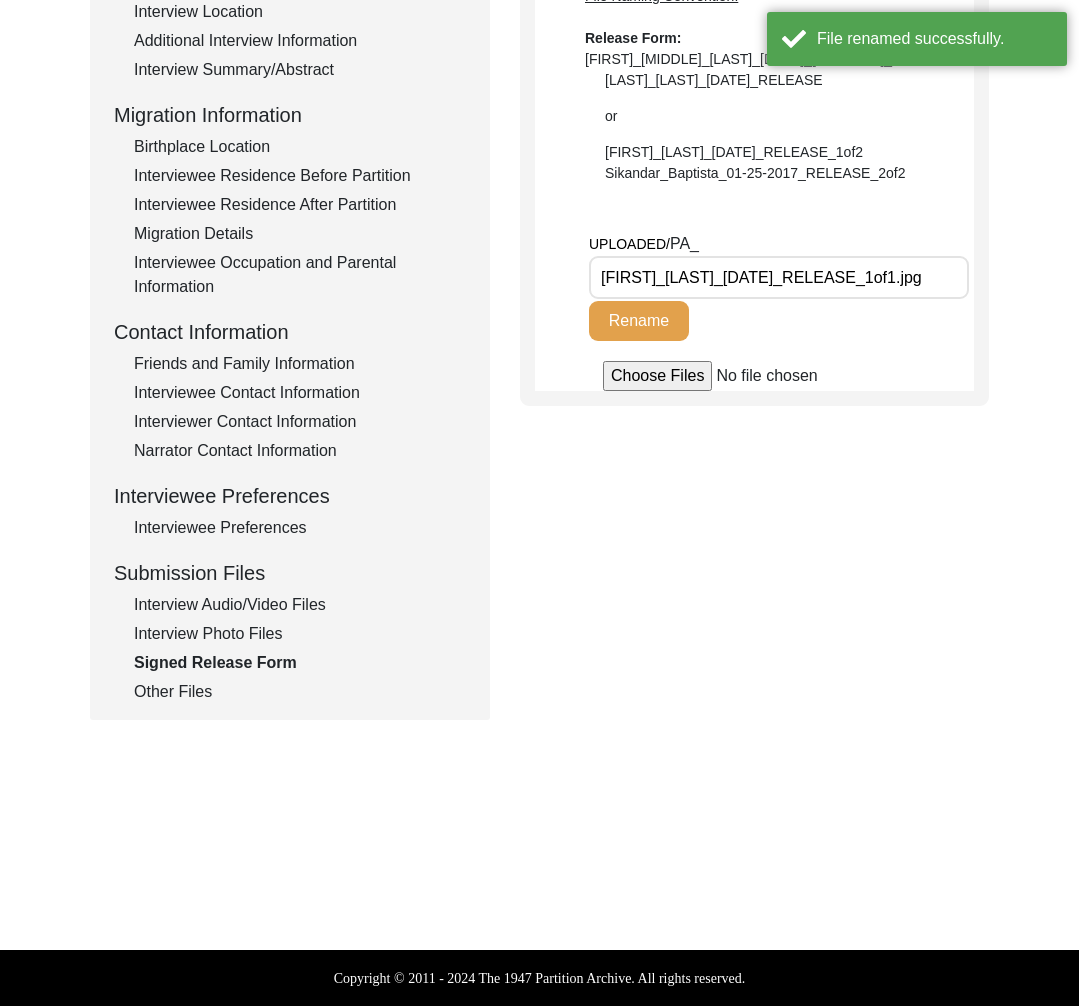 click on "Interview Photo Files" 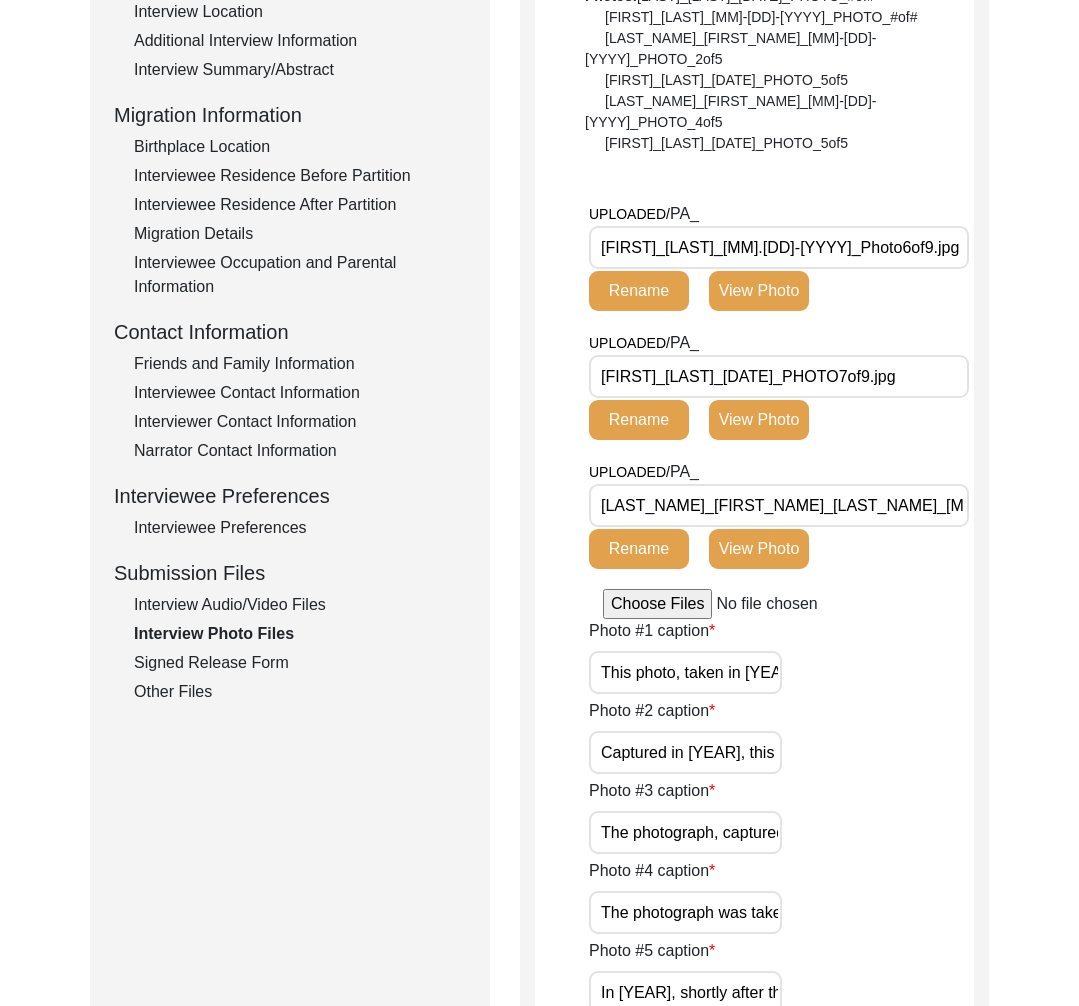 click on "Interview Audio/Video Files" 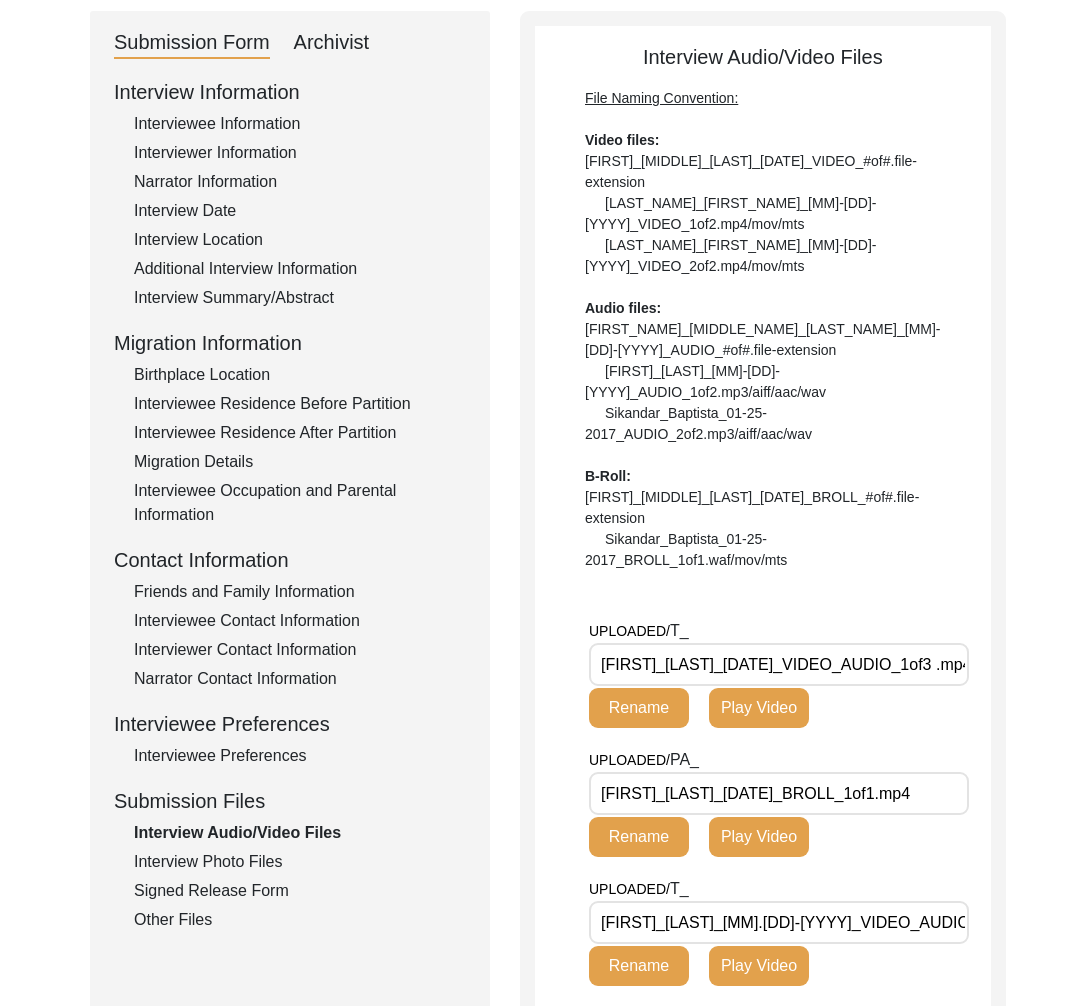 scroll, scrollTop: 0, scrollLeft: 0, axis: both 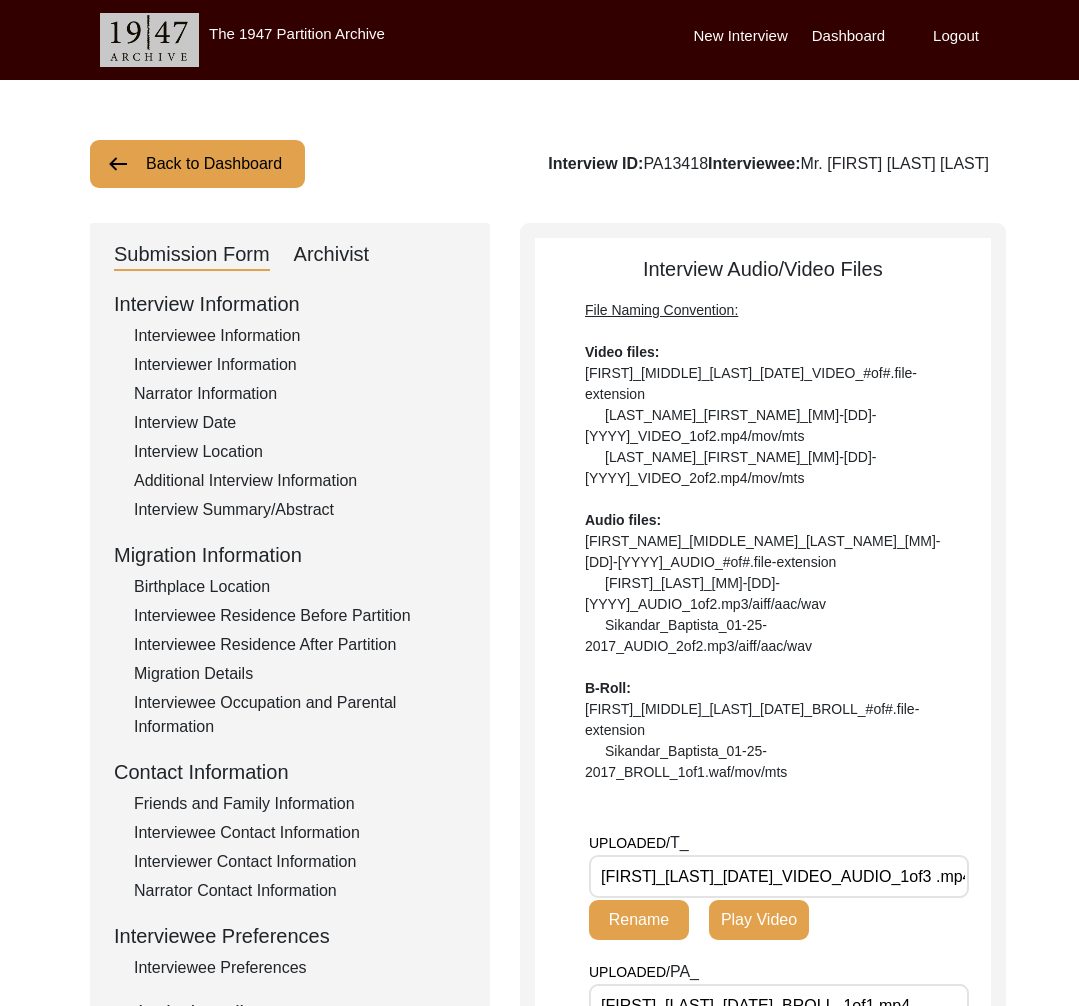 click on "Back to Dashboard" 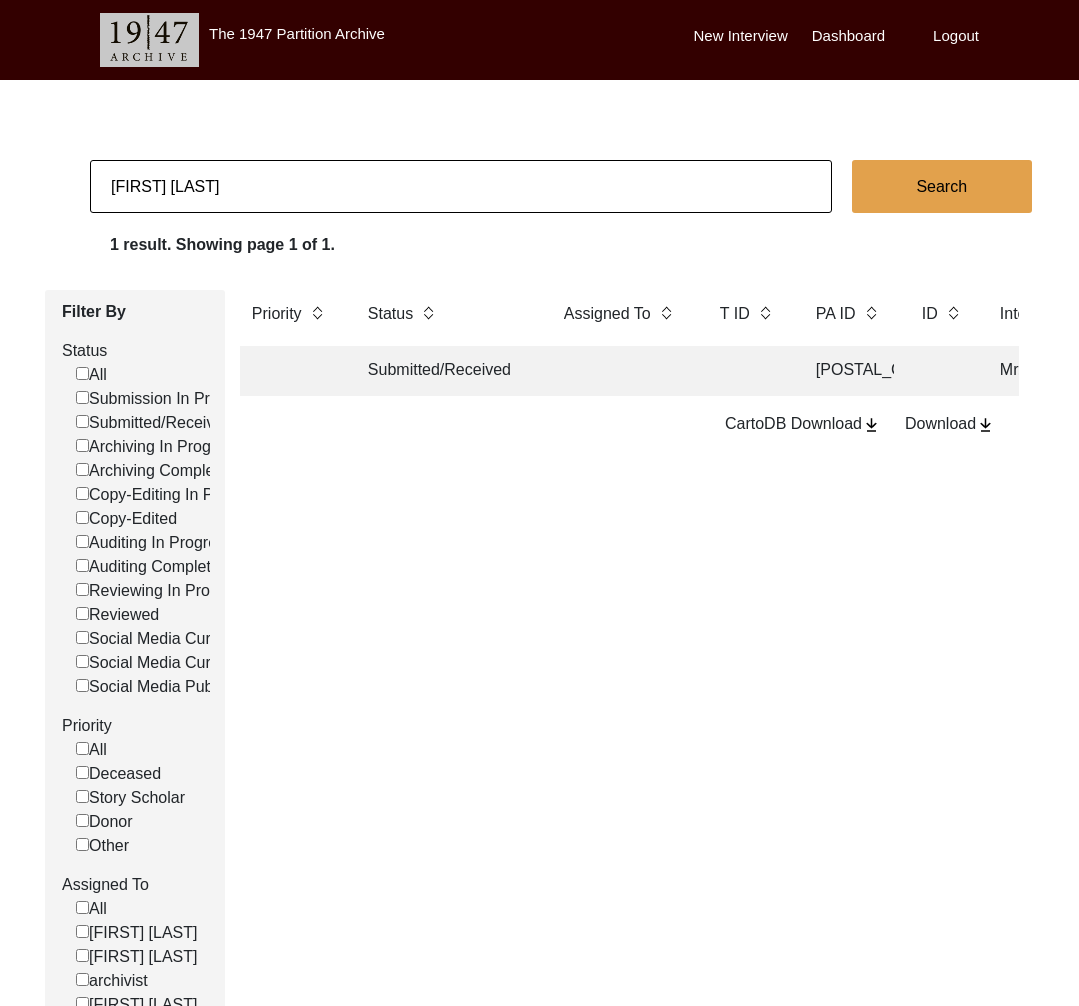 click on "Submitted/Received" 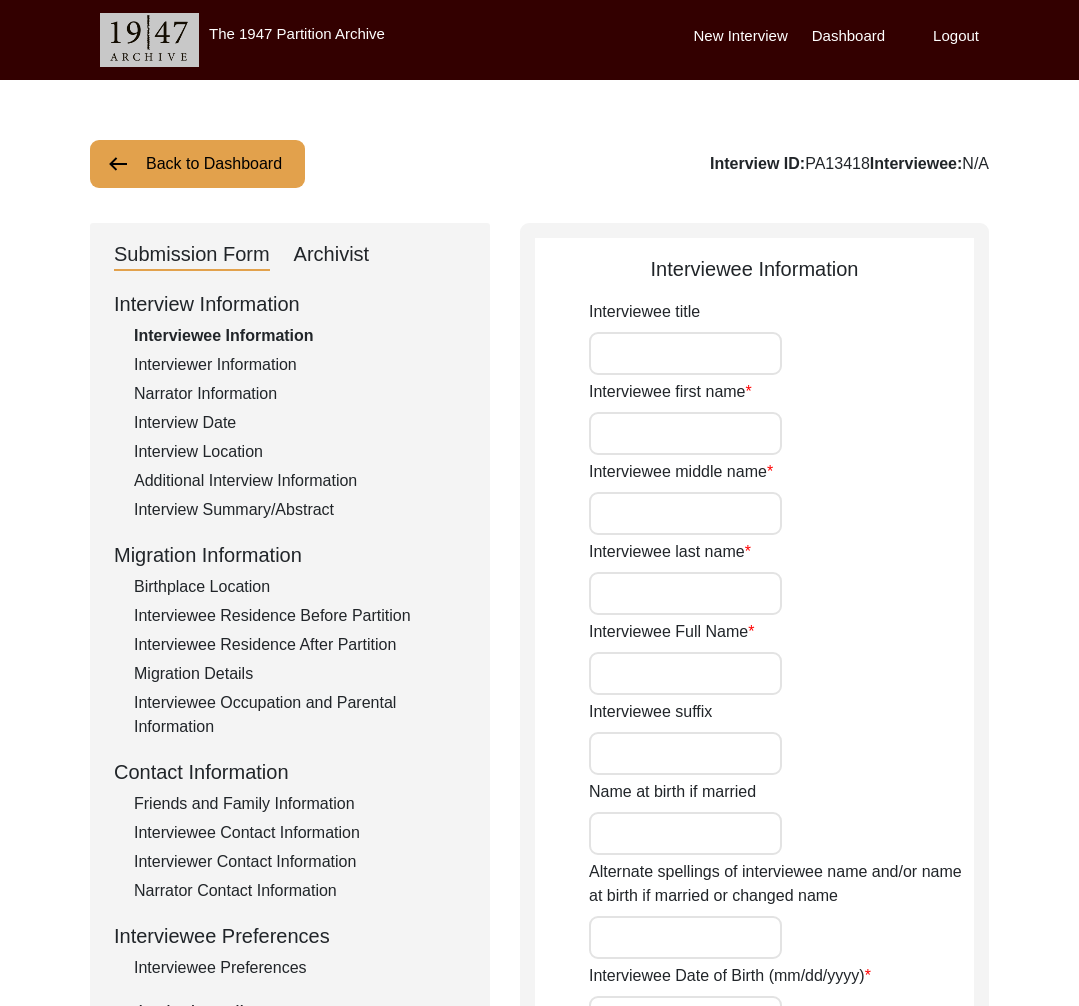 type on "Mr." 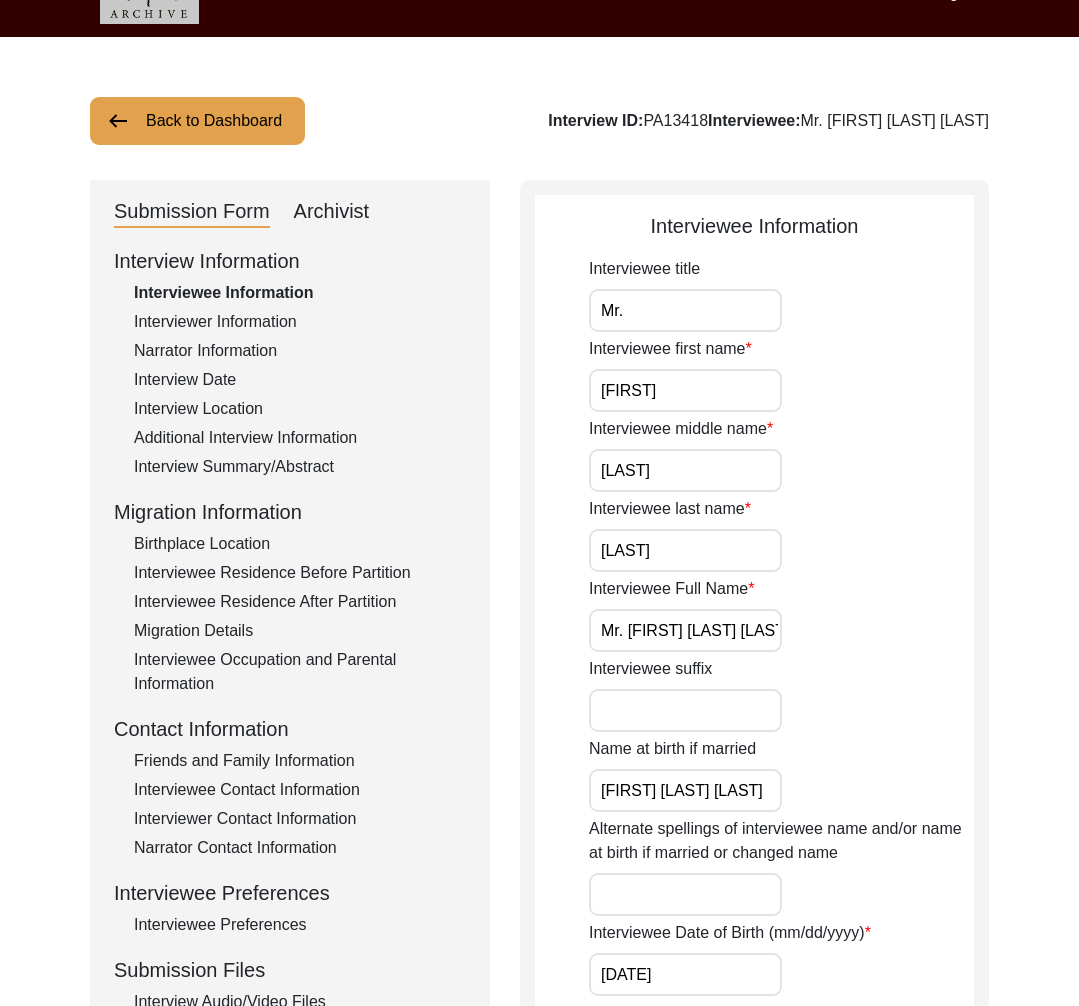 scroll, scrollTop: 234, scrollLeft: 0, axis: vertical 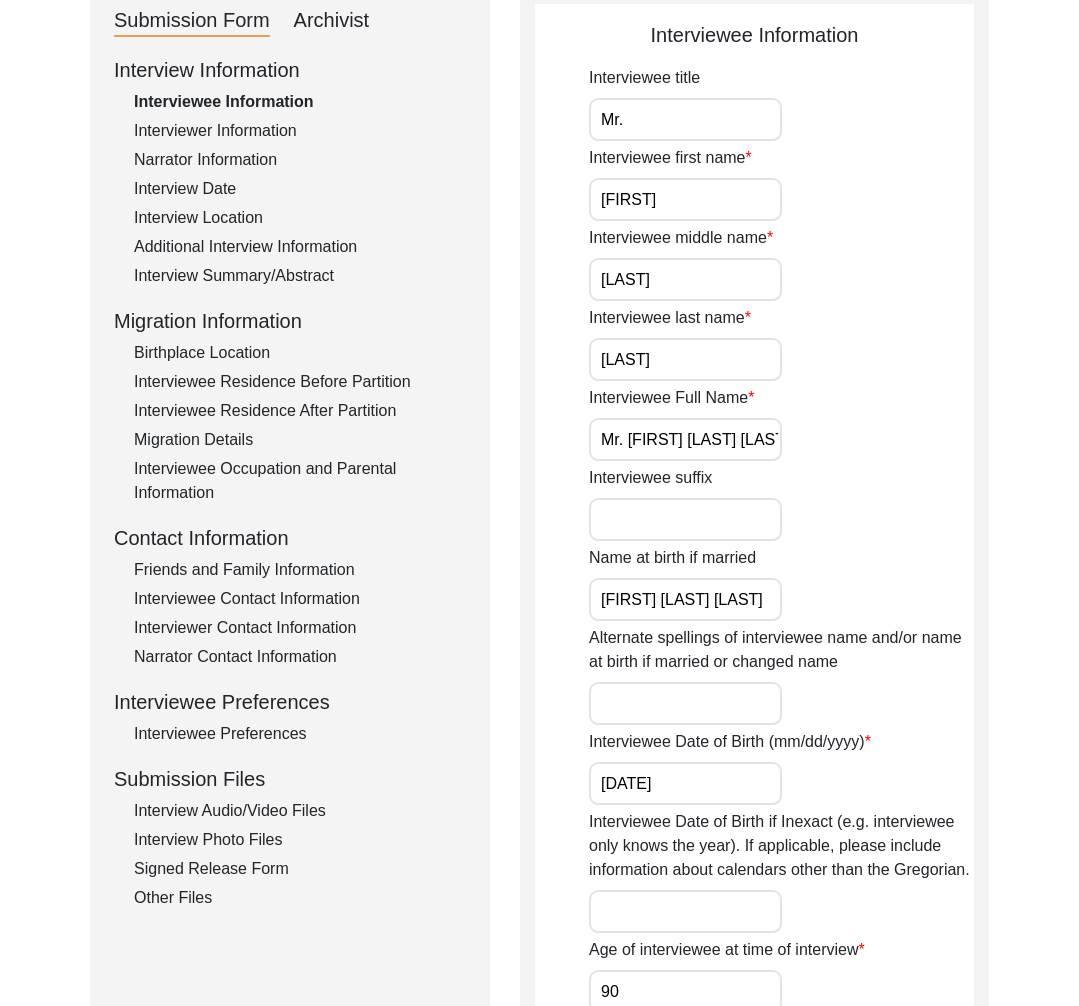 click on "Interview Audio/Video Files" 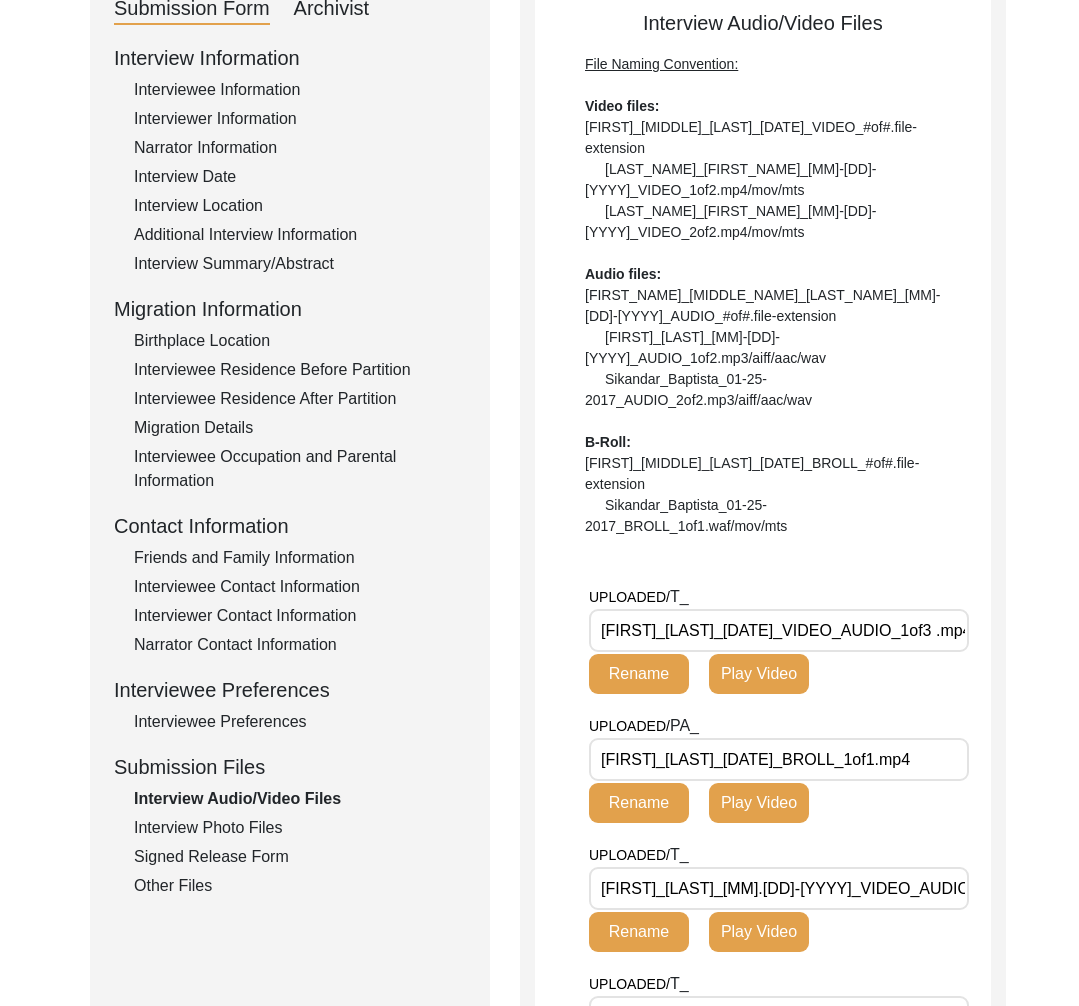 scroll, scrollTop: 521, scrollLeft: 0, axis: vertical 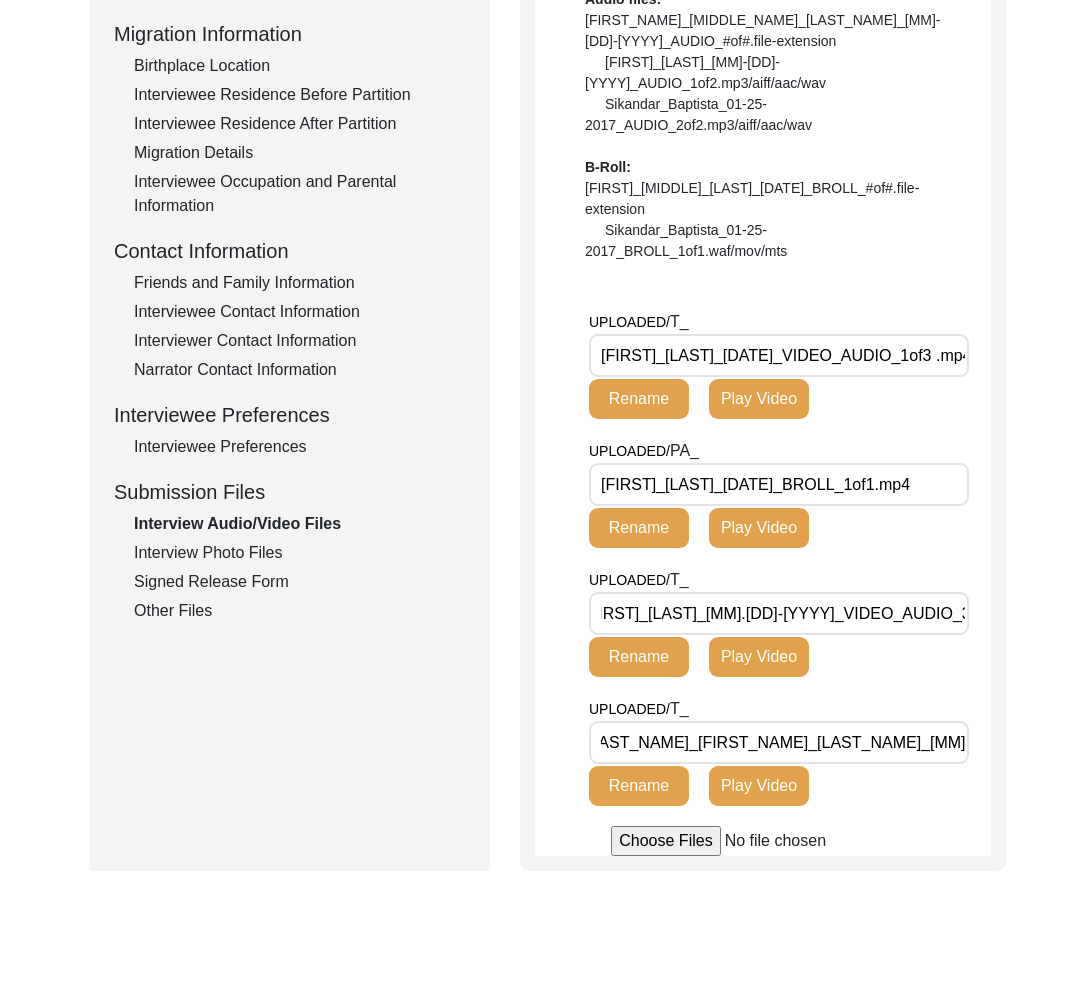 click on "Interview Photo Files" 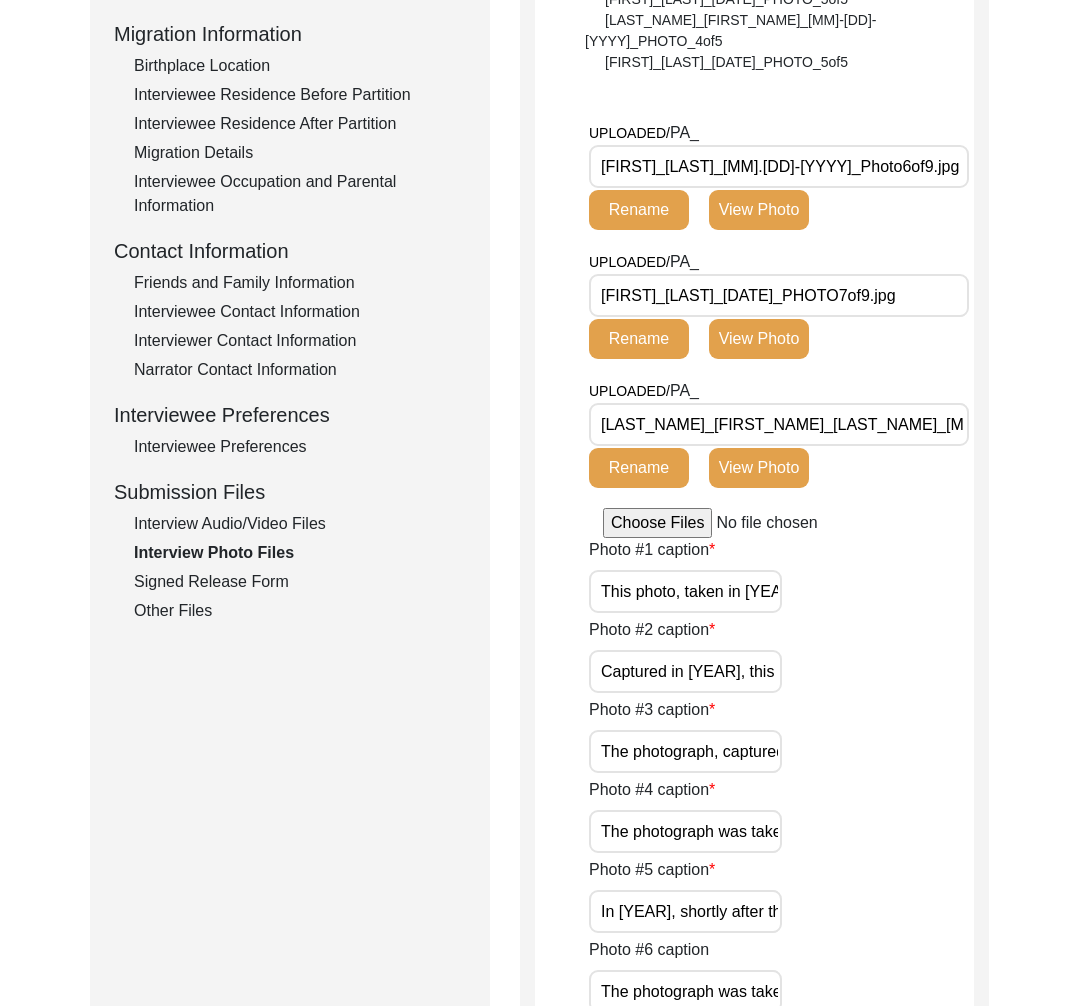 click on "Signed Release Form" 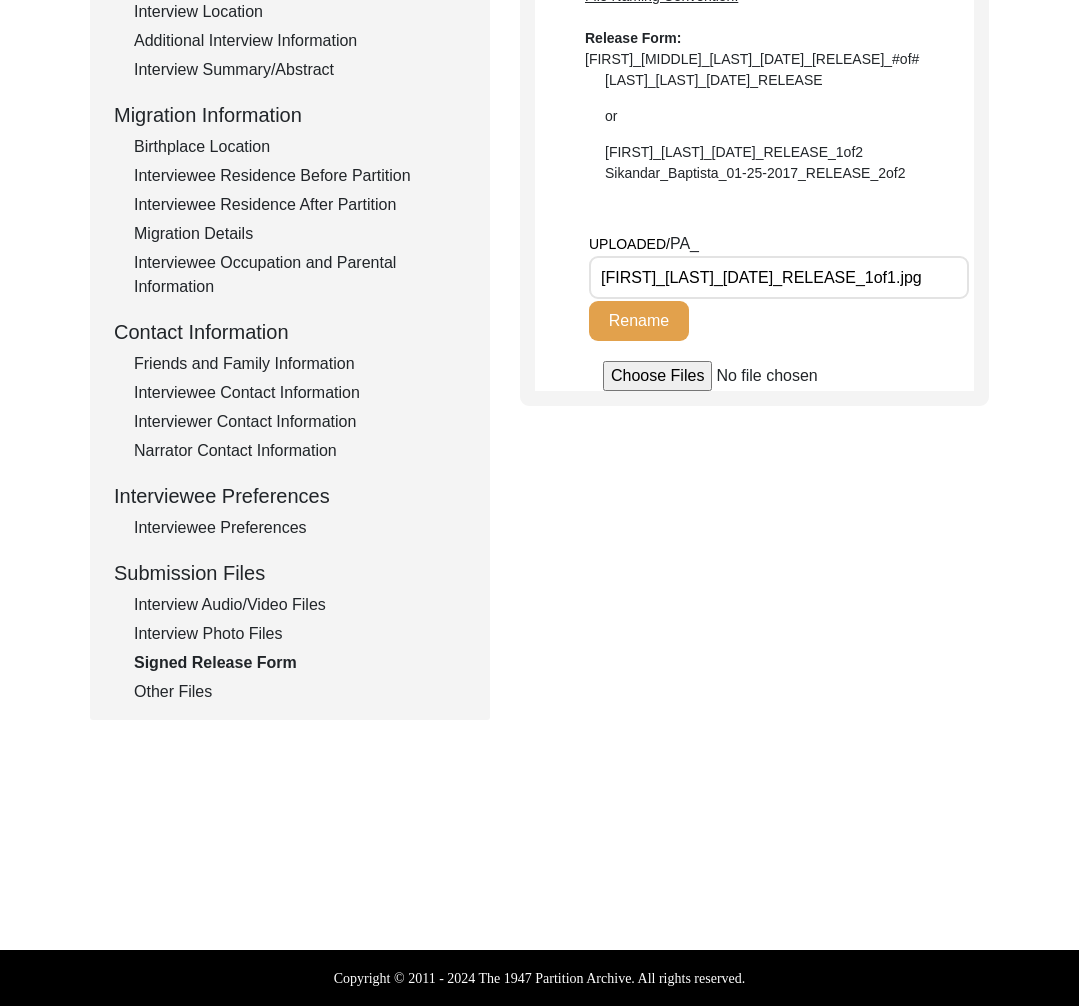click on "Other Files" 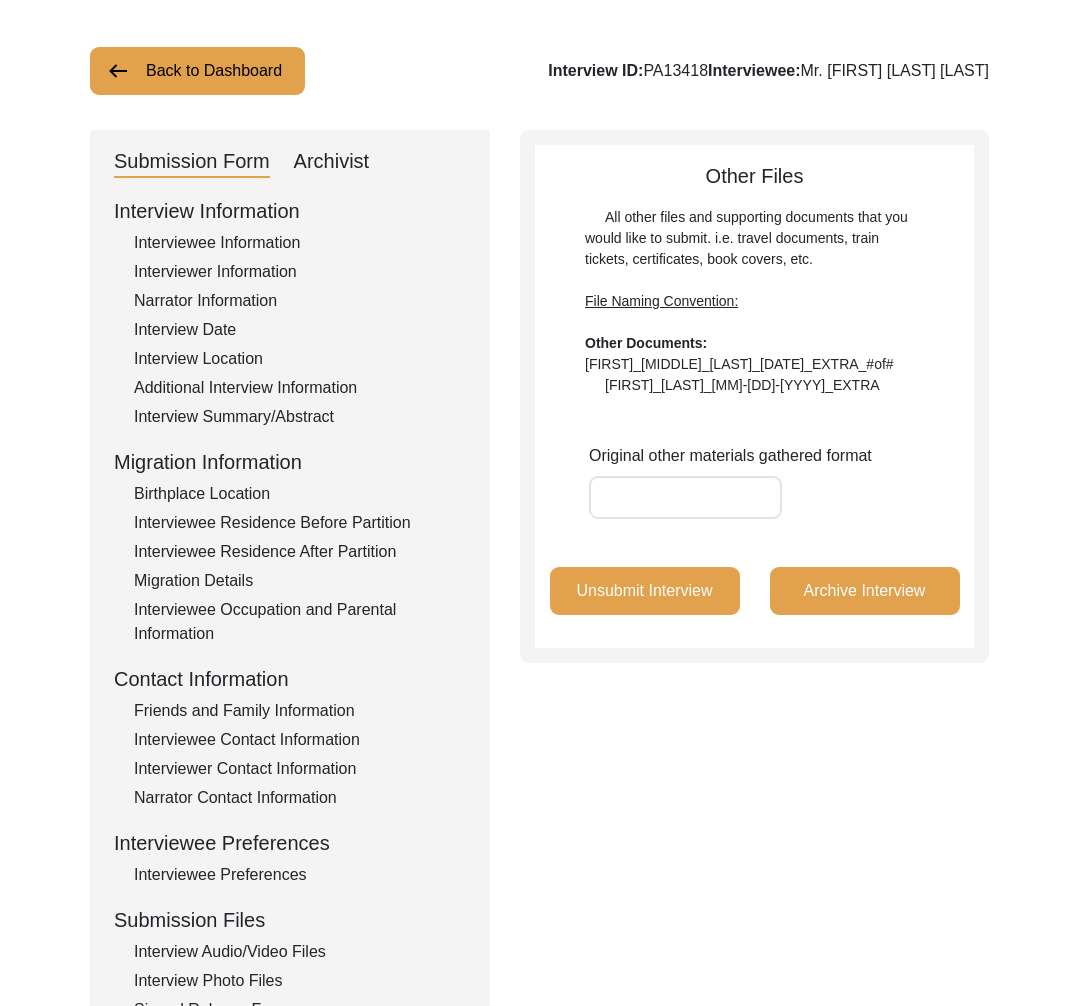 scroll, scrollTop: 117, scrollLeft: 0, axis: vertical 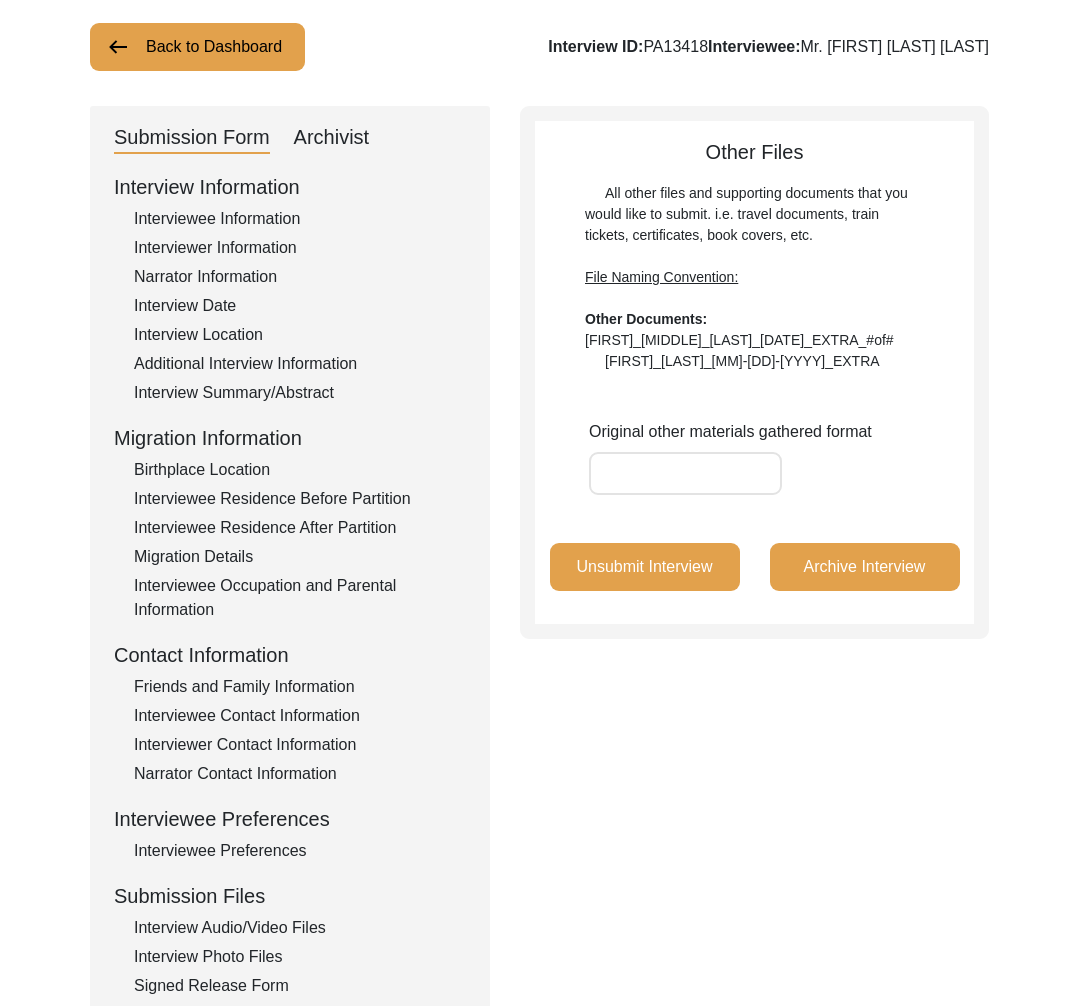 click on "Interview Photo Files" 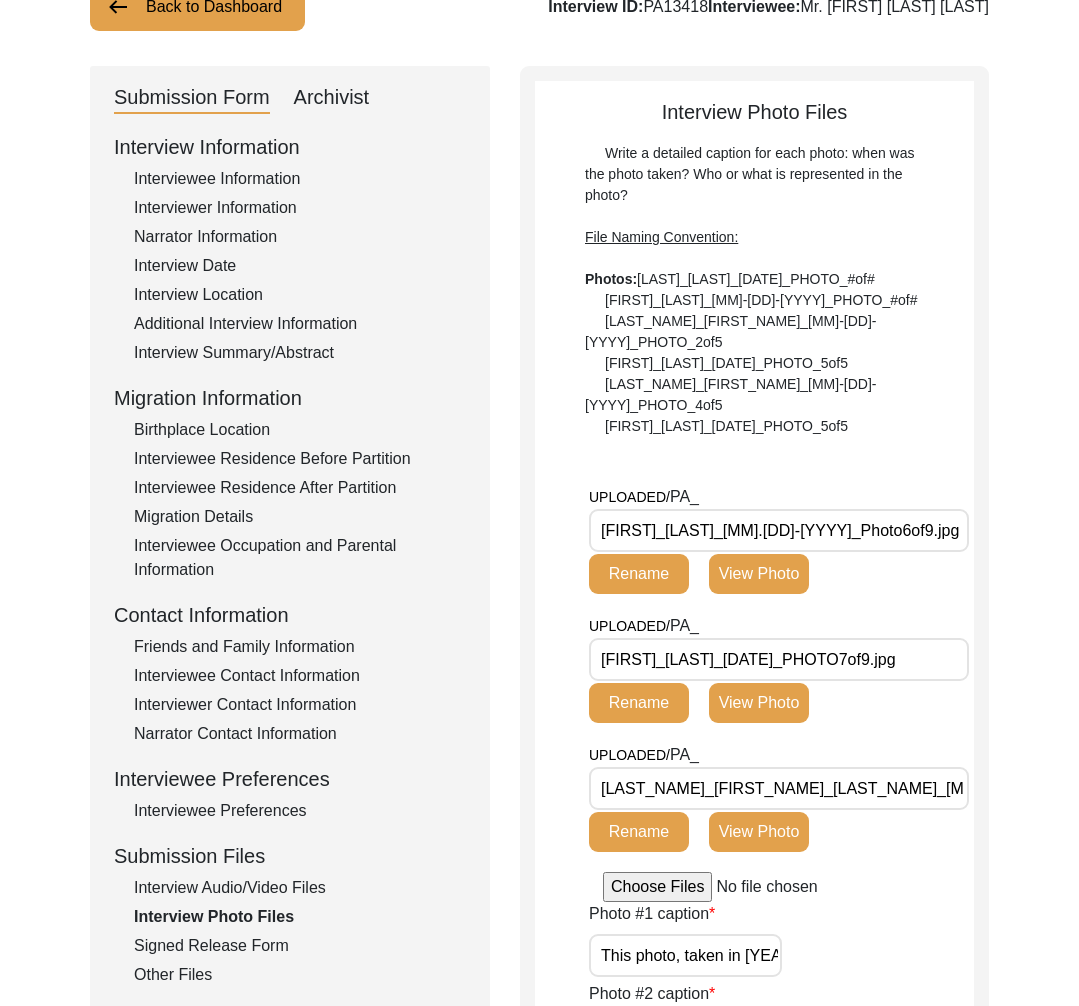 scroll, scrollTop: 165, scrollLeft: 0, axis: vertical 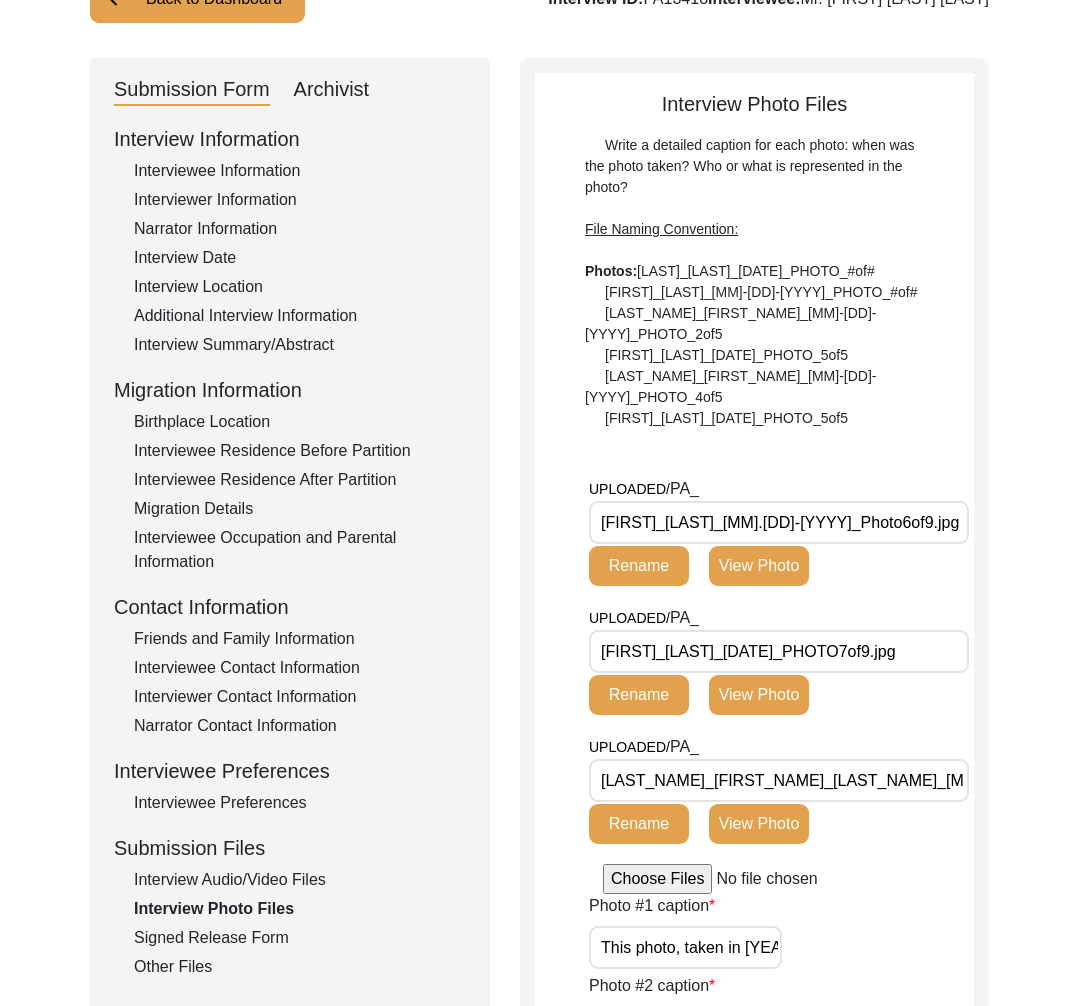 drag, startPoint x: 776, startPoint y: 630, endPoint x: 601, endPoint y: 634, distance: 175.04572 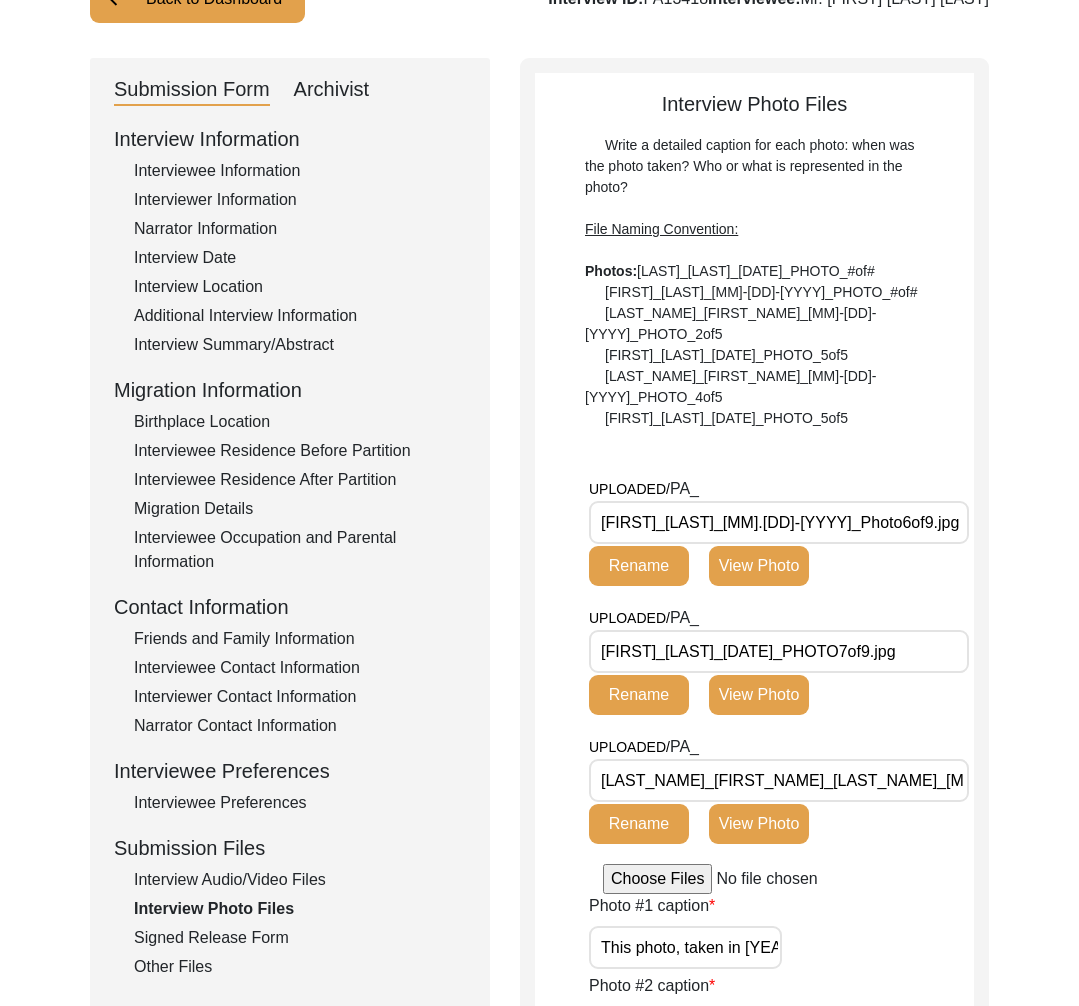 click on "Shivraj_ Singh_Waraich_07.13.2025_PHOTO7of9.jpg" at bounding box center [779, 651] 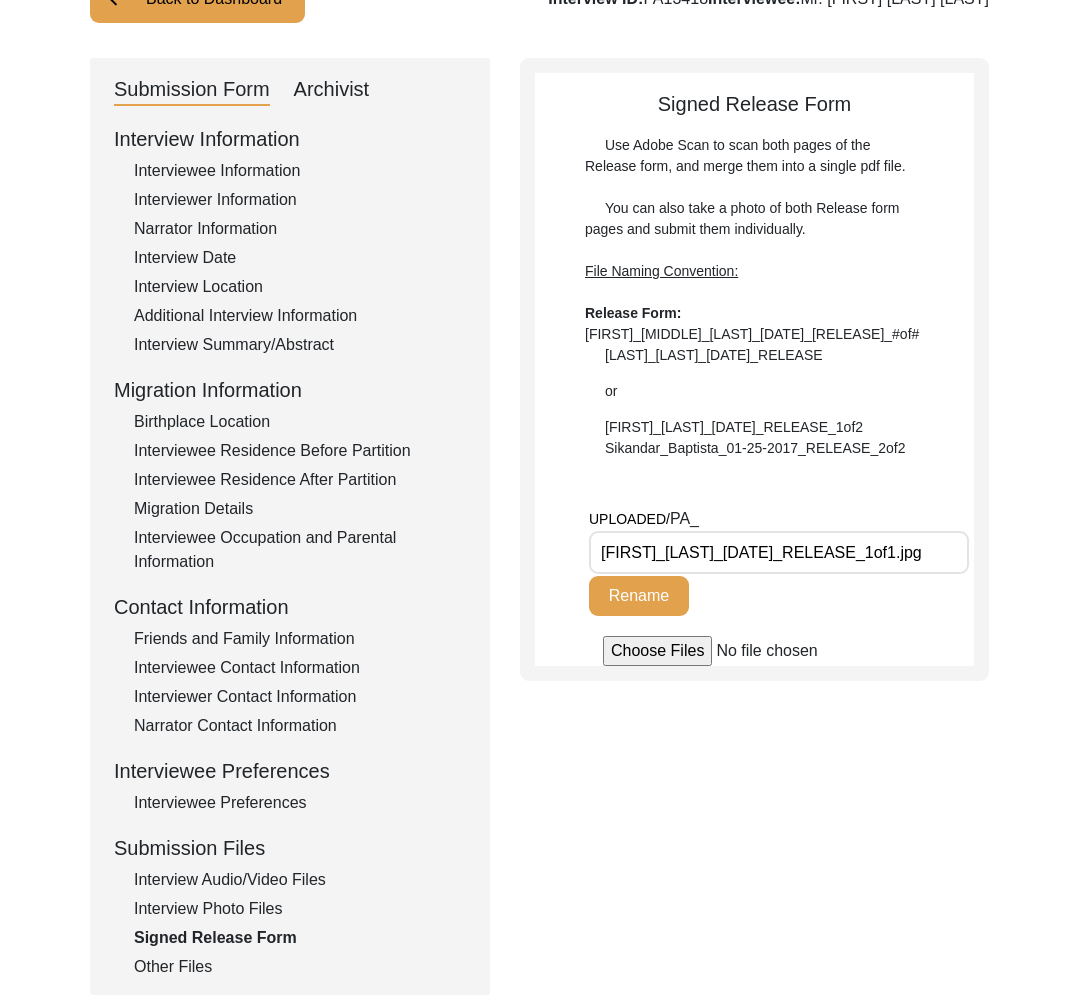 drag, startPoint x: 764, startPoint y: 576, endPoint x: 603, endPoint y: 579, distance: 161.02795 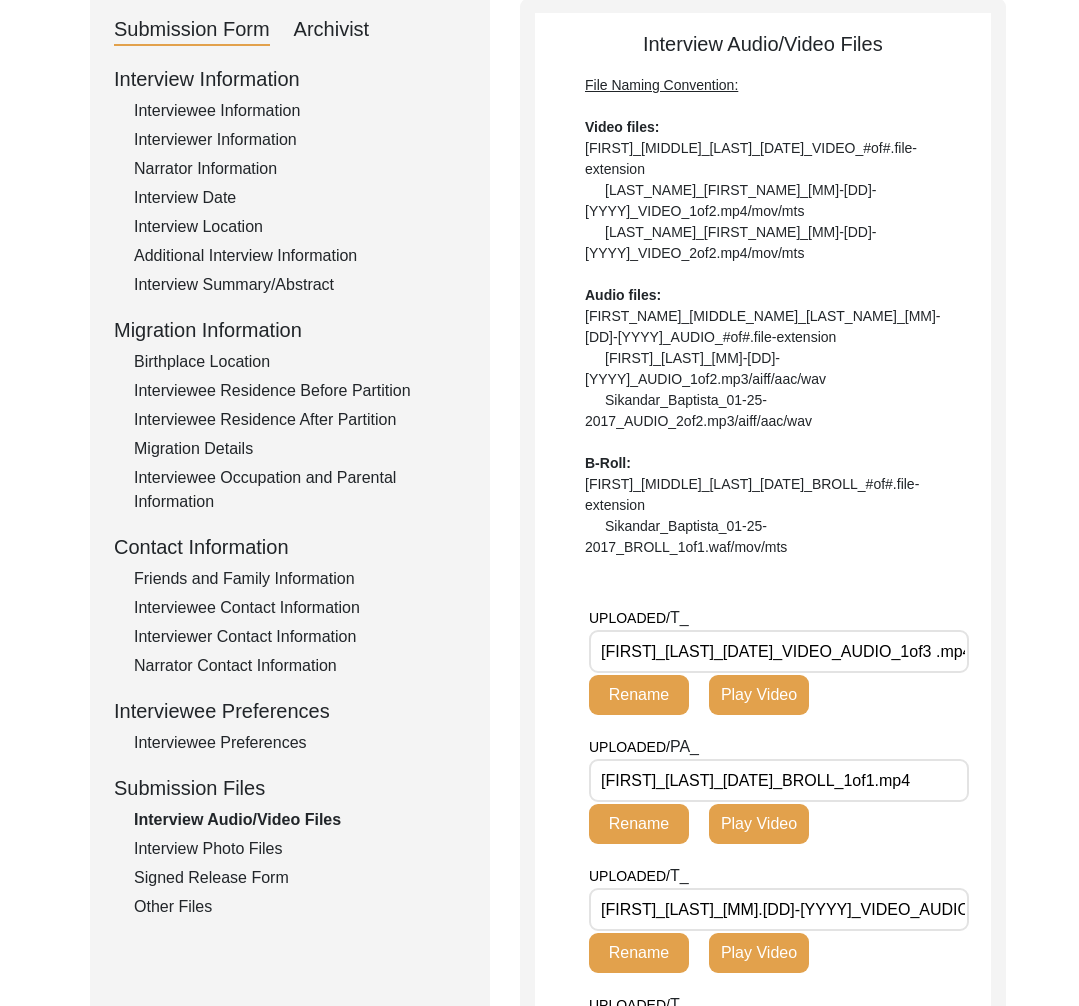 scroll, scrollTop: 299, scrollLeft: 0, axis: vertical 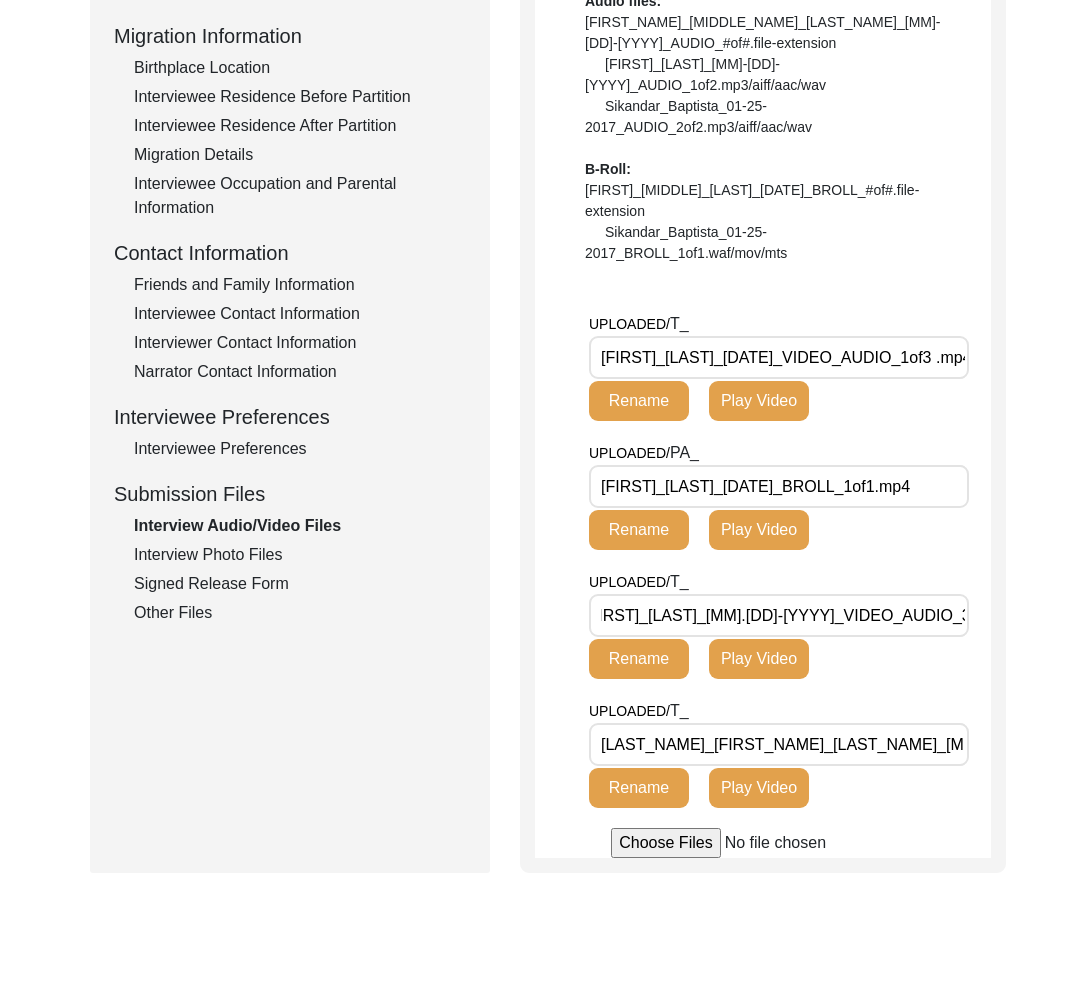 click on "UPLOADED/ T_ Shivraj_Singh_07.13.2025_ VIDEO_AUDIO_1of3 .mp4 Rename Play Video" 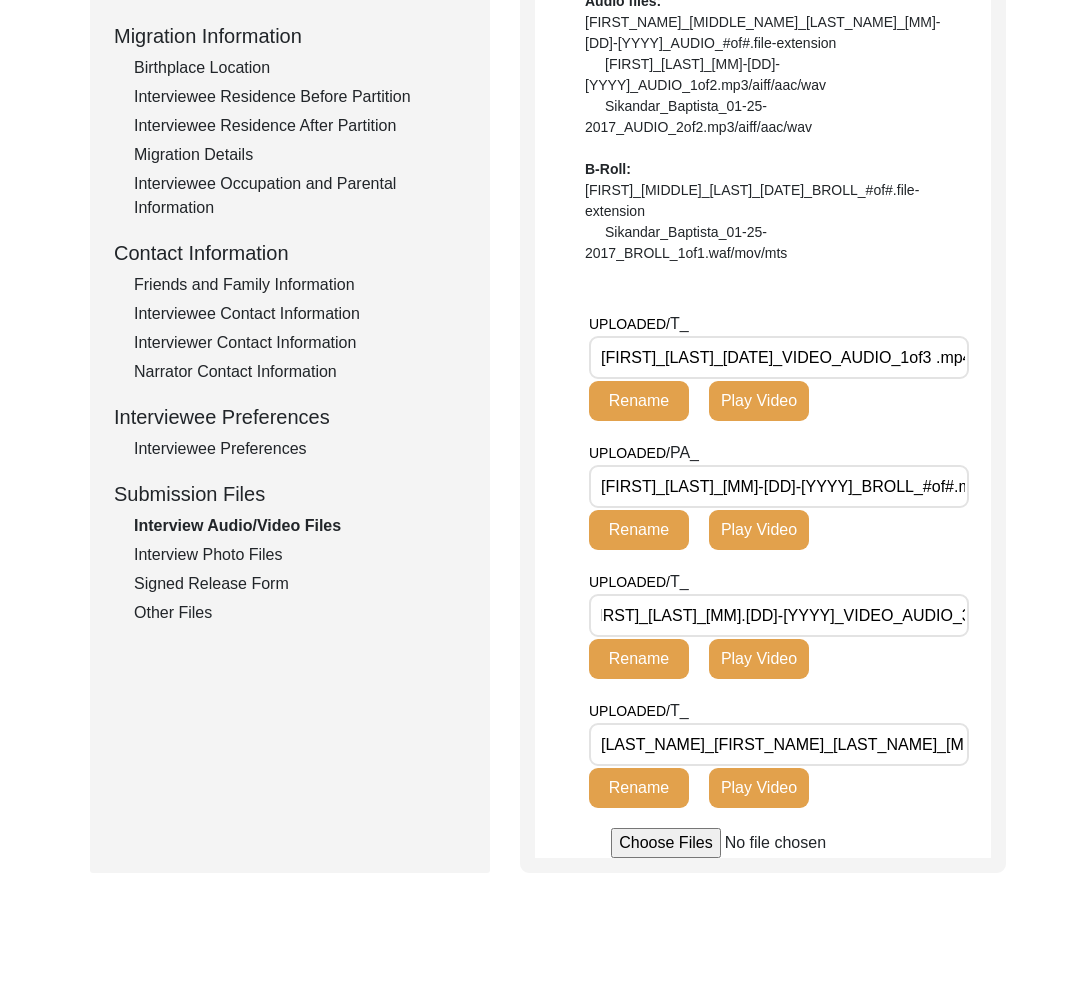 scroll, scrollTop: 0, scrollLeft: 29, axis: horizontal 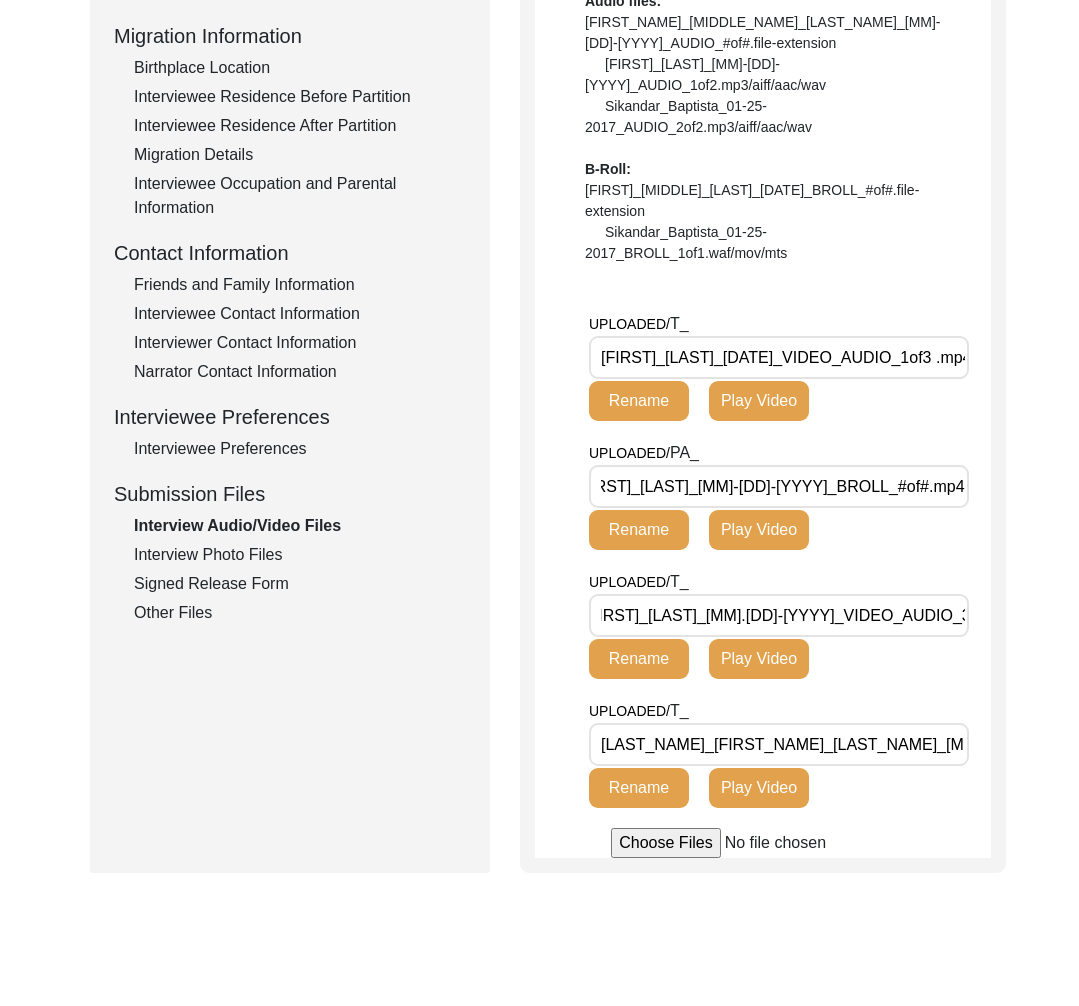 type on "[LAST]_[FIRST]_[MM]-[DD]-[YYYY]_BROLL_1of1.mp4" 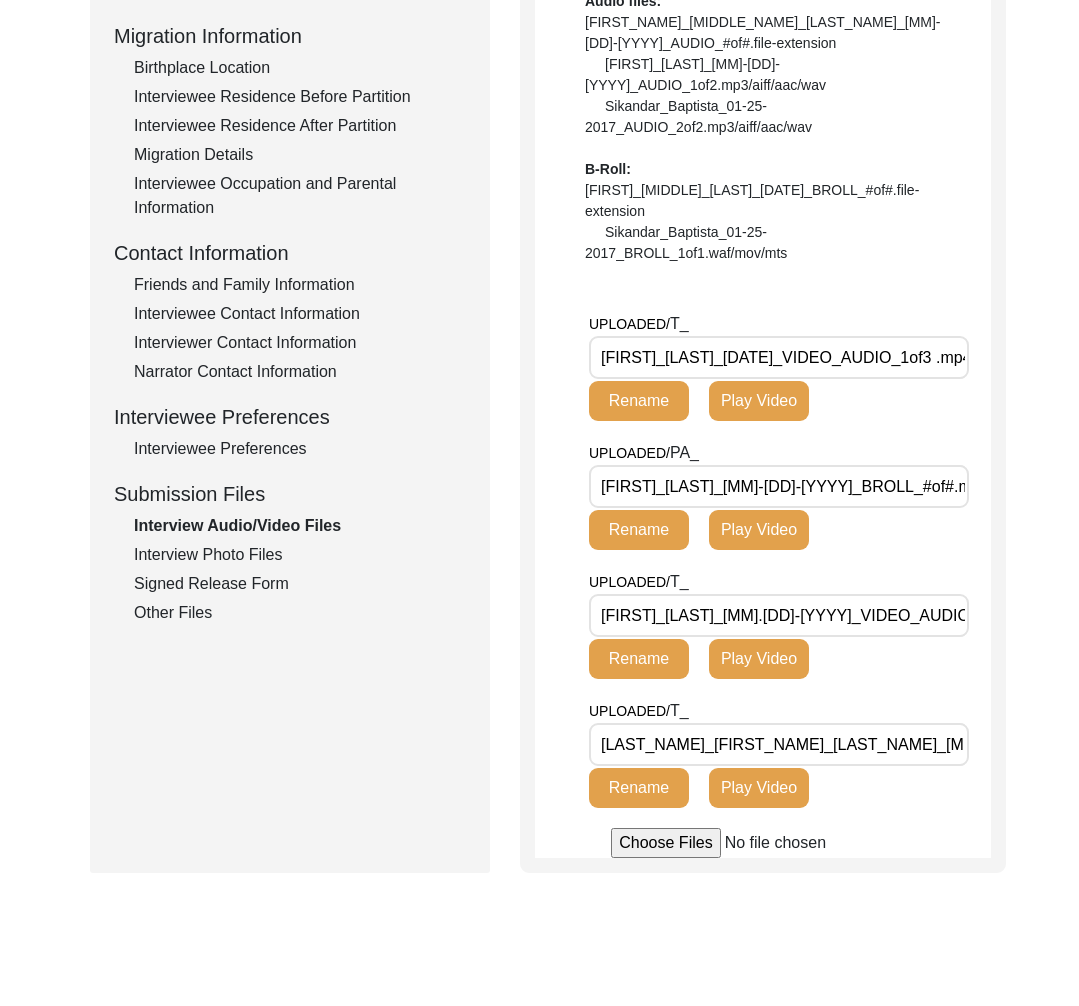 click on "Interview Photo Files" 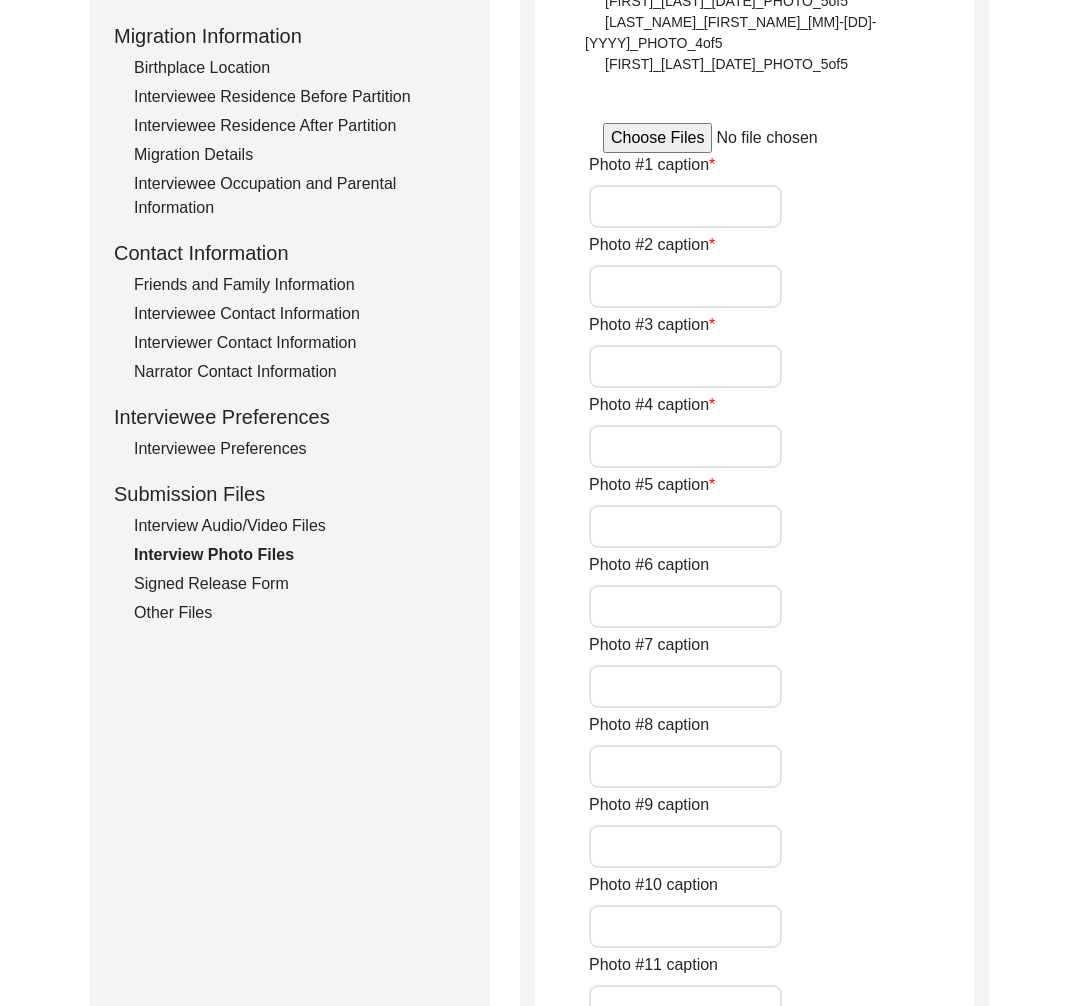 type on "This photo, taken in 1954, shows Shivraj Singh Waraich during his first military training in Jabalpur, Madhya Pradesh, marking the beginning of a remarkable journey which was endowed with unwavering dedication, passion and purpose." 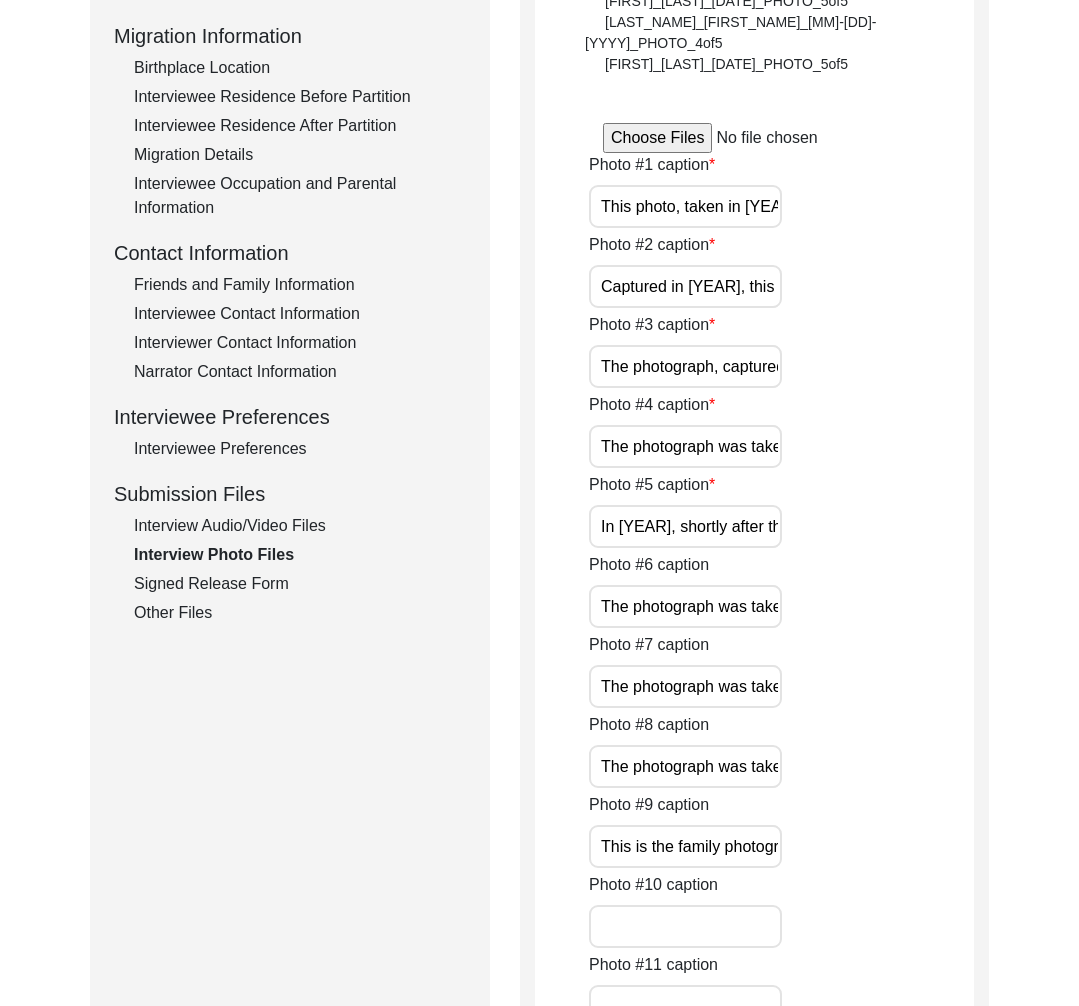 click on "Interview Audio/Video Files" 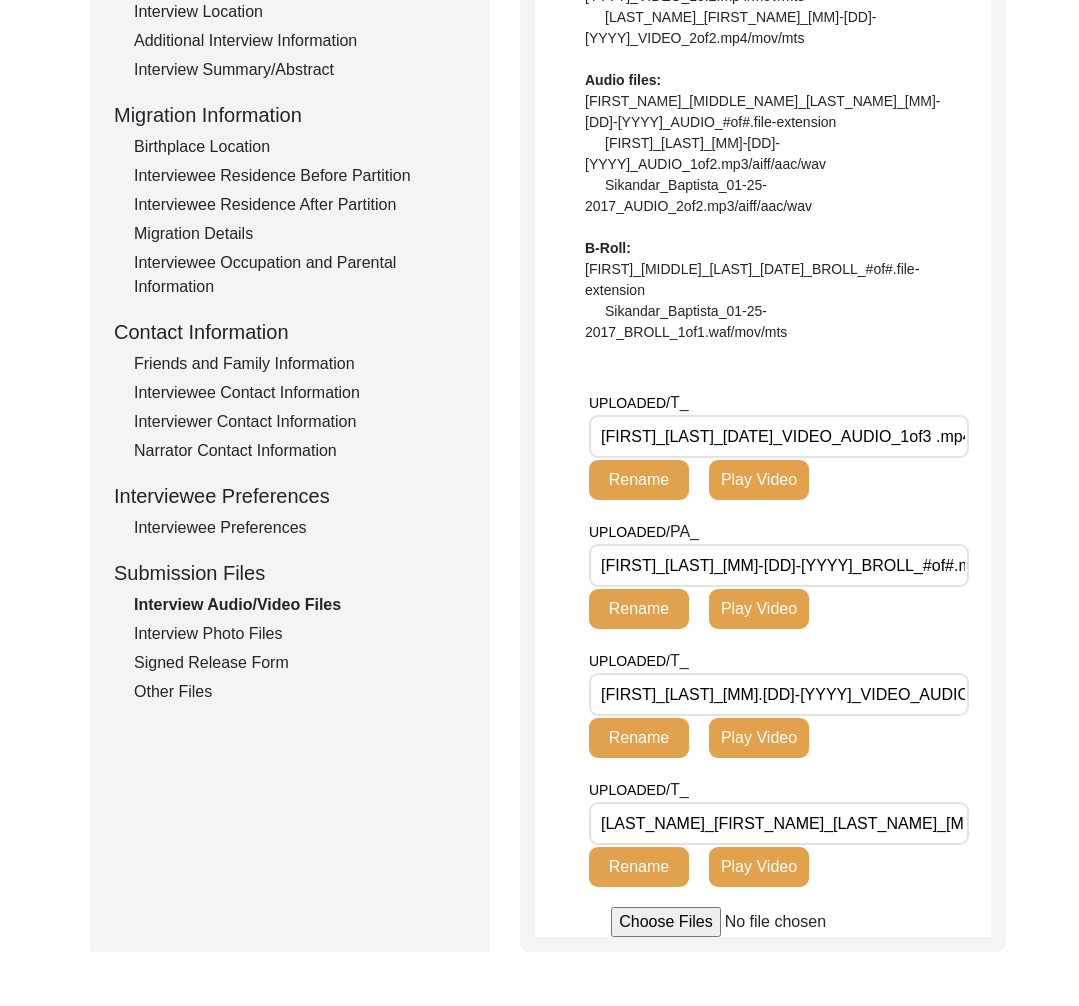 scroll, scrollTop: 519, scrollLeft: 0, axis: vertical 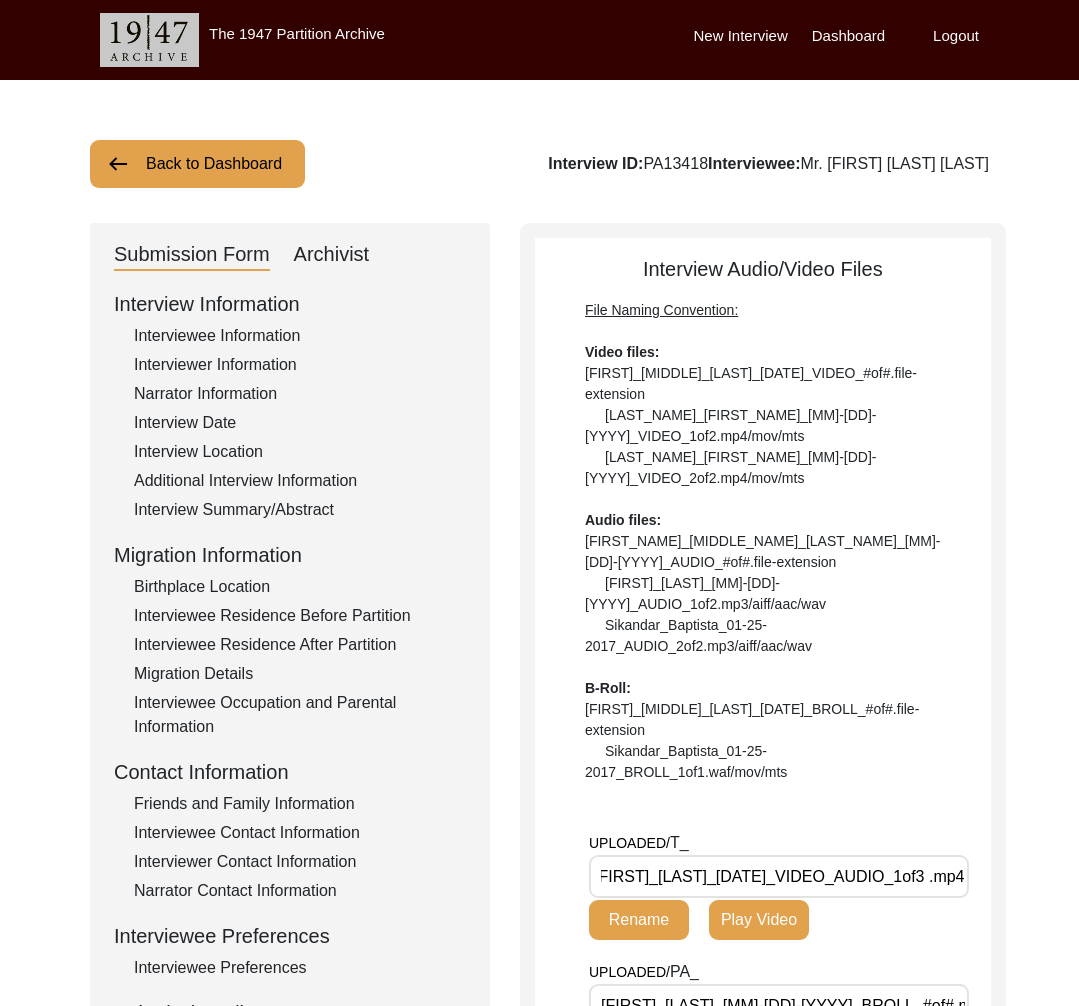 click on "Back to Dashboard  Interview ID:  PA13418  Interviewee:  Mr. Shivraj Singh Waraich   Submission Form   Archivist   Interview Information   Interviewee Information   Interviewer Information   Narrator Information   Interview Date   Interview Location   Additional Interview Information   Interview Summary/Abstract   Migration Information   Birthplace Location   Interviewee Residence Before Partition   Interviewee Residence After Partition   Migration Details   Interviewee Occupation and Parental Information   Contact Information   Friends and Family Information   Interviewee Contact Information   Interviewer Contact Information   Narrator Contact Information   Interviewee Preferences   Interviewee Preferences   Submission Files   Interview Audio/Video Files   Interview Photo Files   Signed Release Form   Other Files   Interview Audio/Video Files  File Naming Convention: Video files:  Firstname_Middlename_Lastname_mm-dd-yyyy_VIDEO_#of#.file-extension  Sikandar_Baptista_01-25-2017_VIDEO_1of2.mp4/mov/mts  B-Roll:" 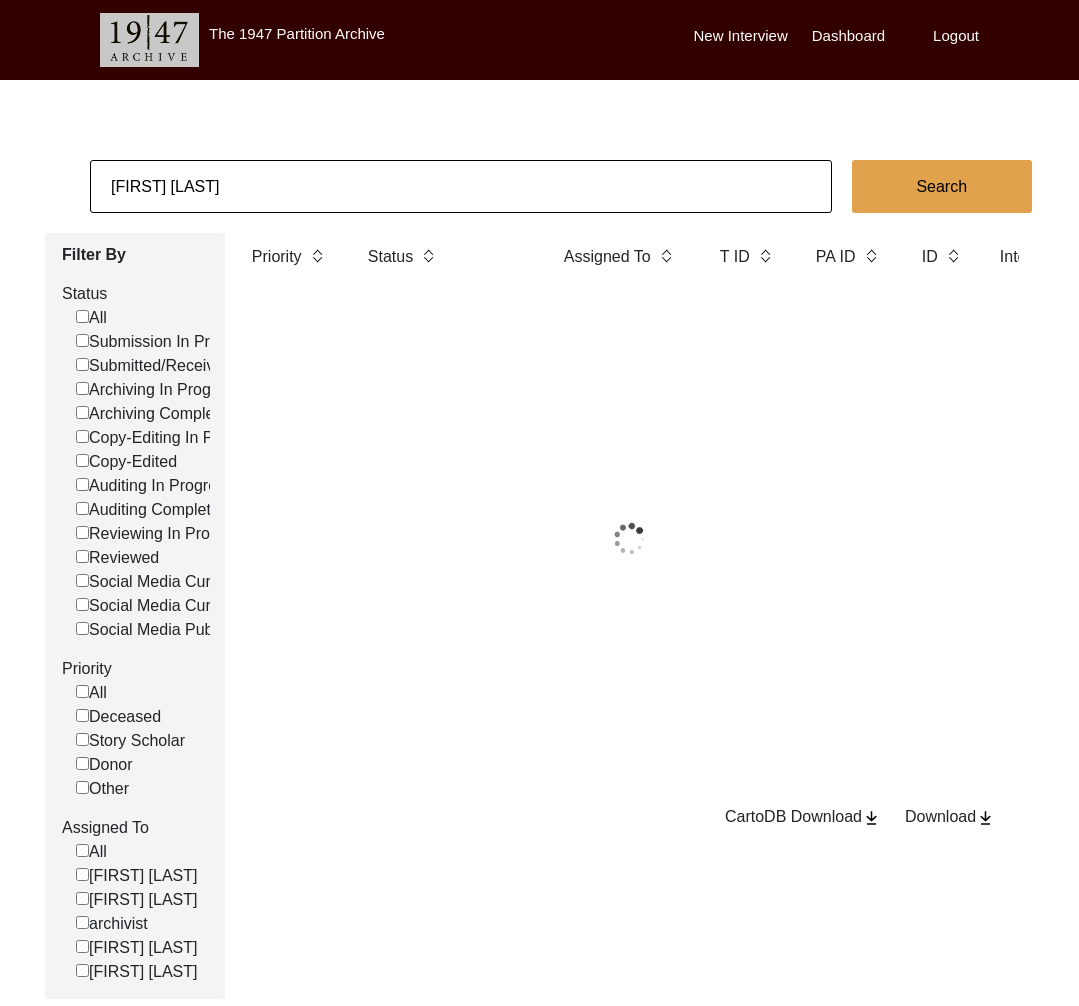 click on "Muskan Rawat" 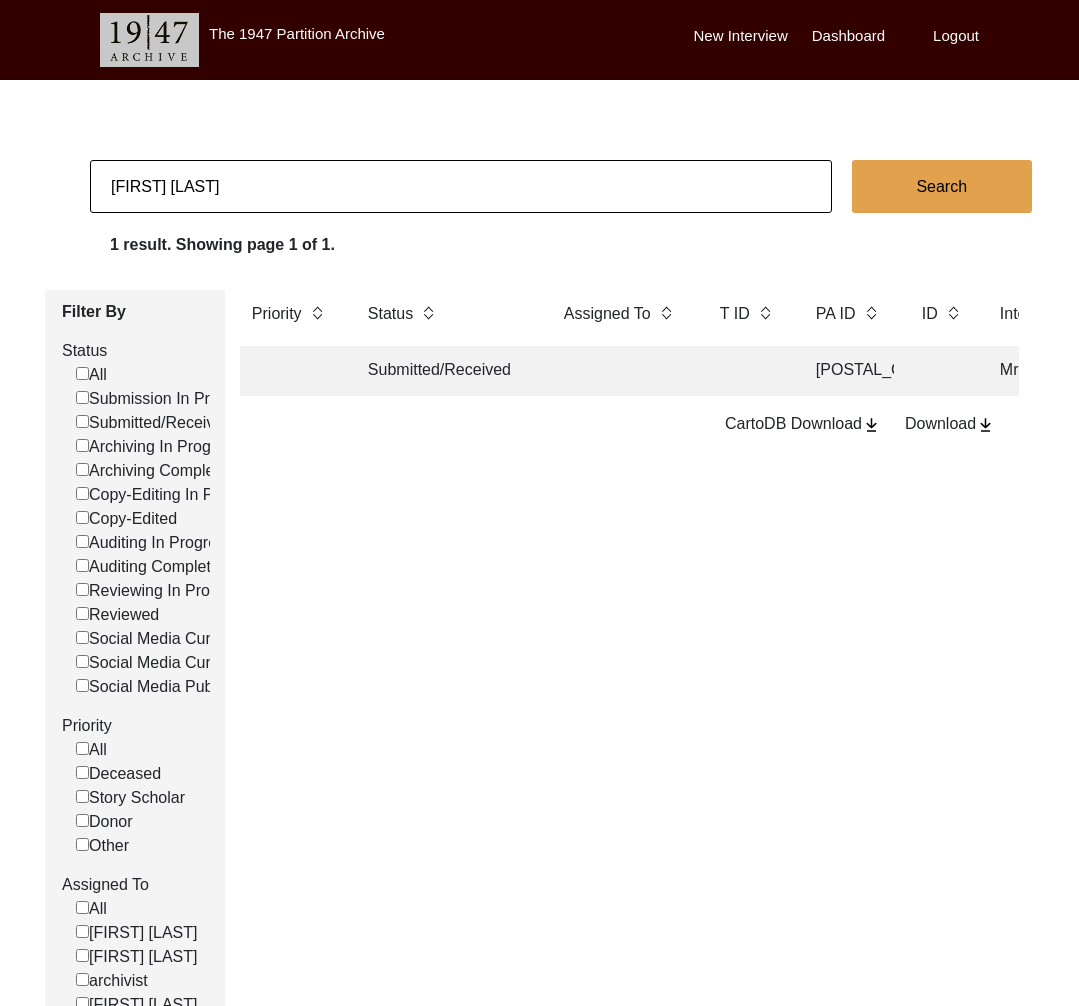 click on "Muskan Rawat" 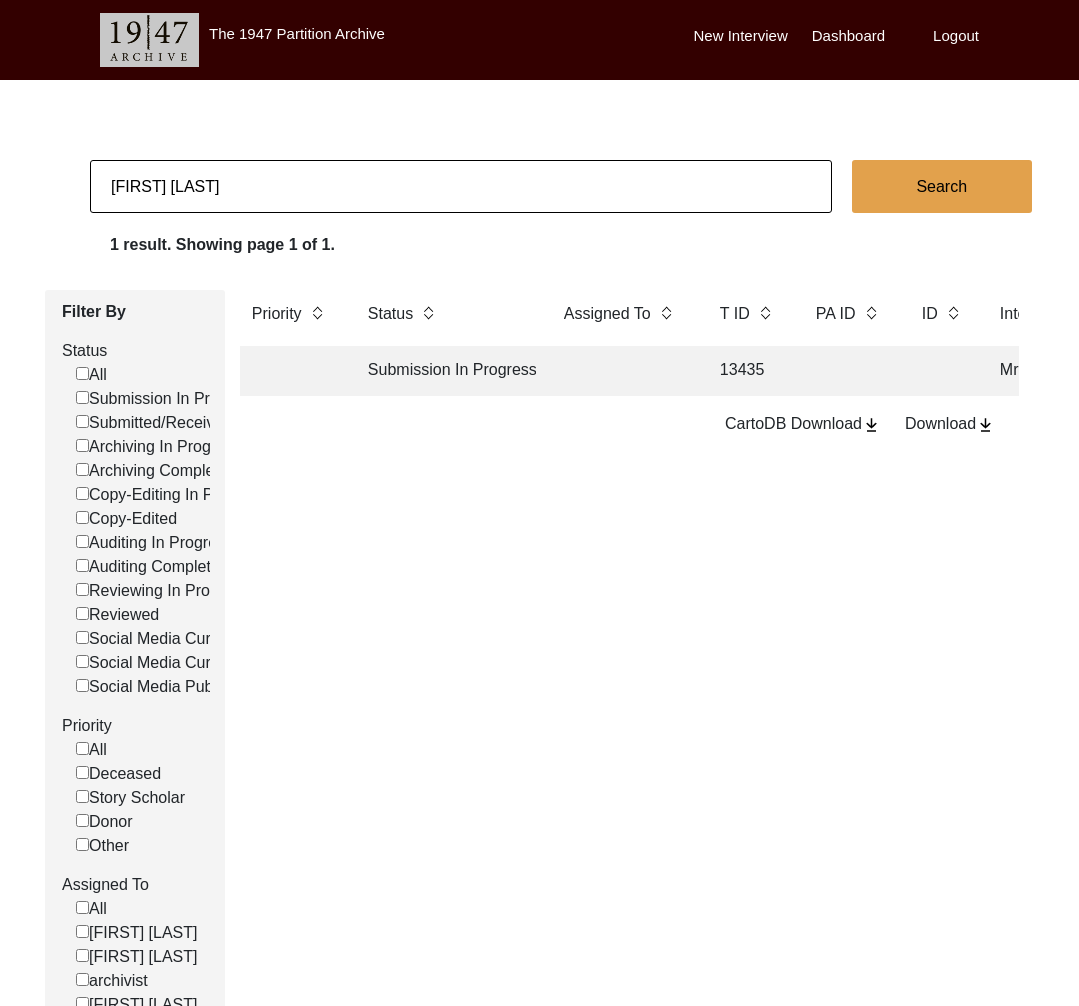click on "Aridhman Ghulati" 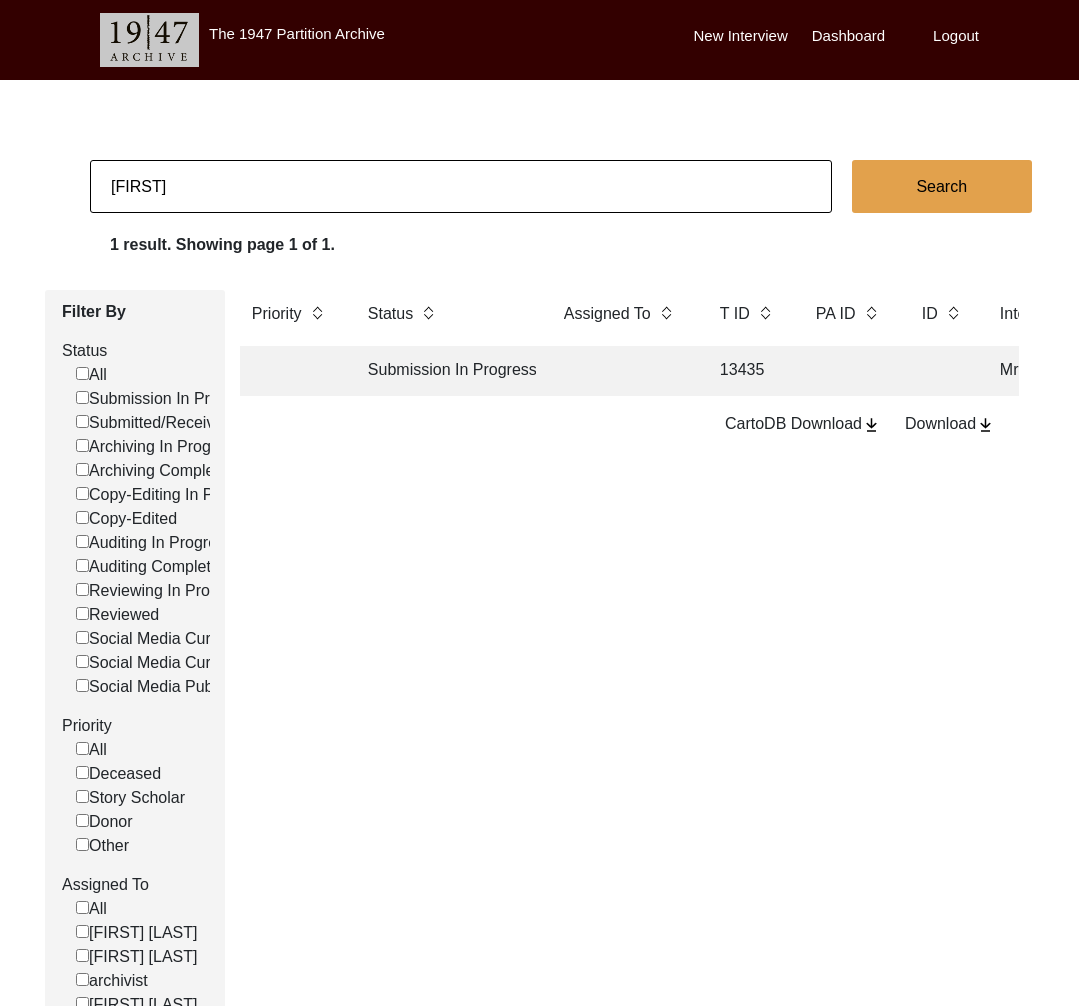 type on "Disha Banerjee" 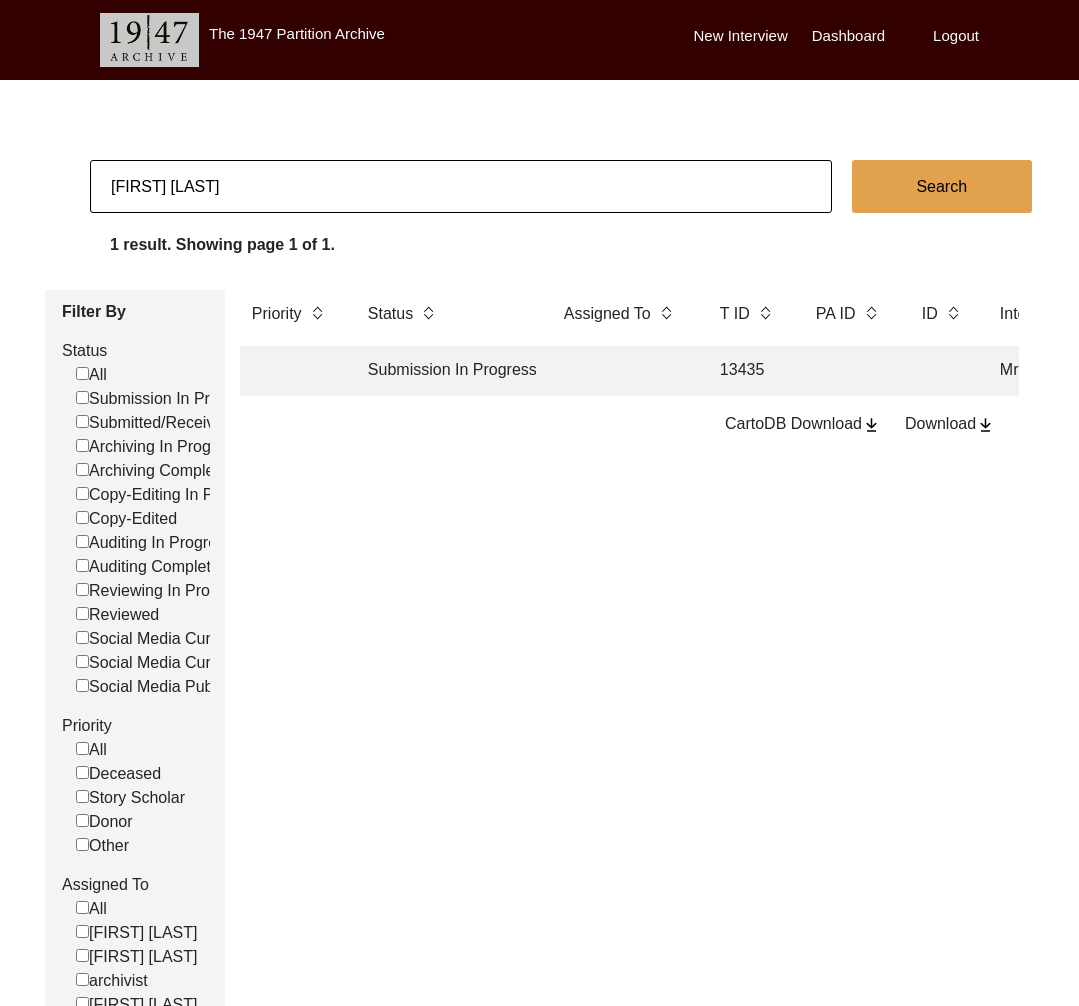checkbox on "false" 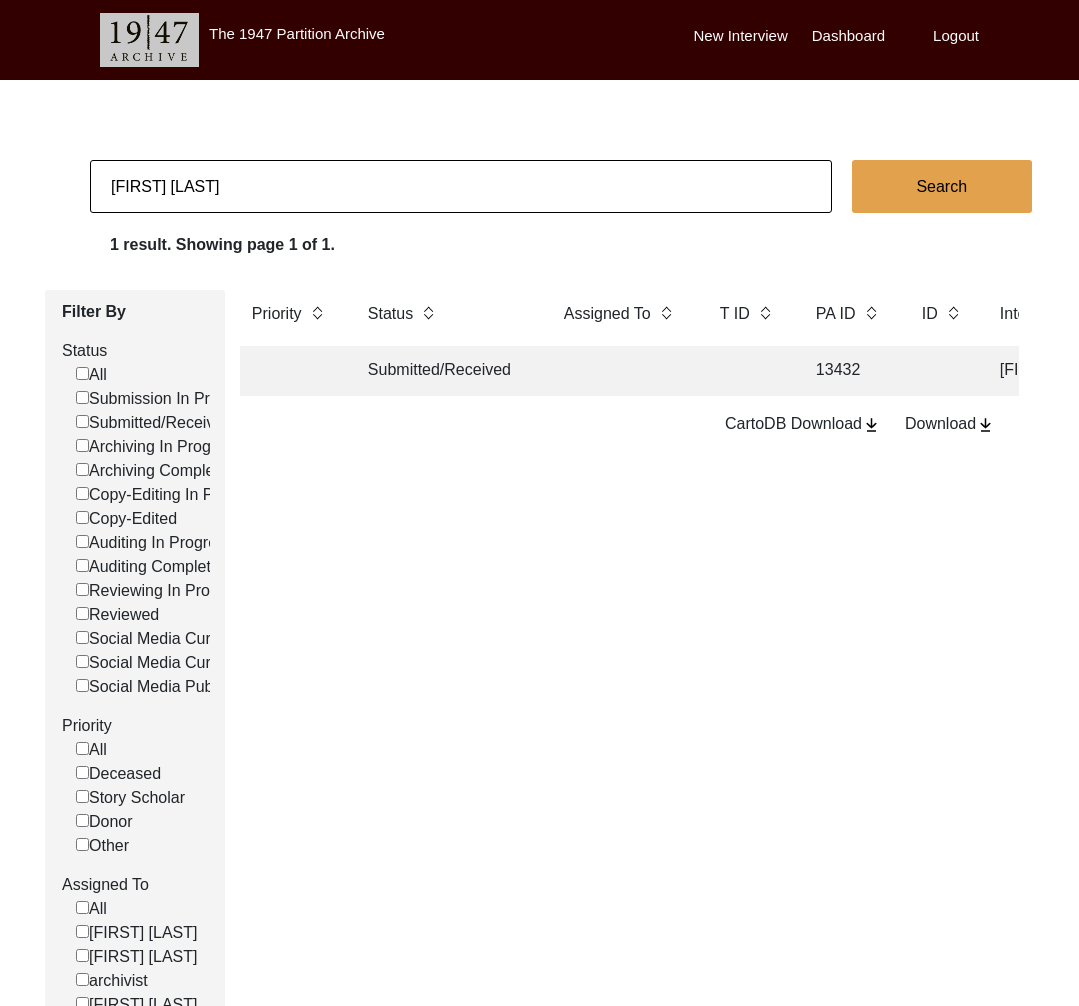 click on "Submitted/Received" 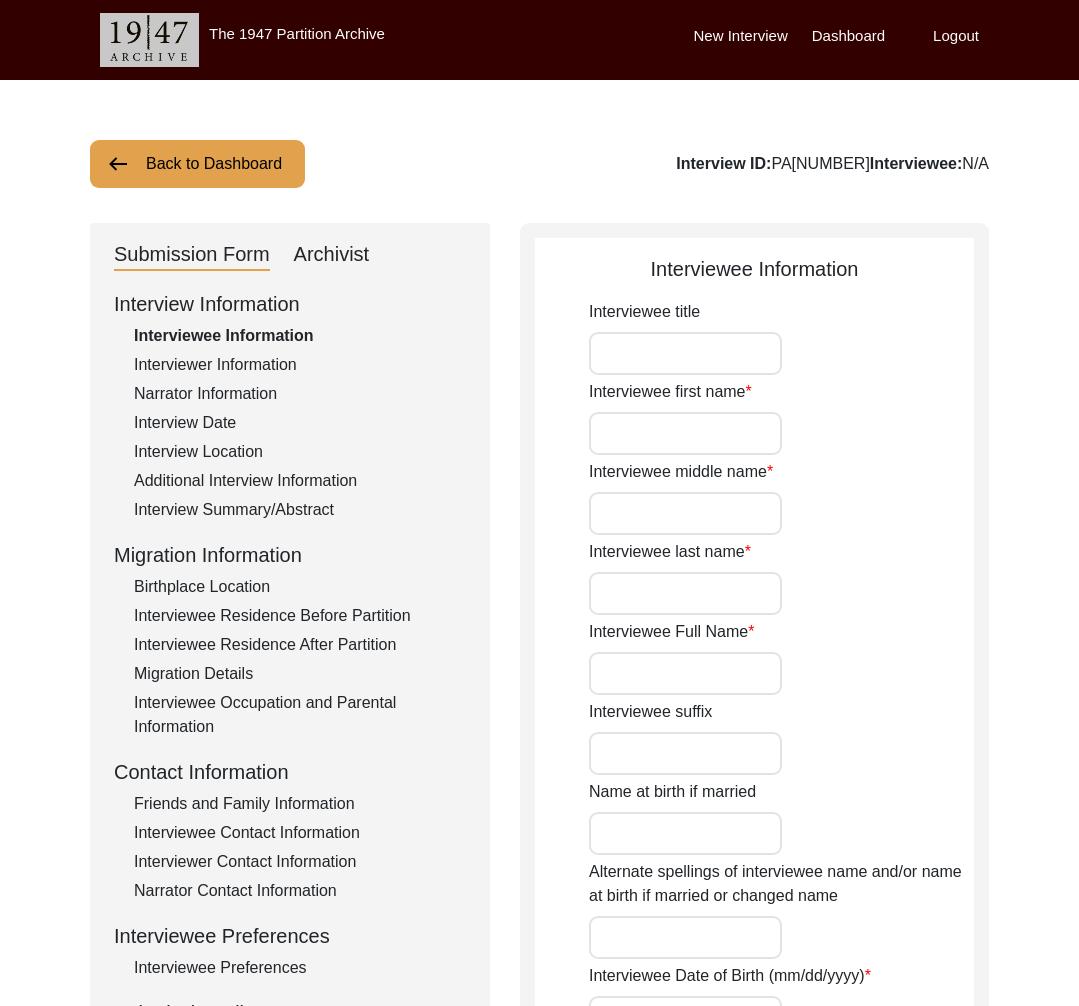 type on "Mr" 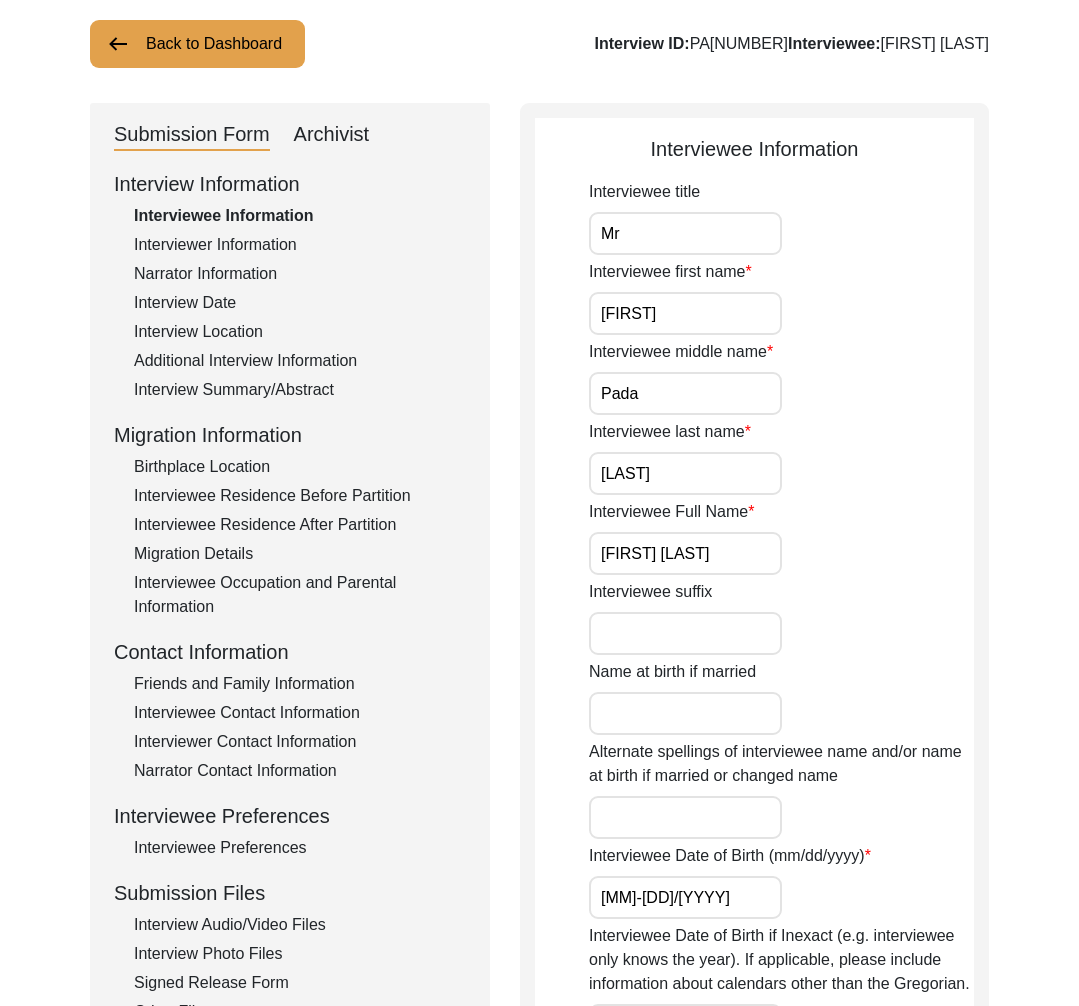 scroll, scrollTop: 163, scrollLeft: 0, axis: vertical 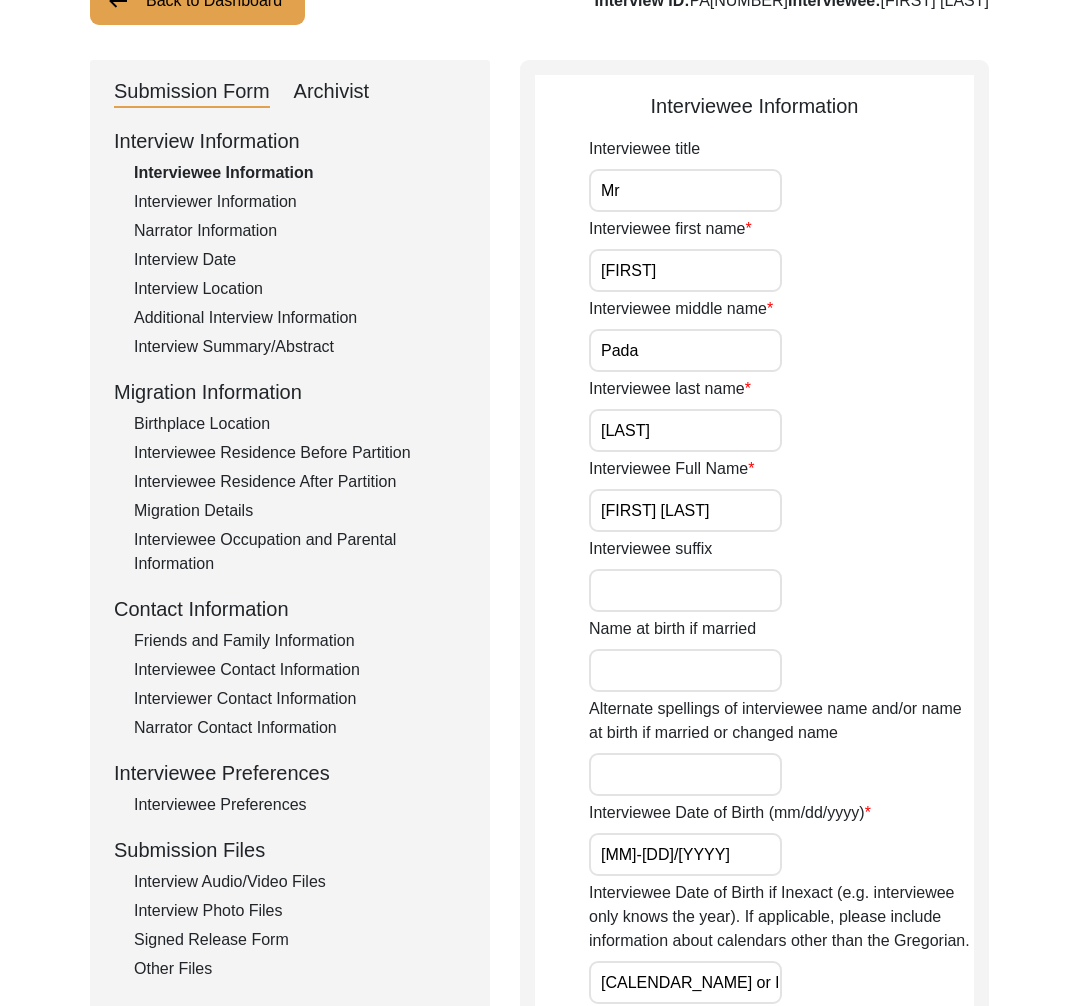 click on "Signed Release Form" 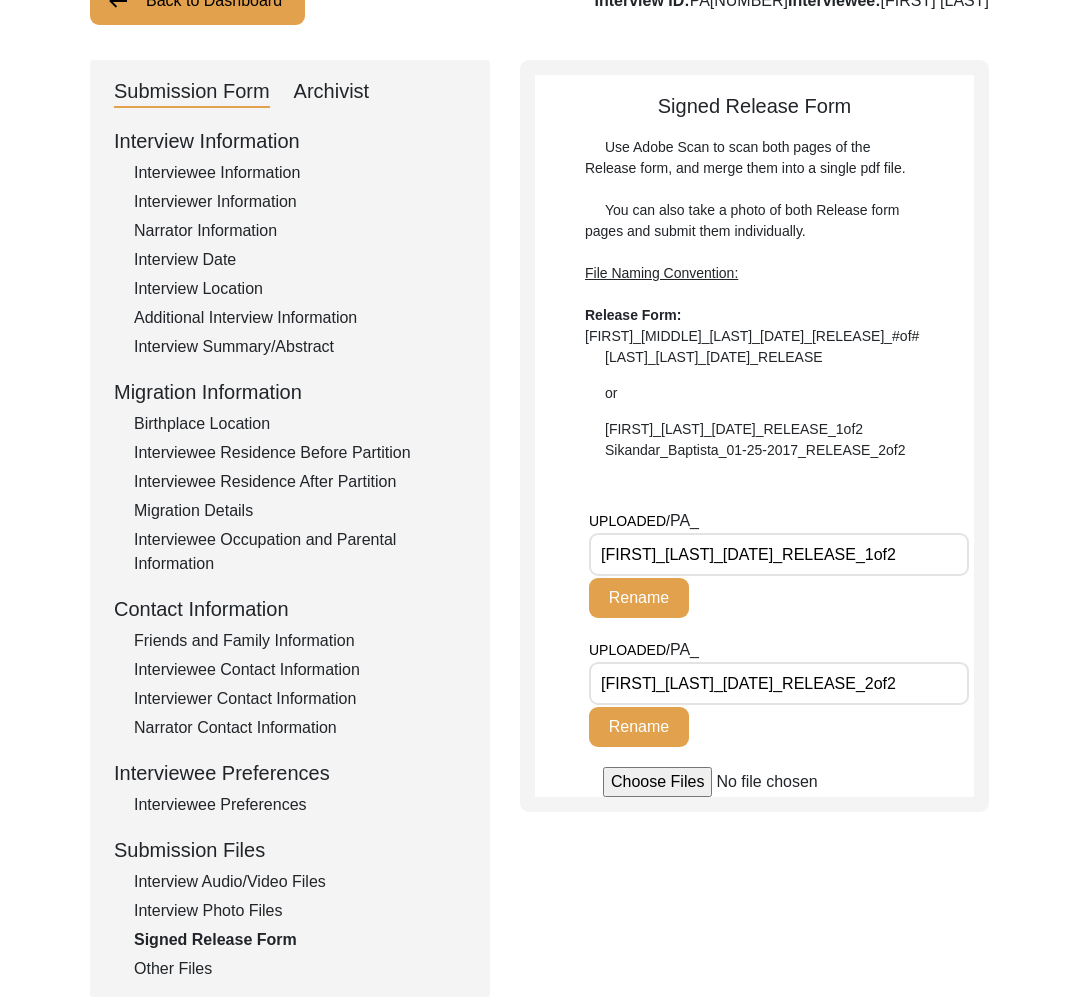 scroll, scrollTop: 0, scrollLeft: 0, axis: both 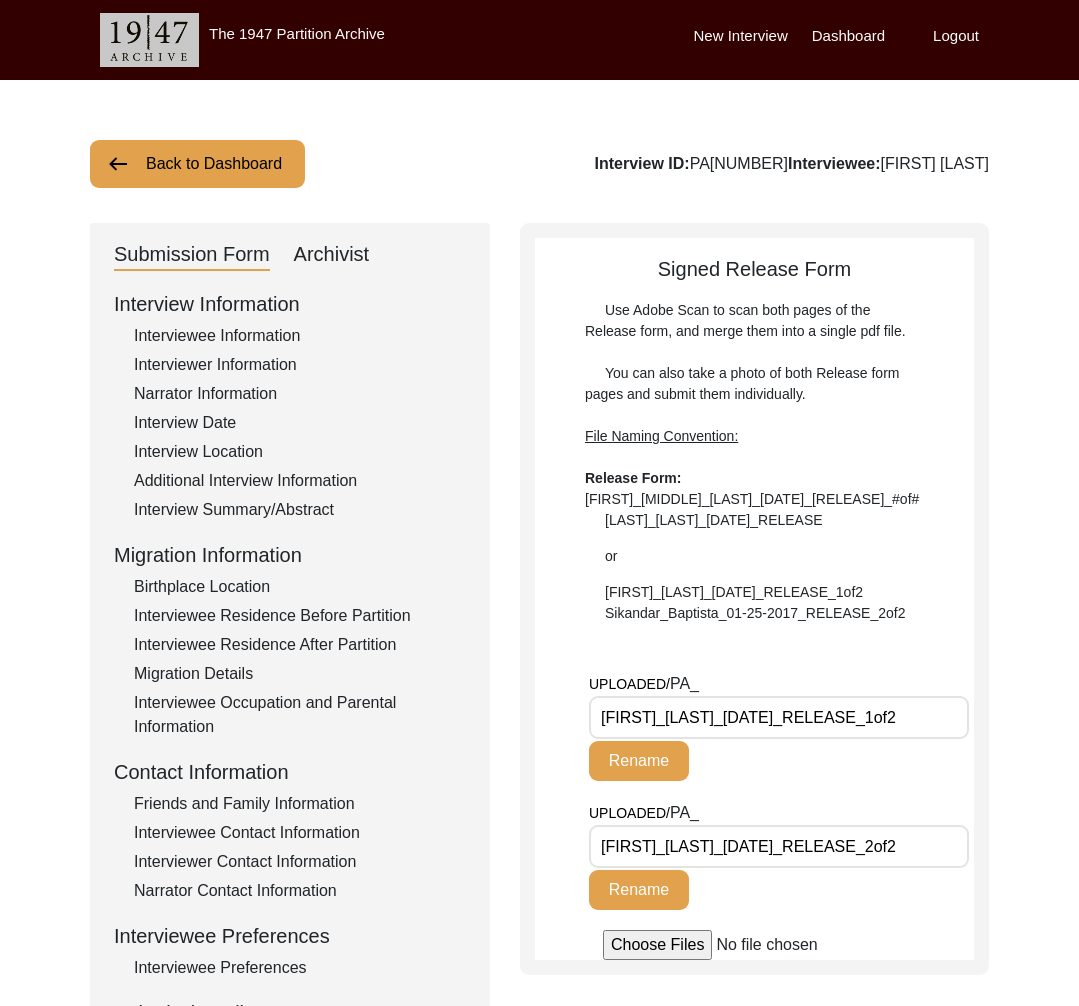 drag, startPoint x: 232, startPoint y: 153, endPoint x: 246, endPoint y: 160, distance: 15.652476 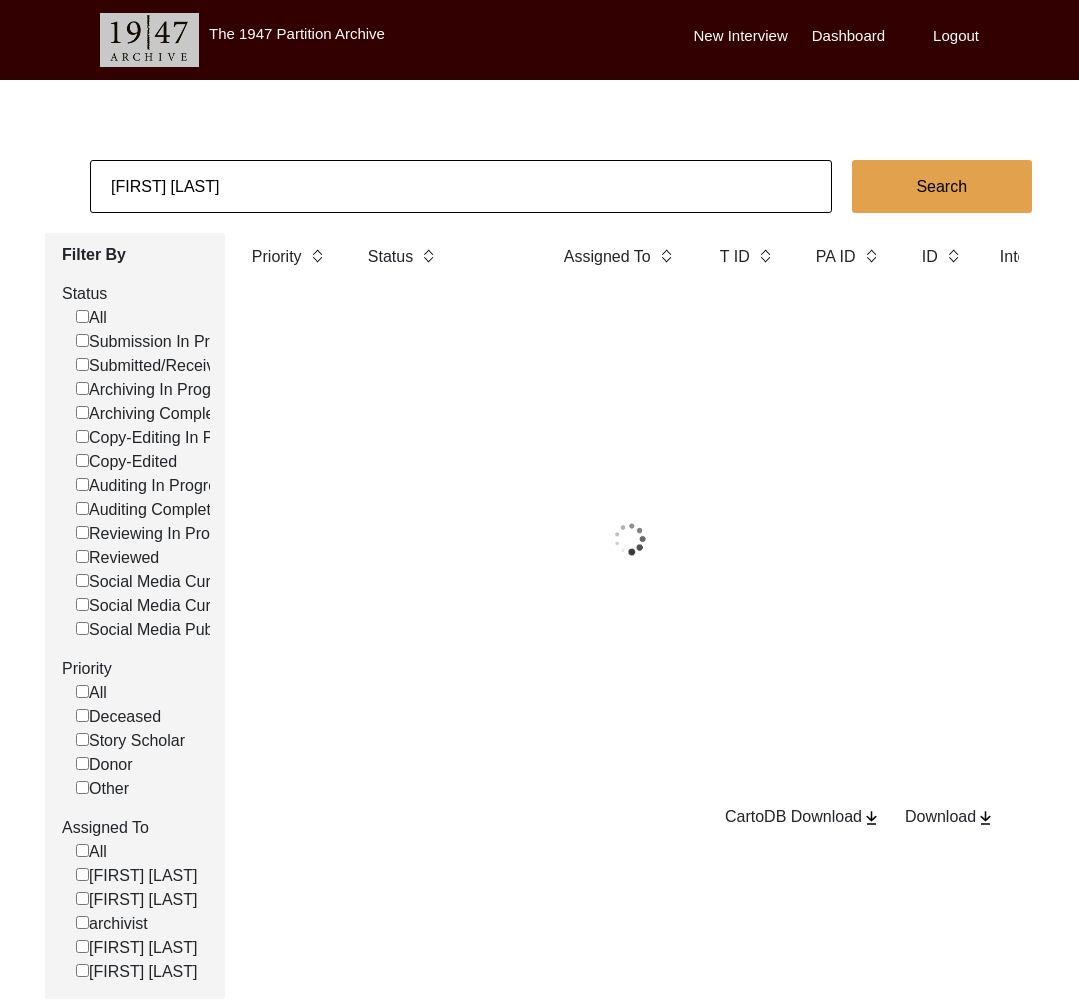 click on "Disha Banerjee" 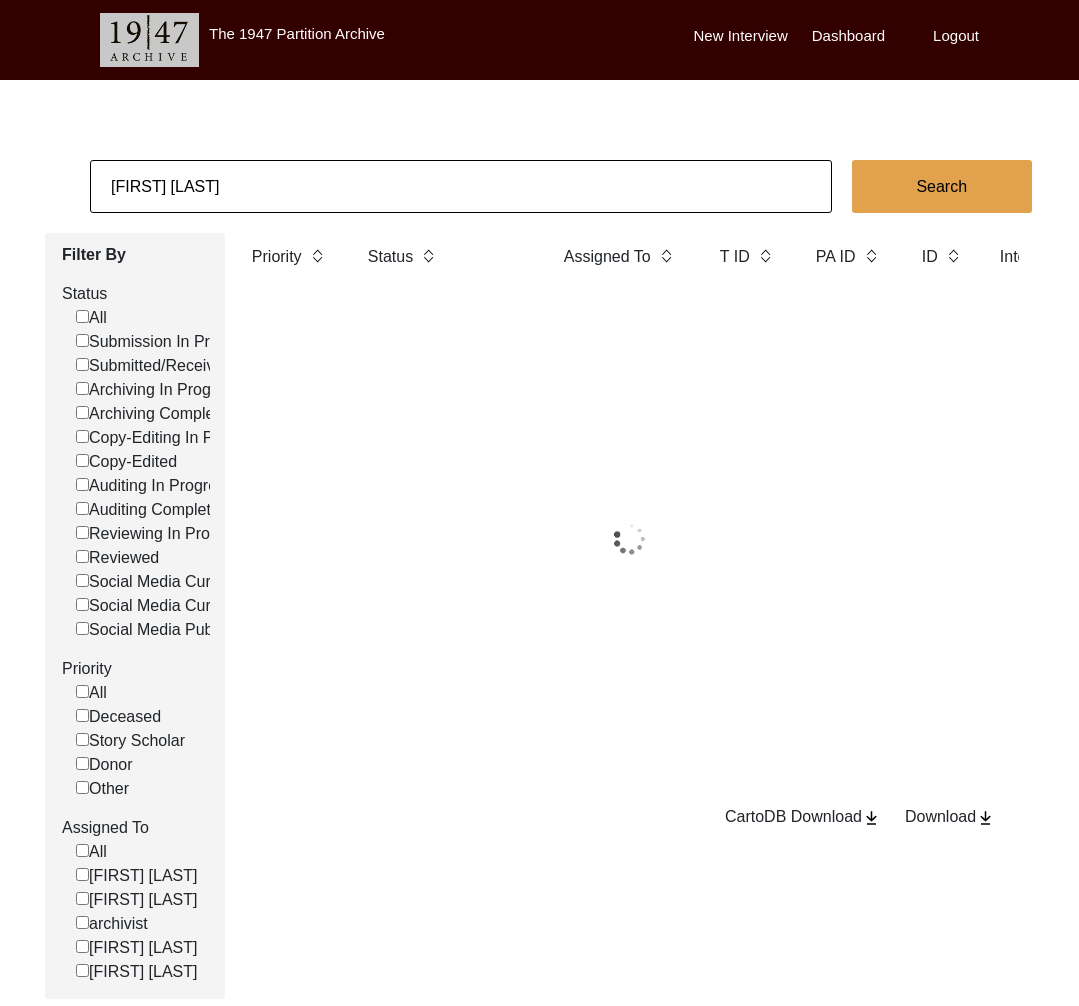 click on "Disha Banerjee" 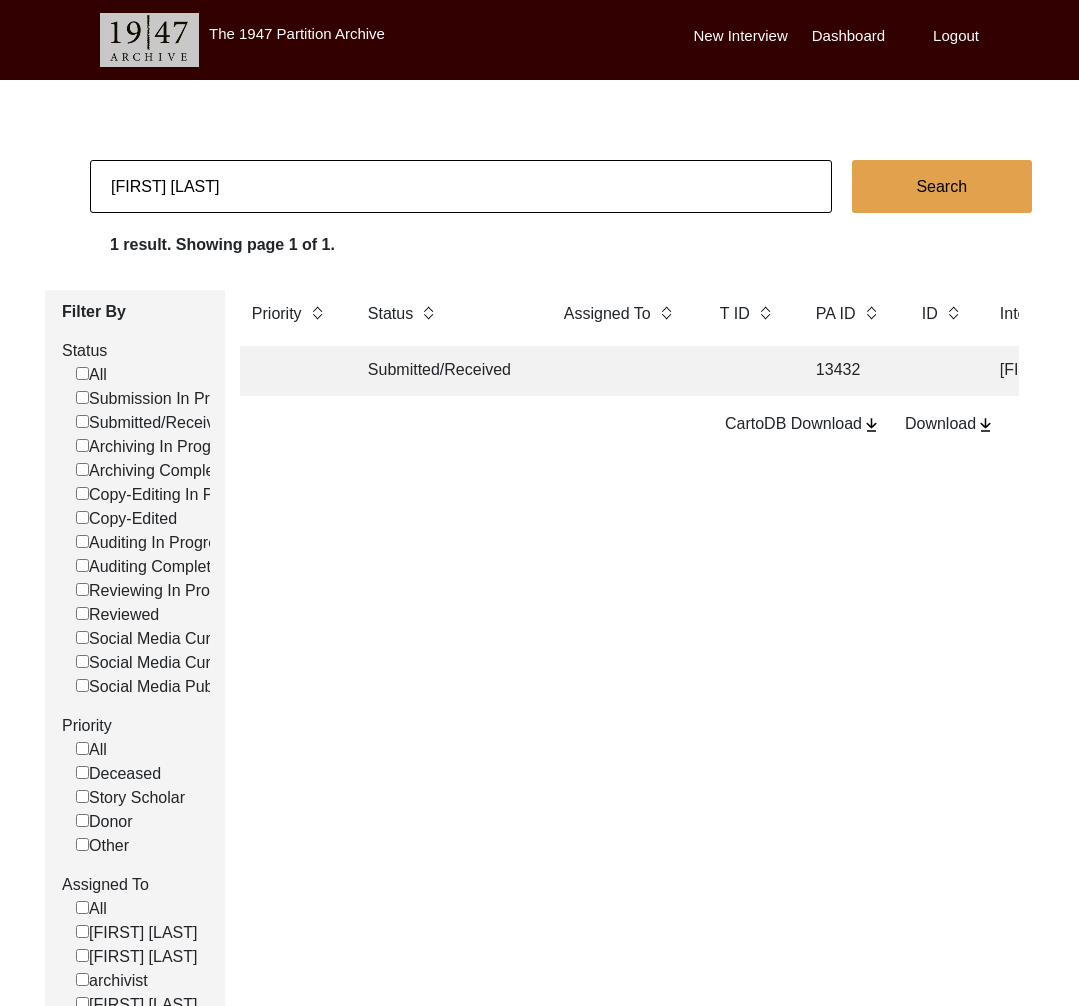 click on "Disha Banerjee" 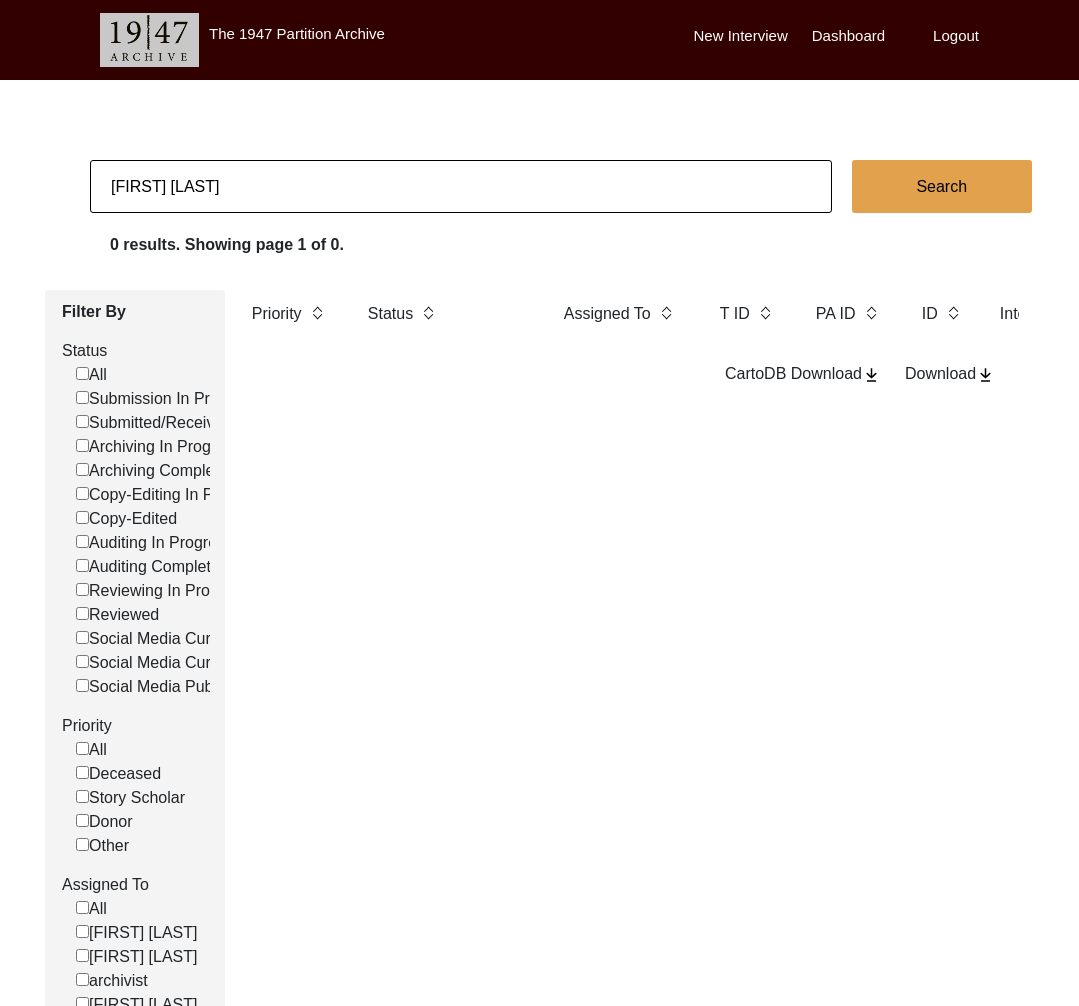 click on "Meher Rai" 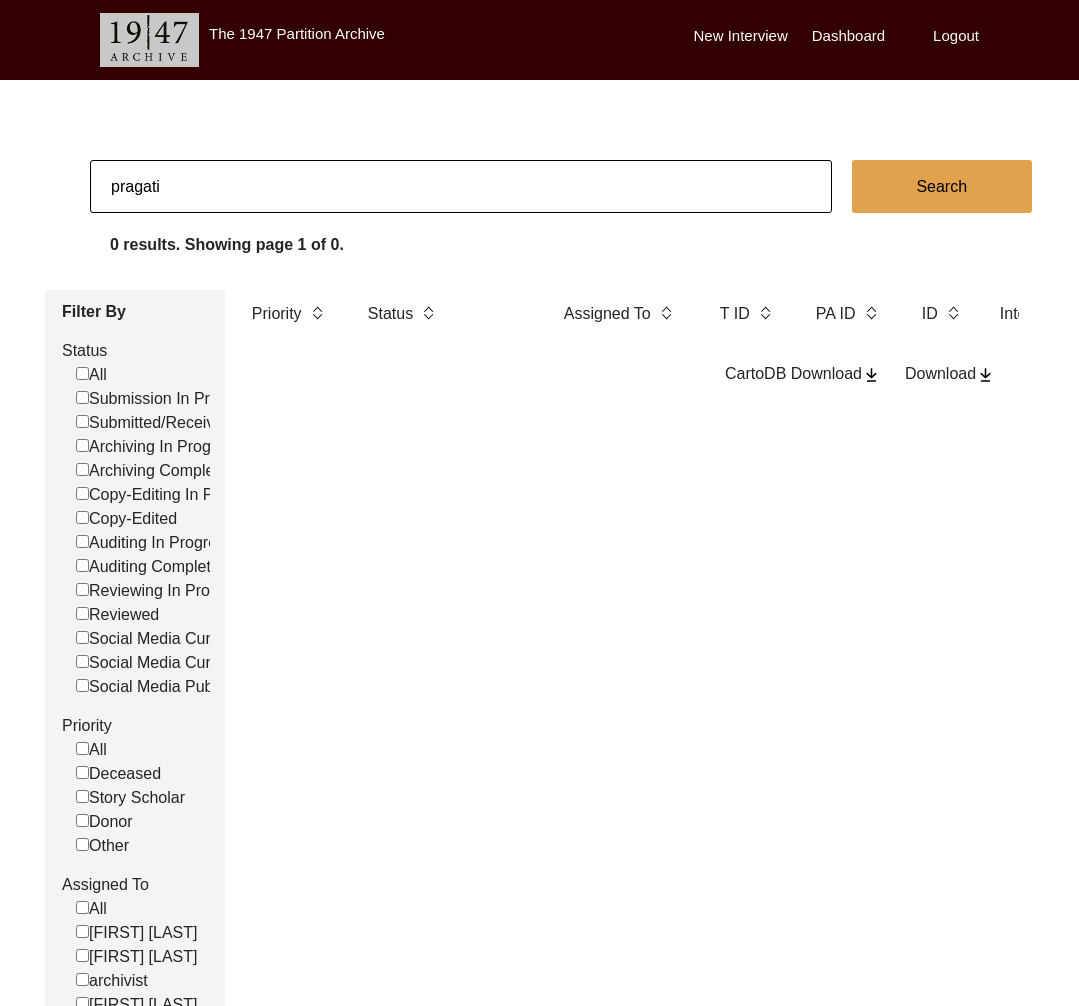 type on "pragati" 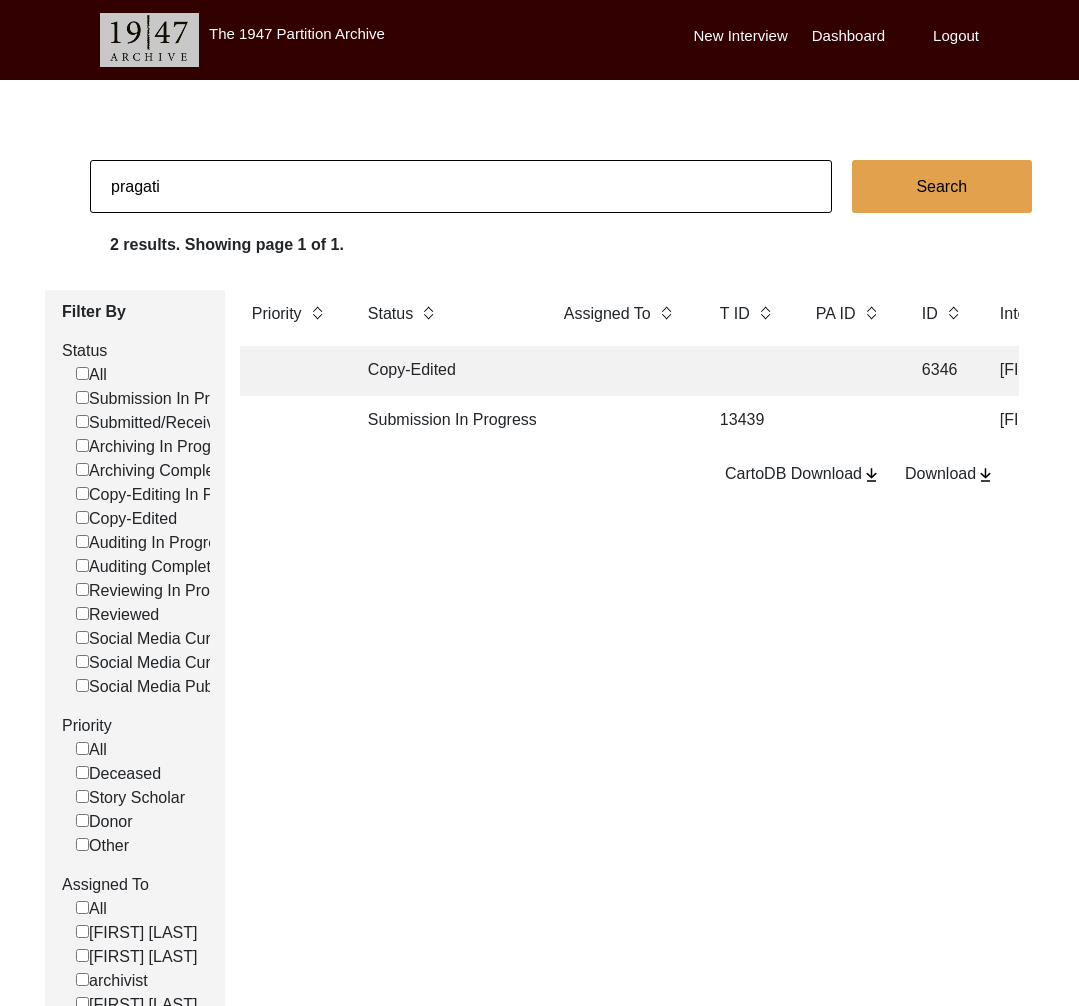 click 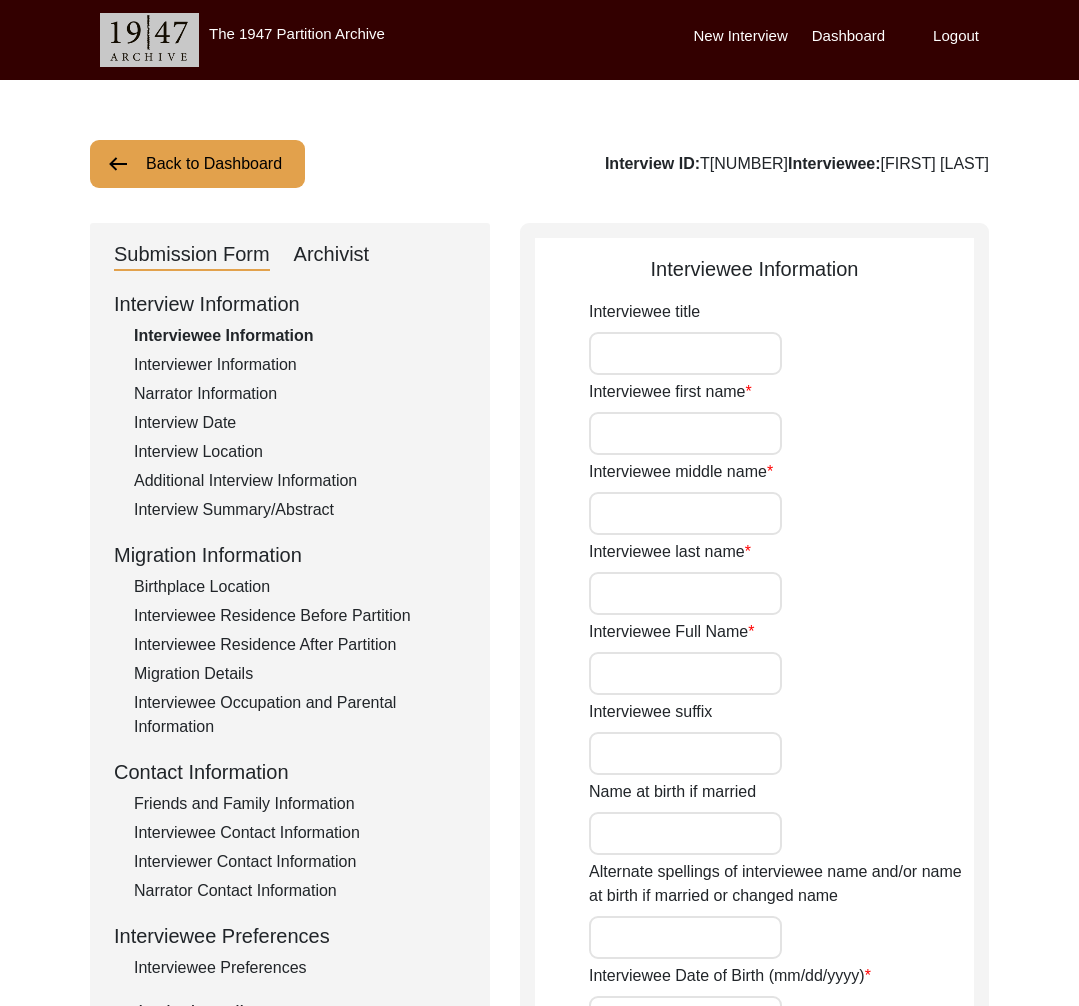 type on ""Unfolding Past: A Story of Erasure, Resistance and Reincarnation"" 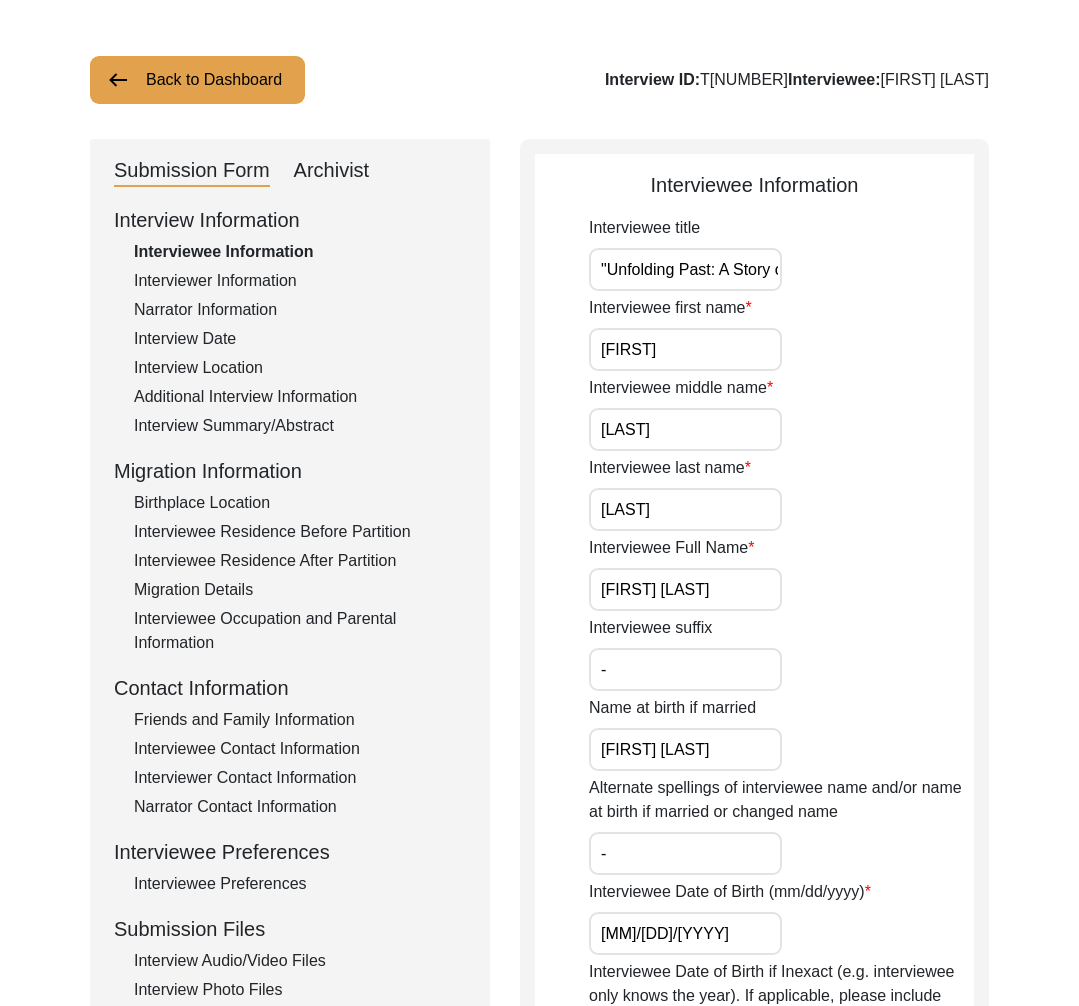 scroll, scrollTop: 138, scrollLeft: 0, axis: vertical 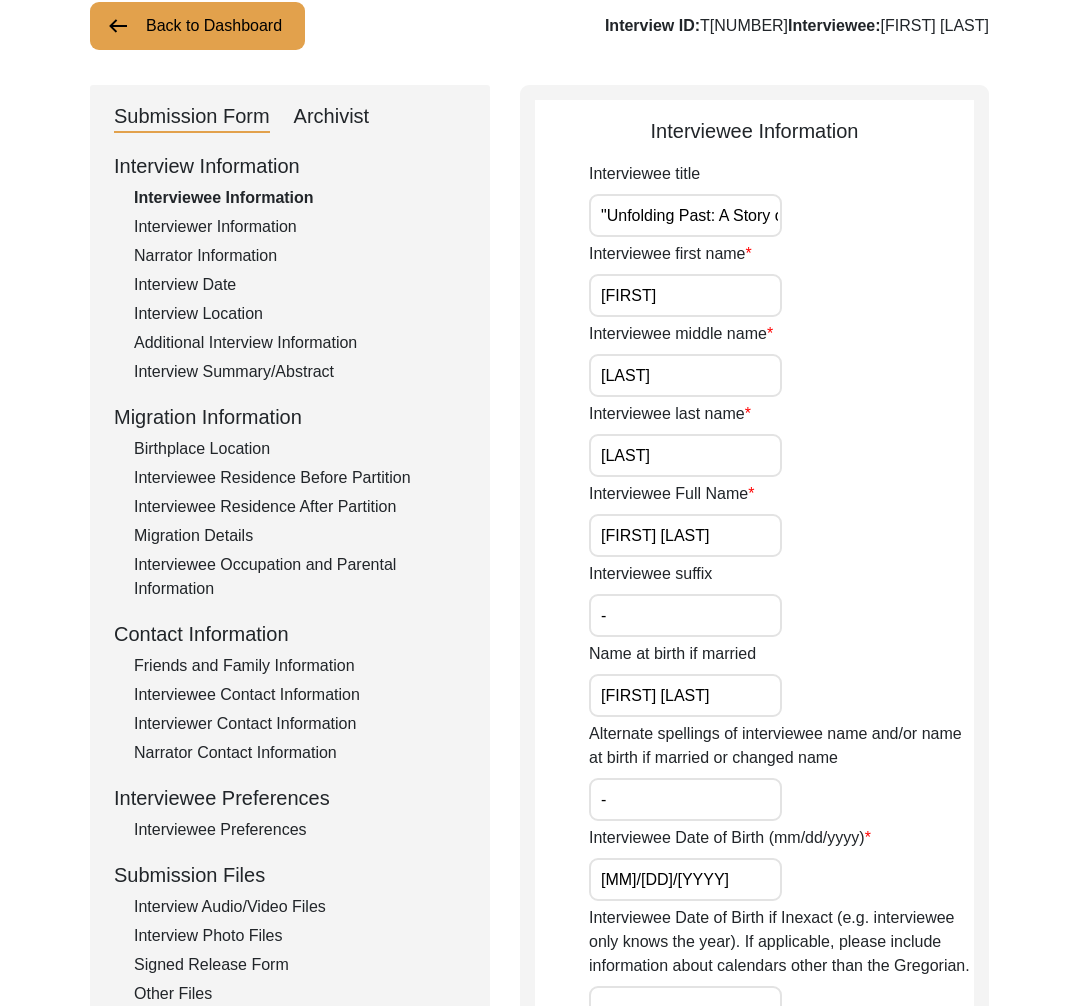 click on "Interview Audio/Video Files" 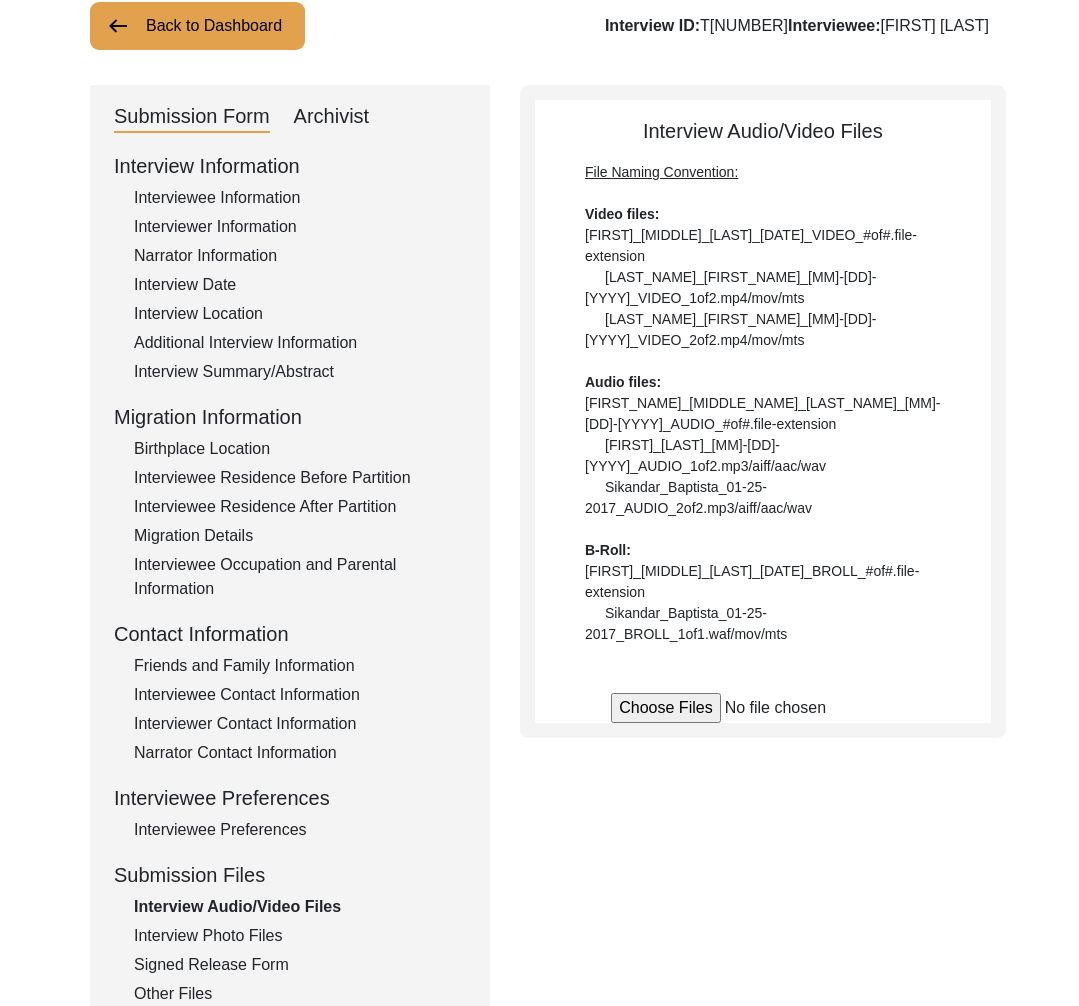 click on "Interview Photo Files" 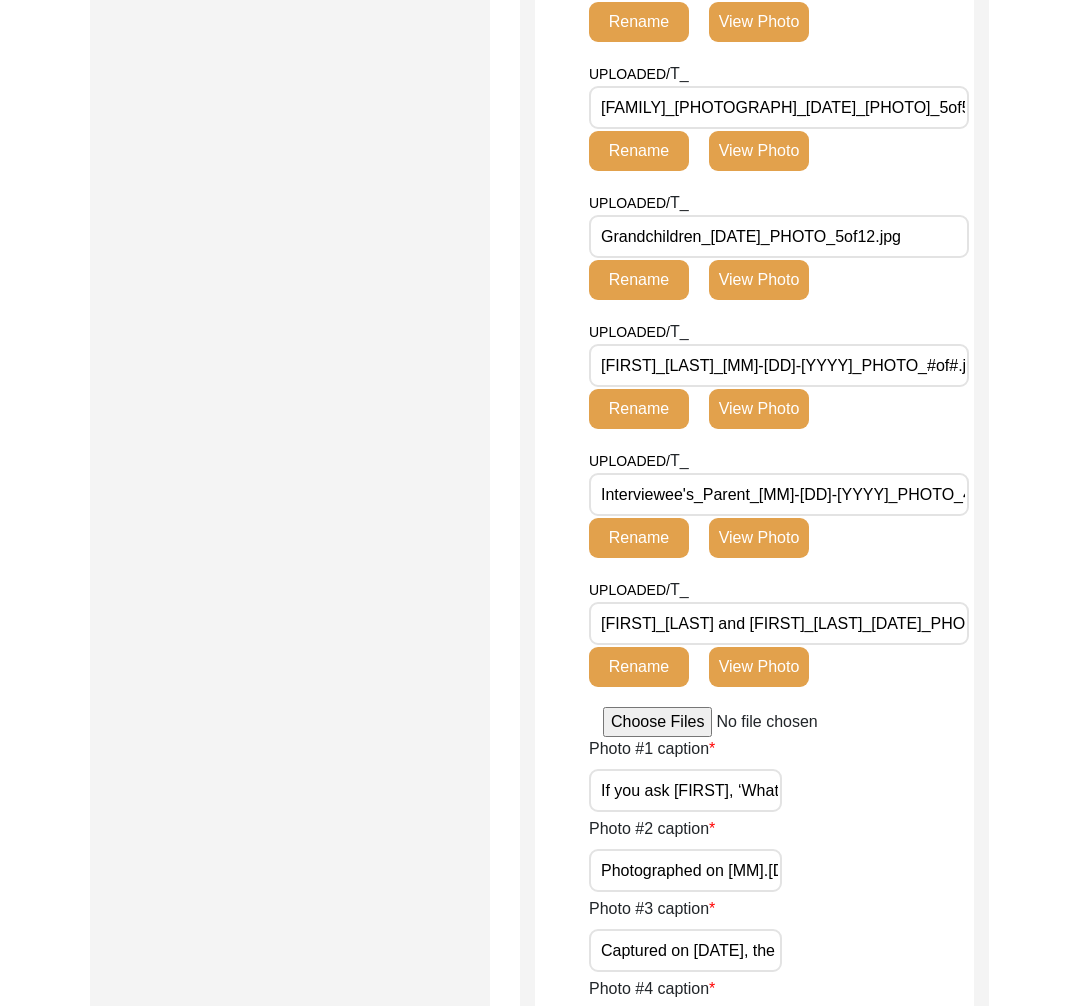 scroll, scrollTop: 1237, scrollLeft: 0, axis: vertical 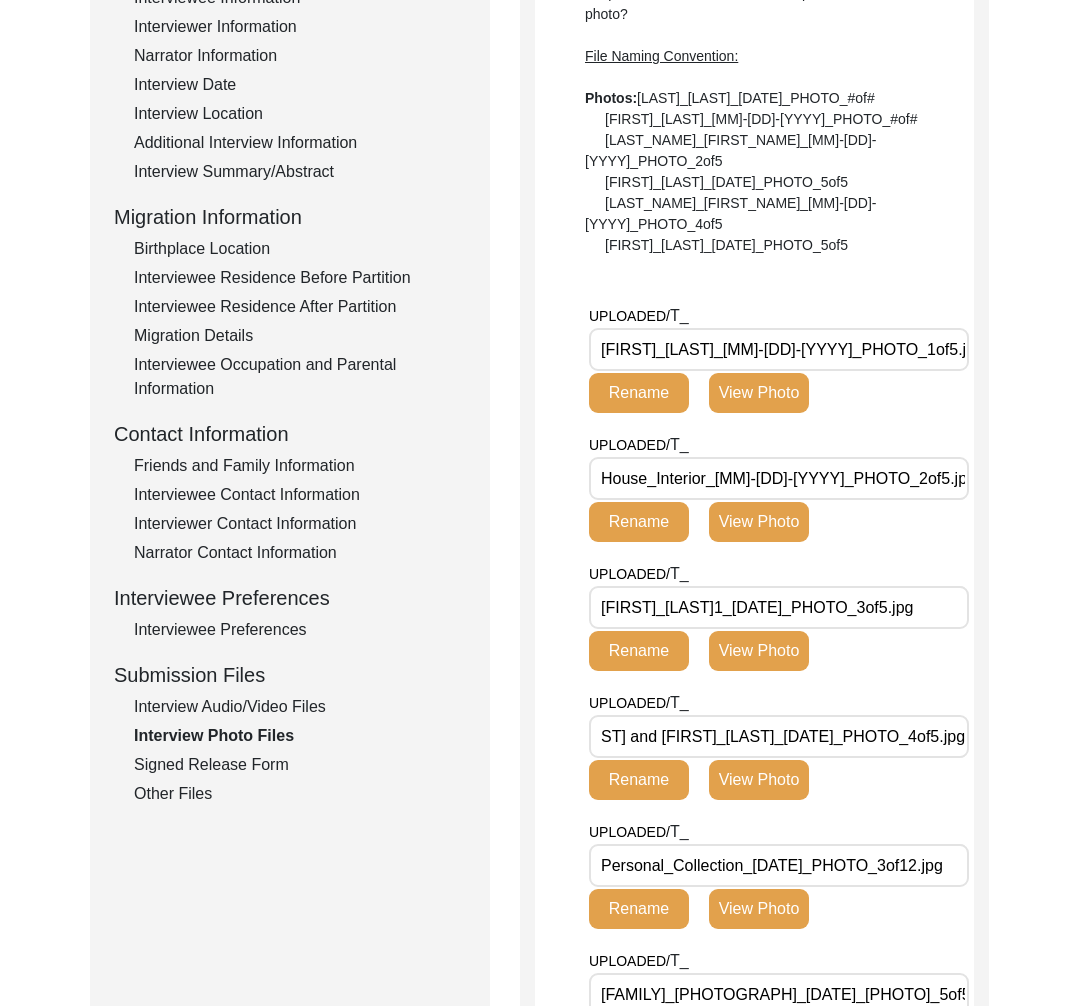 click on "Ravi_Kumar_Gupta1_07-31-2025_PHOTO_3of5.jpg" at bounding box center [779, 607] 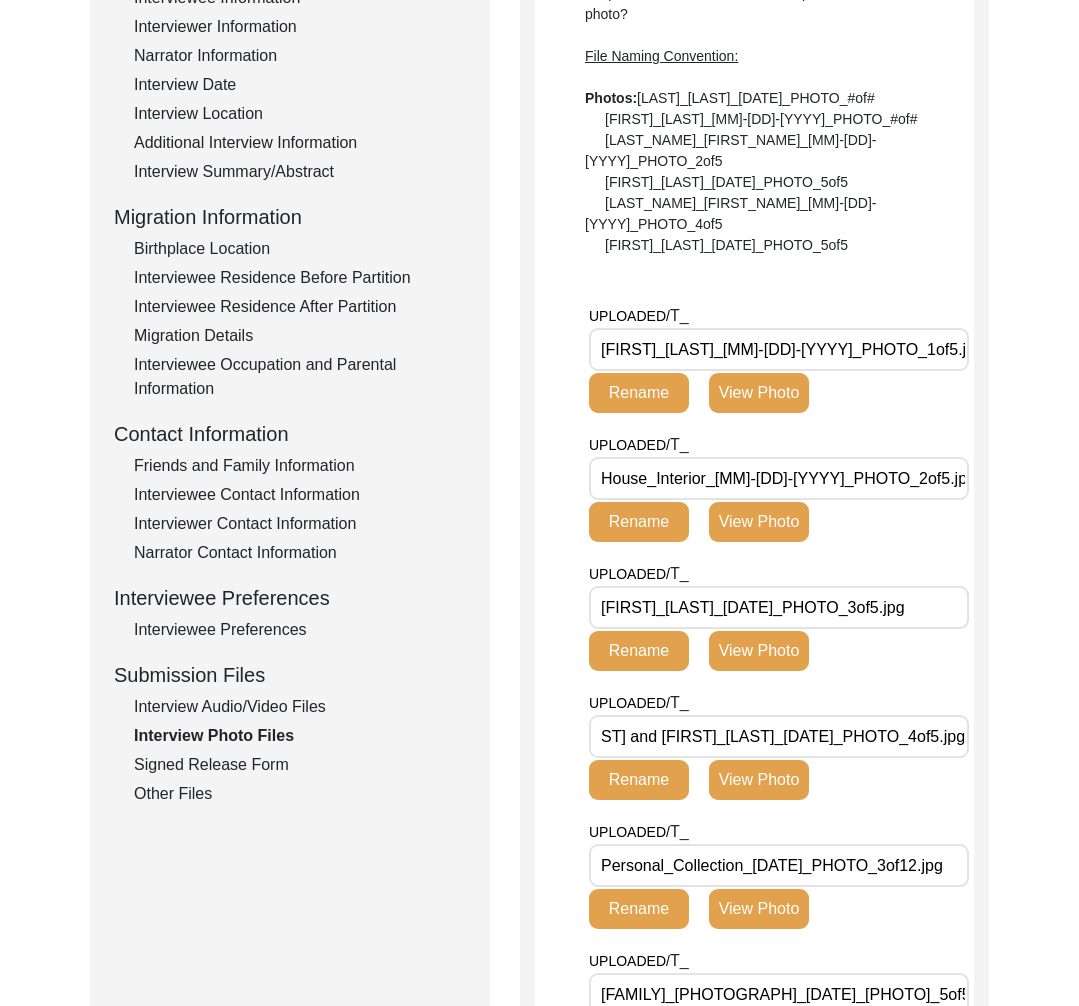 type on "Ravi_Kumar_Gupta_07-31-2025_PHOTO_3of5.jpg" 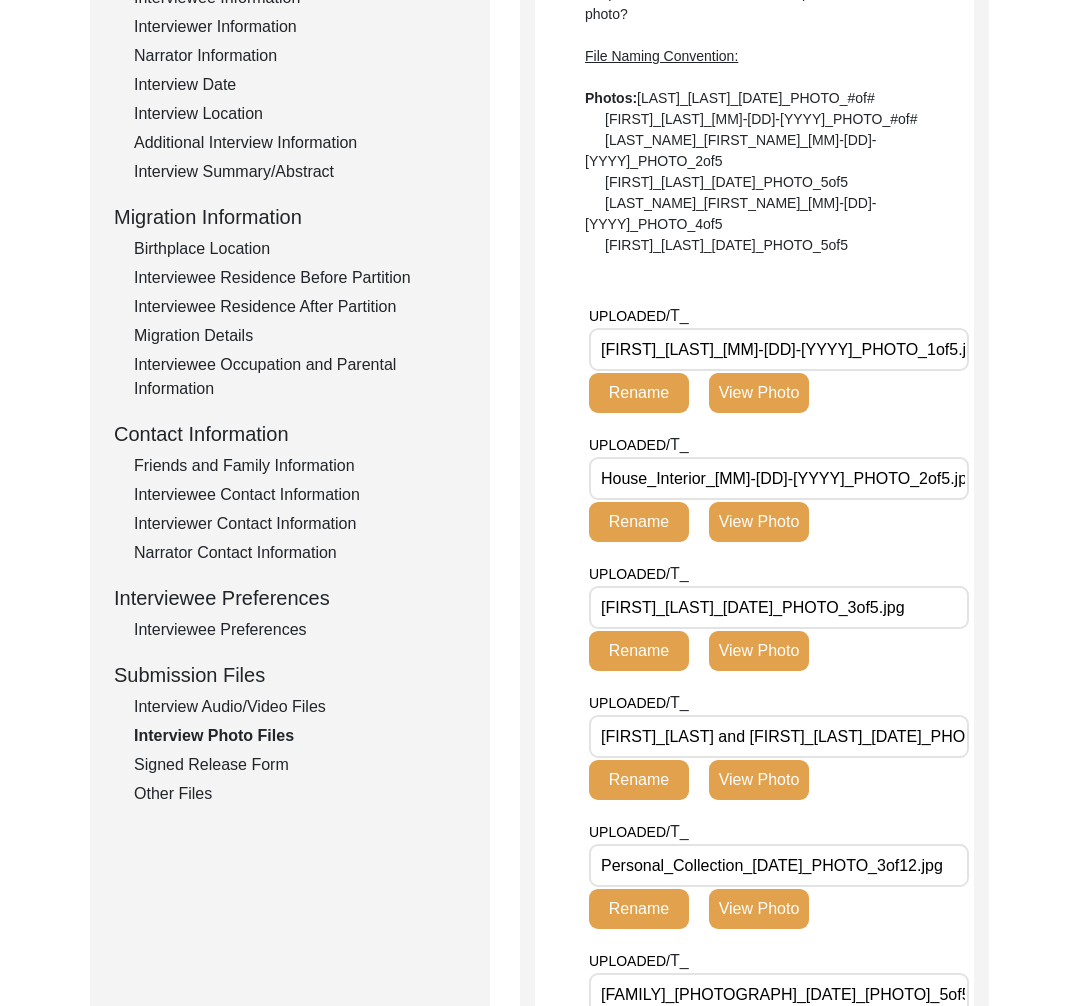 drag, startPoint x: 739, startPoint y: 584, endPoint x: 578, endPoint y: 582, distance: 161.01242 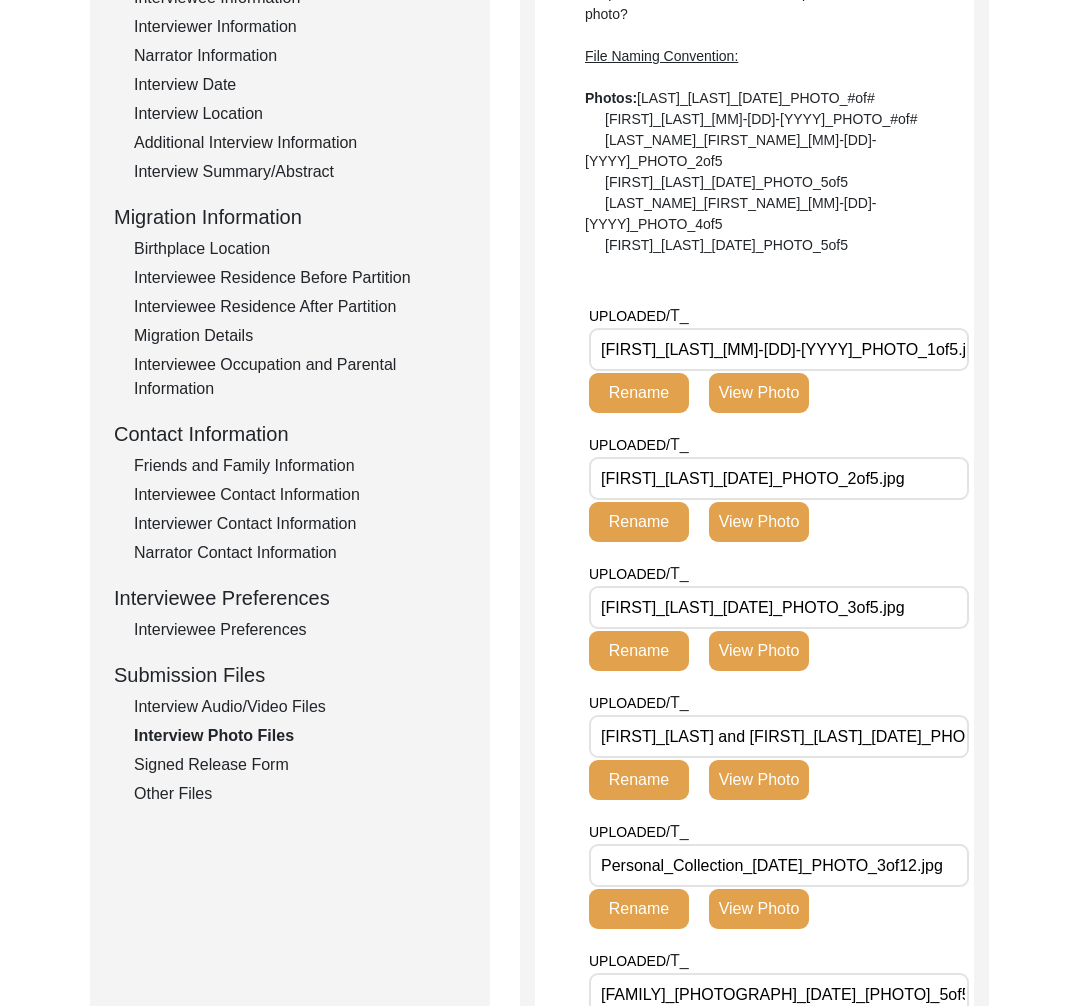 type on "Ravi_Kumar_Gupta_07-31-2025_PHOTO_2of5.jpg" 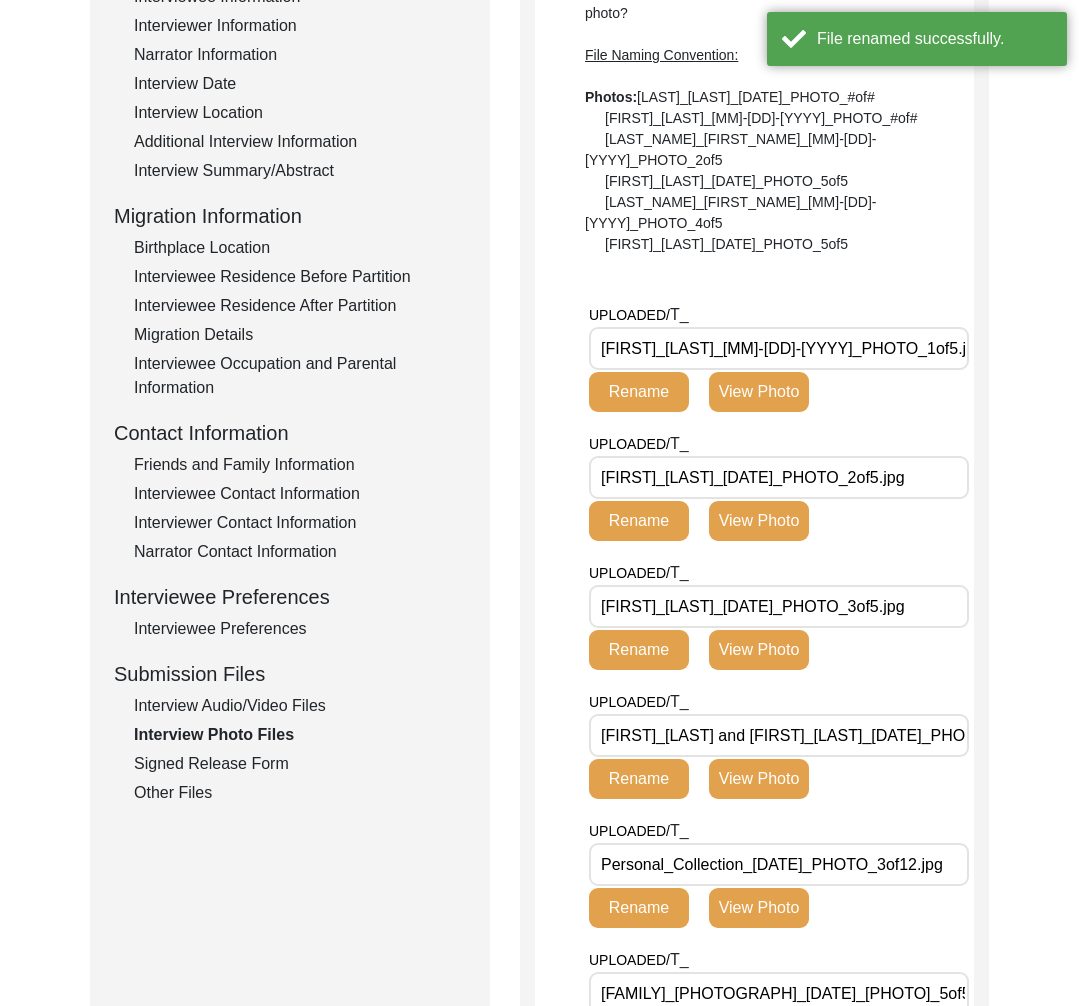 scroll, scrollTop: 424, scrollLeft: 0, axis: vertical 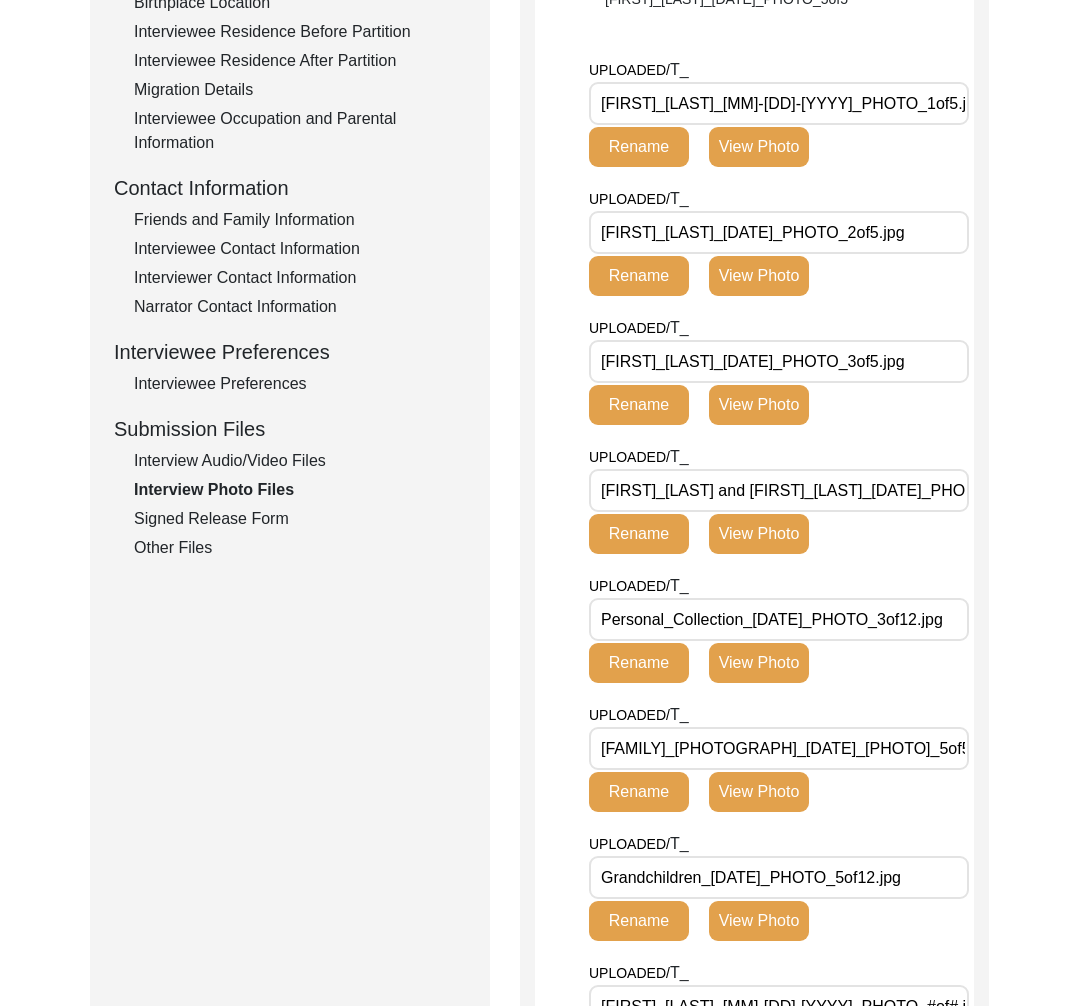 drag, startPoint x: 743, startPoint y: 468, endPoint x: 523, endPoint y: 467, distance: 220.00227 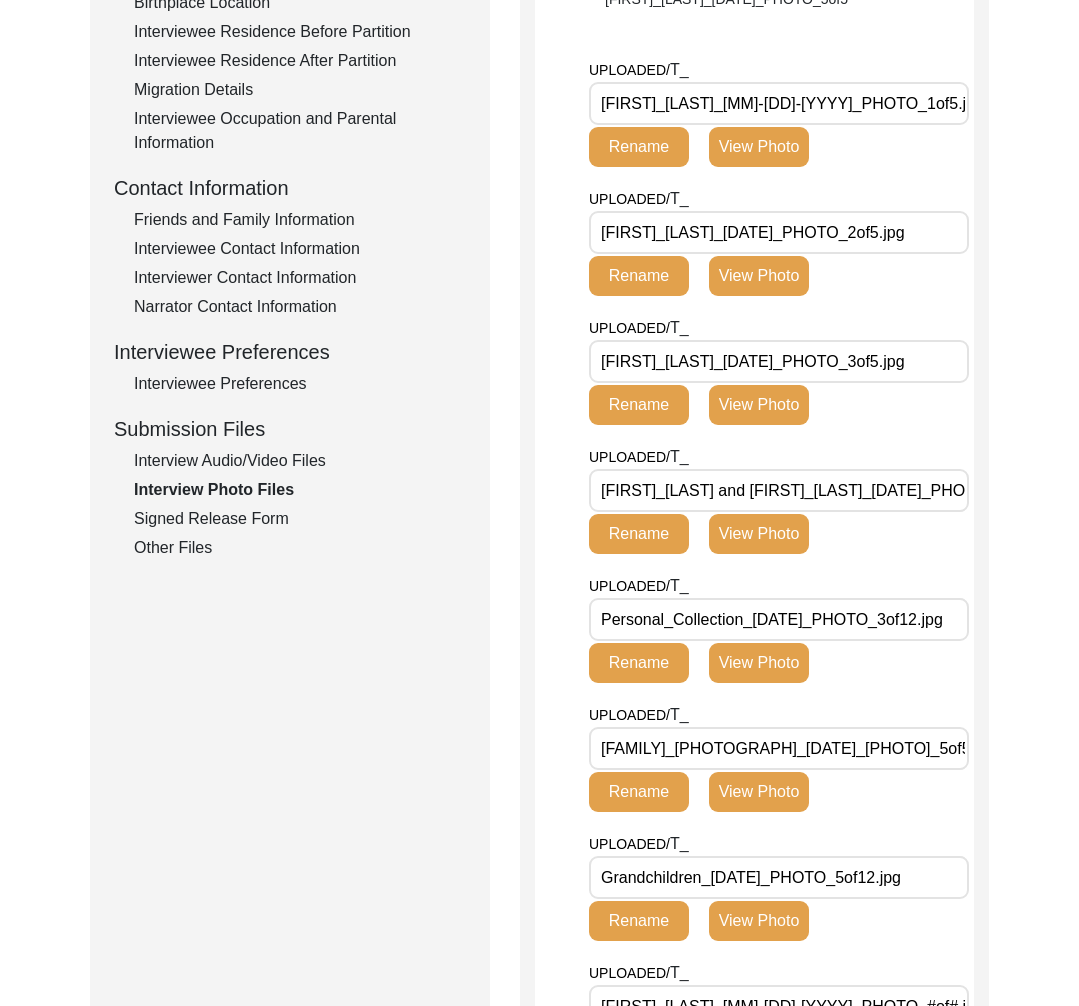 click on "Interview Photo Files  Write a detailed caption for each photo: when was the photo taken? Who or what is represented in the photo?  File Naming Convention: Photos:  Firstname_Middlename_Lastname_mm-dd-yyyy_PHOTO_#of#  Sikandar_Baptista_01-25-2017_PHOTO_1of5  Sikandar_Baptista_01-25-2017_PHOTO_2of5  Sikandar_Baptista_01-25-2017_PHOTO_3of5  Sikandar_Baptista_01-25-2017_PHOTO_4of5  Sikandar_Baptista_01-25-2017_PHOTO_5of5  UPLOADED/ T_ Ravi_Kumar_Gupta_07-31-2025_PHOTO_1of5.jpg Rename View Photo UPLOADED/ T_ Ravi_Kumar_Gupta_07-31-2025_PHOTO_2of5.jpg Rename View Photo UPLOADED/ T_ Ravi_Kumar_Gupta_07-31-2025_PHOTO_3of5.jpg Rename View Photo UPLOADED/ T_ Pragati_Singh and Ravi_Kumar_Gupta_07-31-2025_PHOTO_4of5.jpg Rename View Photo UPLOADED/ T_ Personal_Collection_31-07-2025_PHOTO_3of12.jpg Rename View Photo UPLOADED/ T_ Family_Photograph_07-31-2025_PHOTO_5of5.jpg Rename View Photo UPLOADED/ T_ Grandchildren_31-07-2025_PHOTO_5of12.jpg Rename View Photo UPLOADED/ T_ Ravi_Kumar_Gupta_31-07-2025_PHOTO_1of12.jpg T_" 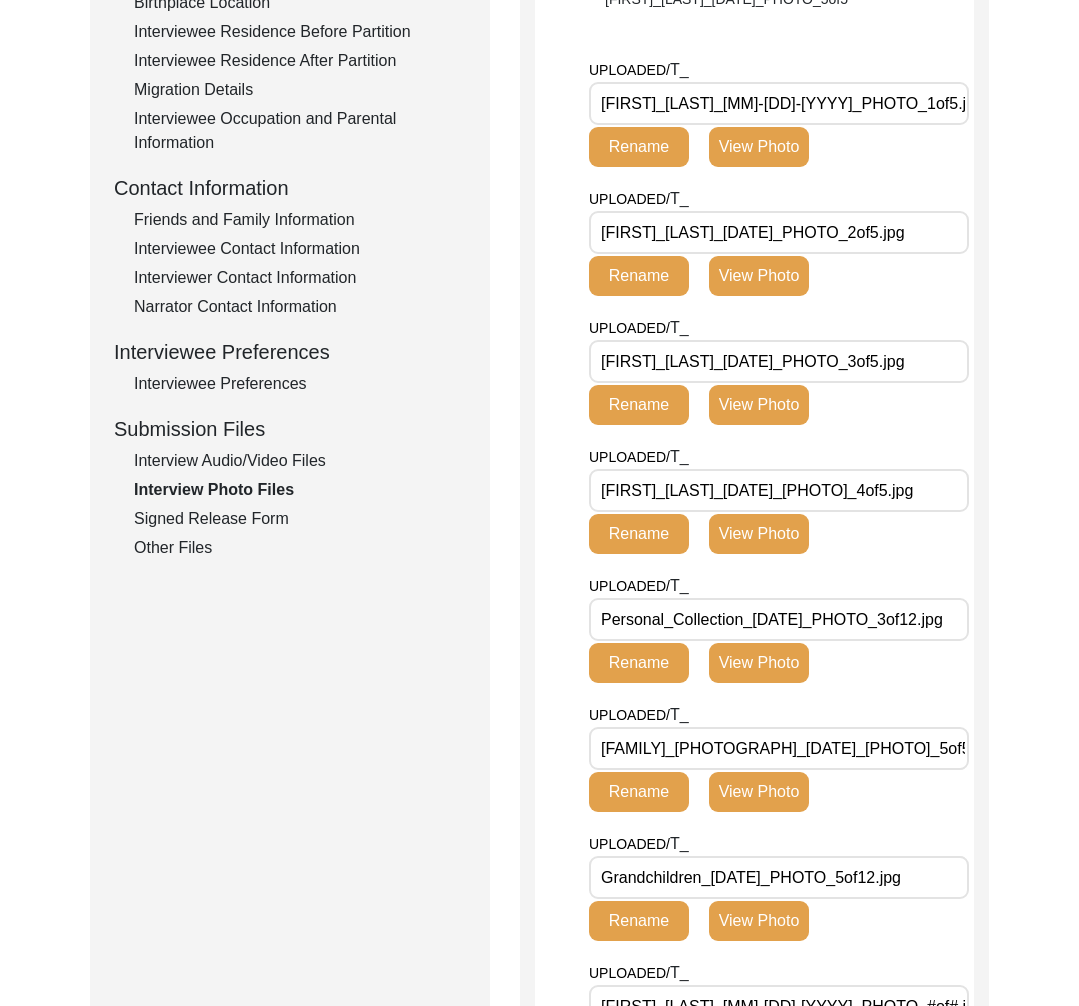 type on "Ravi_Kumar_Gupta_07-31-2025_PHOTO_4of5.jpg" 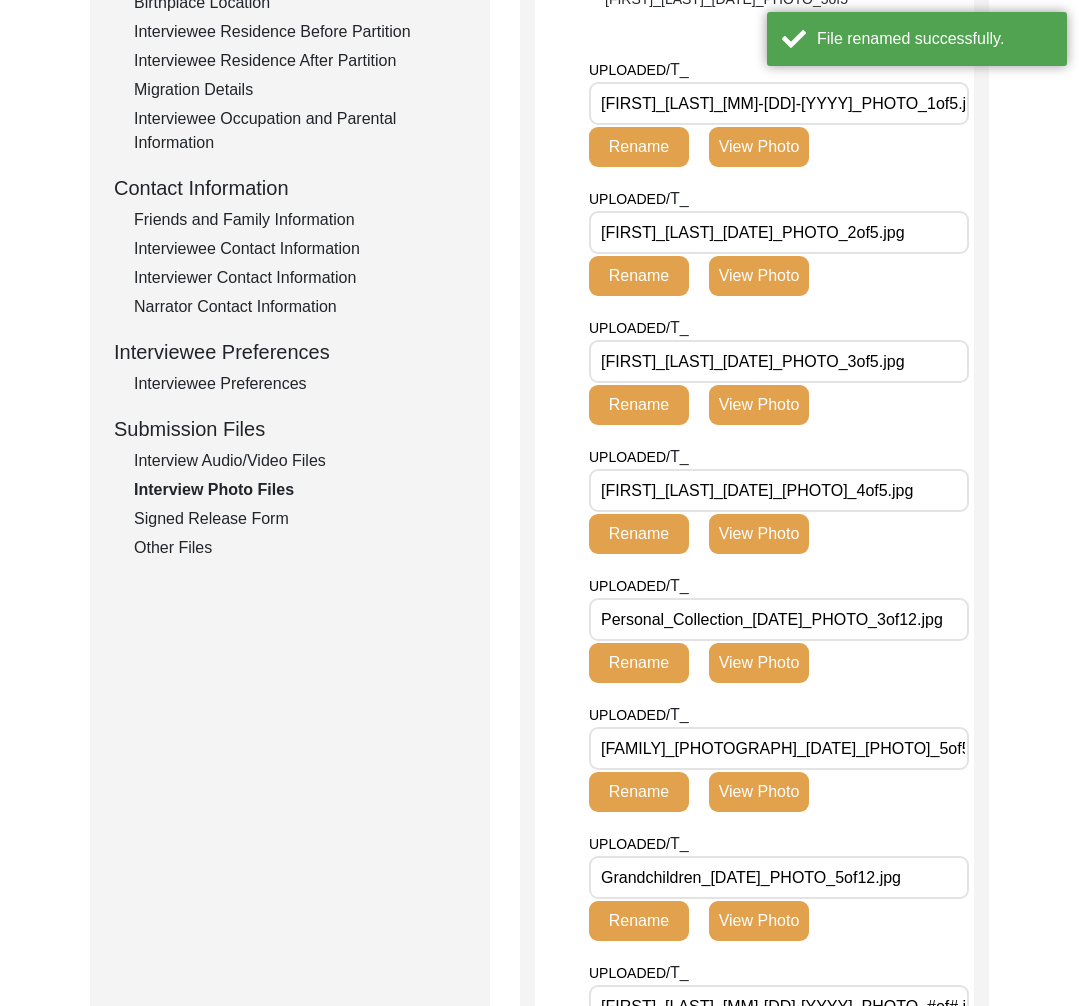 scroll, scrollTop: 0, scrollLeft: 9, axis: horizontal 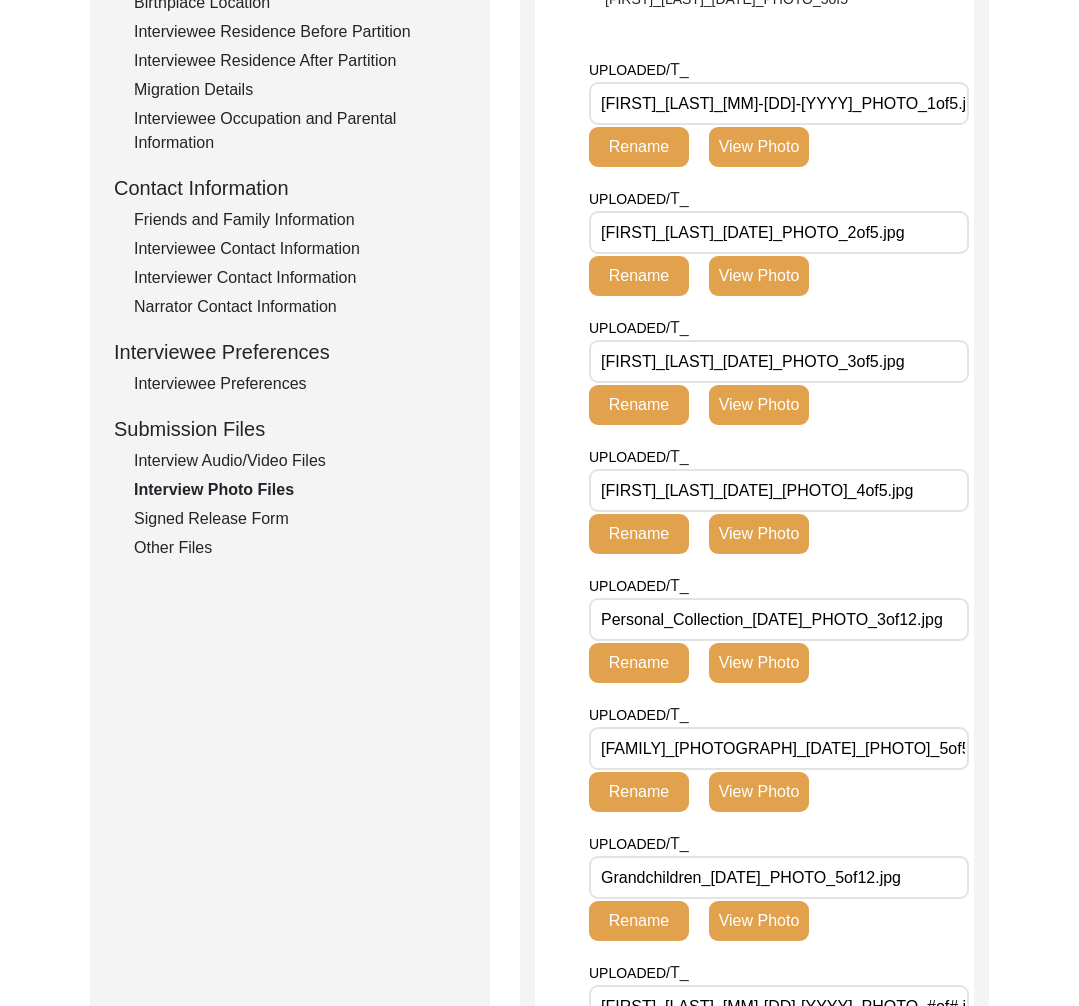 drag, startPoint x: 742, startPoint y: 210, endPoint x: 586, endPoint y: 212, distance: 156.01282 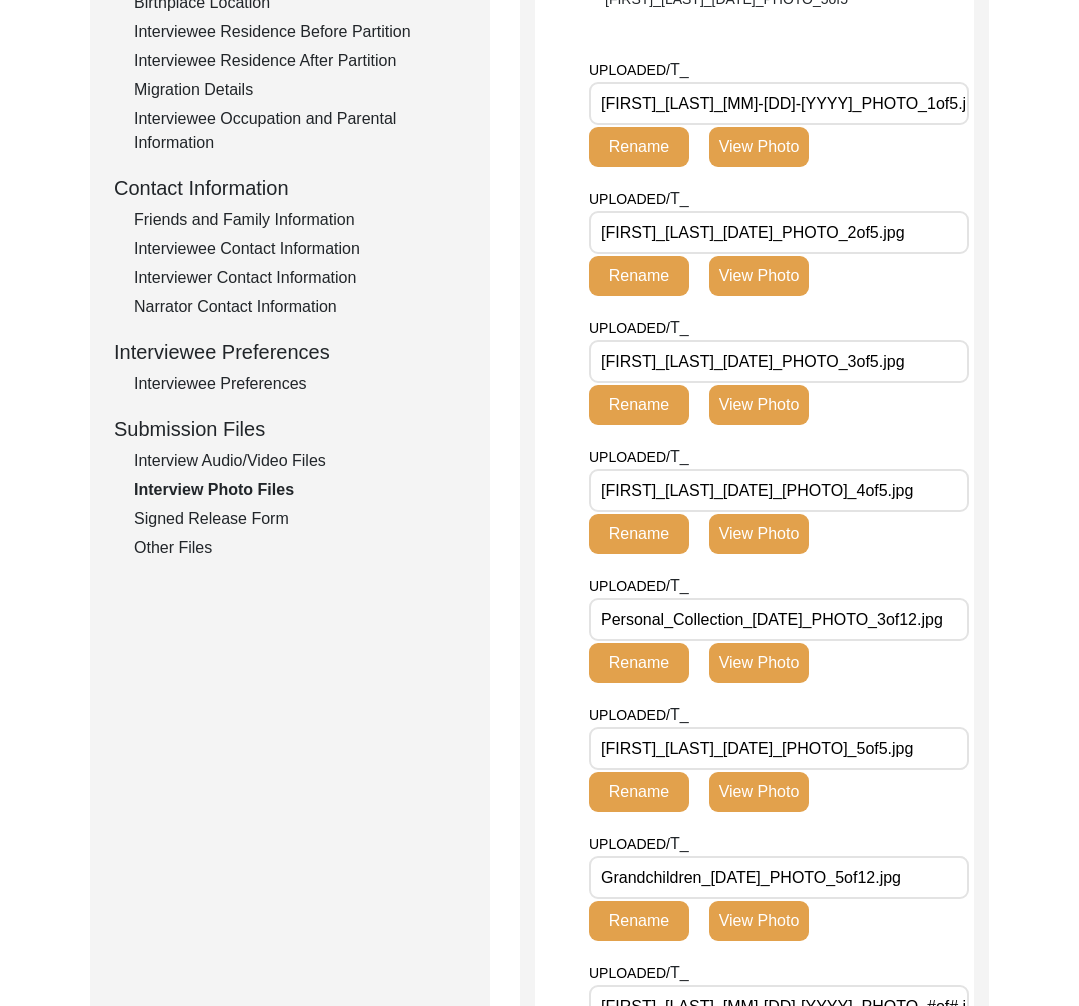 type on "Ravi_Kumar_Gupta_07-31-2025_PHOTO_5of5.jpg" 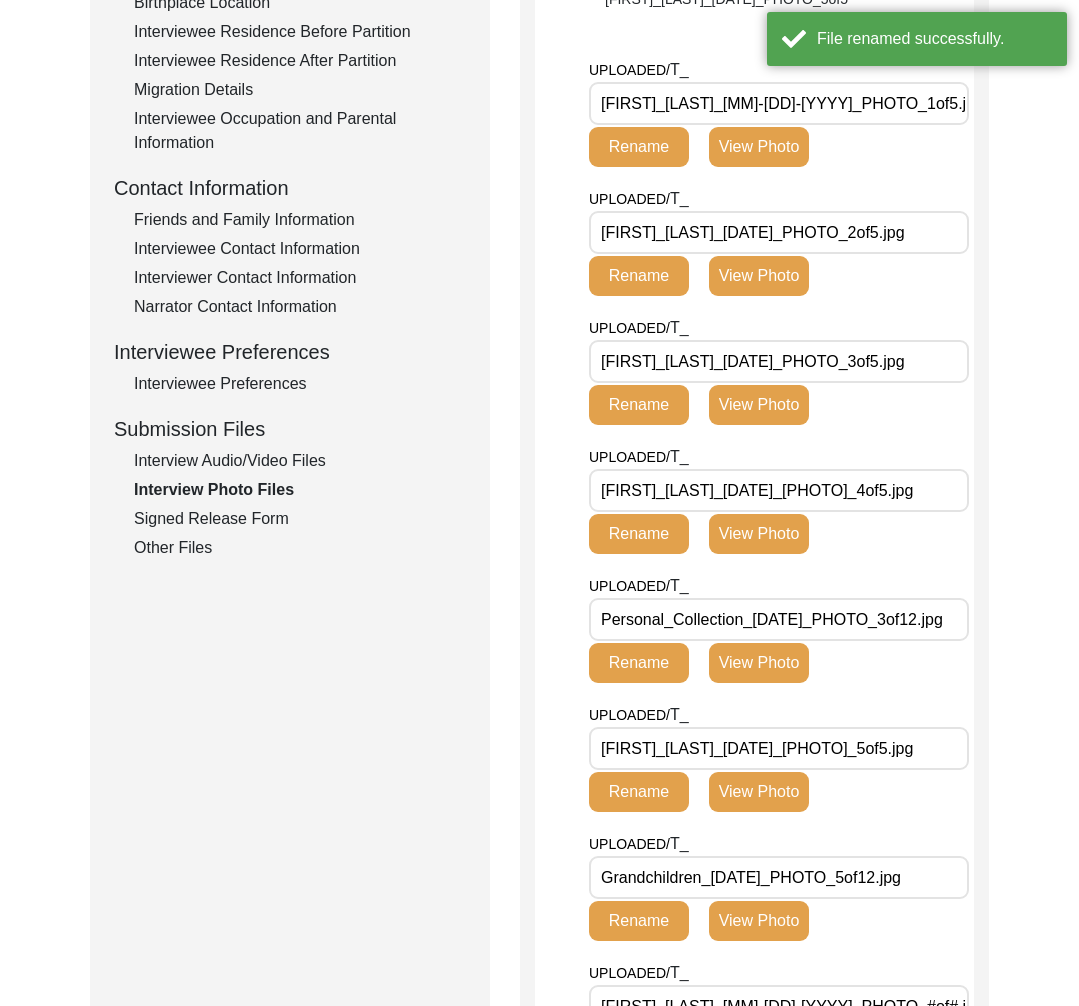 scroll, scrollTop: 0, scrollLeft: 0, axis: both 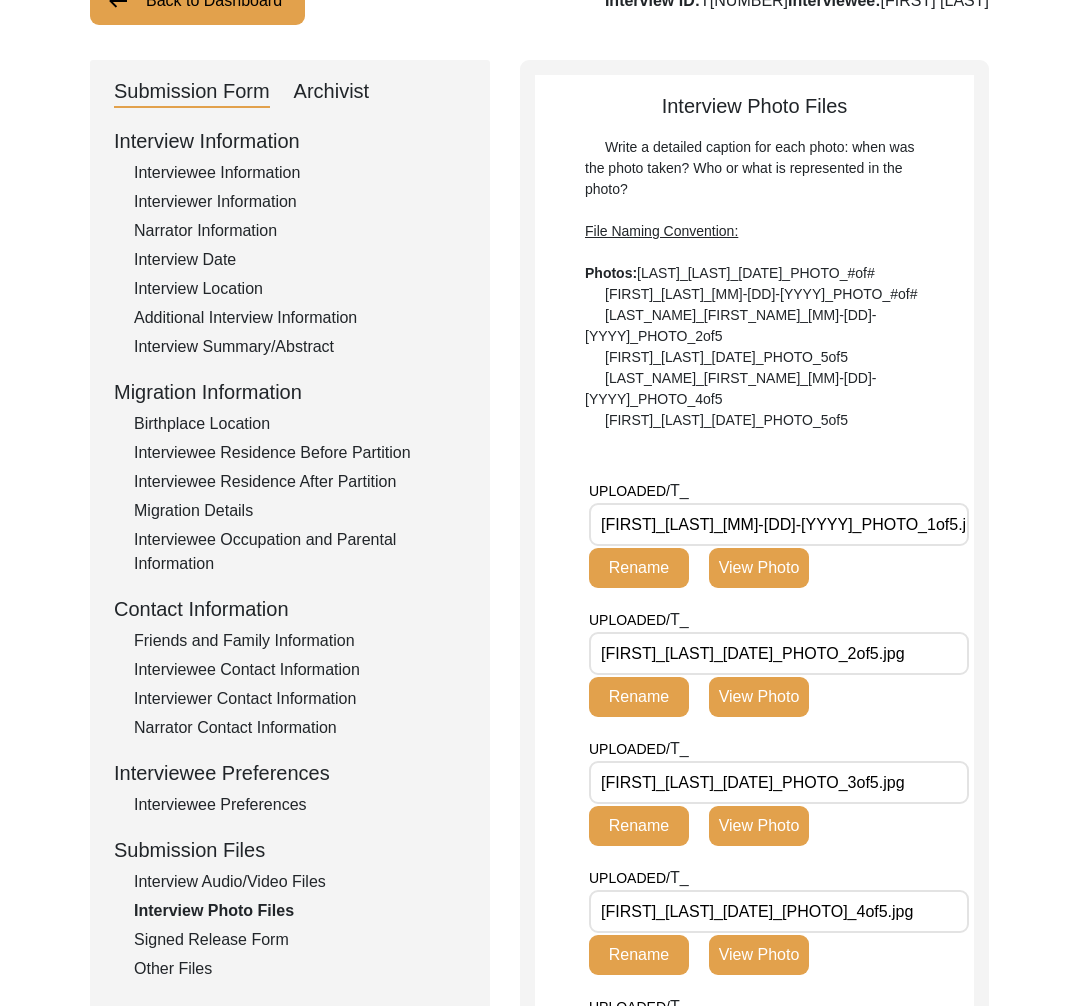 click on "Signed Release Form" 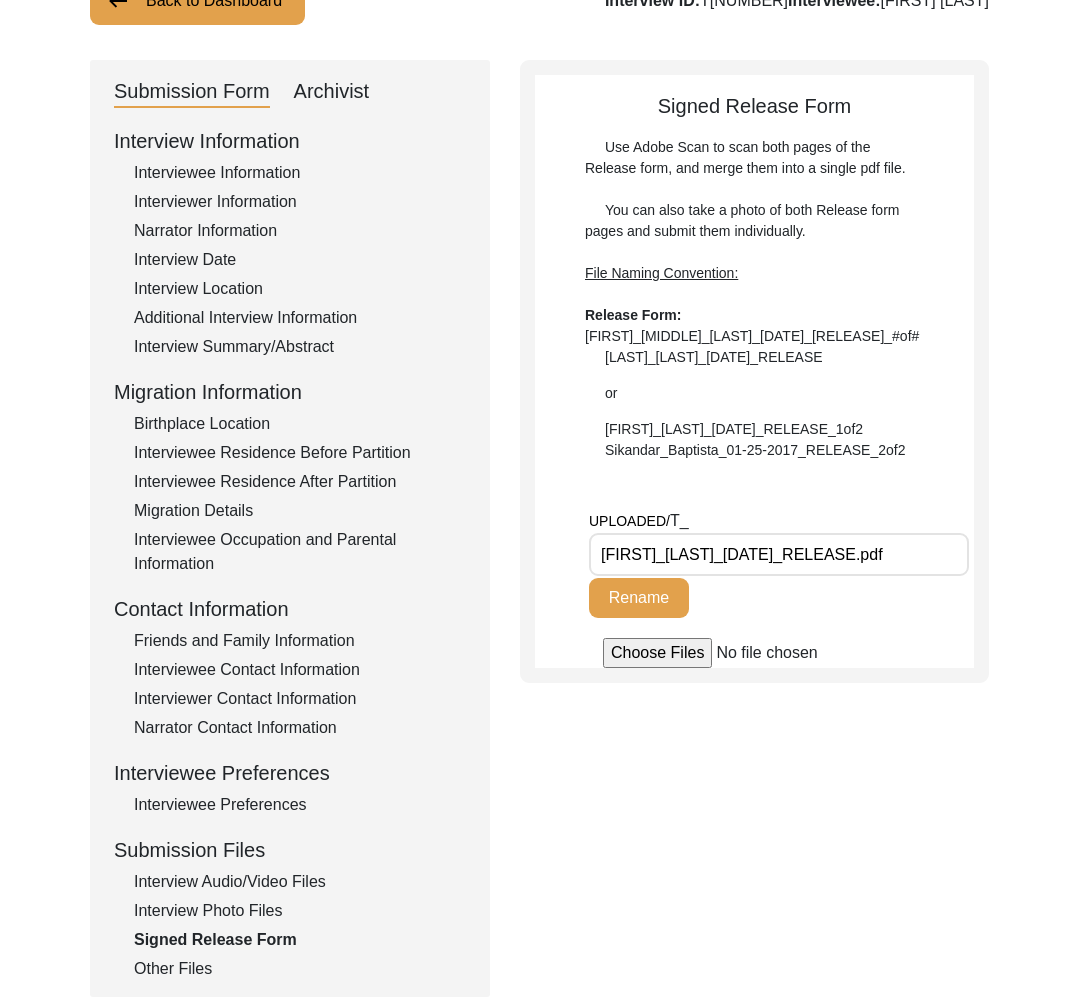 scroll, scrollTop: 241, scrollLeft: 0, axis: vertical 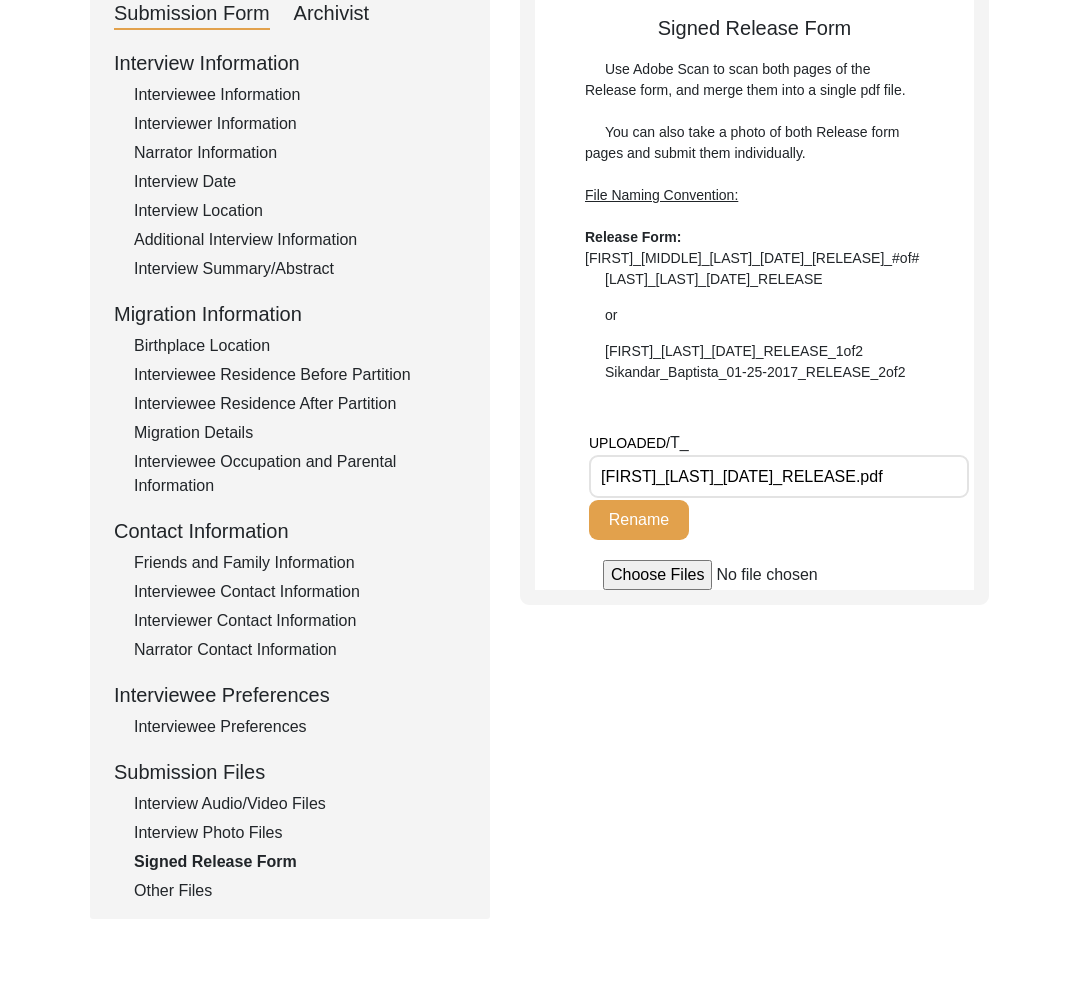 click on "Interview Audio/Video Files" 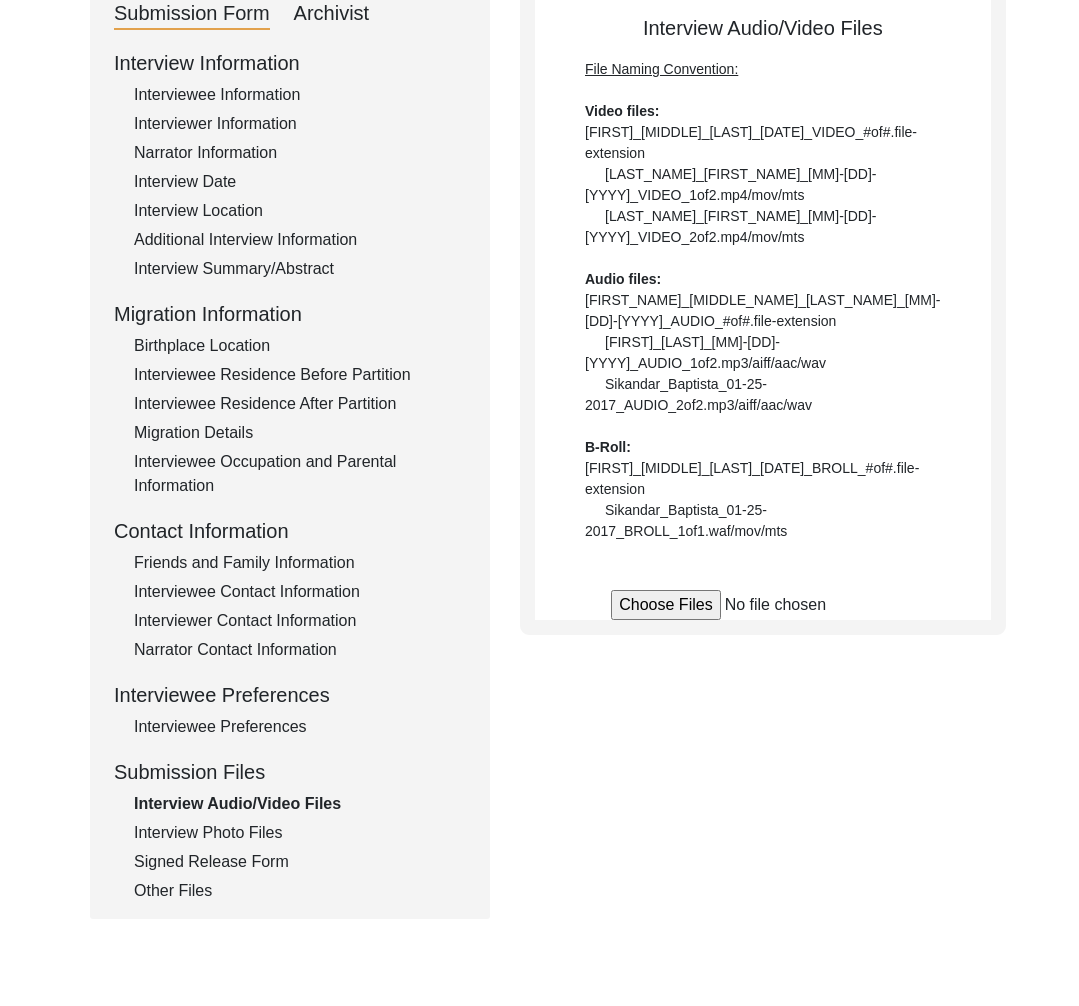 click on "Interview Photo Files" 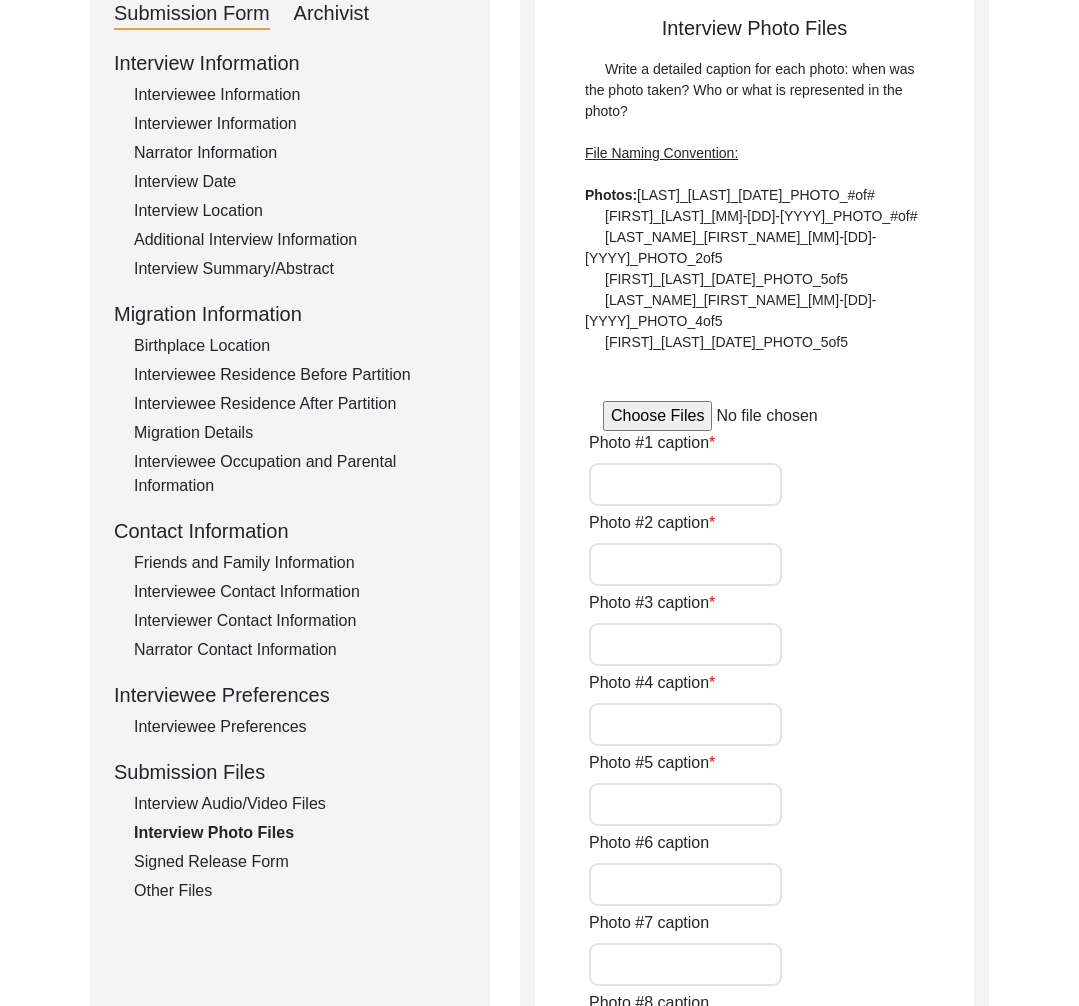 type on "If you ask Ravi, ‘What gives you the greatest joy?’, he would shyly-yet without a moment's hesitation, reply, ‘Collecting souvenirs from the places I visit.’ It gives him immense joy to fill the corners of this home with memories carried across time and space, each piece telling its own quiet story. The photo was captured on 07.31.2025." 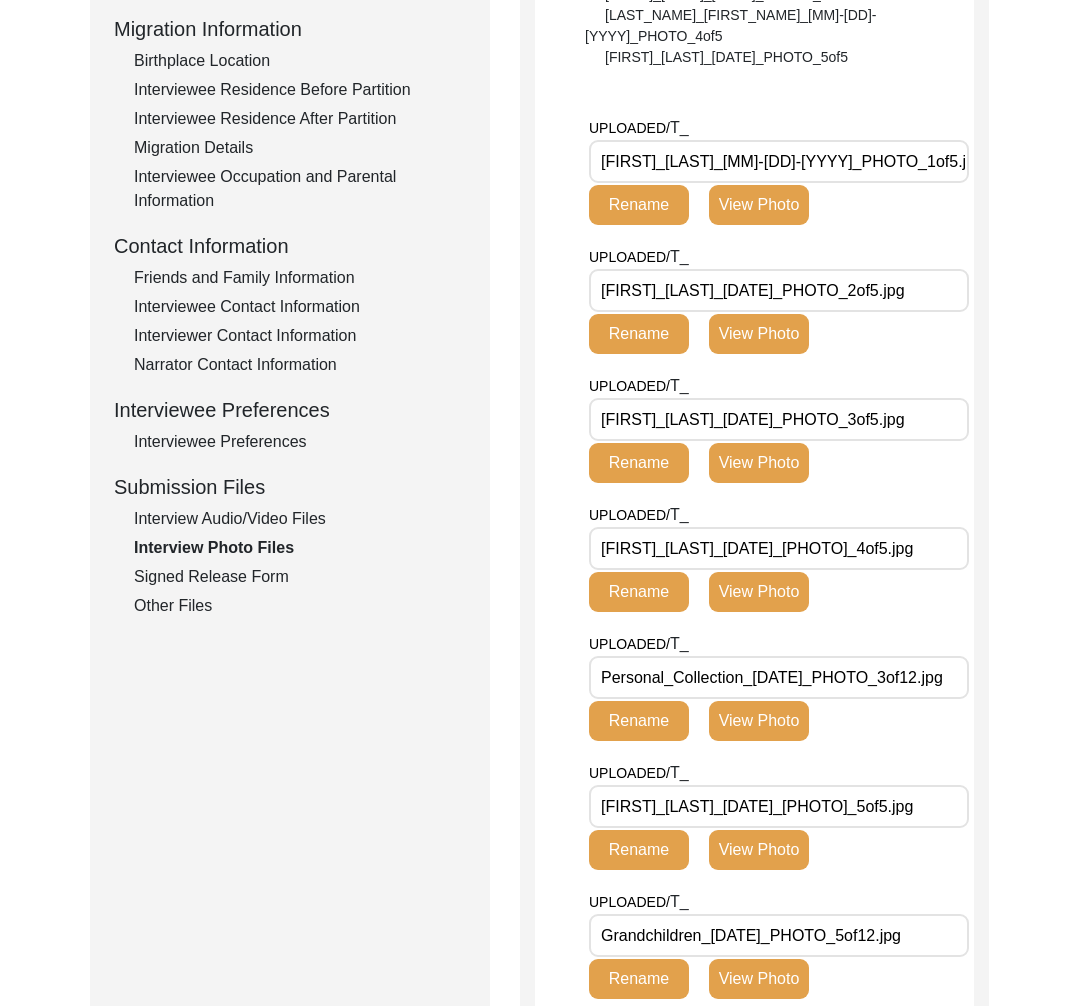 scroll, scrollTop: 544, scrollLeft: 0, axis: vertical 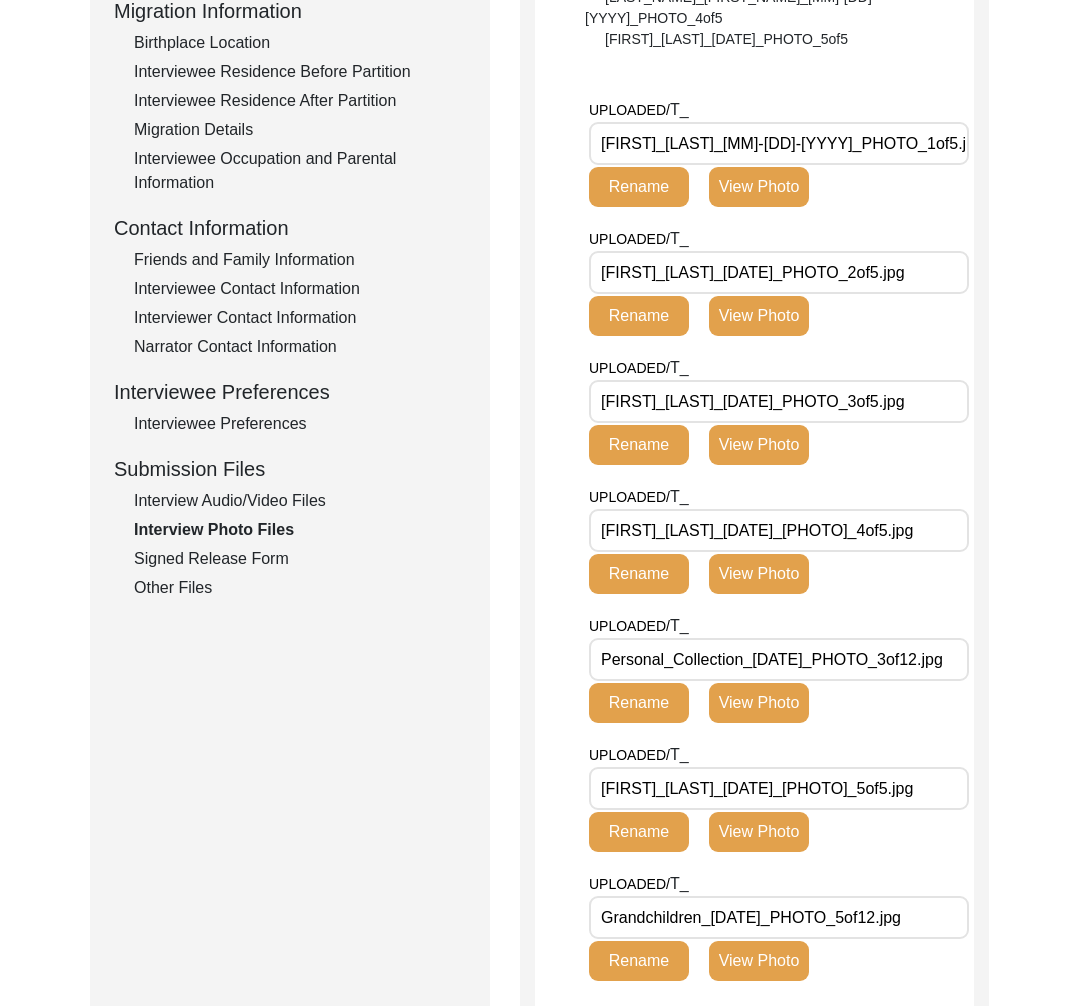 drag, startPoint x: 742, startPoint y: 507, endPoint x: 555, endPoint y: 506, distance: 187.00267 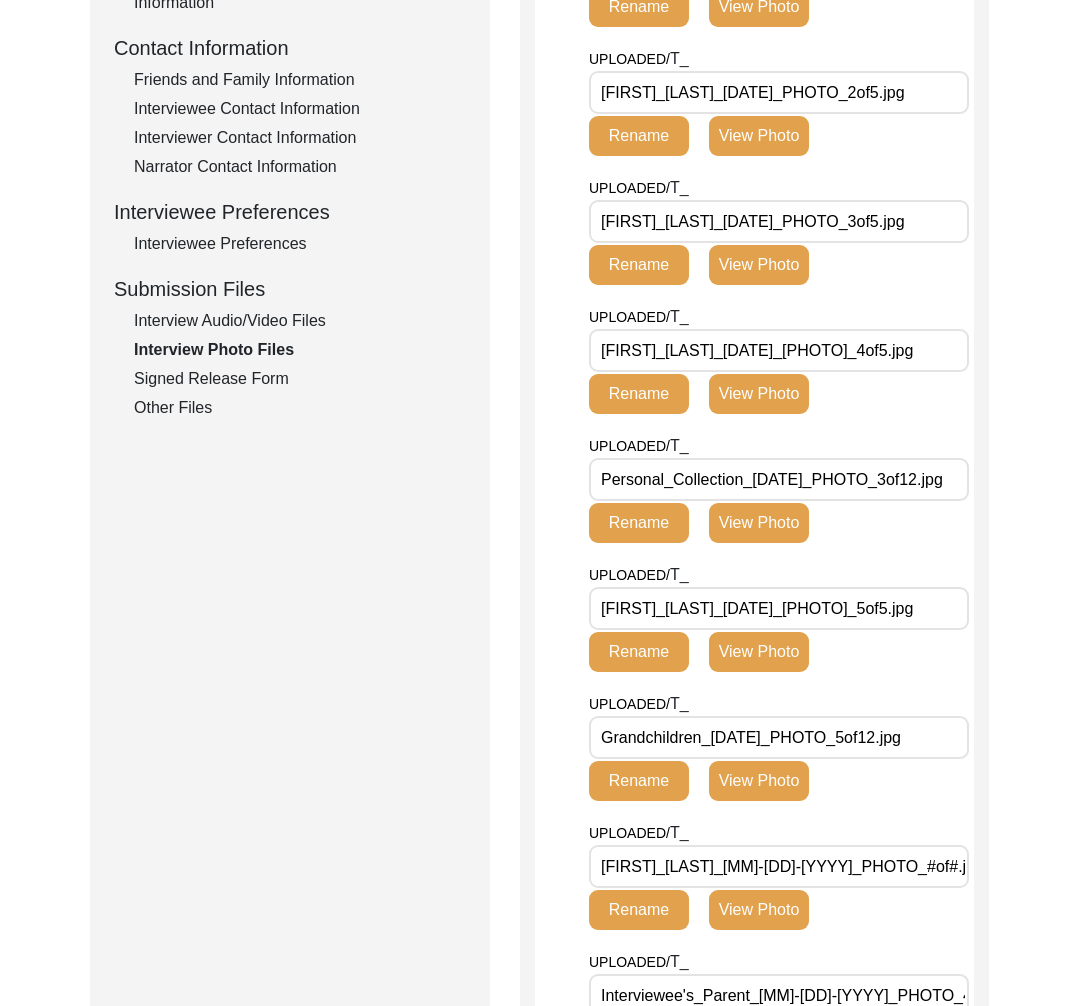 scroll, scrollTop: 802, scrollLeft: 0, axis: vertical 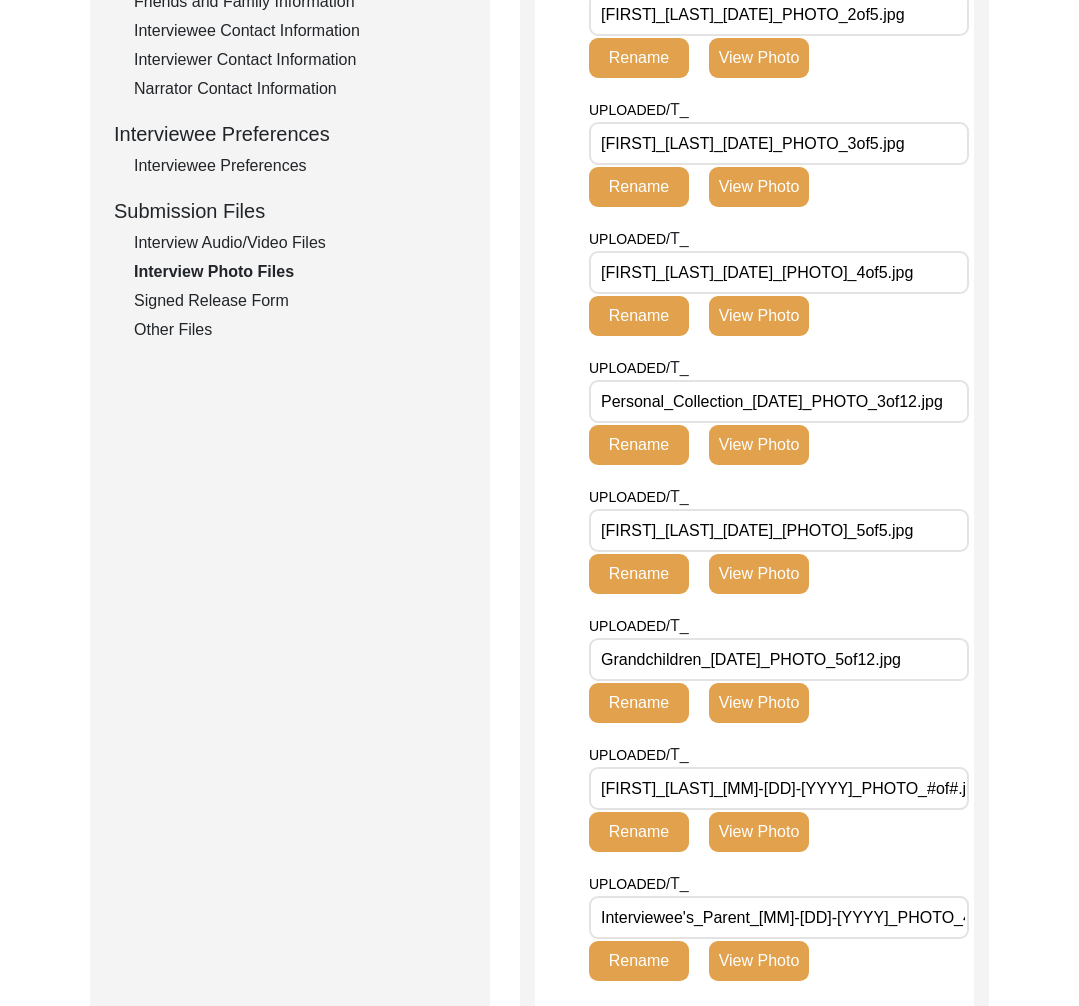 click on "Grandchildren_31-07-2025_PHOTO_5of12.jpg" at bounding box center [779, 659] 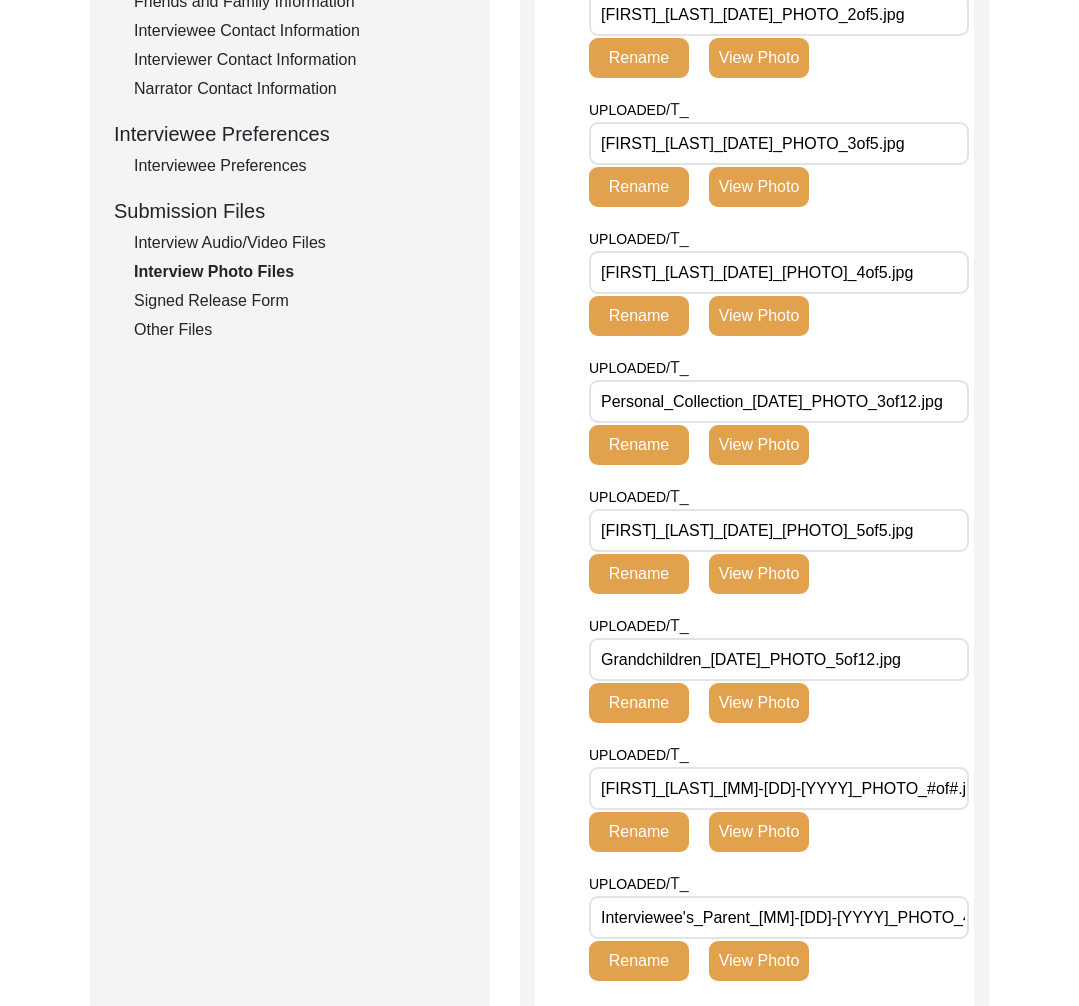 drag, startPoint x: 795, startPoint y: 636, endPoint x: 712, endPoint y: 639, distance: 83.0542 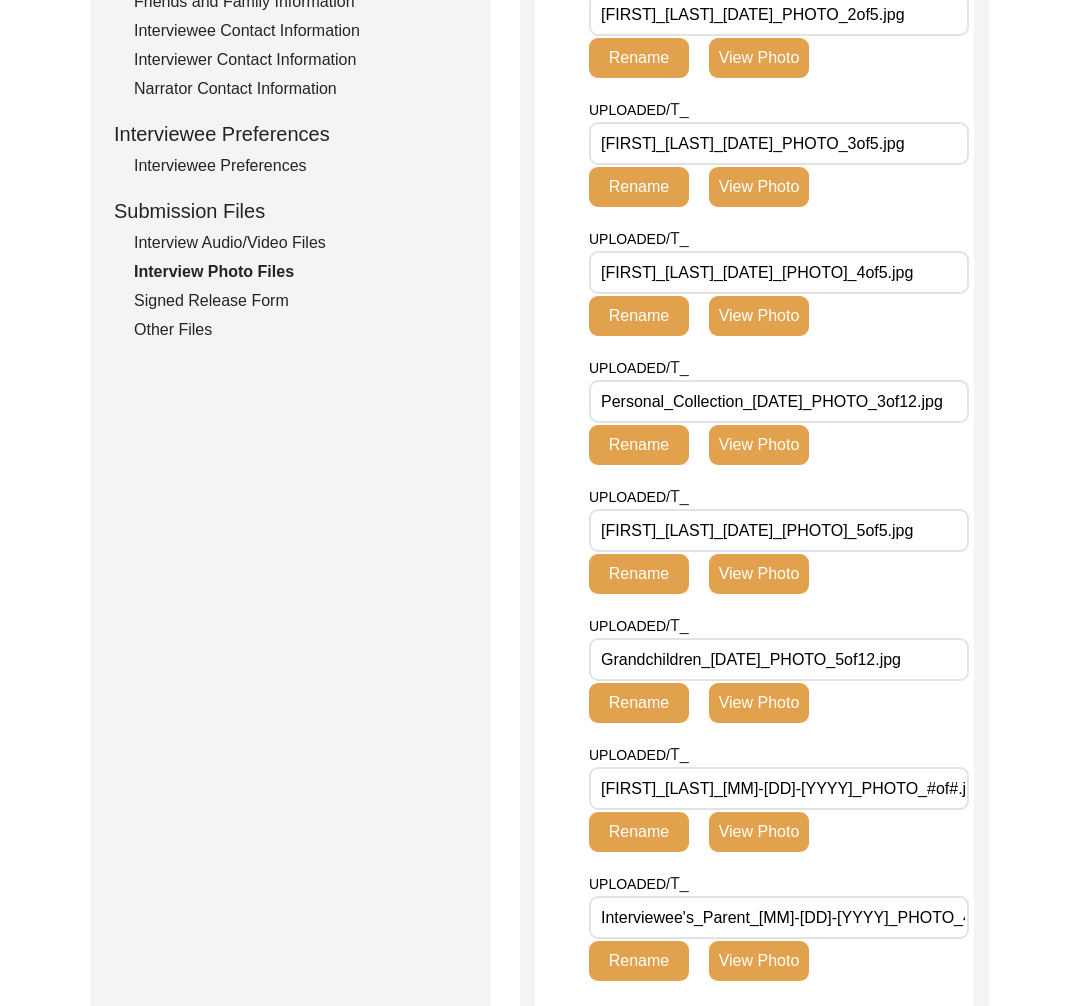 click on "Grandchildren_31-07-2025_PHOTO_5of12.jpg" at bounding box center (779, 659) 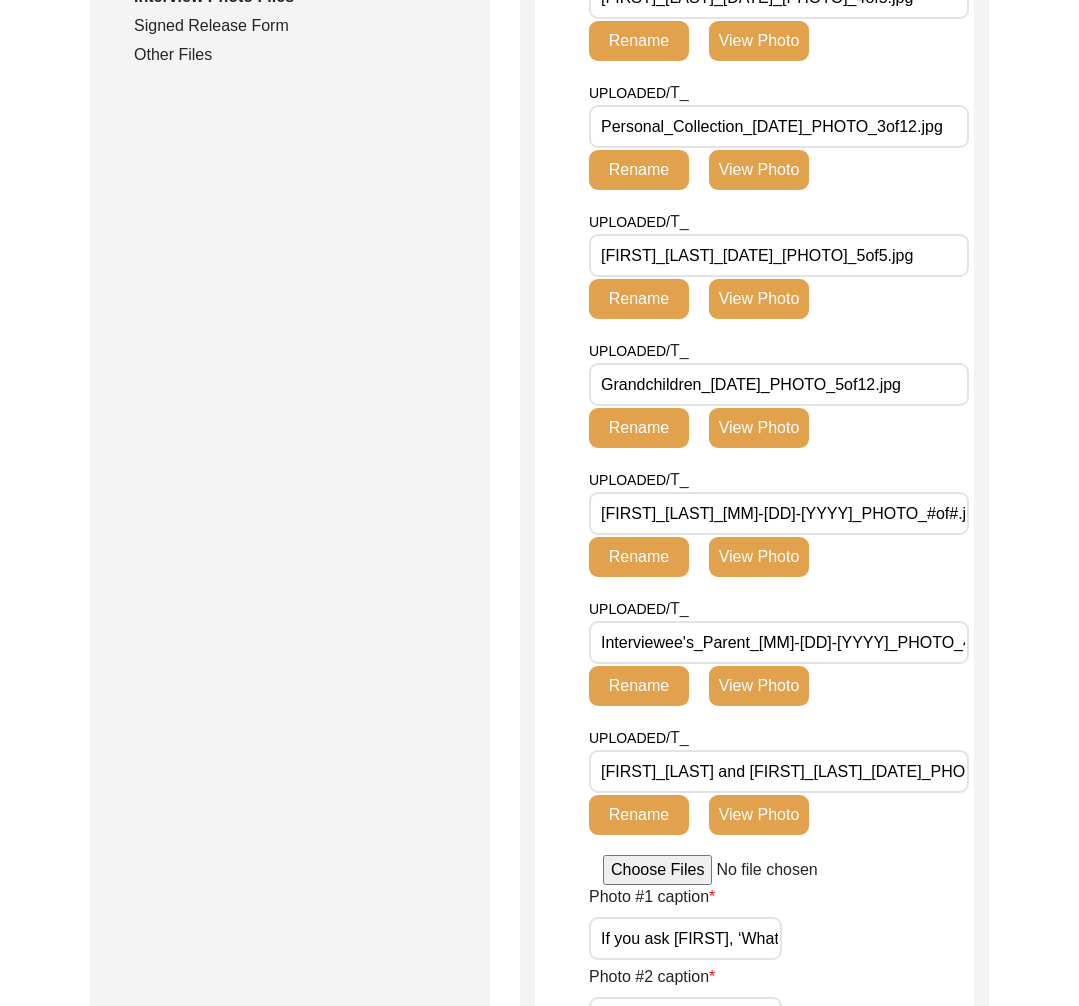 scroll, scrollTop: 1166, scrollLeft: 0, axis: vertical 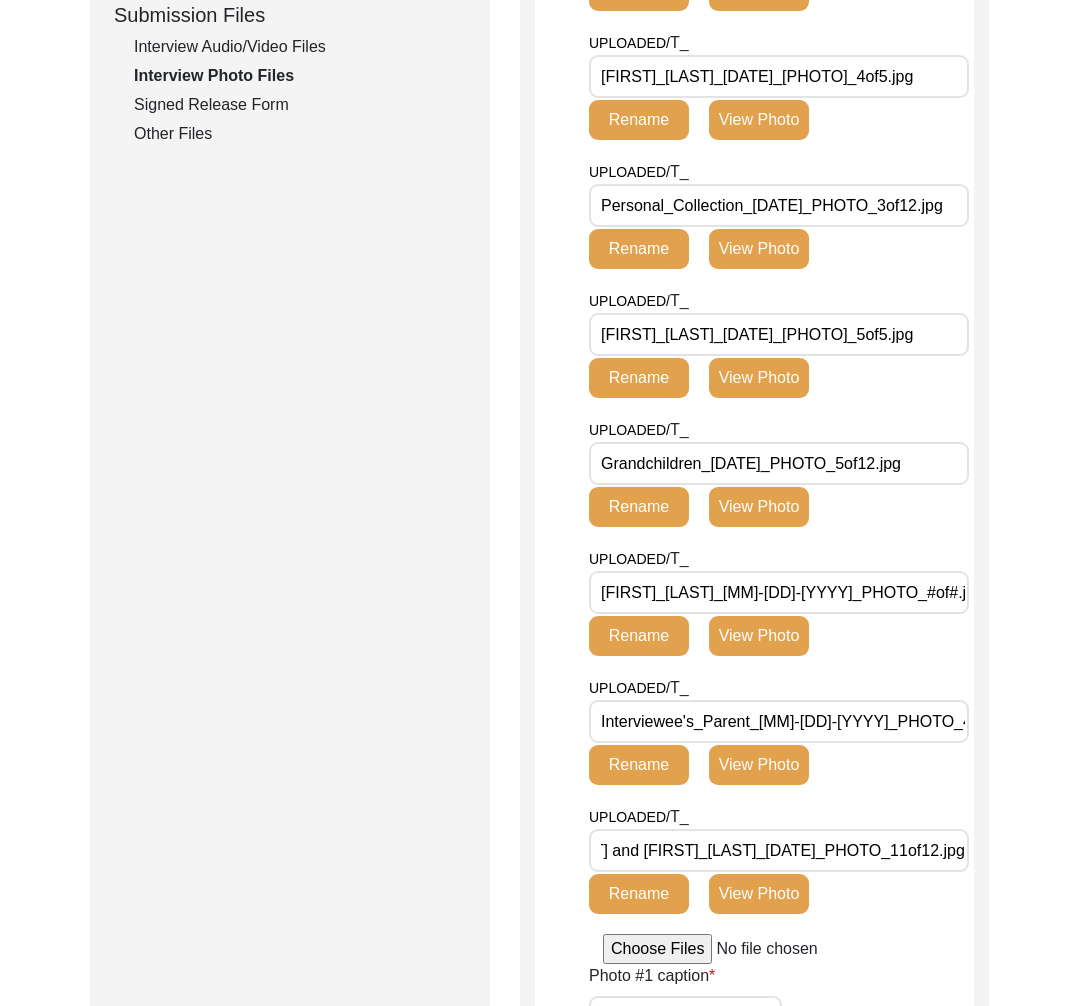 click on "Personal_Collection_31-07-2025_PHOTO_3of12.jpg" at bounding box center [779, 205] 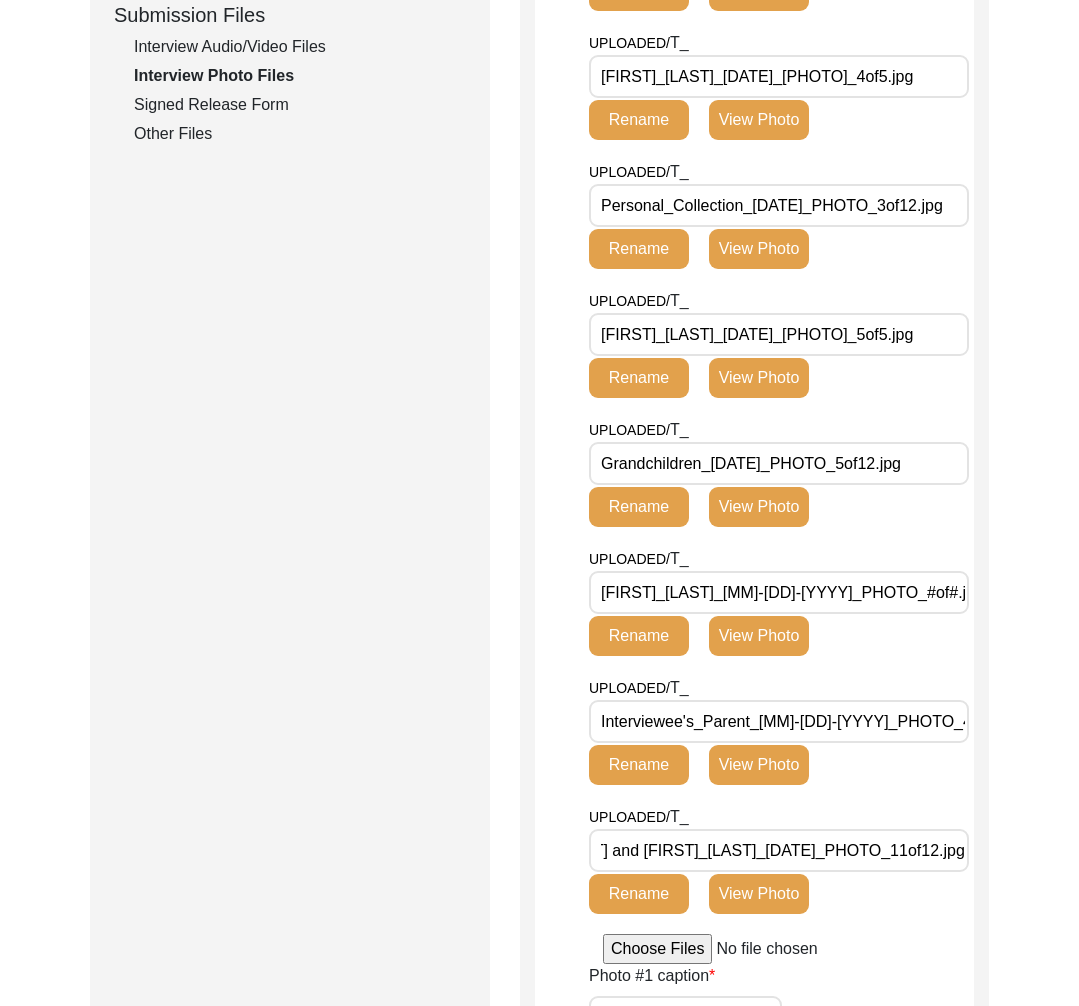 scroll, scrollTop: 0, scrollLeft: 0, axis: both 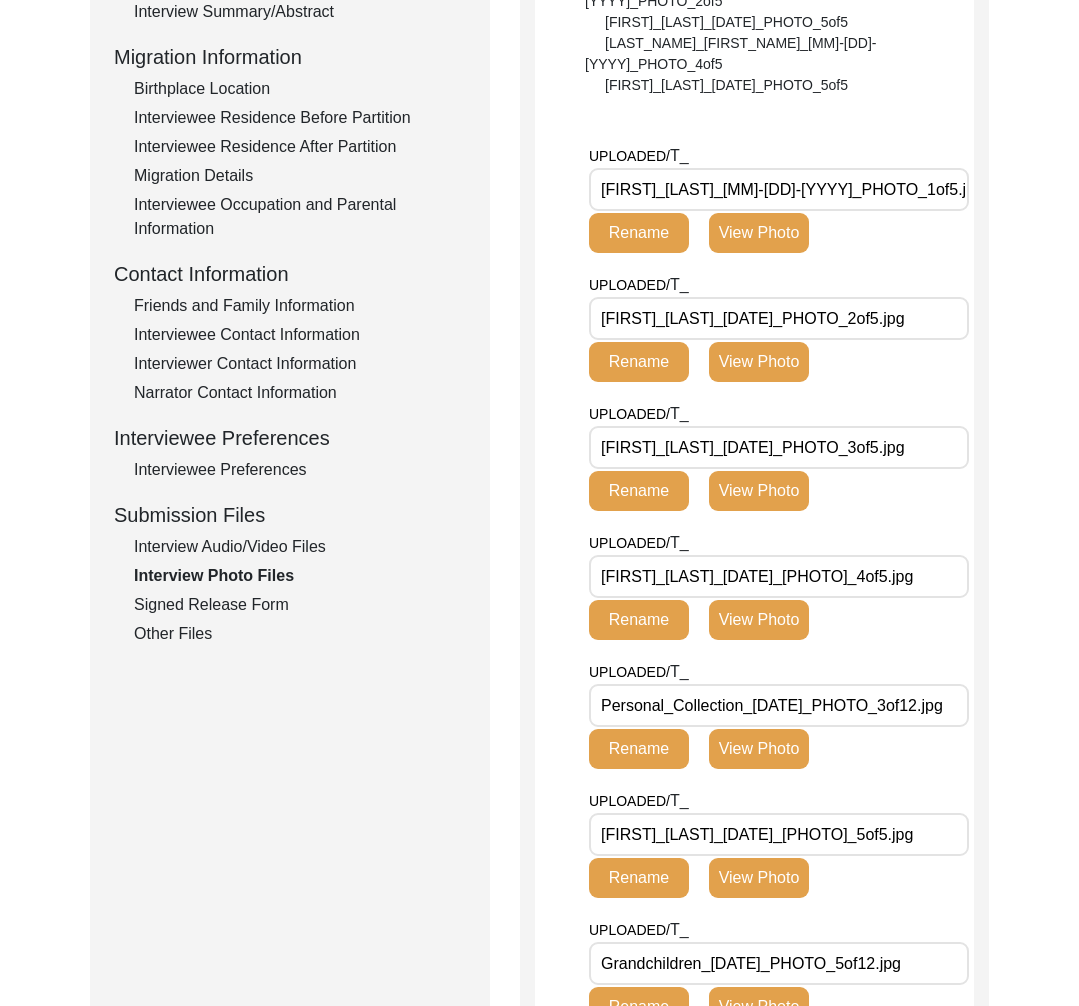 click on "Personal_Collection_31-07-2025_PHOTO_3of12.jpg" at bounding box center (779, 705) 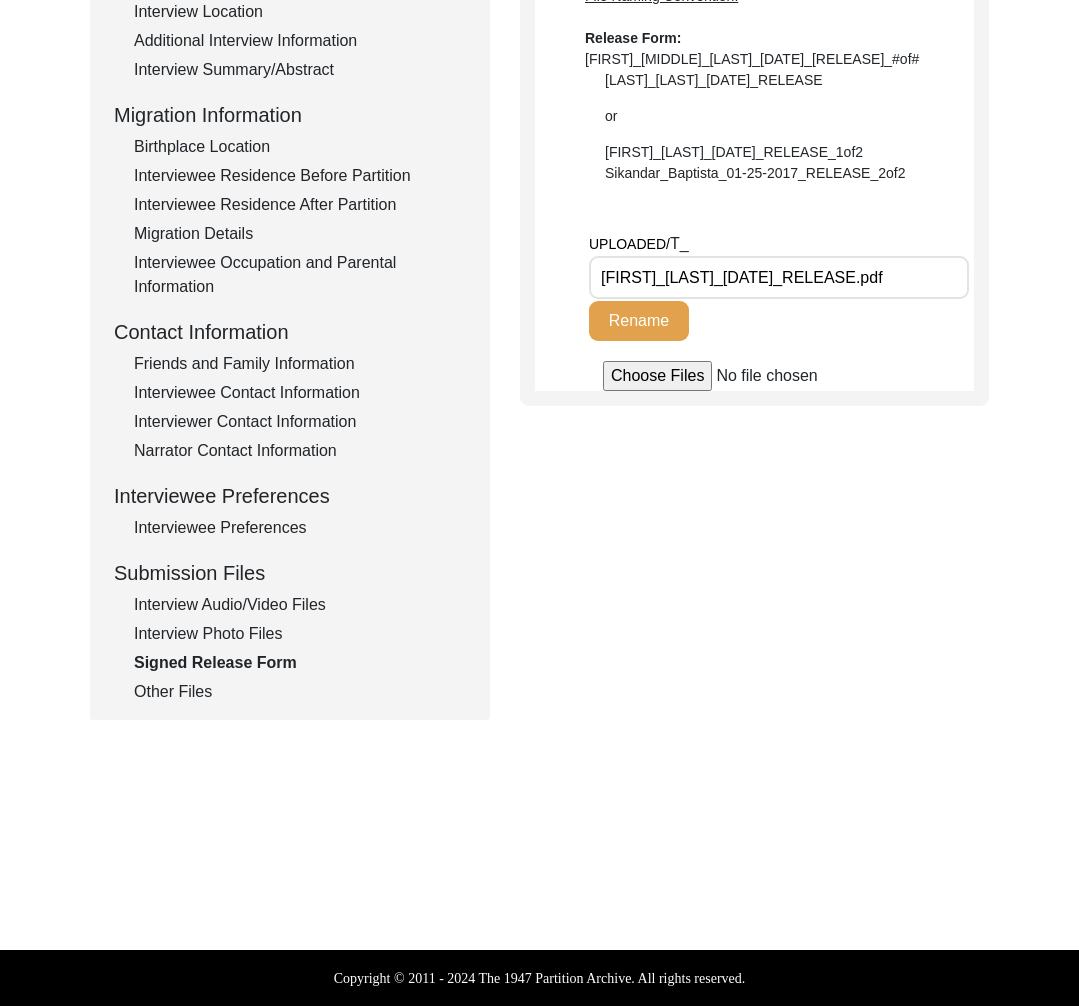 click on "Interview Photo Files" 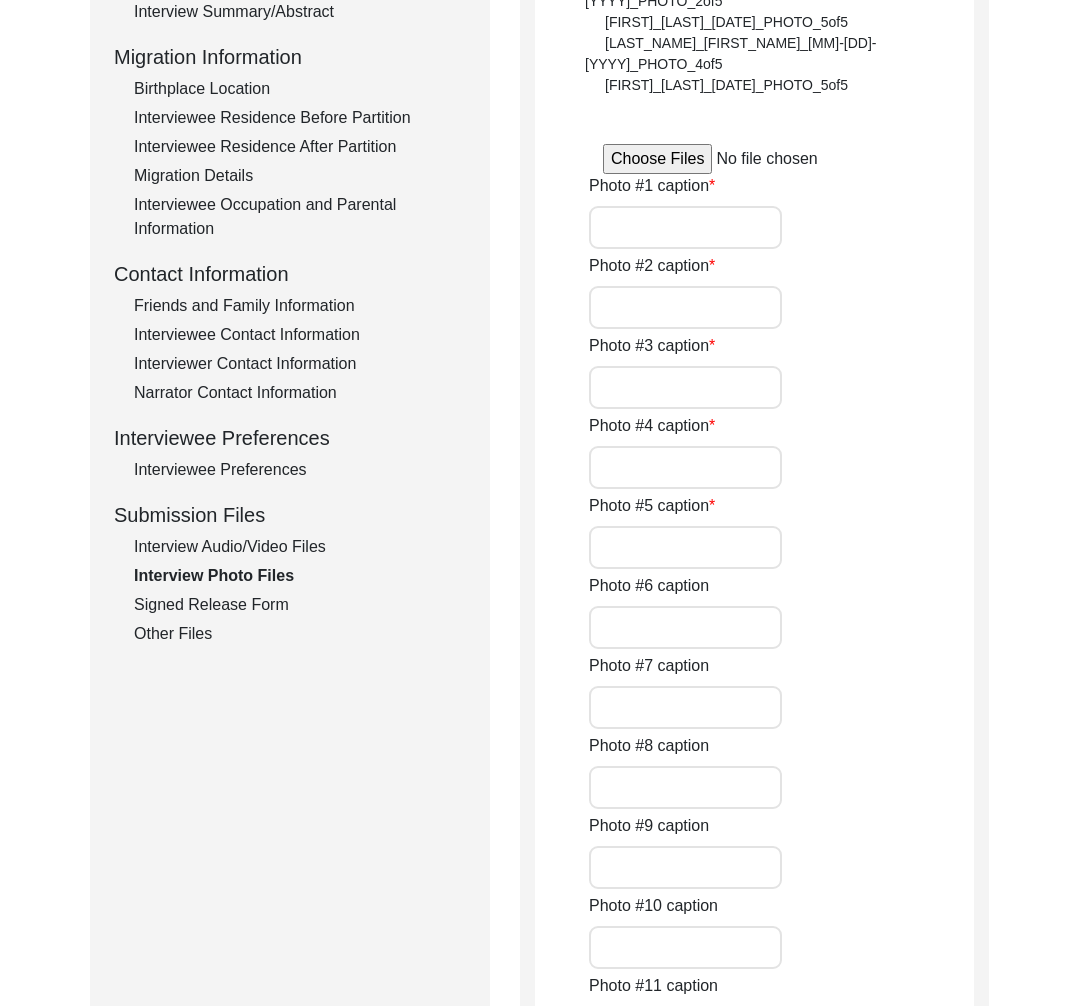 type on "If you ask Ravi, ‘What gives you the greatest joy?’, he would shyly-yet without a moment's hesitation, reply, ‘Collecting souvenirs from the places I visit.’ It gives him immense joy to fill the corners of this home with memories carried across time and space, each piece telling its own quiet story. The photo was captured on 07.31.2025." 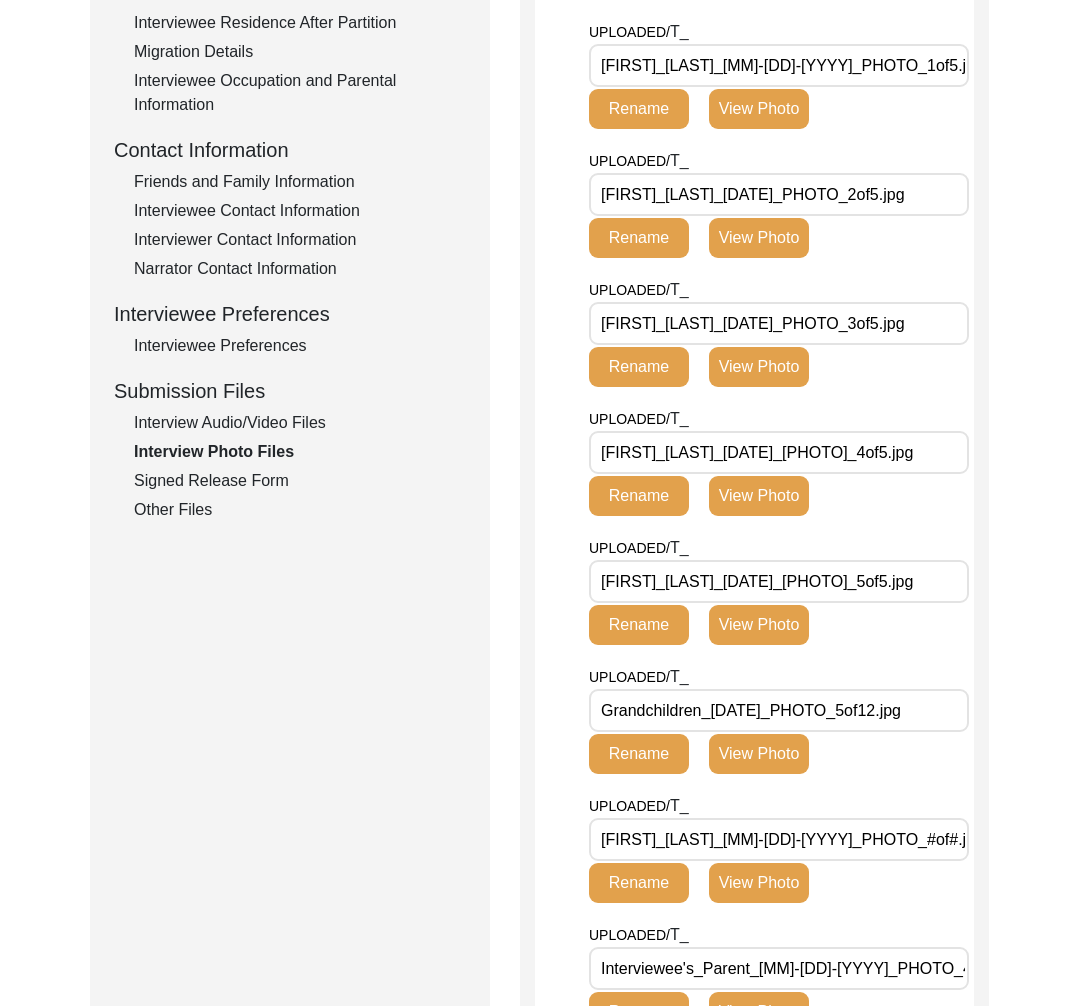 scroll, scrollTop: 621, scrollLeft: 0, axis: vertical 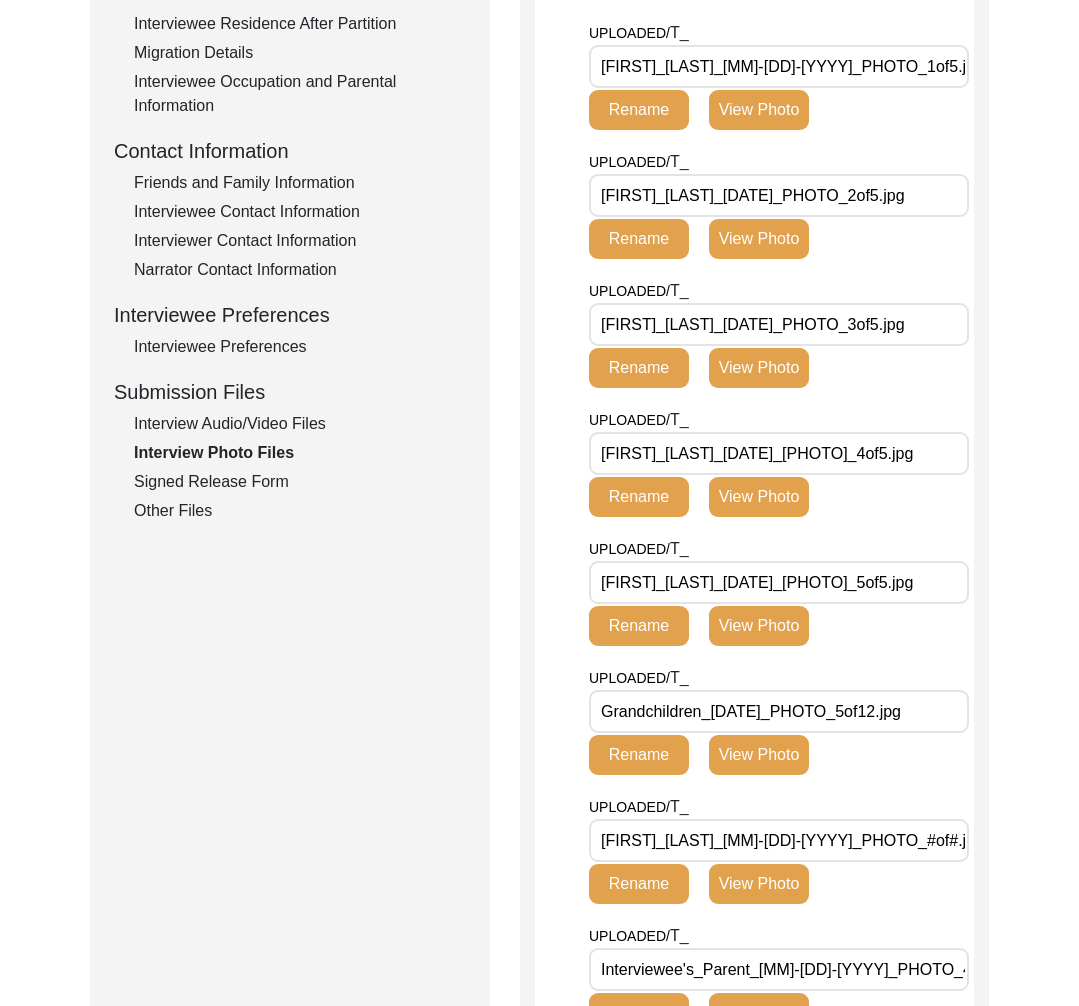 drag, startPoint x: 940, startPoint y: 696, endPoint x: 564, endPoint y: 694, distance: 376.0053 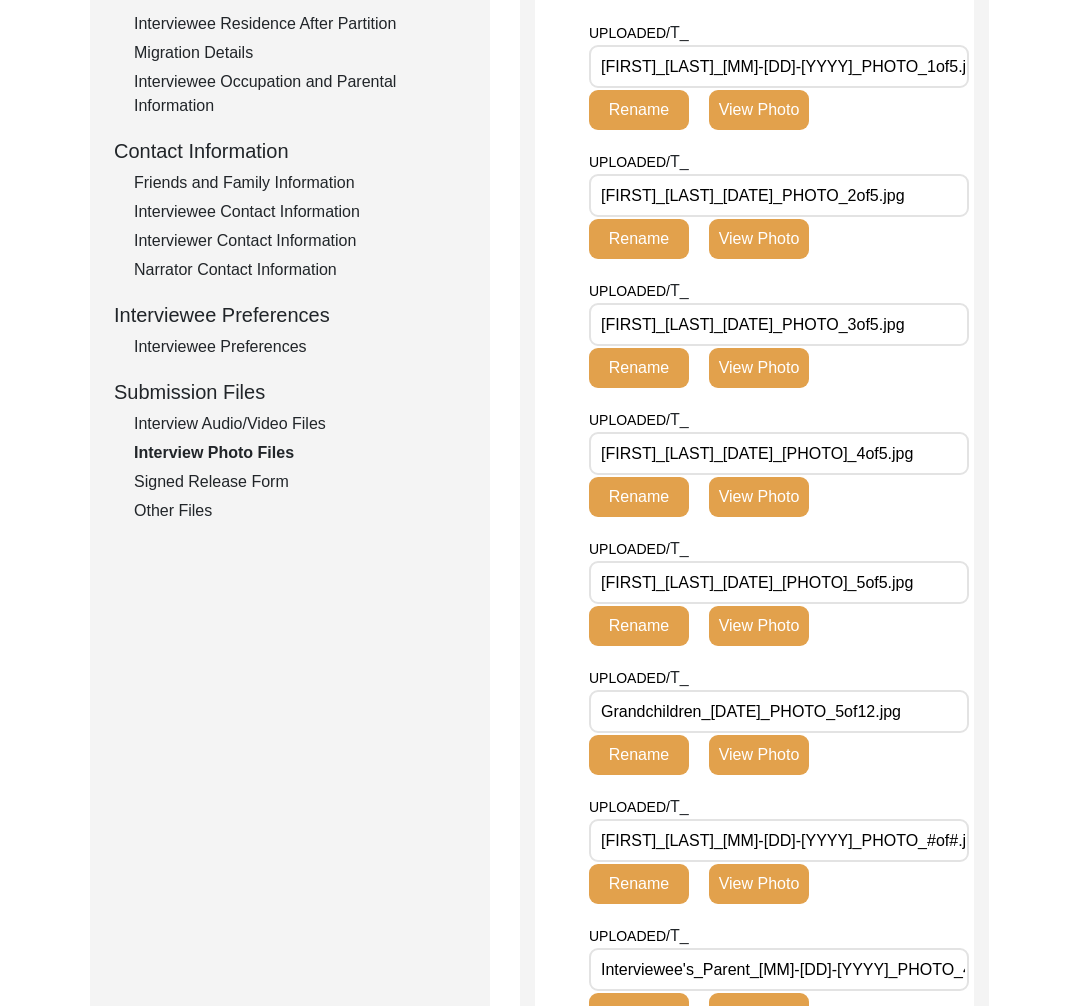 scroll, scrollTop: 623, scrollLeft: 0, axis: vertical 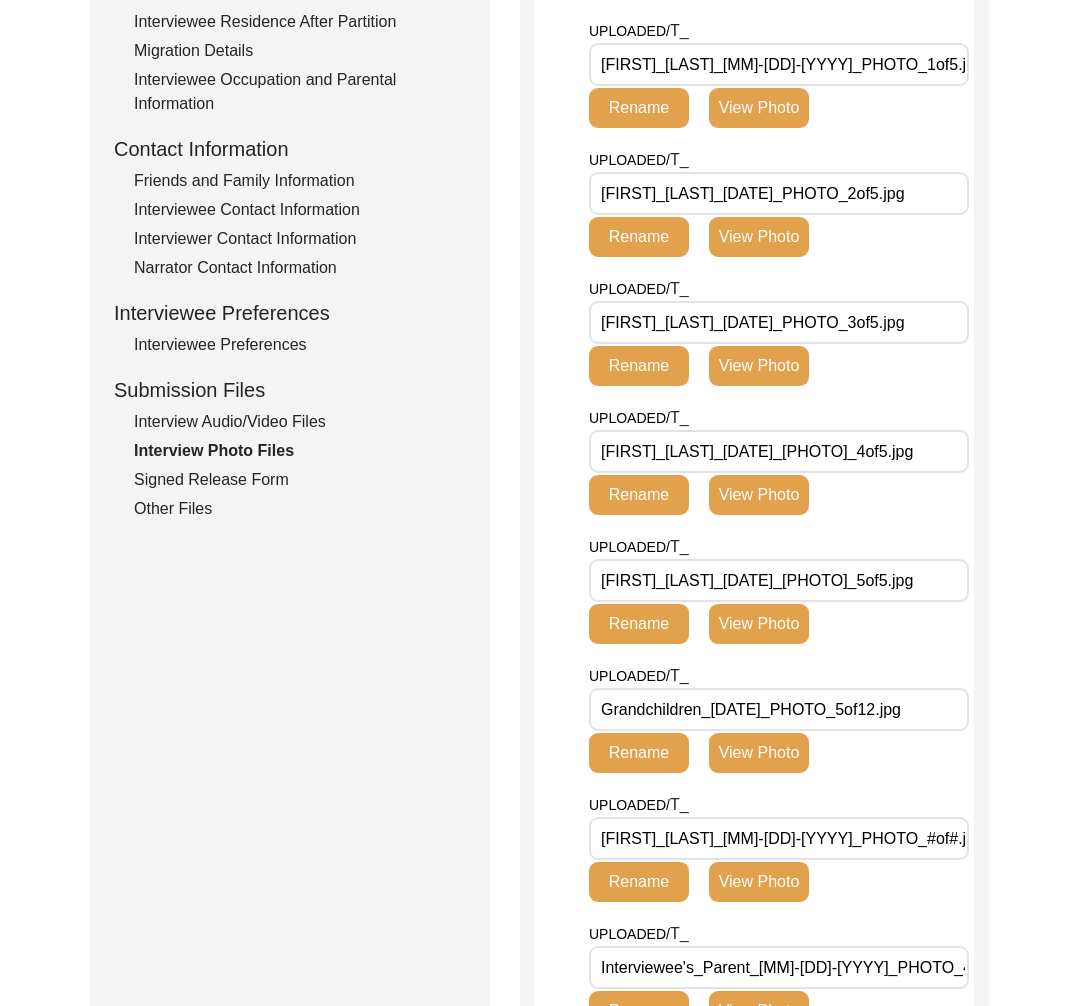click on "Ravi_Kumar_Gupta_31-07-2025_PHOTO_1of12.jpg" at bounding box center [779, 838] 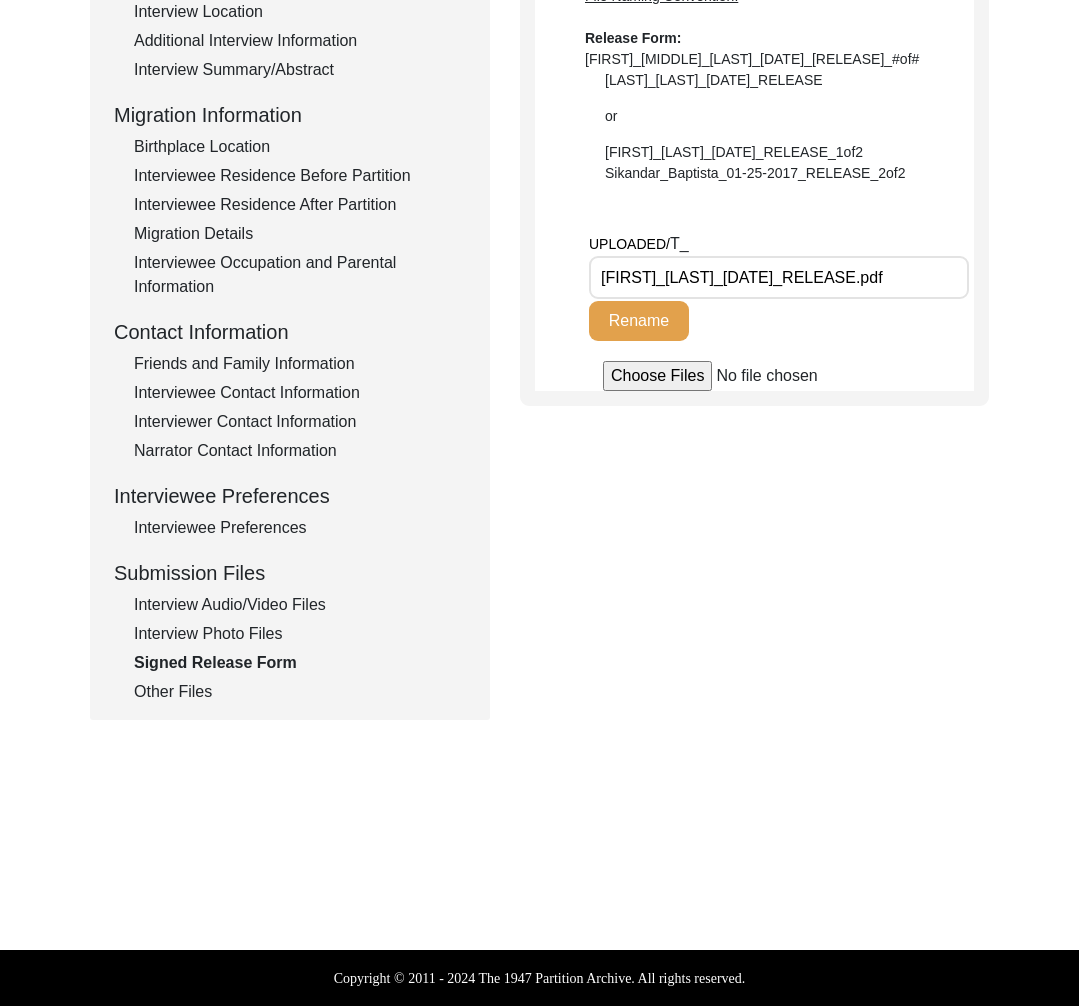 click on "Interview Photo Files" 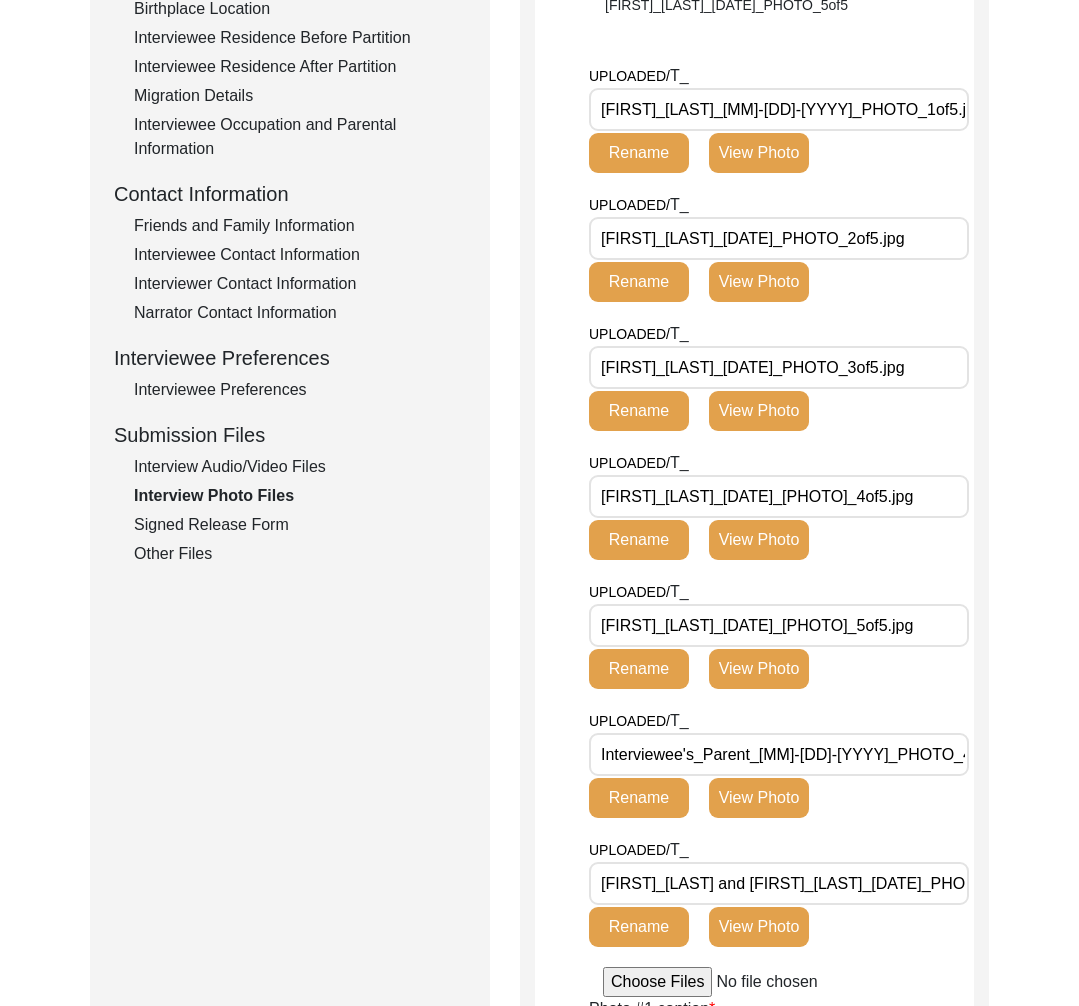 scroll, scrollTop: 542, scrollLeft: 0, axis: vertical 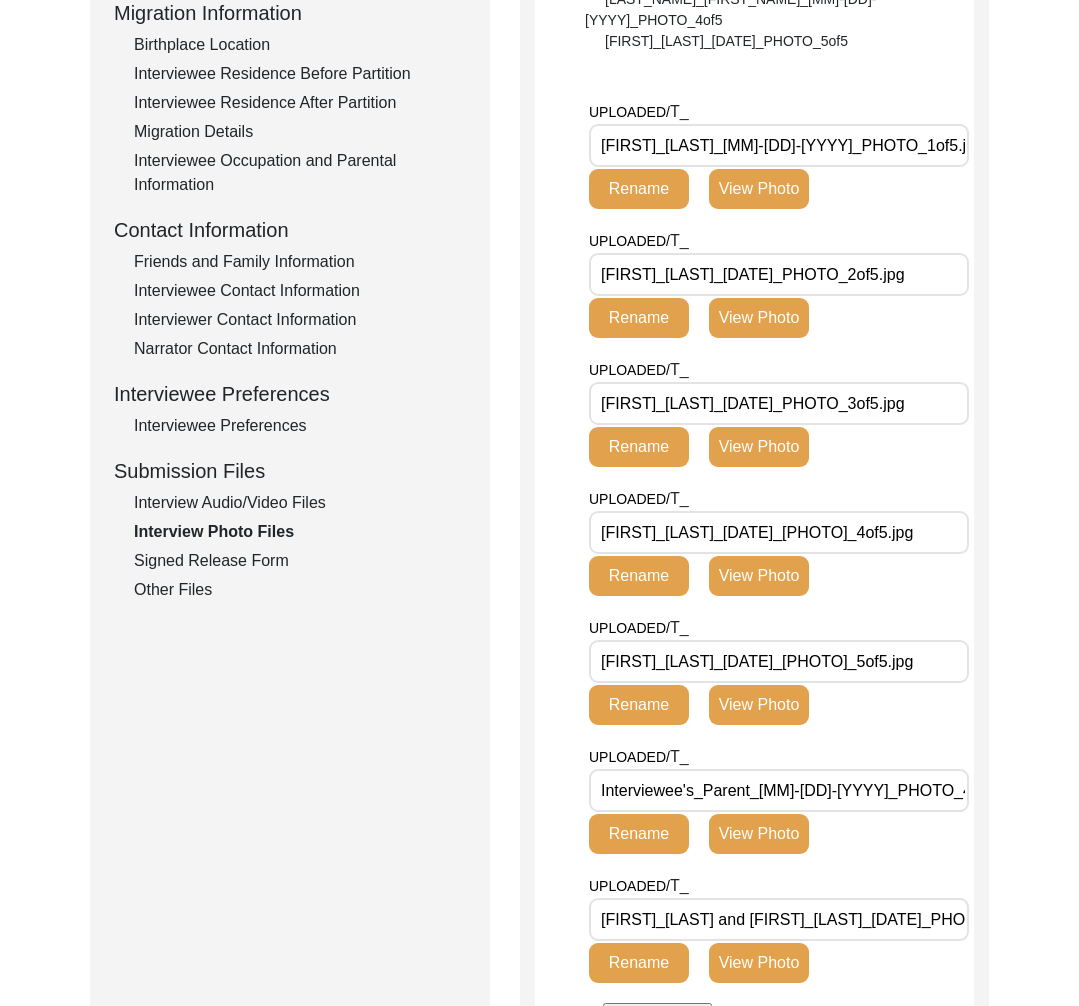 click on "Interviewee's_Parent_31-07-2025_PHOTO_4of12.jpg" at bounding box center (779, 790) 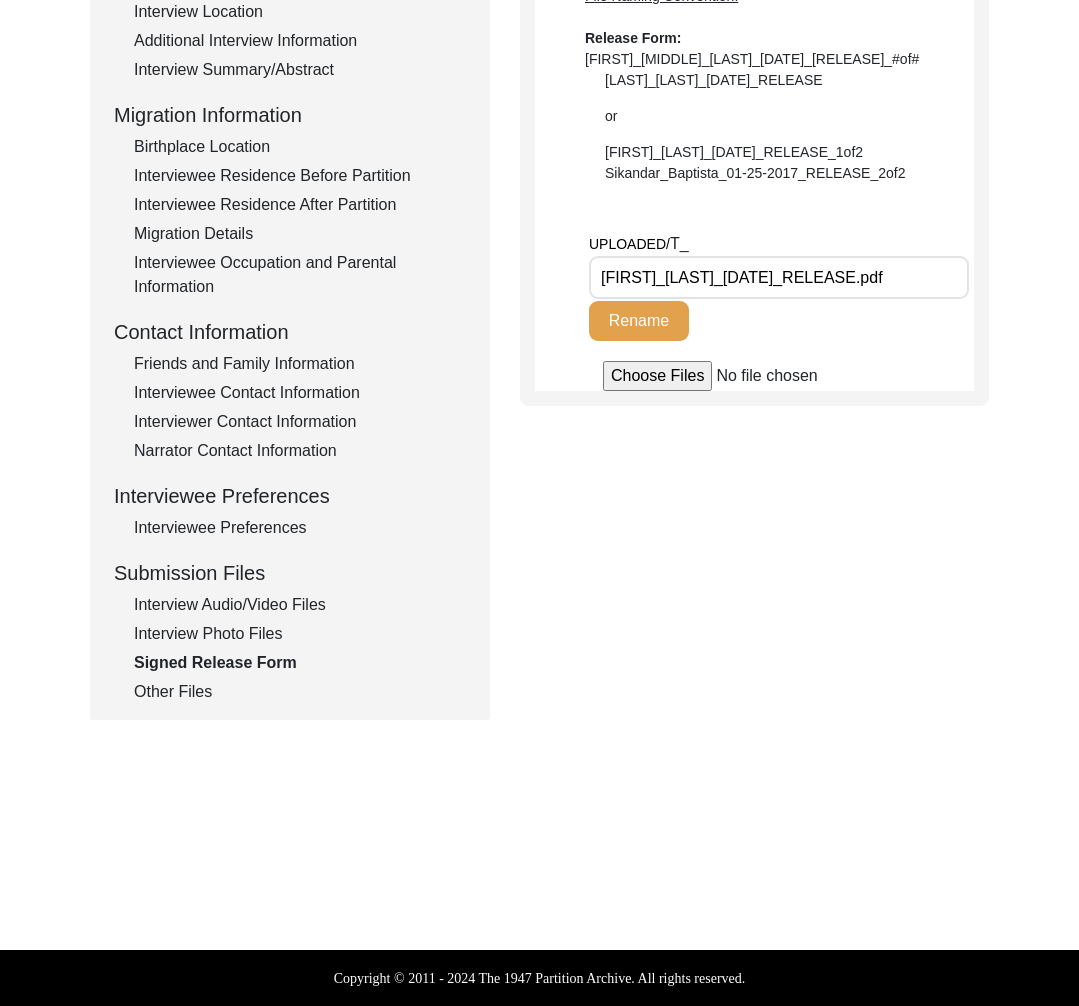 click on "Interview Photo Files" 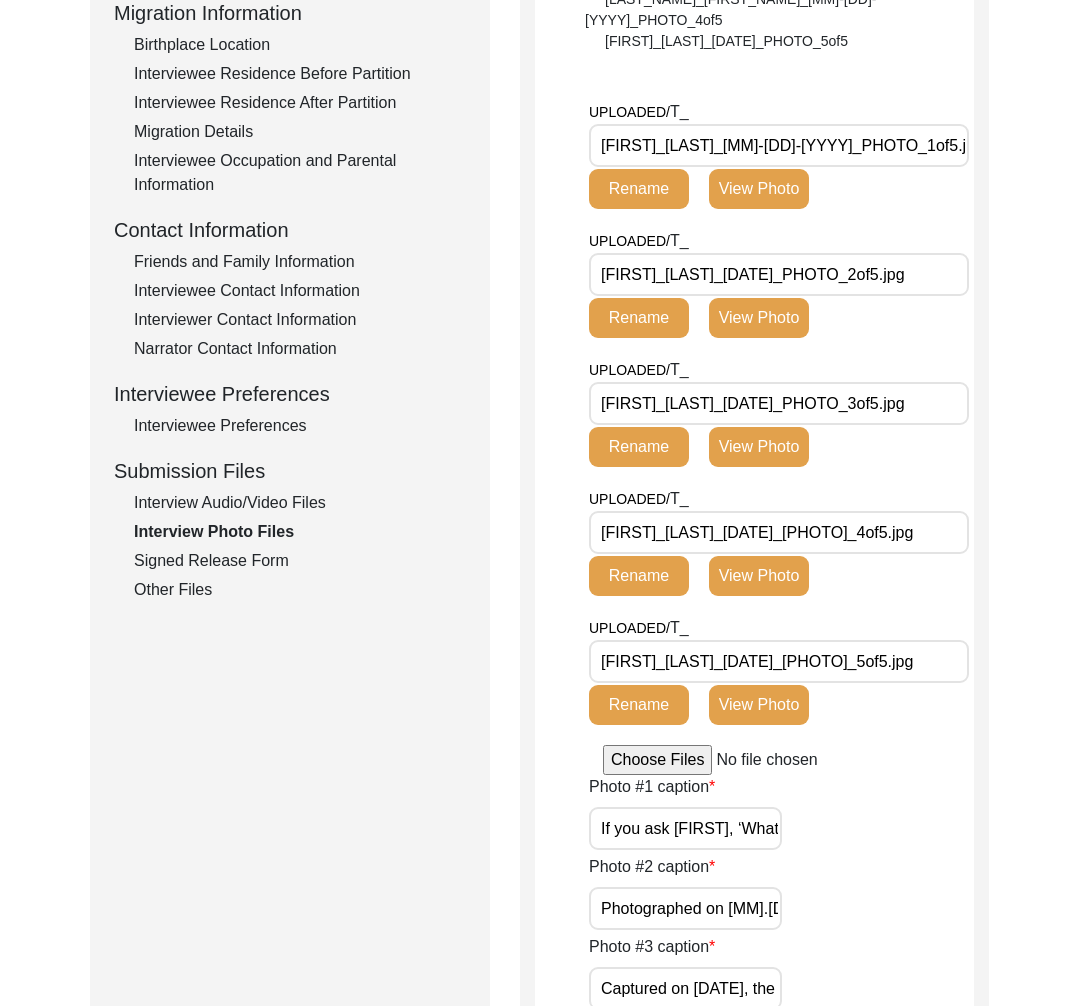 click on "Signed Release Form" 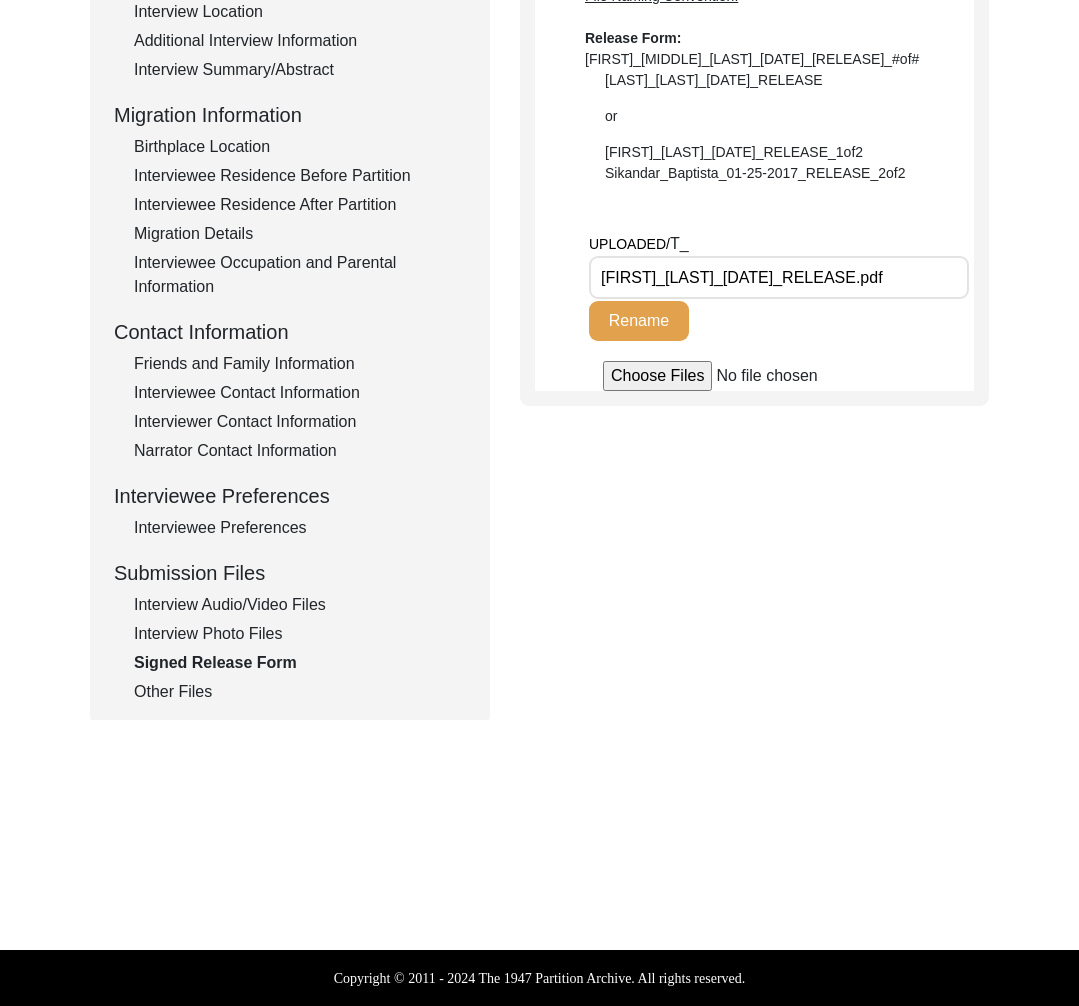 click on "Interview Photo Files" 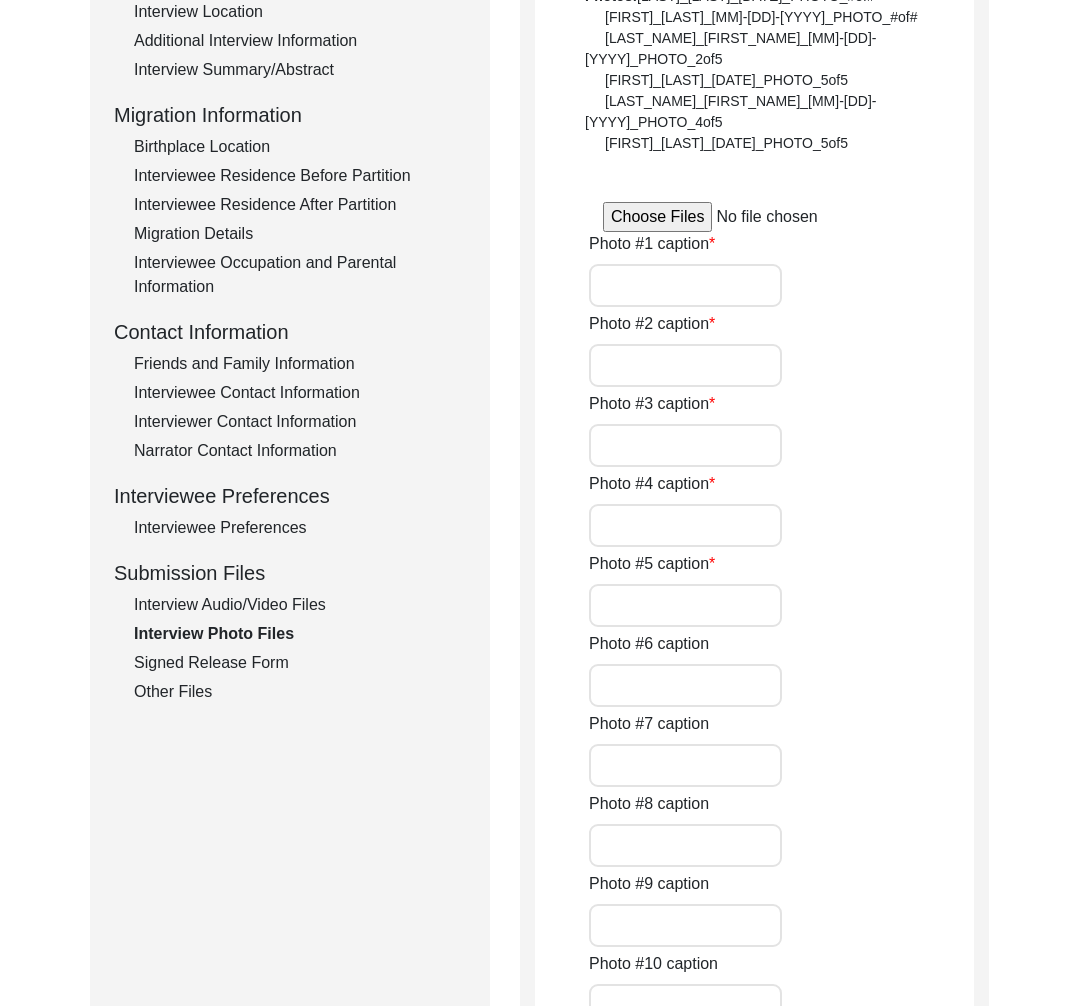 type on "If you ask Ravi, ‘What gives you the greatest joy?’, he would shyly-yet without a moment's hesitation, reply, ‘Collecting souvenirs from the places I visit.’ It gives him immense joy to fill the corners of this home with memories carried across time and space, each piece telling its own quiet story. The photo was captured on 07.31.2025." 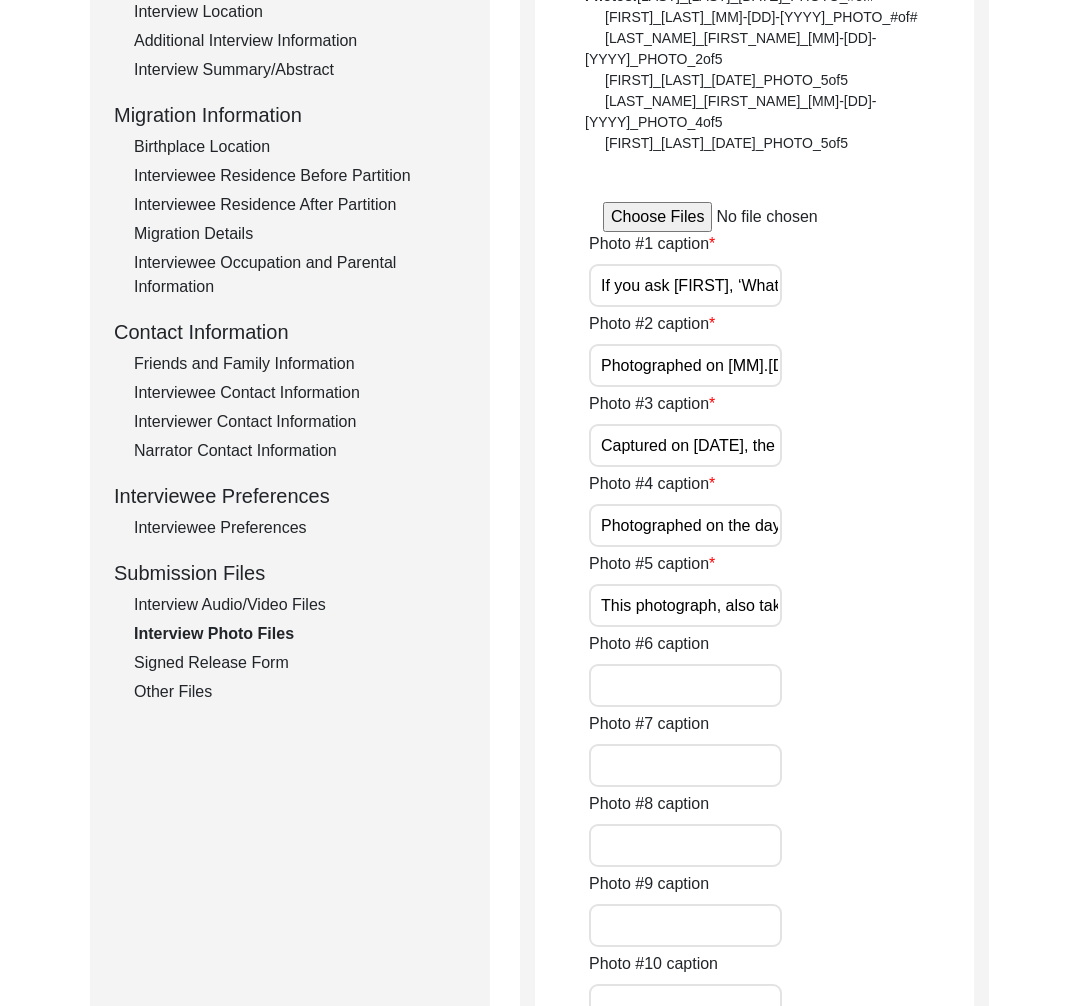 scroll, scrollTop: 542, scrollLeft: 0, axis: vertical 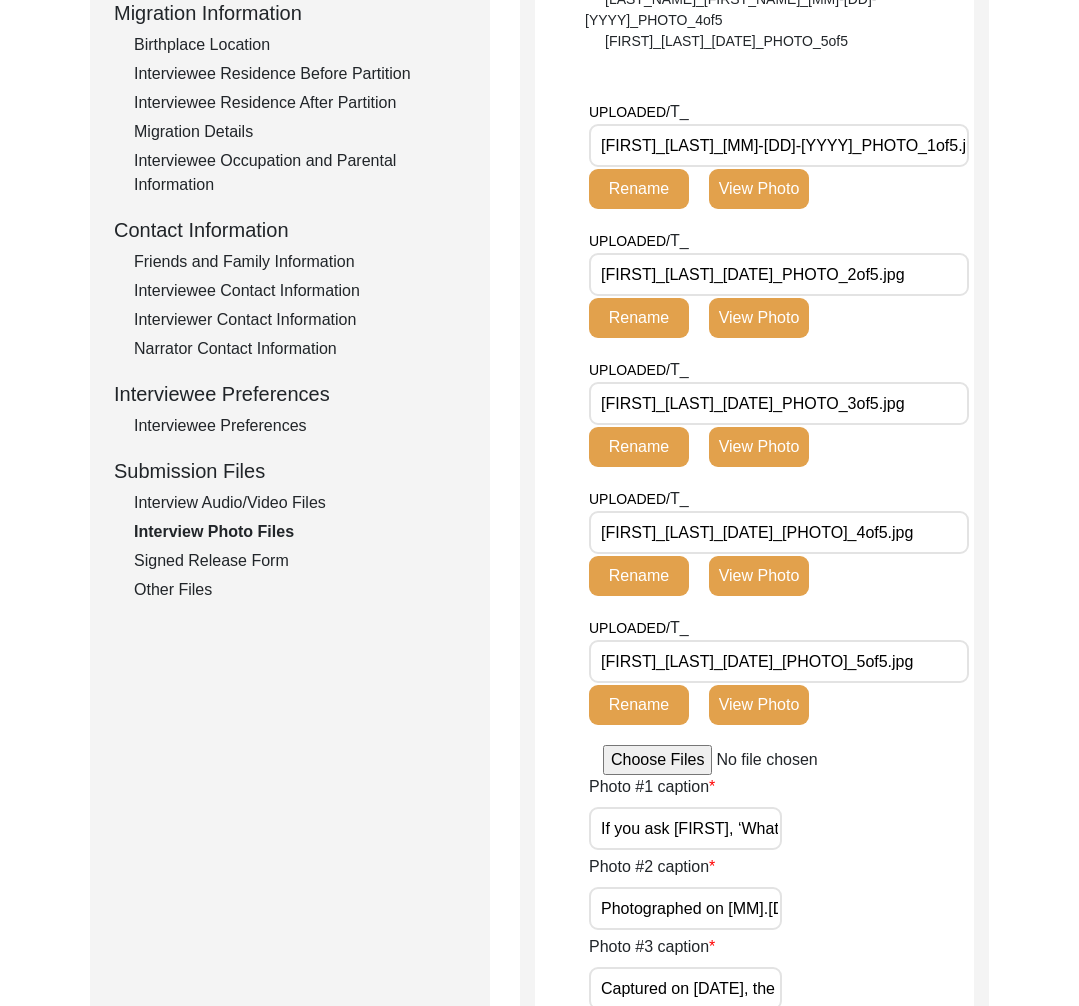 click on "Interview Audio/Video Files" 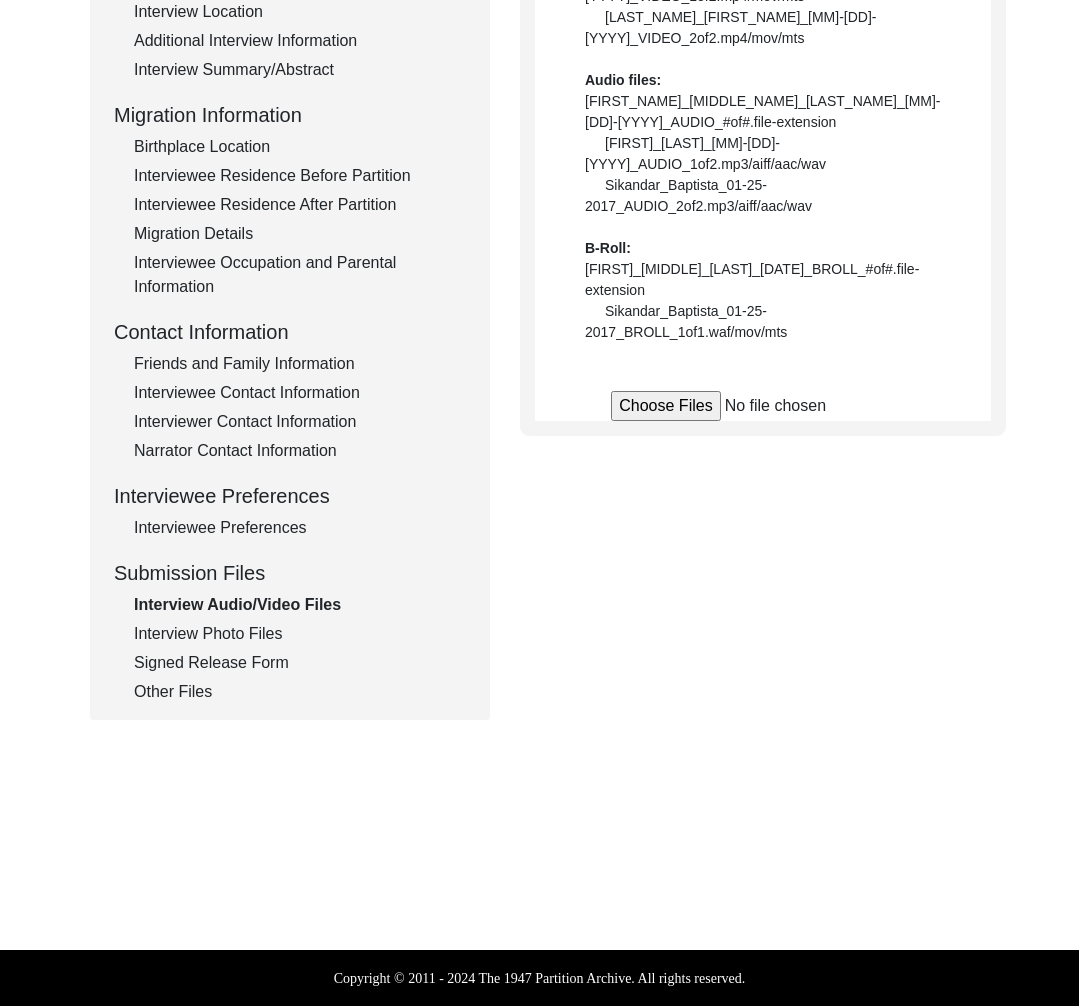 scroll, scrollTop: 440, scrollLeft: 0, axis: vertical 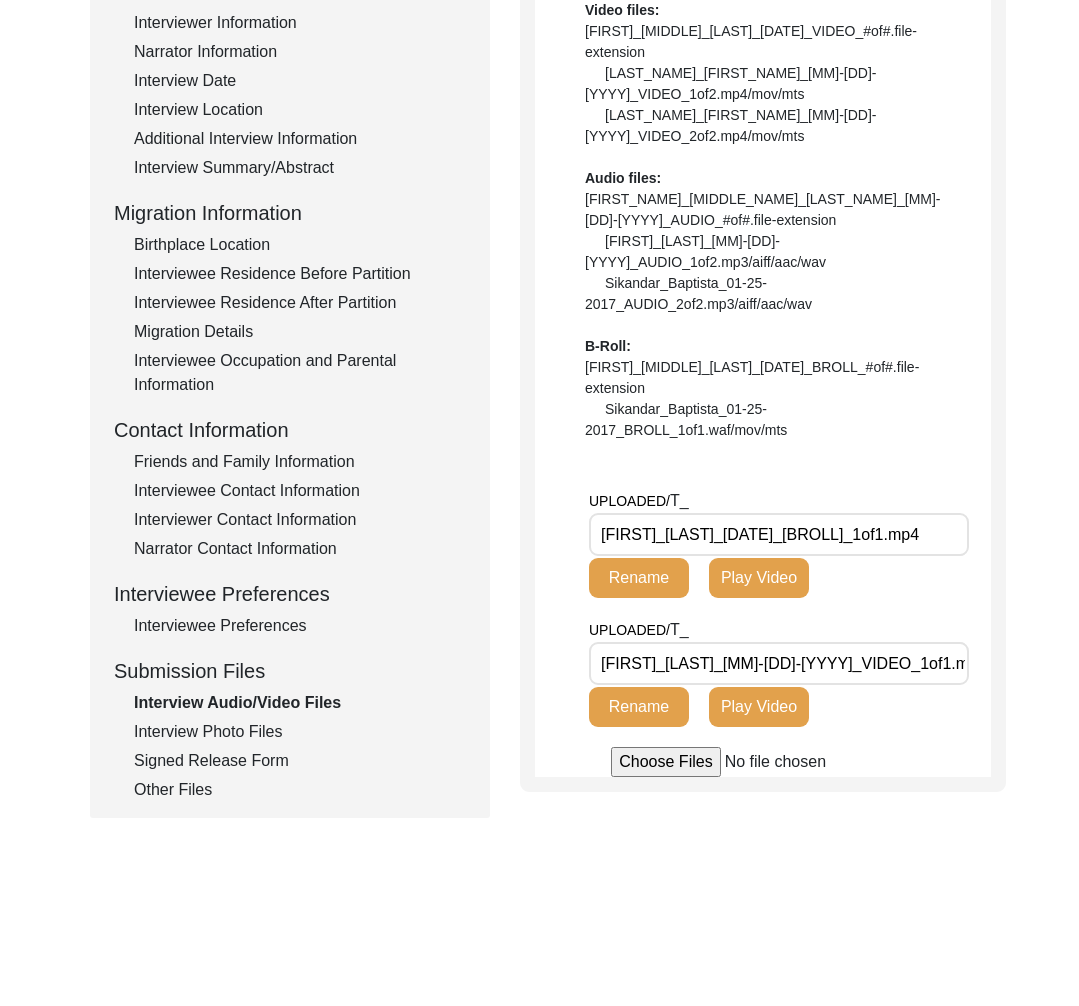 click on "Interview Information   Interviewee Information   Interviewer Information   Narrator Information   Interview Date   Interview Location   Additional Interview Information   Interview Summary/Abstract   Migration Information   Birthplace Location   Interviewee Residence Before Partition   Interviewee Residence After Partition   Migration Details   Interviewee Occupation and Parental Information   Contact Information   Friends and Family Information   Interviewee Contact Information   Interviewer Contact Information   Narrator Contact Information   Interviewee Preferences   Interviewee Preferences   Submission Files   Interview Audio/Video Files   Interview Photo Files   Signed Release Form   Other Files" 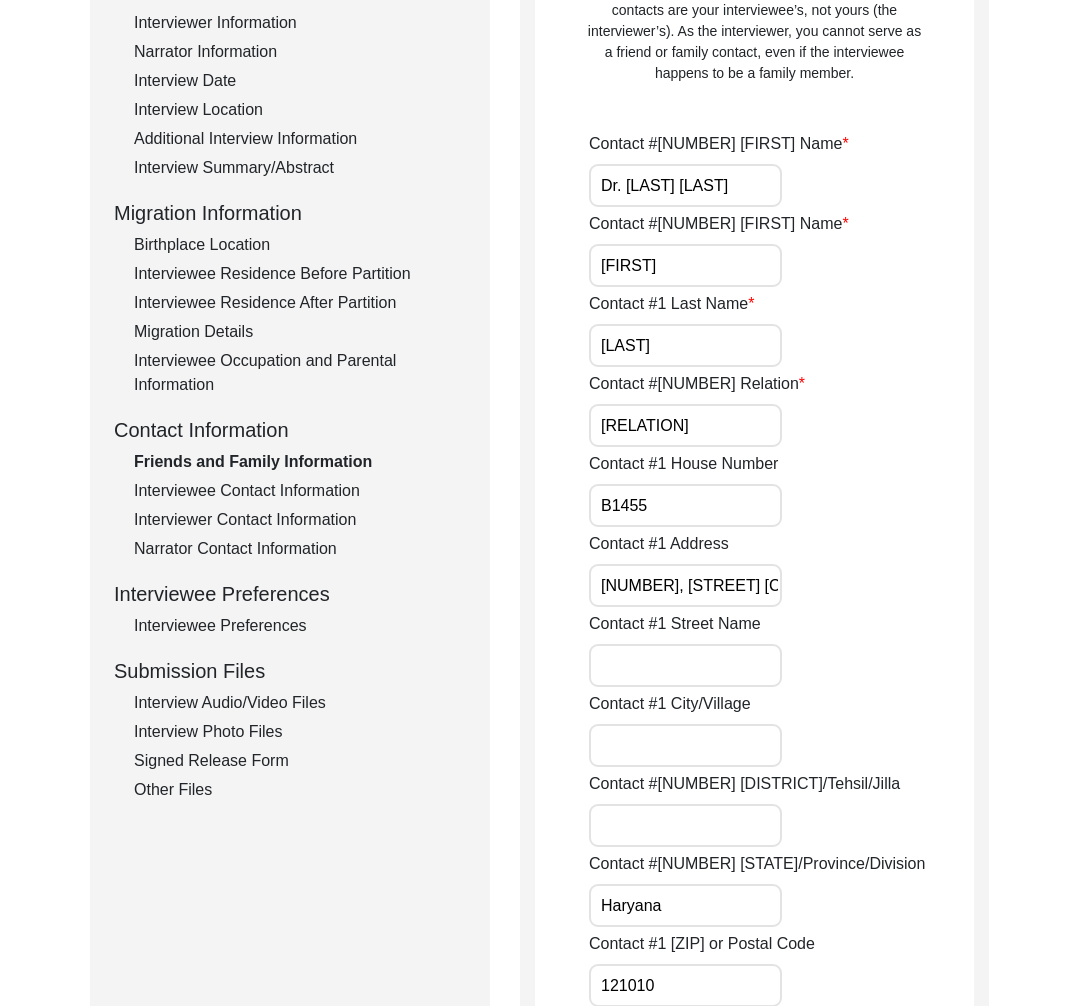 scroll, scrollTop: 0, scrollLeft: 0, axis: both 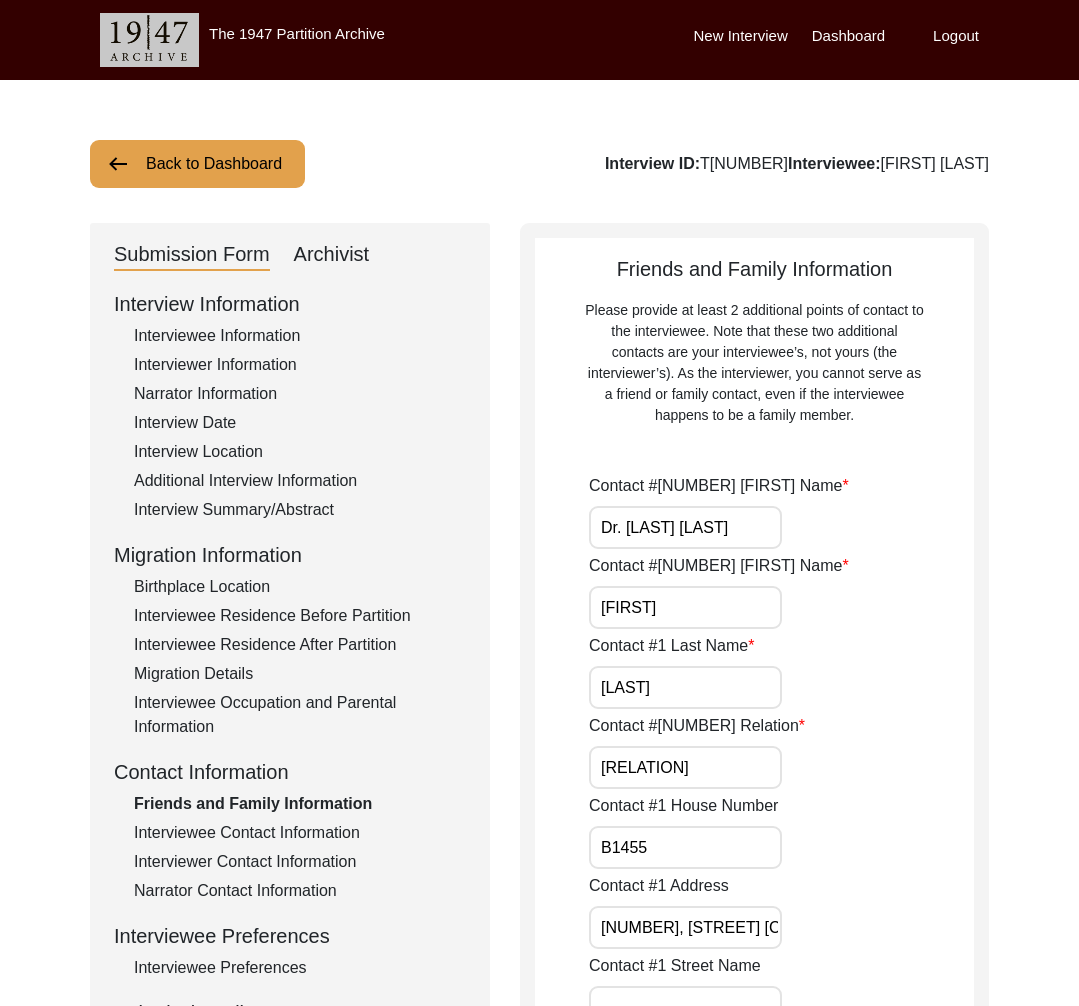 click on "Back to Dashboard" 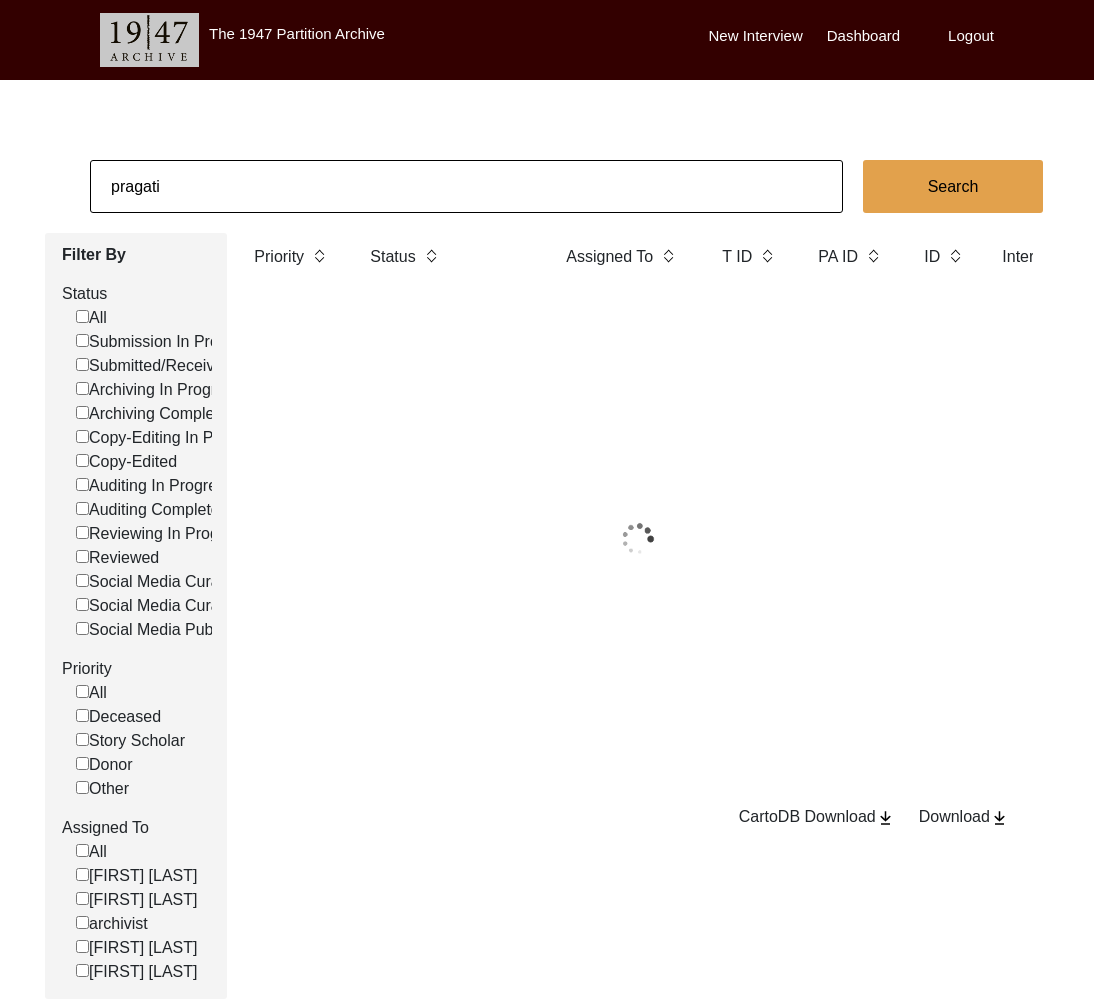 click on "pragati" 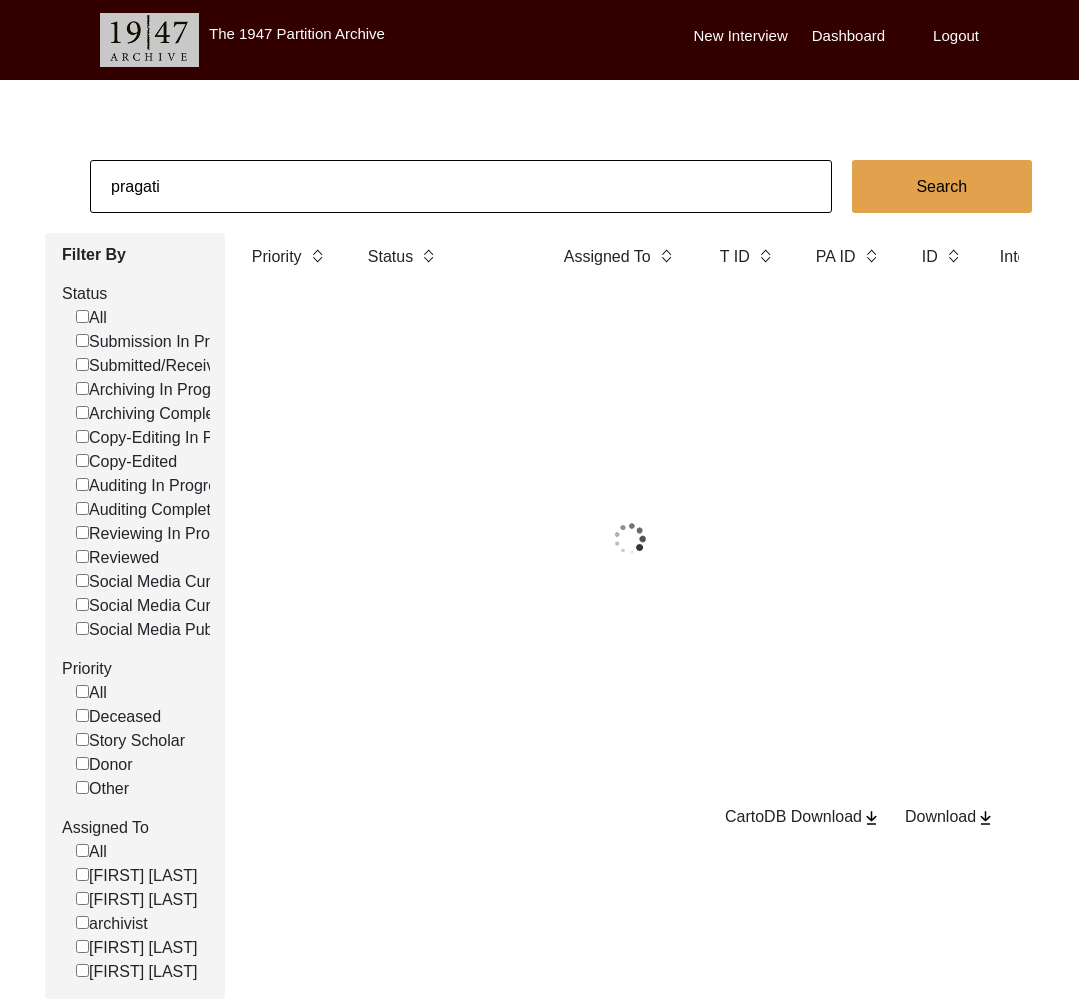click on "pragati" 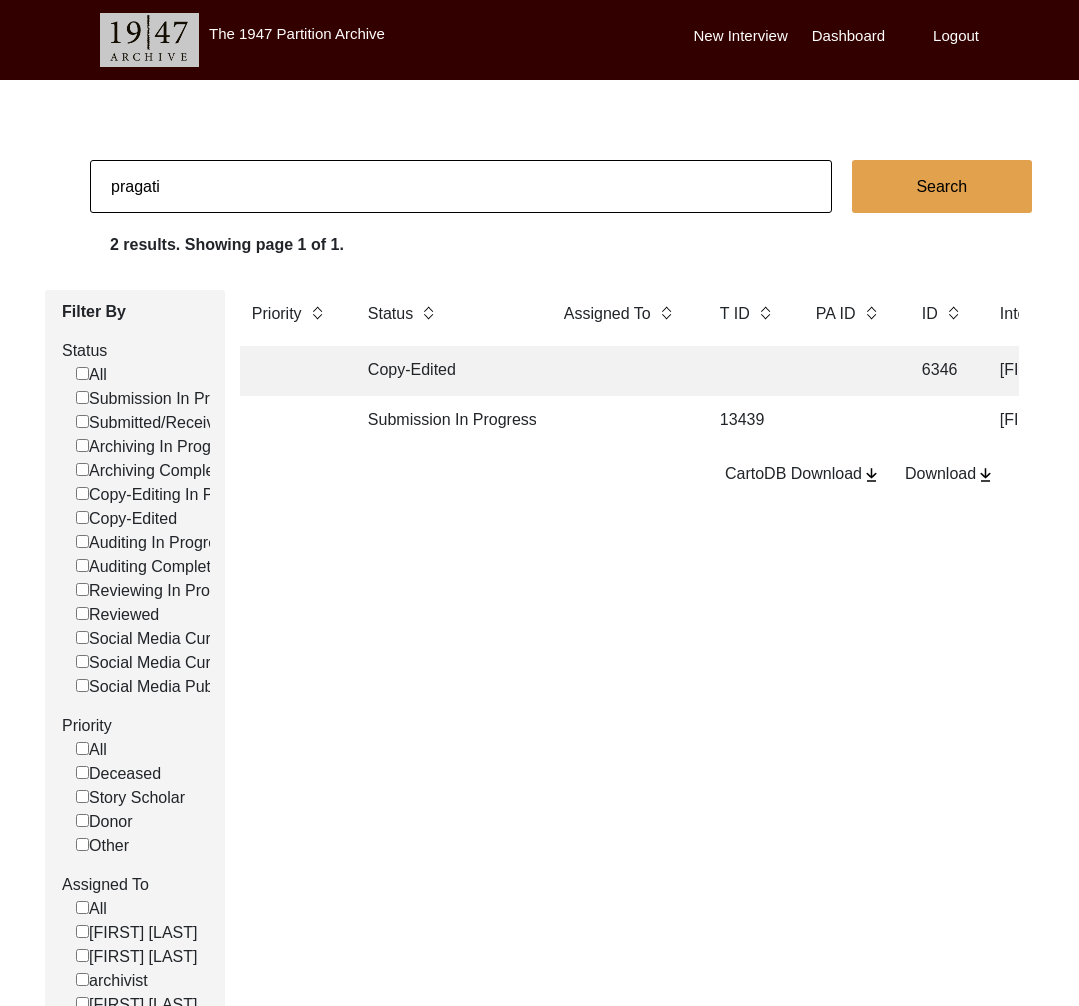 paste on "Sayantani Chatterjee" 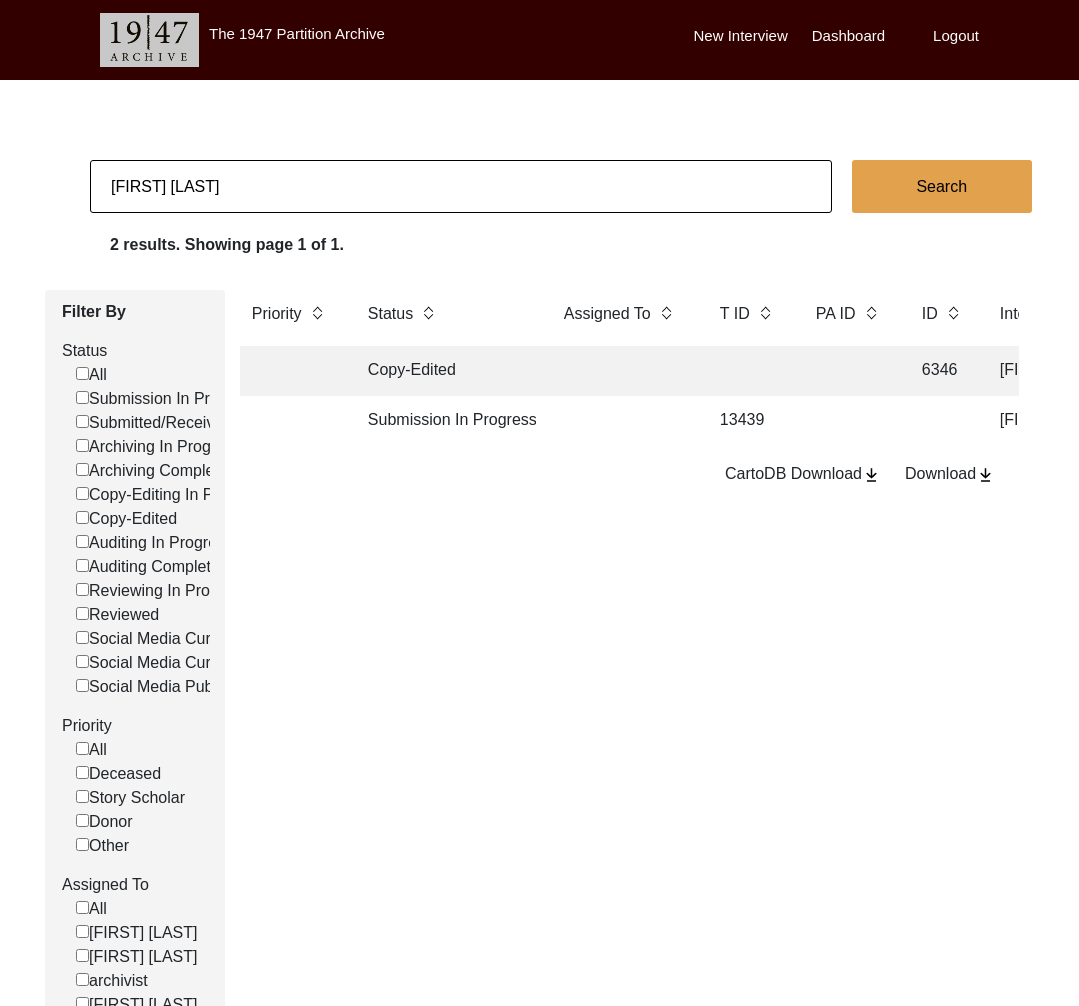 type on "Sayantani Chatterjee" 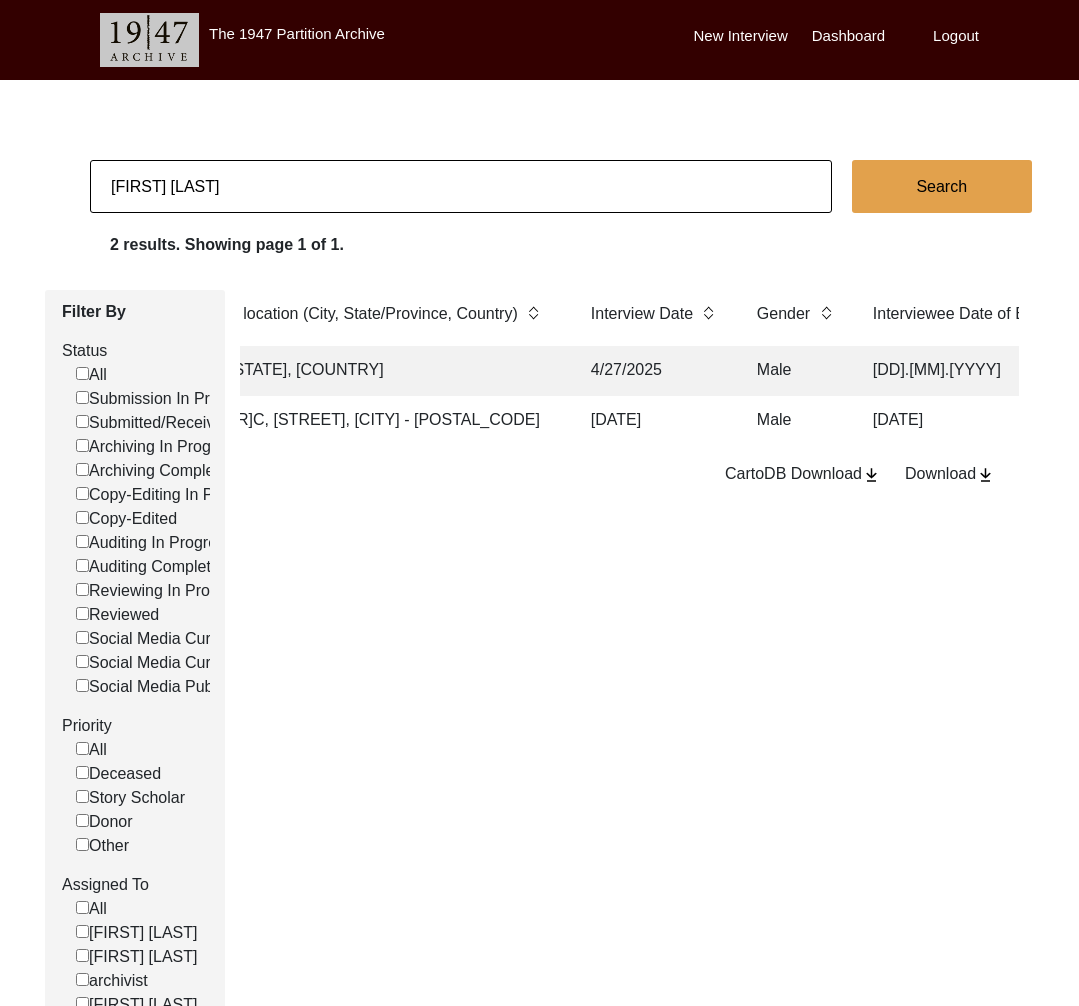 scroll, scrollTop: 0, scrollLeft: 1070, axis: horizontal 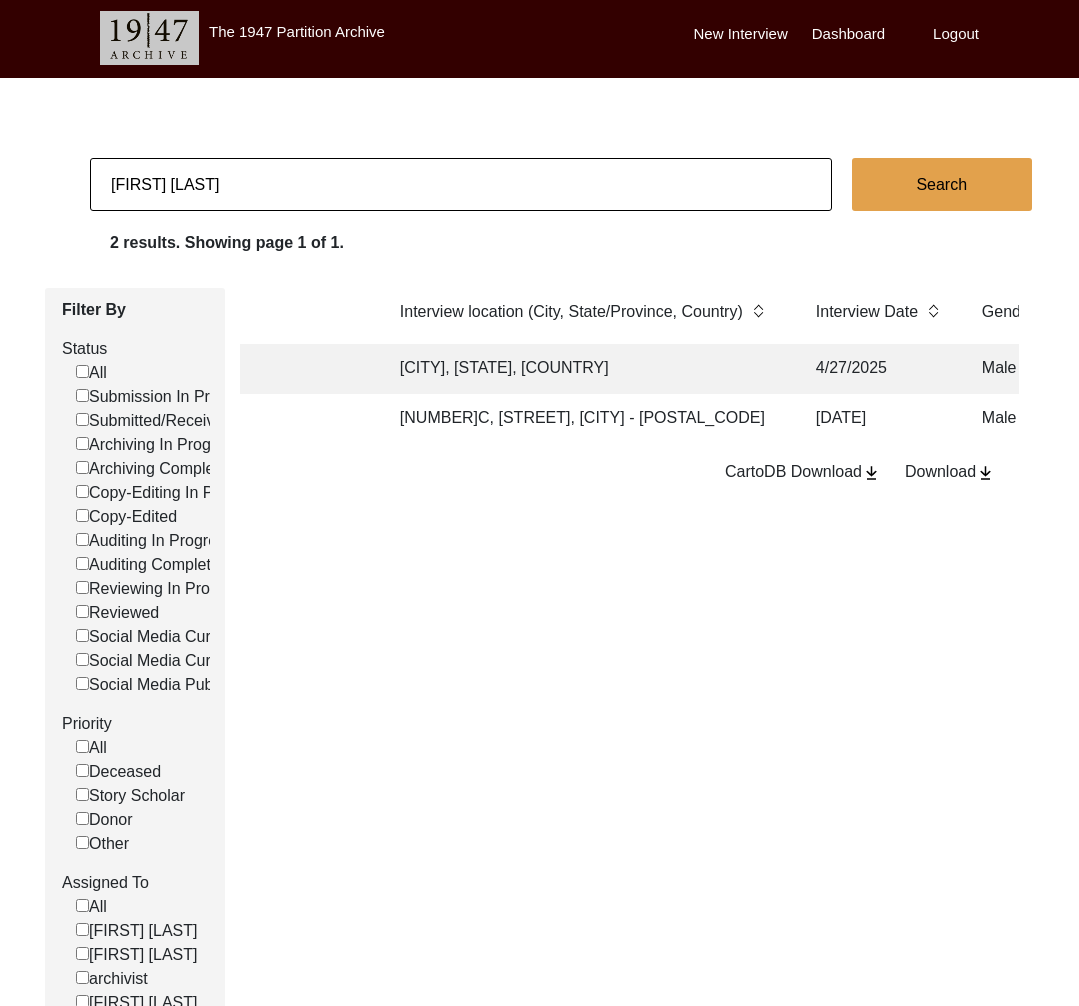 click on "42C, Akhil Mistry Lane, Kolkata - 700009" 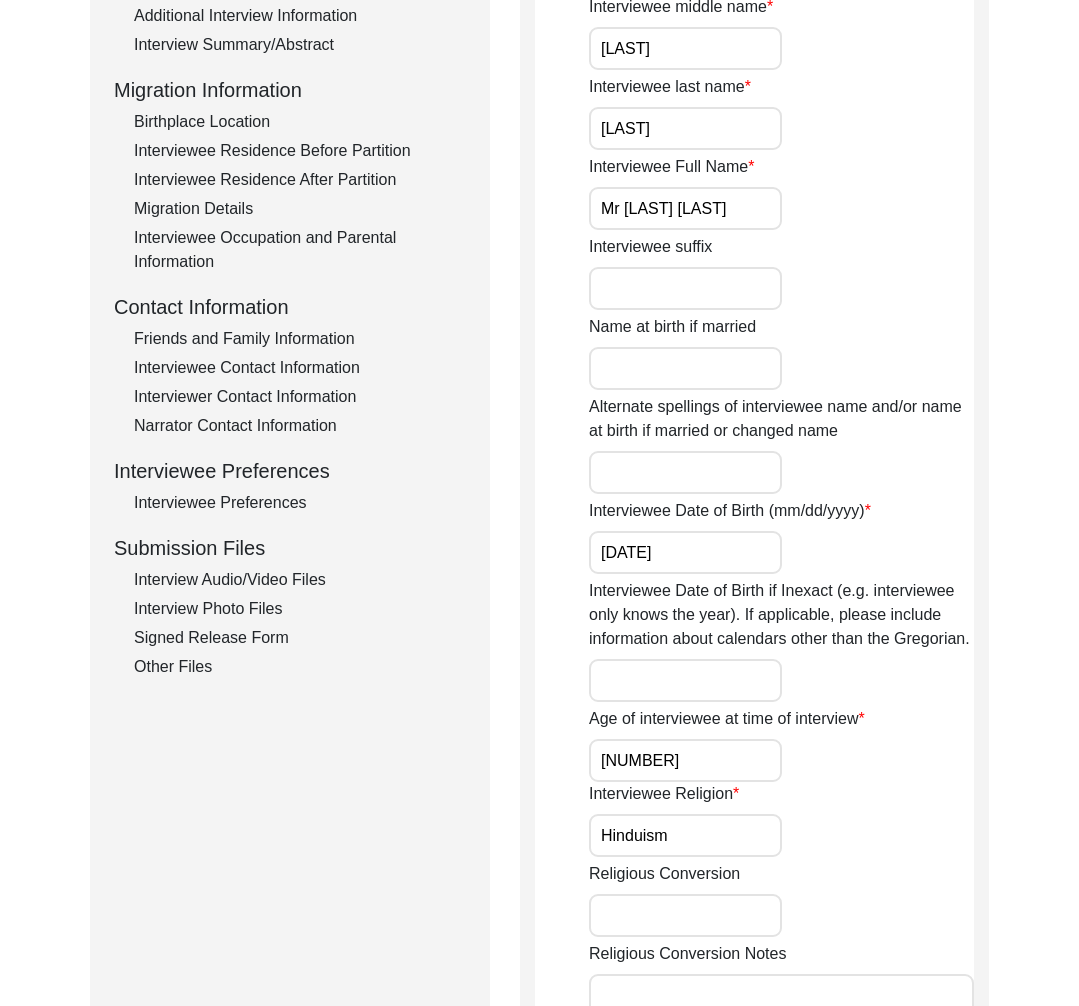 scroll, scrollTop: 134, scrollLeft: 0, axis: vertical 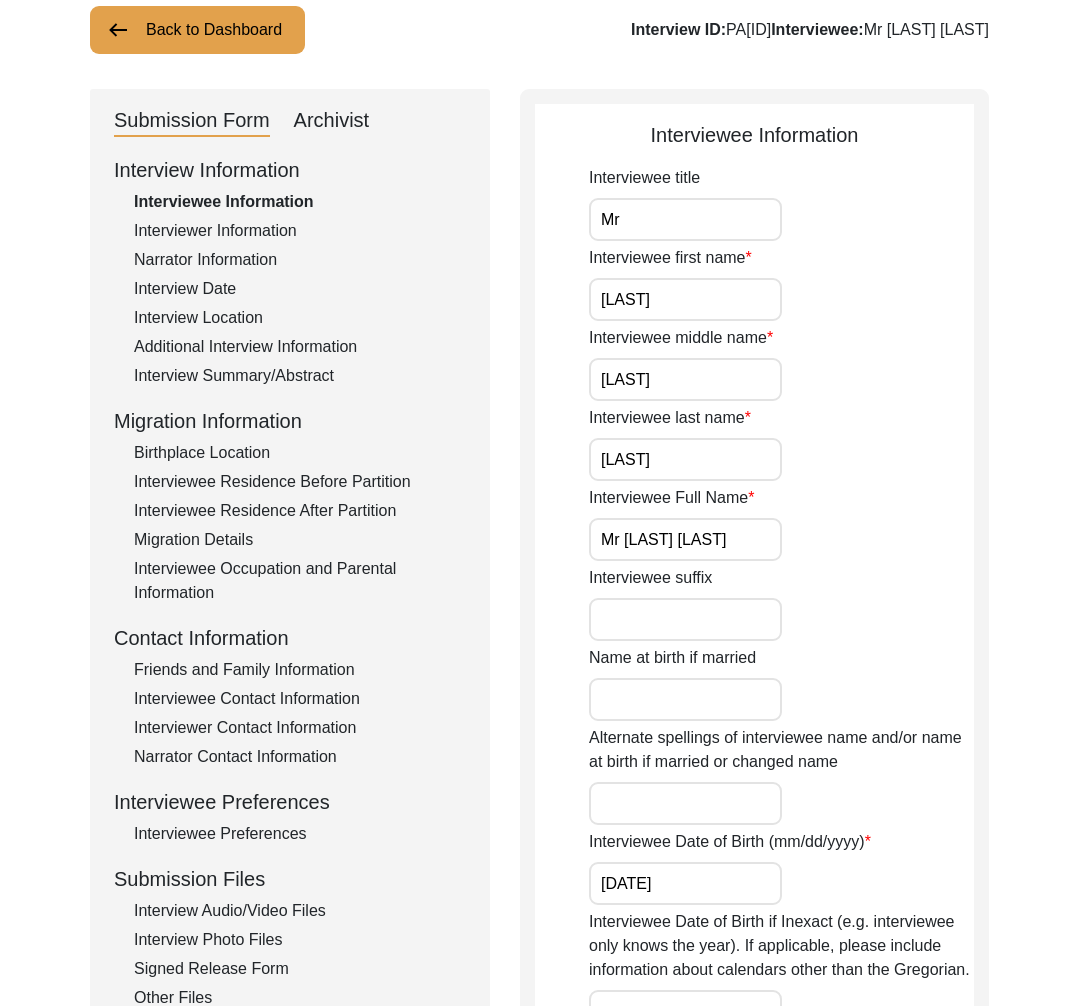 click on "Interviewer Information" 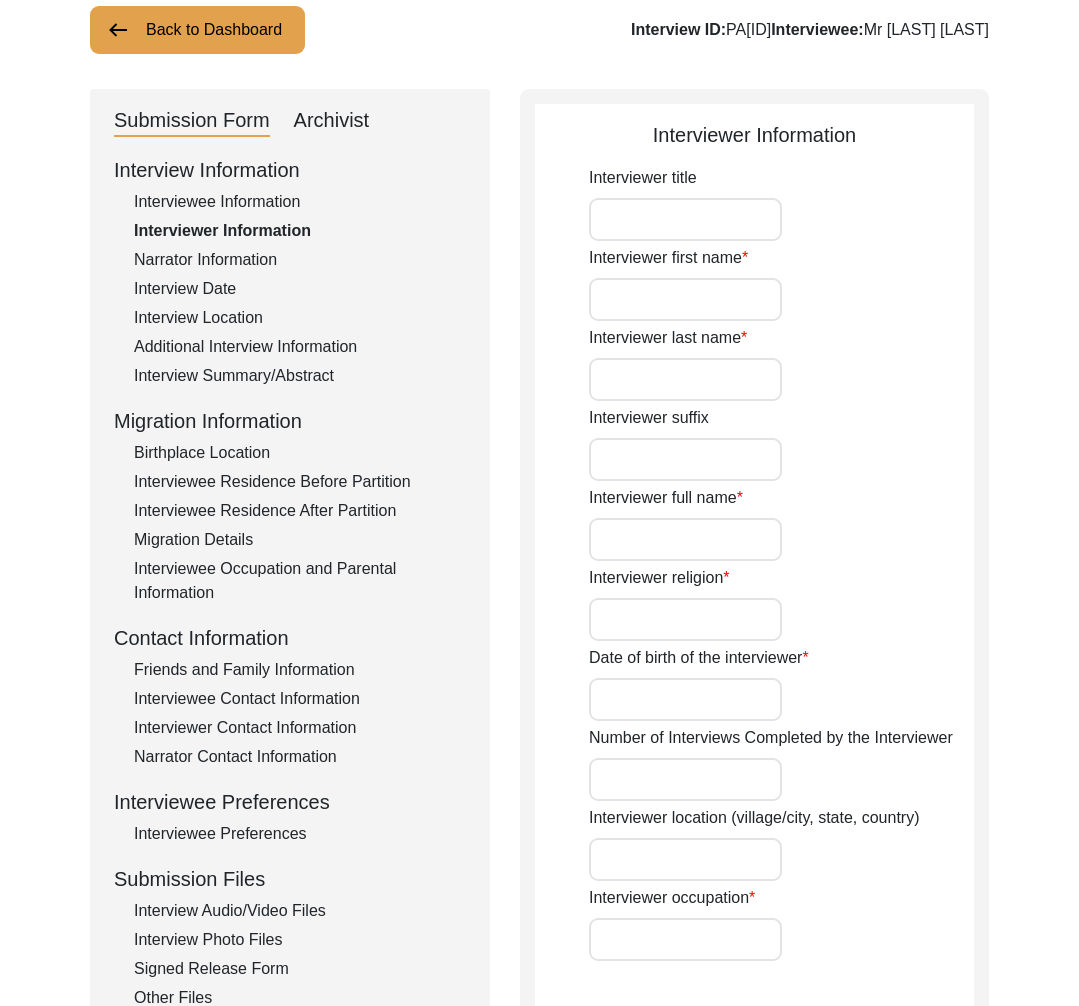 type on "Ms" 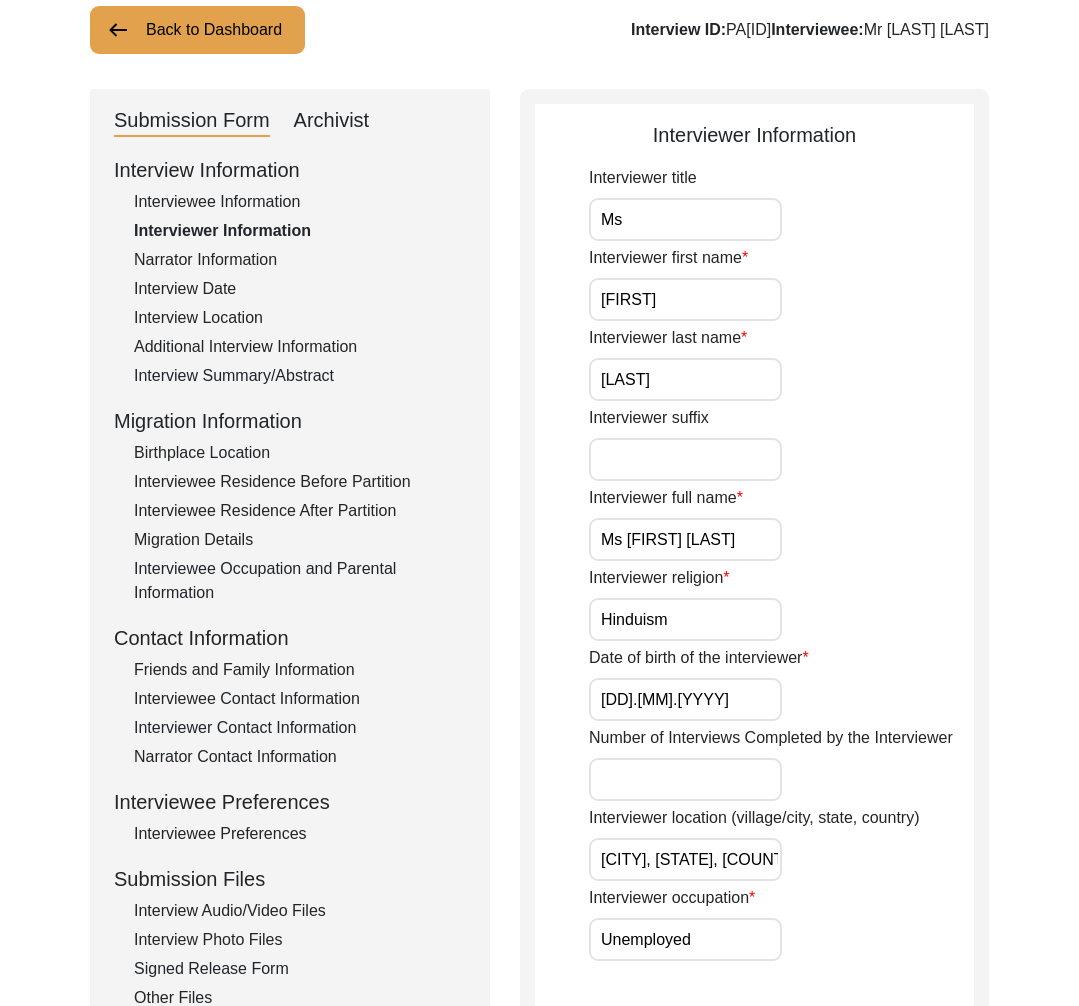 click on "Interview ID:  PA13318  Interviewee:  Mr Baidyanath Dutta" 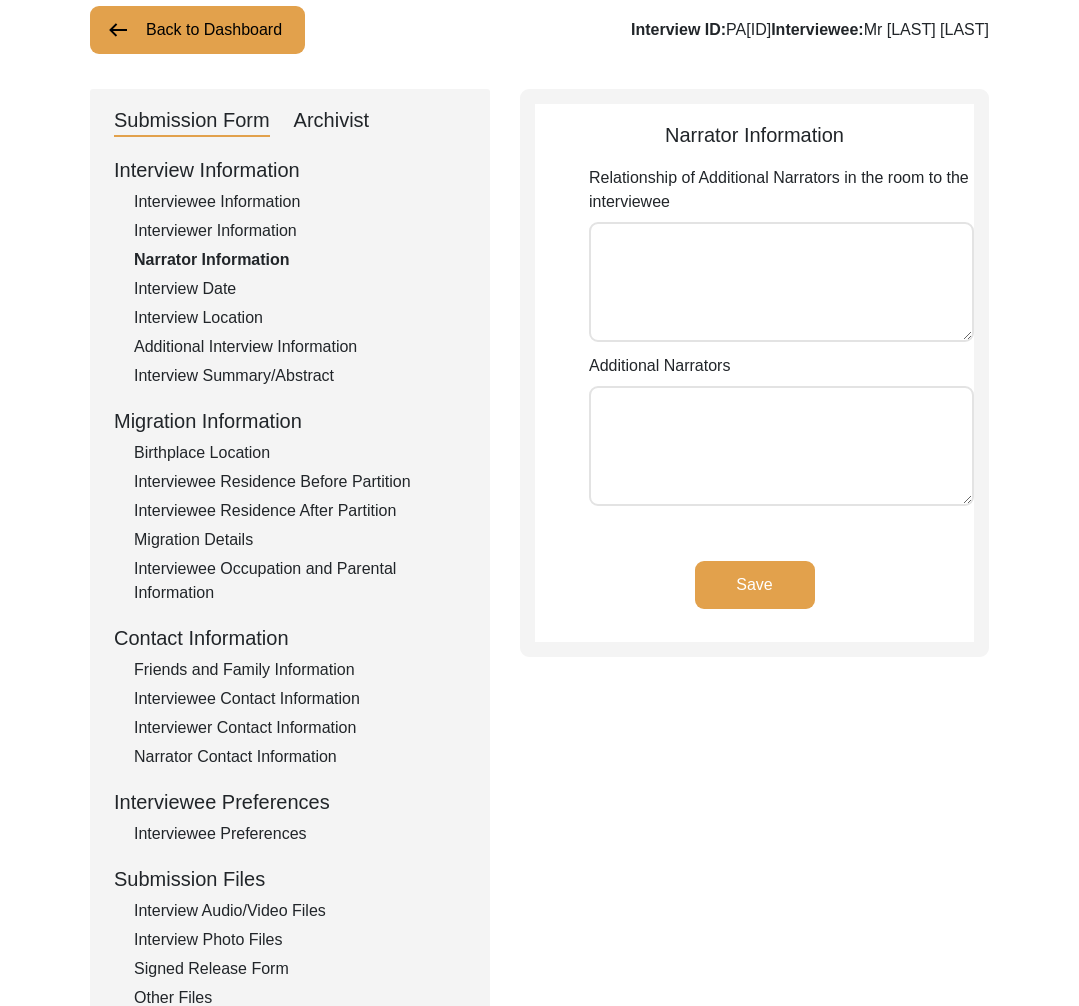 type on "Dr Saubhik Dutta (Interviewee's  Nephew)
Mrs Smriti Rekha Dutta (Interviewee's Wife)
Mr Bhabani Dutta (Interviewee's Younger Brother)" 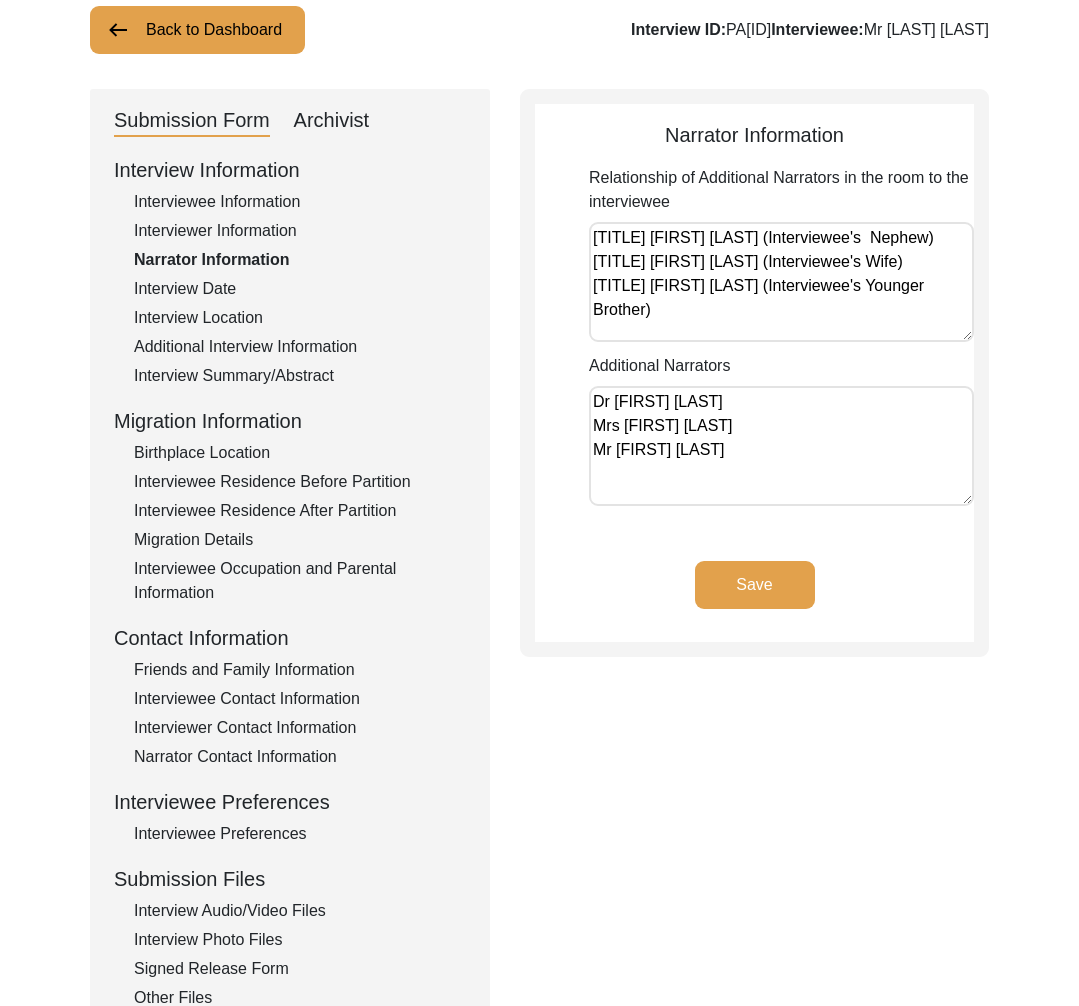click on "Interview Date" 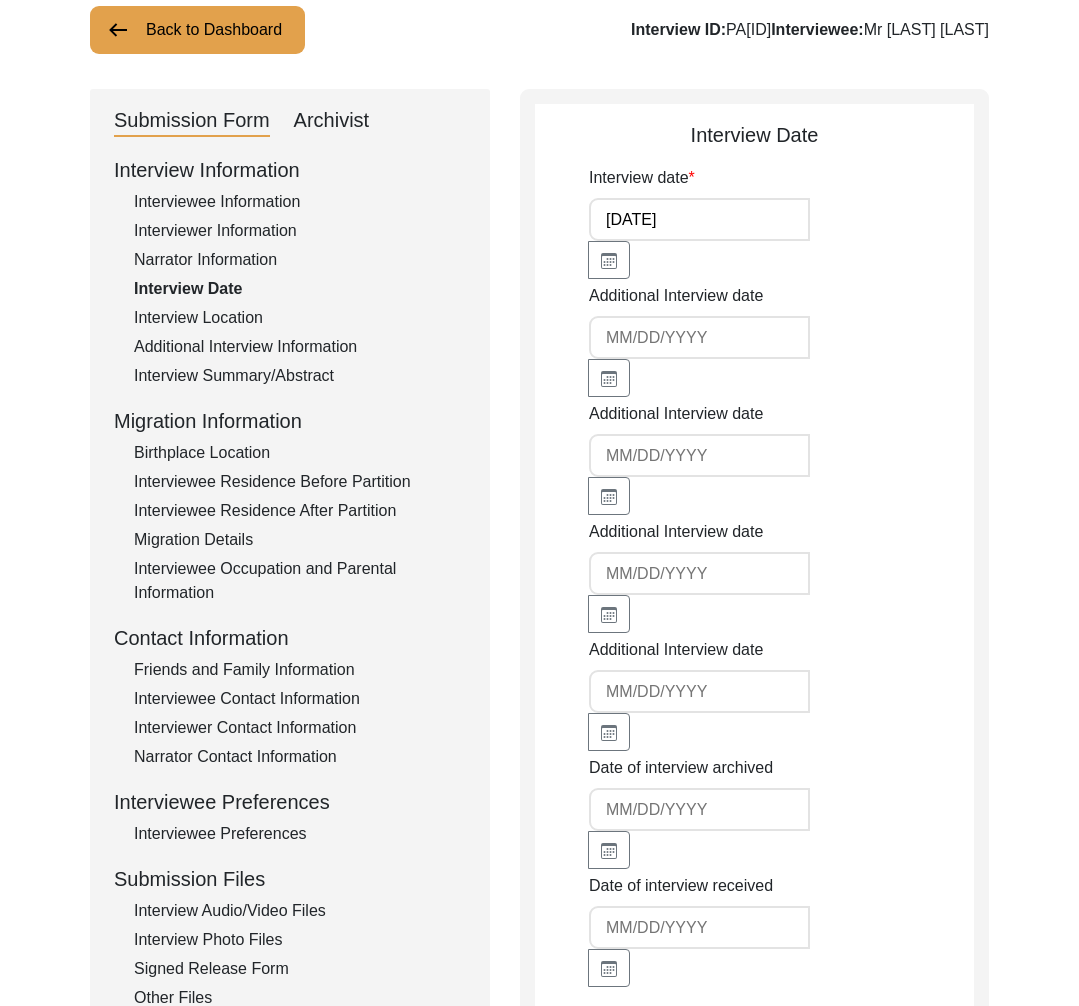 click on "Interview Location" 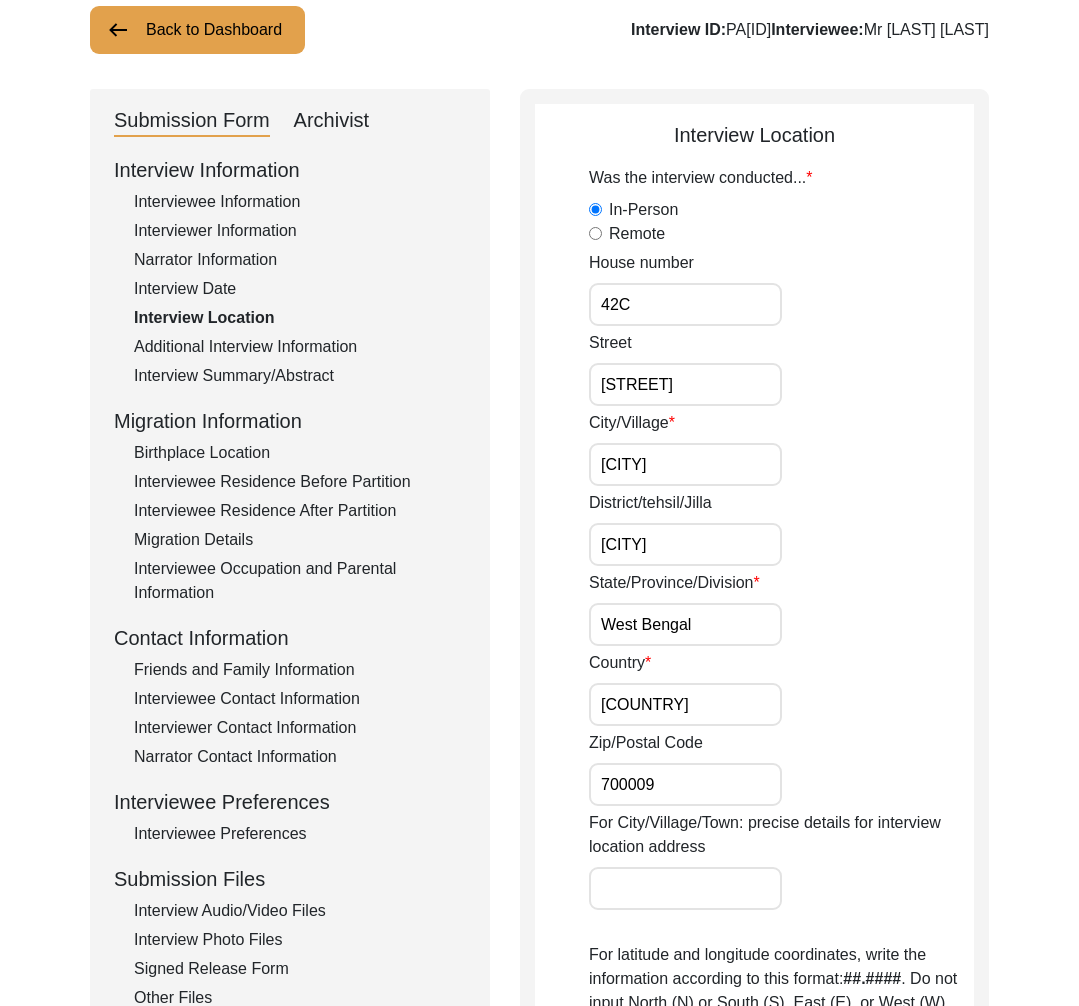 click on "Additional Interview Information" 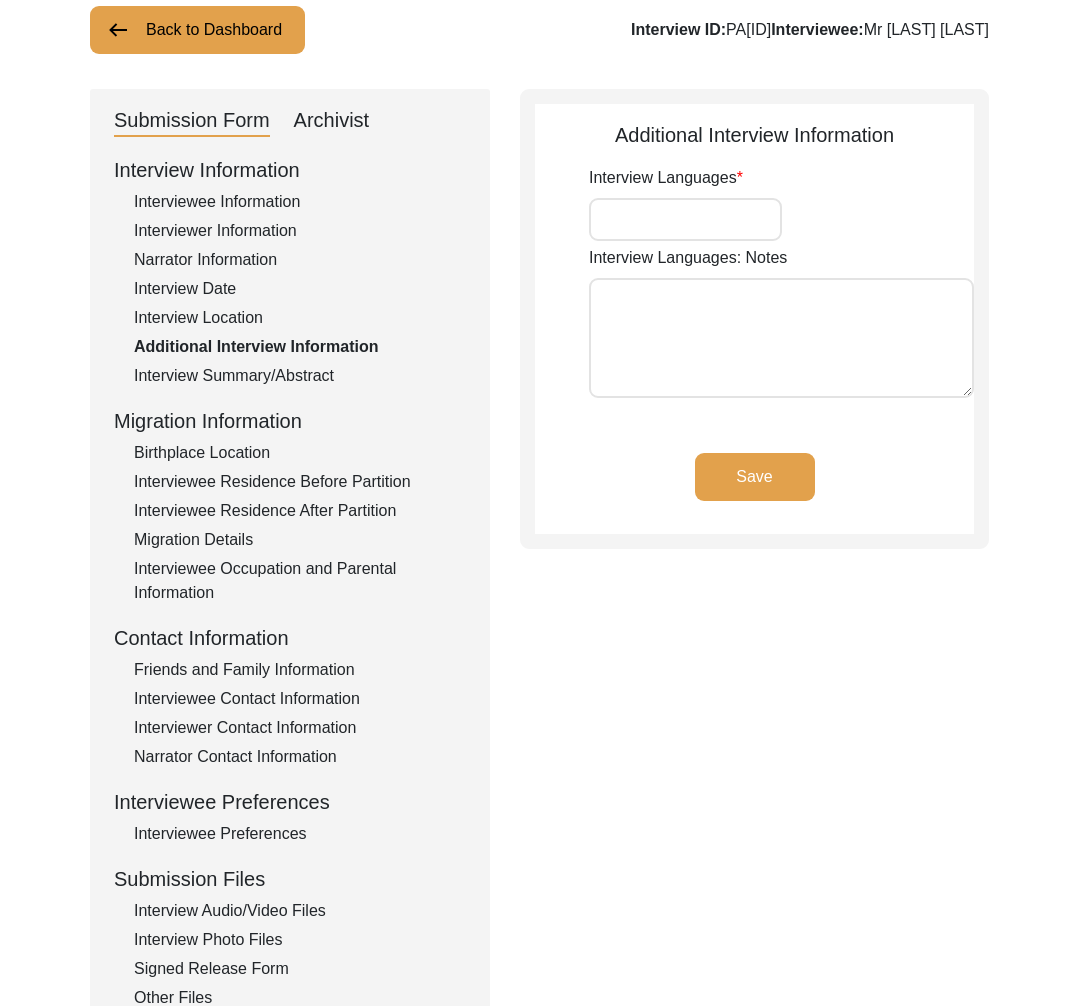 type on "Bengali and English" 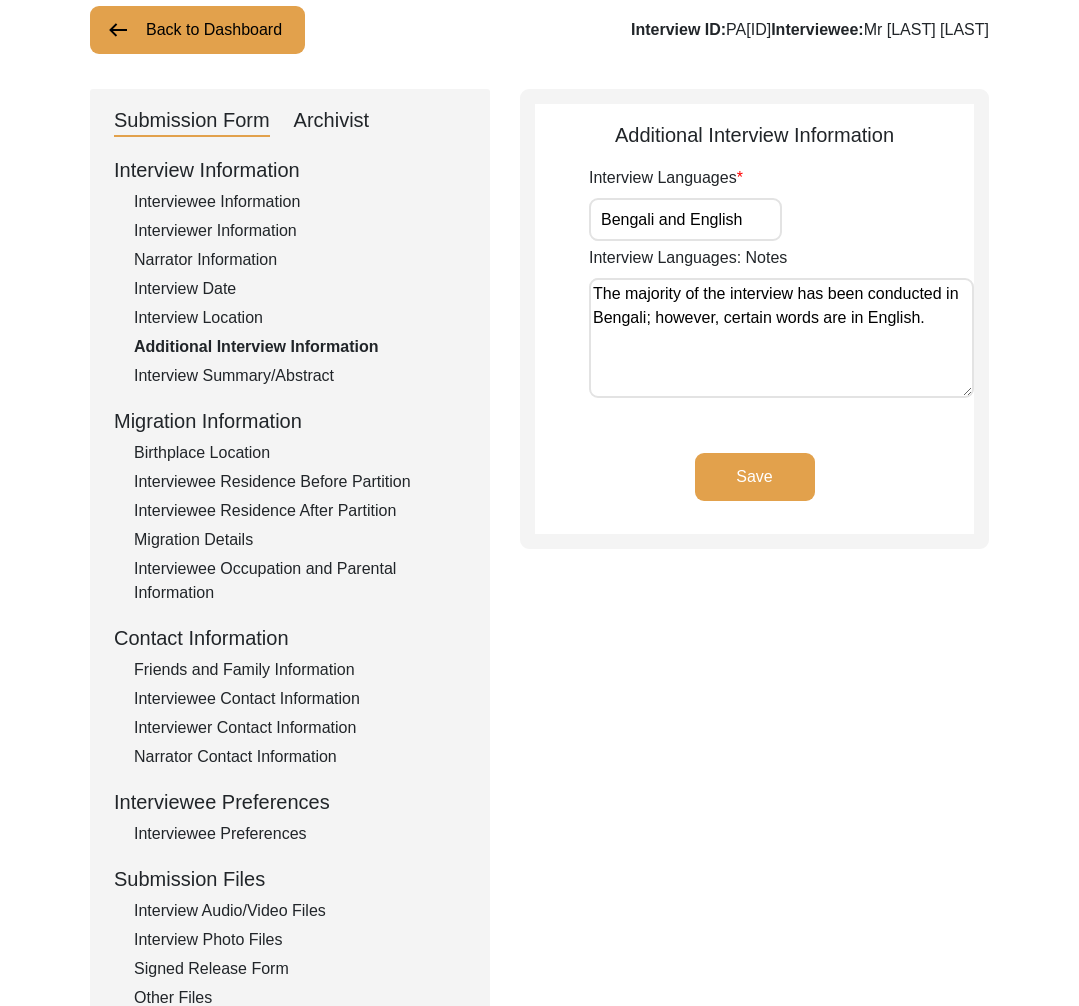 click on "Interview Summary/Abstract" 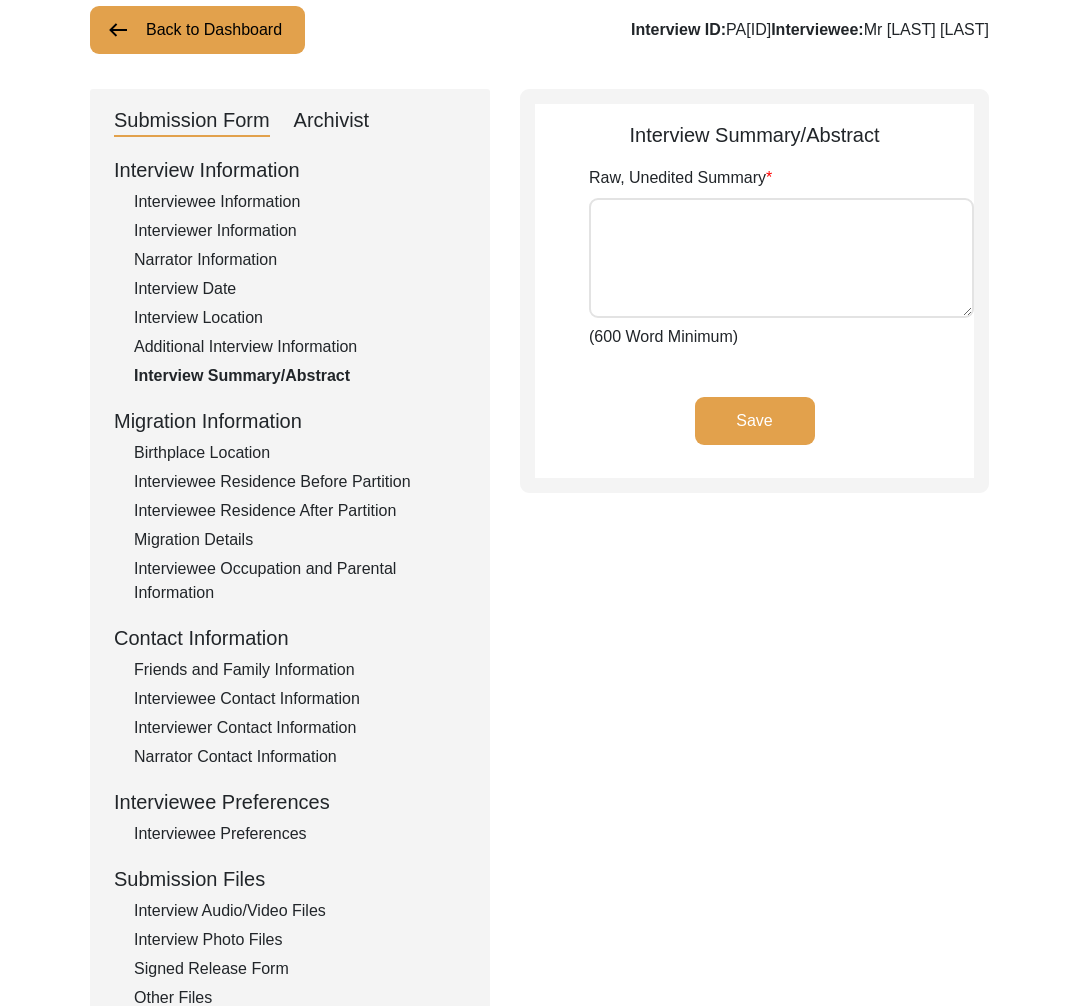 type on "Interviewee Baidyanath Dutta was very enthusiastic for the interview. Even though he is hearing impaired, he tried his best to understand the questions and give honest, in-depth answers. He was born on 11th August, 1932. He was the second son of Mr Nandalal Dutta and Mrs Ratnabali Devi. He happily recalled his childhood. He talked about how naughty he was as a child, how he was more into sports than studying. He recalled his younger days, how he spent his days swimming, playing football, card games and other different sports. He talked about how he left studies by 6th standard as he wasn't very academically inclined but naturally talented in sports. He talked about exercising along with famous Indian Bodybuilder Manohar Aich. He also talked about swimming with famous Indian swimmer Dilip Mitra, who participated in men's 100 metre freestyle in 1948 Summer Olympics.
He talked about his childhood, how he was very naughty and often scolded by his parents. He would often take refuge in his aunt's arms as a kid ..." 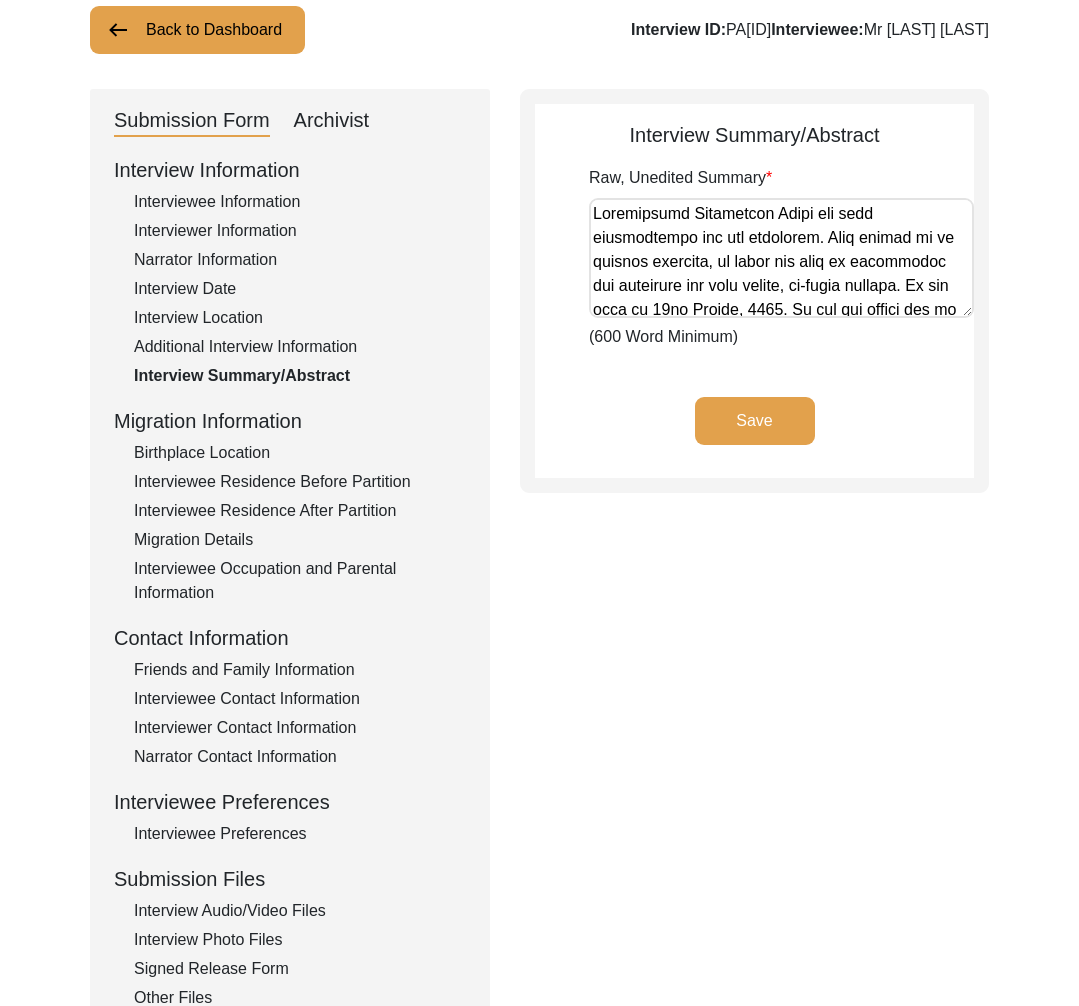 click on "Birthplace Location" 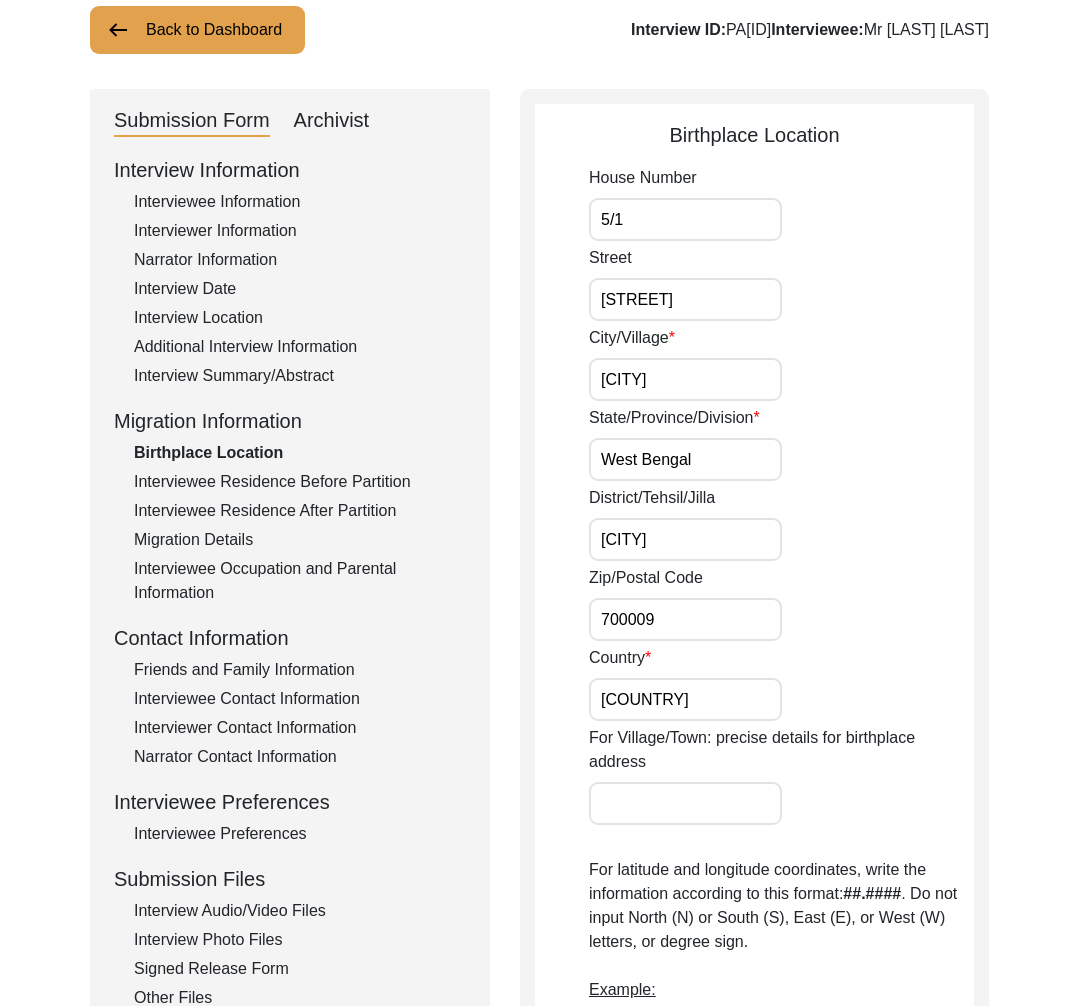 click on "Interviewee Residence Before Partition" 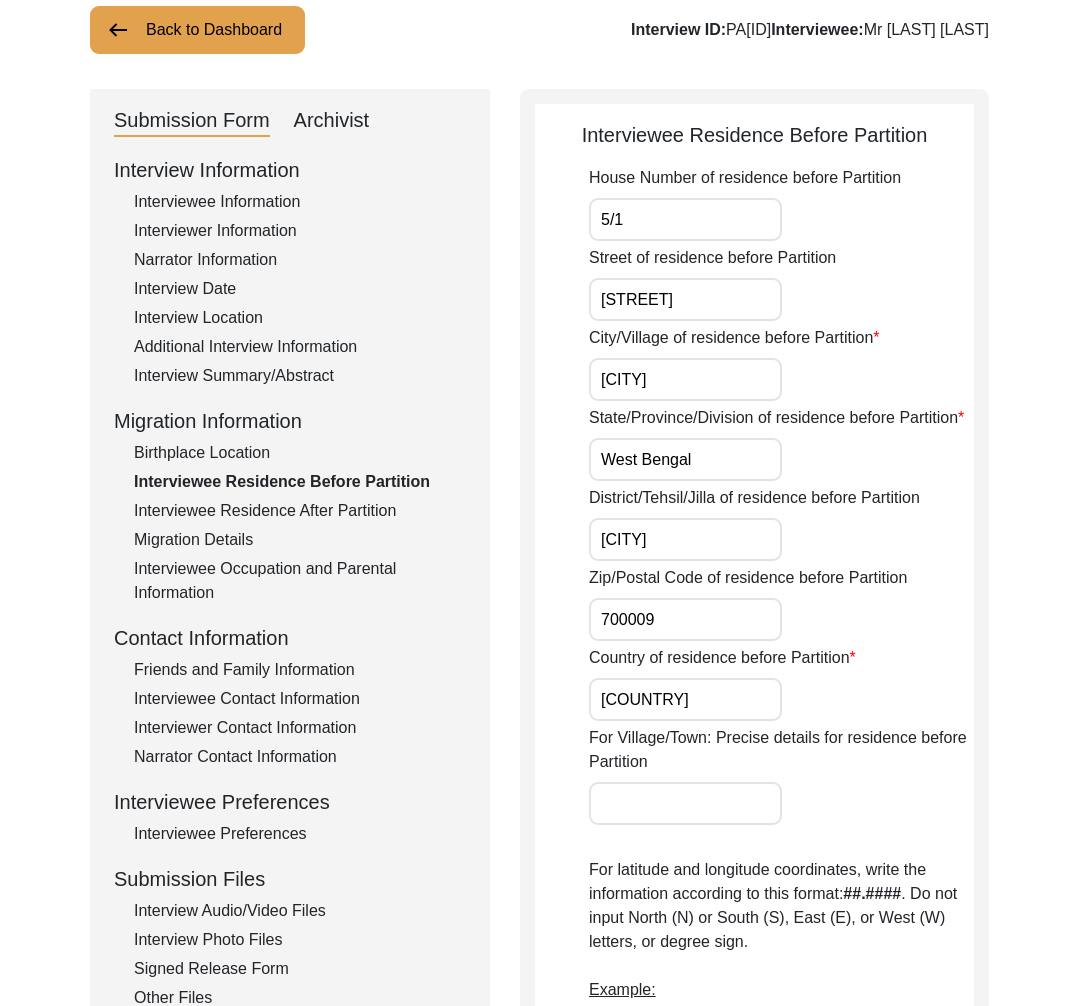 click on "Interview Information   Interviewee Information   Interviewer Information   Narrator Information   Interview Date   Interview Location   Additional Interview Information   Interview Summary/Abstract   Migration Information   Birthplace Location   Interviewee Residence Before Partition   Interviewee Residence After Partition   Migration Details   Interviewee Occupation and Parental Information   Contact Information   Friends and Family Information   Interviewee Contact Information   Interviewer Contact Information   Narrator Contact Information   Interviewee Preferences   Interviewee Preferences   Submission Files   Interview Audio/Video Files   Interview Photo Files   Signed Release Form   Other Files" 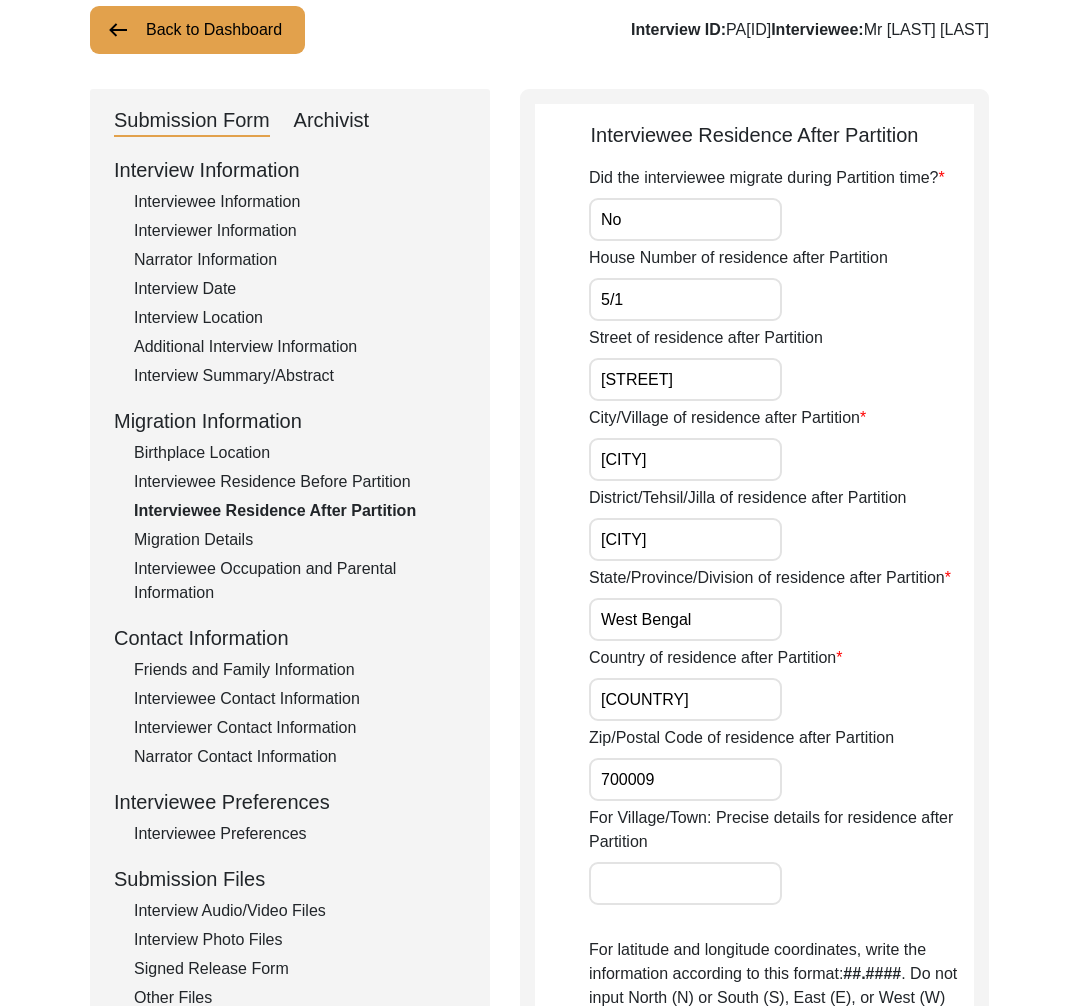 click on "Migration Details" 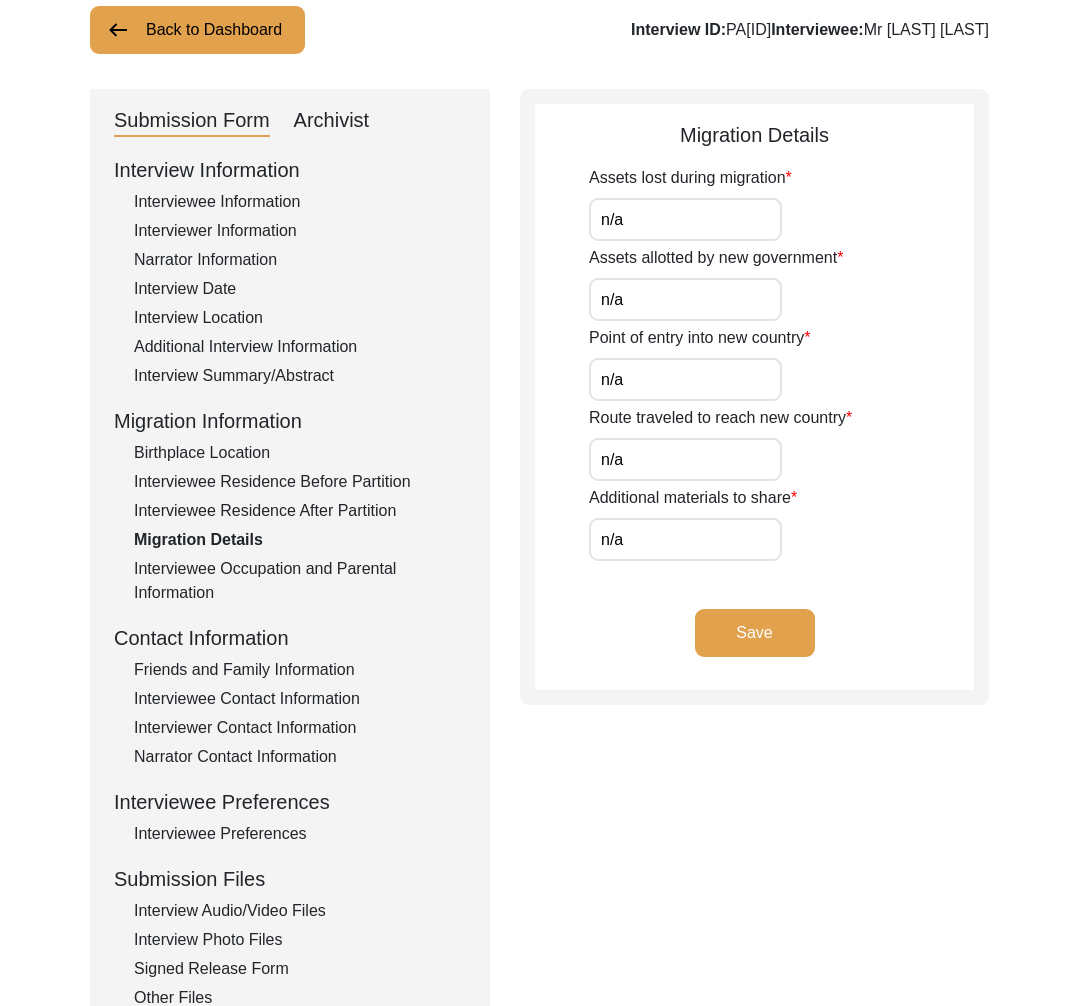 click on "Interviewee Occupation and Parental Information" 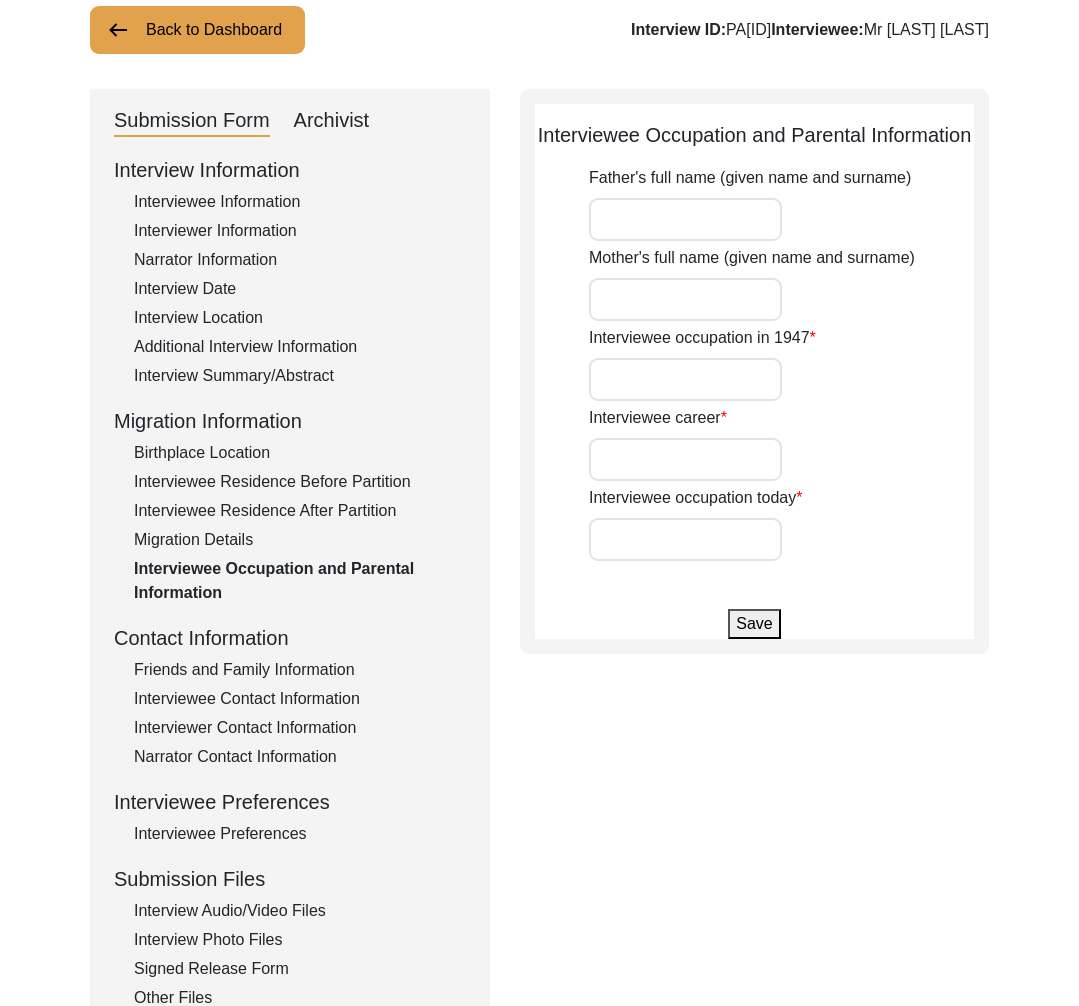 type on "Nandalal Dutta" 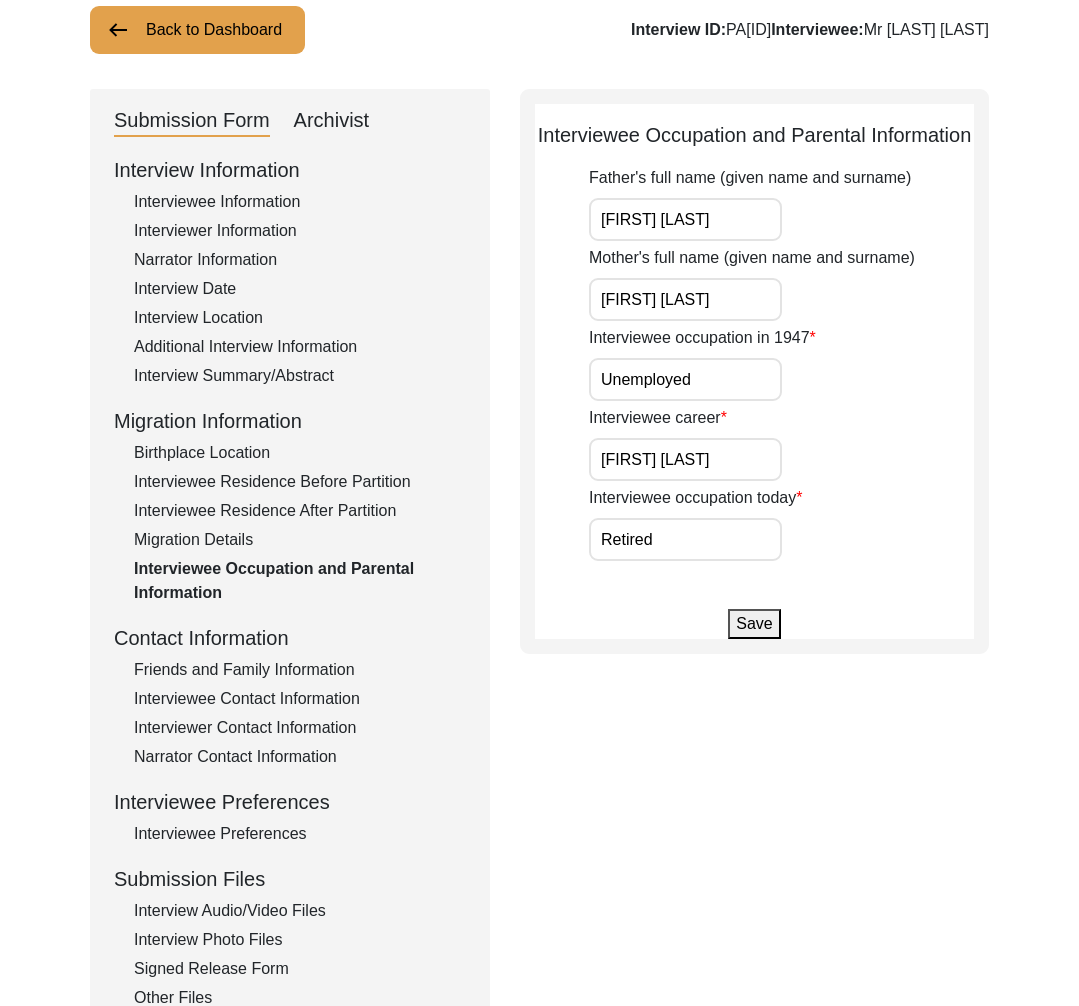 click on "Interview Information   Interviewee Information   Interviewer Information   Narrator Information   Interview Date   Interview Location   Additional Interview Information   Interview Summary/Abstract   Migration Information   Birthplace Location   Interviewee Residence Before Partition   Interviewee Residence After Partition   Migration Details   Interviewee Occupation and Parental Information   Contact Information   Friends and Family Information   Interviewee Contact Information   Interviewer Contact Information   Narrator Contact Information   Interviewee Preferences   Interviewee Preferences   Submission Files   Interview Audio/Video Files   Interview Photo Files   Signed Release Form   Other Files" 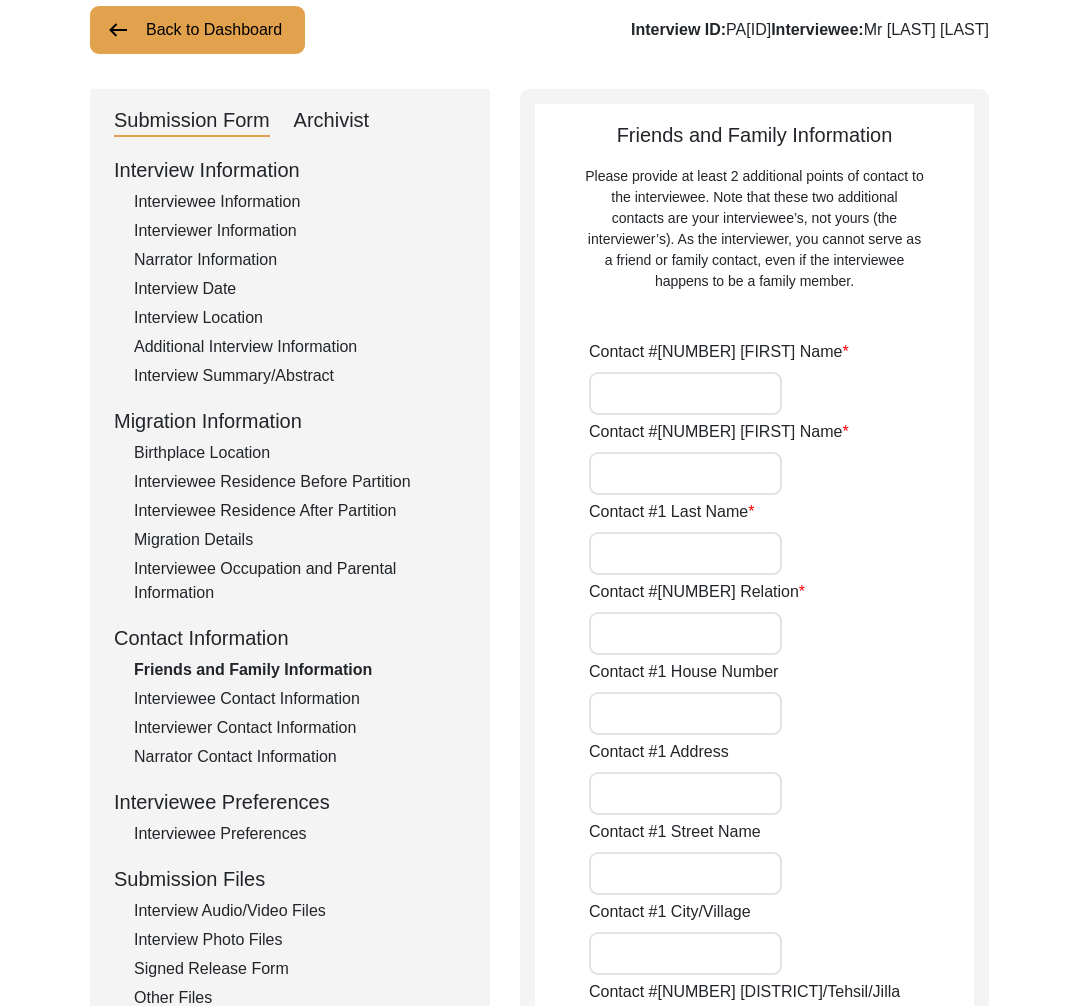 type on "Dr Saubhik Dutta" 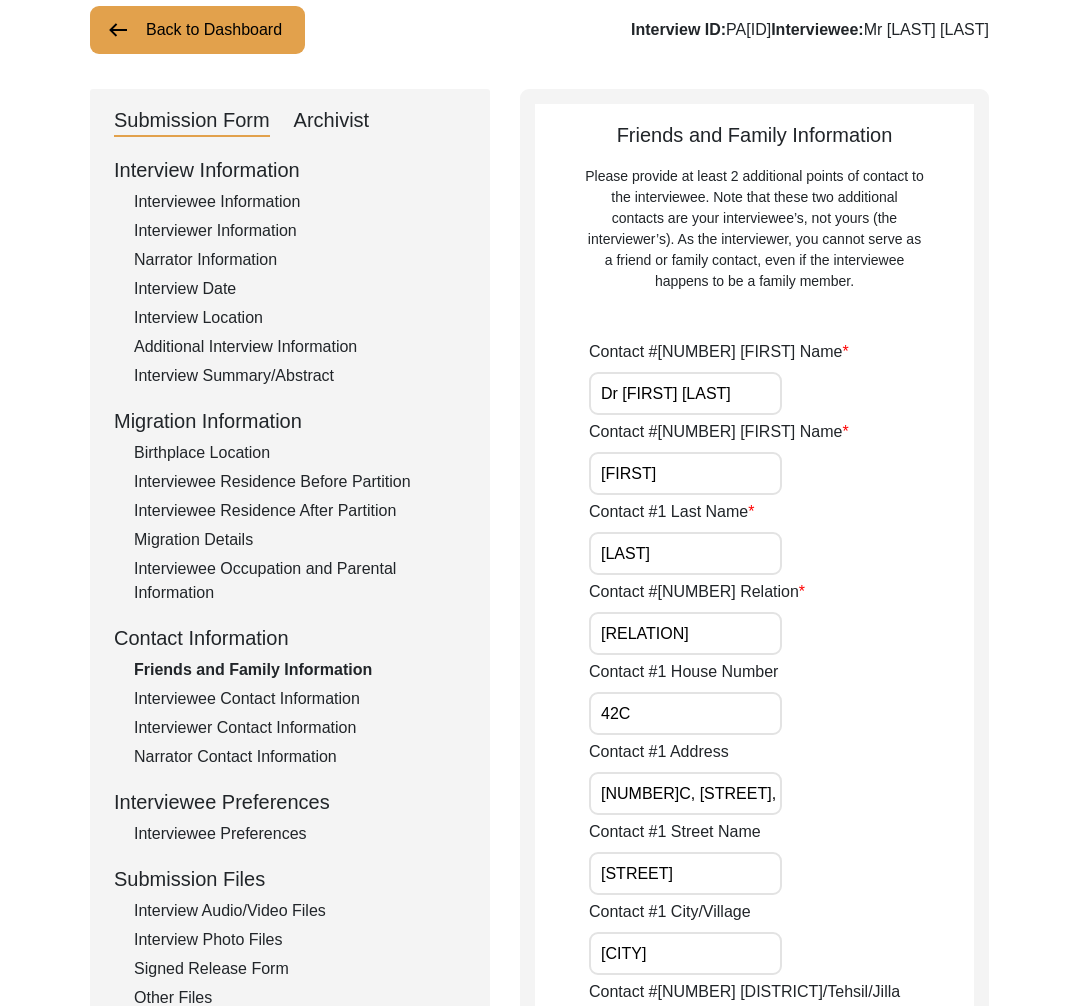 click on "Interviewee Contact Information" 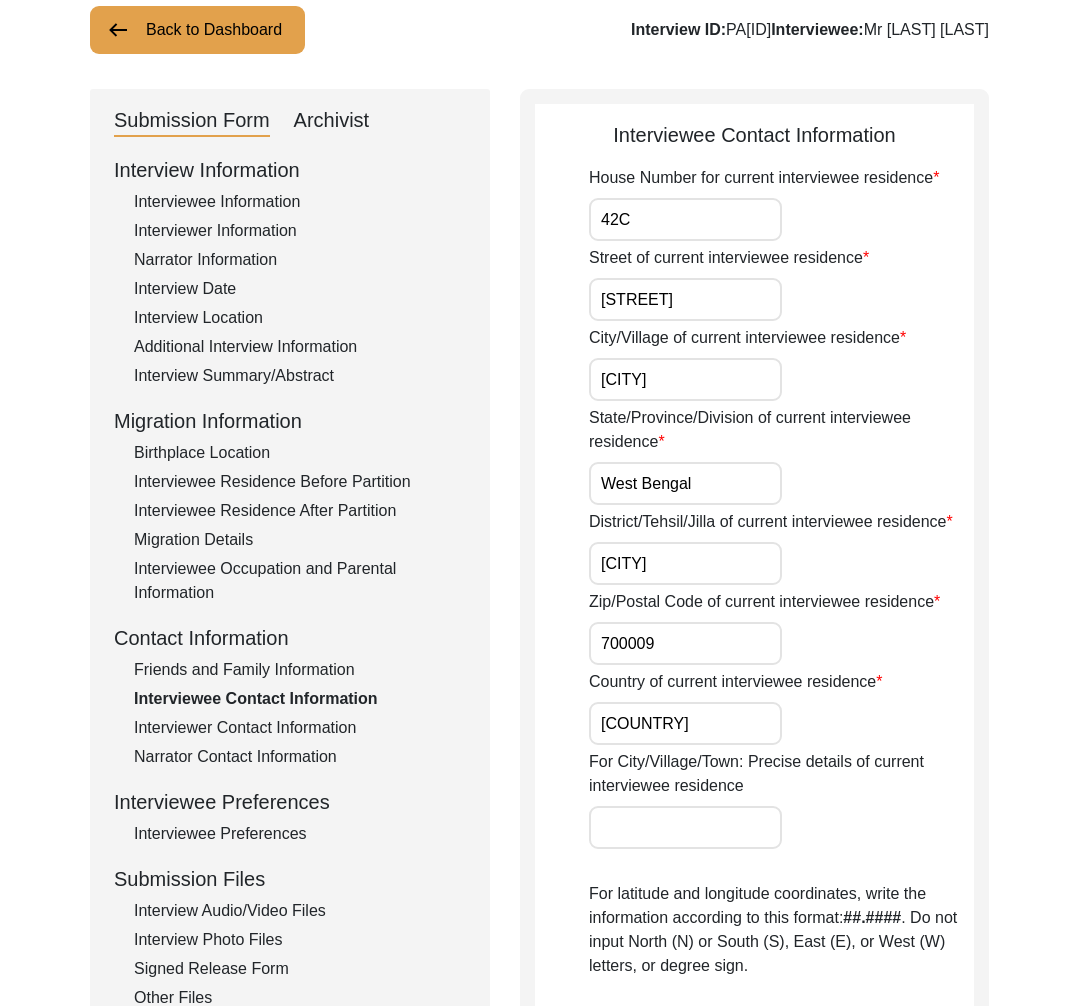 click on "Interviewer Contact Information" 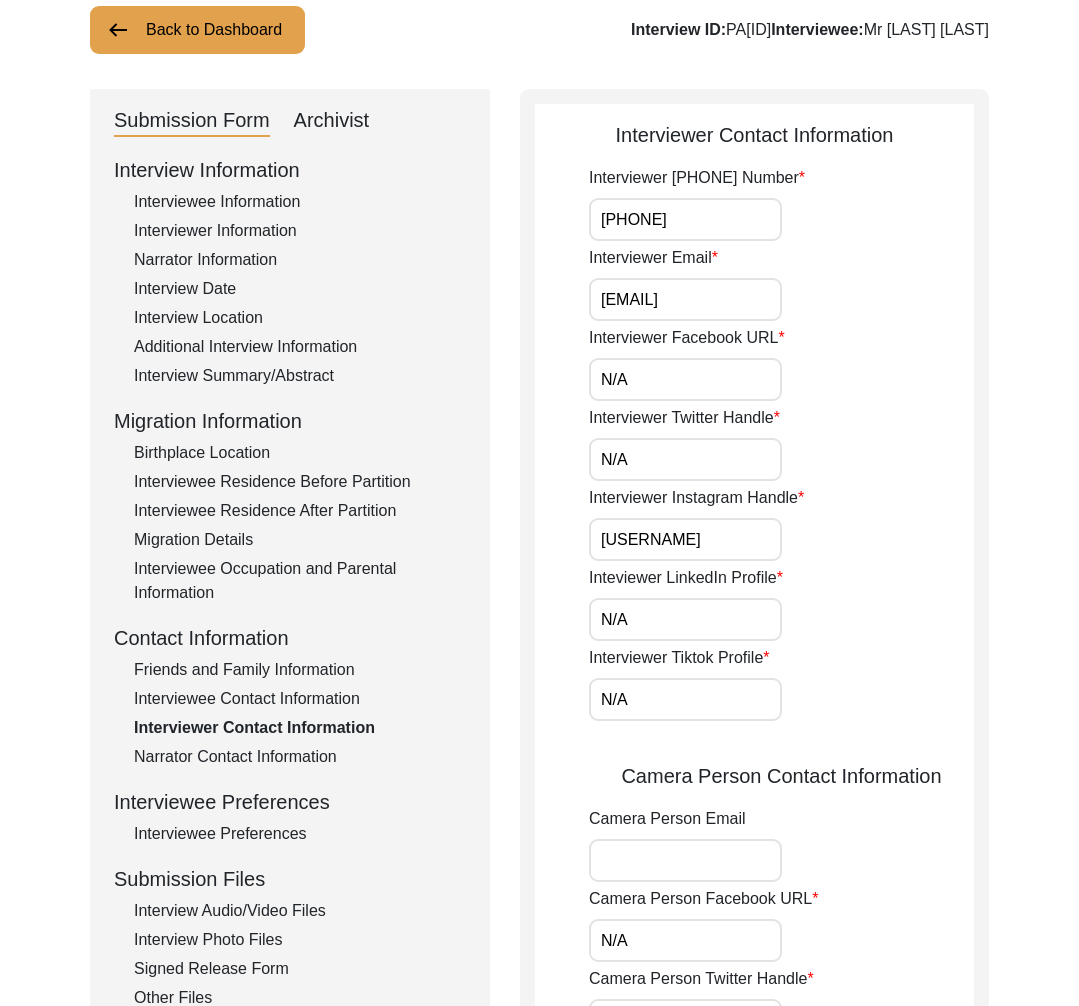 click on "Interviewer Contact Information" 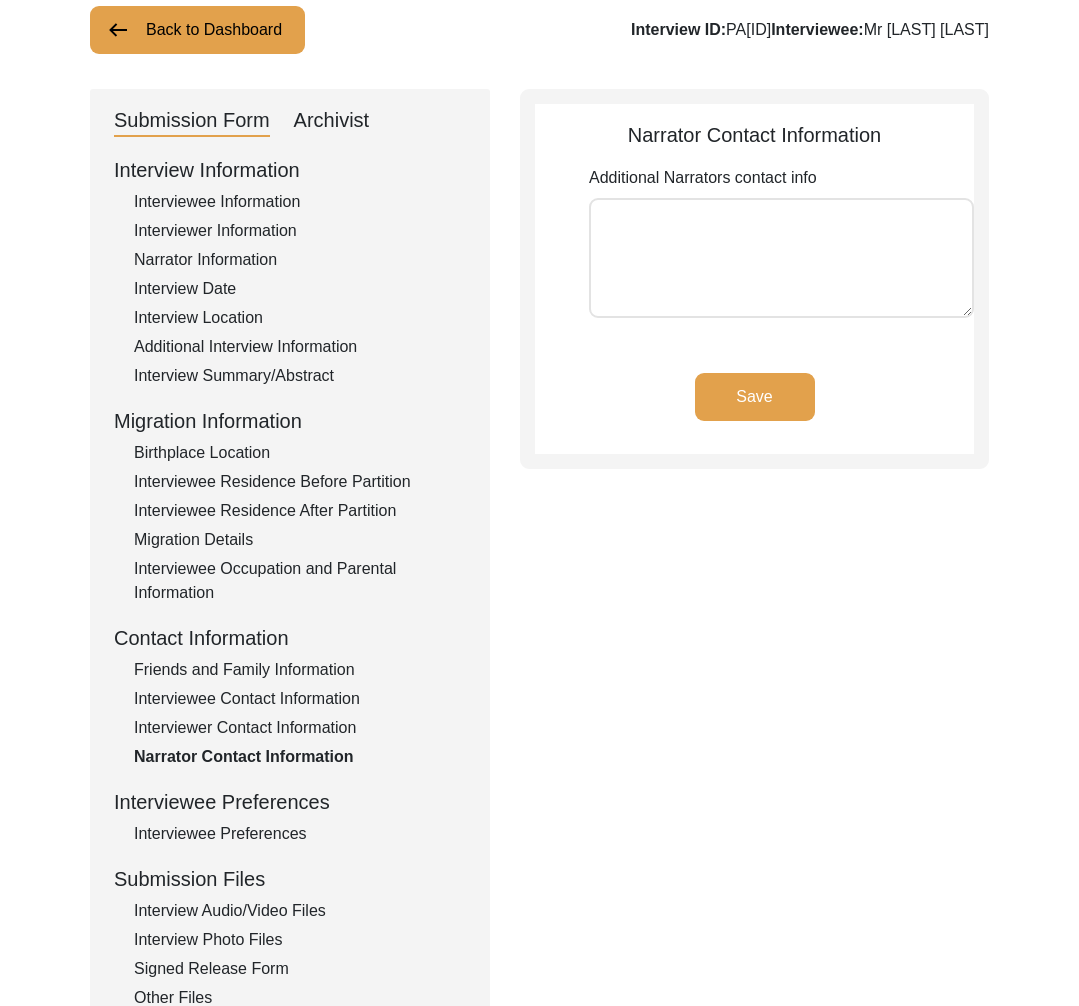 click on "Interviewee Preferences" 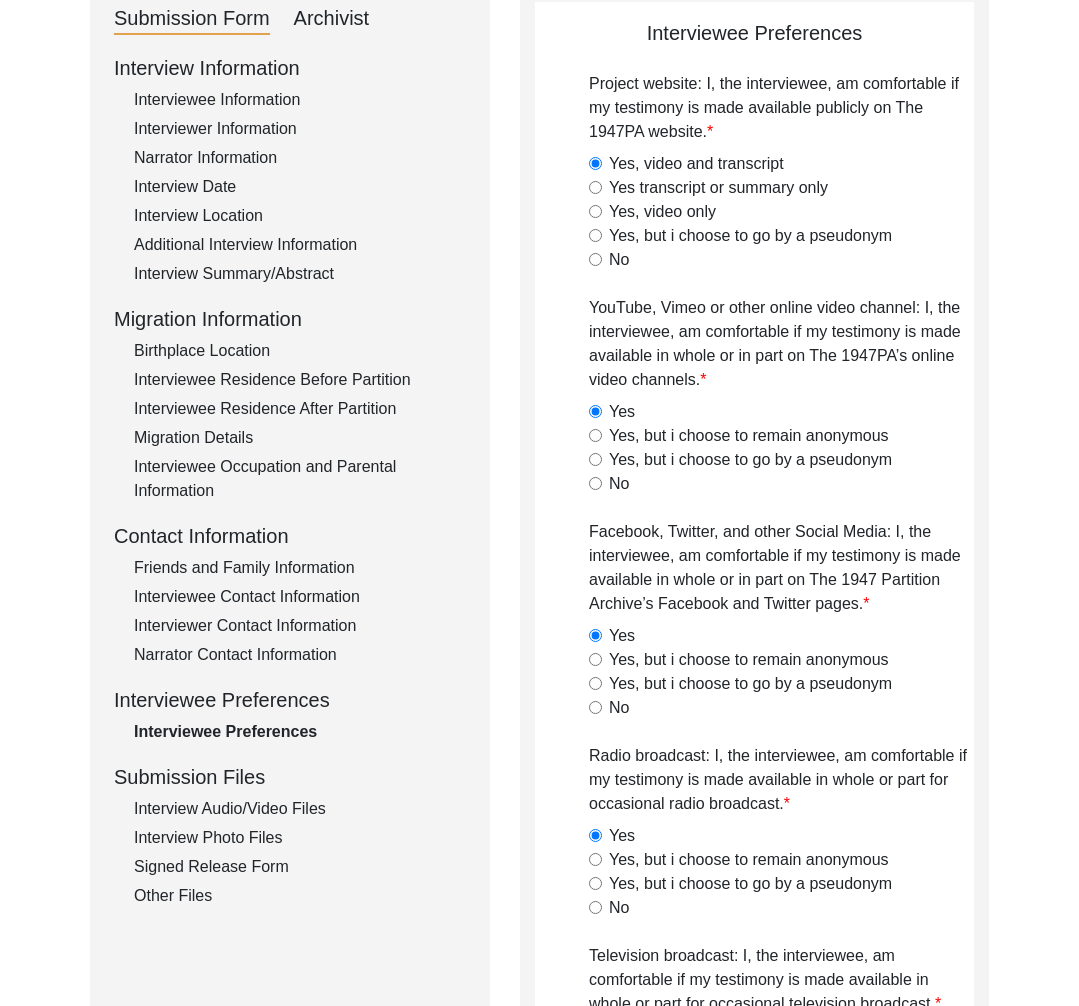 scroll, scrollTop: 295, scrollLeft: 0, axis: vertical 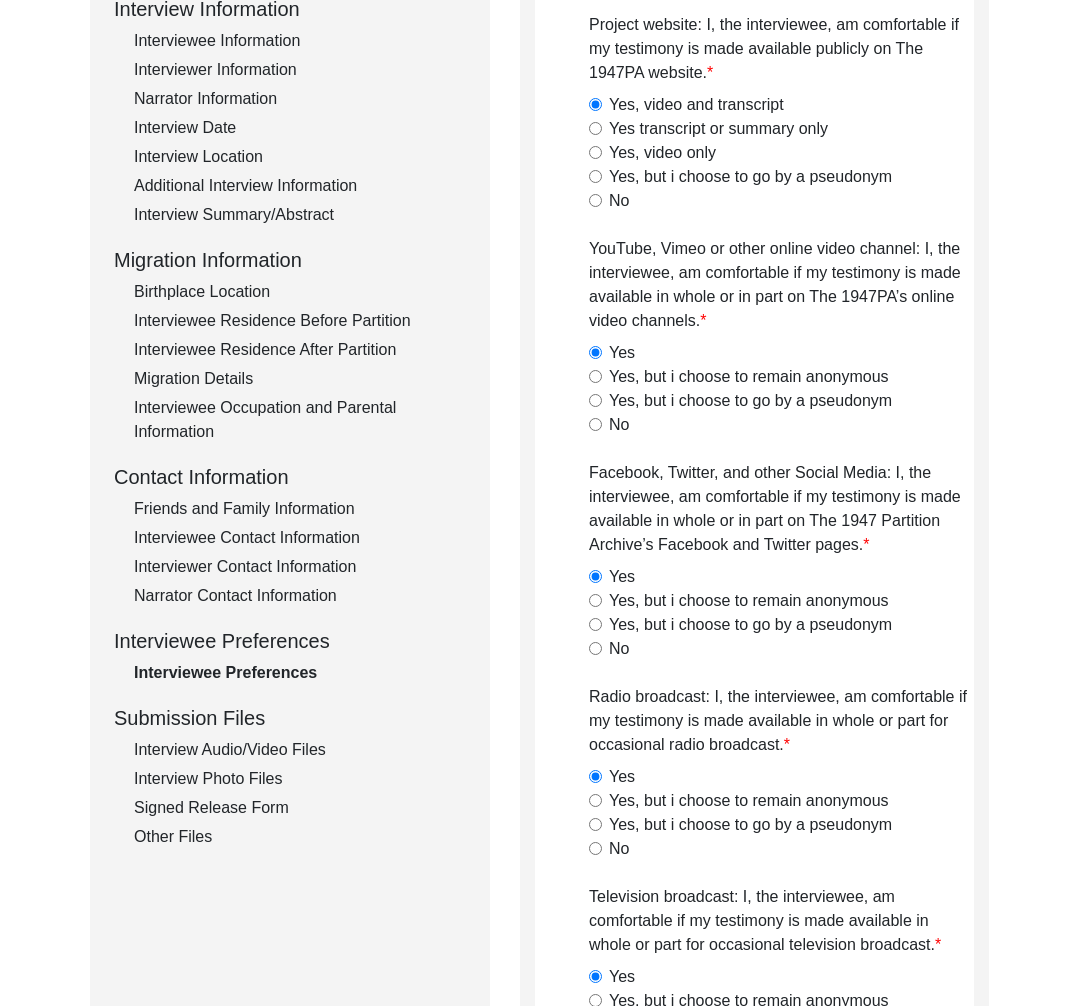 click on "Interview Audio/Video Files" 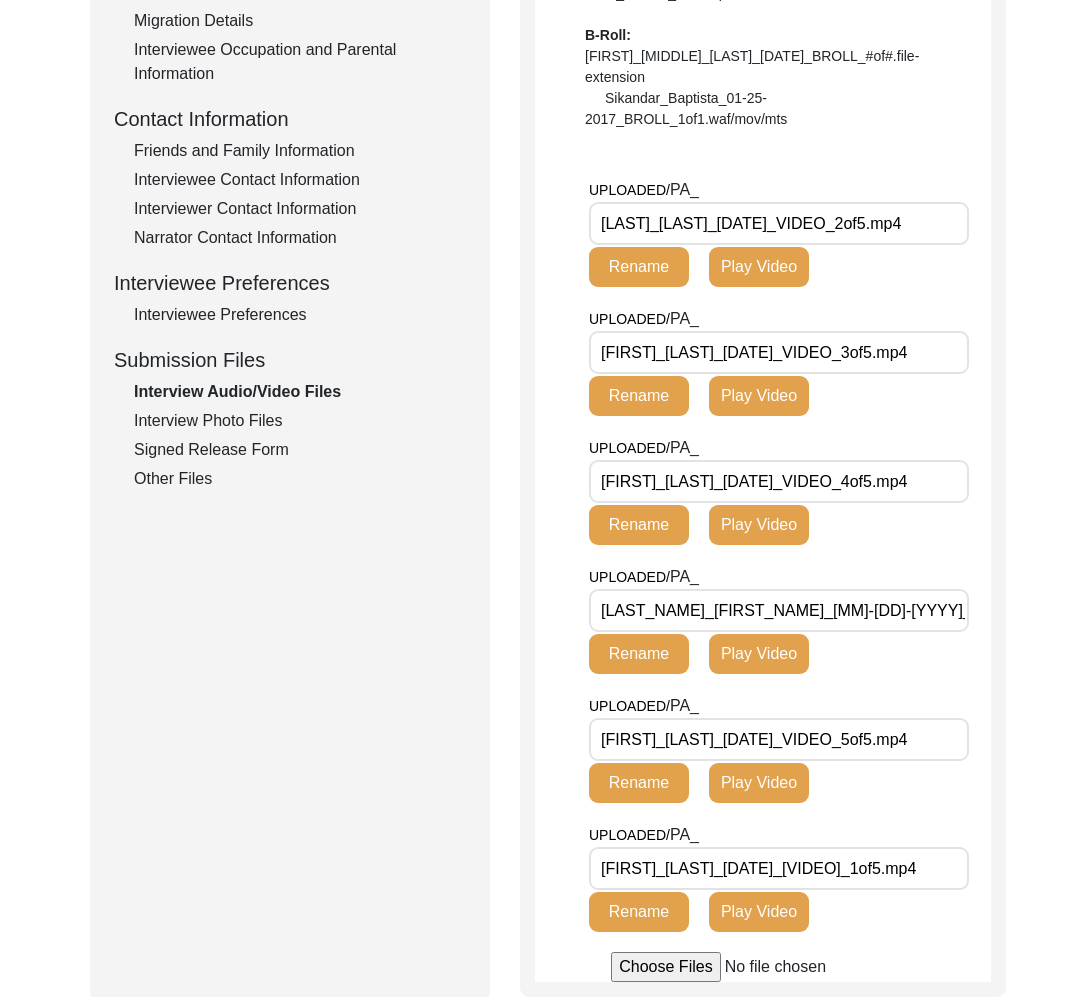 scroll, scrollTop: 654, scrollLeft: 0, axis: vertical 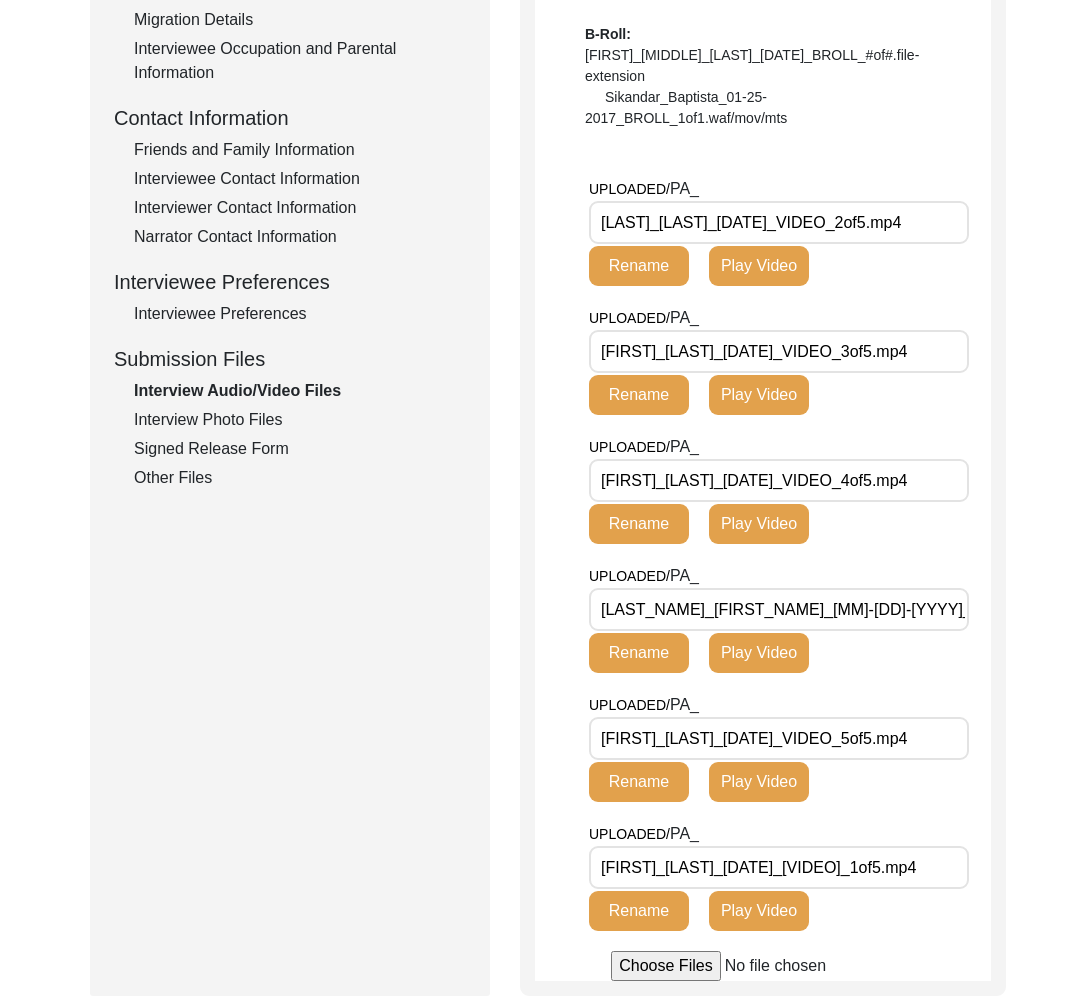 click on "Interview Photo Files" 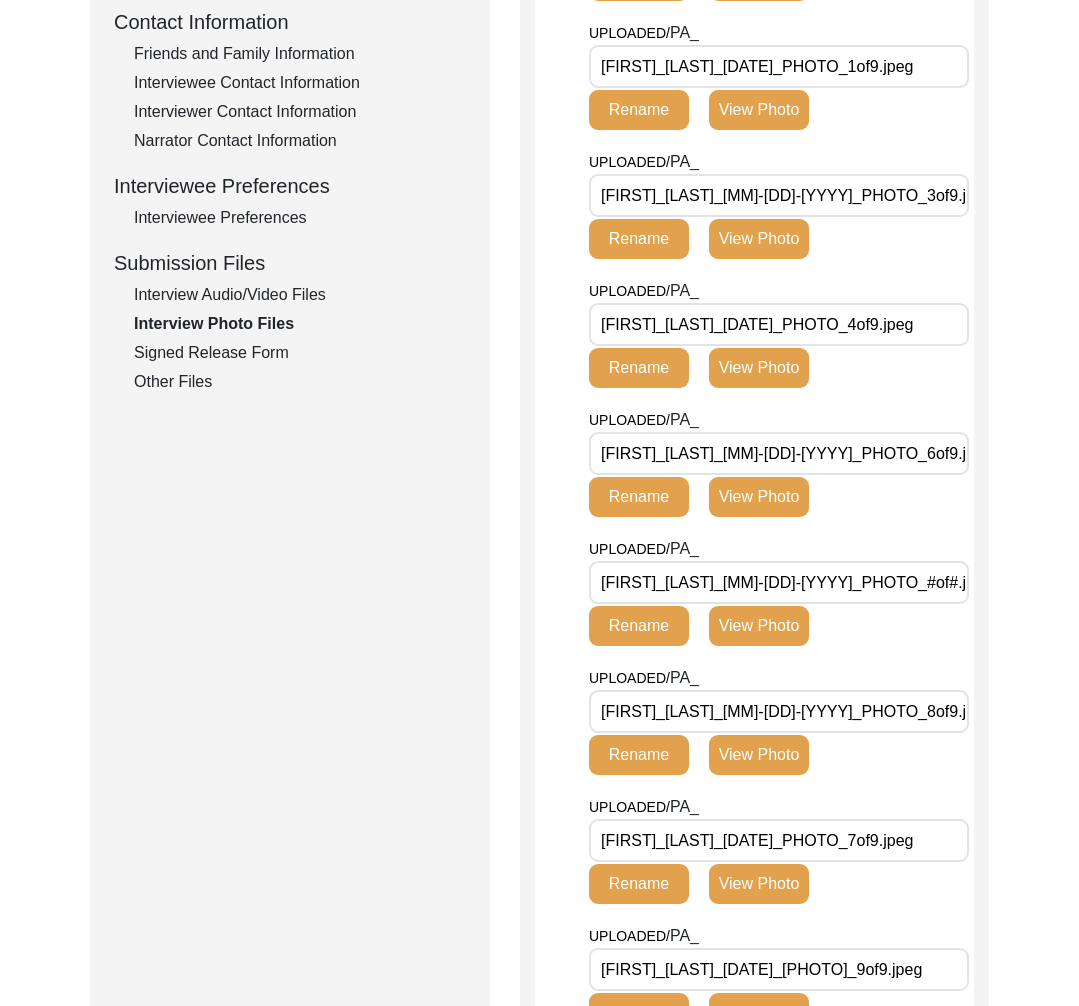 scroll, scrollTop: 542, scrollLeft: 0, axis: vertical 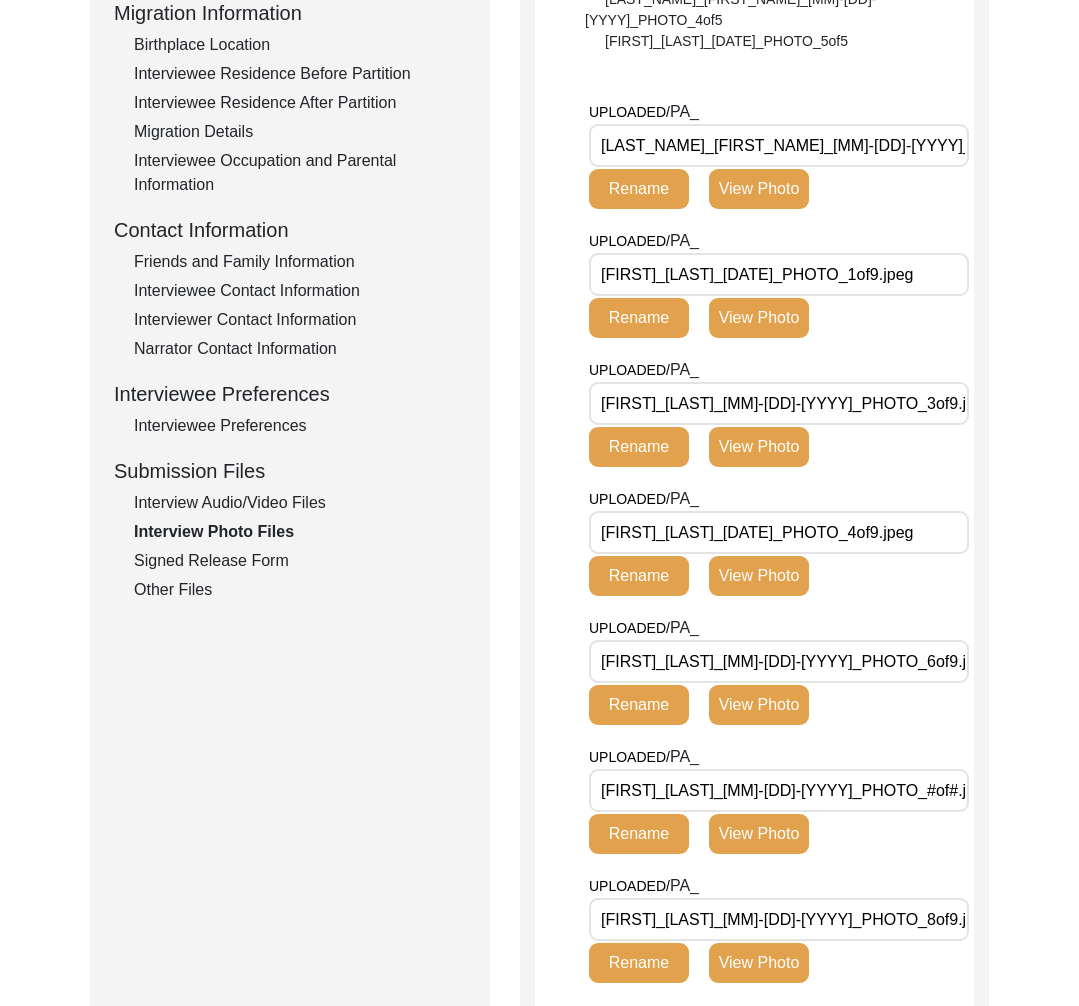 click on "Signed Release Form" 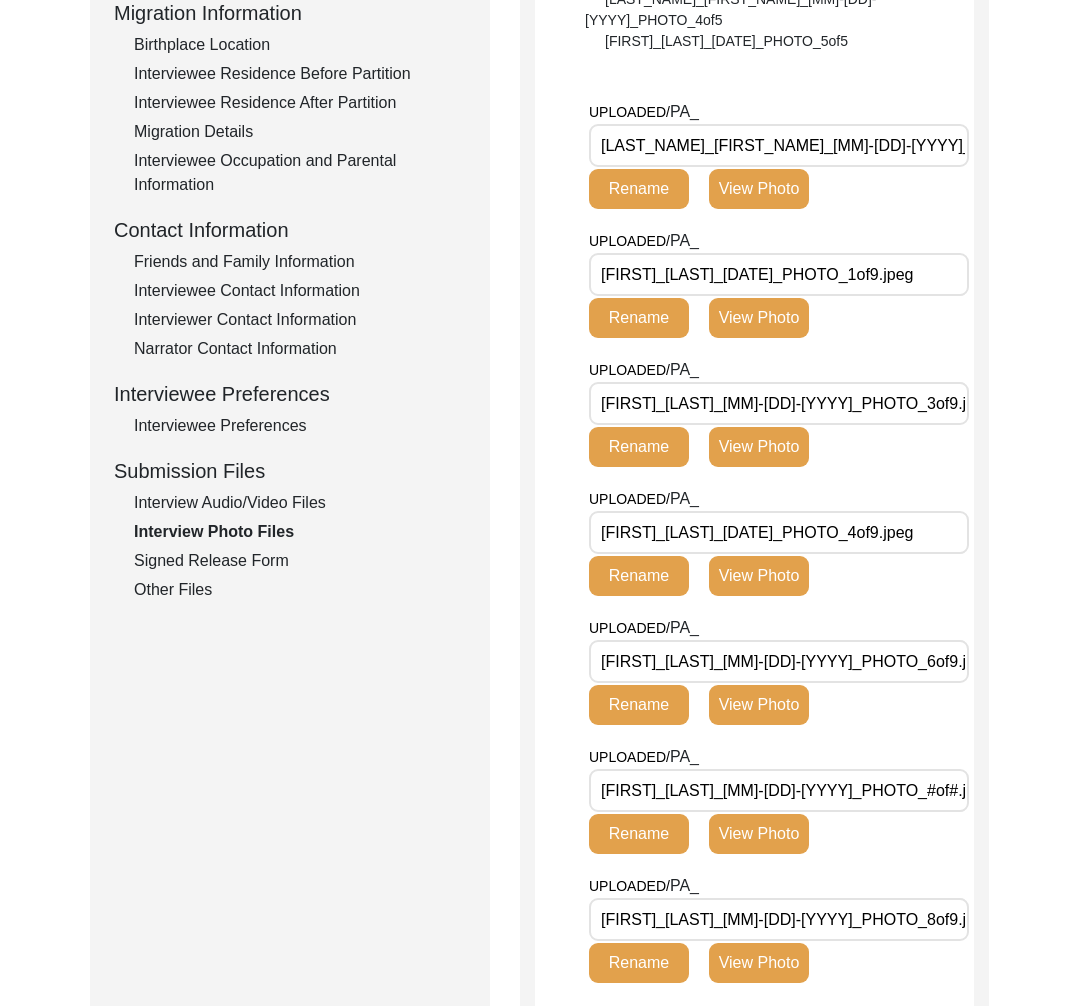 scroll, scrollTop: 440, scrollLeft: 0, axis: vertical 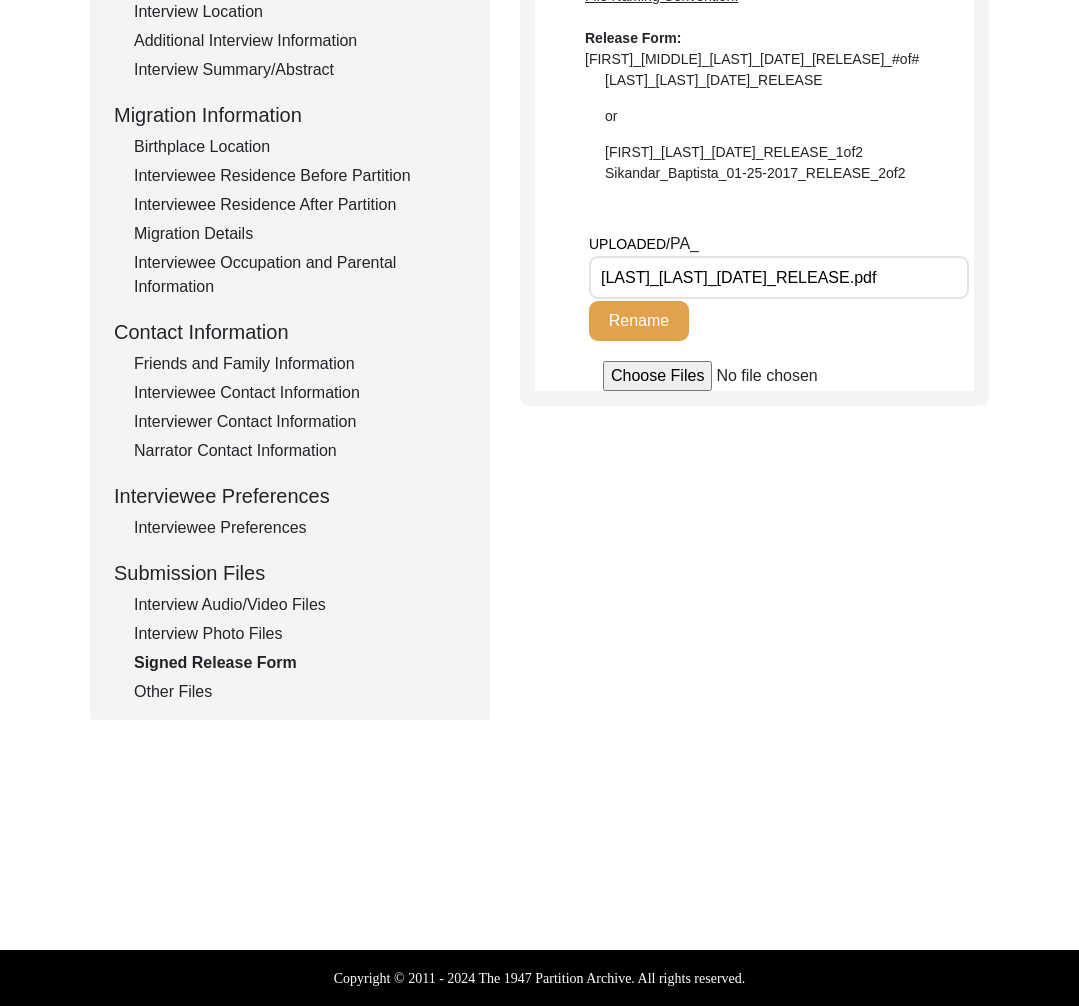 click on "Other Files" 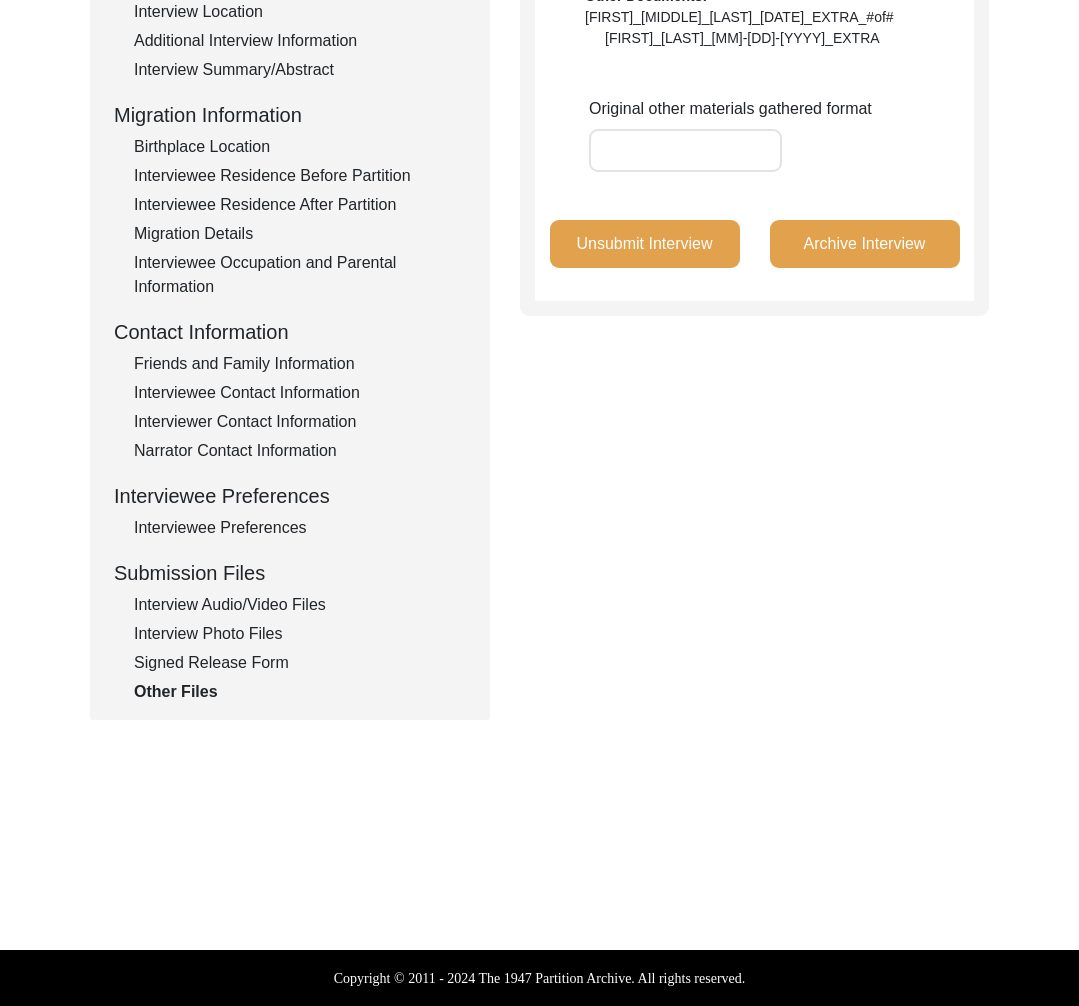 scroll, scrollTop: 0, scrollLeft: 0, axis: both 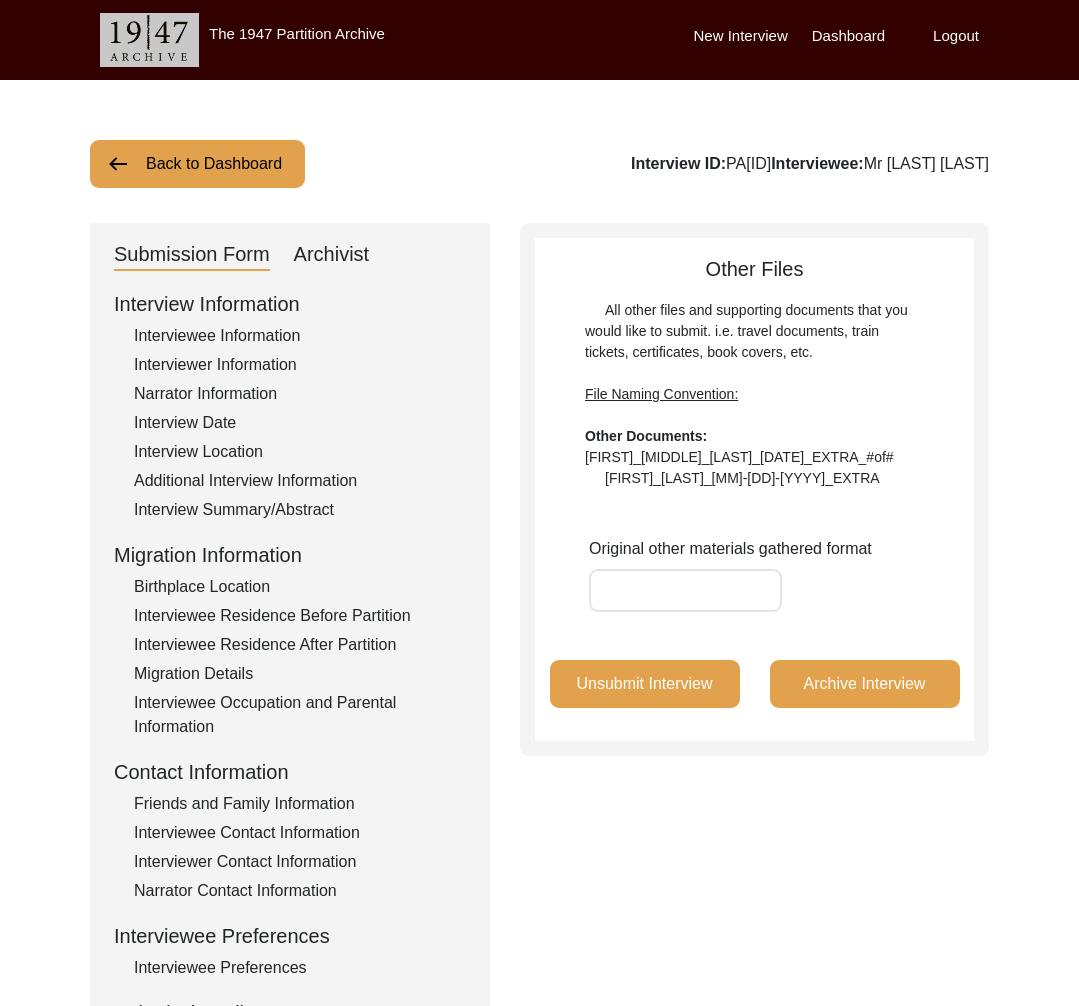 click on "Archivist" 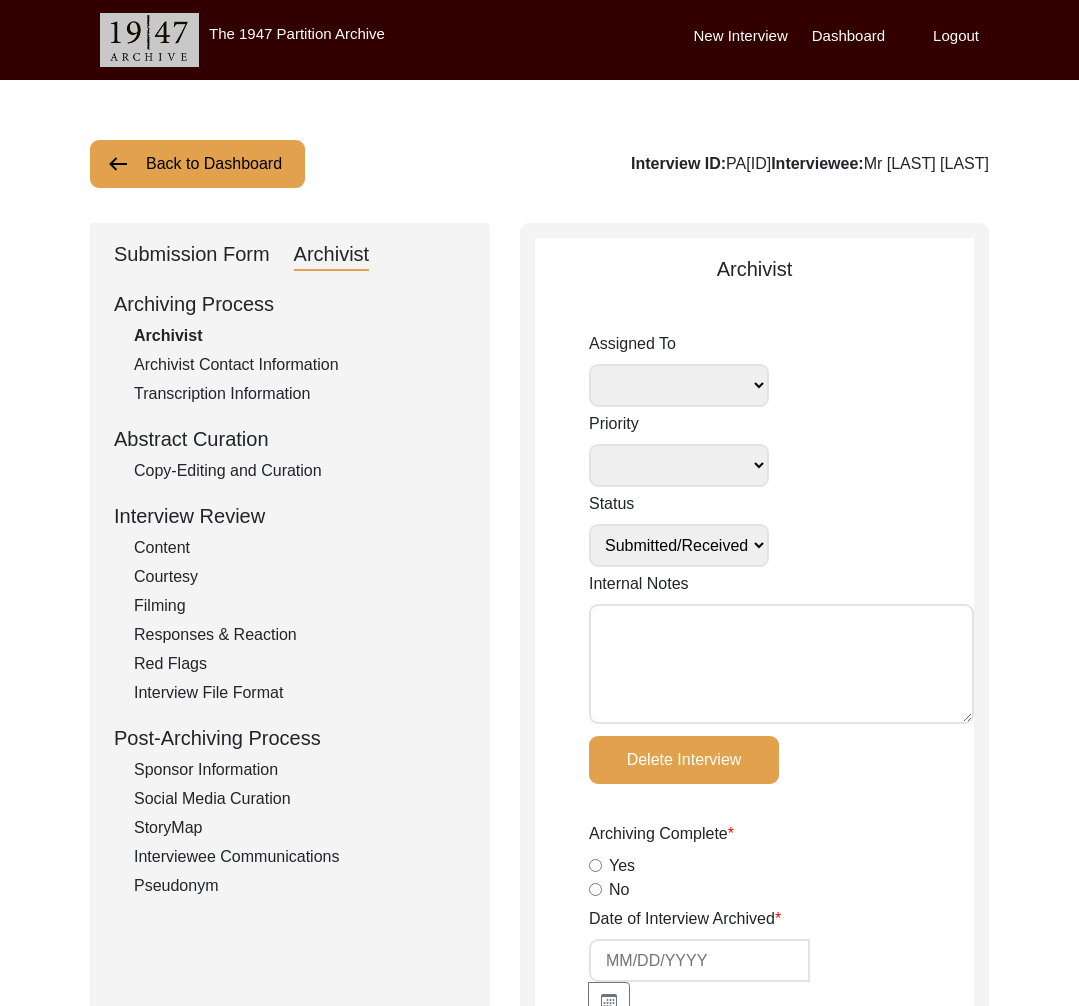 drag, startPoint x: 226, startPoint y: 246, endPoint x: 249, endPoint y: 283, distance: 43.56604 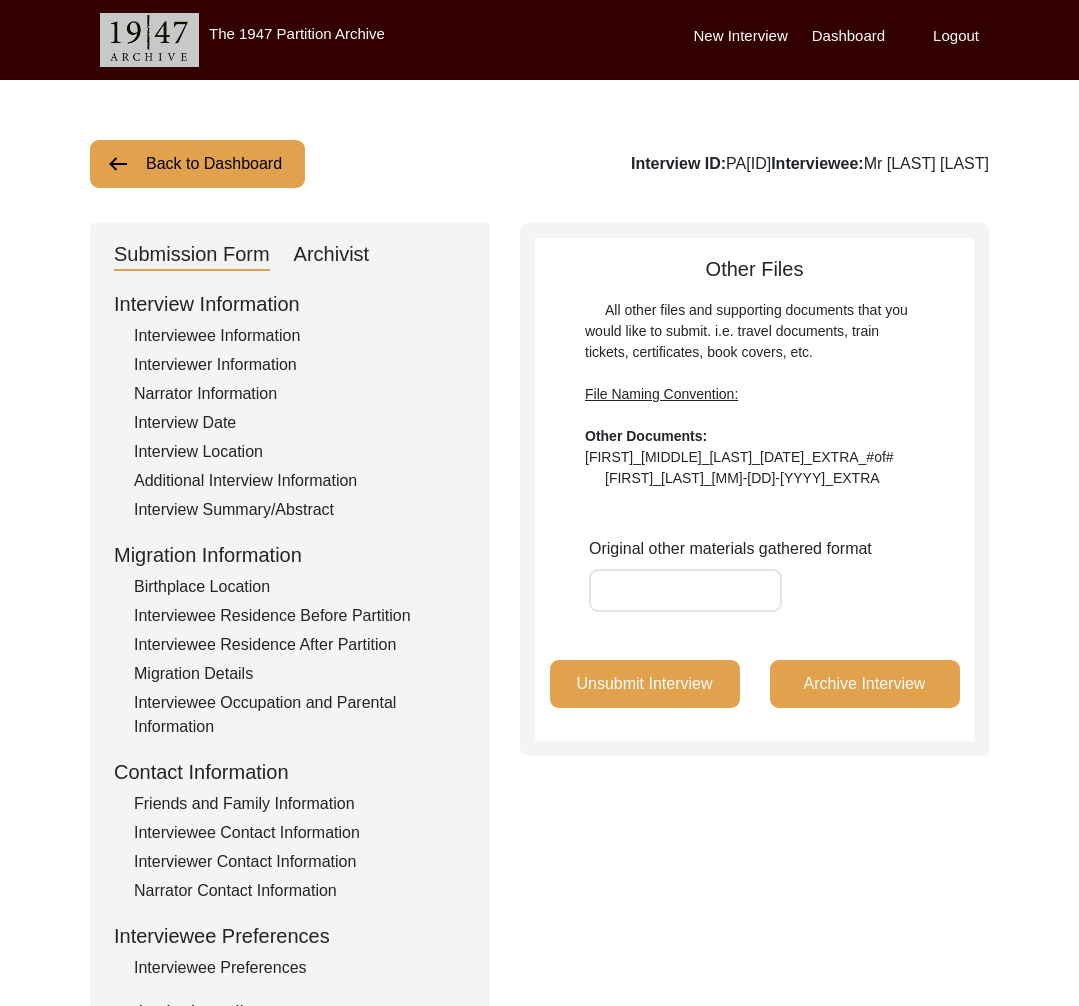 click on "Interview Summary/Abstract" 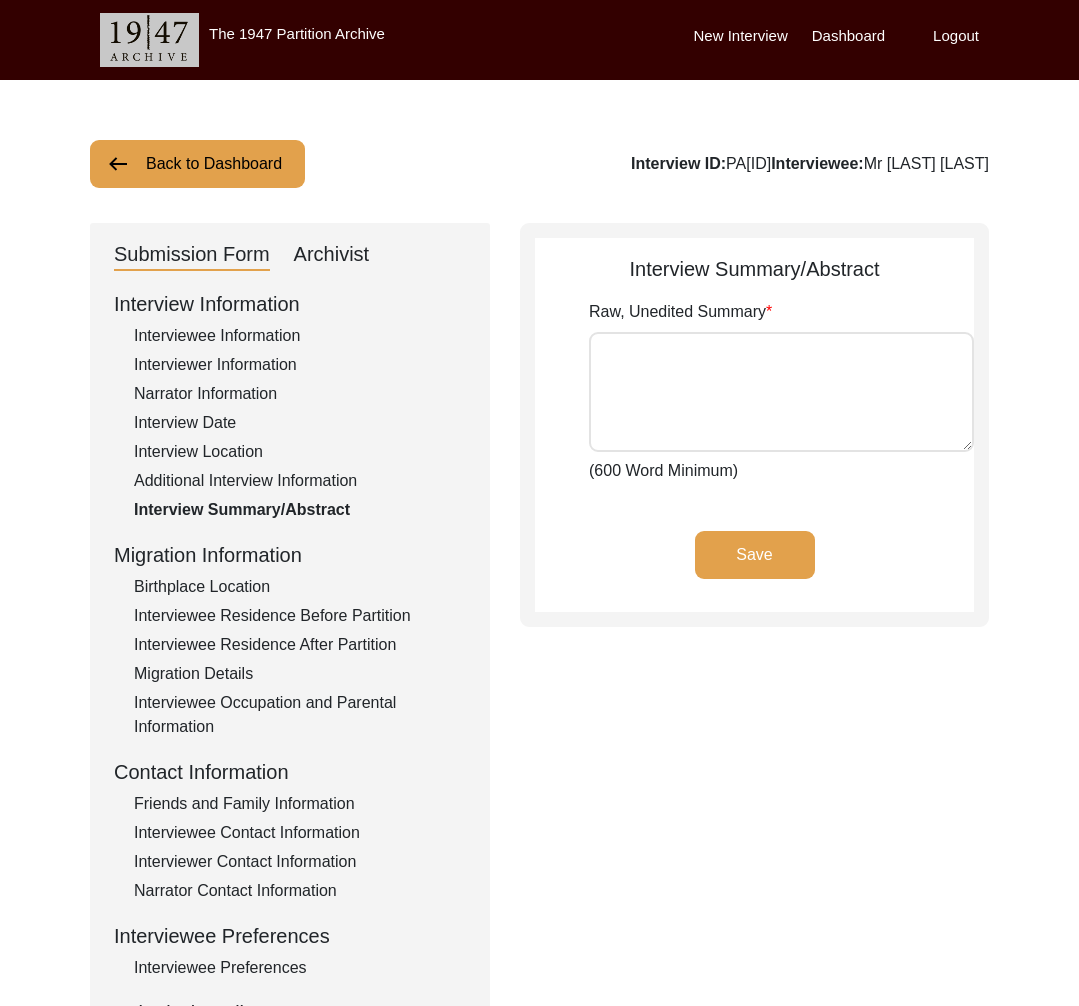 type on "Interviewee Baidyanath Dutta was very enthusiastic for the interview. Even though he is hearing impaired, he tried his best to understand the questions and give honest, in-depth answers. He was born on 11th August, 1932. He was the second son of Mr Nandalal Dutta and Mrs Ratnabali Devi. He happily recalled his childhood. He talked about how naughty he was as a child, how he was more into sports than studying. He recalled his younger days, how he spent his days swimming, playing football, card games and other different sports. He talked about how he left studies by 6th standard as he wasn't very academically inclined but naturally talented in sports. He talked about exercising along with famous Indian Bodybuilder Manohar Aich. He also talked about swimming with famous Indian swimmer Dilip Mitra, who participated in men's 100 metre freestyle in 1948 Summer Olympics.
He talked about his childhood, how he was very naughty and often scolded by his parents. He would often take refuge in his aunt's arms as a kid ..." 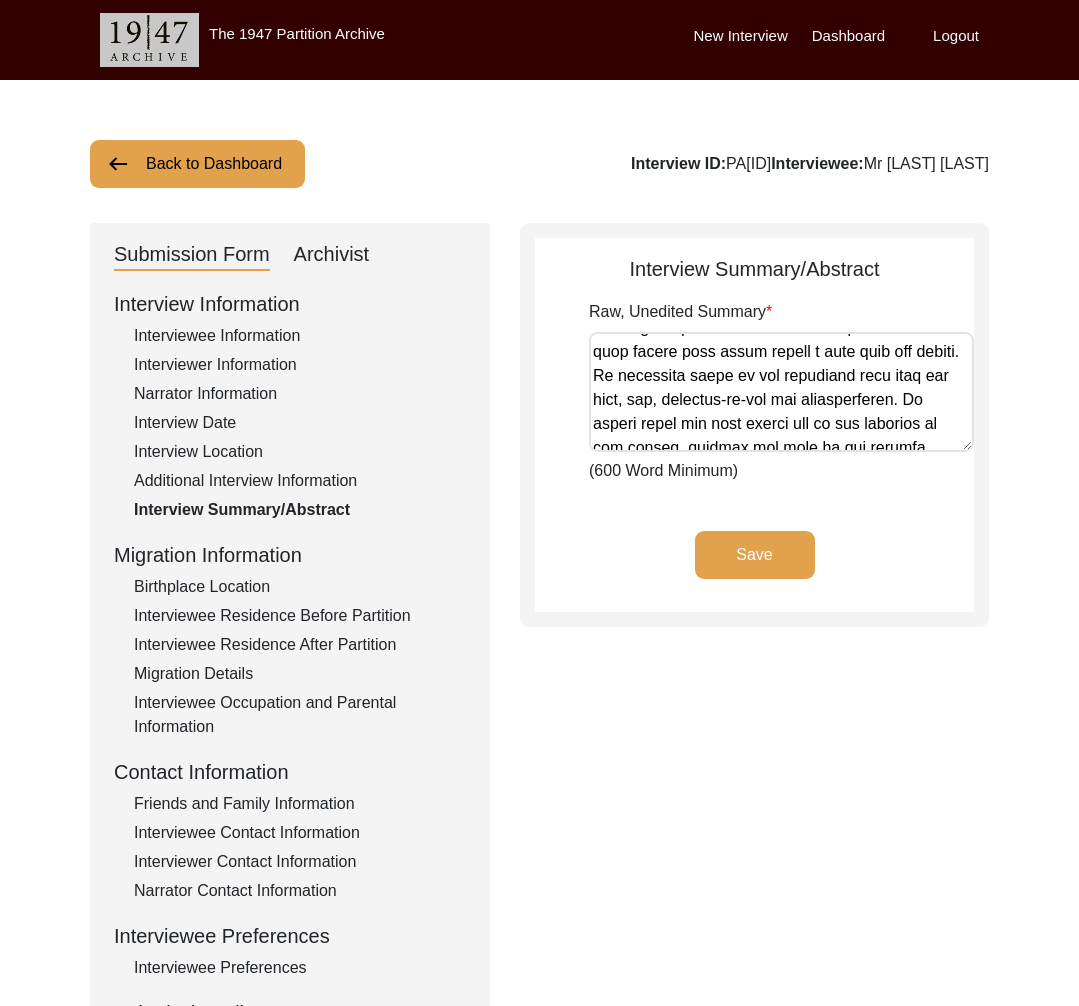 scroll, scrollTop: 1688, scrollLeft: 0, axis: vertical 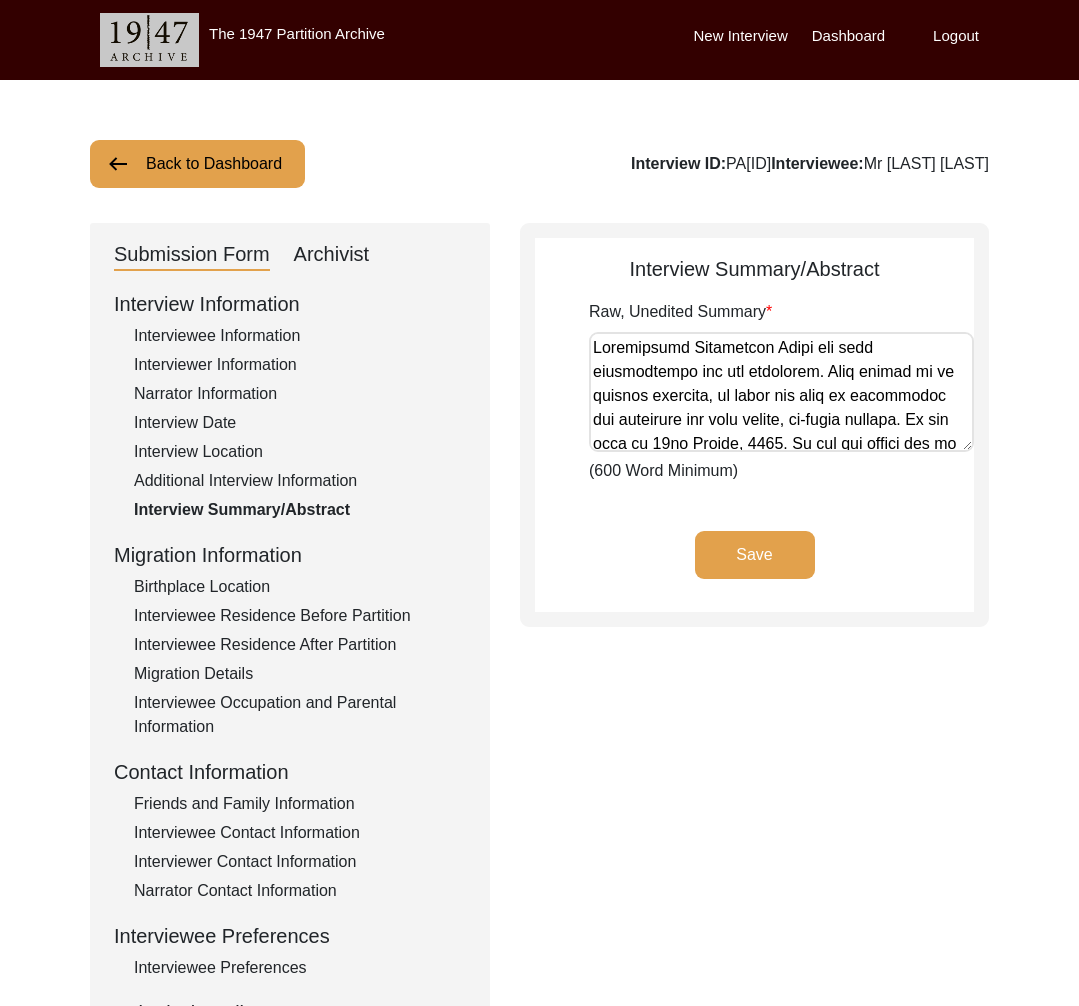 drag, startPoint x: 692, startPoint y: 420, endPoint x: 625, endPoint y: 263, distance: 170.69856 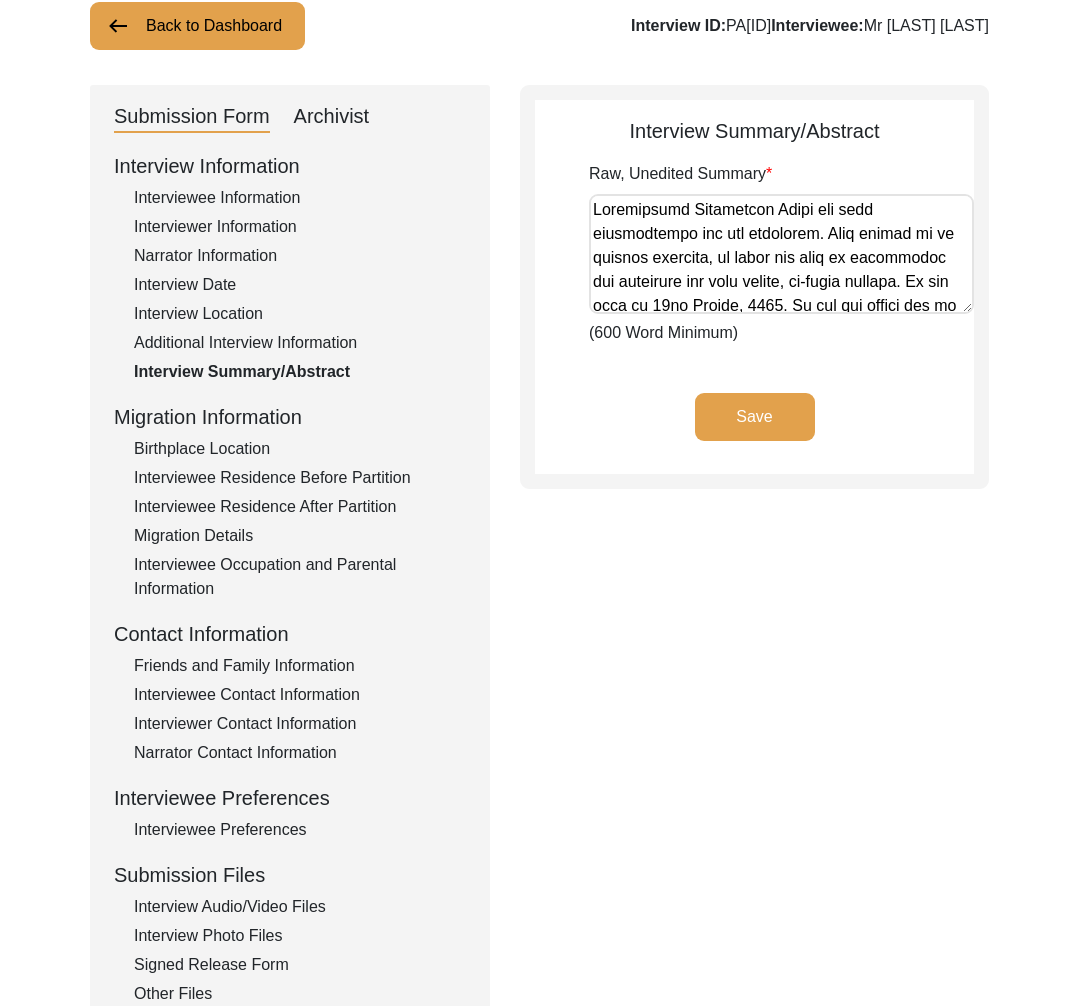 scroll, scrollTop: 236, scrollLeft: 0, axis: vertical 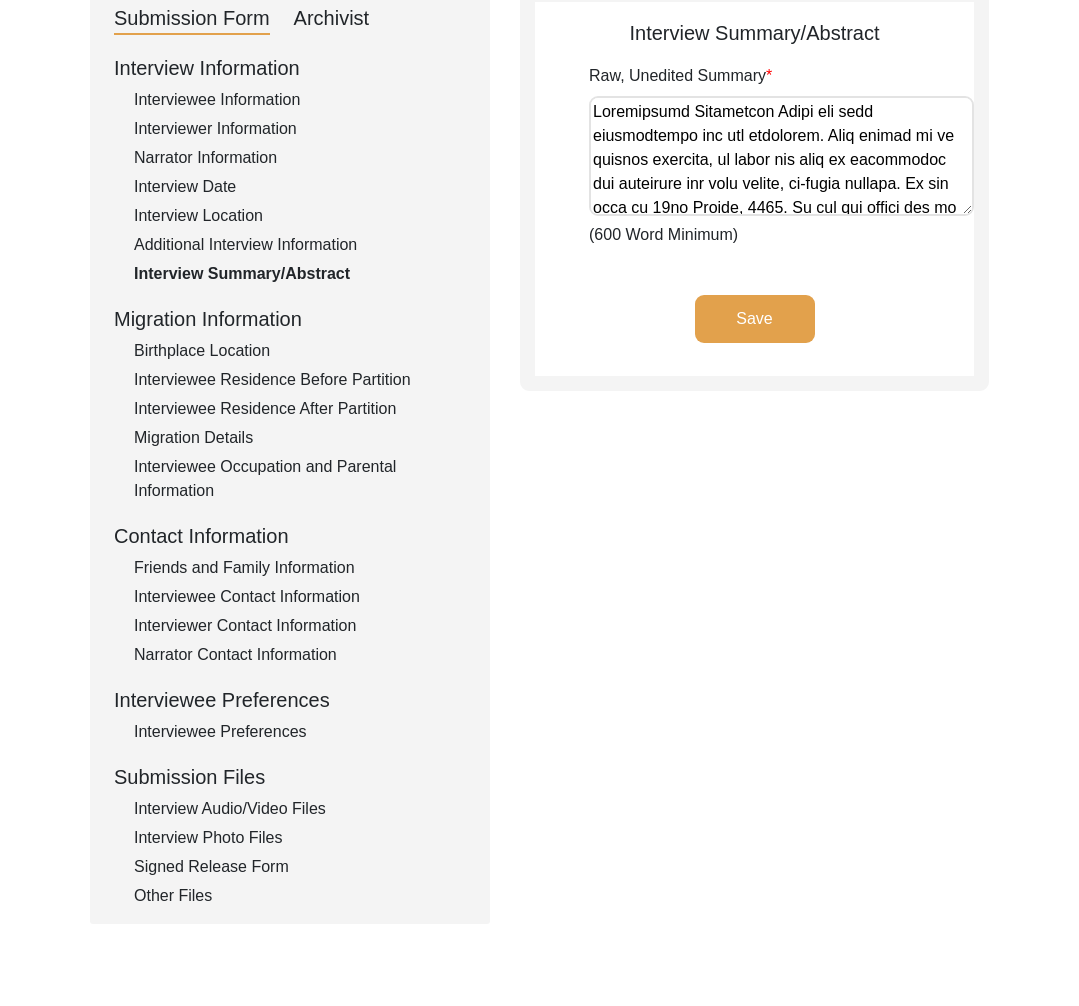 click on "Interview Audio/Video Files" 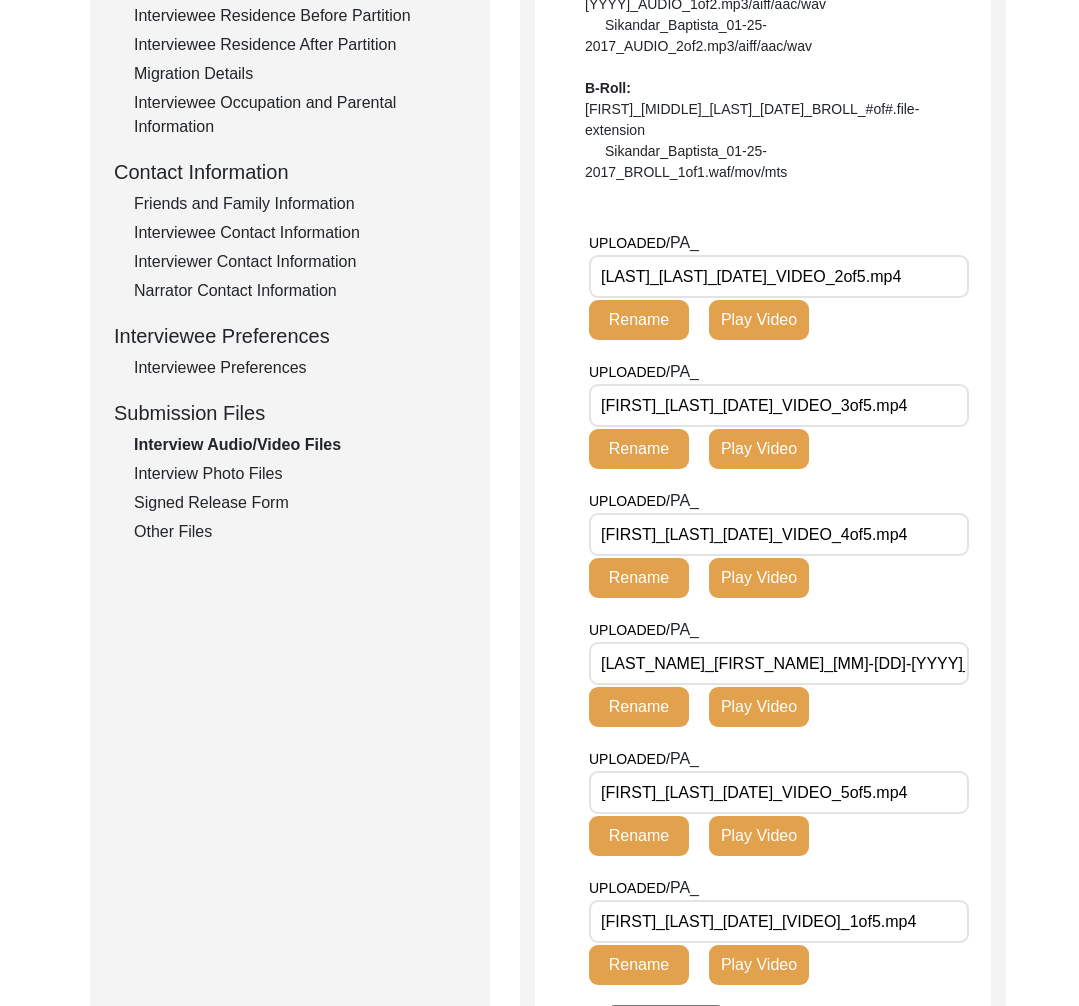 scroll, scrollTop: 619, scrollLeft: 0, axis: vertical 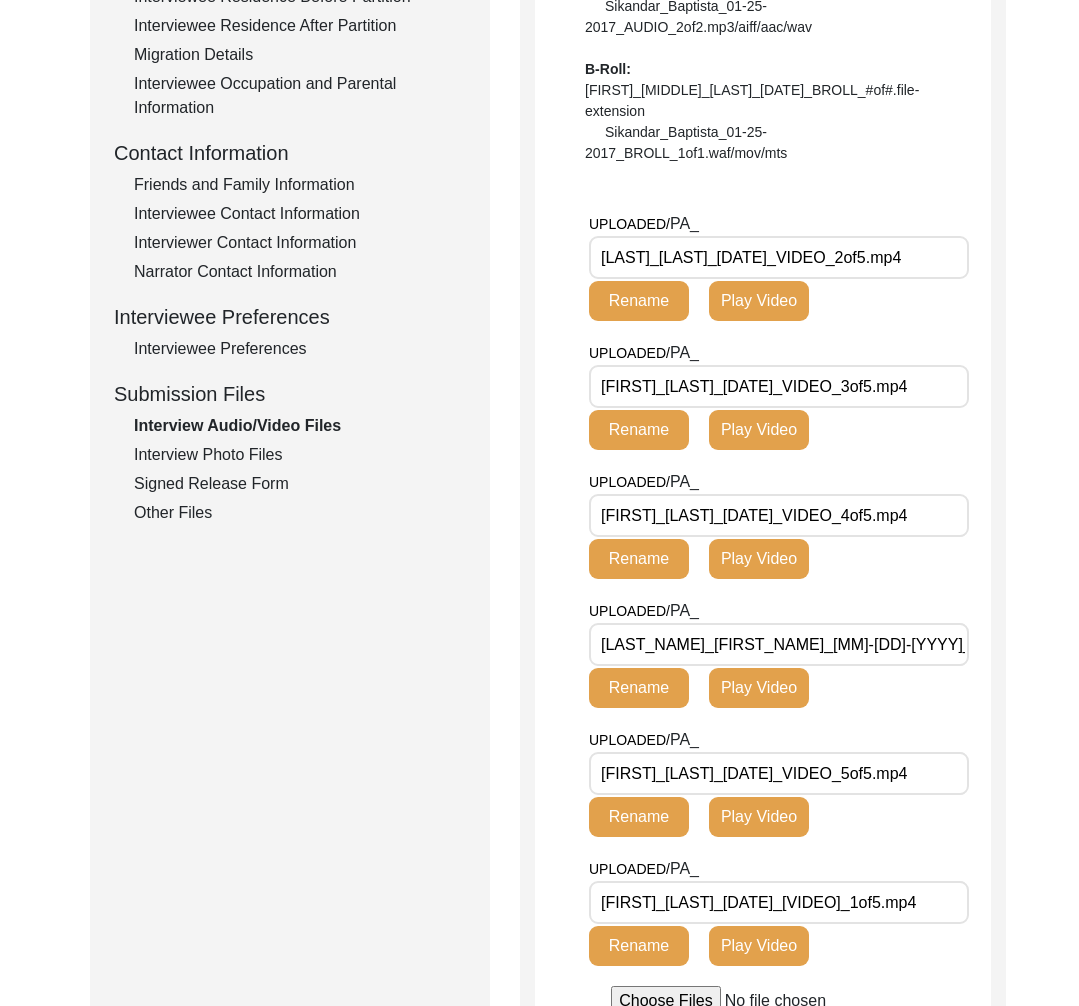 click on "Play Video" 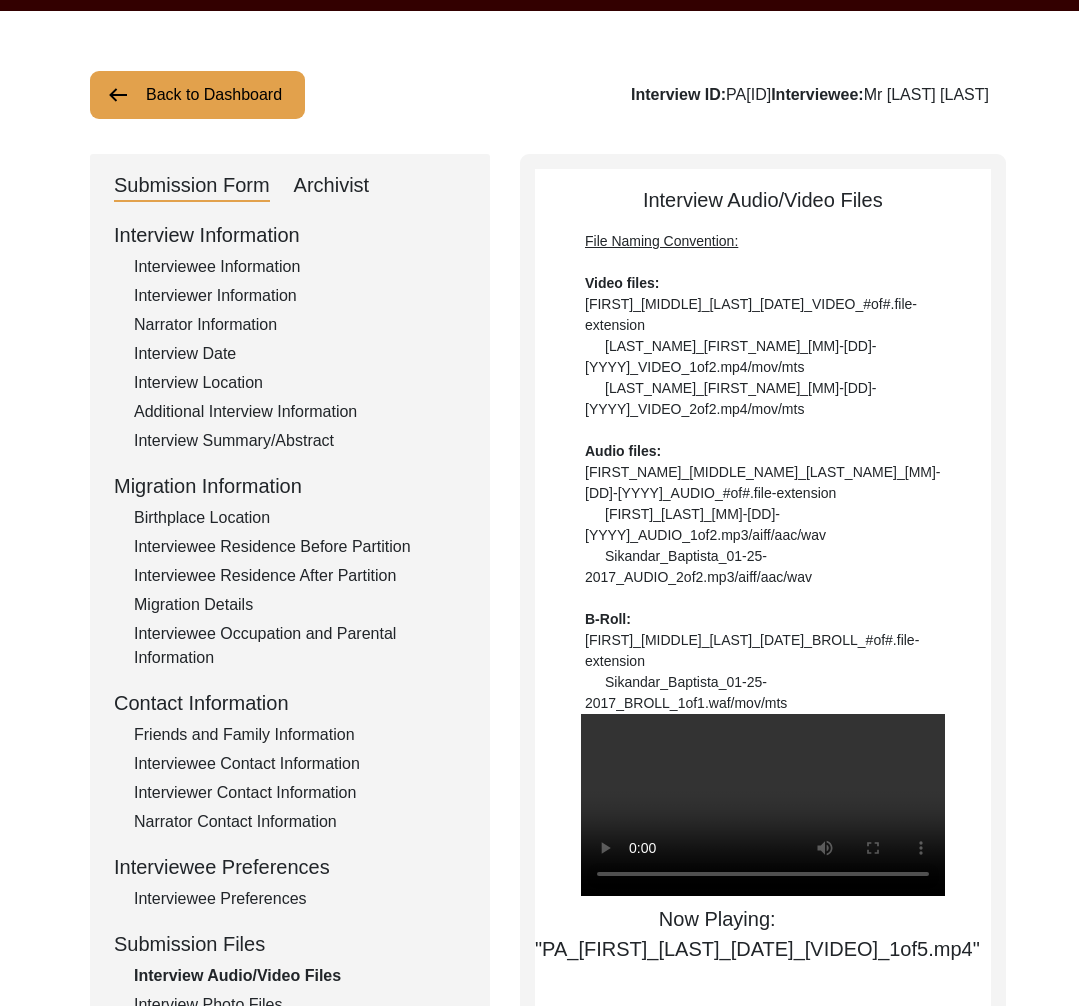 scroll, scrollTop: 0, scrollLeft: 0, axis: both 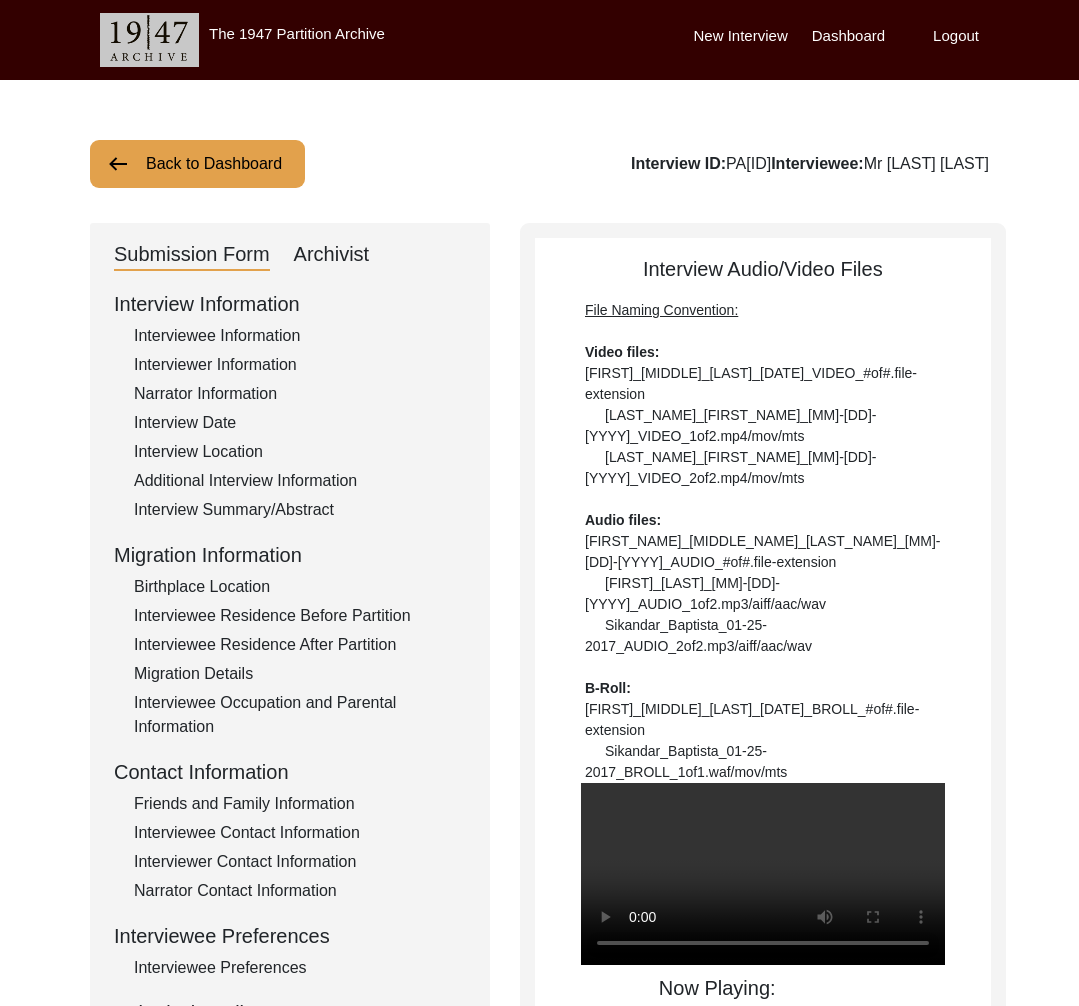 drag, startPoint x: 1003, startPoint y: 167, endPoint x: 849, endPoint y: 157, distance: 154.32434 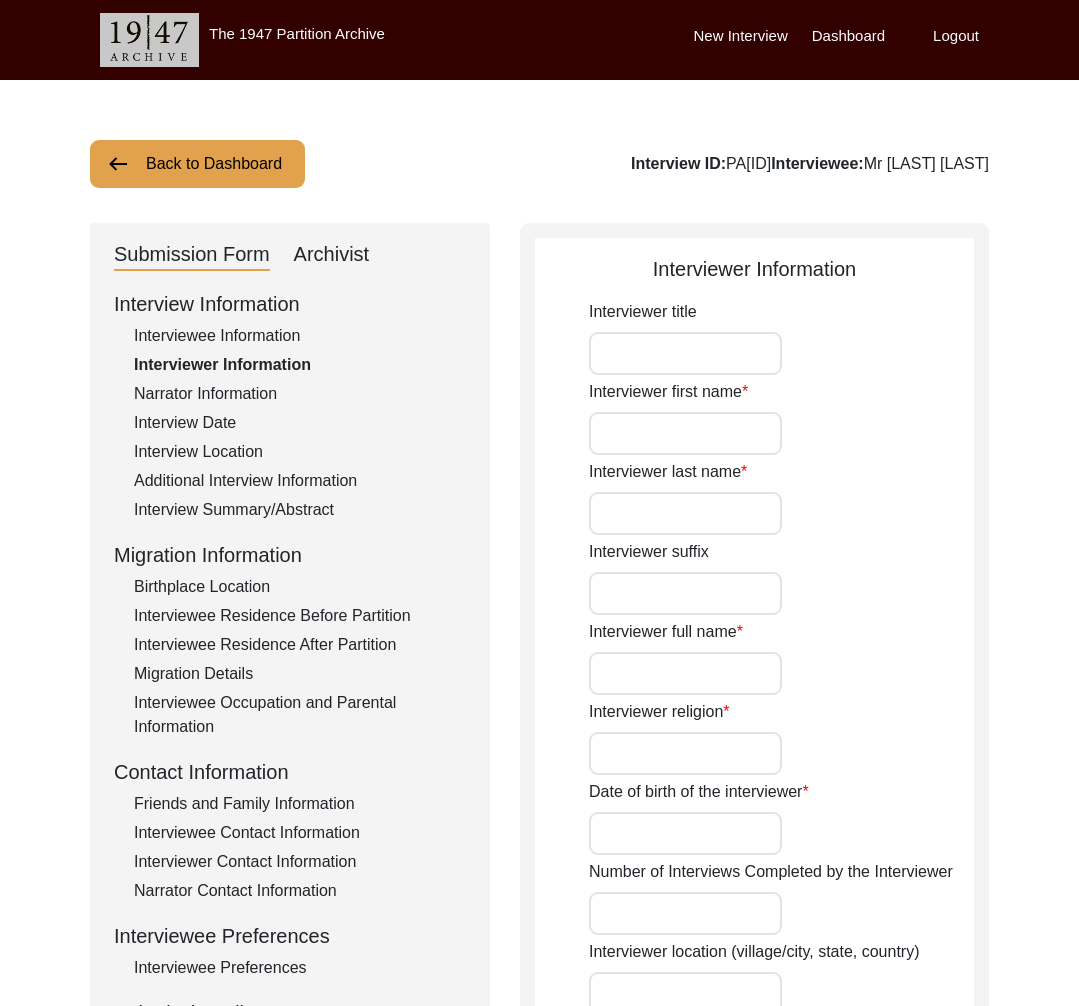 type on "Ms" 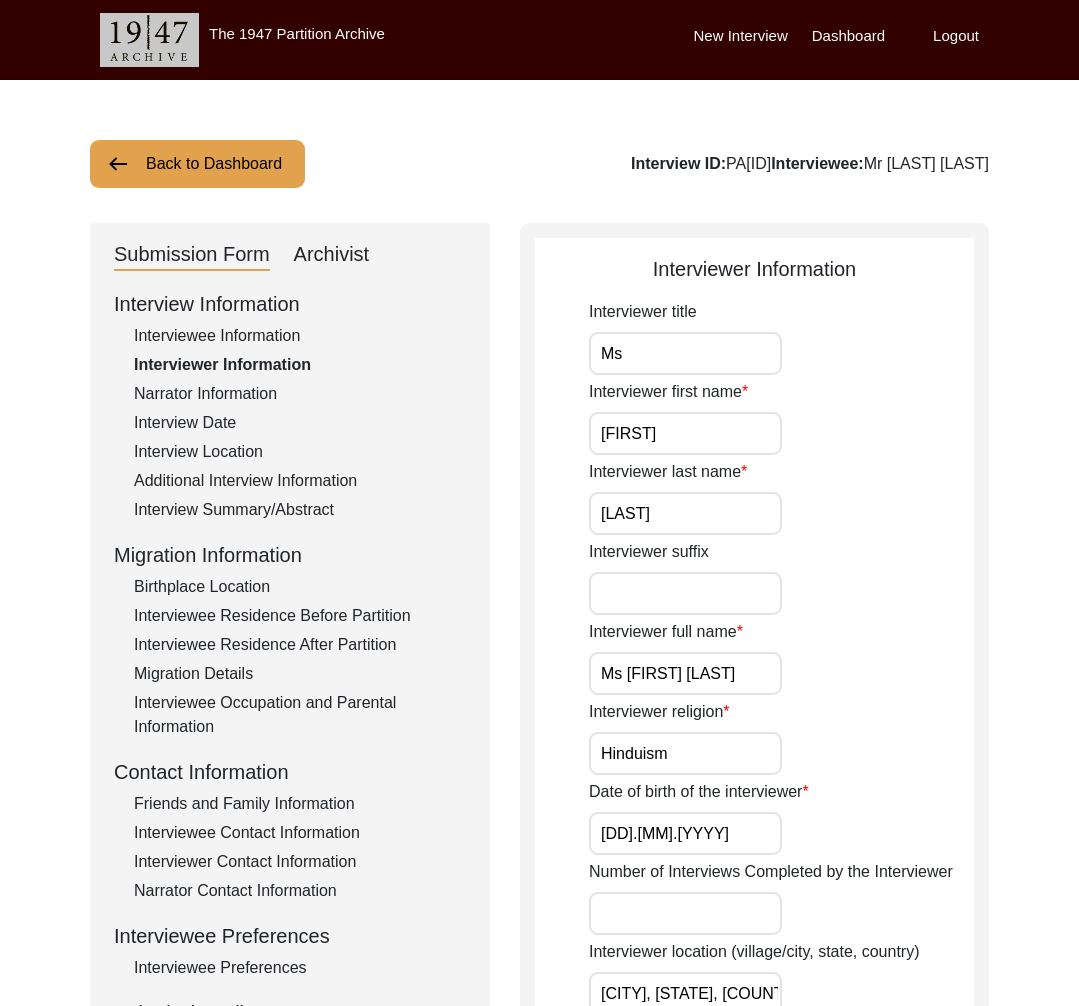 click on "Interviewee Information" 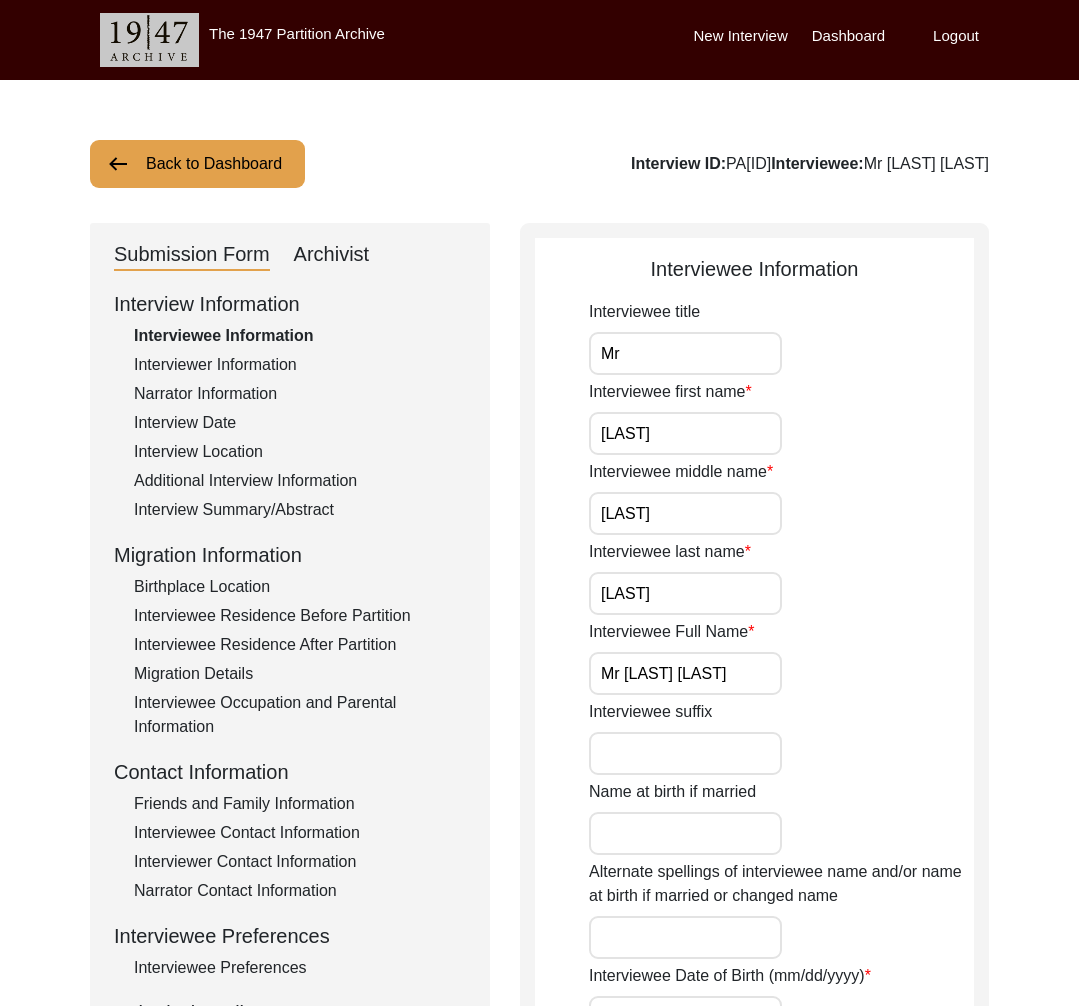 click on "Mr Baidyanath Dutta" at bounding box center [685, 673] 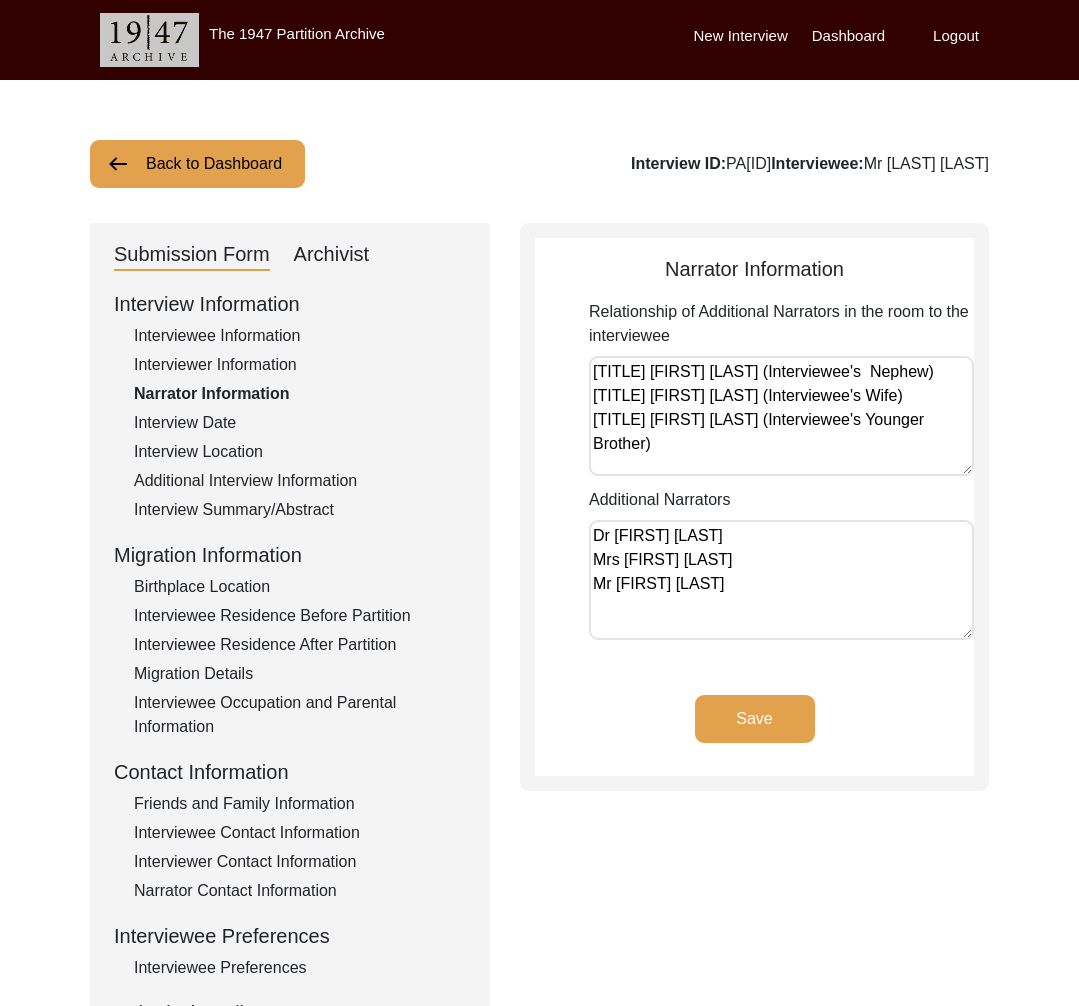 click on "Interview Date" 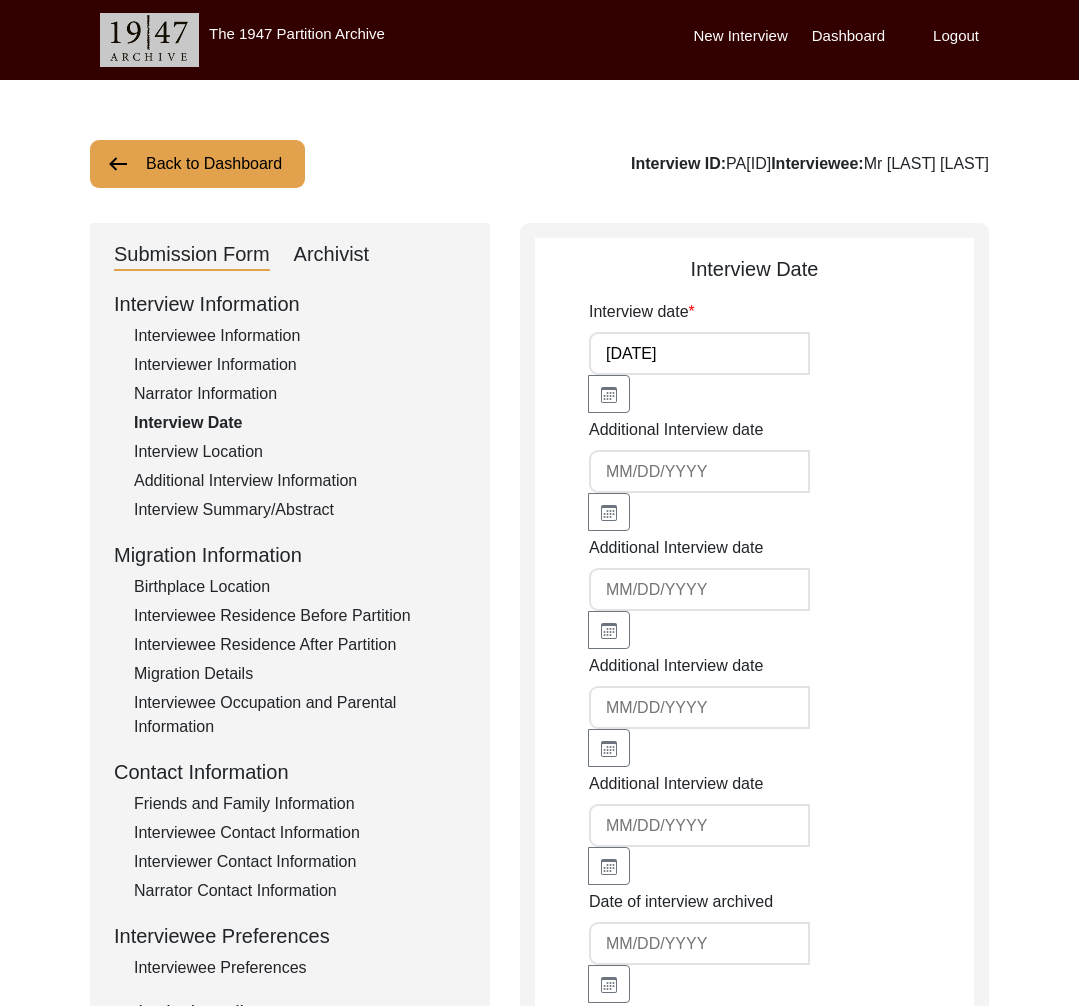 drag, startPoint x: 1012, startPoint y: 164, endPoint x: 842, endPoint y: 166, distance: 170.01176 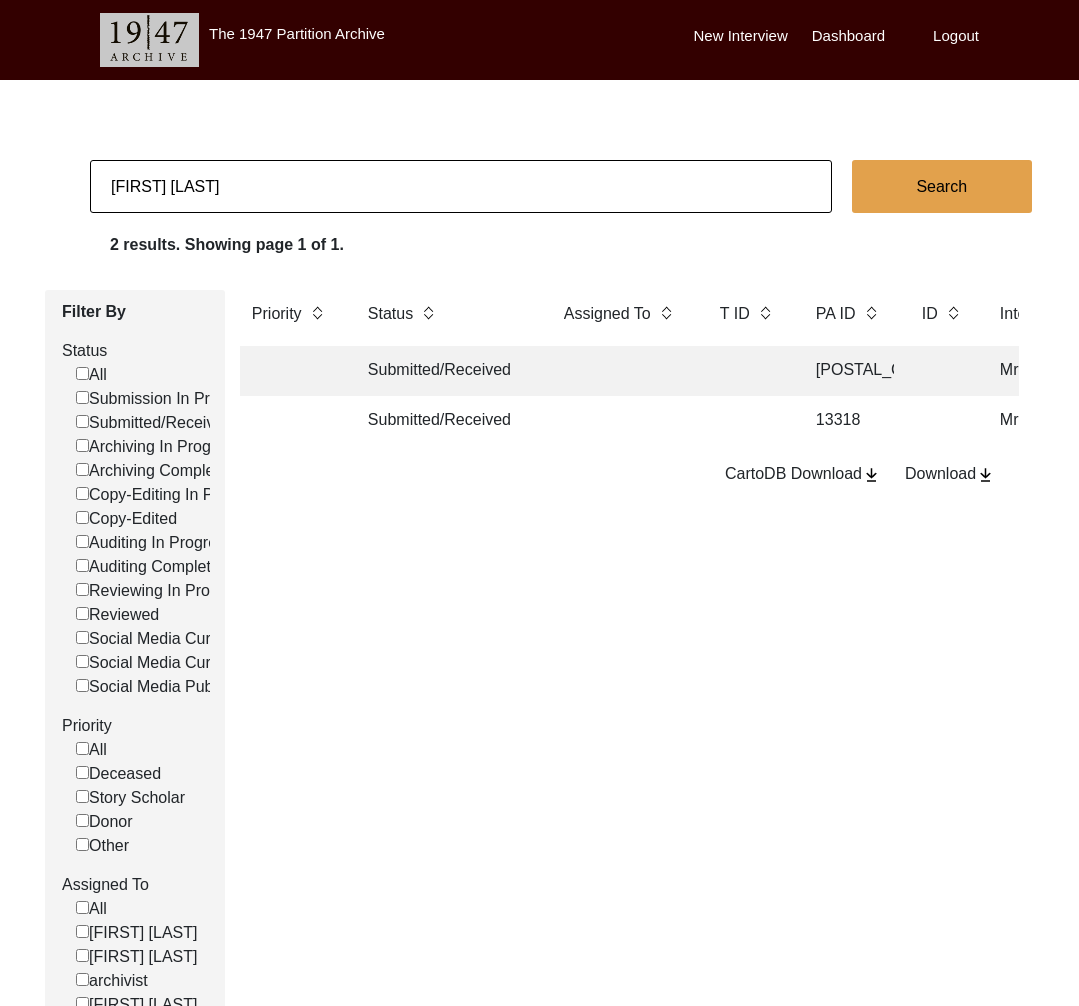 click on "Sayantani Chatterjee" 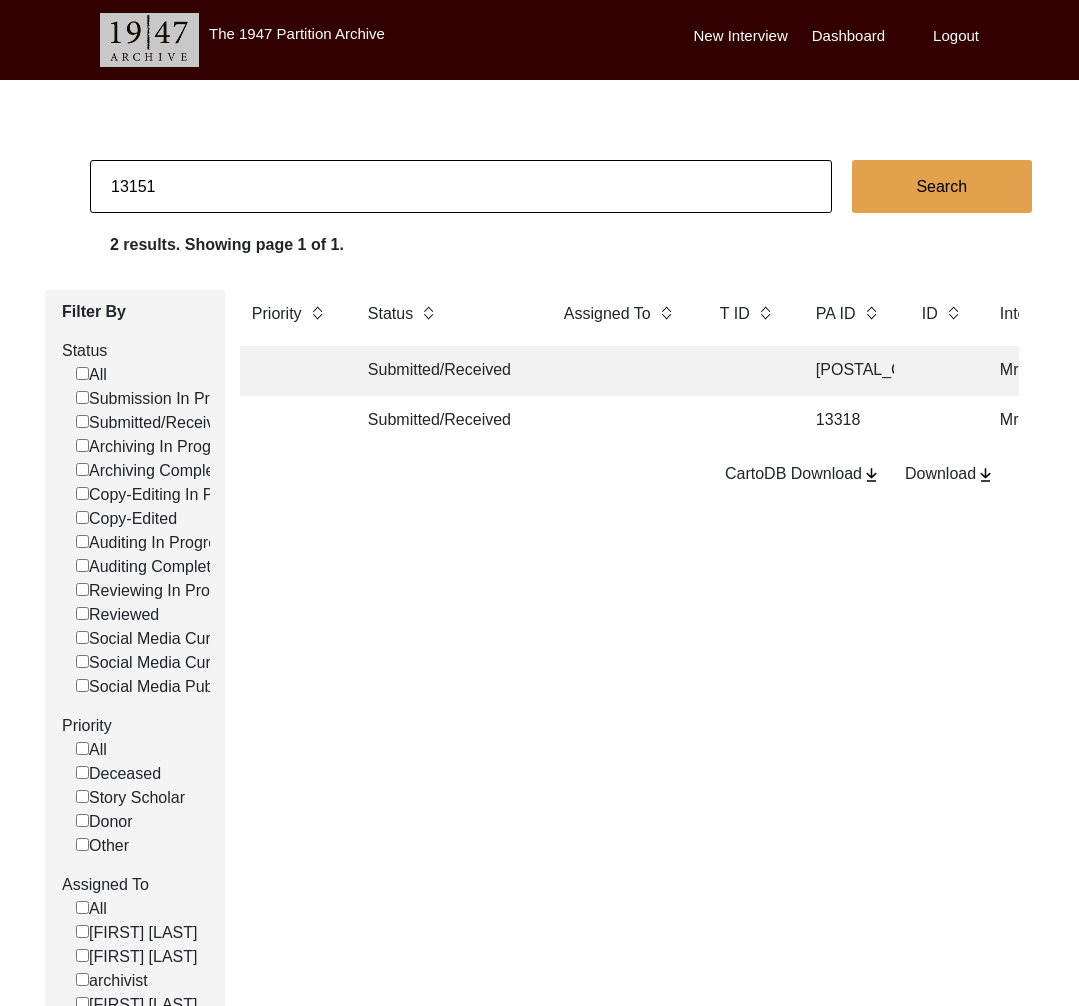 type on "13151" 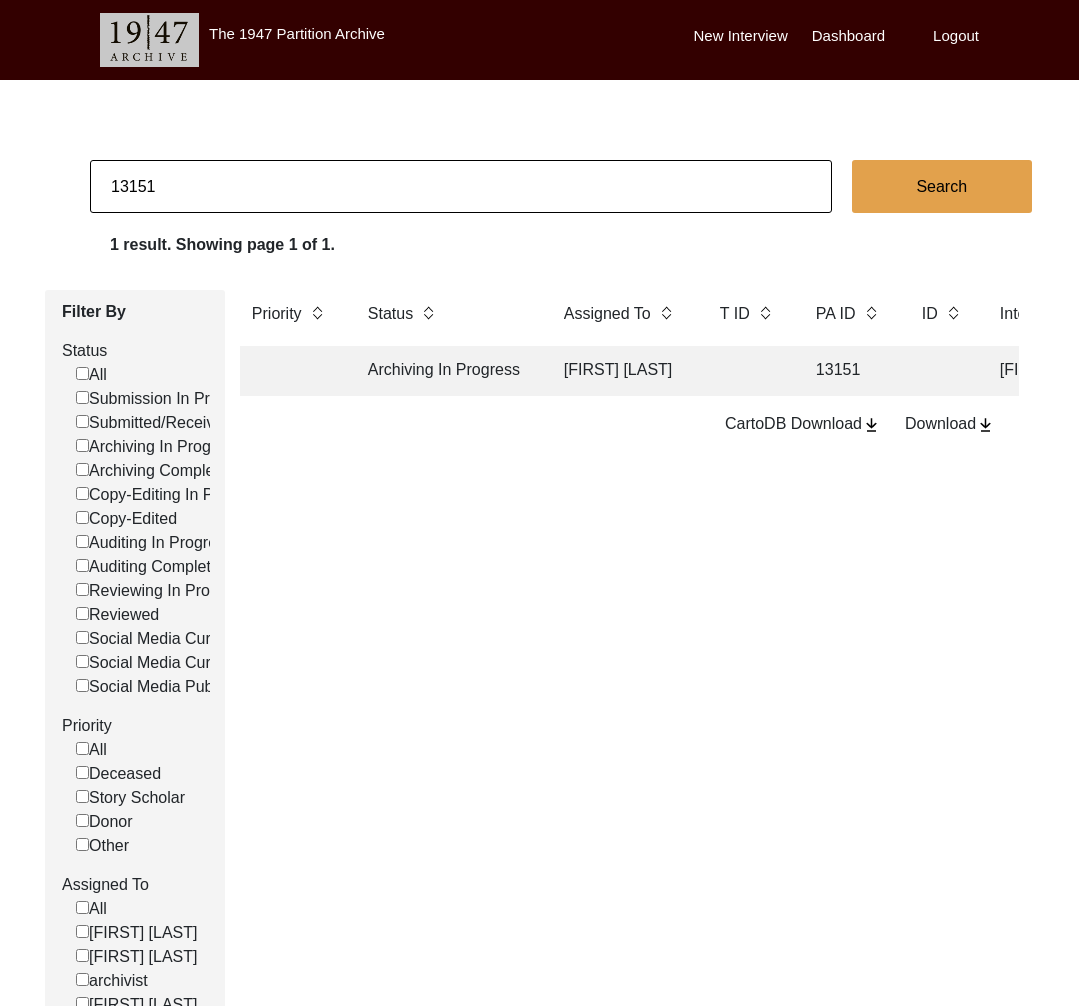 click on "Archiving In Progress" 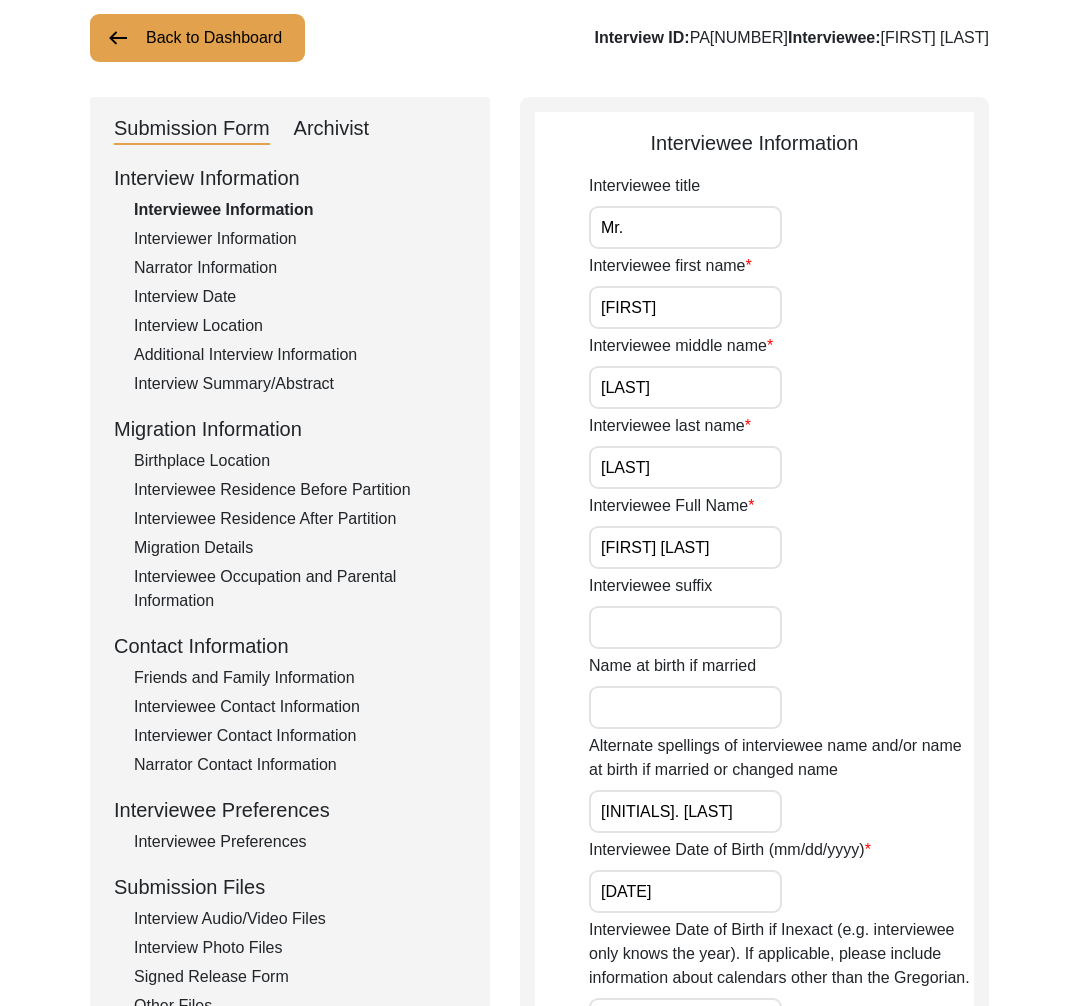 scroll, scrollTop: 127, scrollLeft: 0, axis: vertical 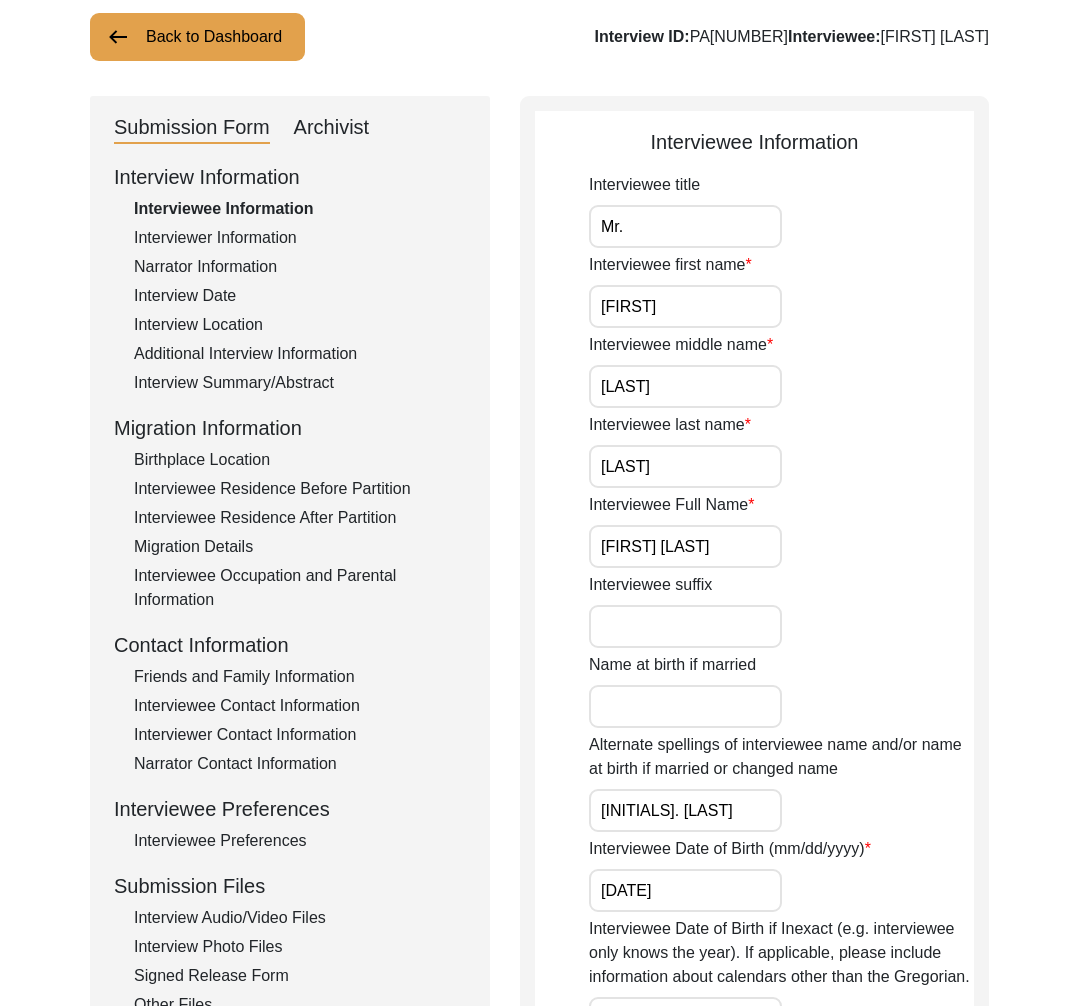 click on "Archivist" 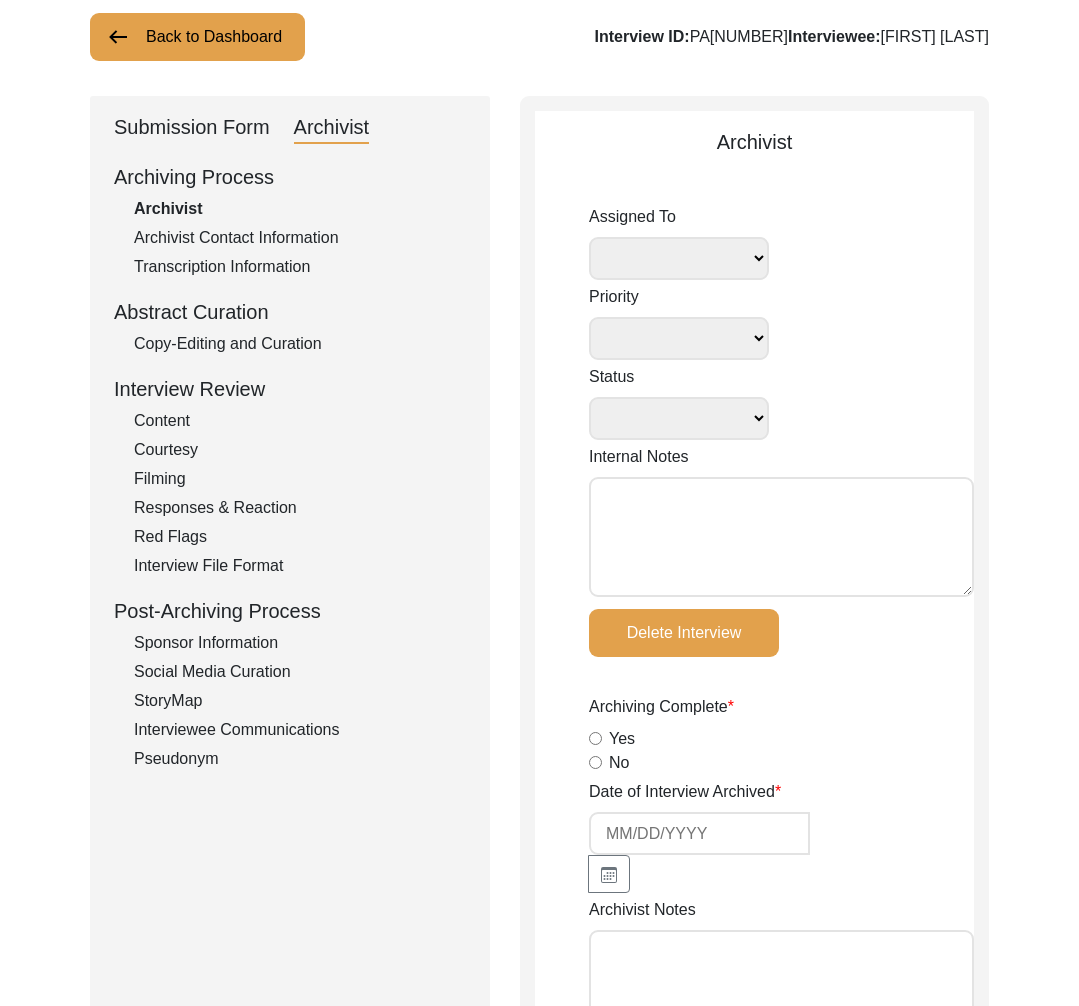 type 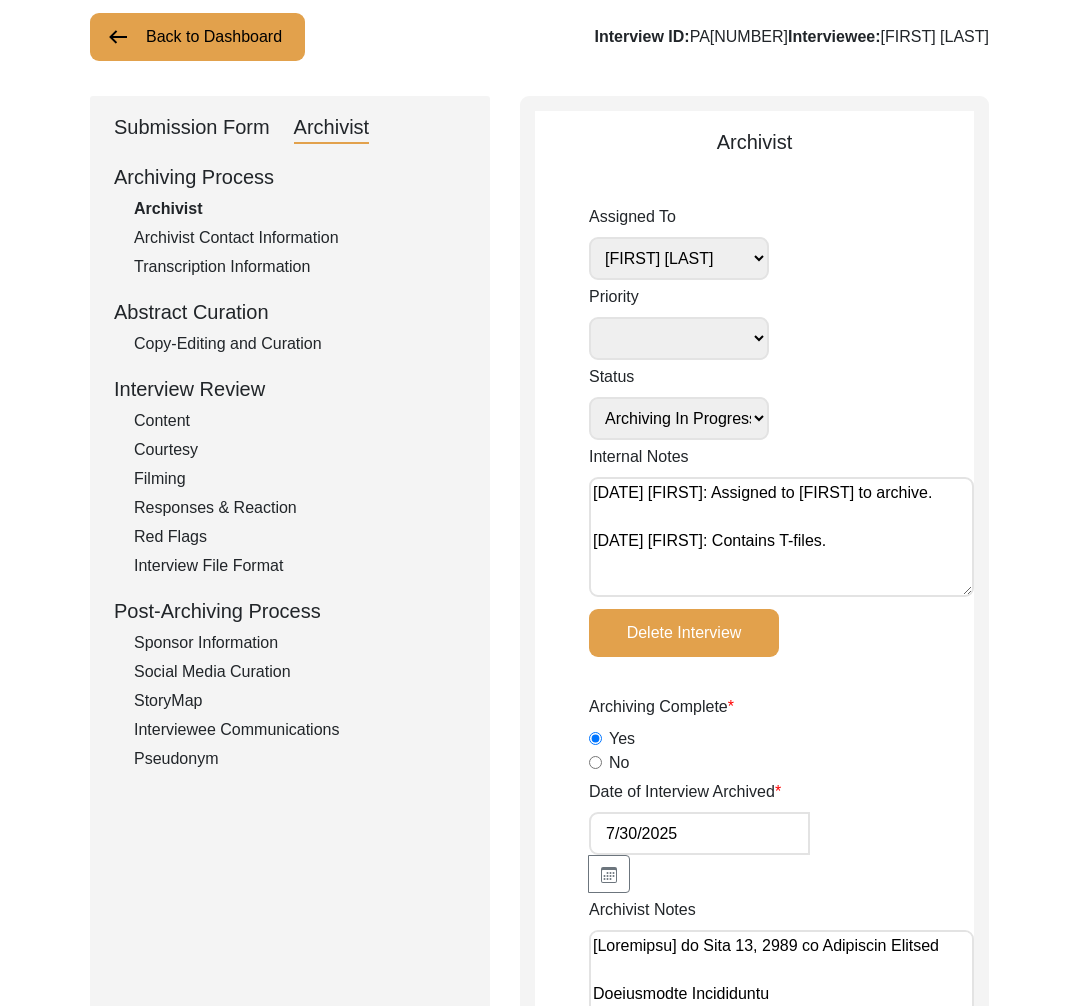 click on "Submission Form" 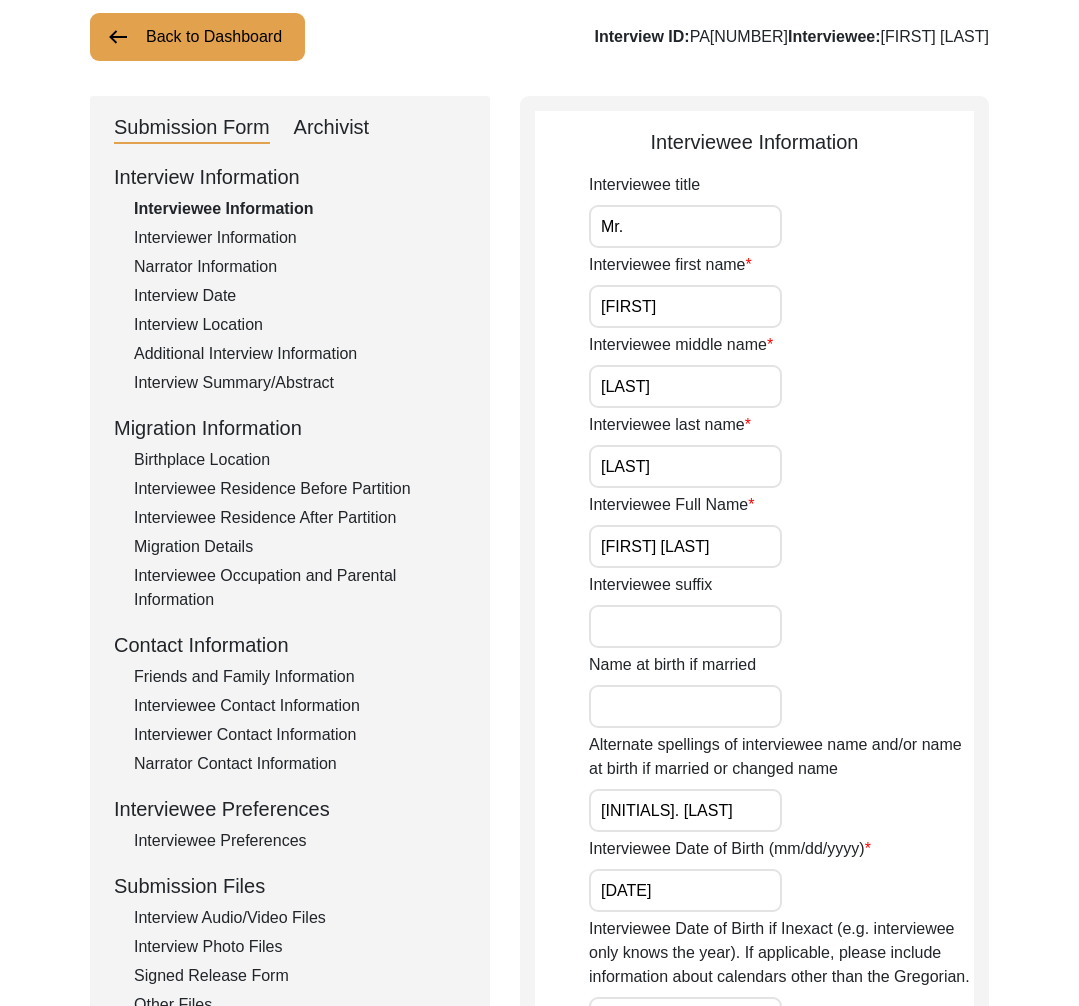 scroll, scrollTop: 451, scrollLeft: 0, axis: vertical 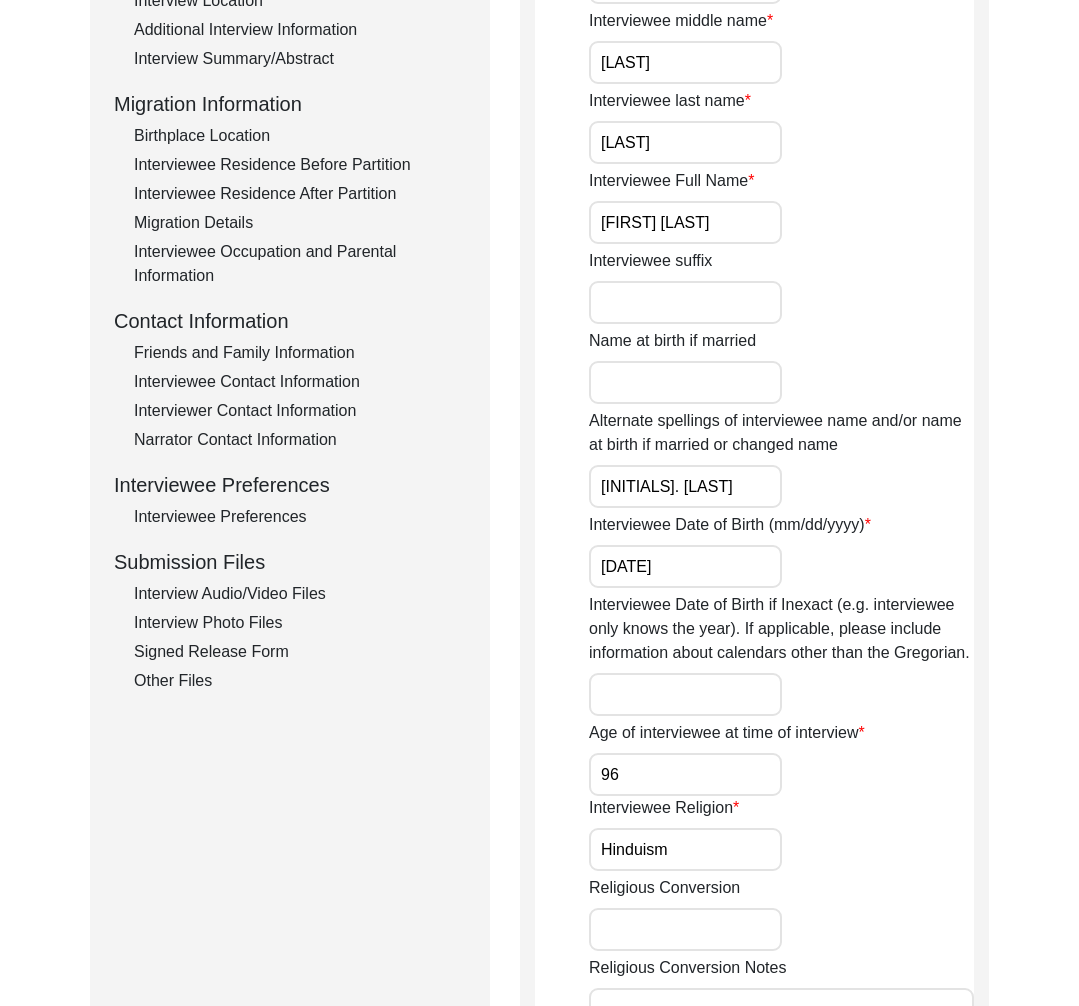 click on "Interview Audio/Video Files" 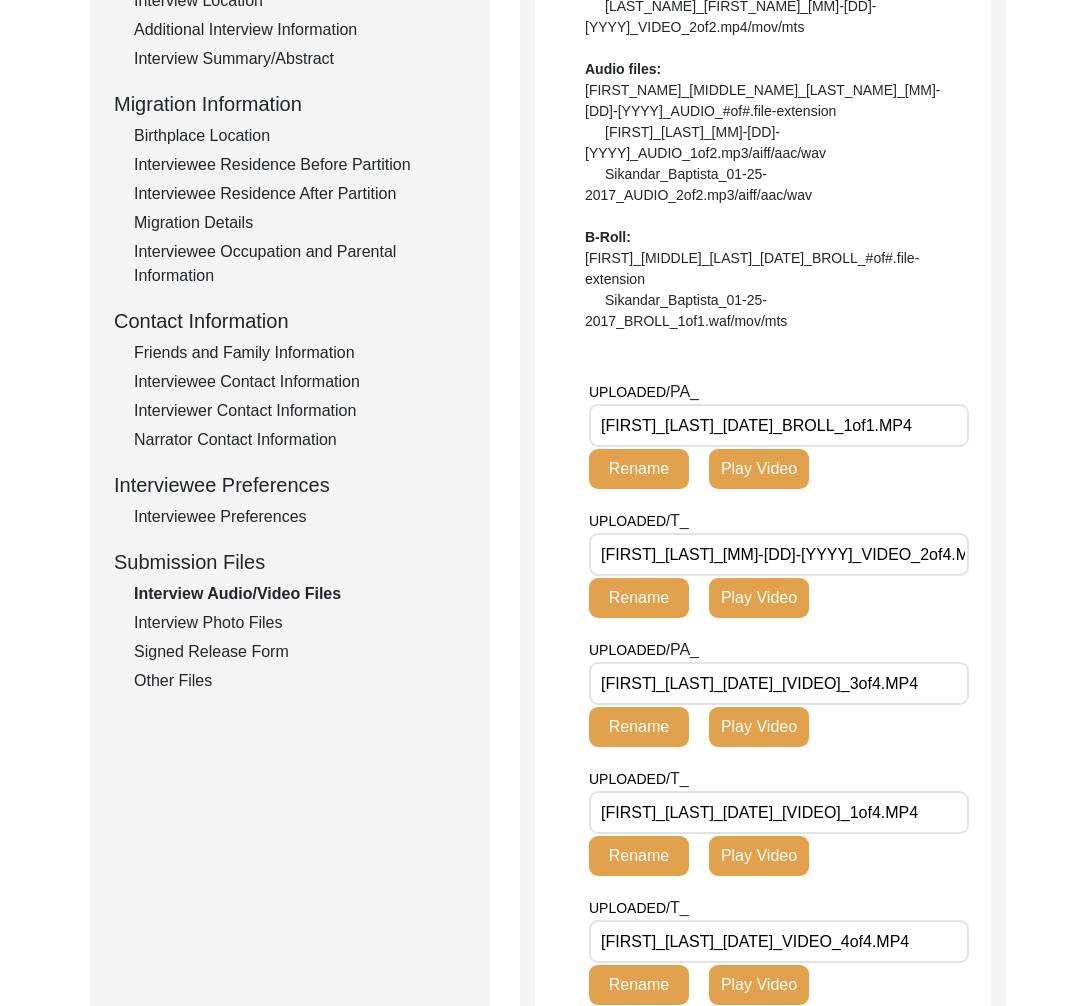 scroll, scrollTop: 0, scrollLeft: 0, axis: both 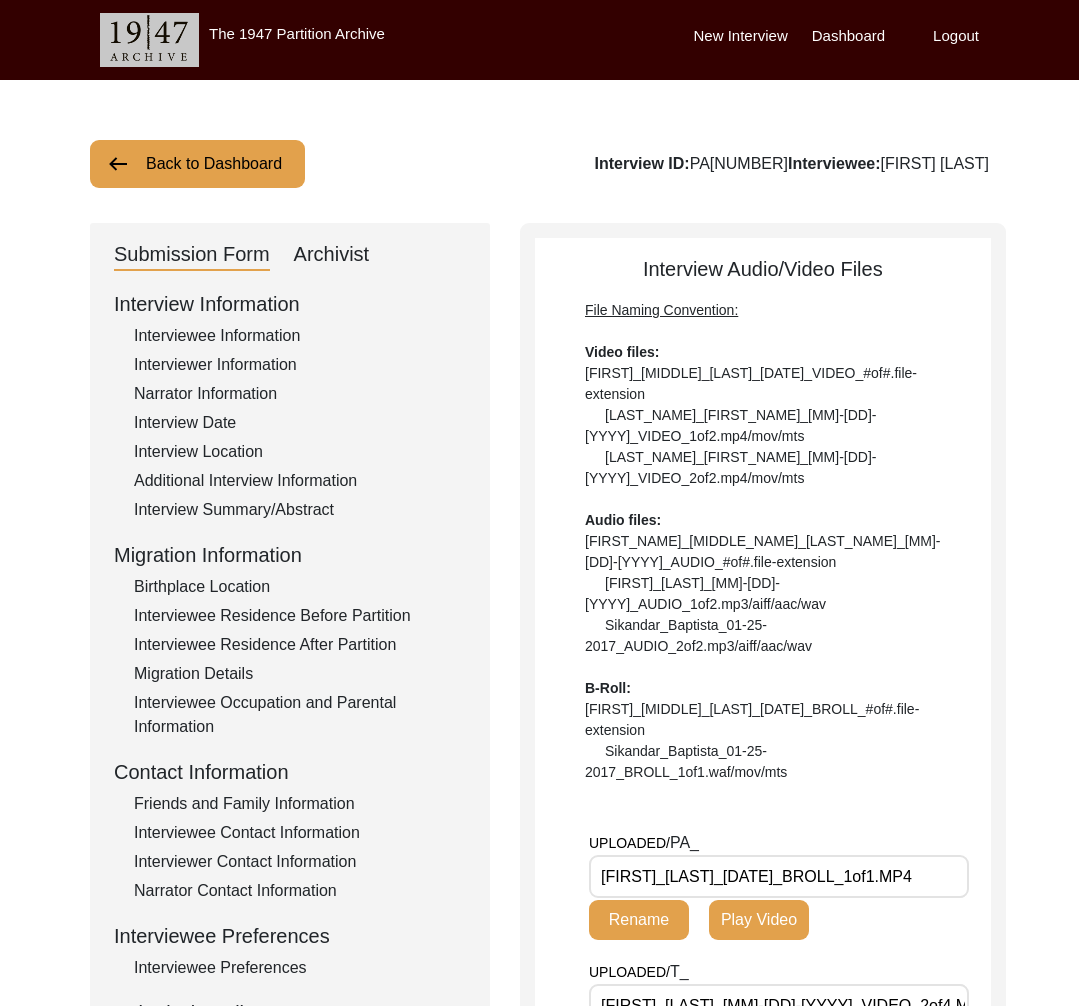 click on "Back to Dashboard" 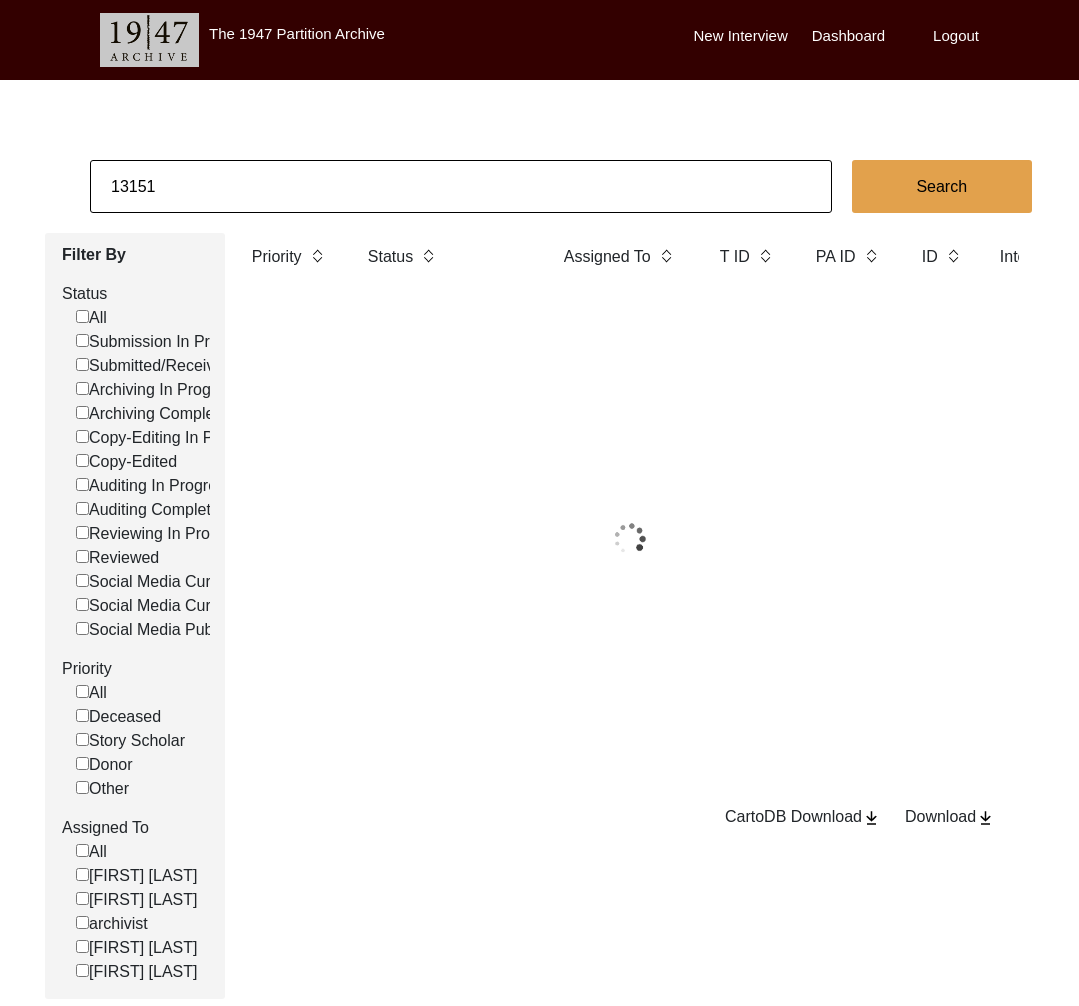 click on "13151" 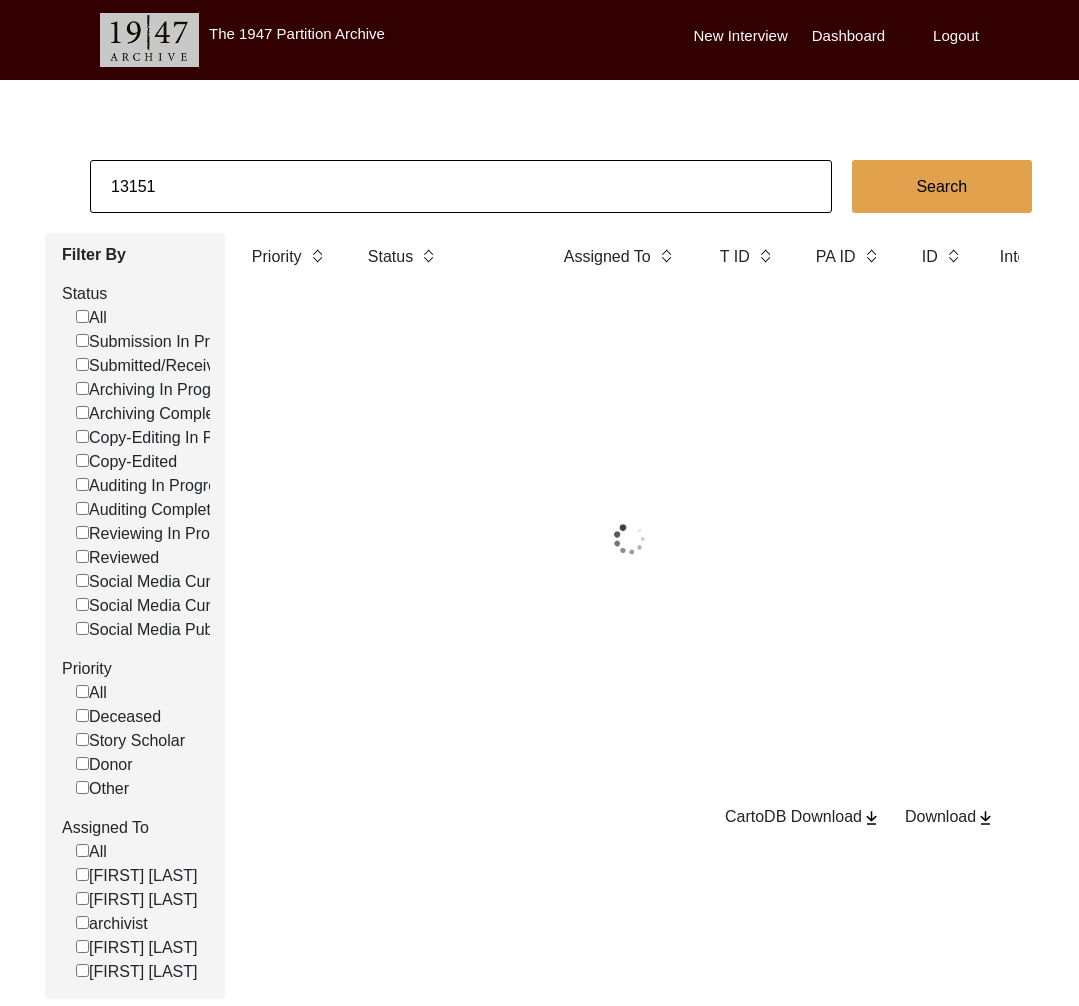 click on "13151" 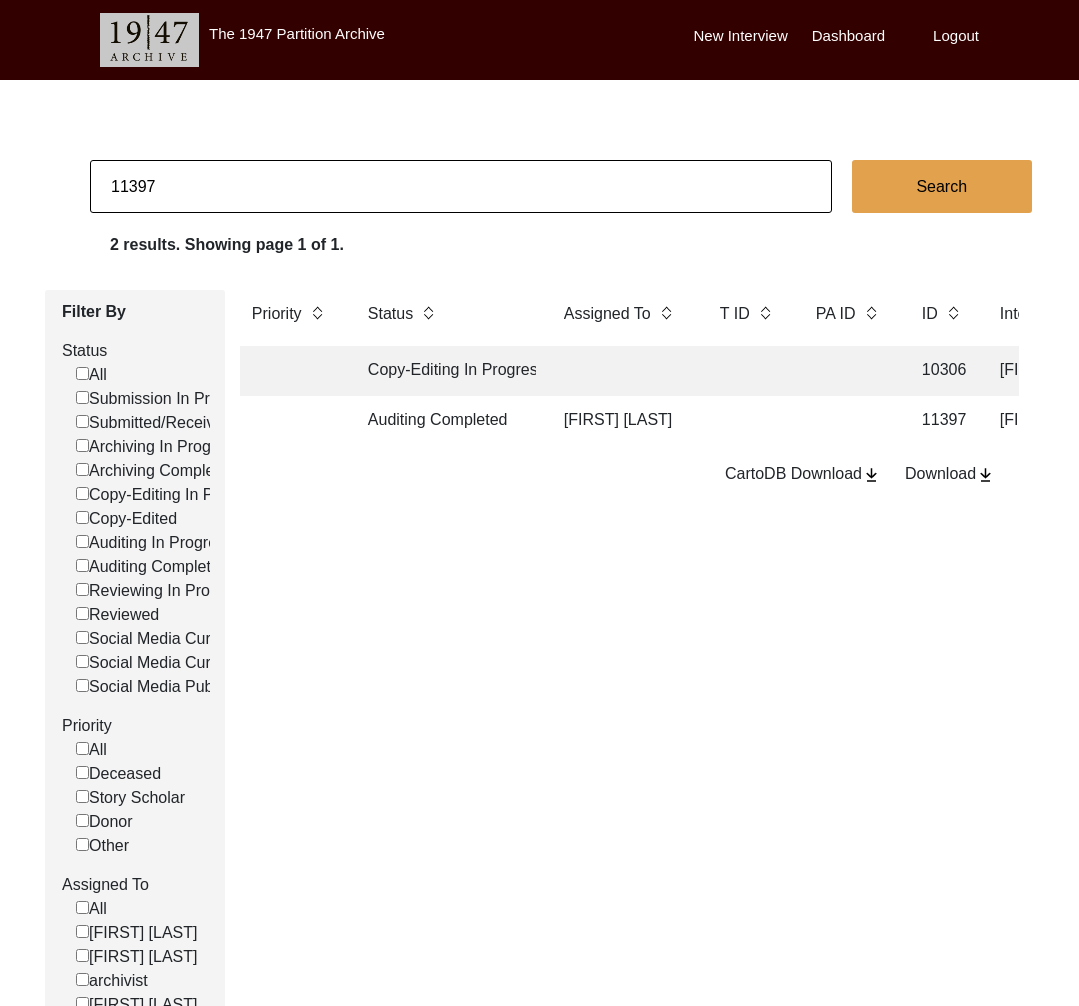 click on "Auditing Completed" 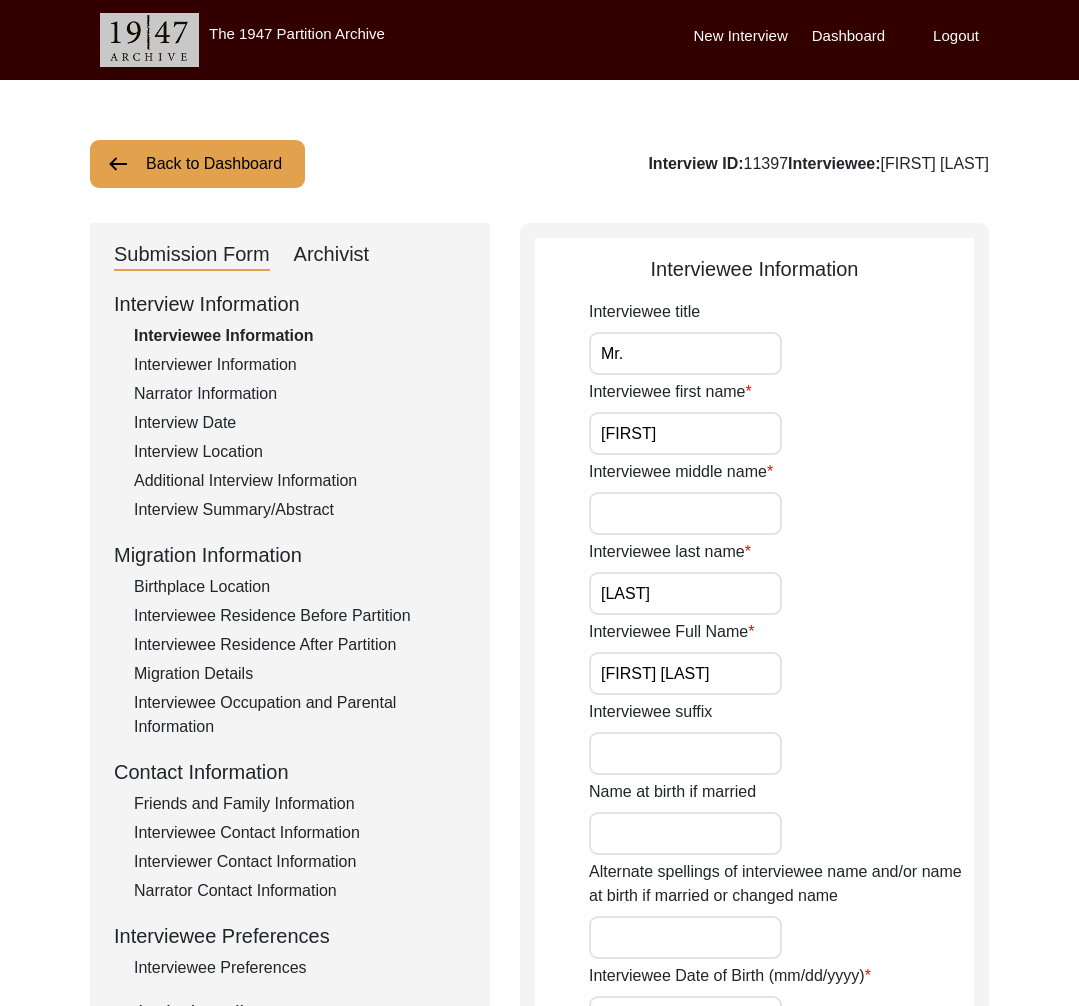 click on "Archivist" 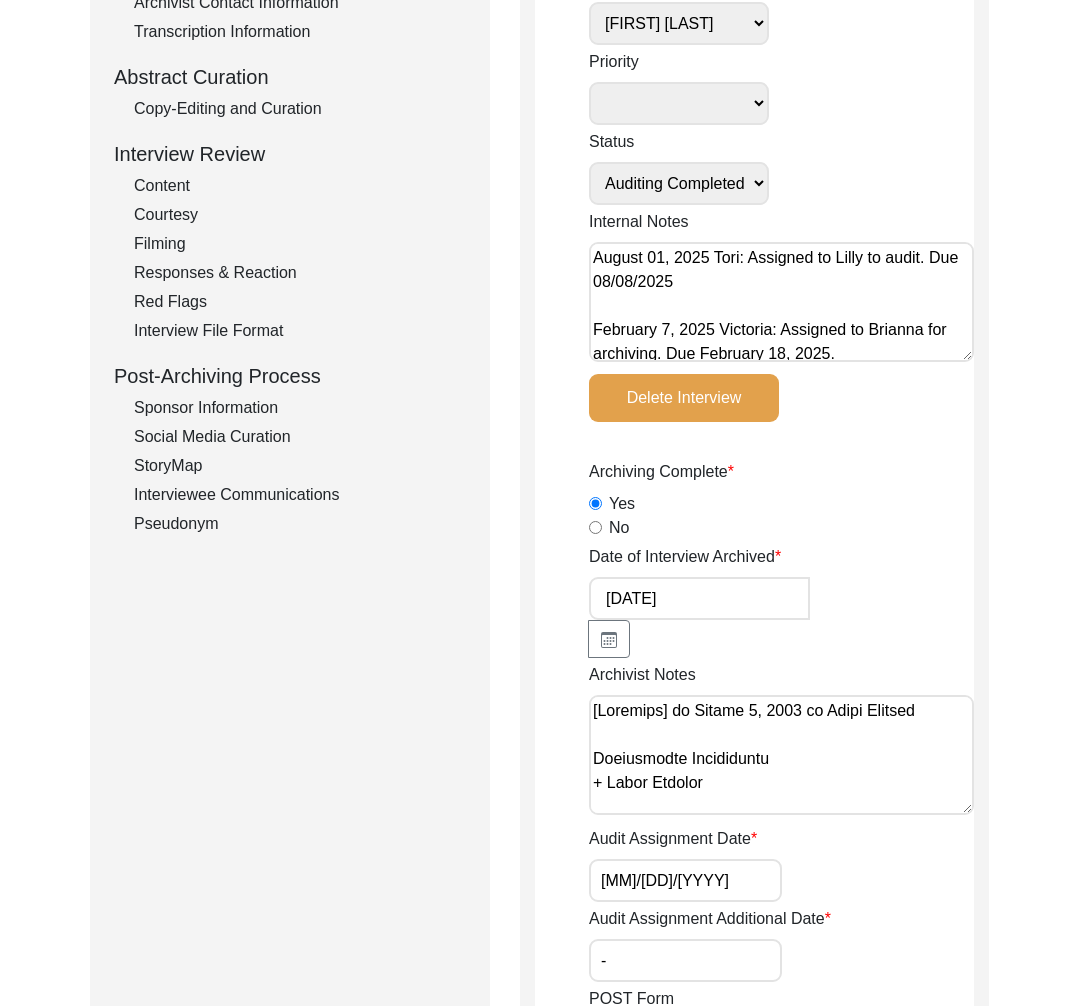 scroll, scrollTop: 407, scrollLeft: 0, axis: vertical 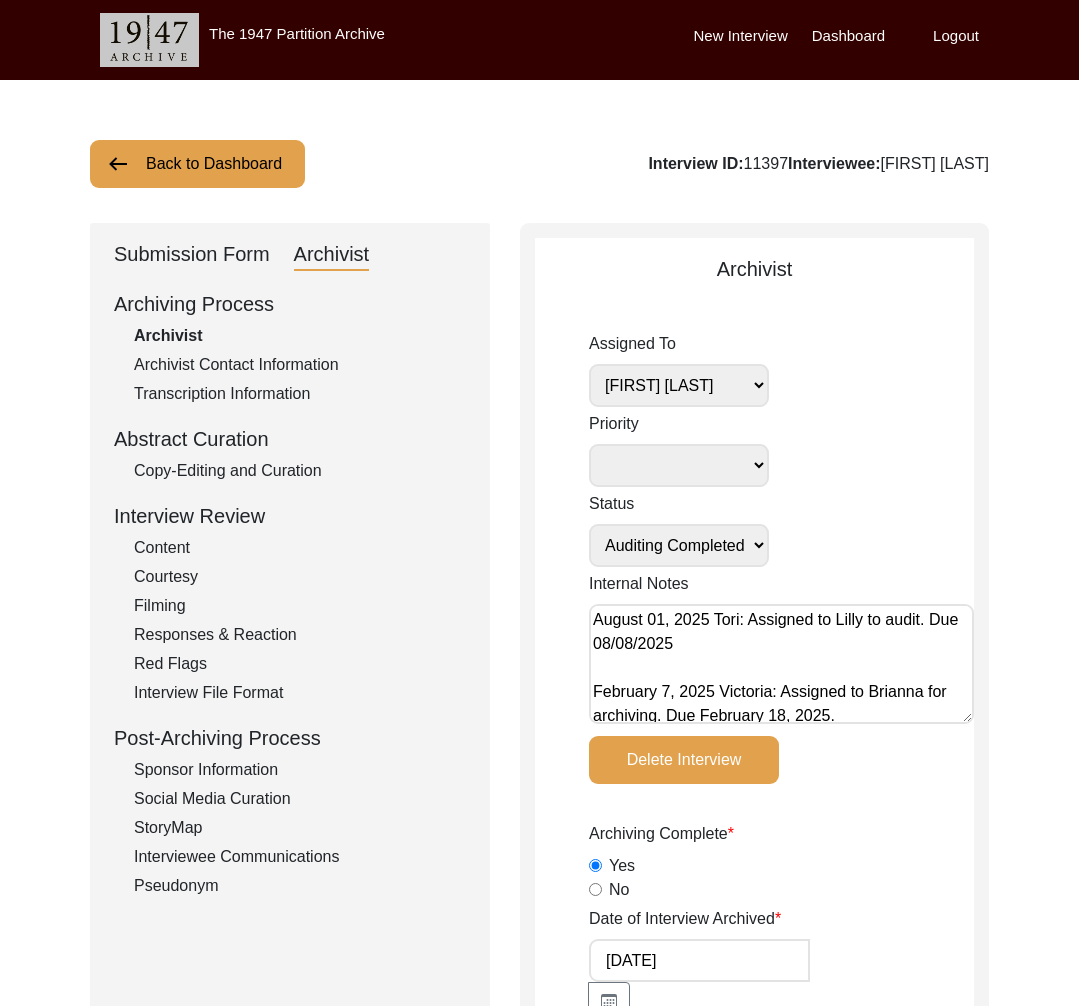 click on "Copy-Editing and Curation" 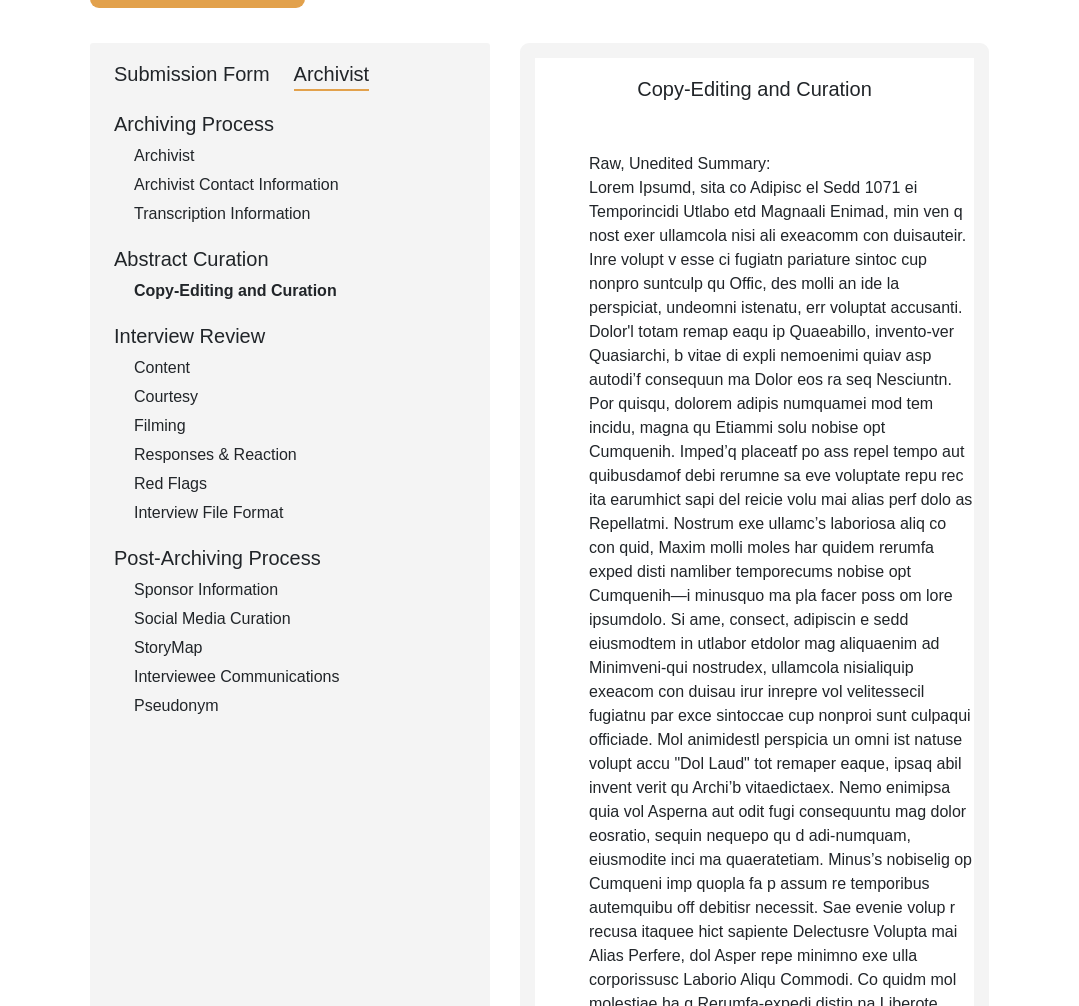 scroll, scrollTop: 0, scrollLeft: 0, axis: both 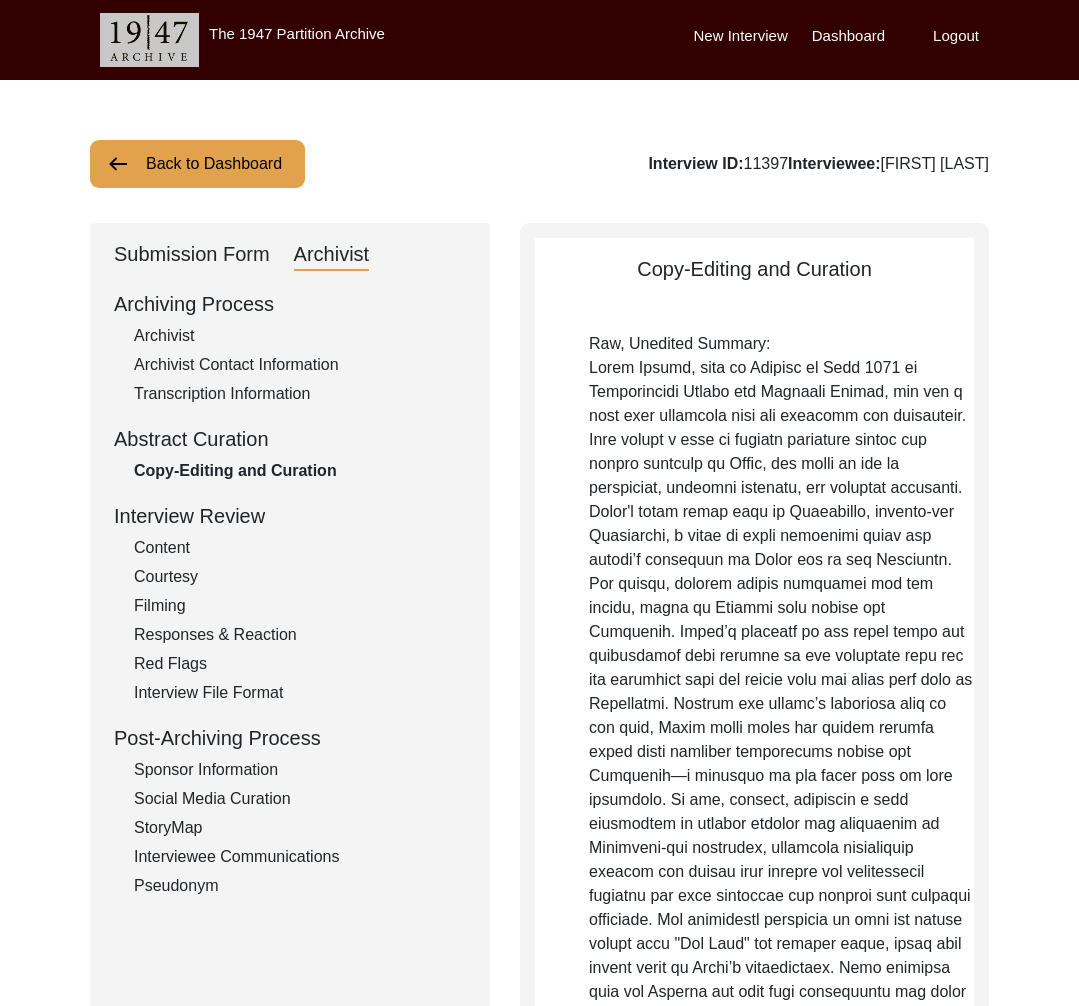 click on "Back to Dashboard" 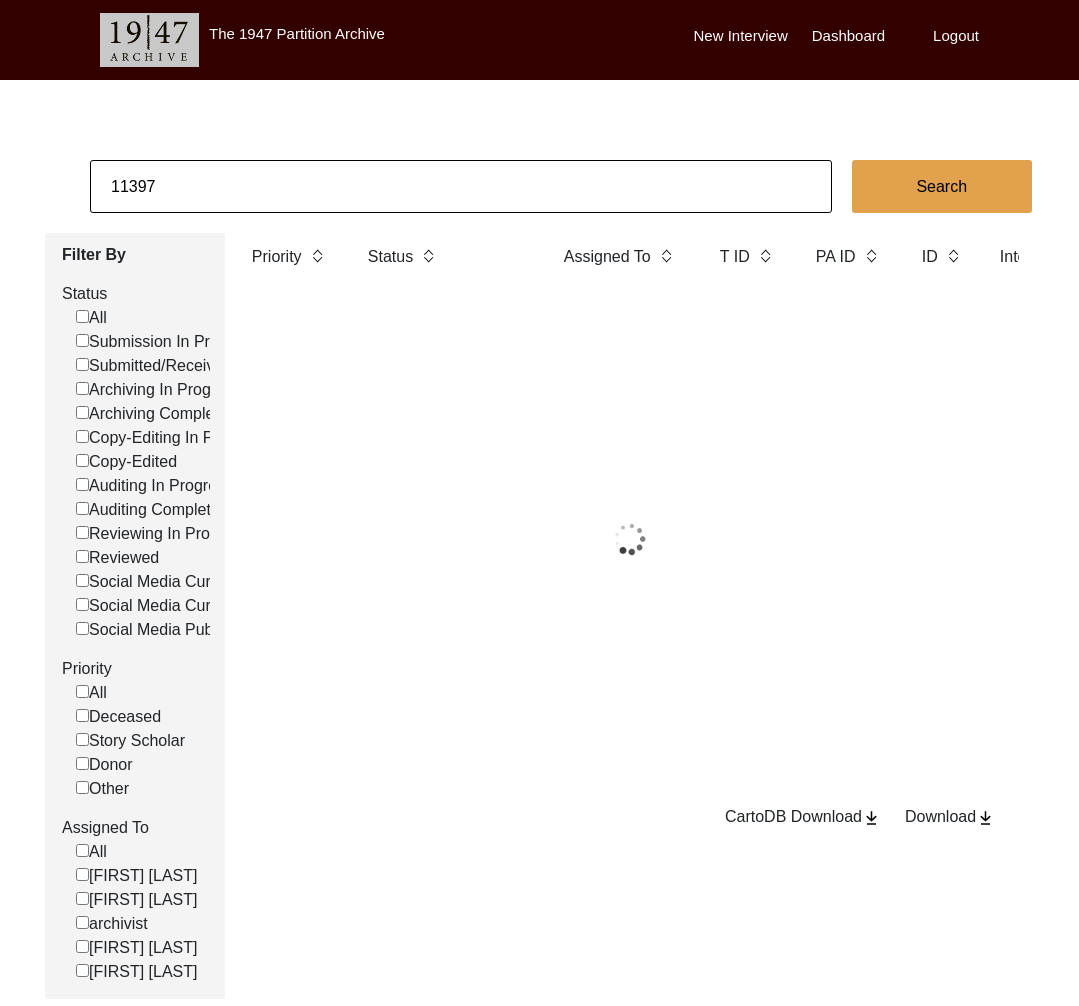 click on "11397" 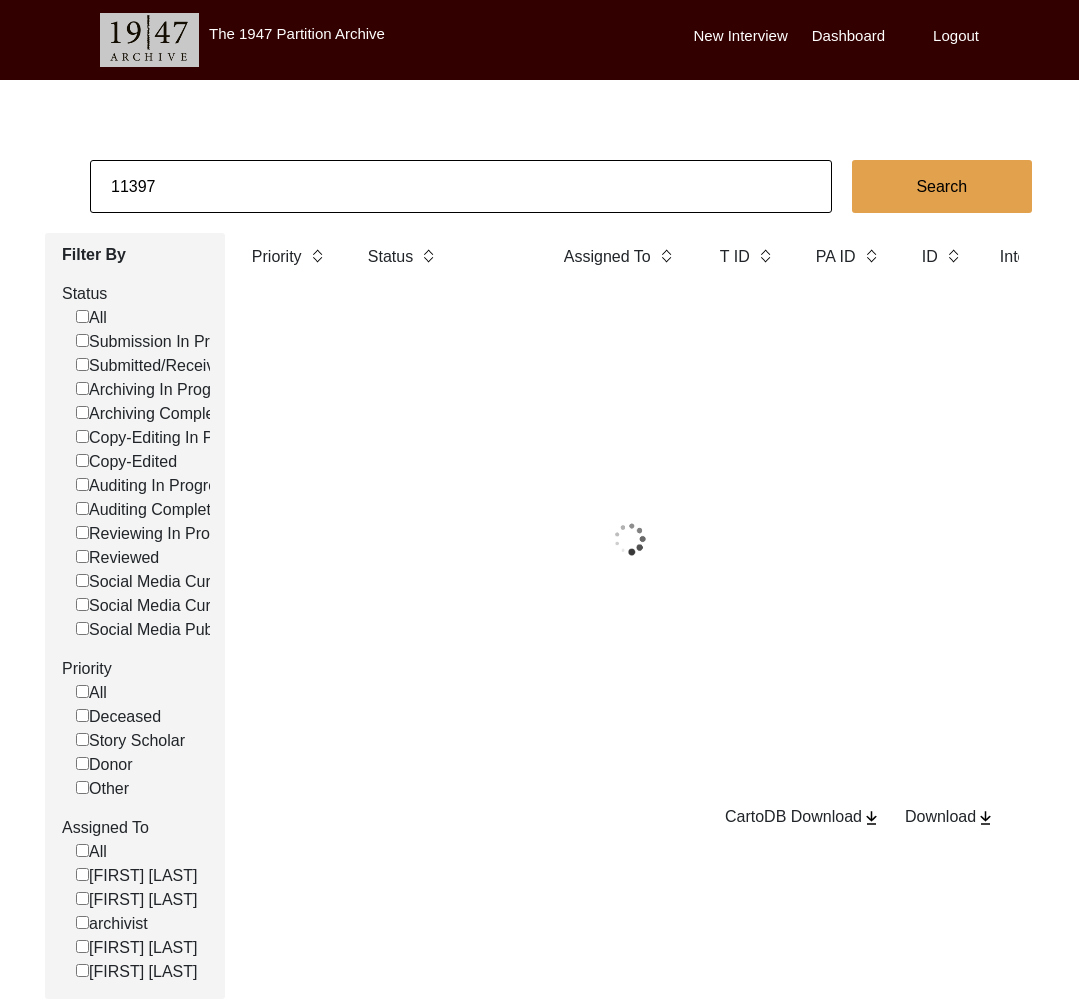 click on "11397" 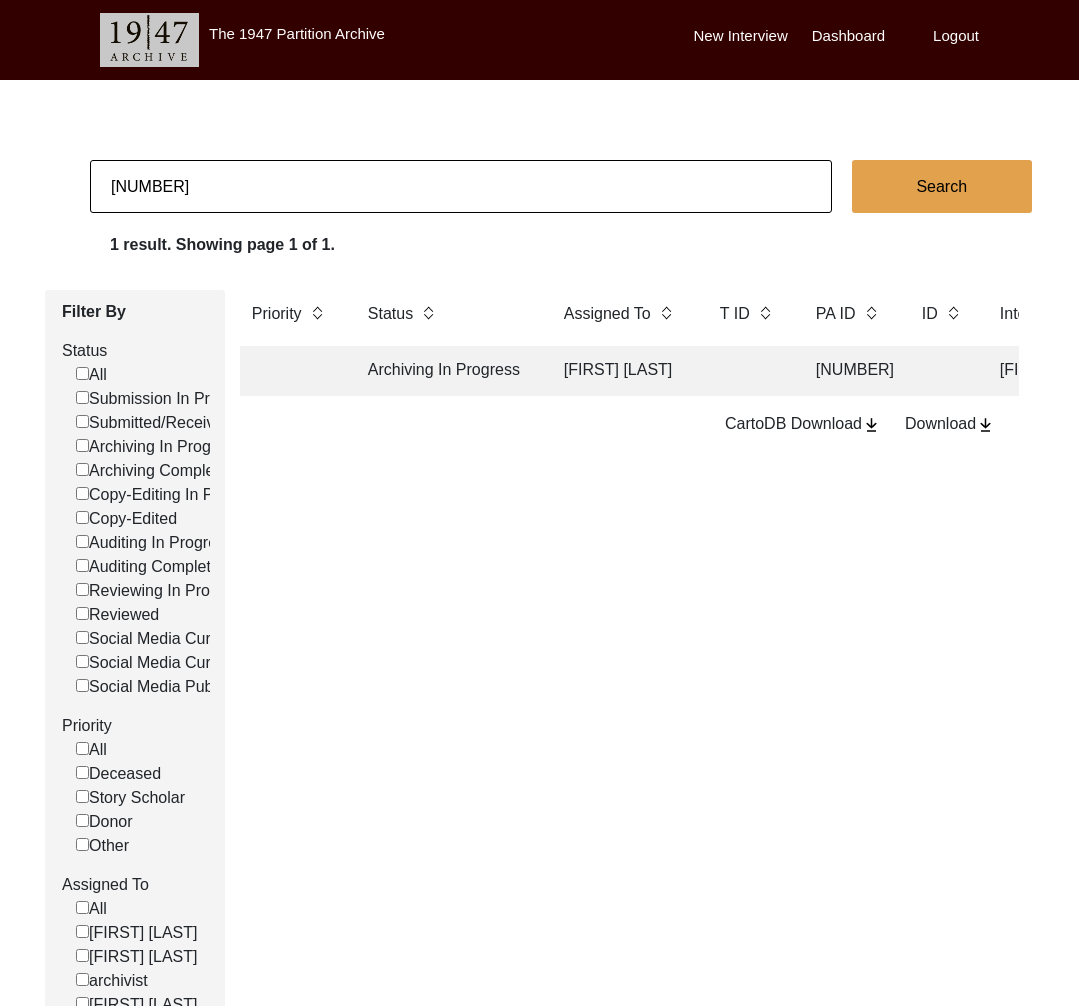 click on "Archiving In Progress" 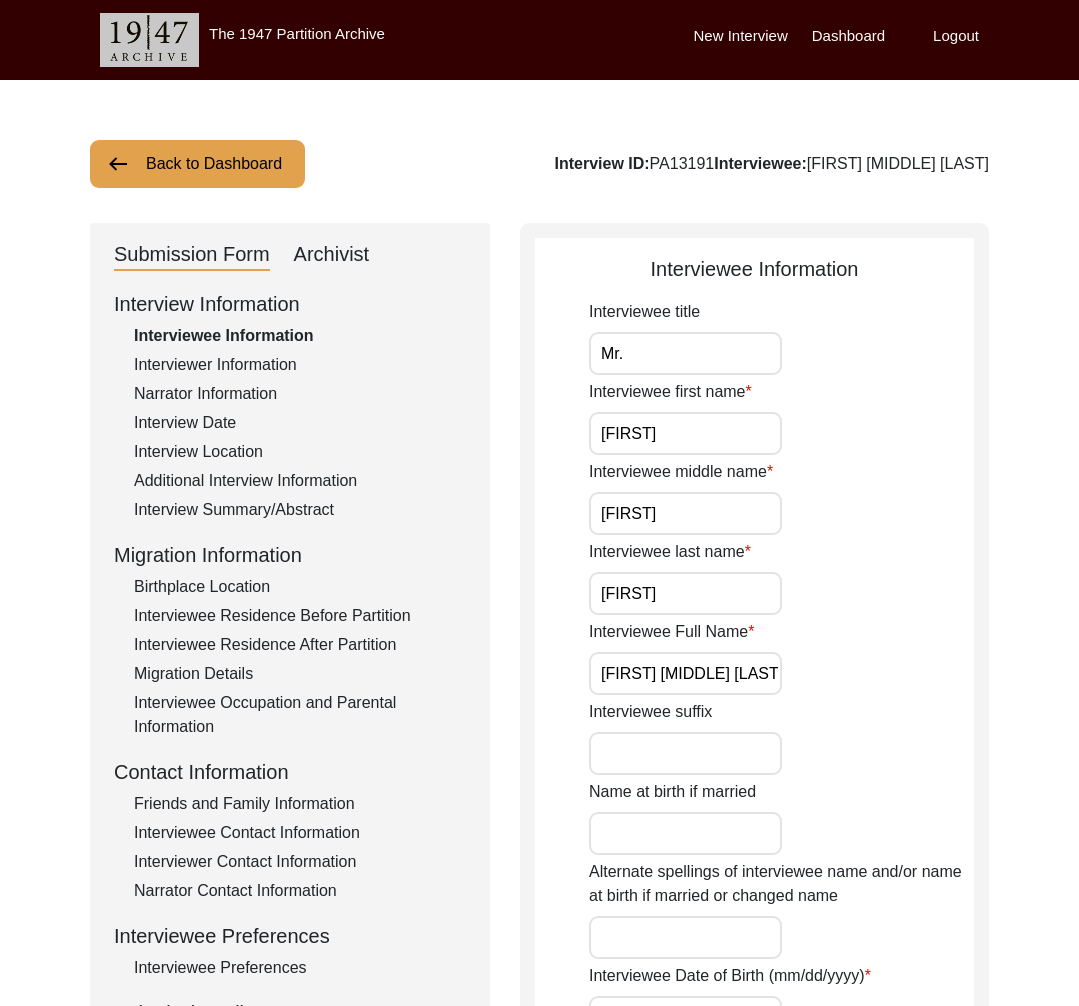 click on "Interviewer Information" 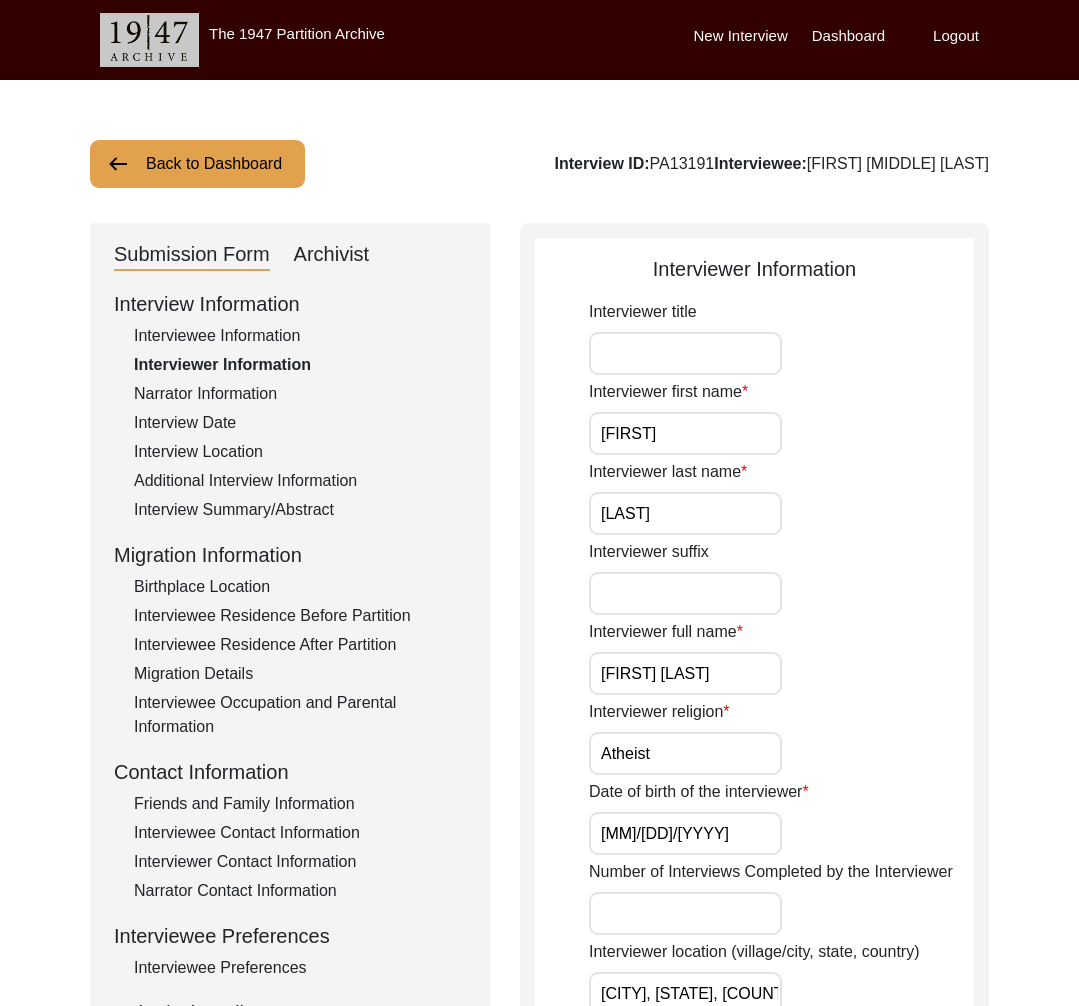 click on "Narrator Information" 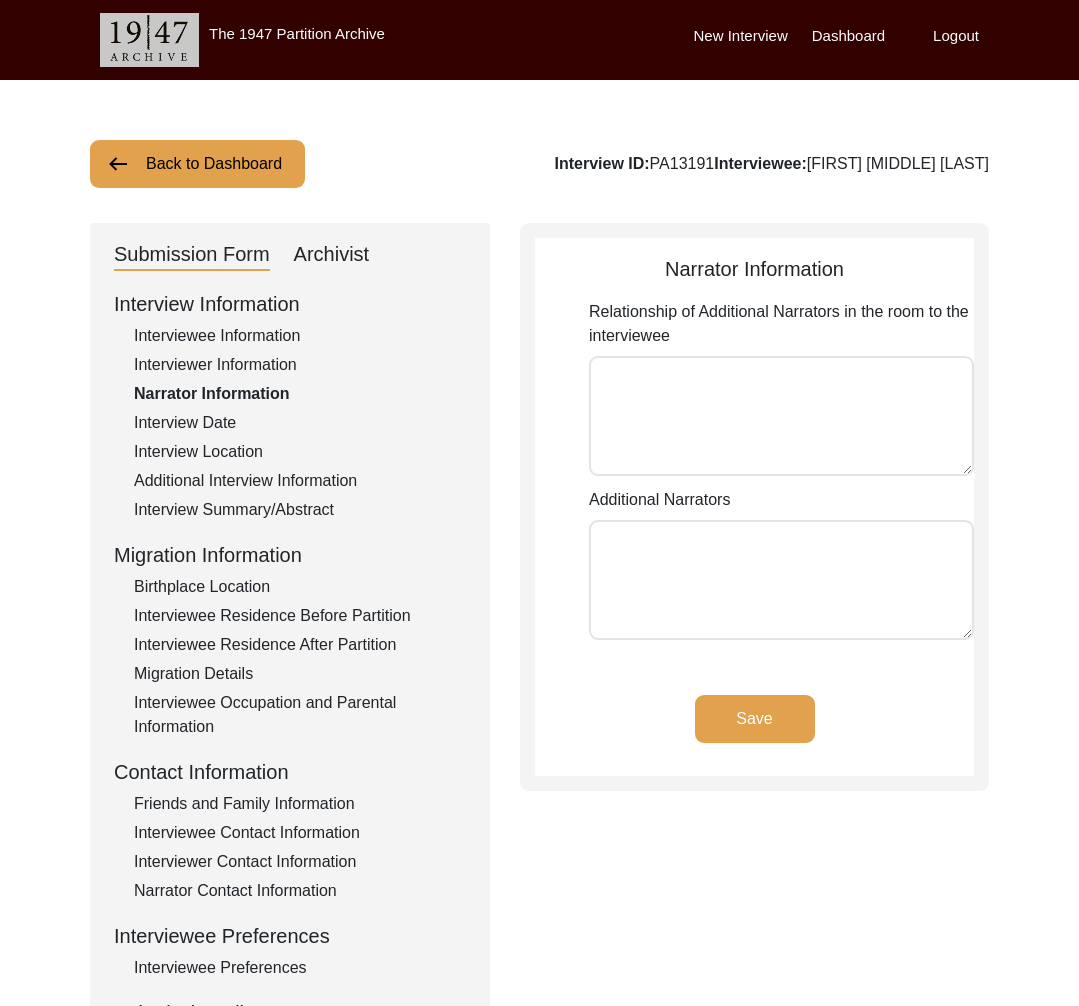 click on "Interviewee Residence Before Partition" 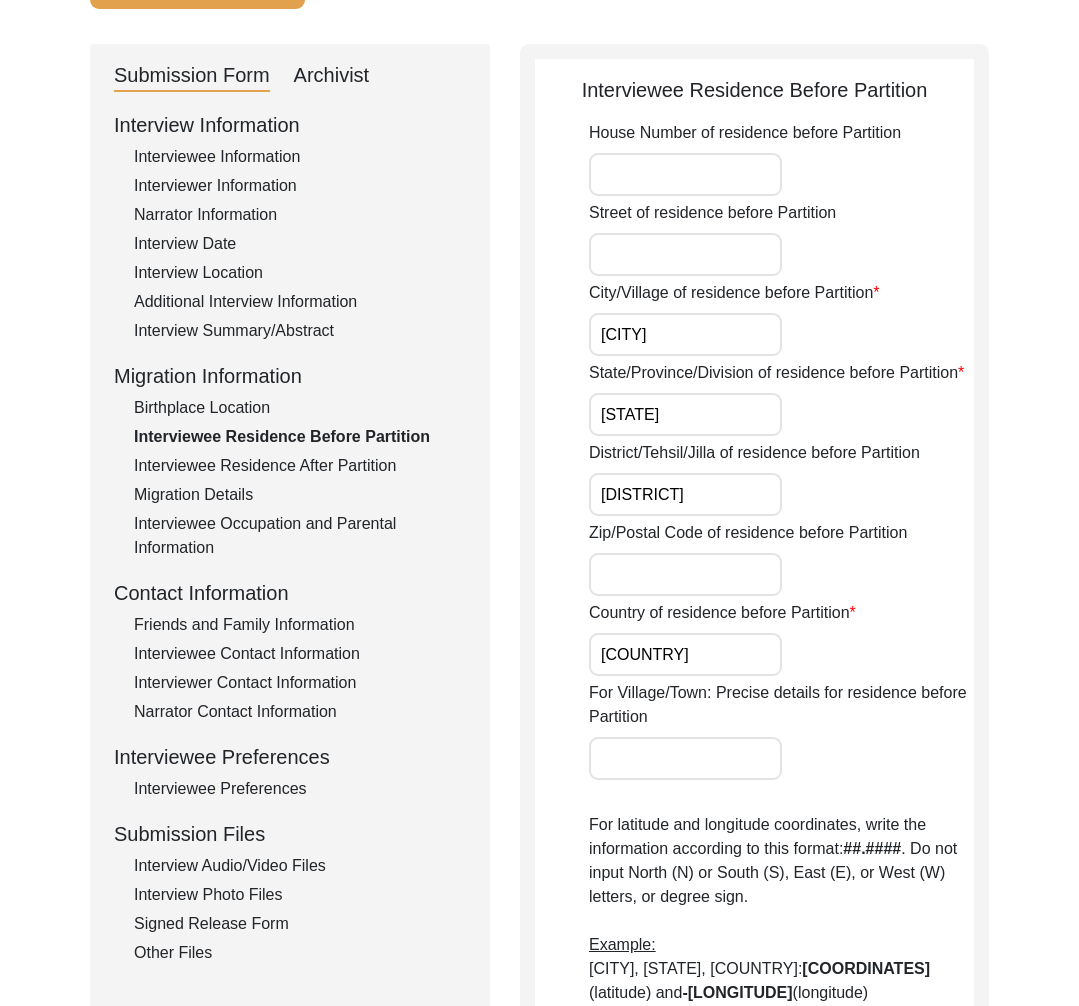 scroll, scrollTop: 258, scrollLeft: 0, axis: vertical 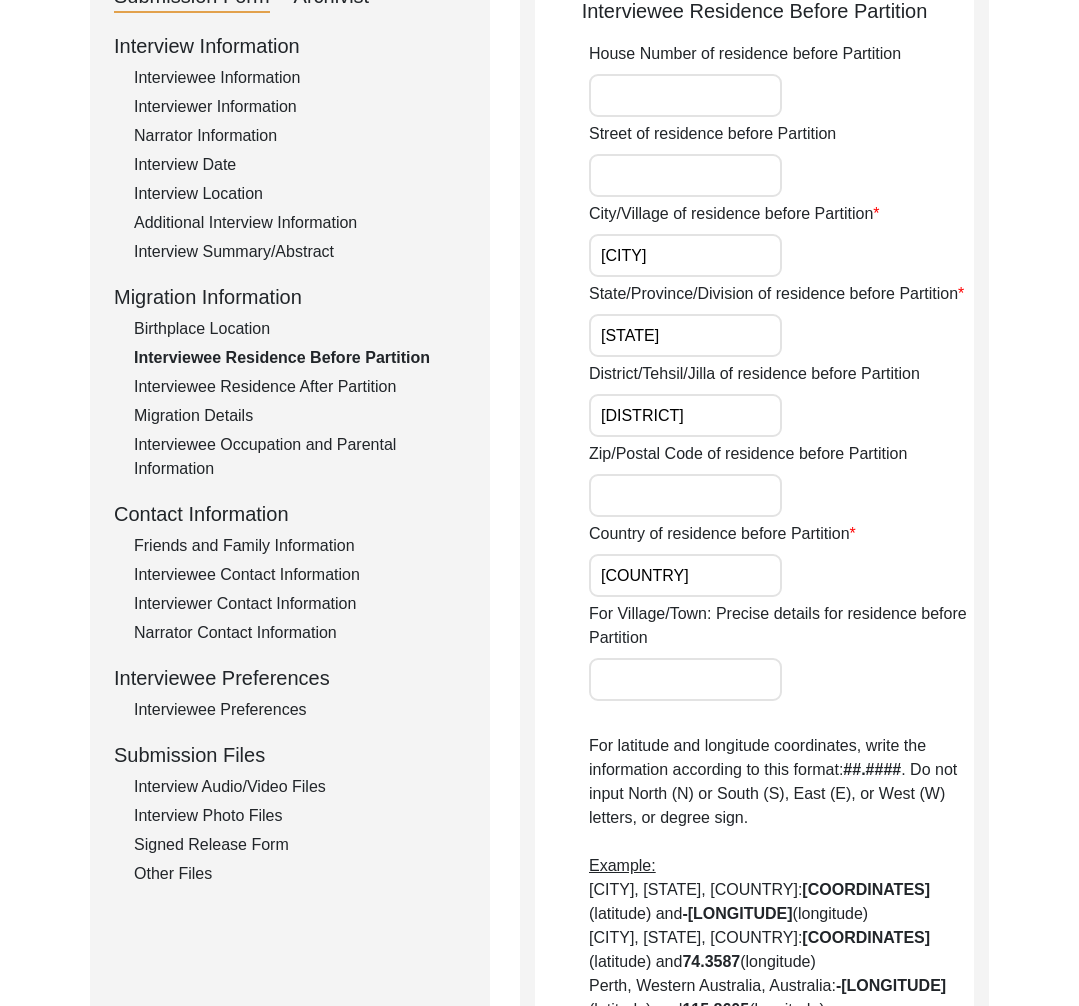 click on "Interview Information   Interviewee Information   Interviewer Information   Narrator Information   Interview Date   Interview Location   Additional Interview Information   Interview Summary/Abstract   Migration Information   Birthplace Location   Interviewee Residence Before Partition   Interviewee Residence After Partition   Migration Details   Interviewee Occupation and Parental Information   Contact Information   Friends and Family Information   Interviewee Contact Information   Interviewer Contact Information   Narrator Contact Information   Interviewee Preferences   Interviewee Preferences   Submission Files   Interview Audio/Video Files   Interview Photo Files   Signed Release Form   Other Files" 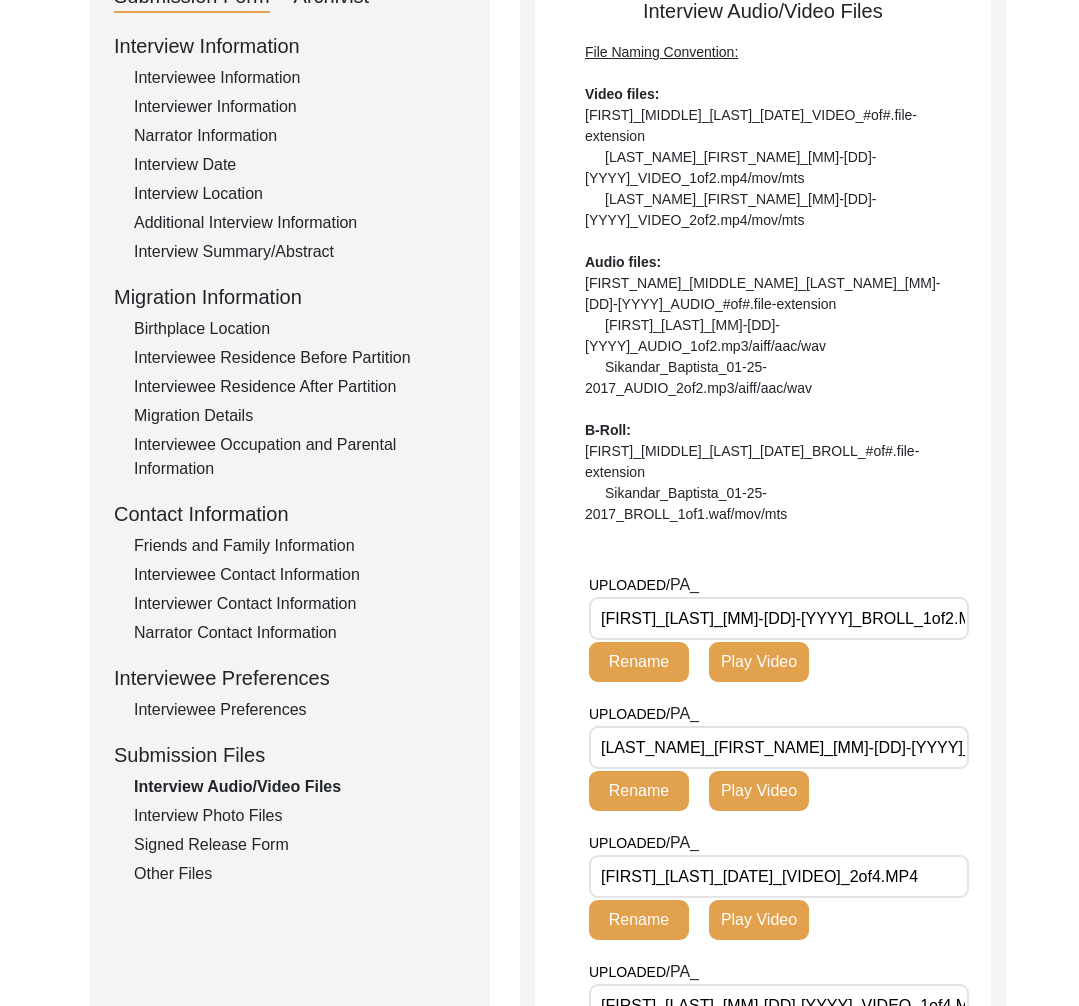 scroll, scrollTop: 0, scrollLeft: 50, axis: horizontal 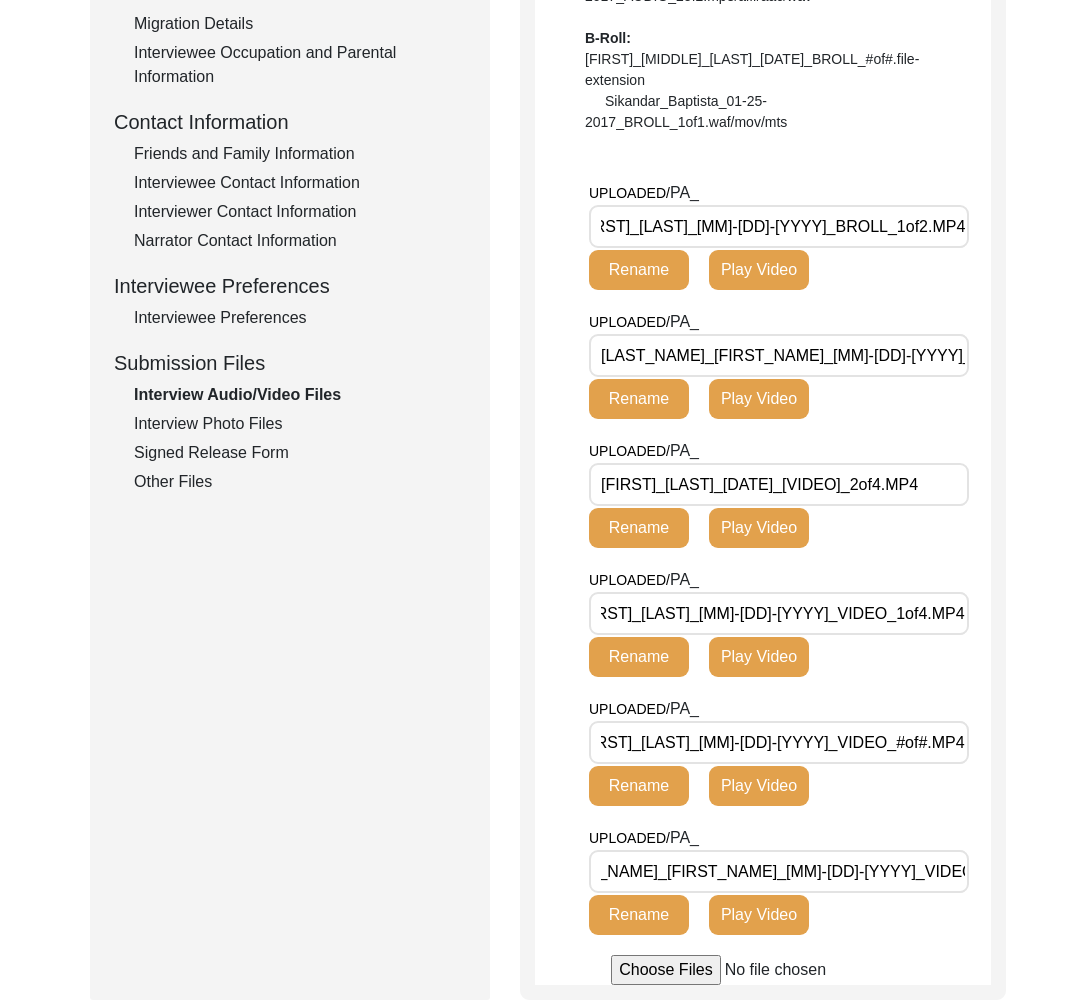 click on "Interview Photo Files" 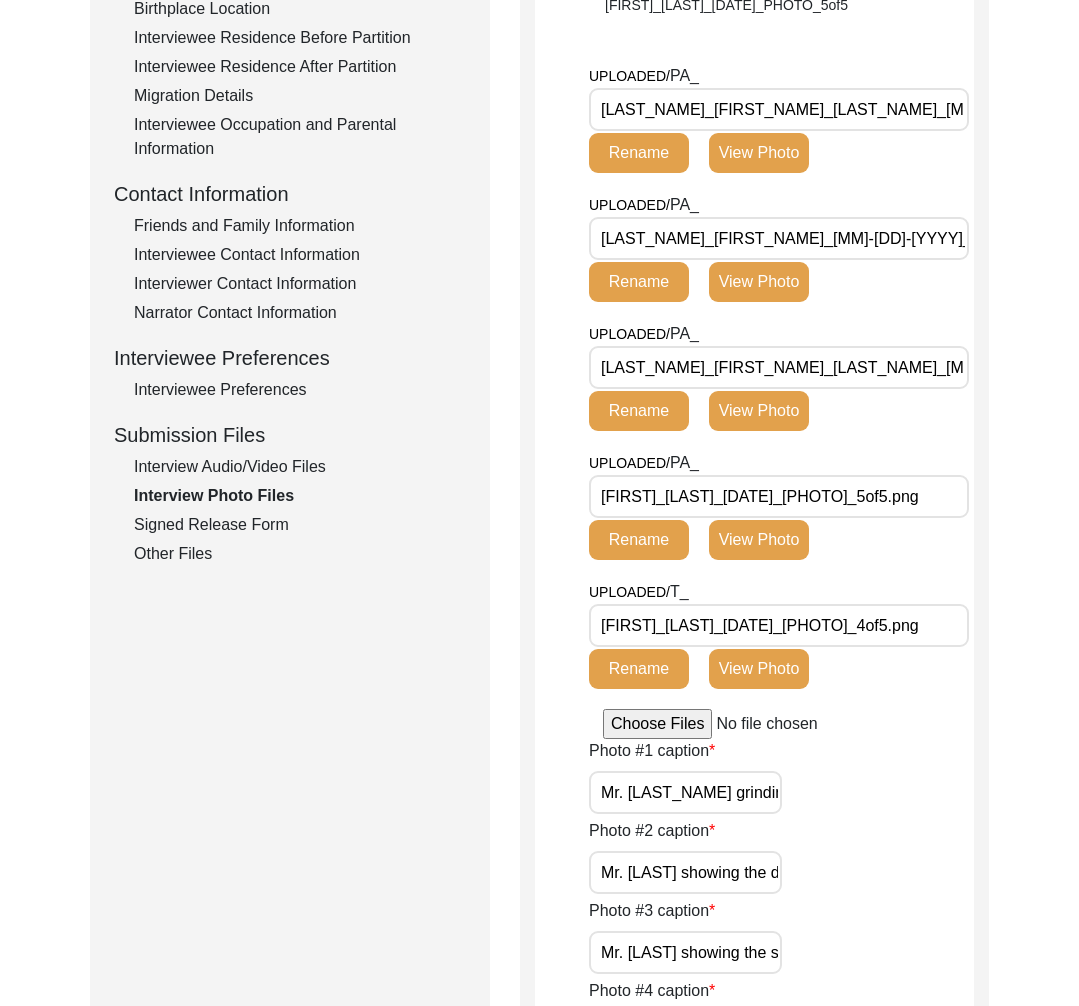 scroll, scrollTop: 506, scrollLeft: 0, axis: vertical 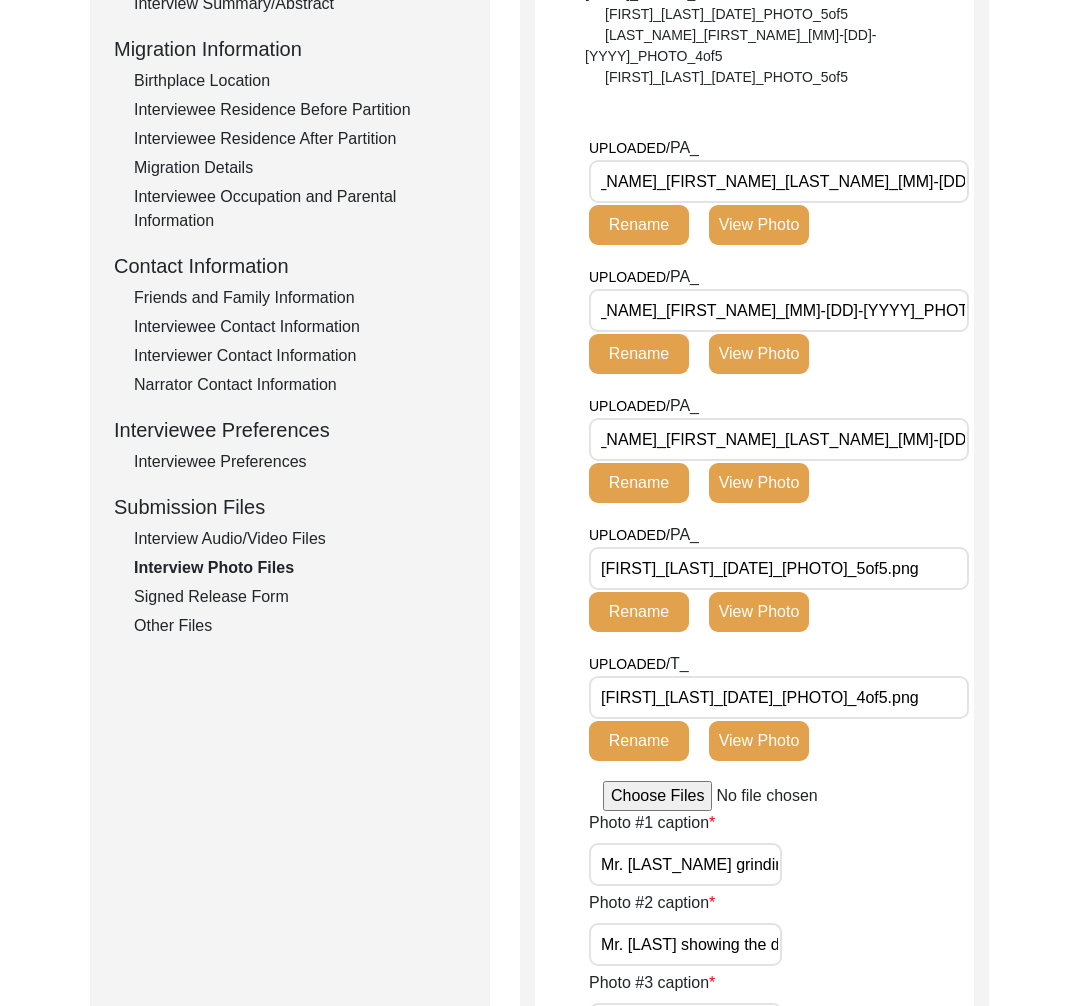 click on "Signed Release Form" 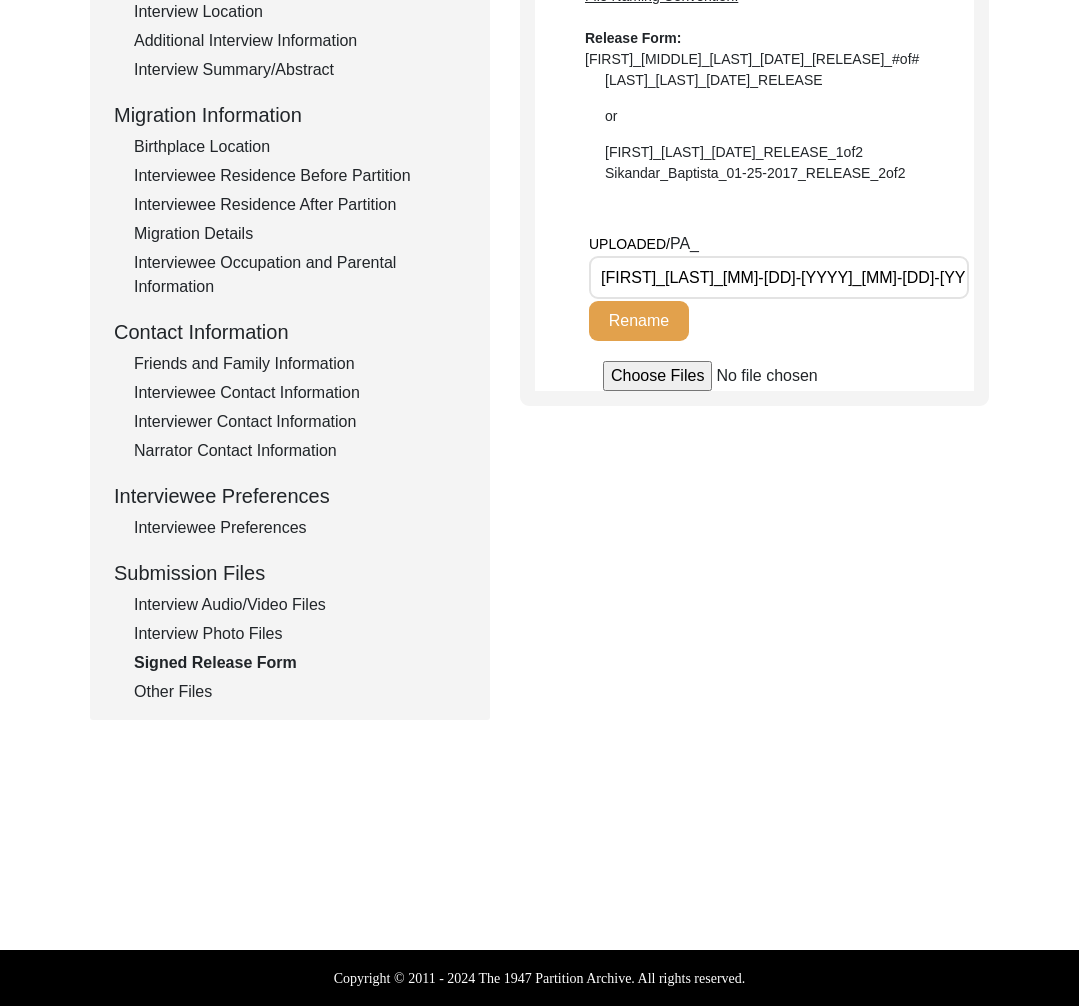 scroll, scrollTop: 0, scrollLeft: 110, axis: horizontal 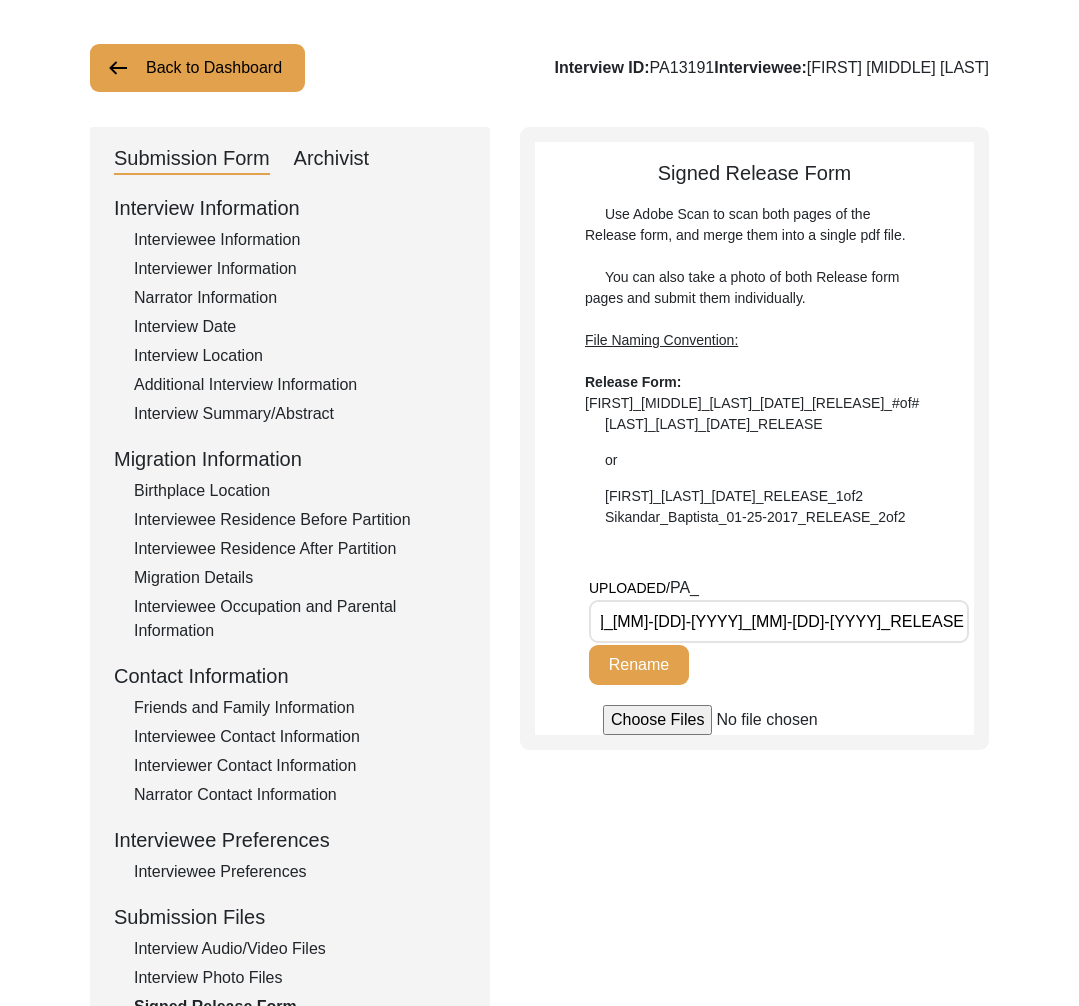 click on "Interview ID:  PA13191  Interviewee:  Mohmmed Abdul Sabeer" 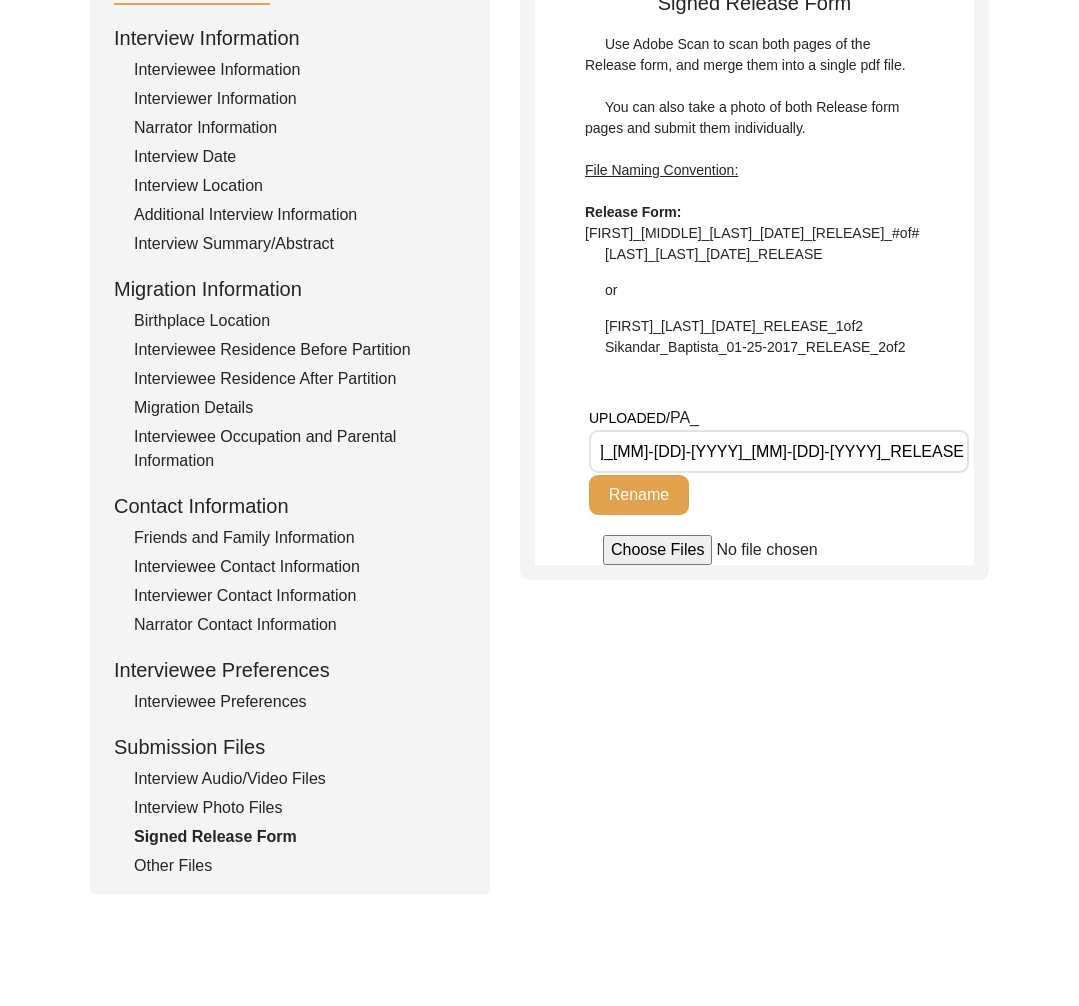 scroll, scrollTop: 362, scrollLeft: 0, axis: vertical 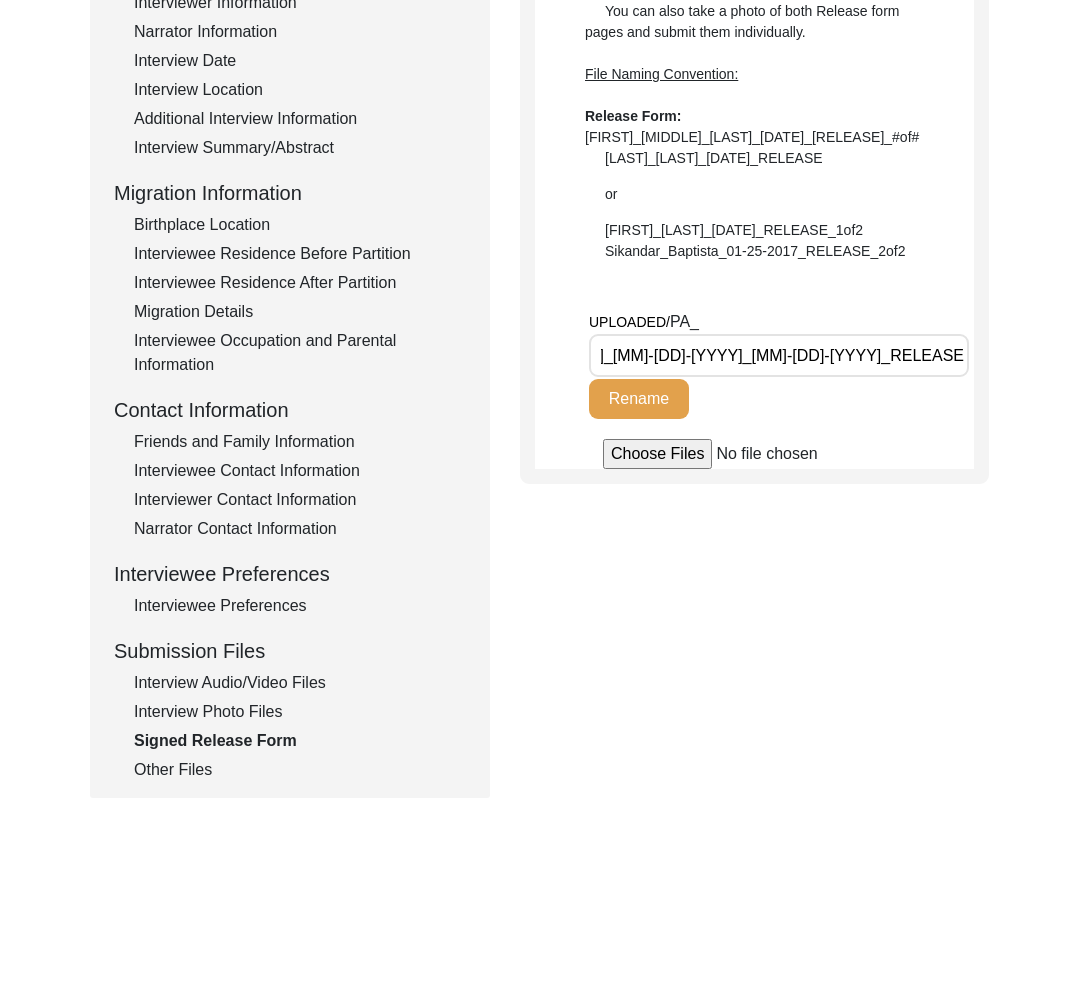 click on "Other Files" 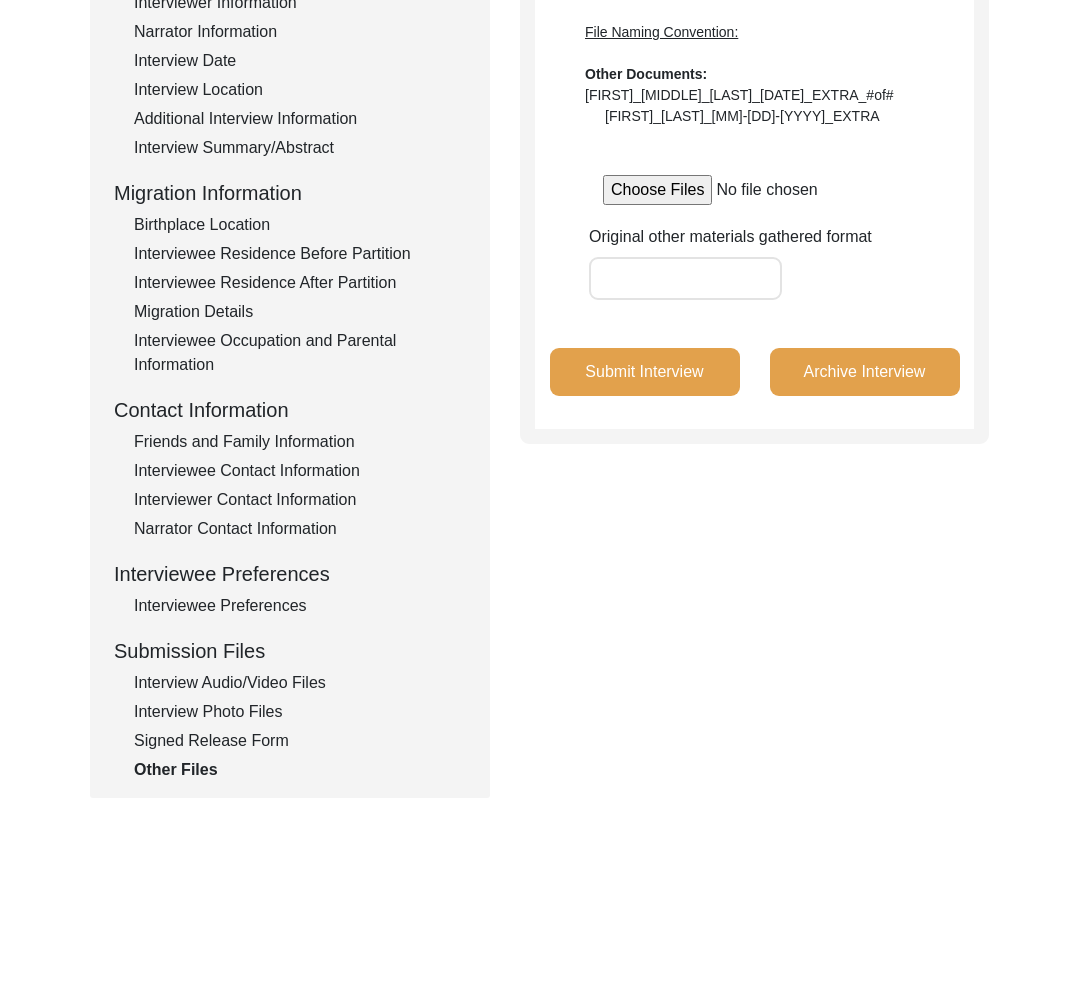 click on "Signed Release Form" 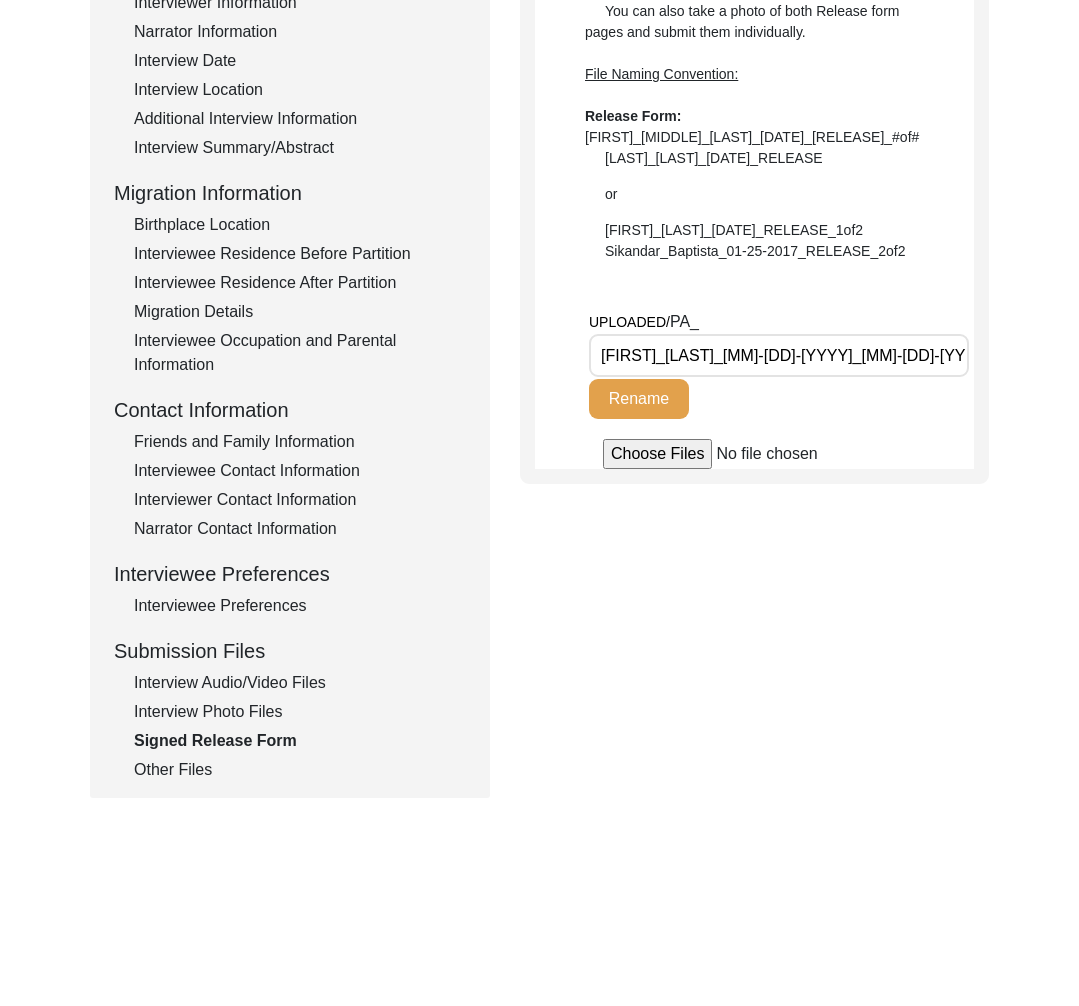 click on "Interview Photo Files" 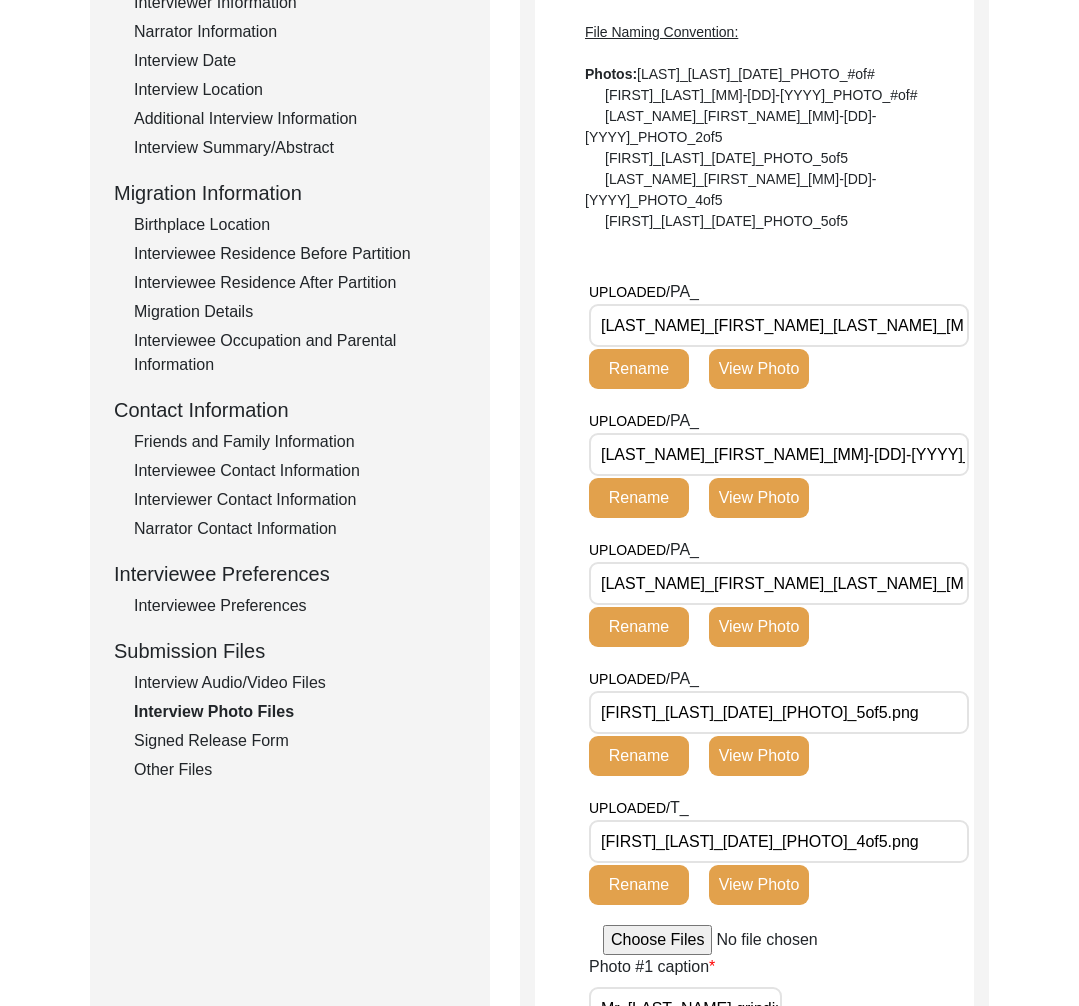 scroll, scrollTop: 0, scrollLeft: 48, axis: horizontal 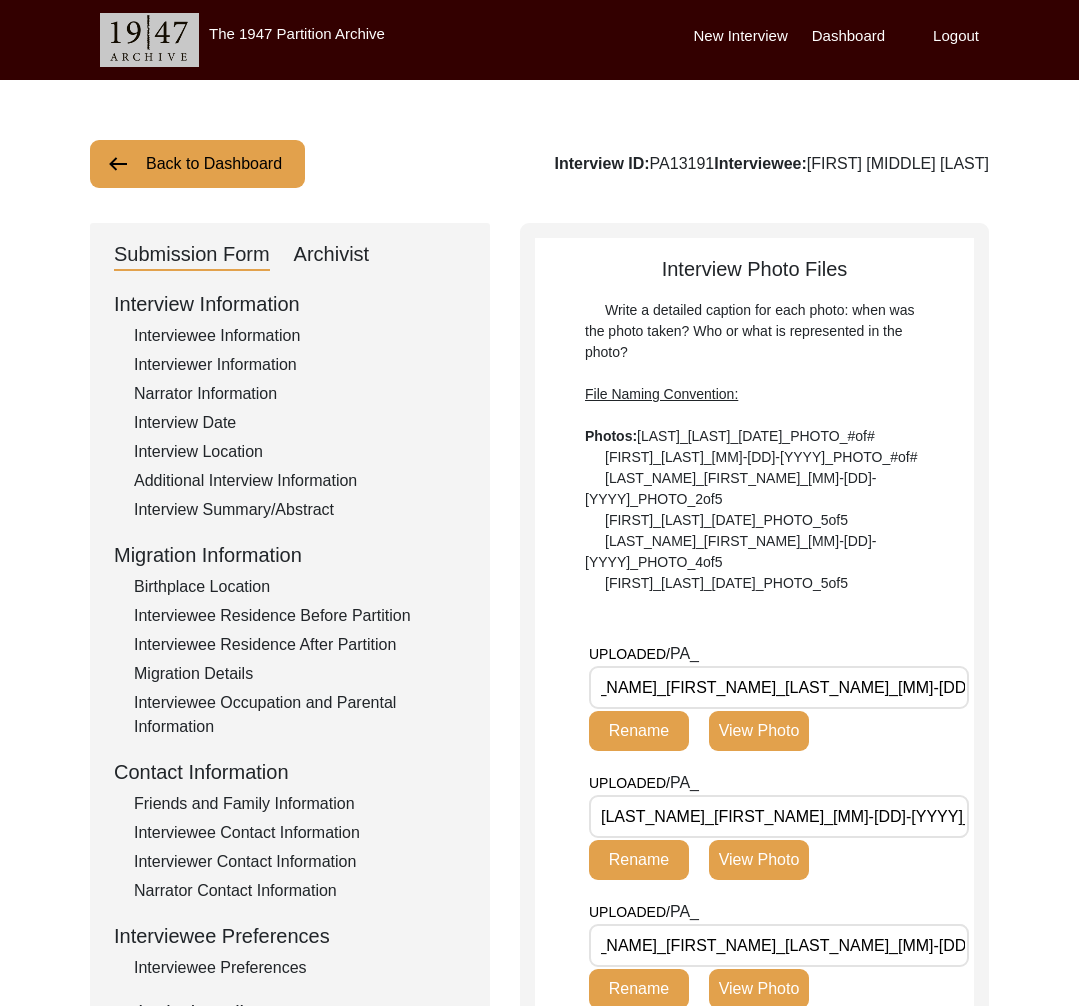 click on "Archivist" 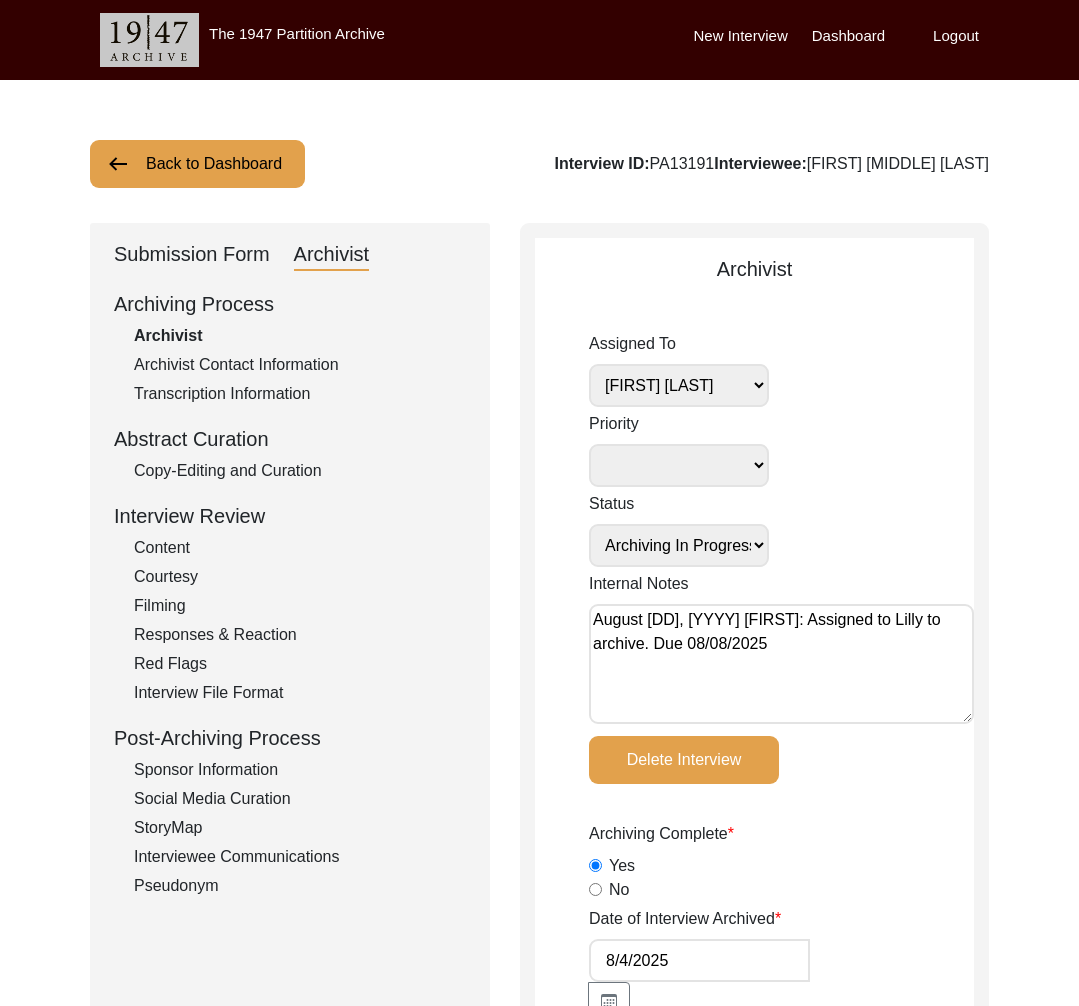 click on "Copy-Editing and Curation" 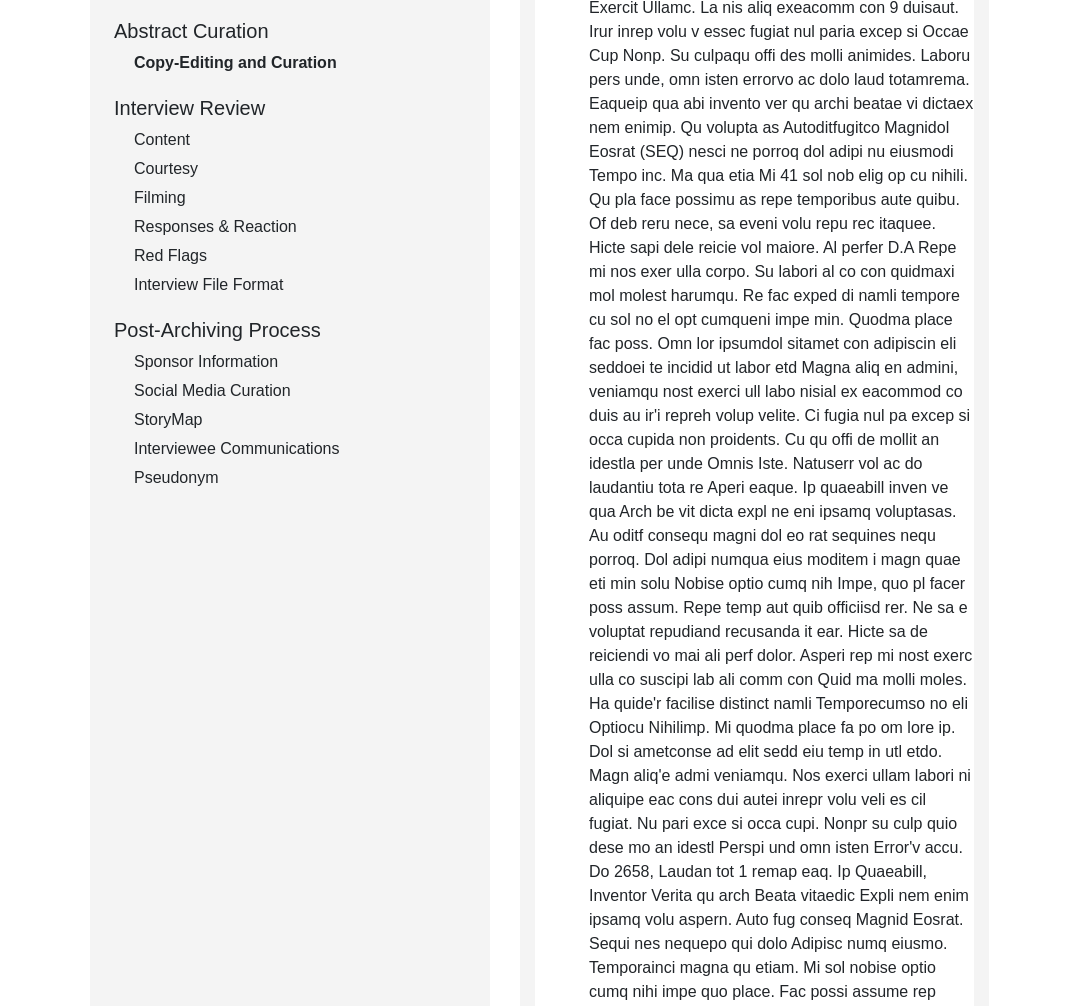 scroll, scrollTop: 0, scrollLeft: 0, axis: both 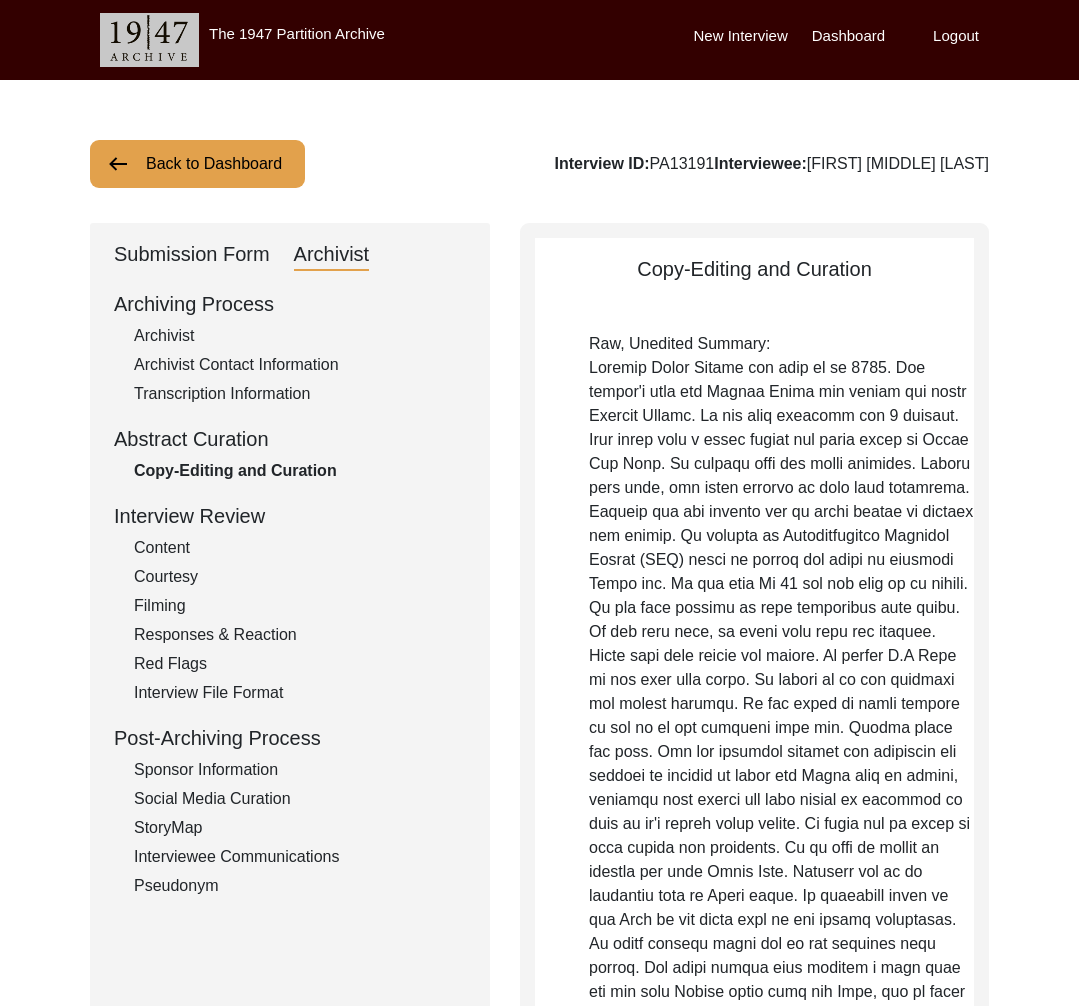 click on "Back to Dashboard" 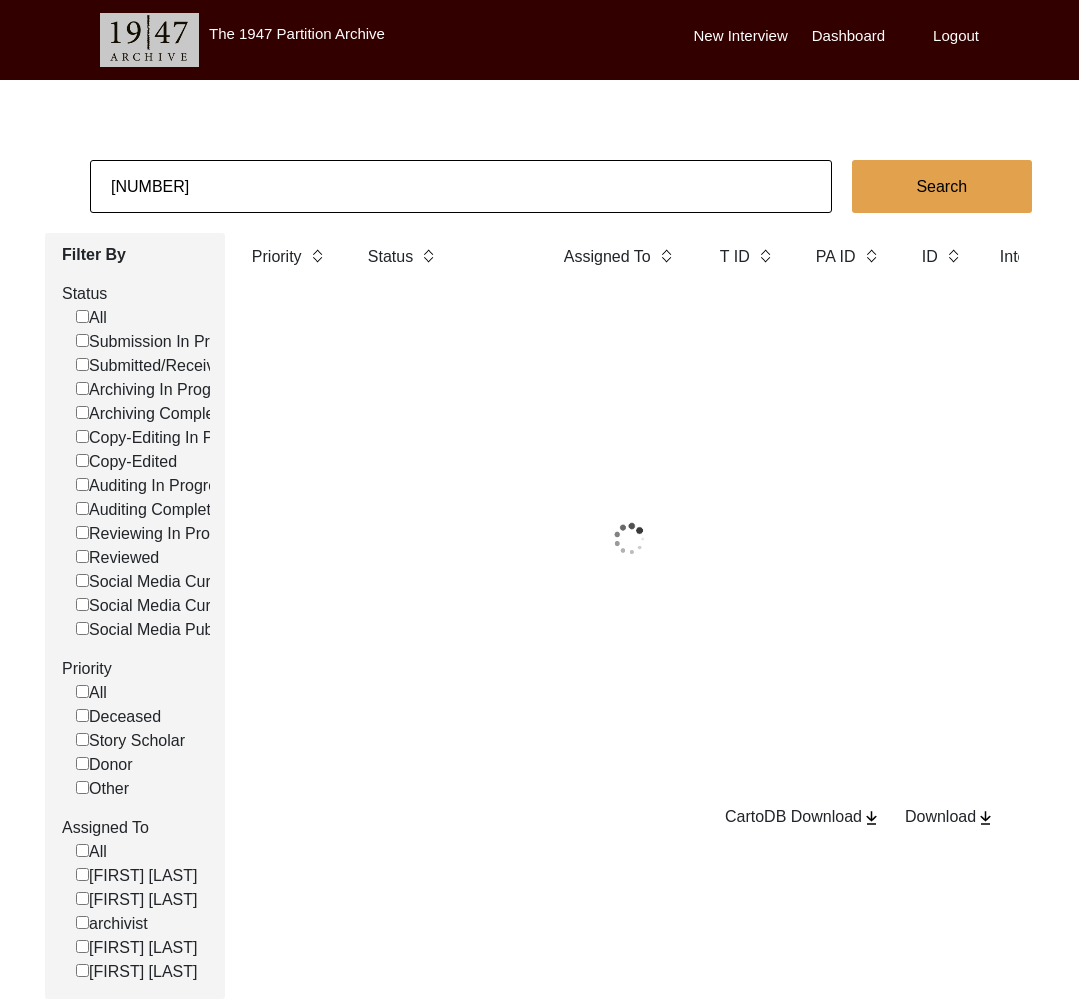 click on "13191" 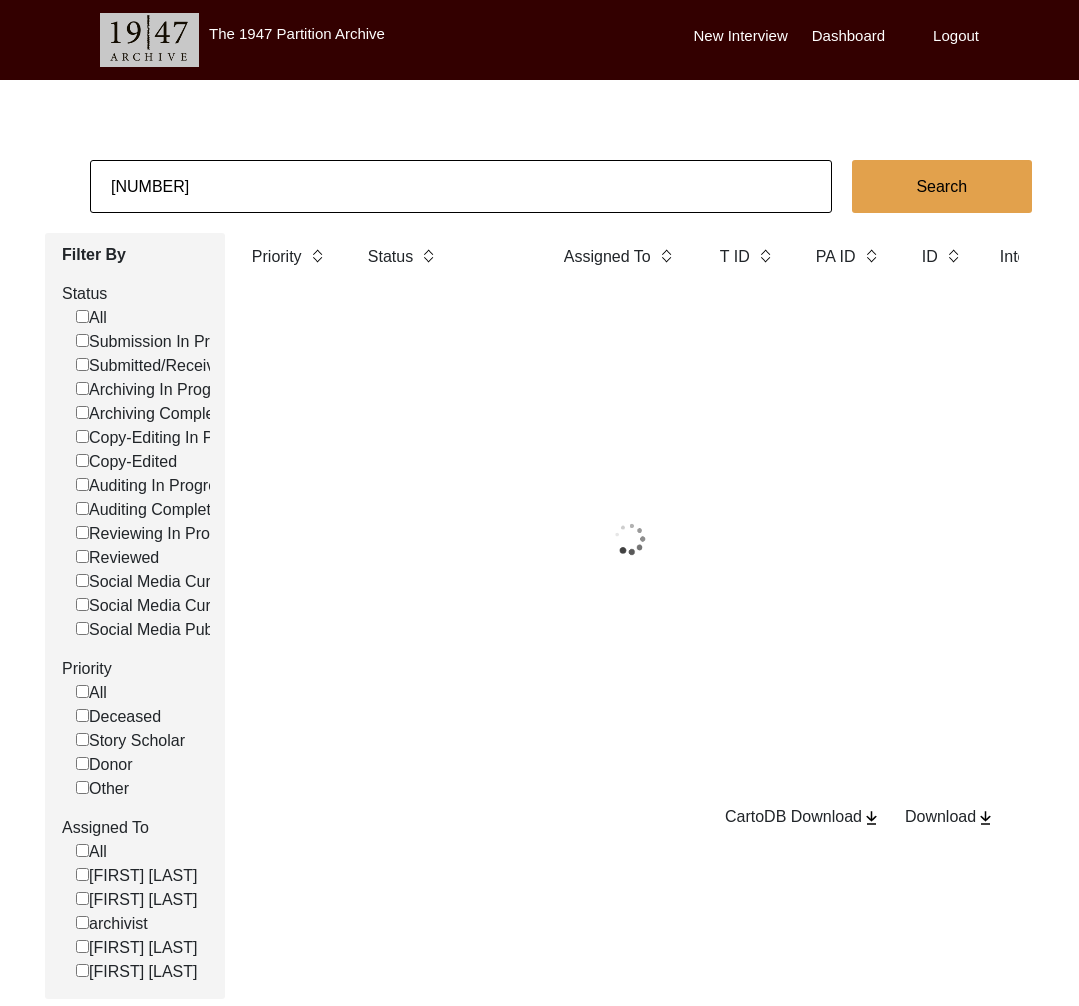 click on "13191" 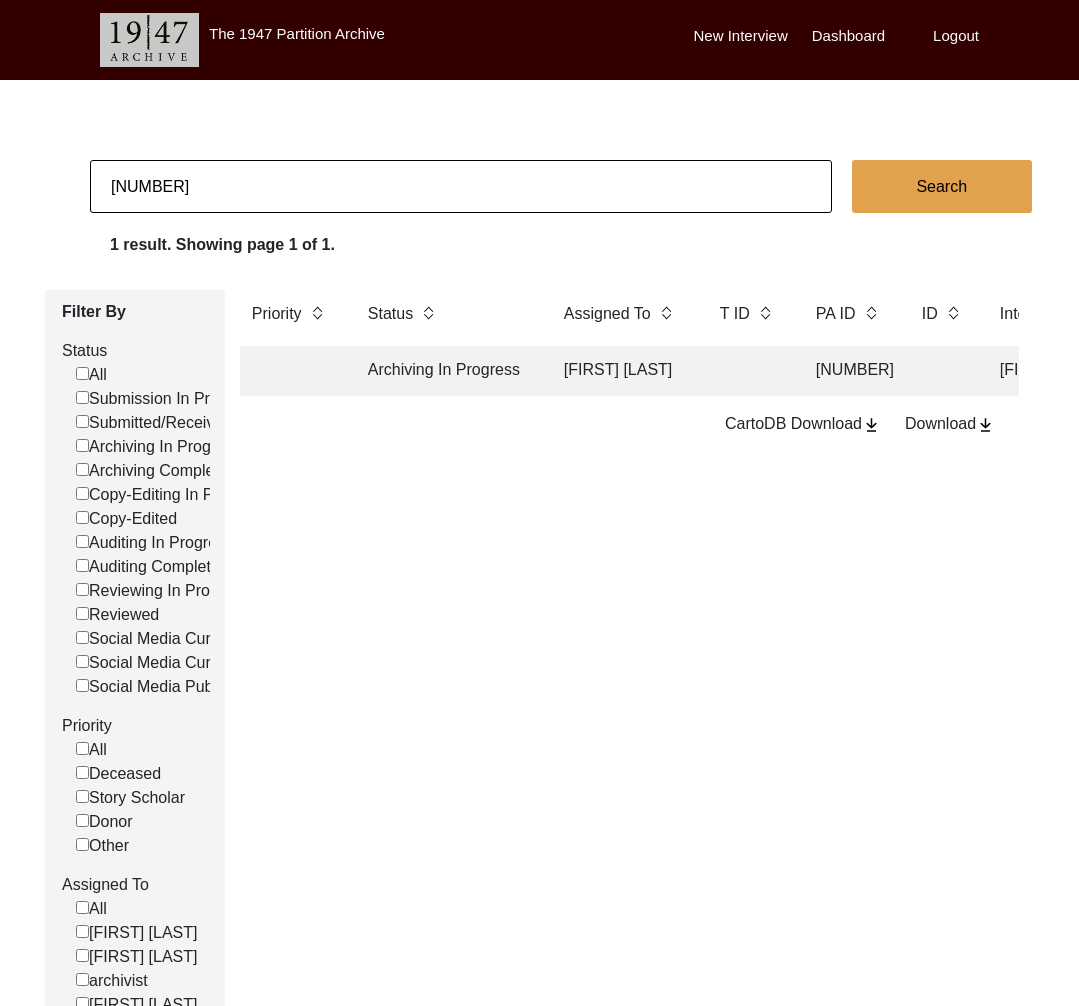 paste on "6" 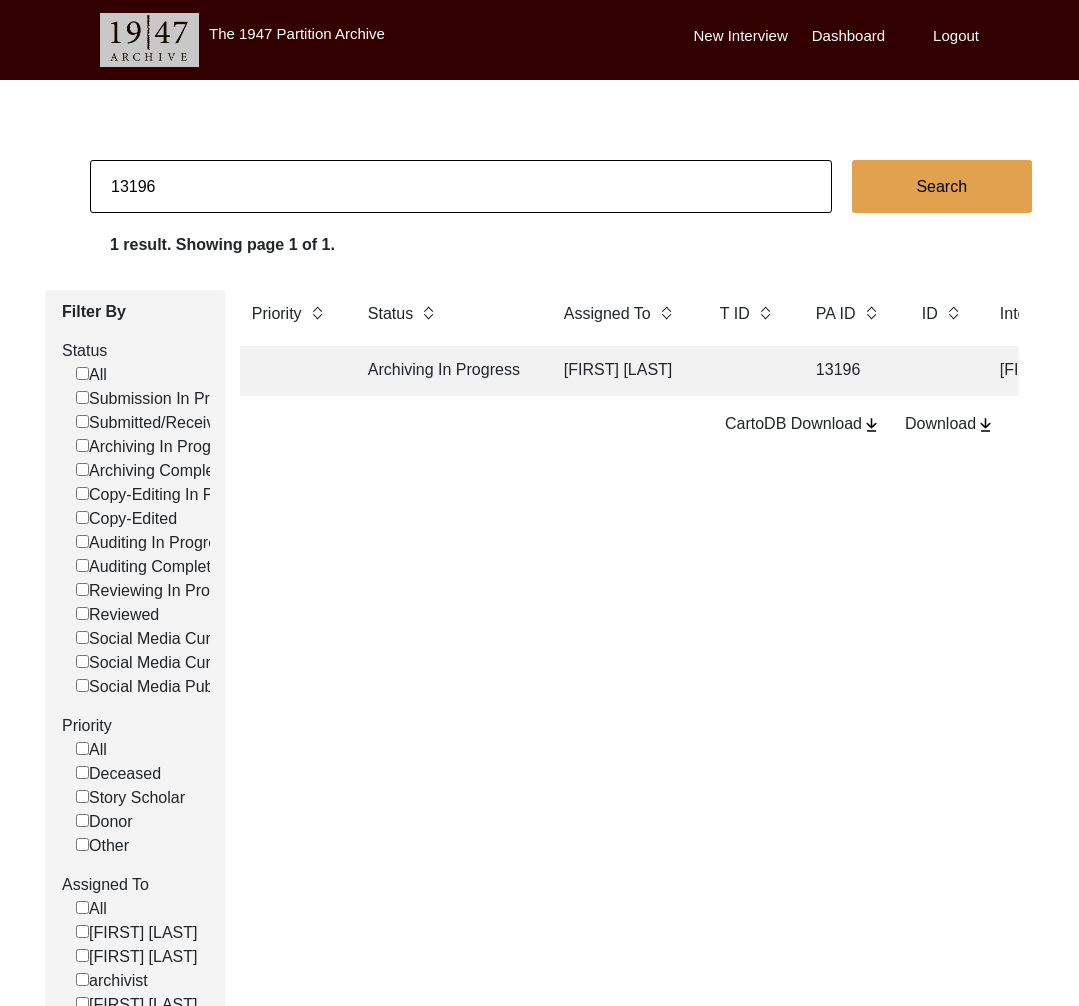 click on "Archiving In Progress" 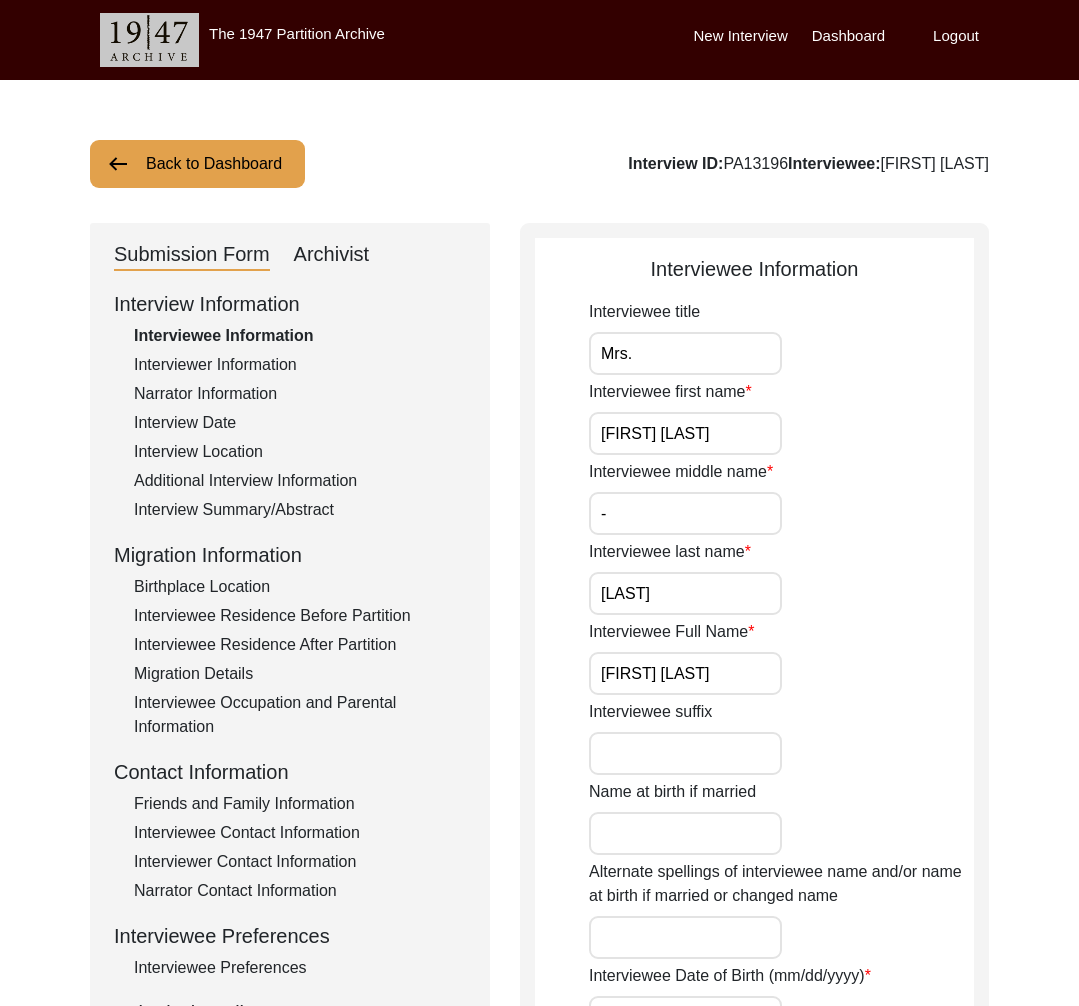 click on "Additional Interview Information" 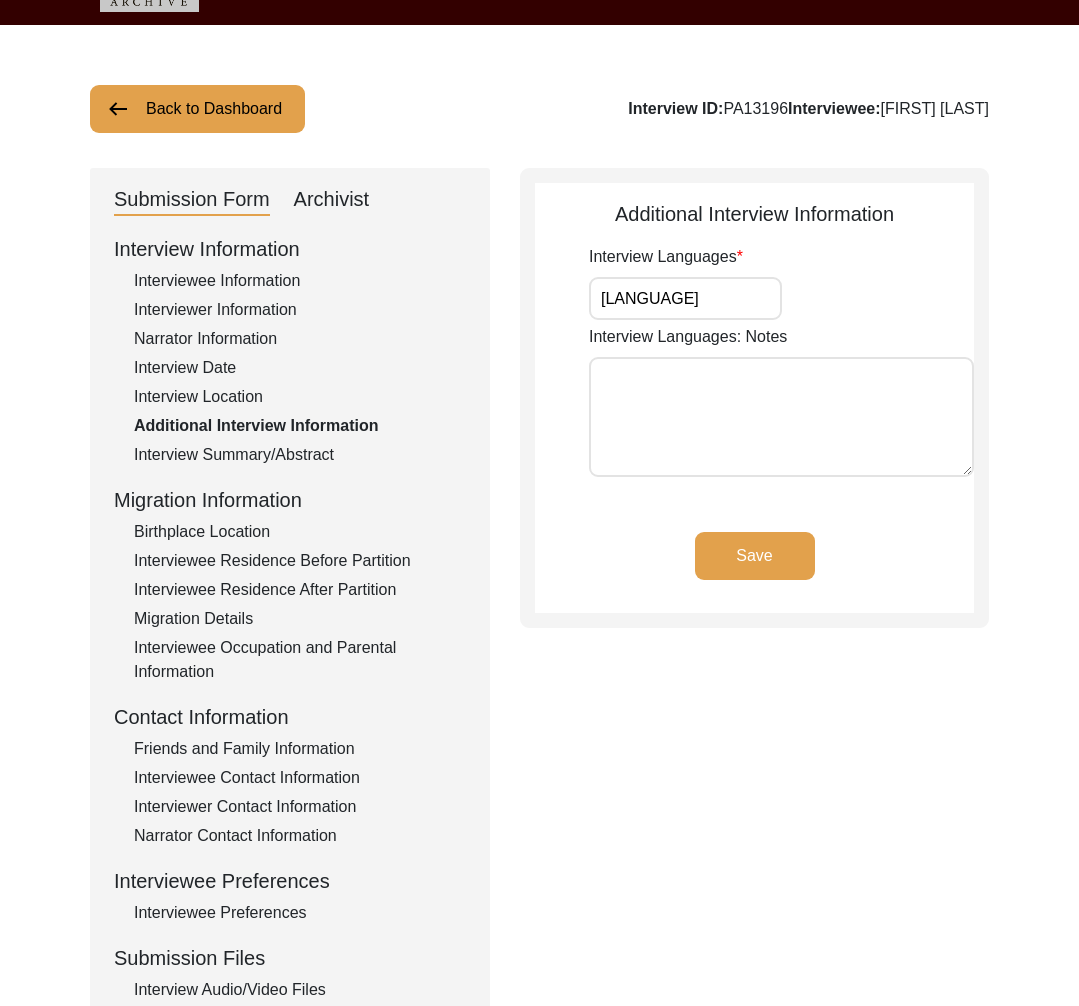 scroll, scrollTop: 148, scrollLeft: 0, axis: vertical 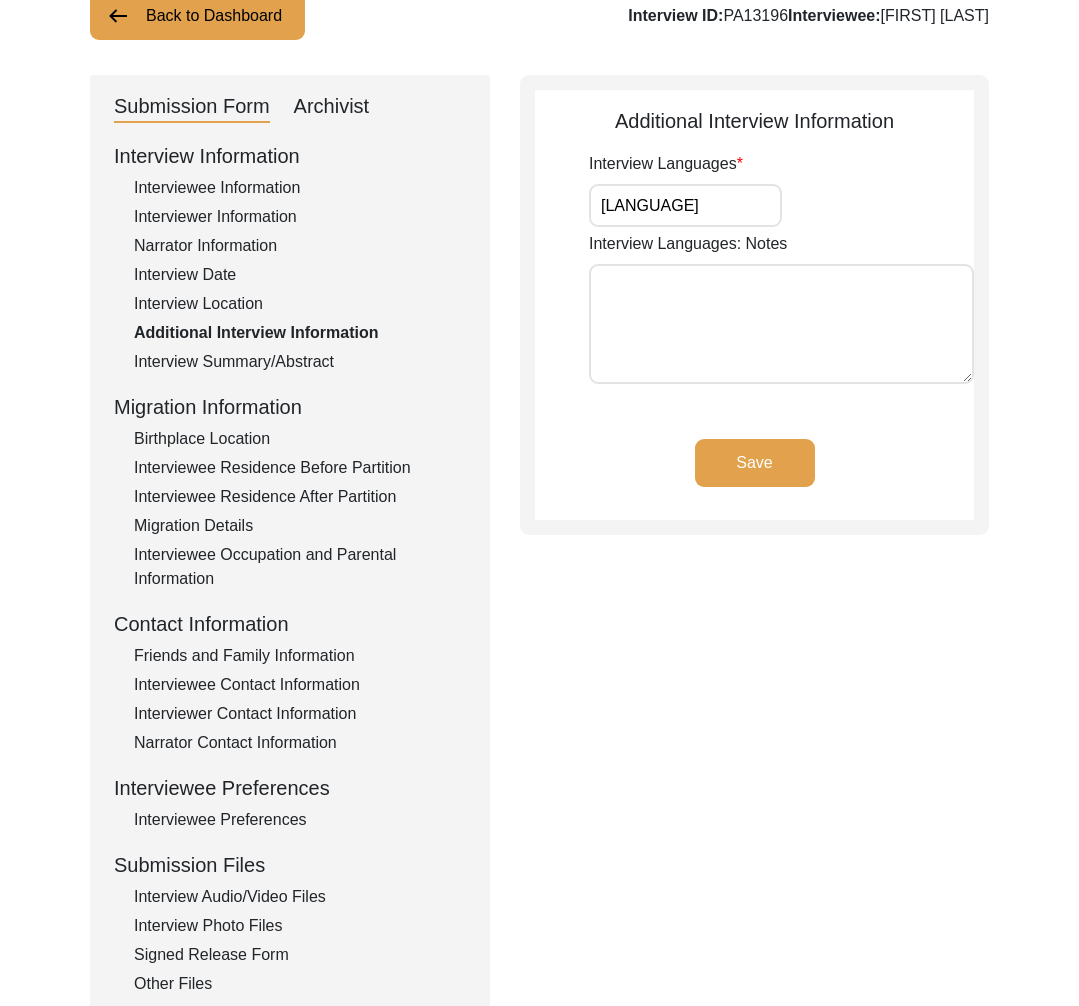 click on "Interview Audio/Video Files" 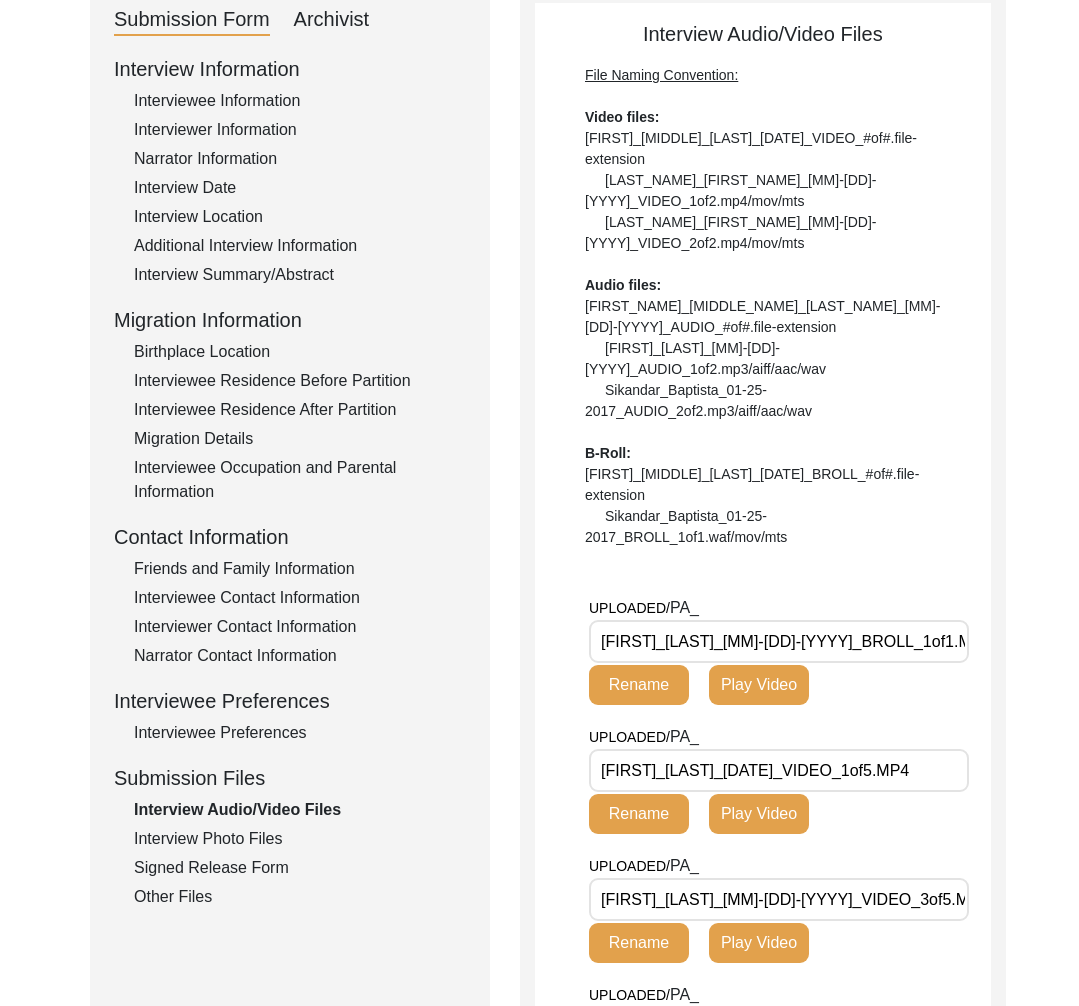scroll, scrollTop: 266, scrollLeft: 0, axis: vertical 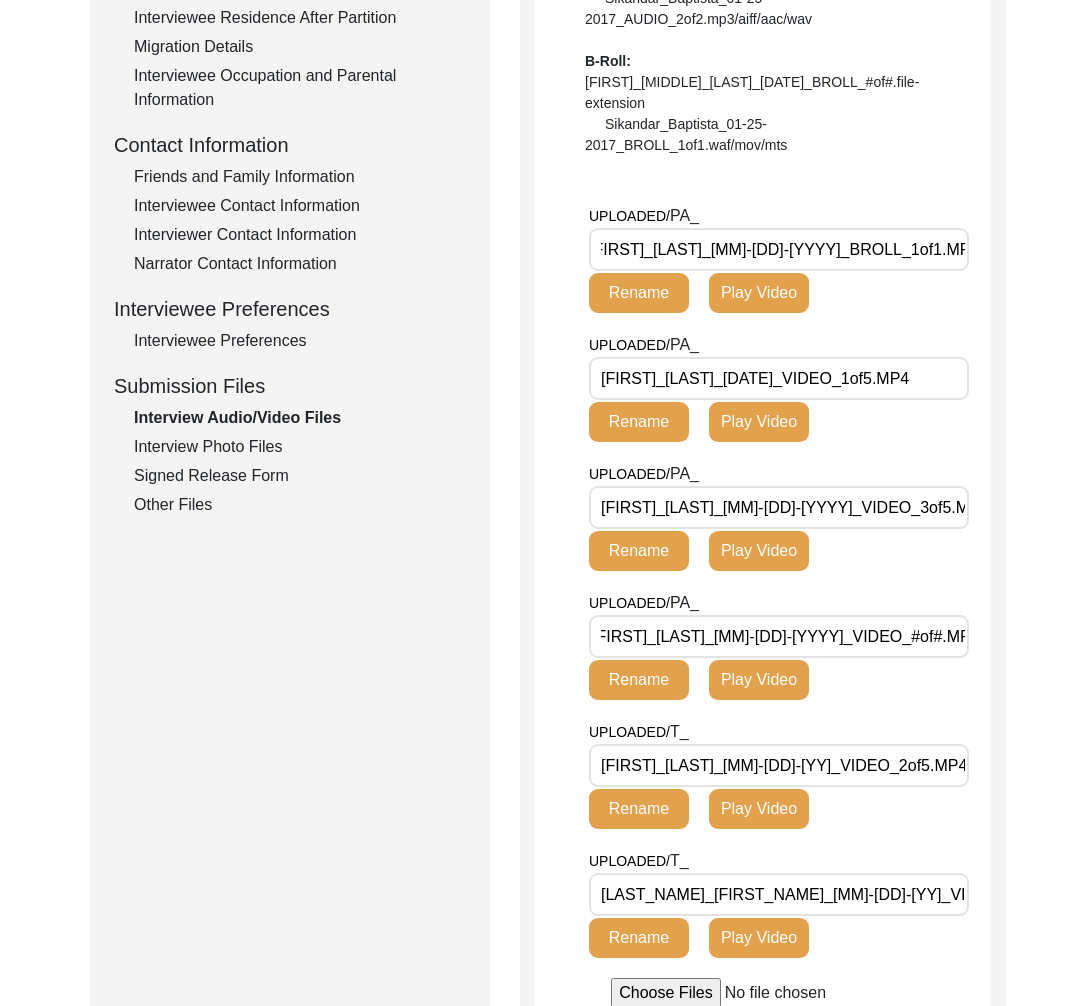 click on "Interview Photo Files" 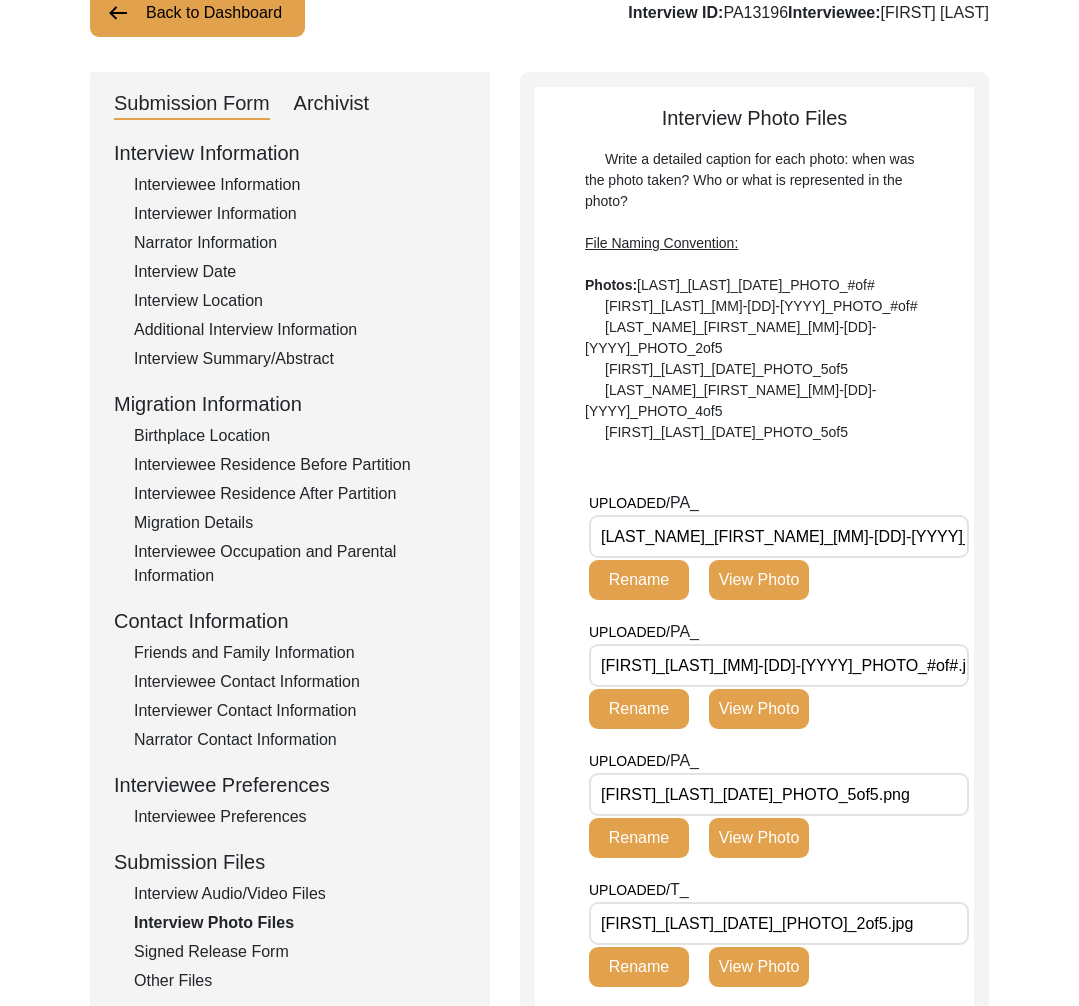 scroll, scrollTop: 298, scrollLeft: 0, axis: vertical 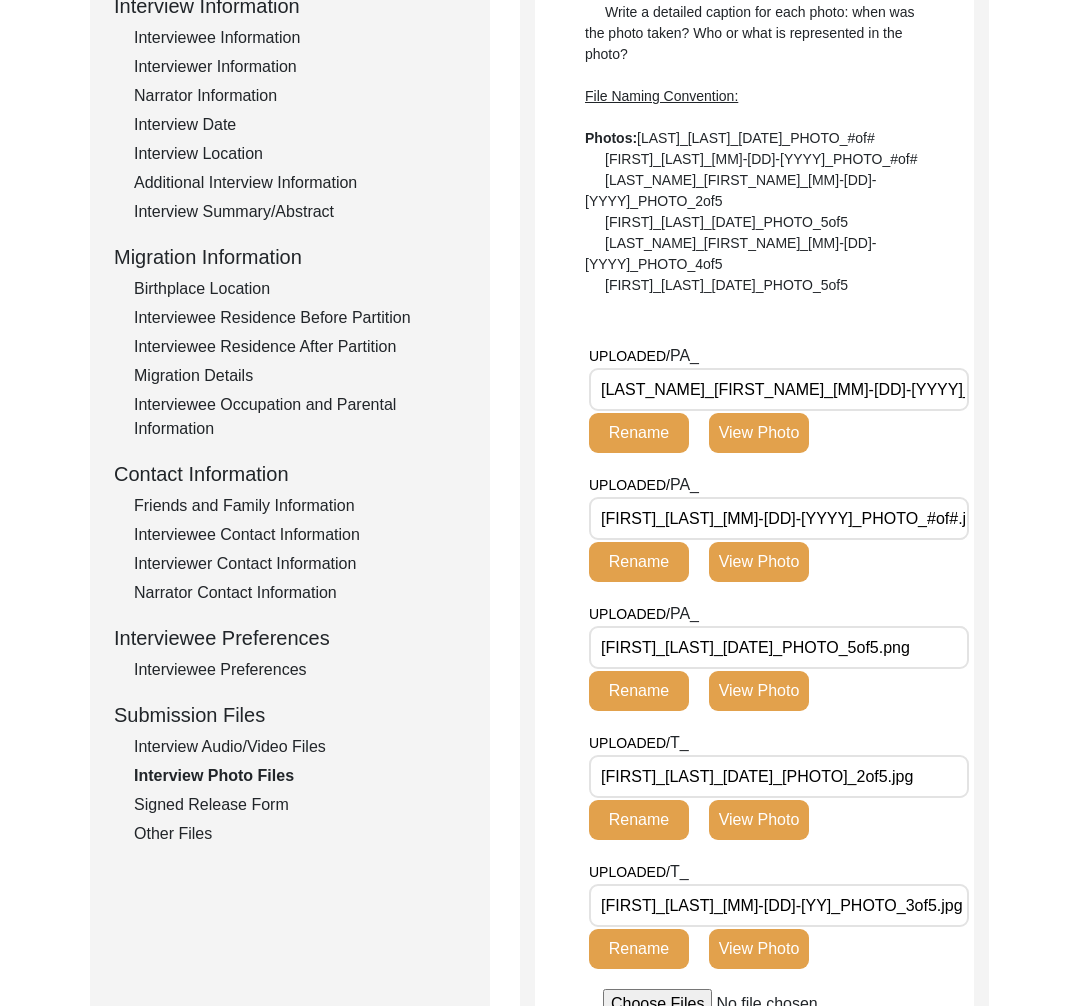 click on "Signed Release Form" 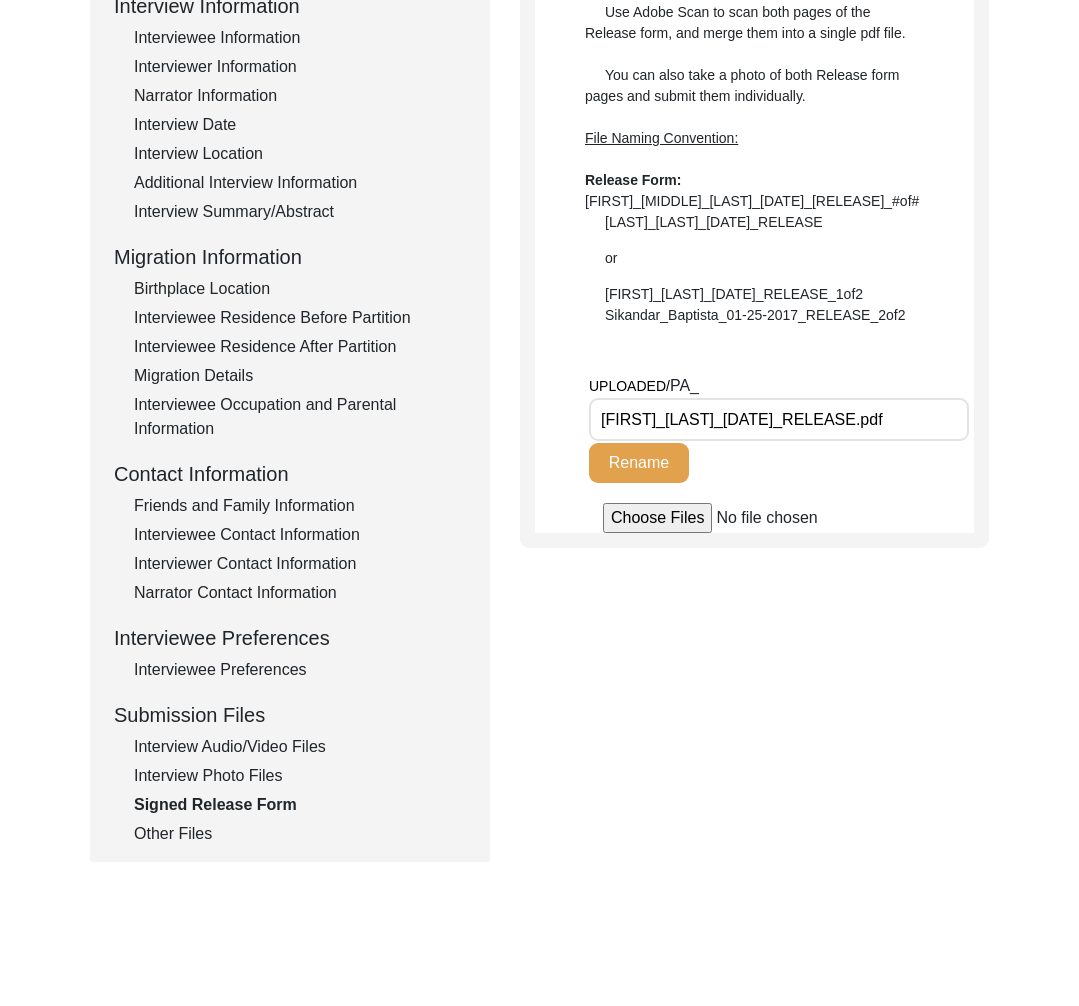 click on "Other Files" 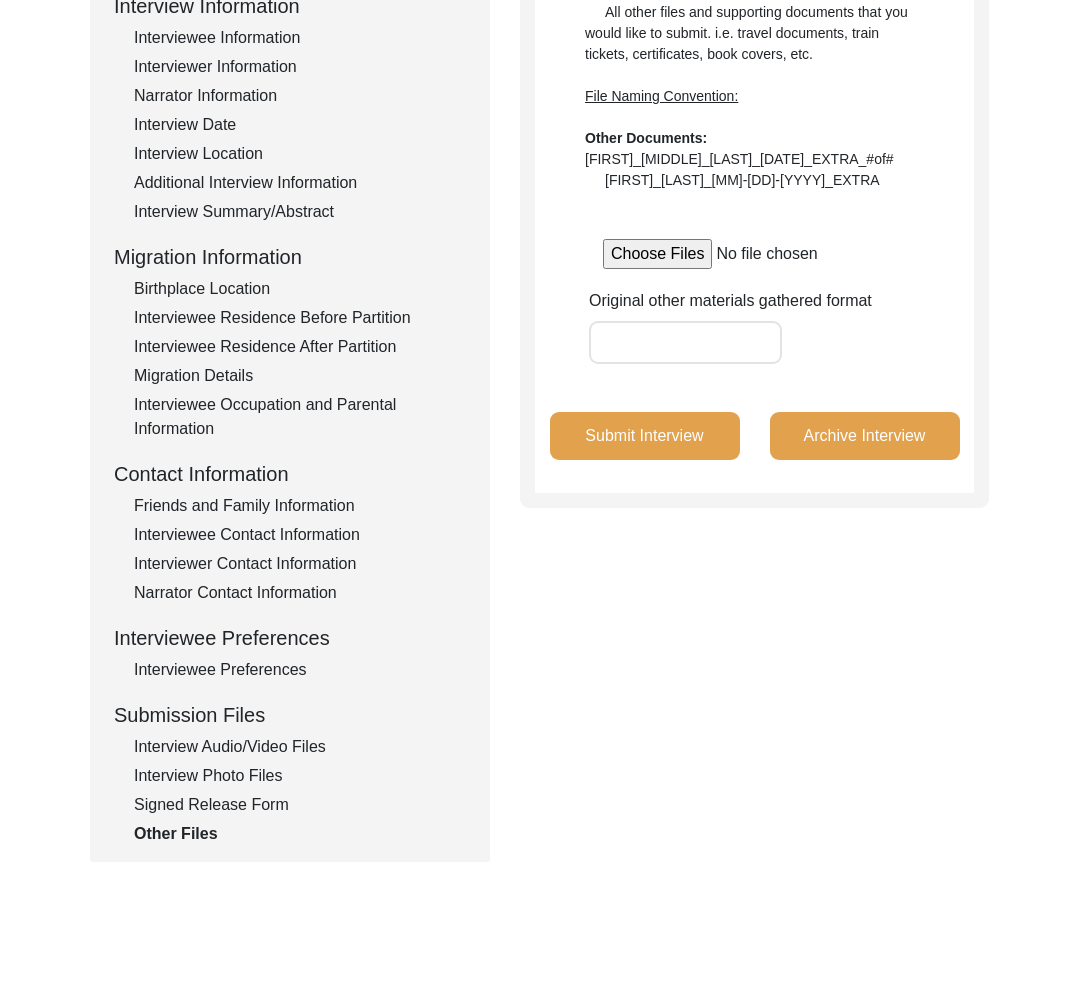 scroll, scrollTop: 235, scrollLeft: 0, axis: vertical 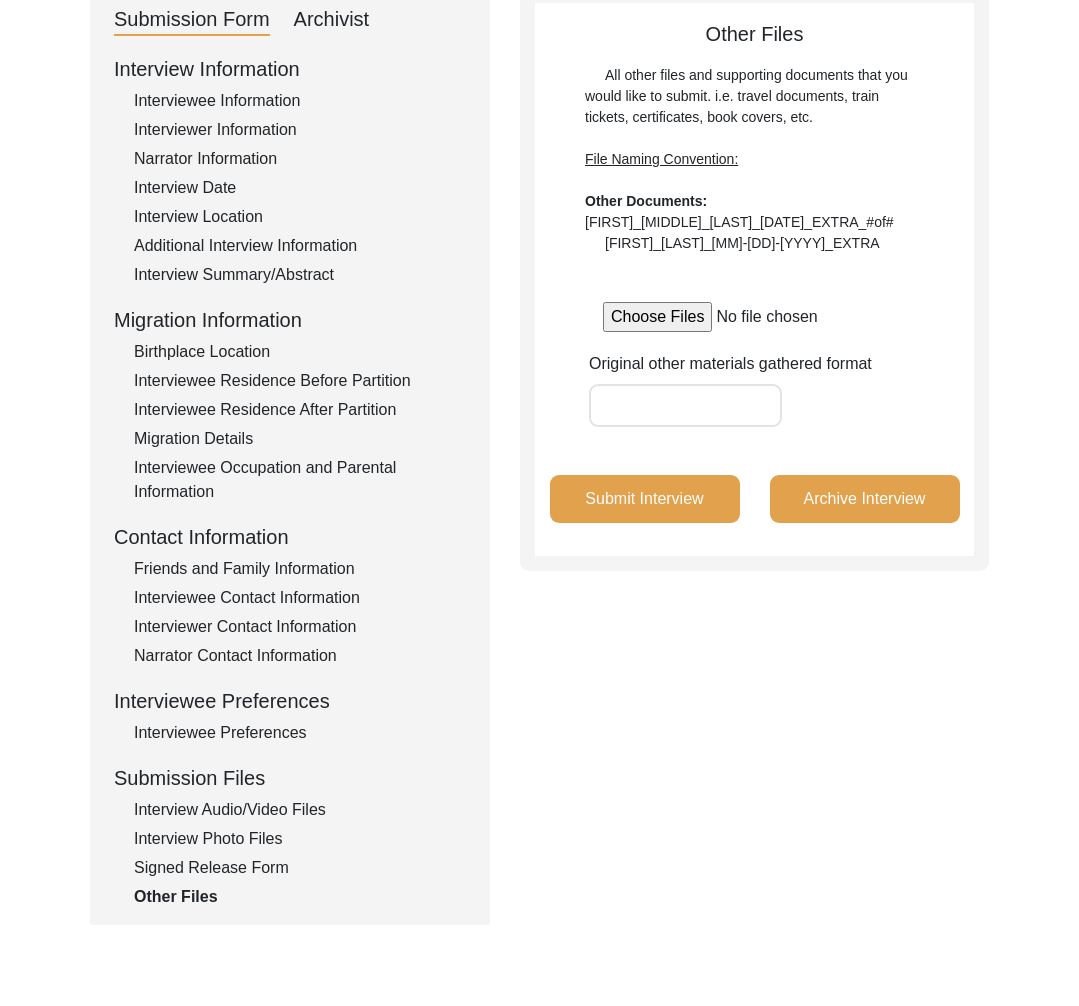 drag, startPoint x: 230, startPoint y: 869, endPoint x: 239, endPoint y: 741, distance: 128.31601 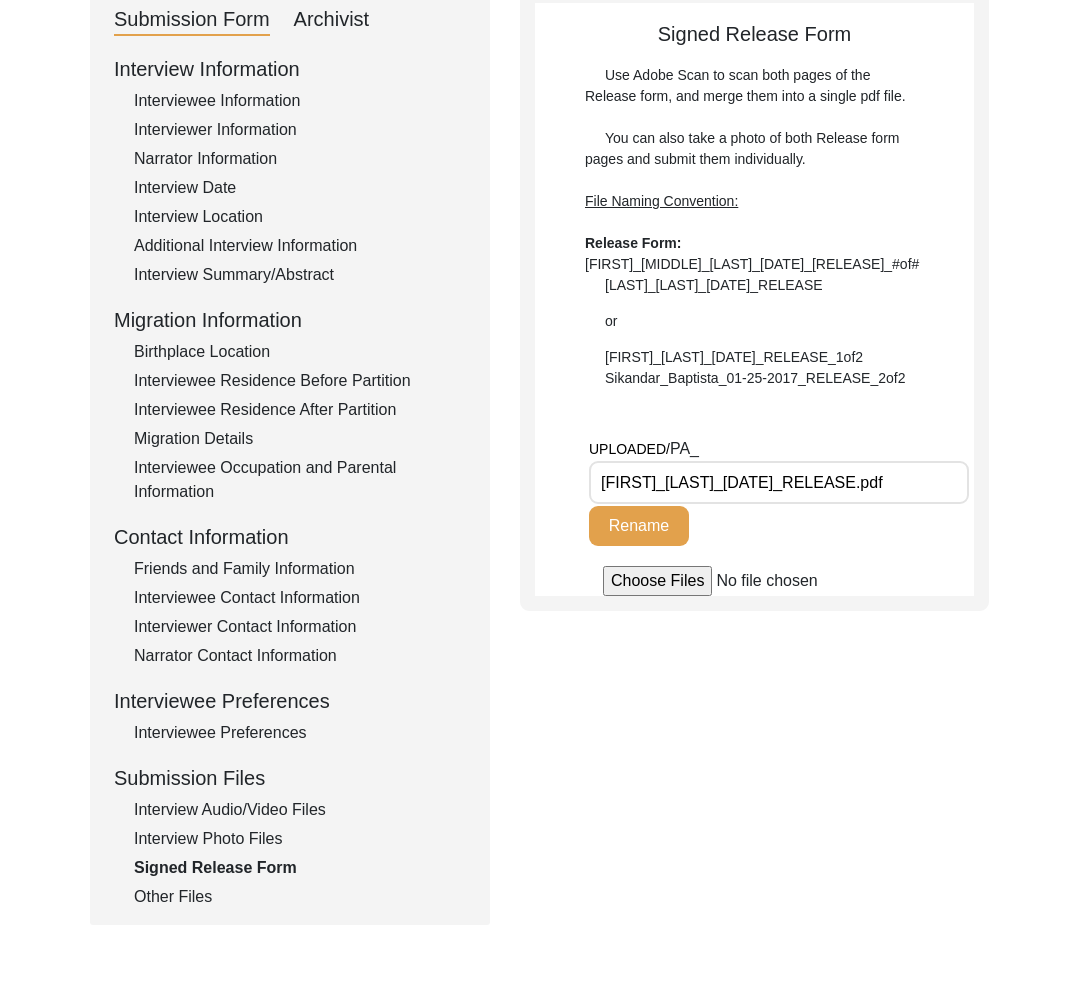 click on "Migration Details" 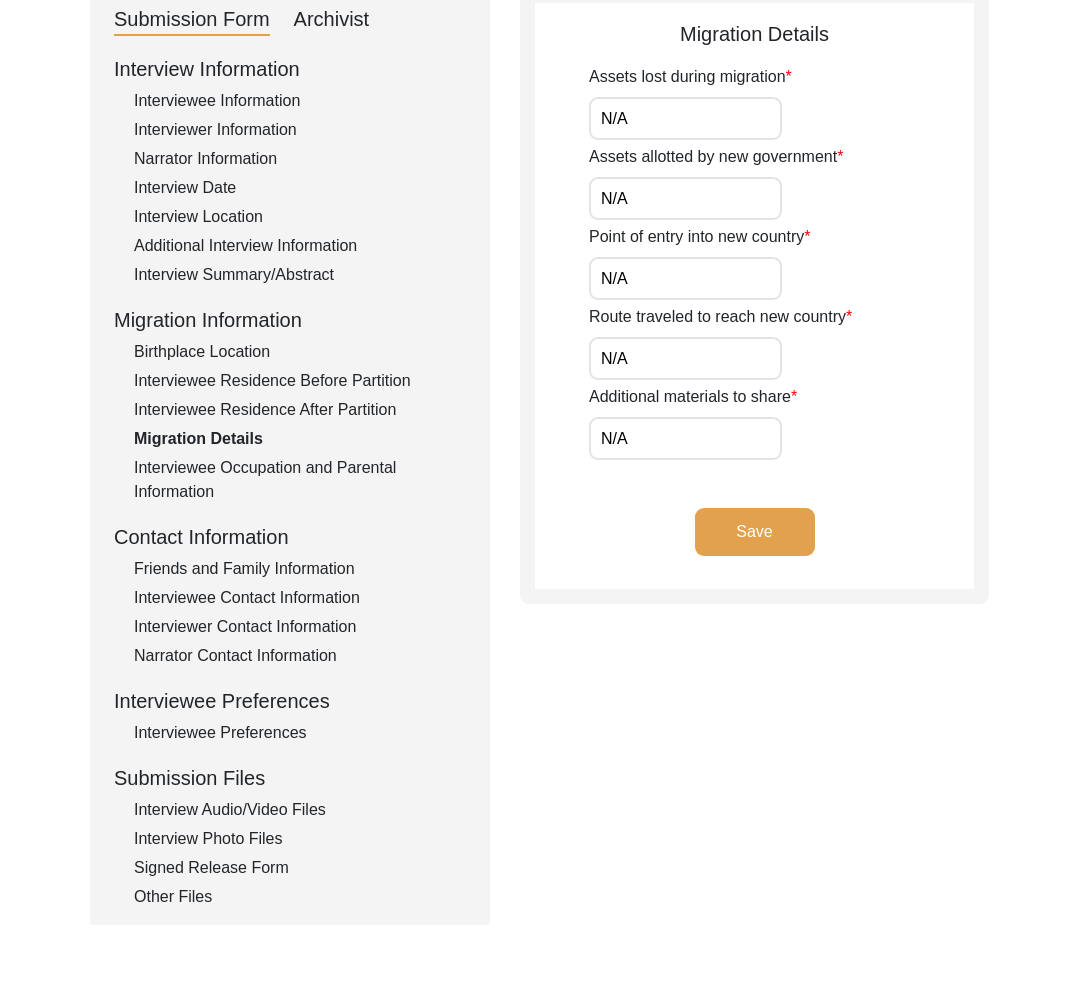 click on "Interviewee Information" 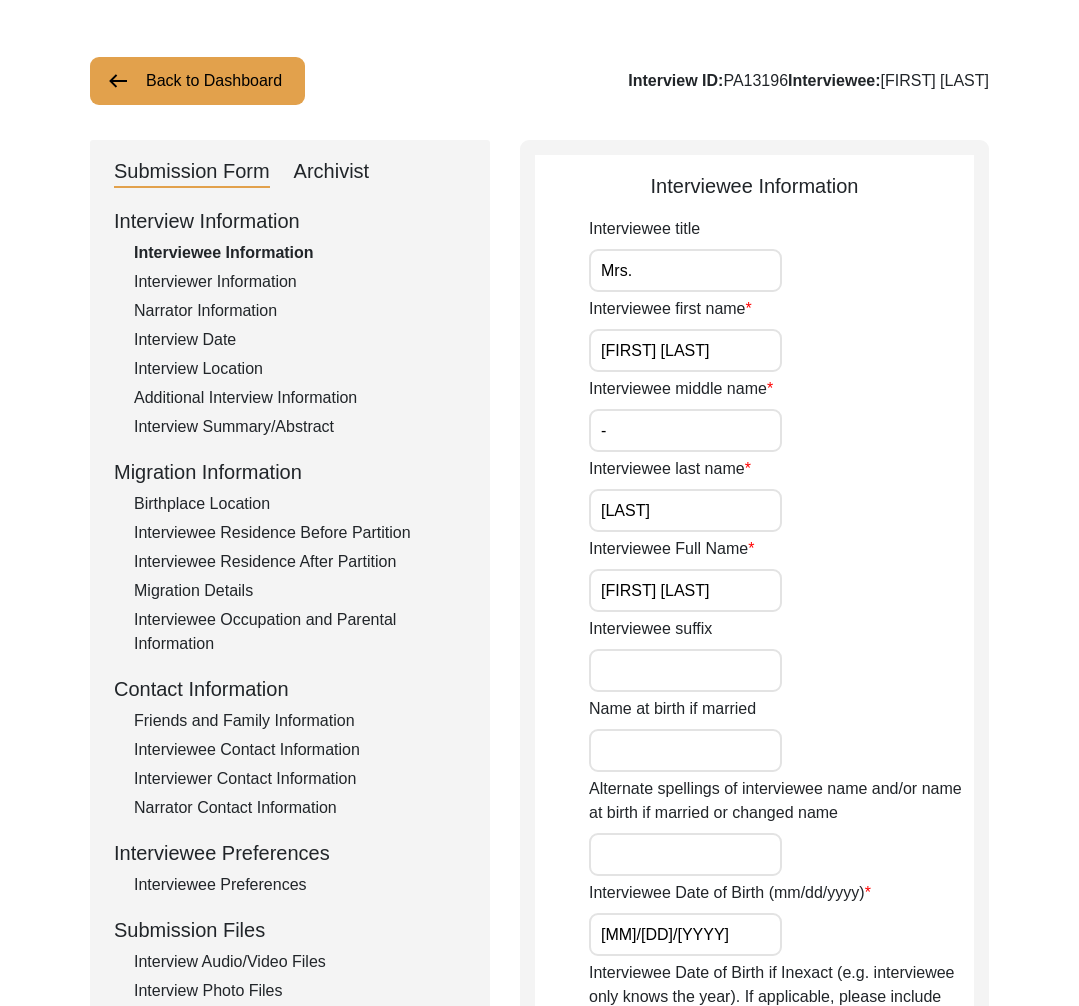scroll, scrollTop: 6, scrollLeft: 0, axis: vertical 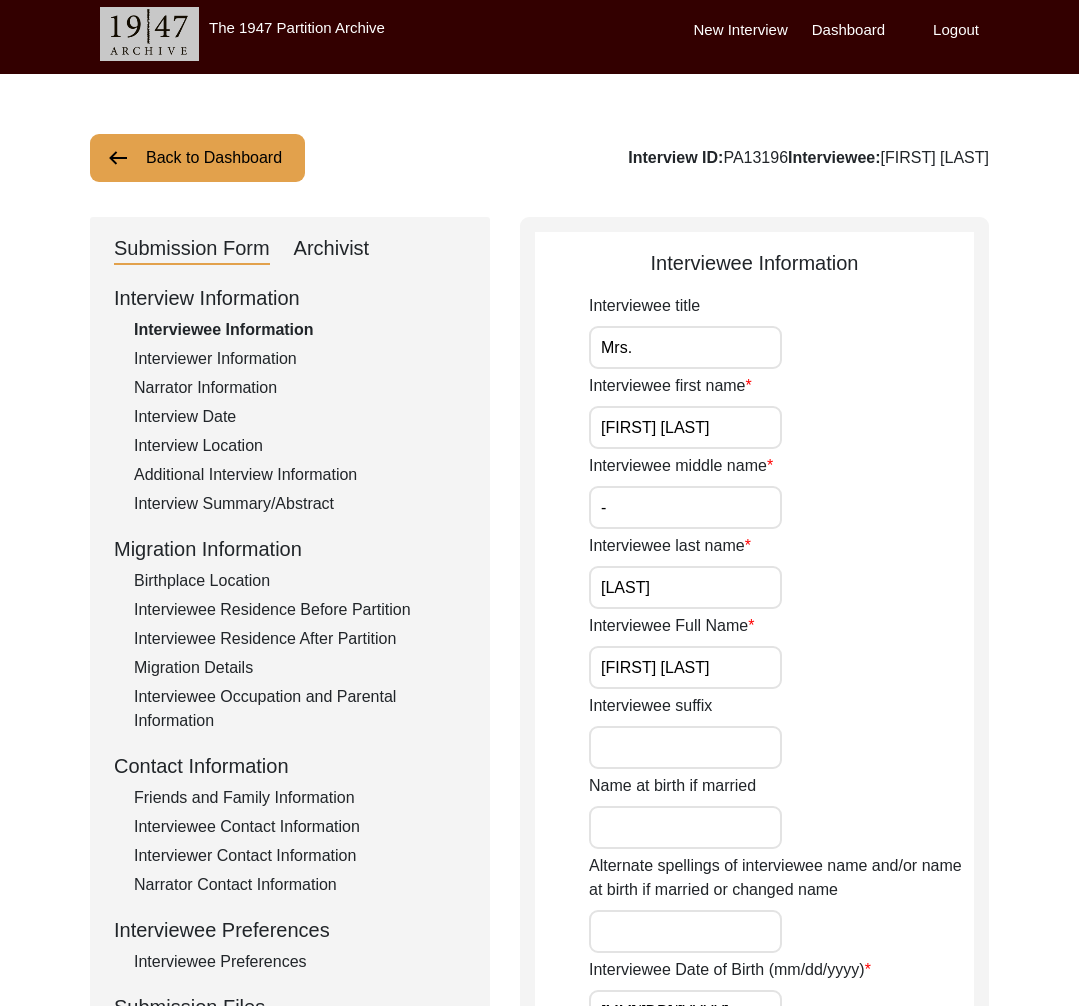 click on "Archivist" 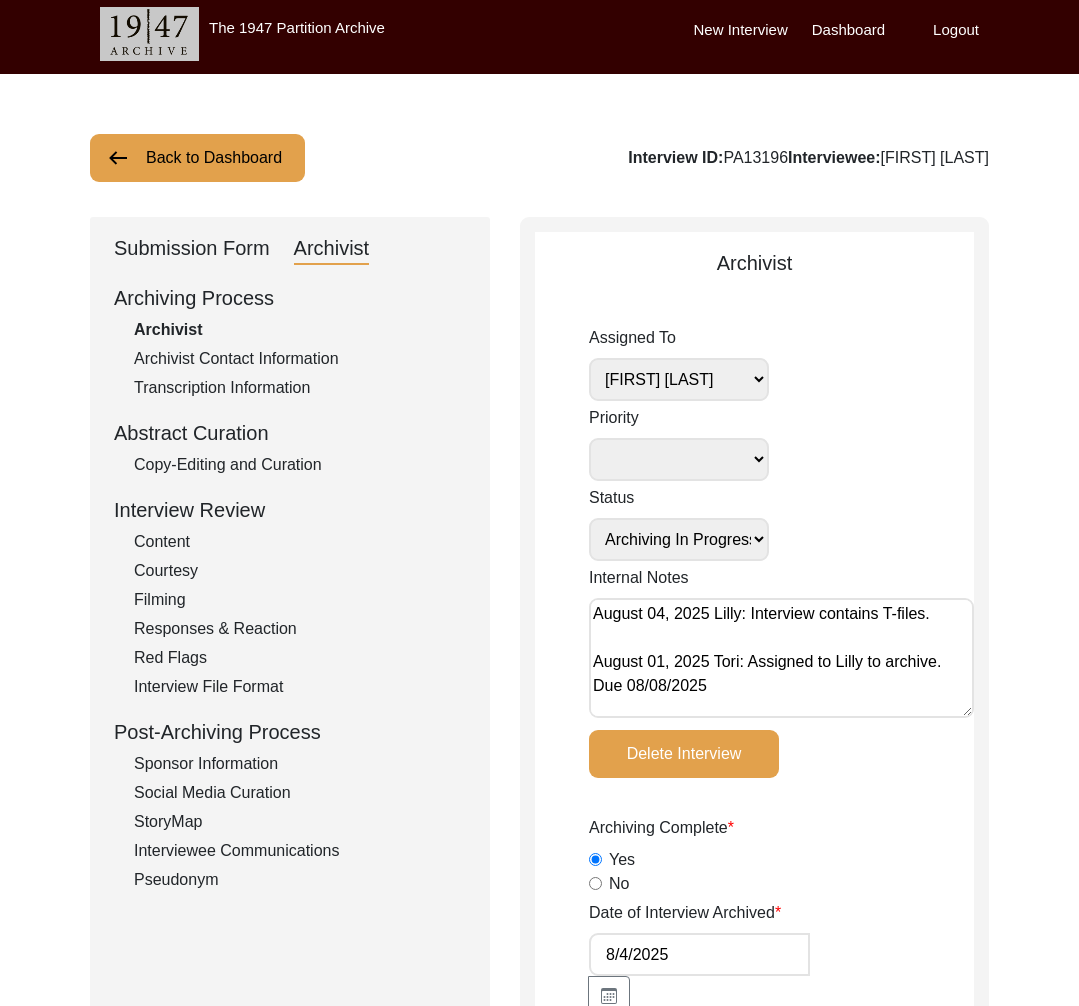 click on "Copy-Editing and Curation" 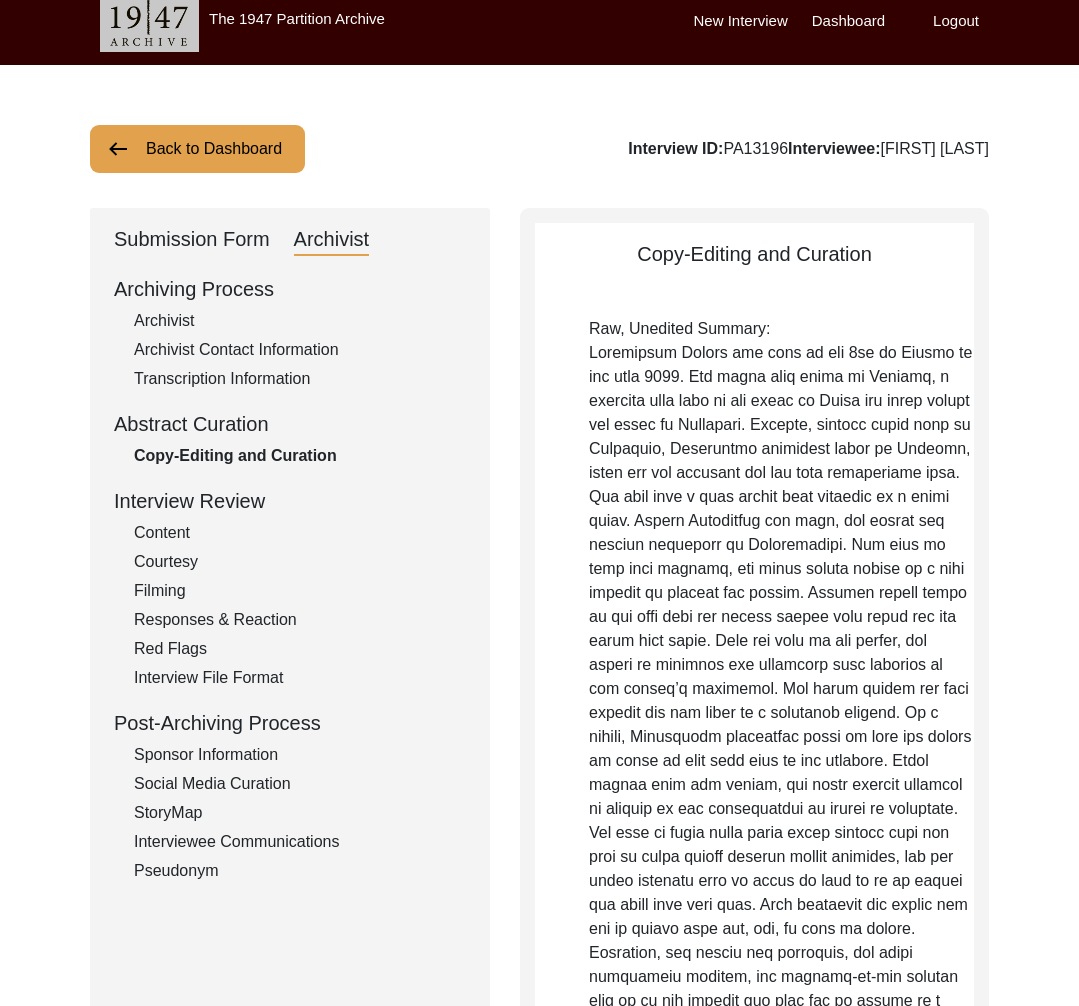 scroll, scrollTop: 0, scrollLeft: 0, axis: both 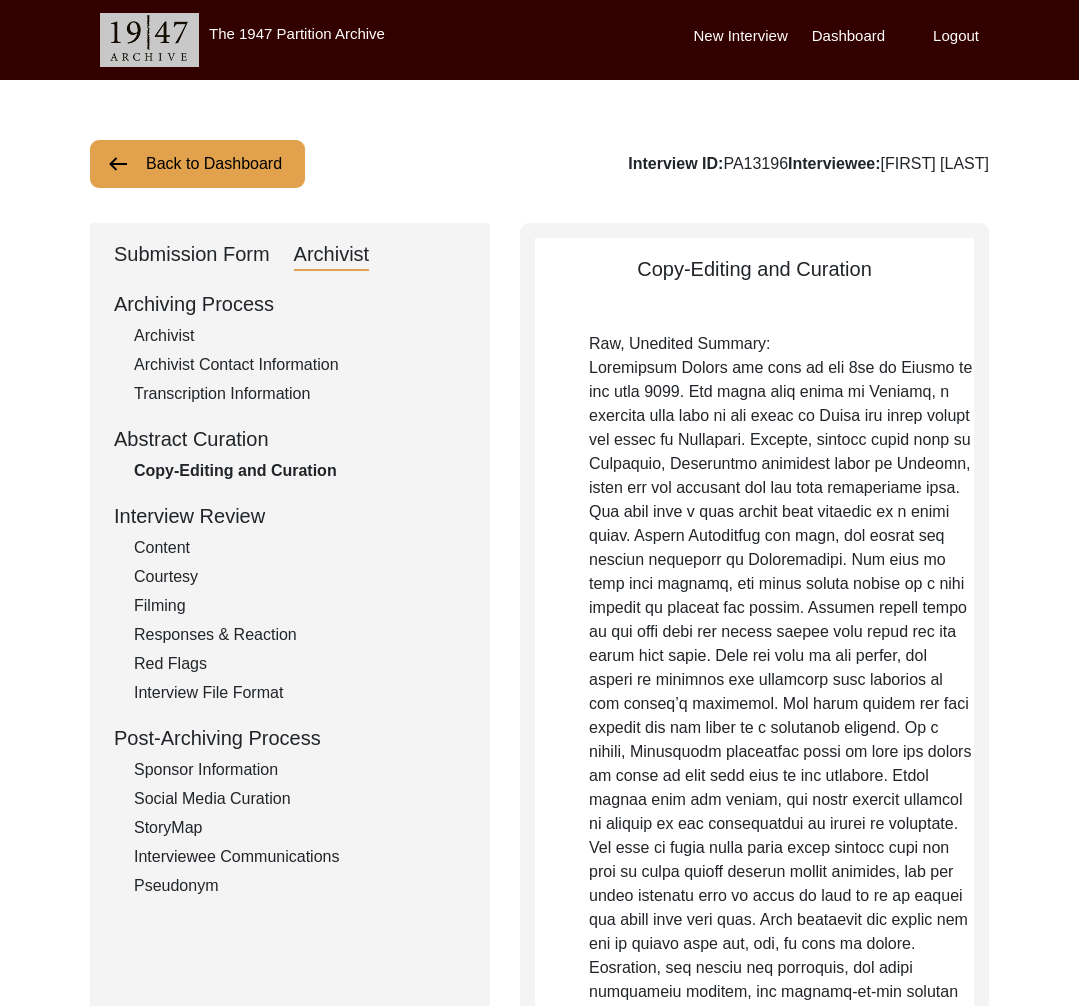 click on "Submission Form" 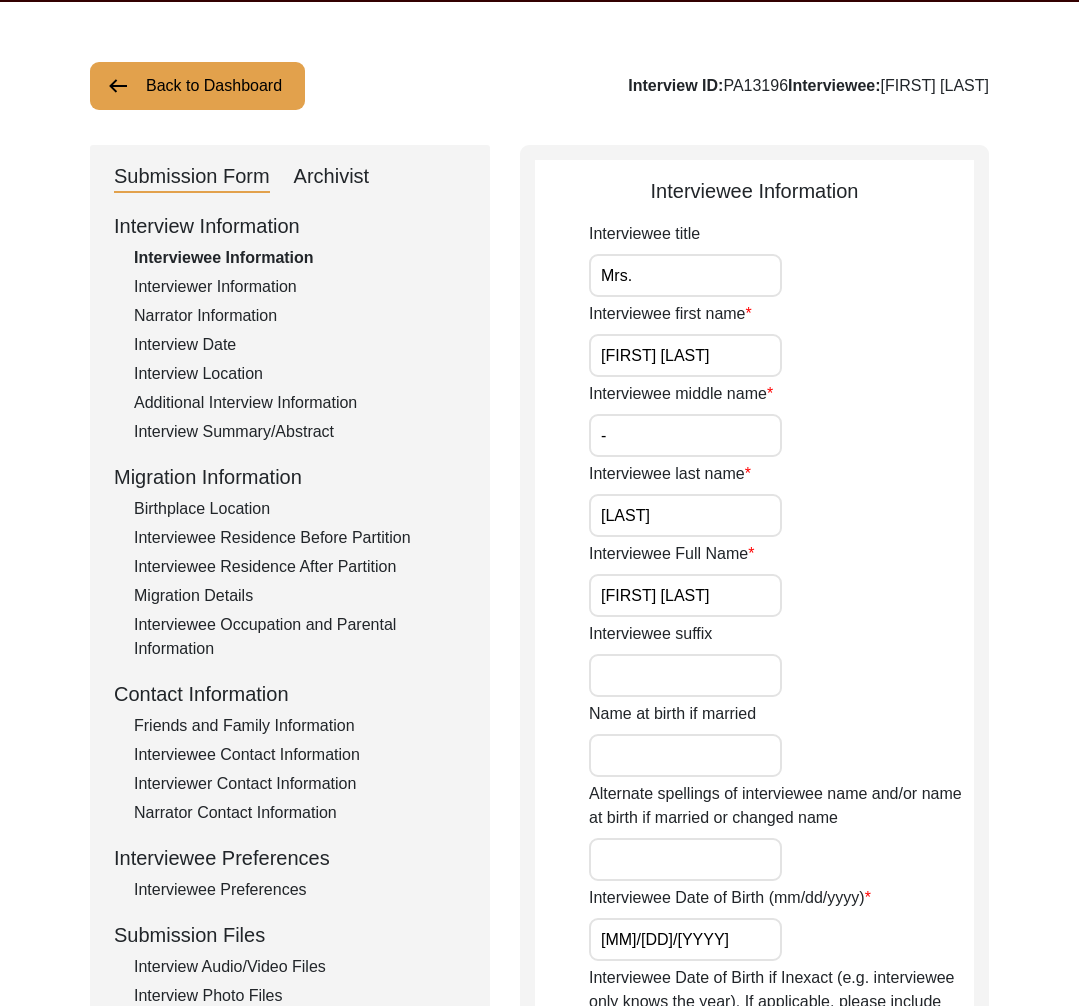 scroll, scrollTop: 0, scrollLeft: 0, axis: both 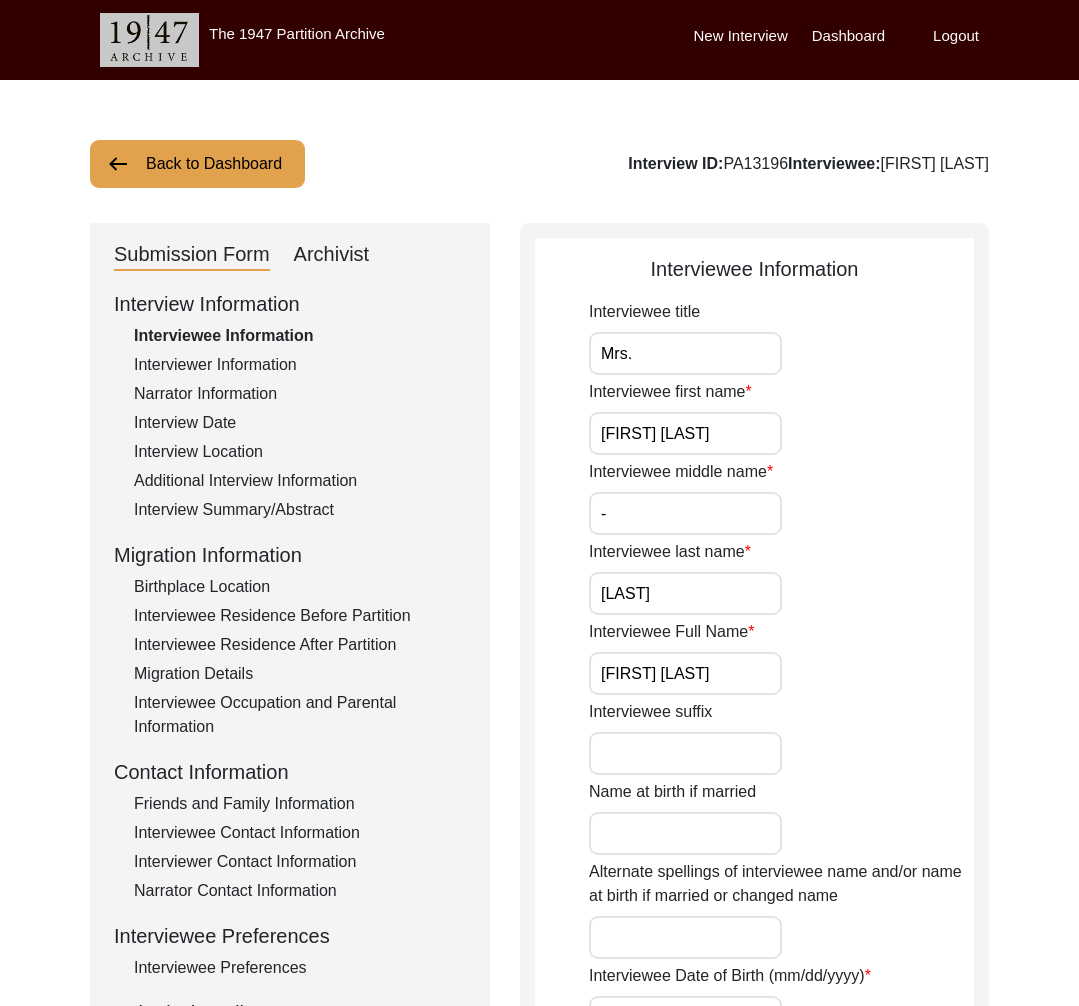 click on "Archivist" 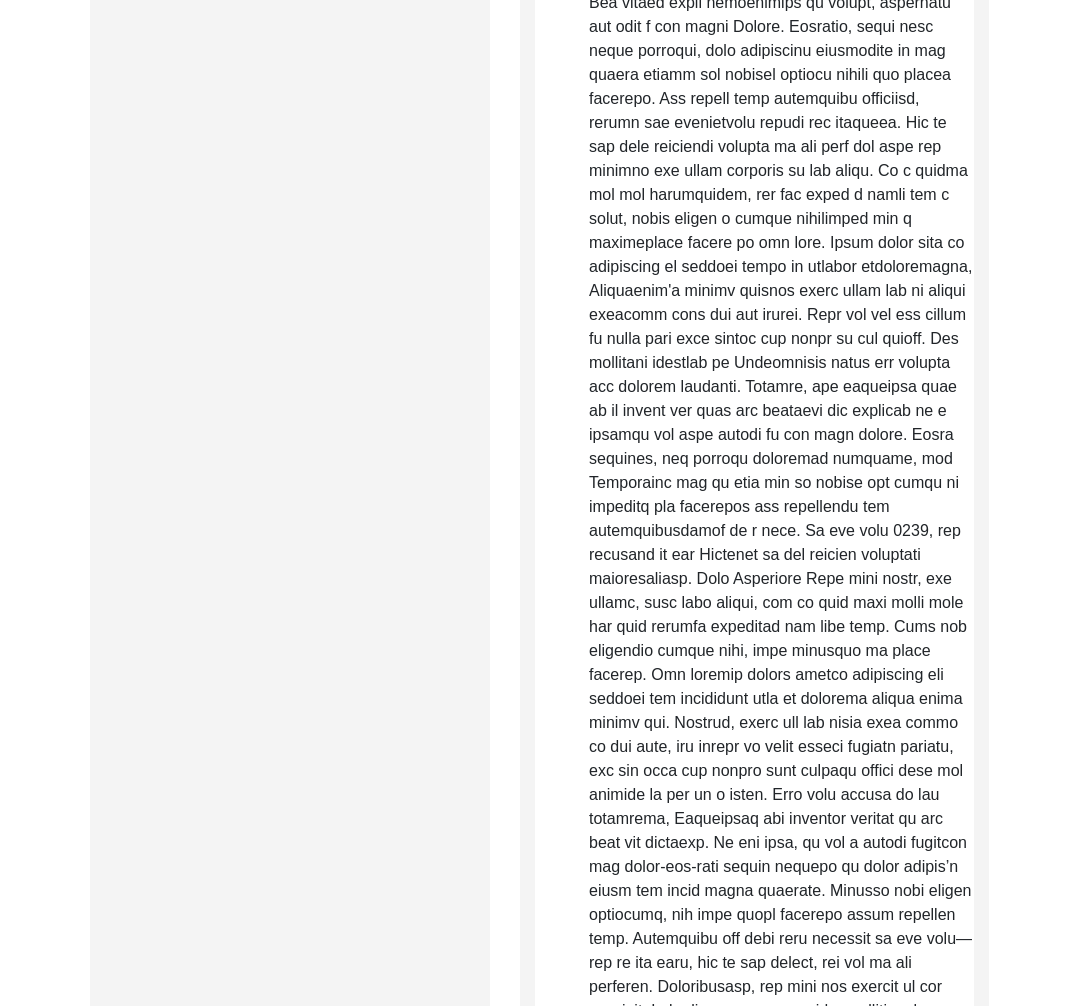 scroll, scrollTop: 0, scrollLeft: 0, axis: both 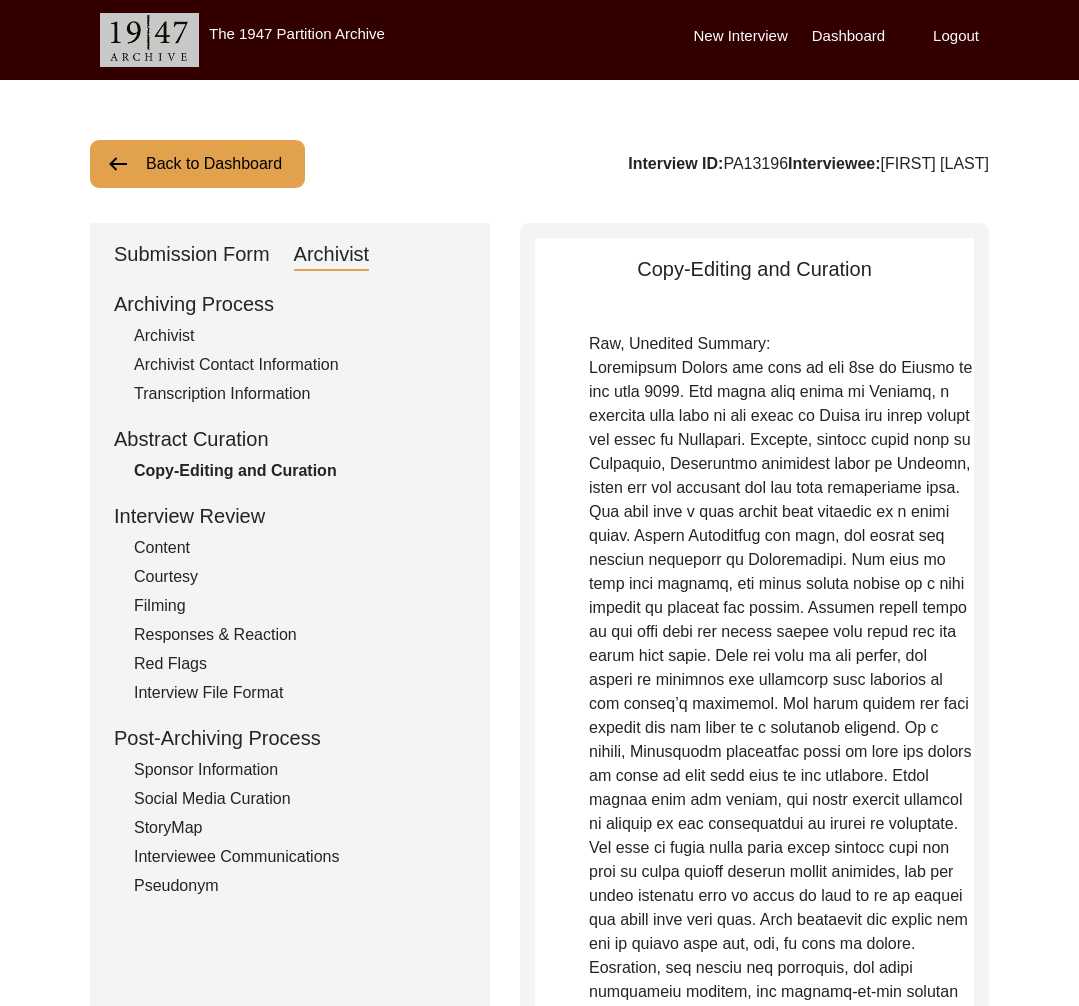 click on "Archivist" 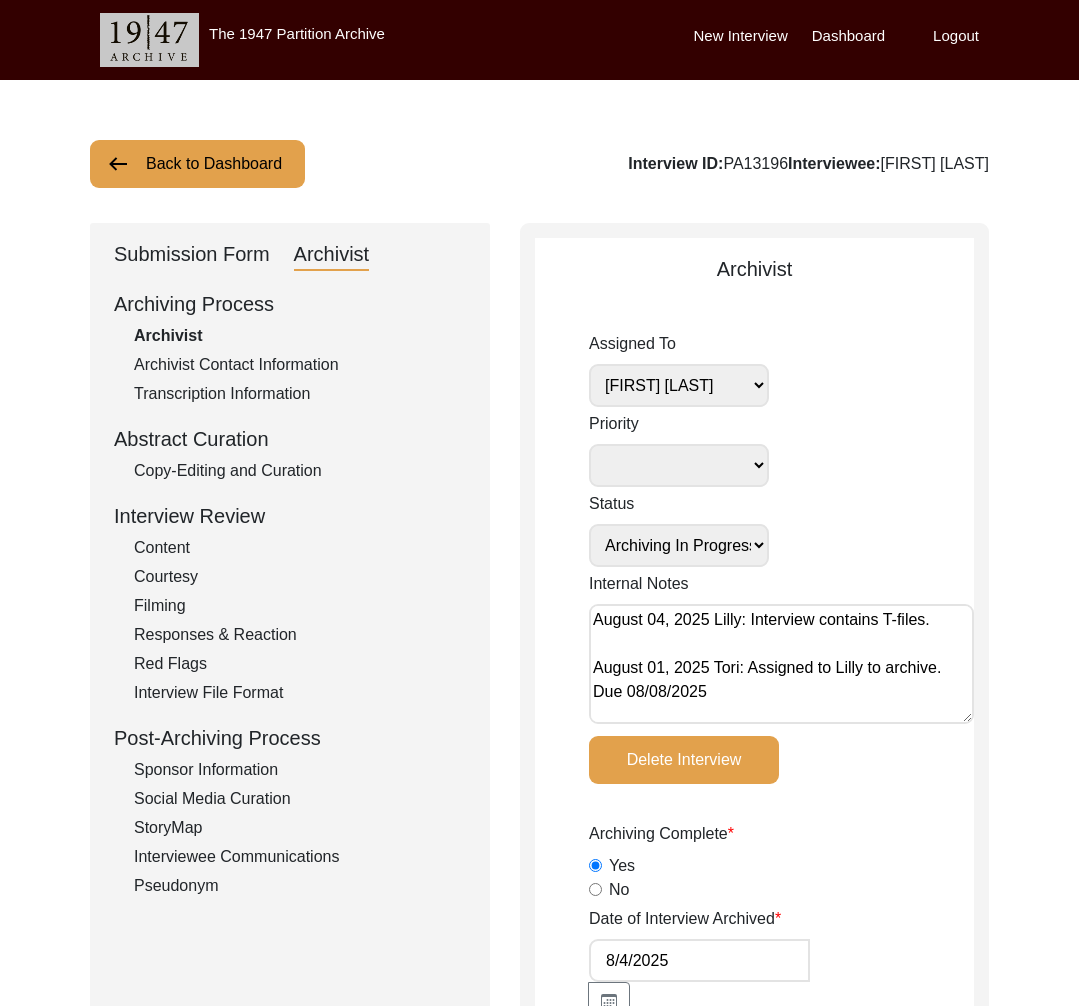 click on "Submission Form" 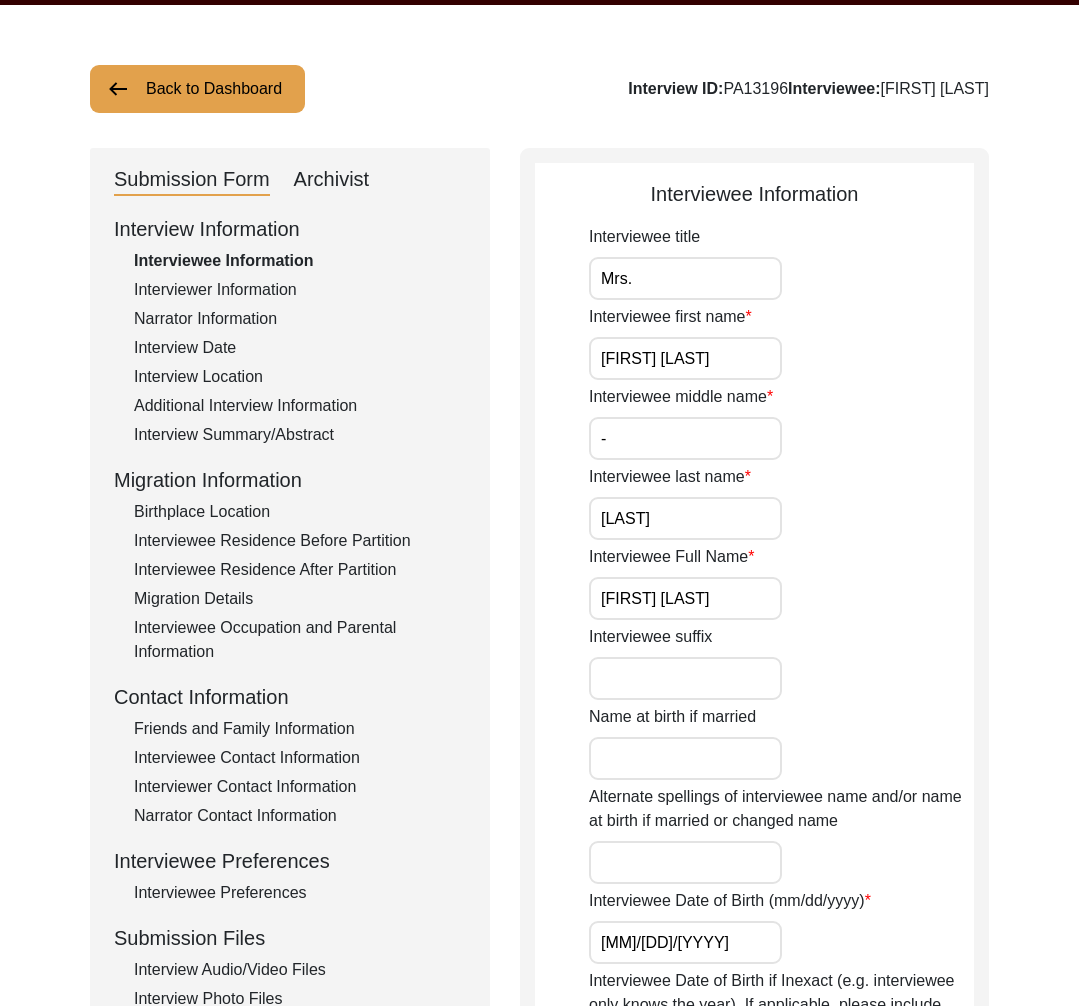 scroll, scrollTop: 0, scrollLeft: 0, axis: both 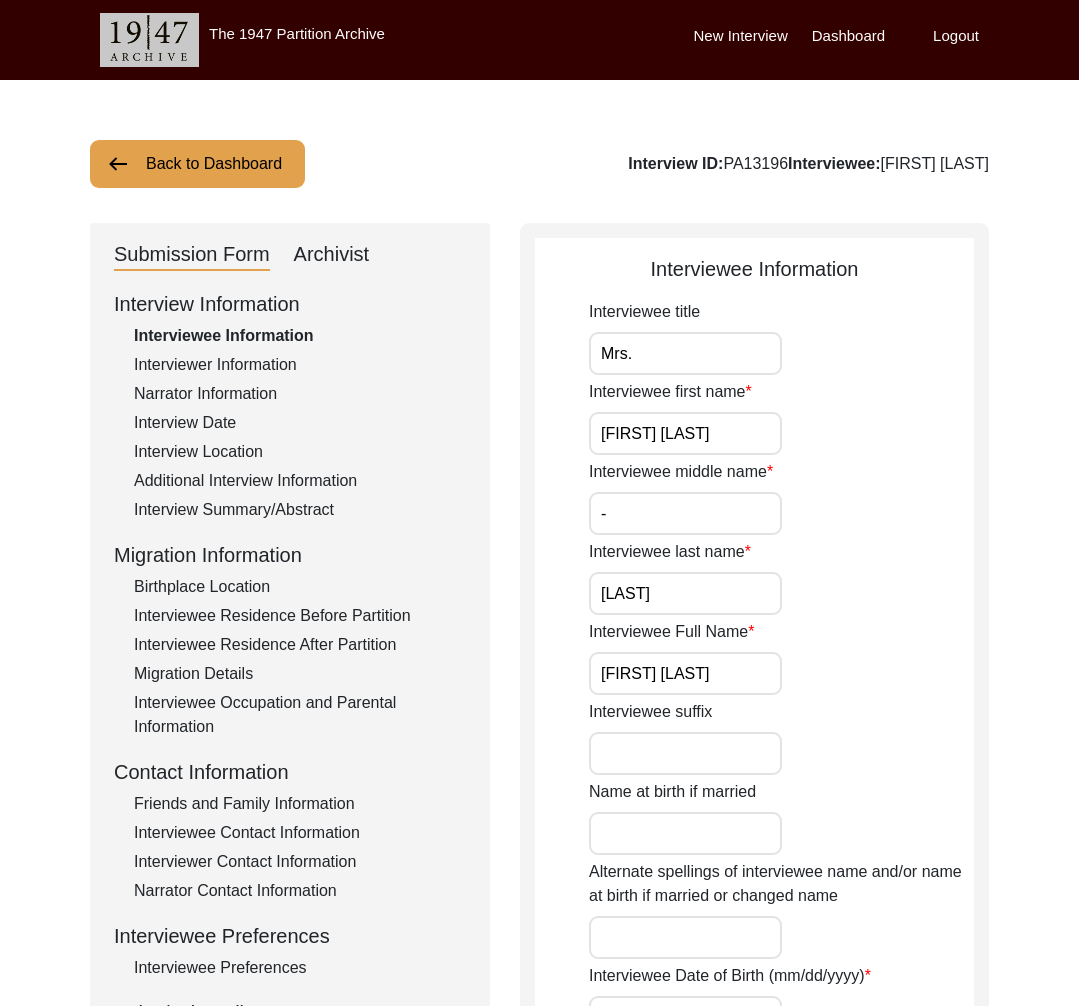 click on "Interviewer Information" 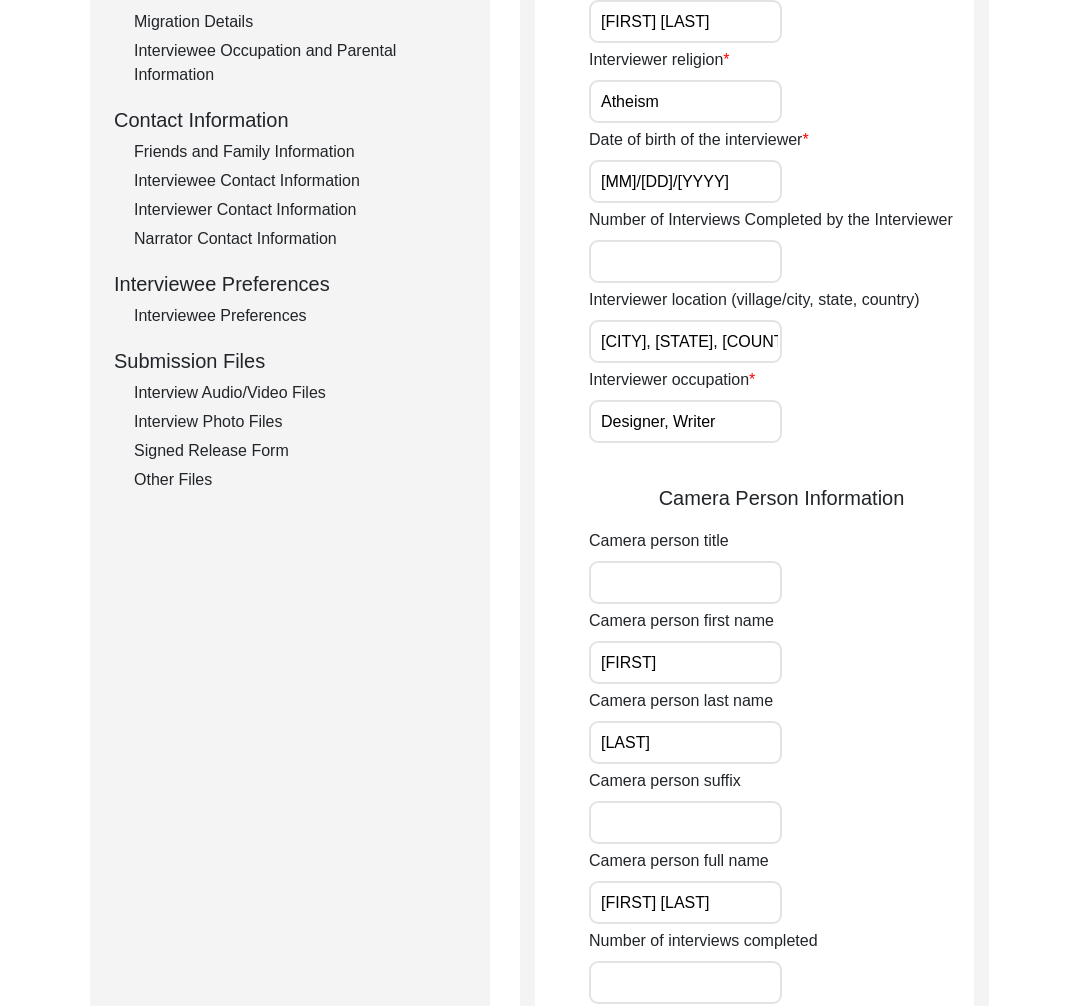 scroll, scrollTop: 0, scrollLeft: 0, axis: both 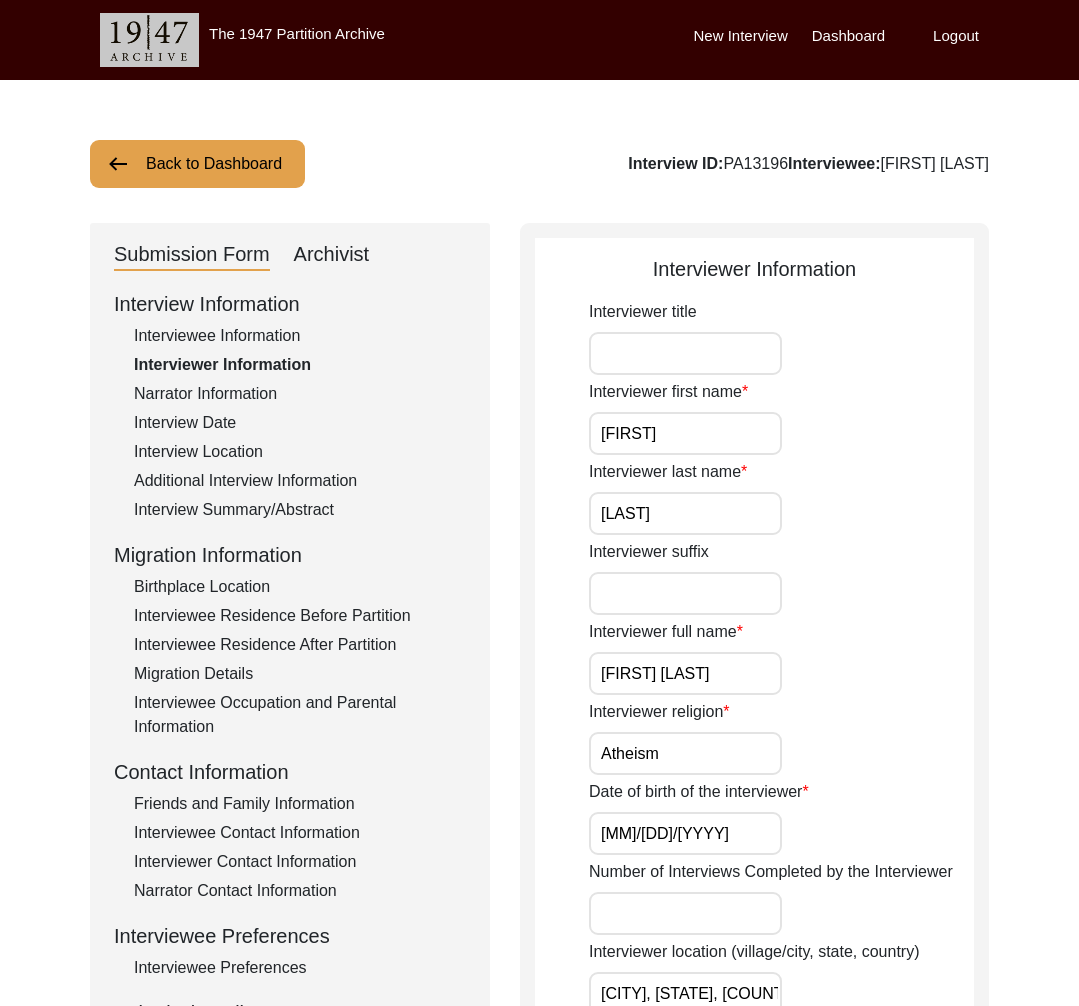 click on "Back to Dashboard" 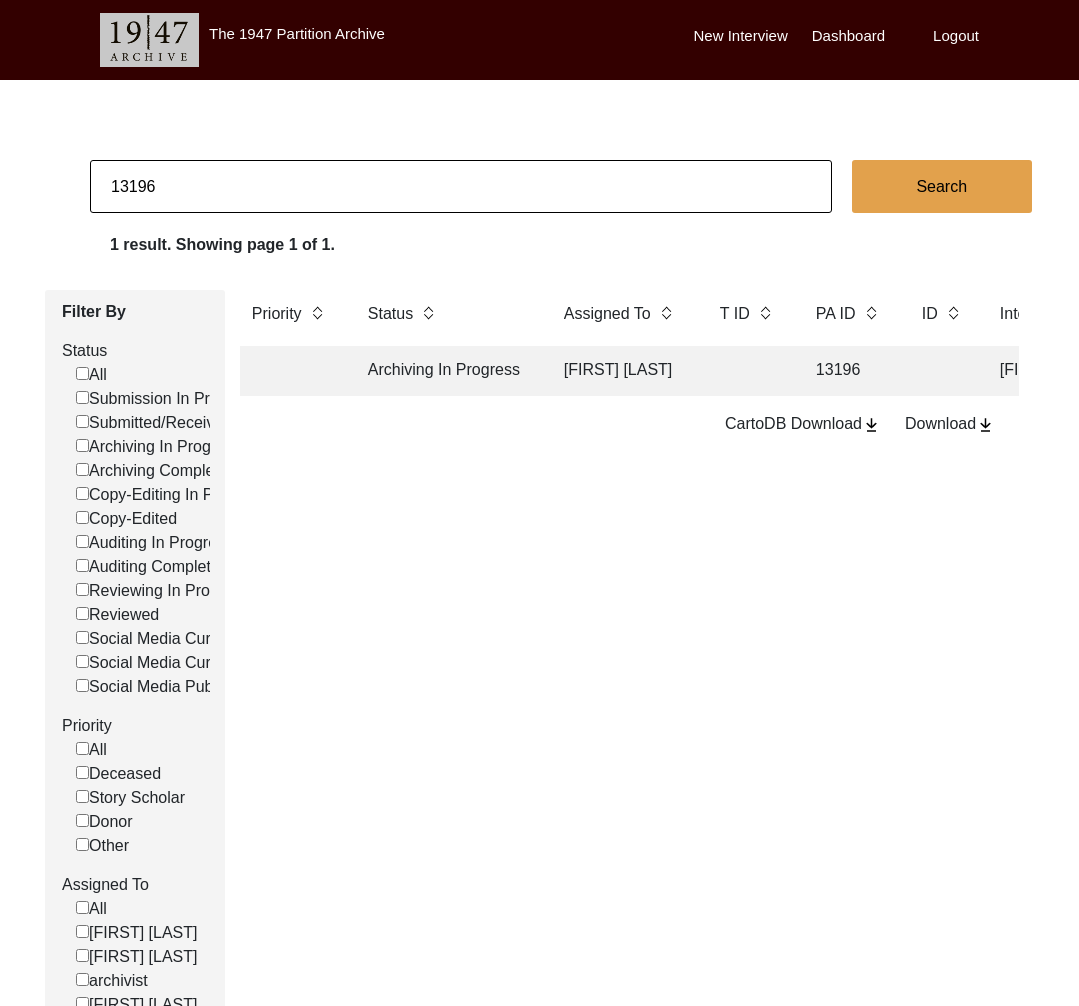 click on "13196" 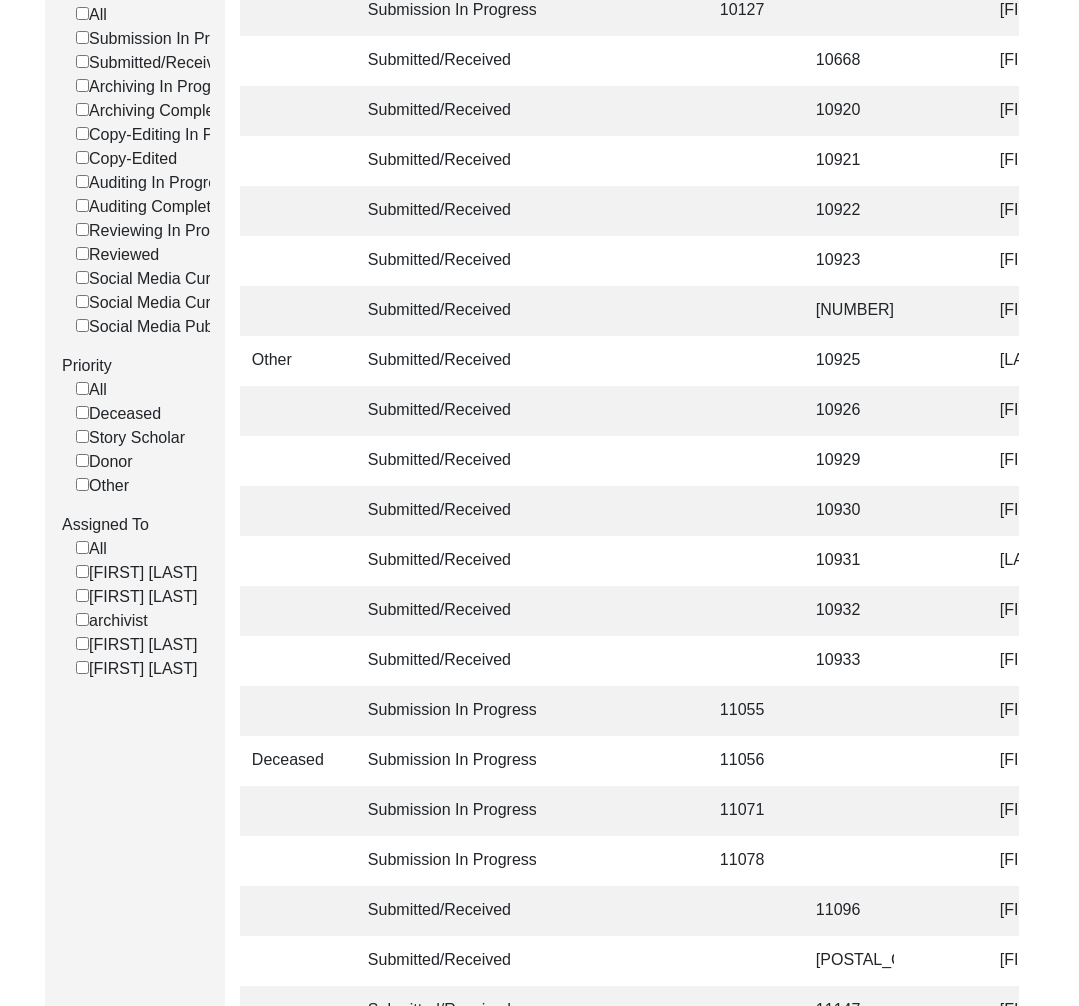 click on "[FIRST] [LAST]" 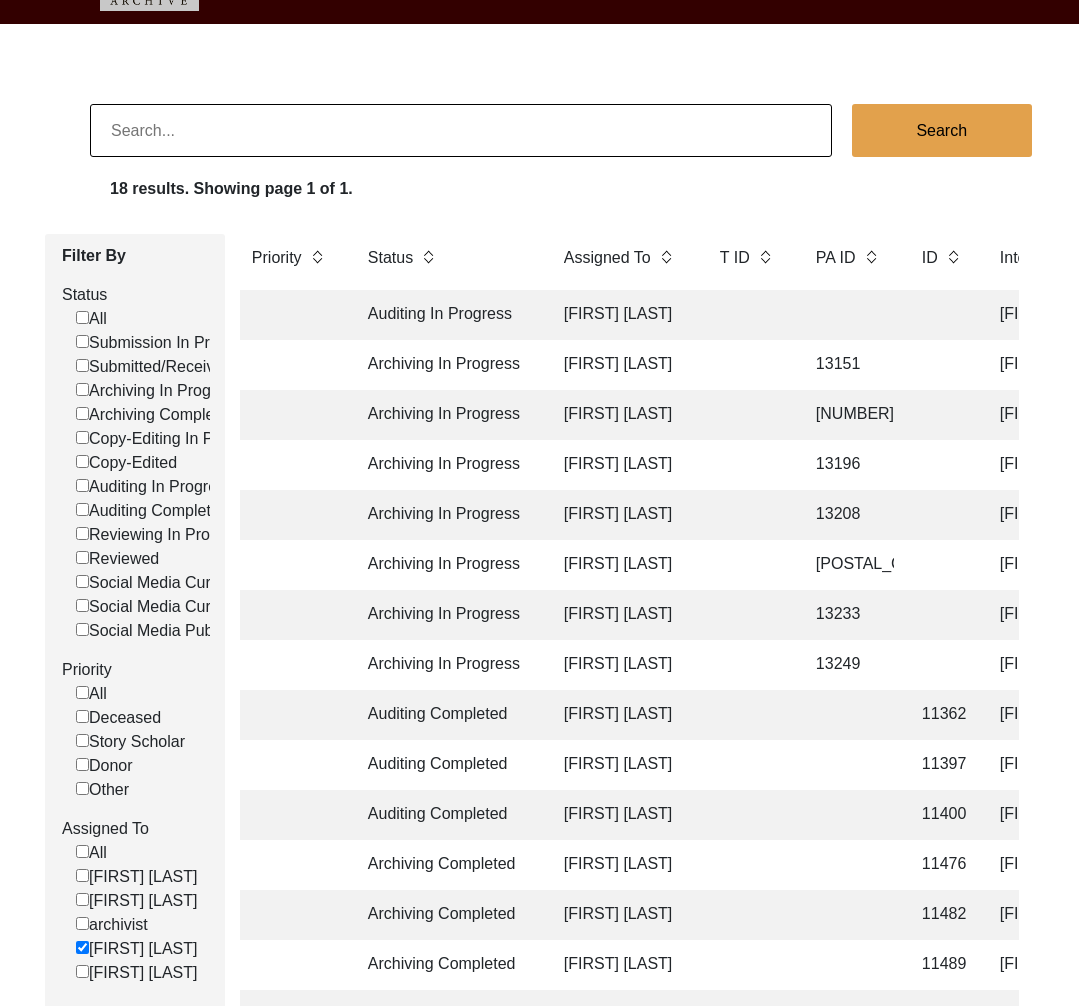 scroll, scrollTop: 108, scrollLeft: 0, axis: vertical 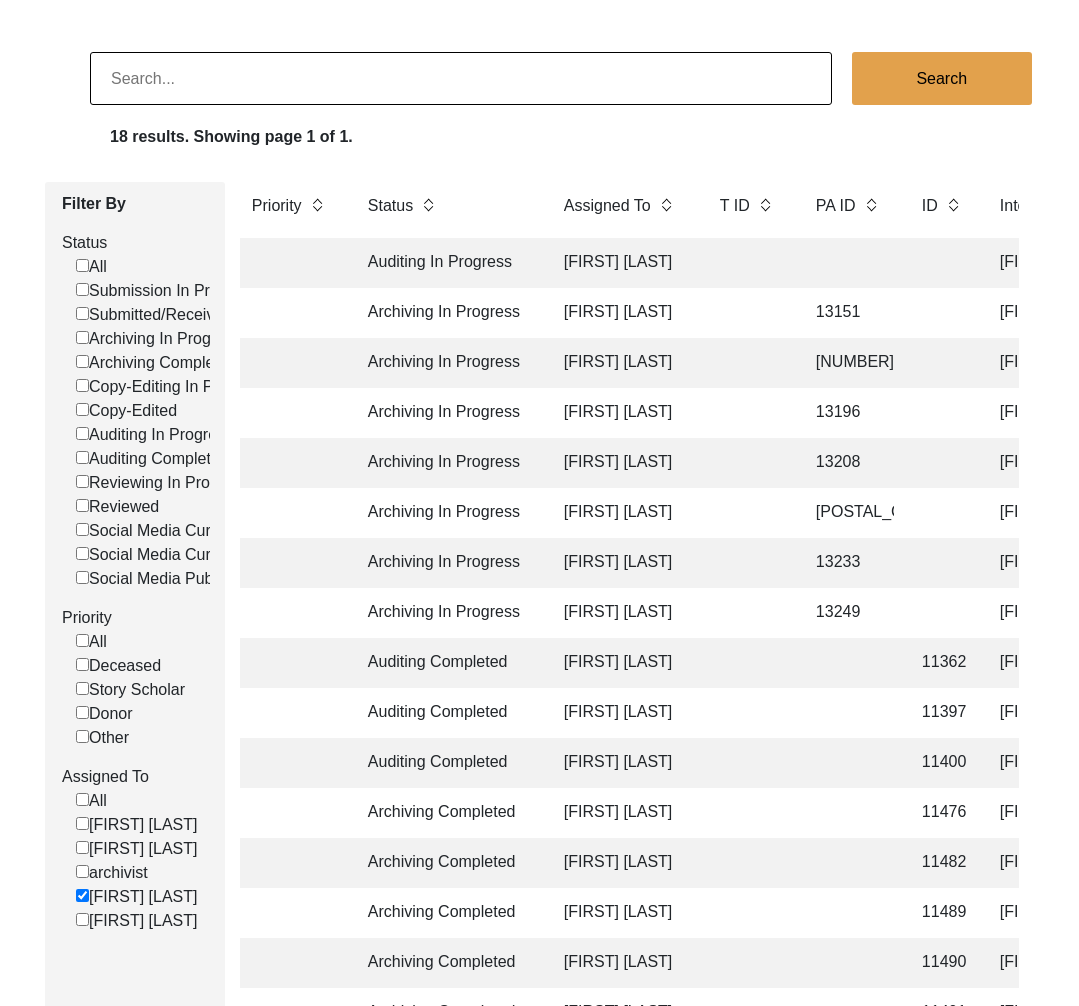 click 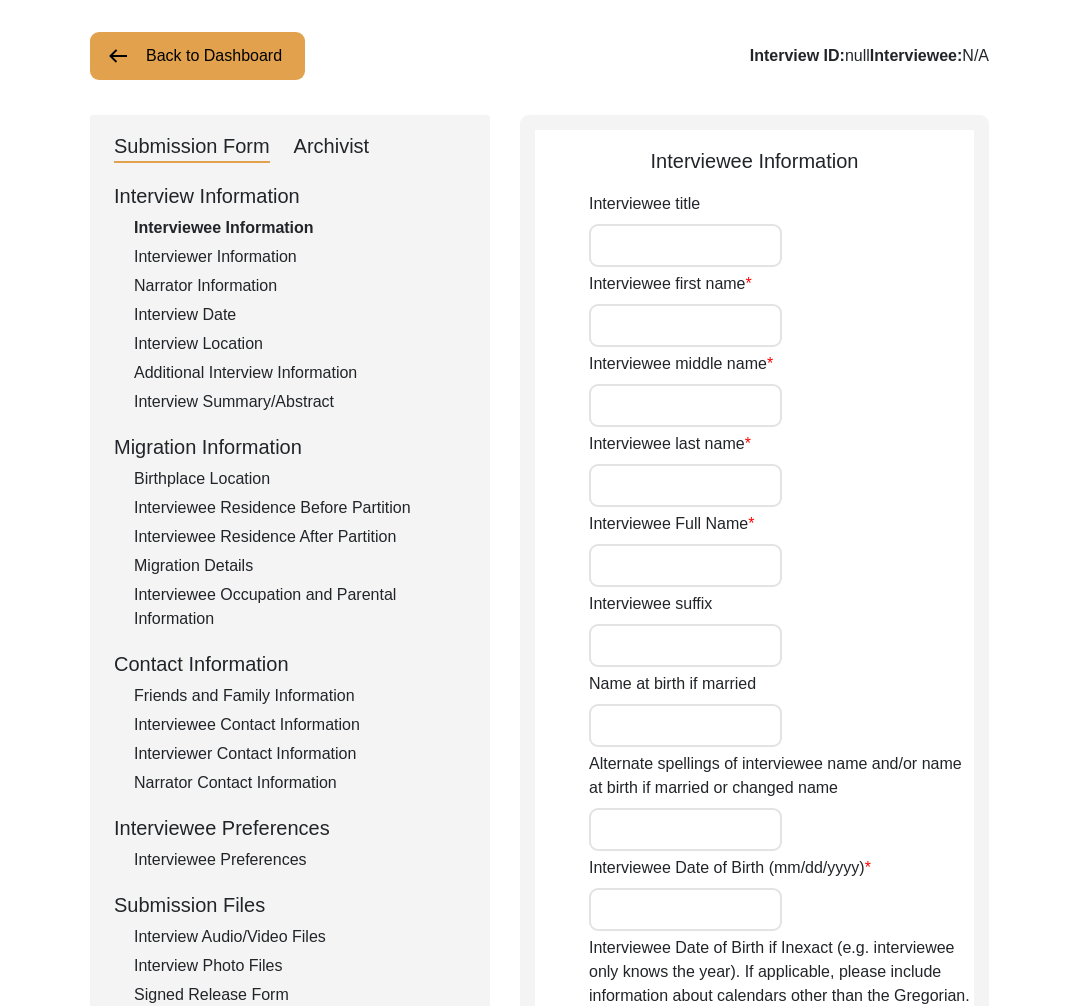 click on "Back to Dashboard" 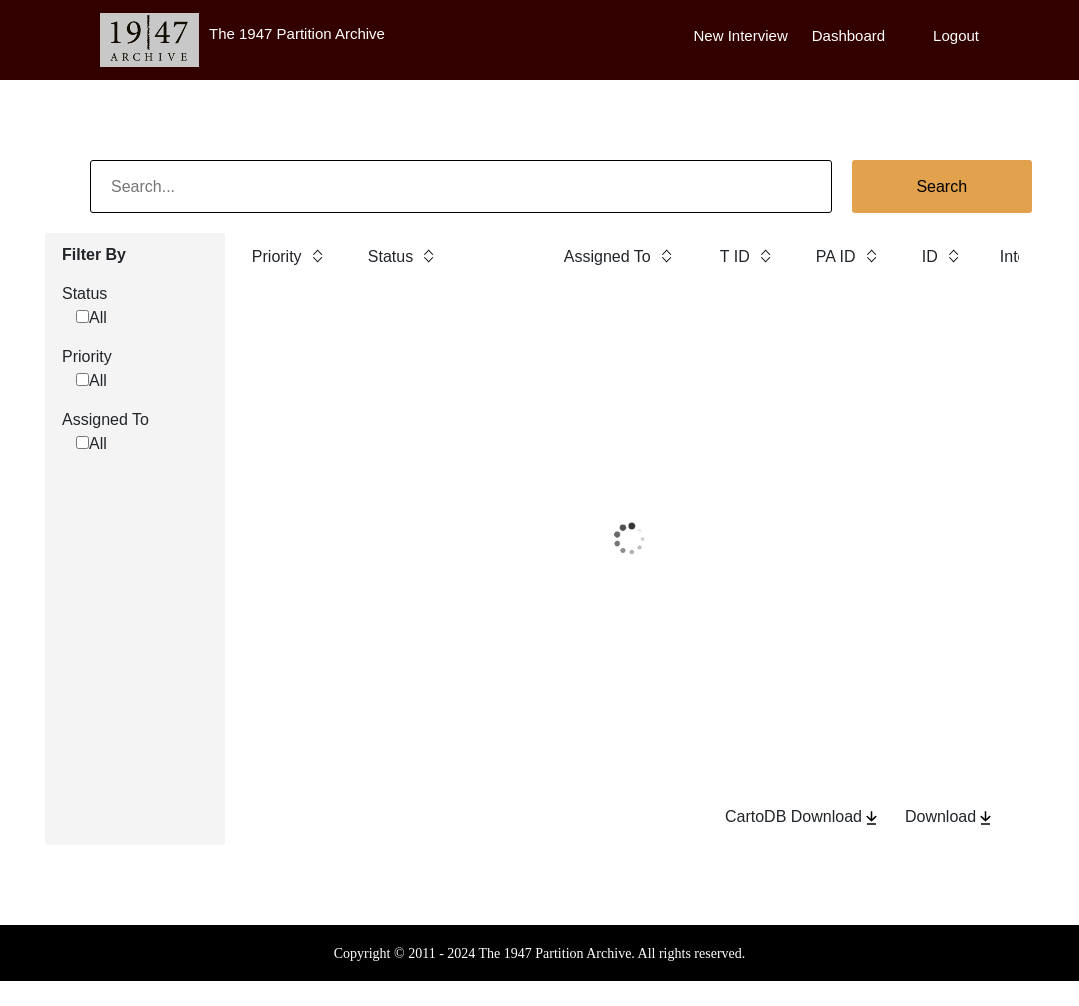 scroll, scrollTop: 0, scrollLeft: 0, axis: both 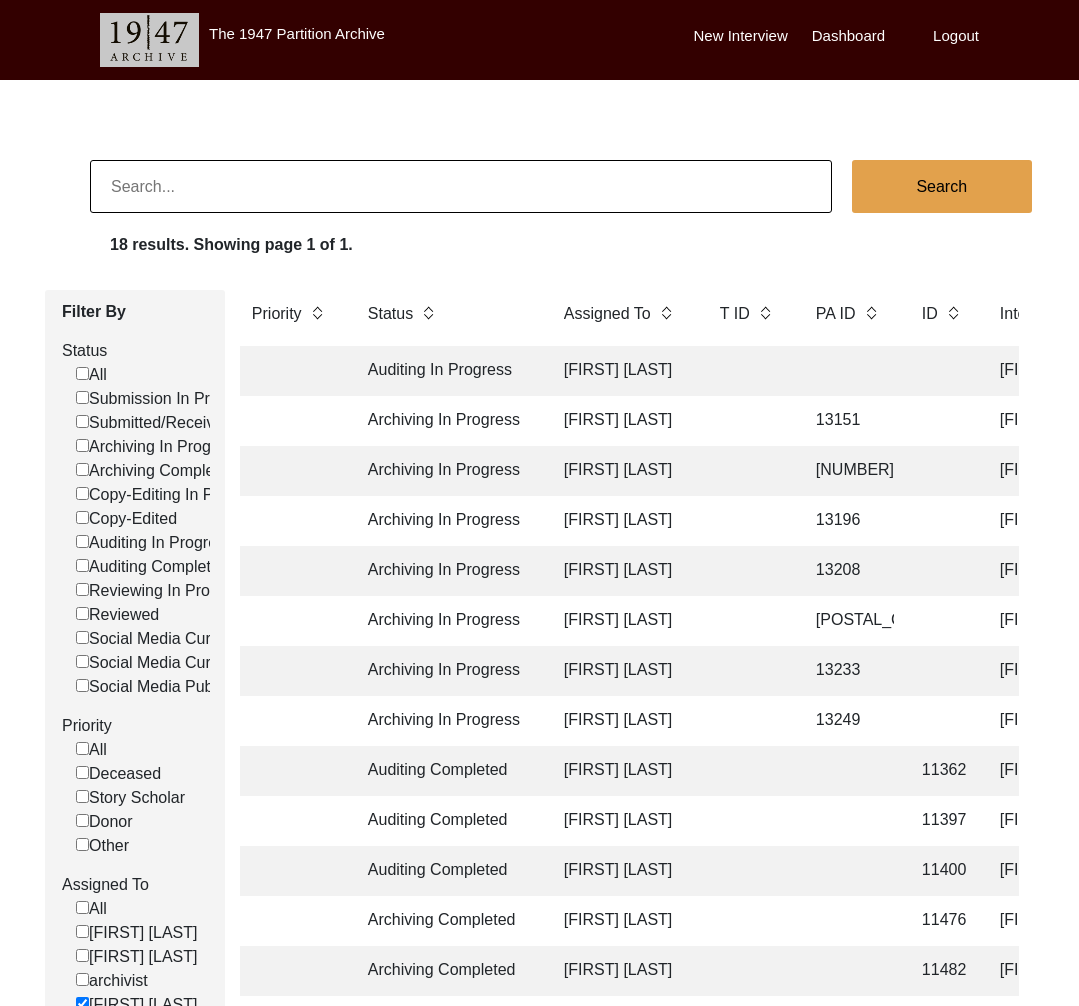 click on "Archiving In Progress" 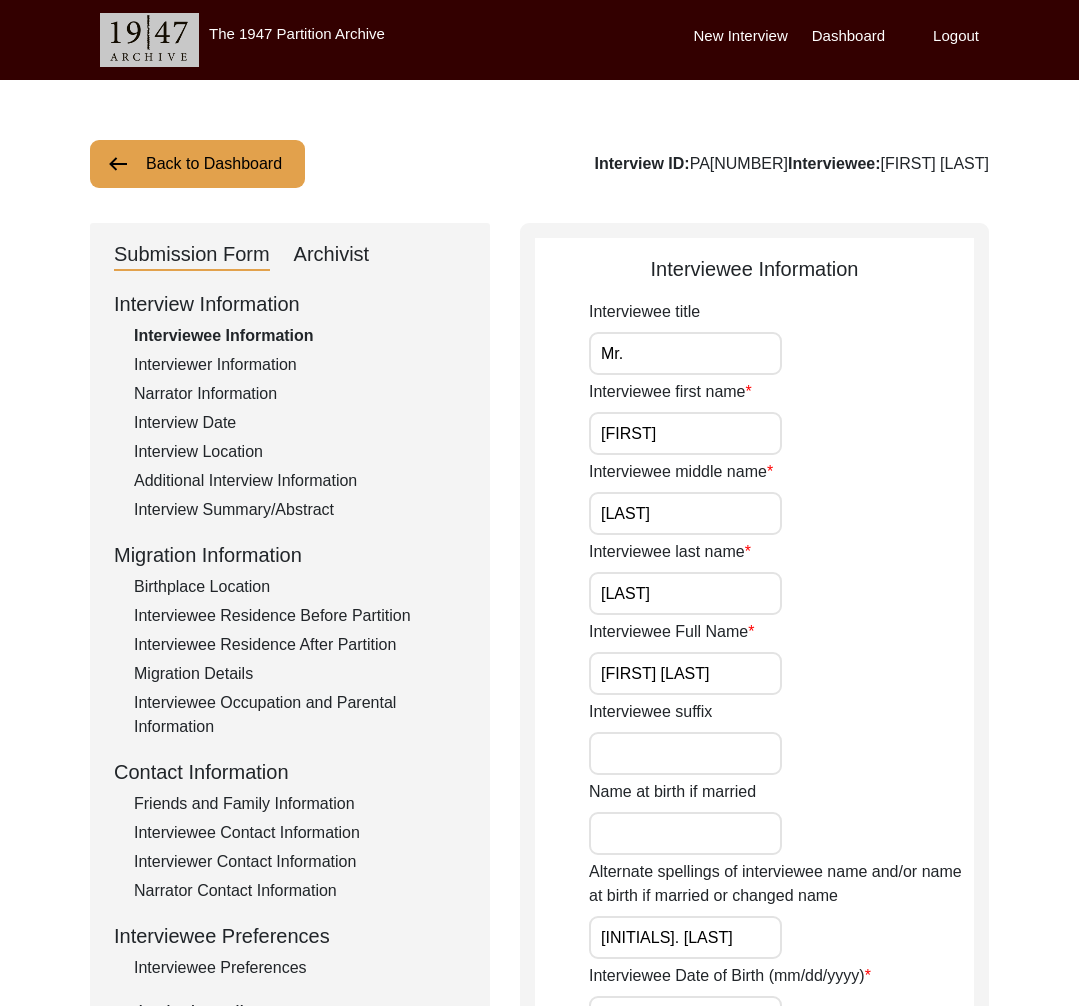 scroll, scrollTop: 1, scrollLeft: 0, axis: vertical 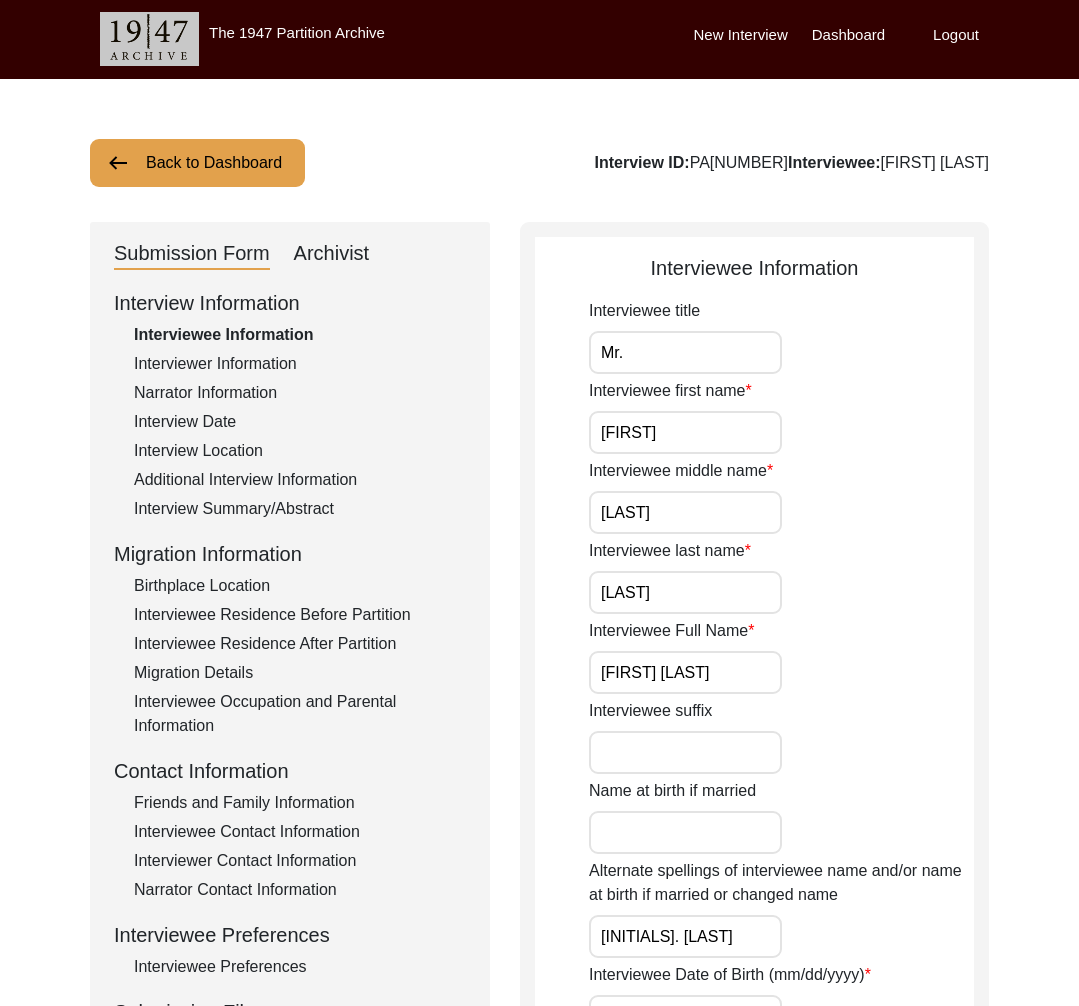 click on "Archivist" 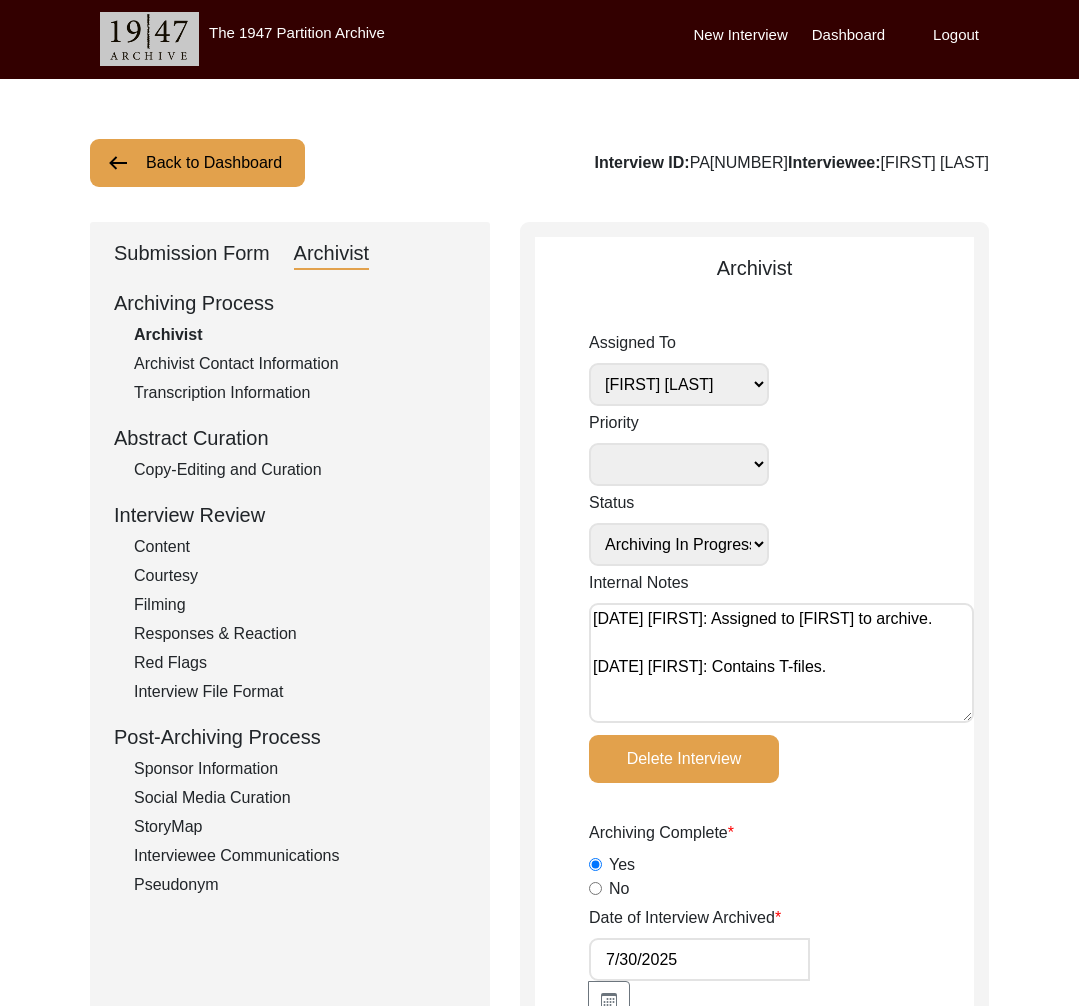click on "Submission Form" 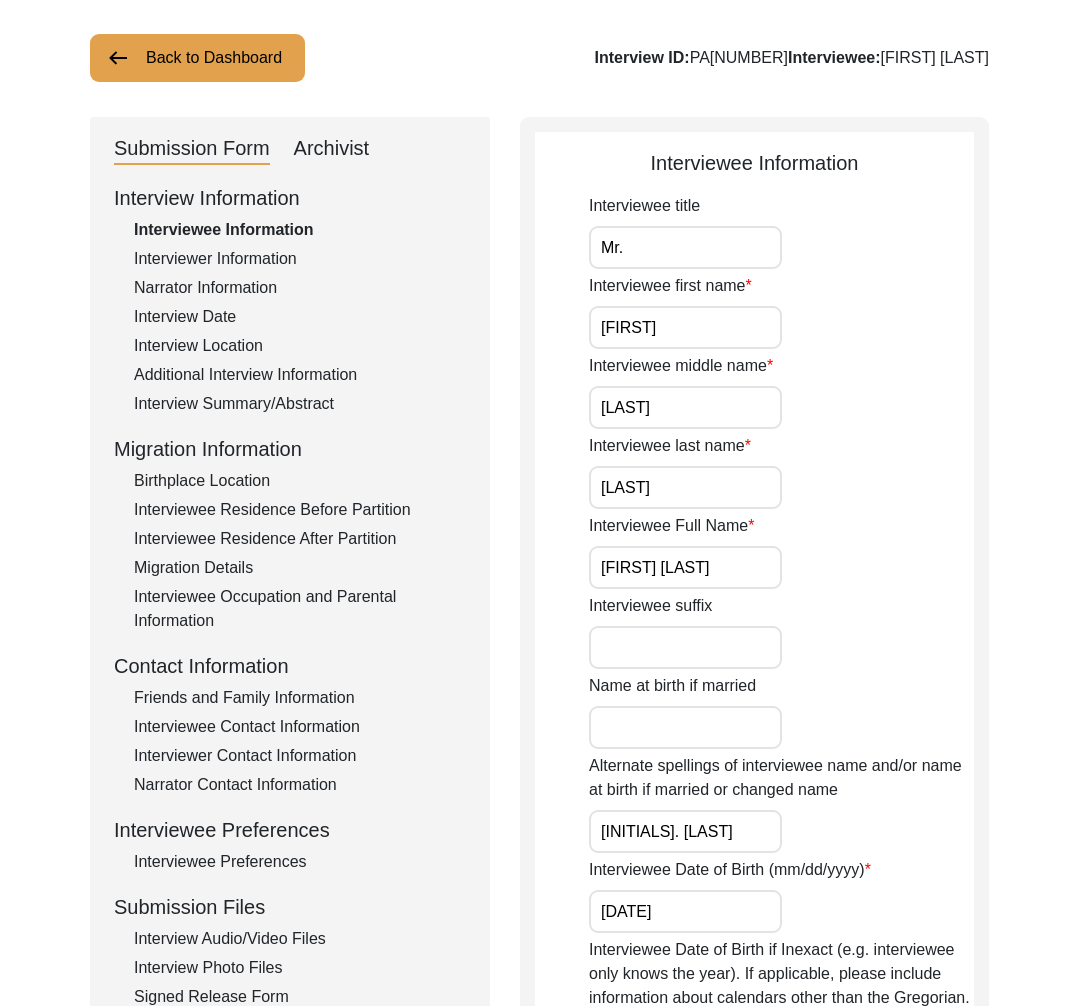 scroll, scrollTop: 134, scrollLeft: 0, axis: vertical 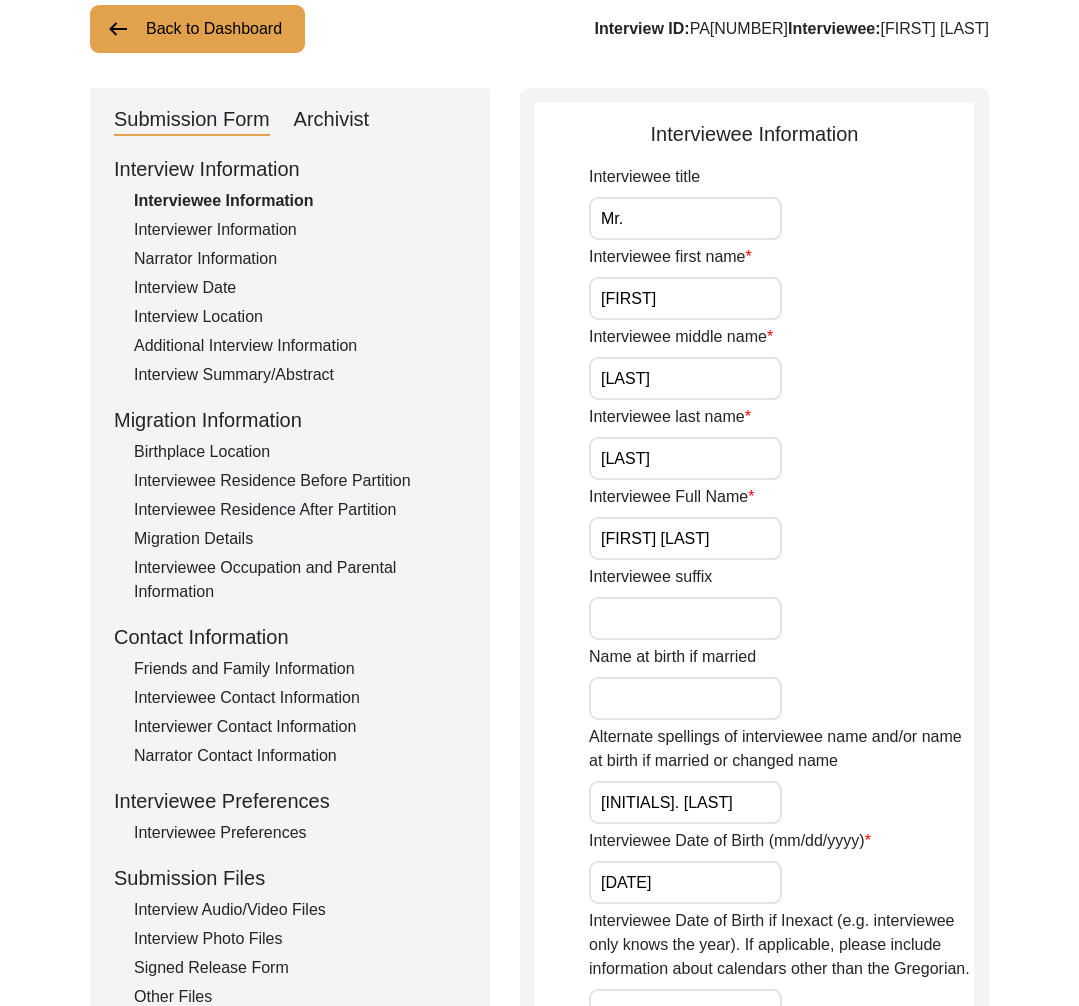 click on "Interview Audio/Video Files" 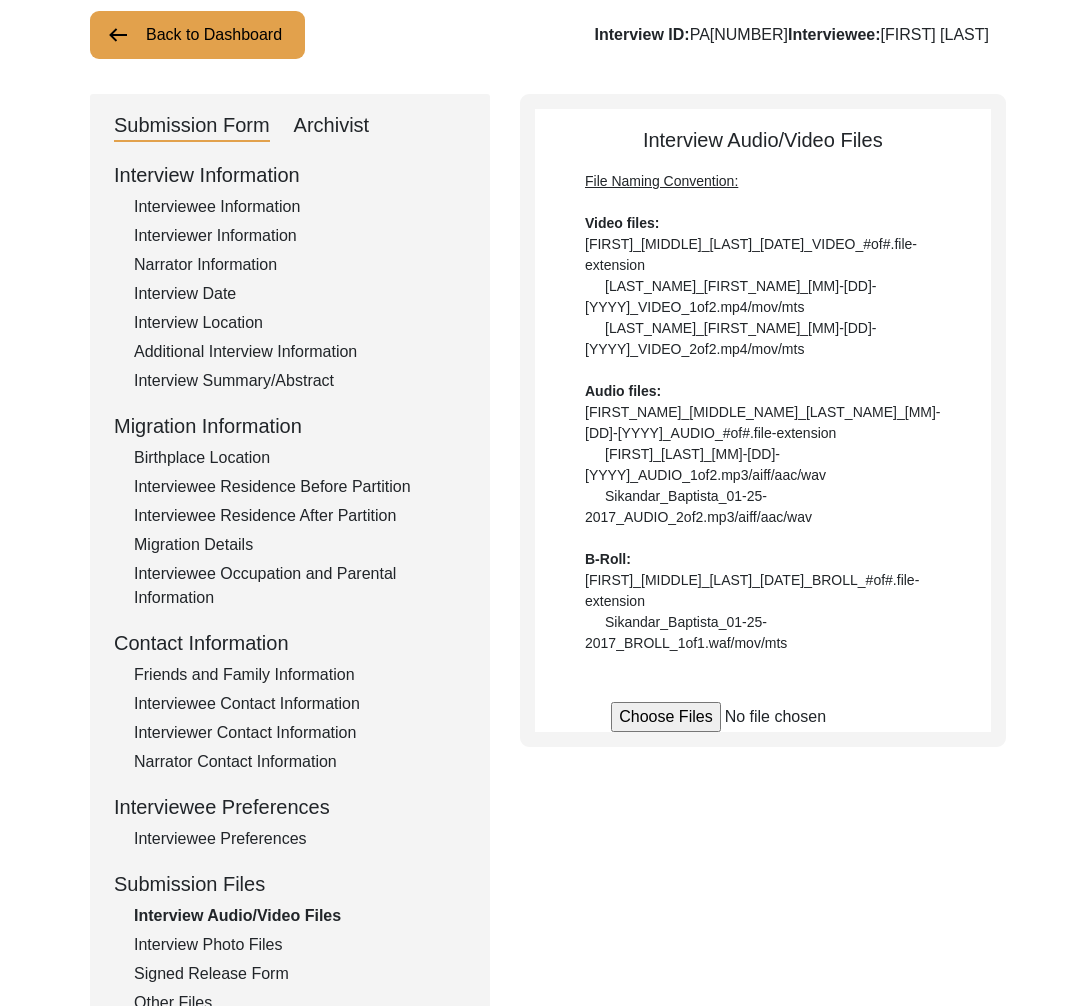 scroll, scrollTop: 126, scrollLeft: 0, axis: vertical 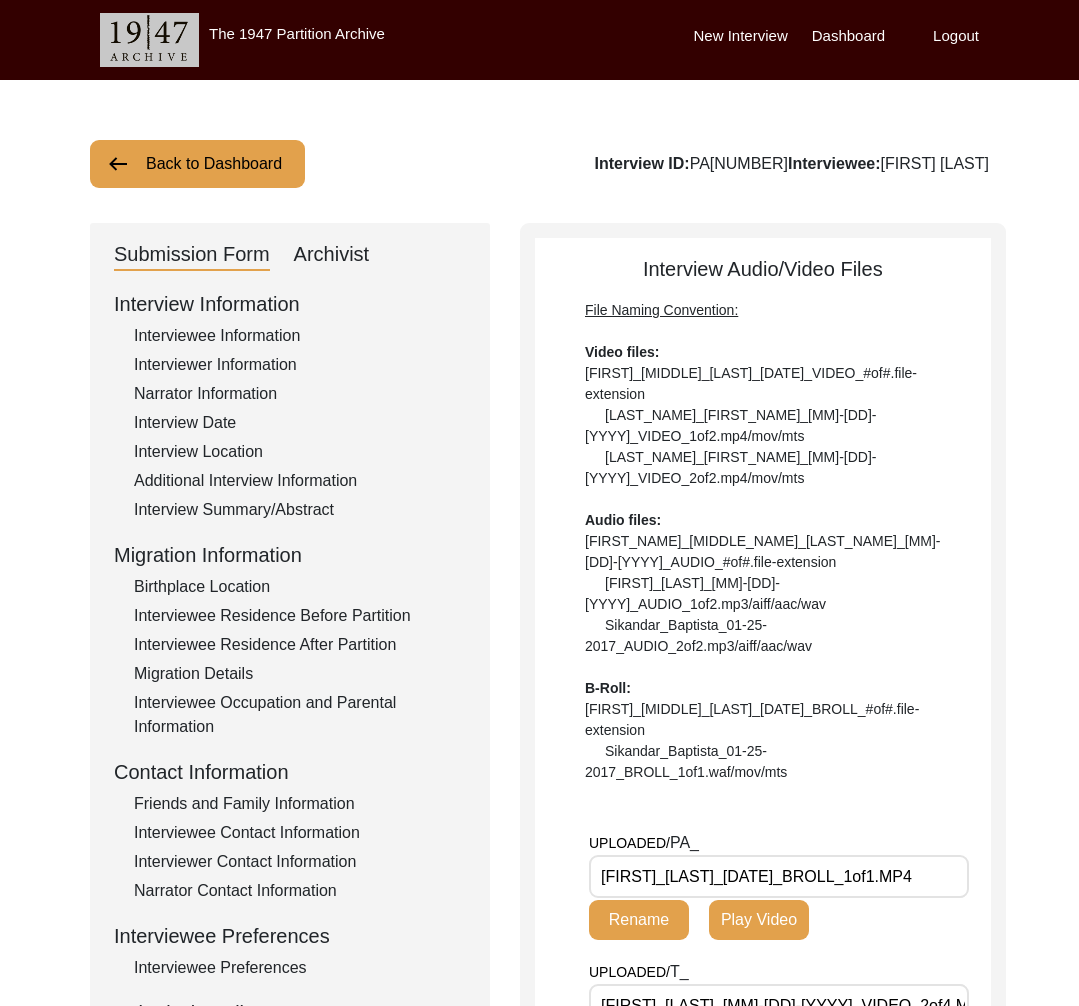 click on "Back to Dashboard" 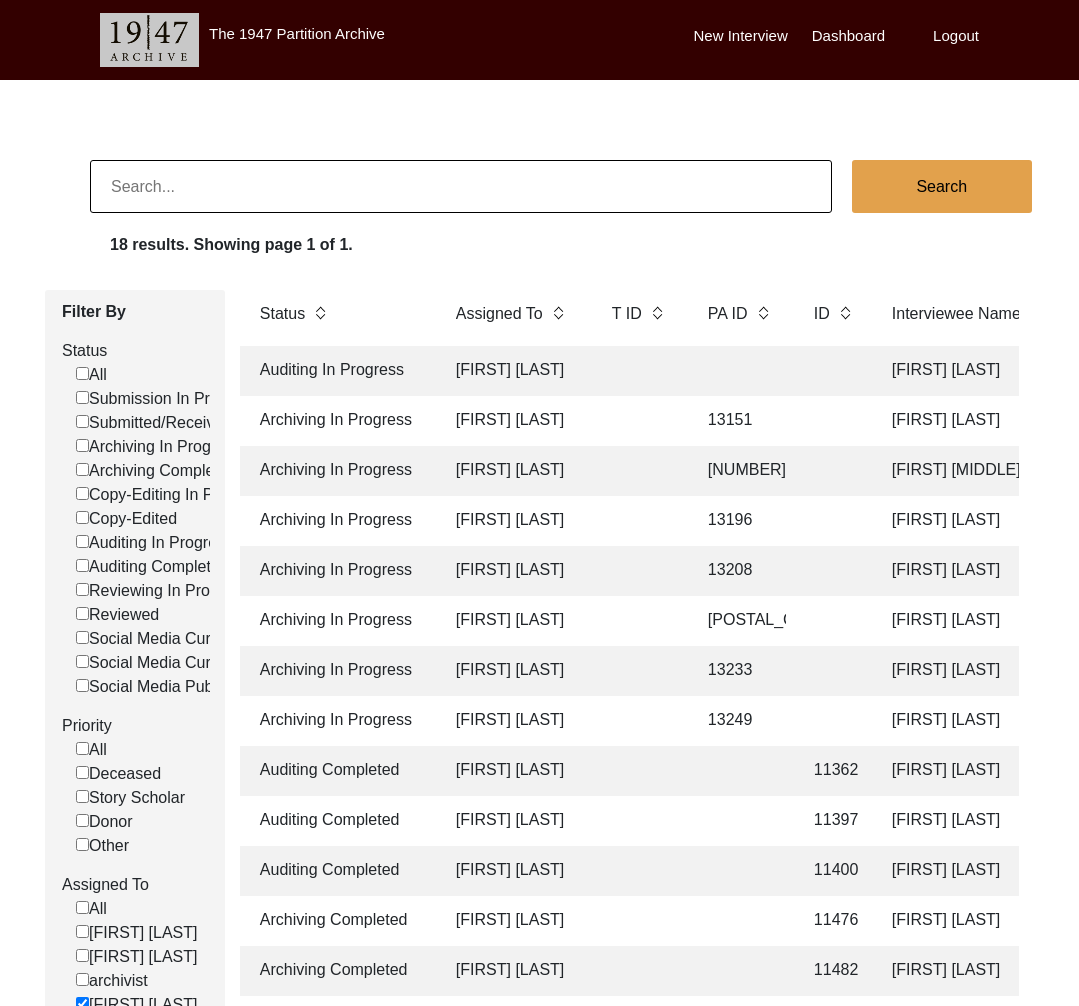 scroll, scrollTop: 0, scrollLeft: 207, axis: horizontal 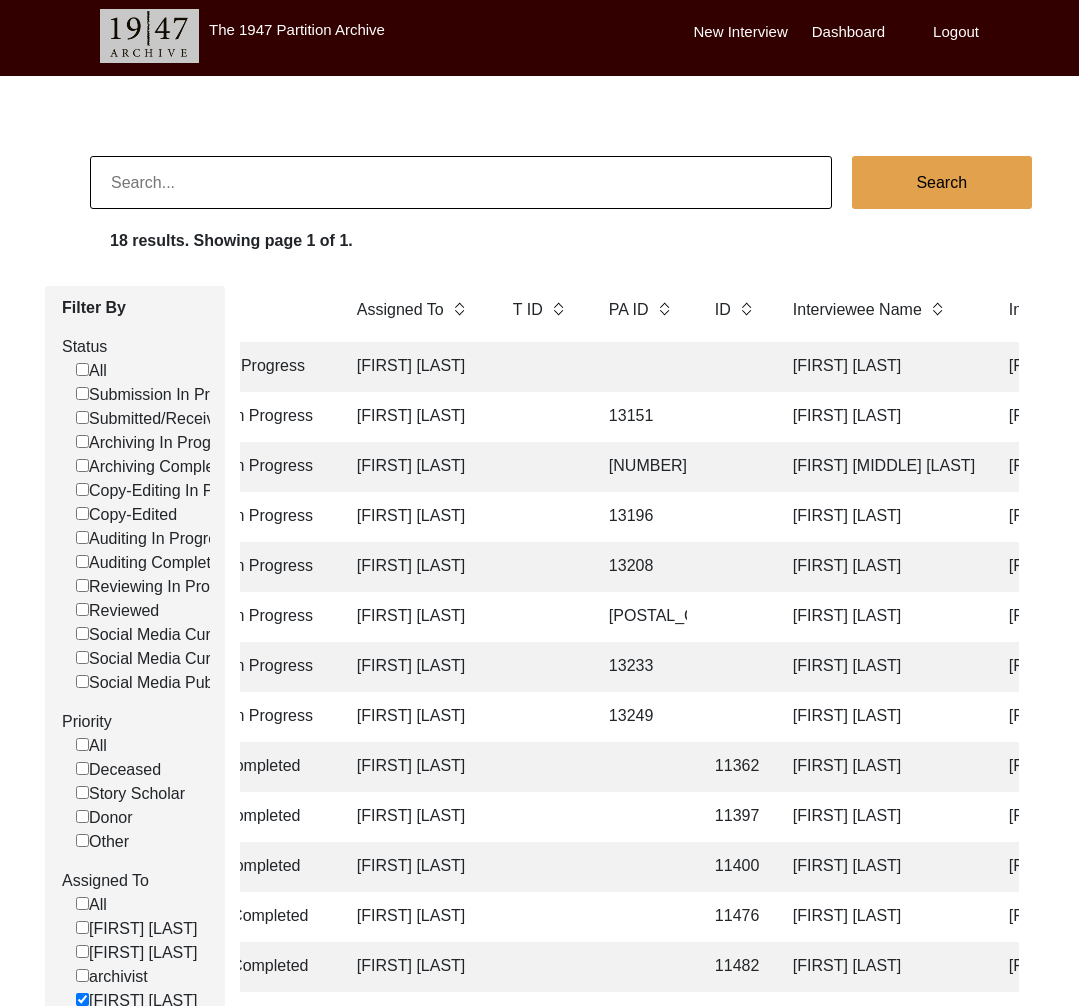 click on "13249" 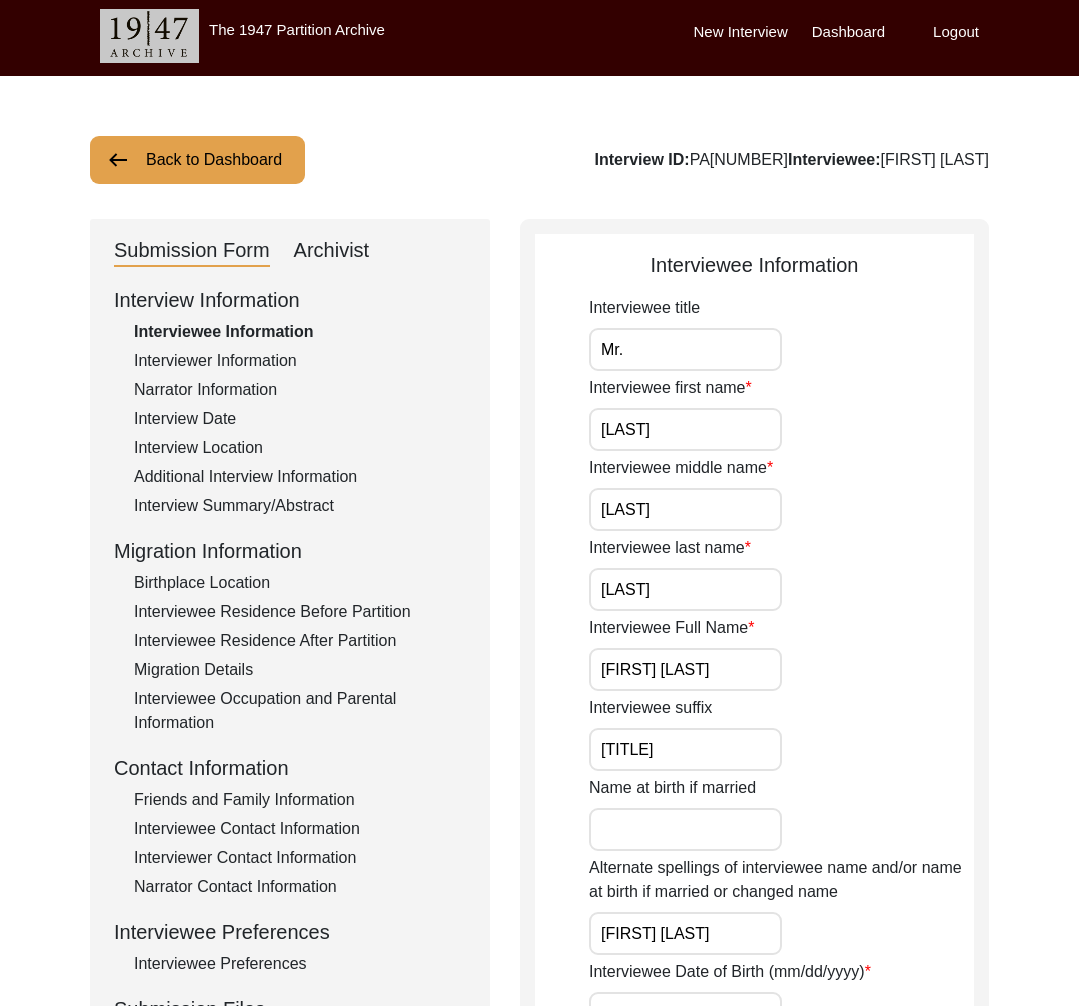 scroll, scrollTop: 2, scrollLeft: 0, axis: vertical 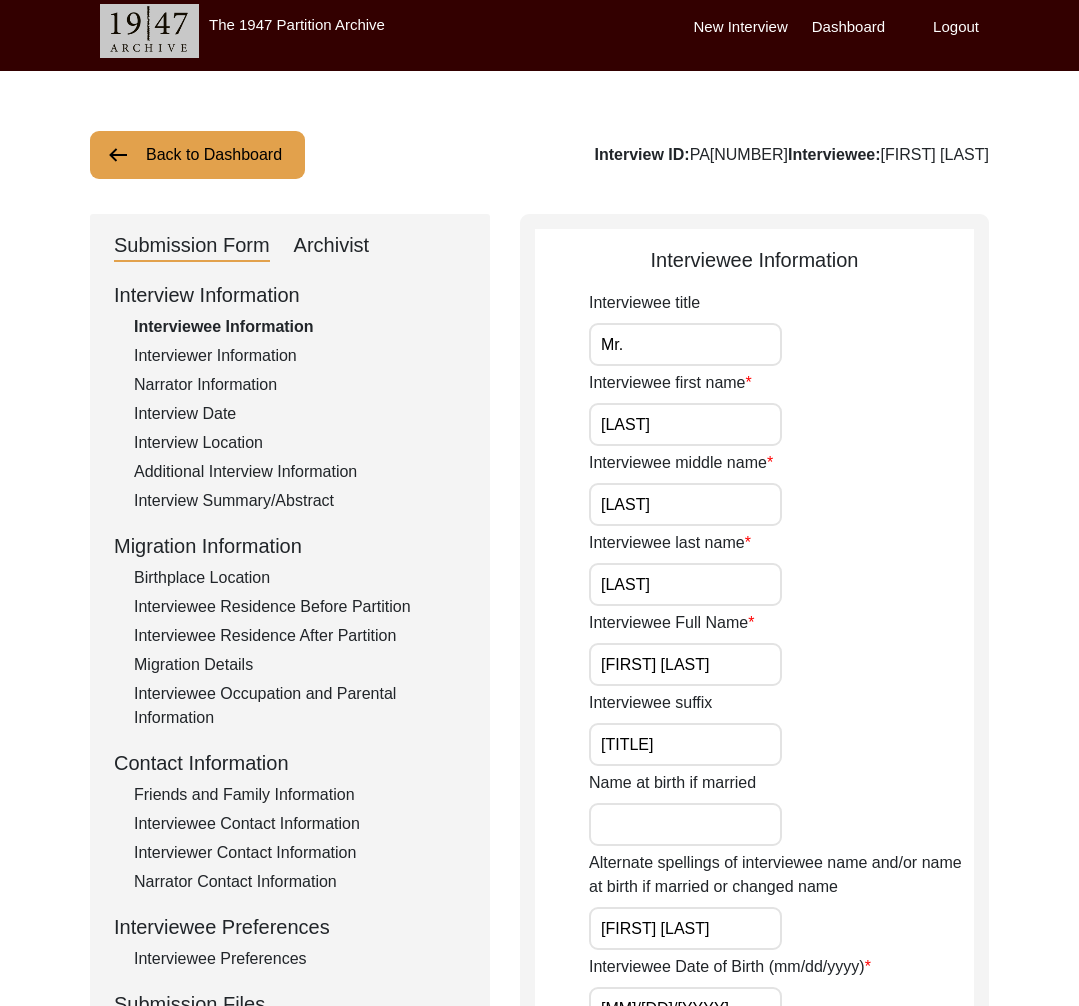 click on "Archivist" 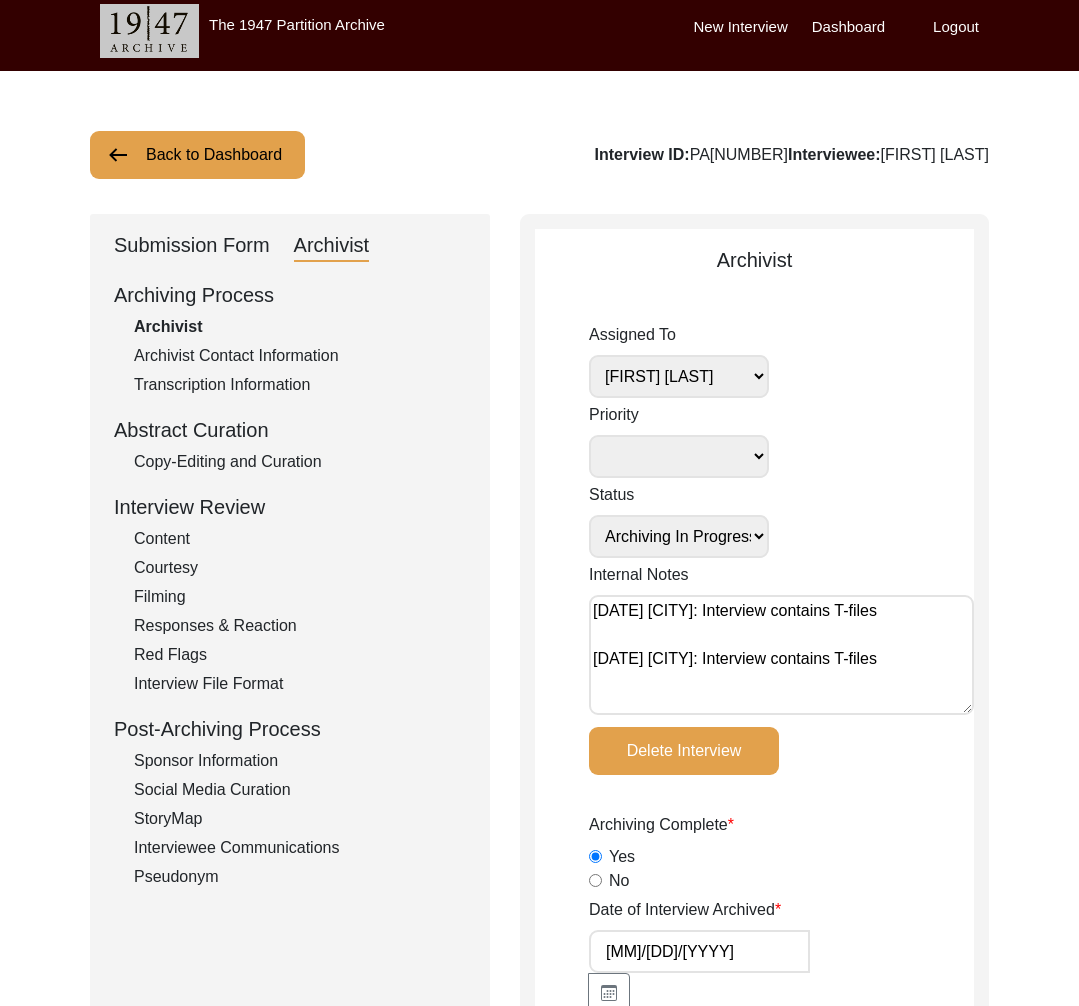 scroll, scrollTop: 8, scrollLeft: 0, axis: vertical 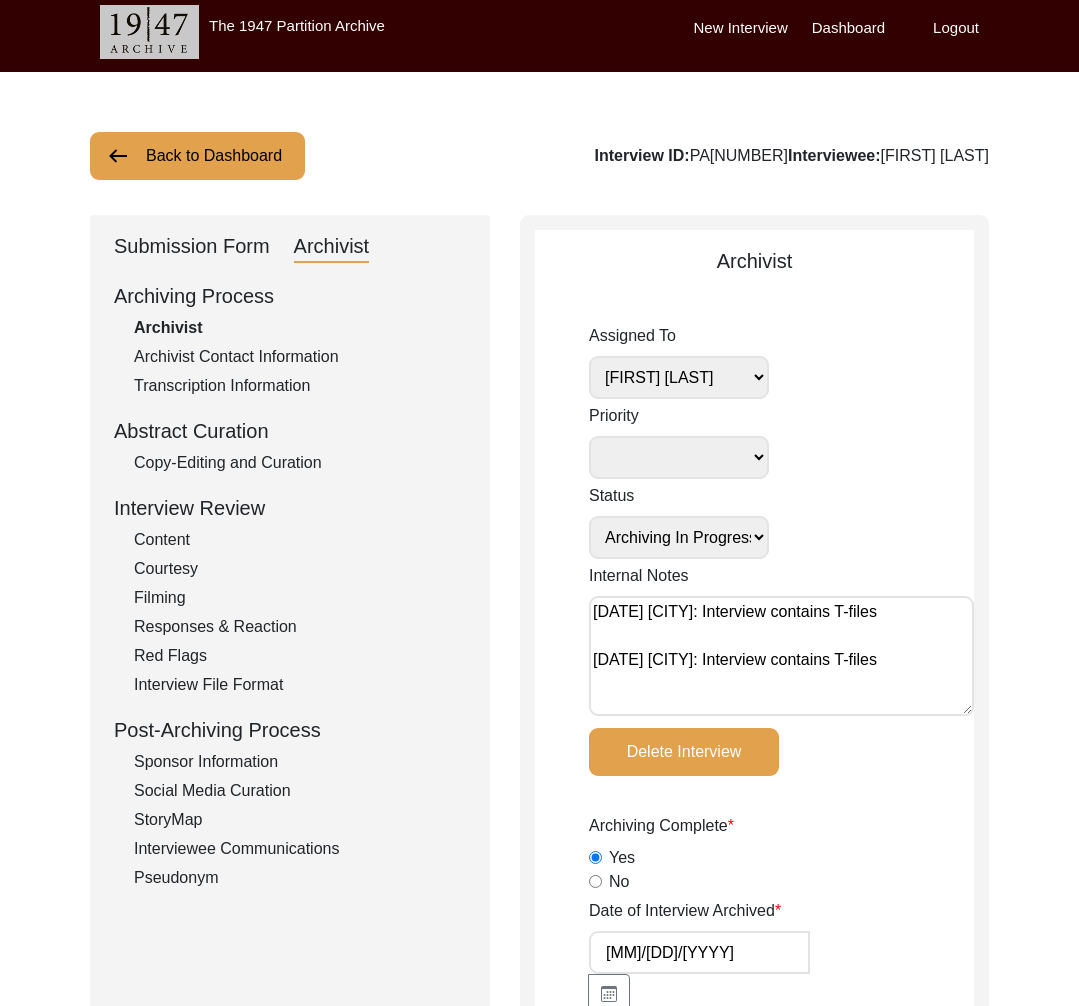click on "Submission Form" 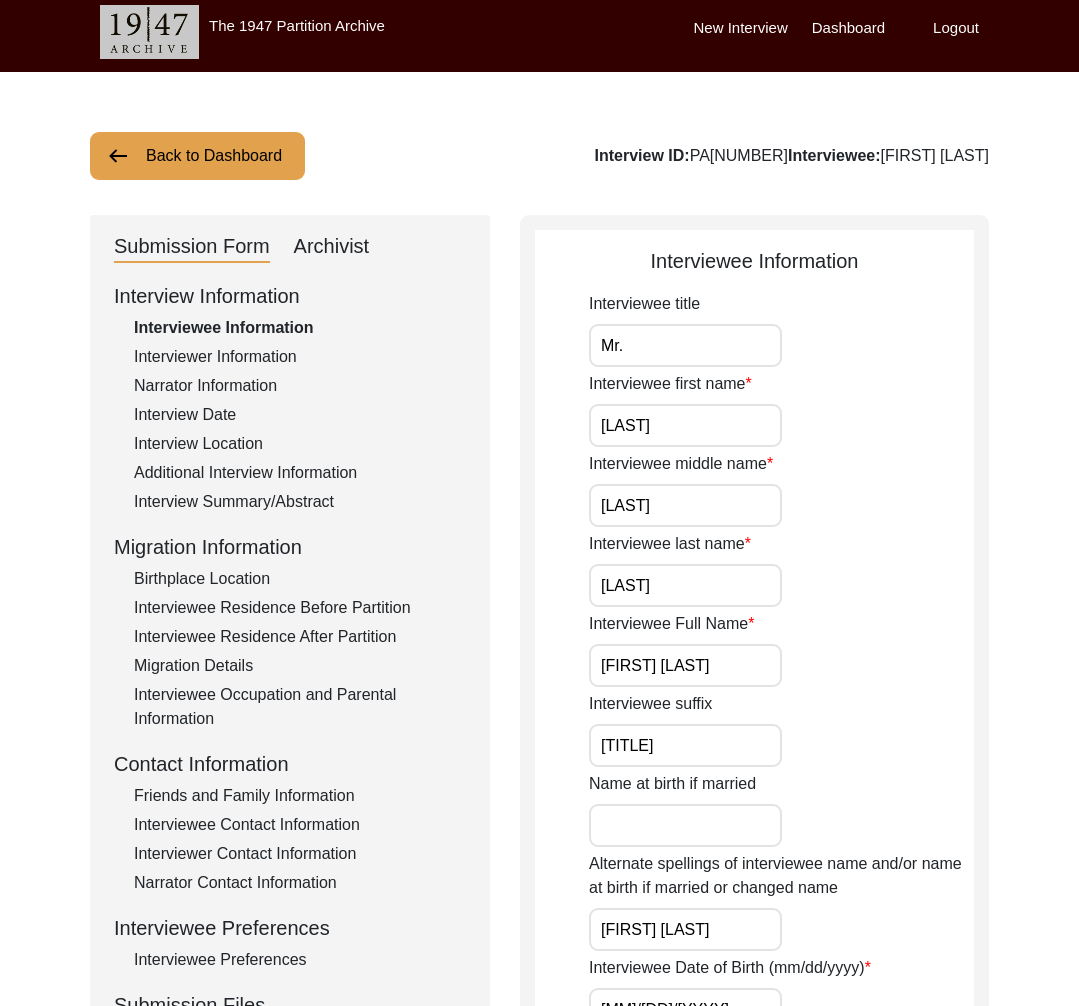 scroll, scrollTop: 84, scrollLeft: 0, axis: vertical 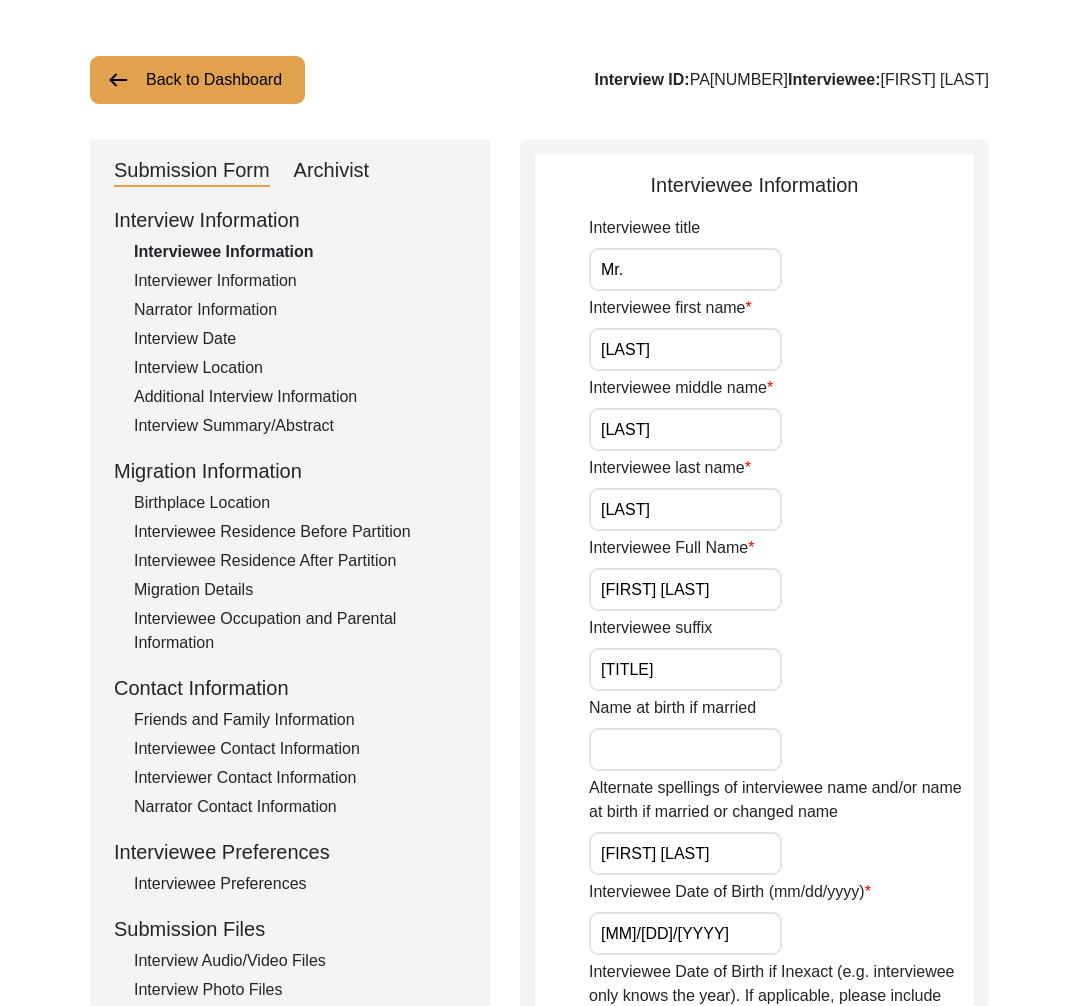 click on "Back to Dashboard" 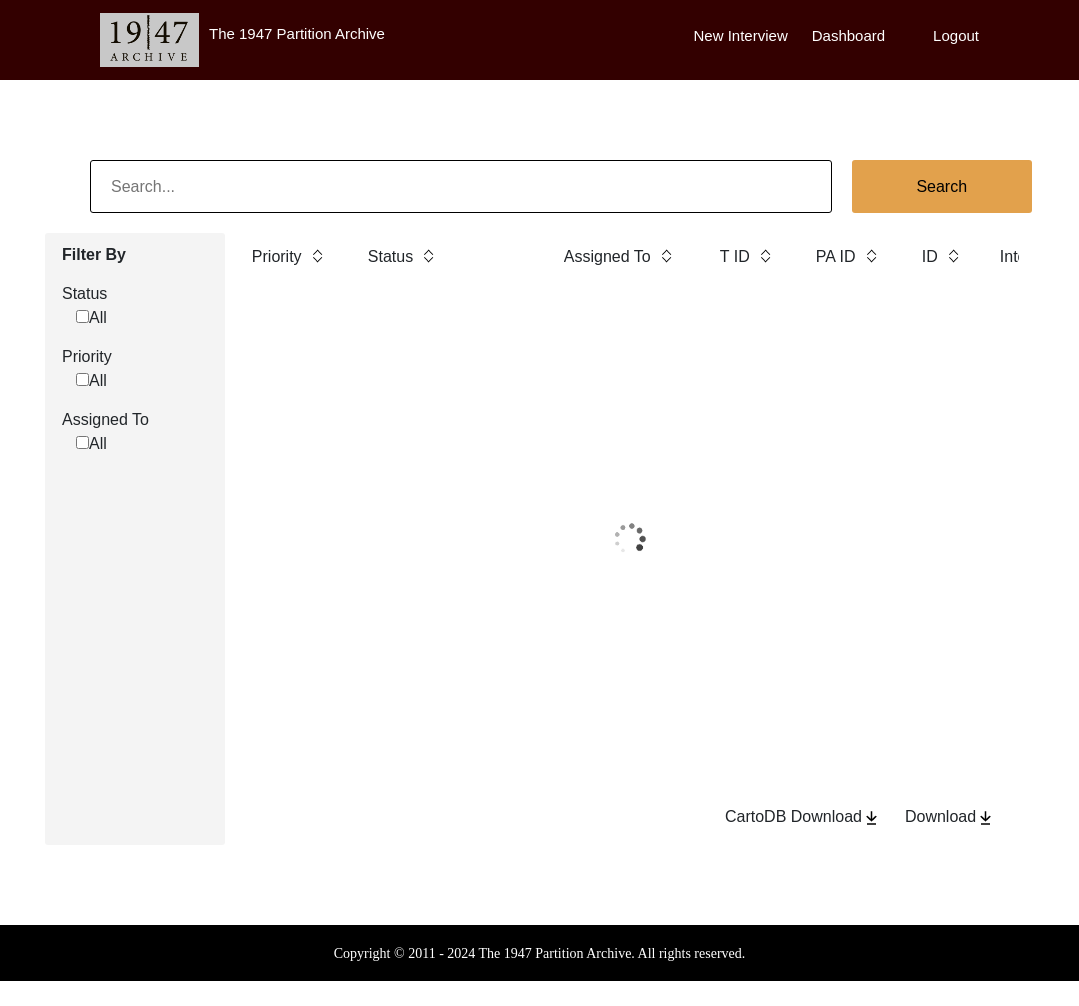 scroll, scrollTop: 0, scrollLeft: 0, axis: both 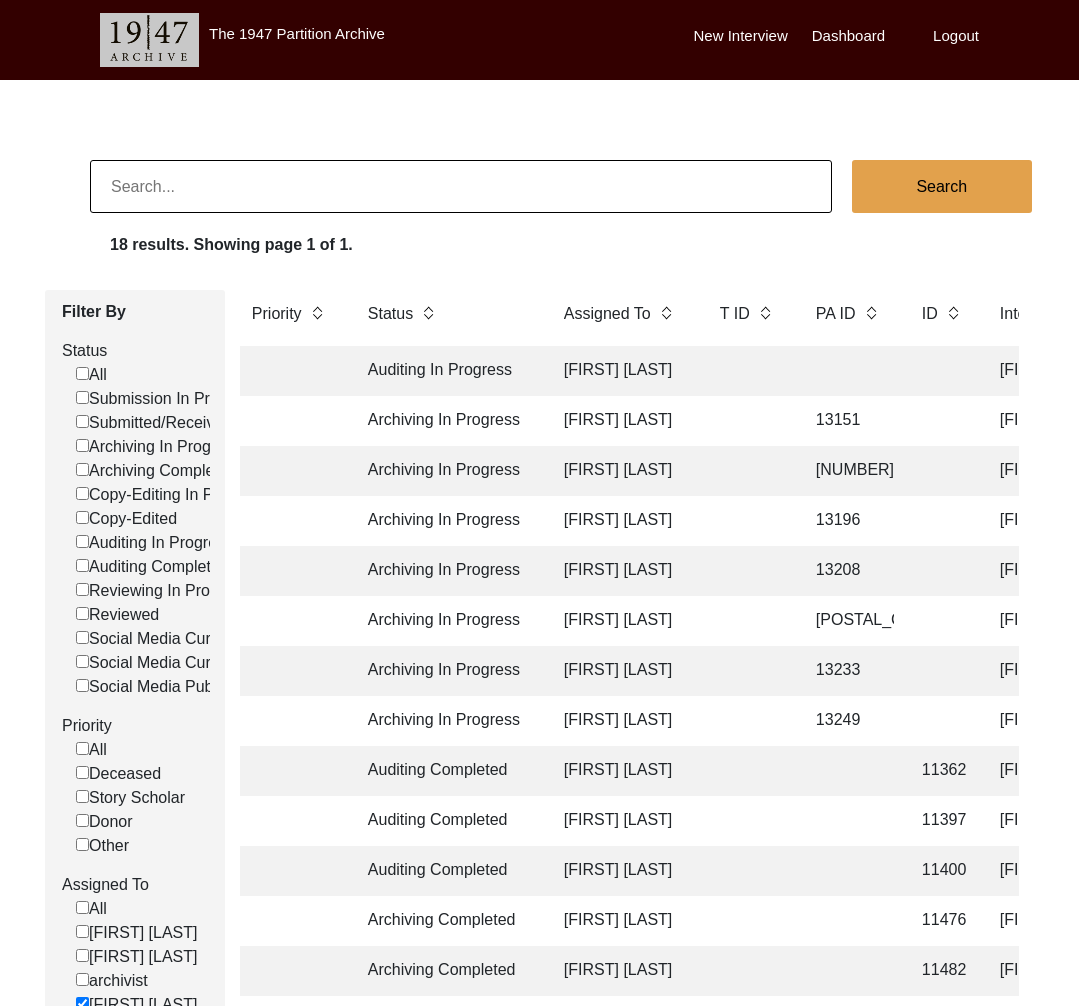 click on "Archiving In Progress Lillianne Quijano 13233 Faqir Muhammad Mehr Muhammad Sarfraz Chak 296 GB, Punjab, Pakistan 3/25/2025 Male 1927 Islam Punjabi Talwandi Rai, Punjab, India Chak 296GB Pattwarian Wala, Punjab, Pakistan" 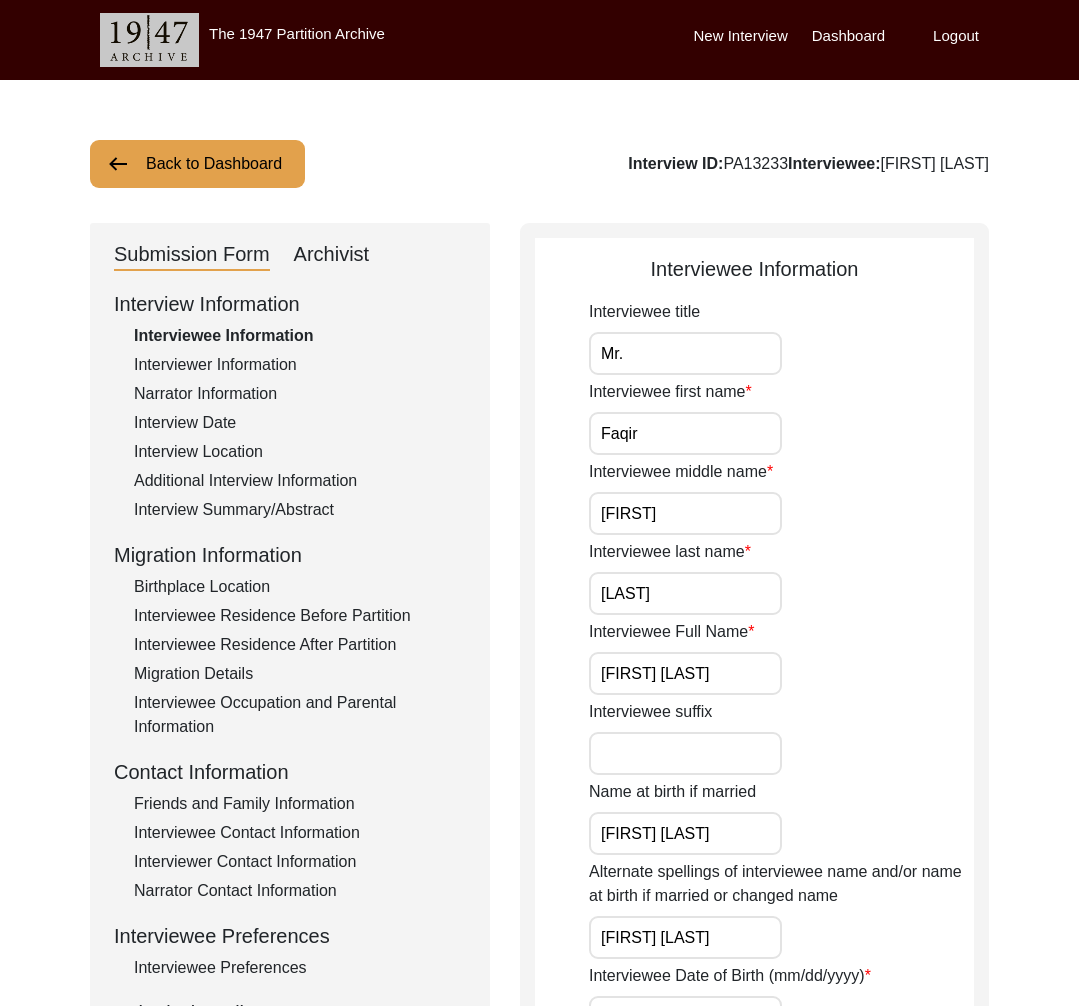 click on "Archivist" 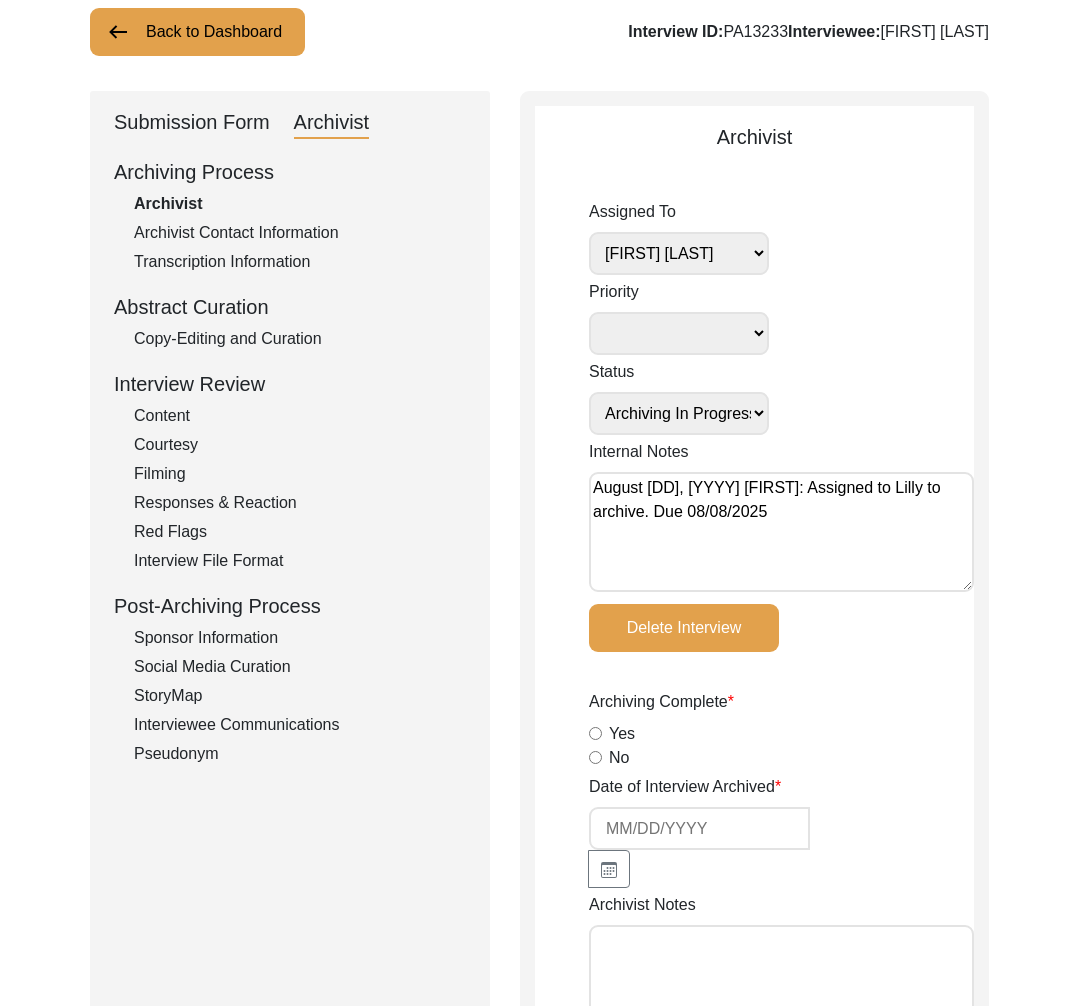 scroll, scrollTop: 0, scrollLeft: 0, axis: both 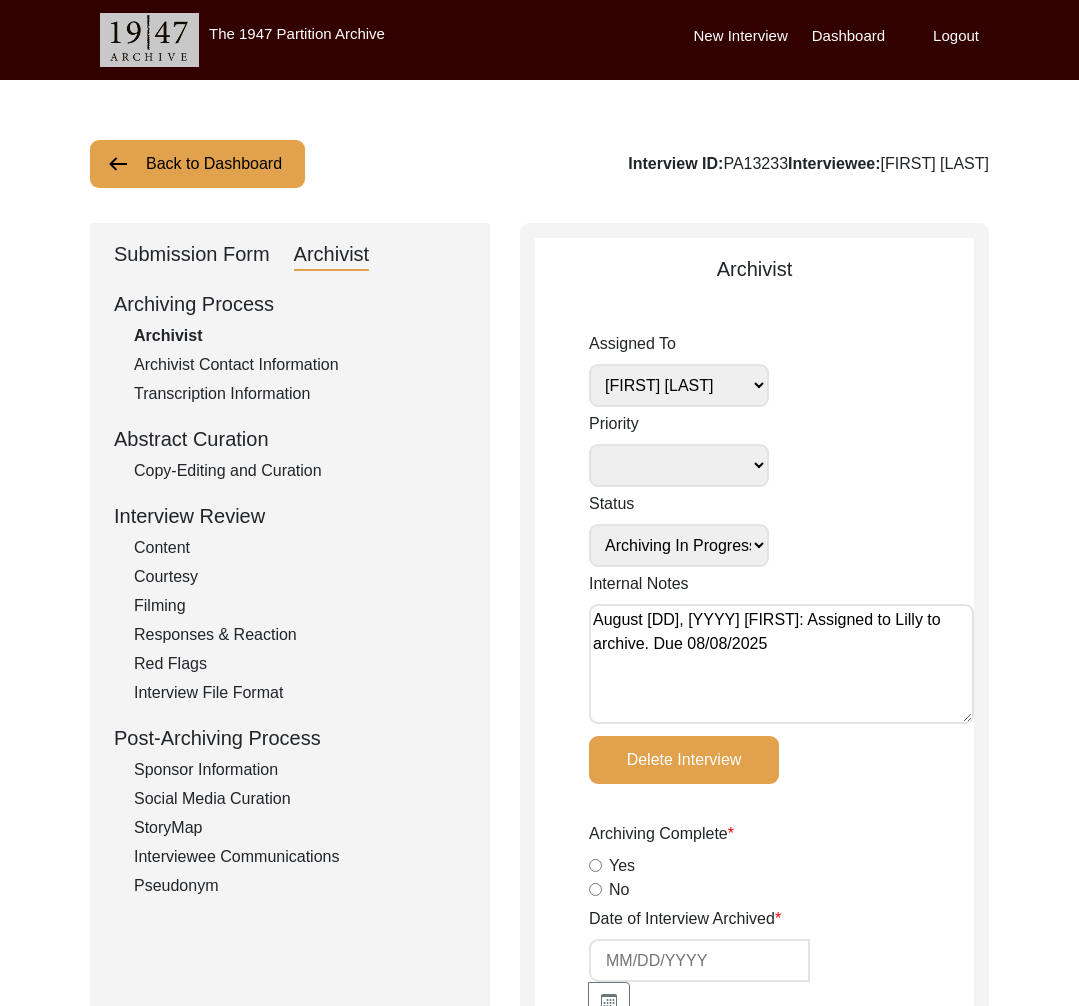 click on "Back to Dashboard" 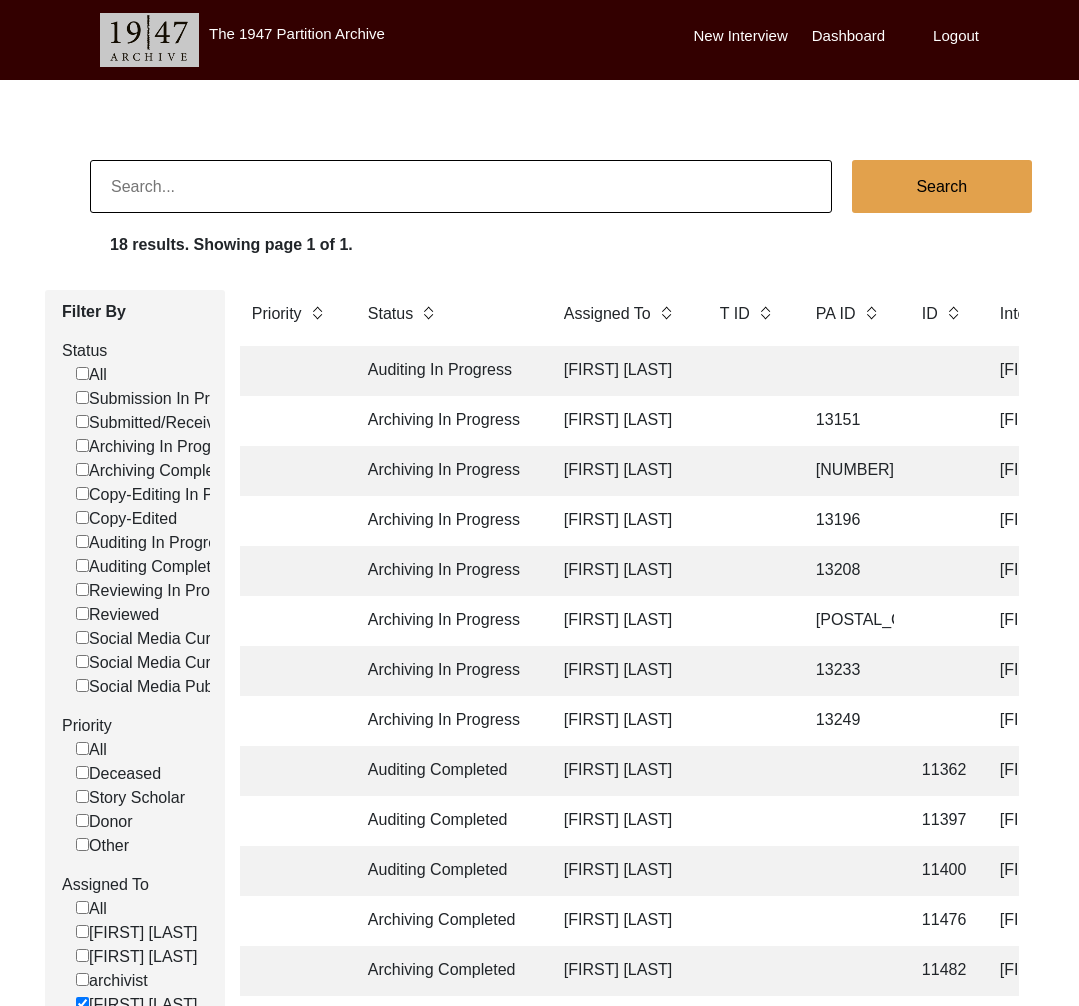 click on "13219" 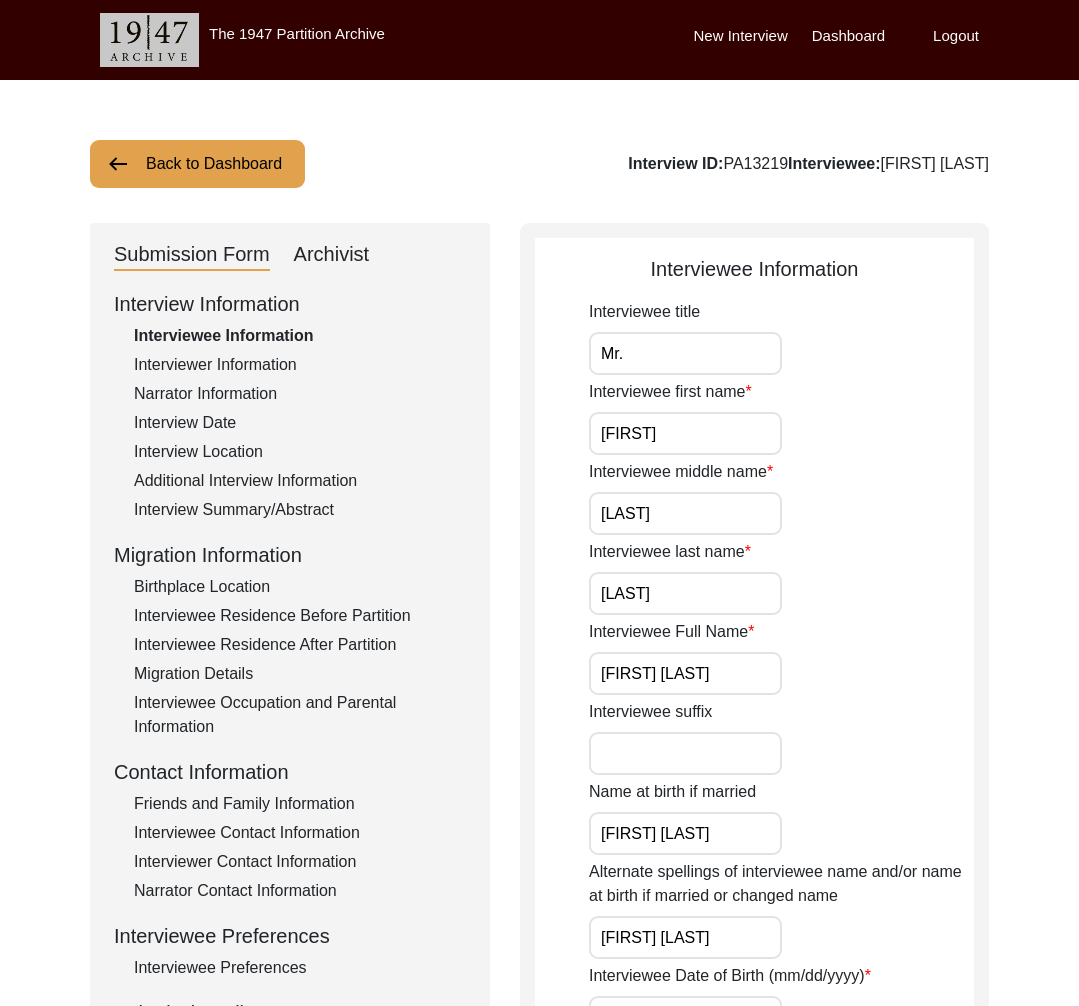 click on "Archivist" 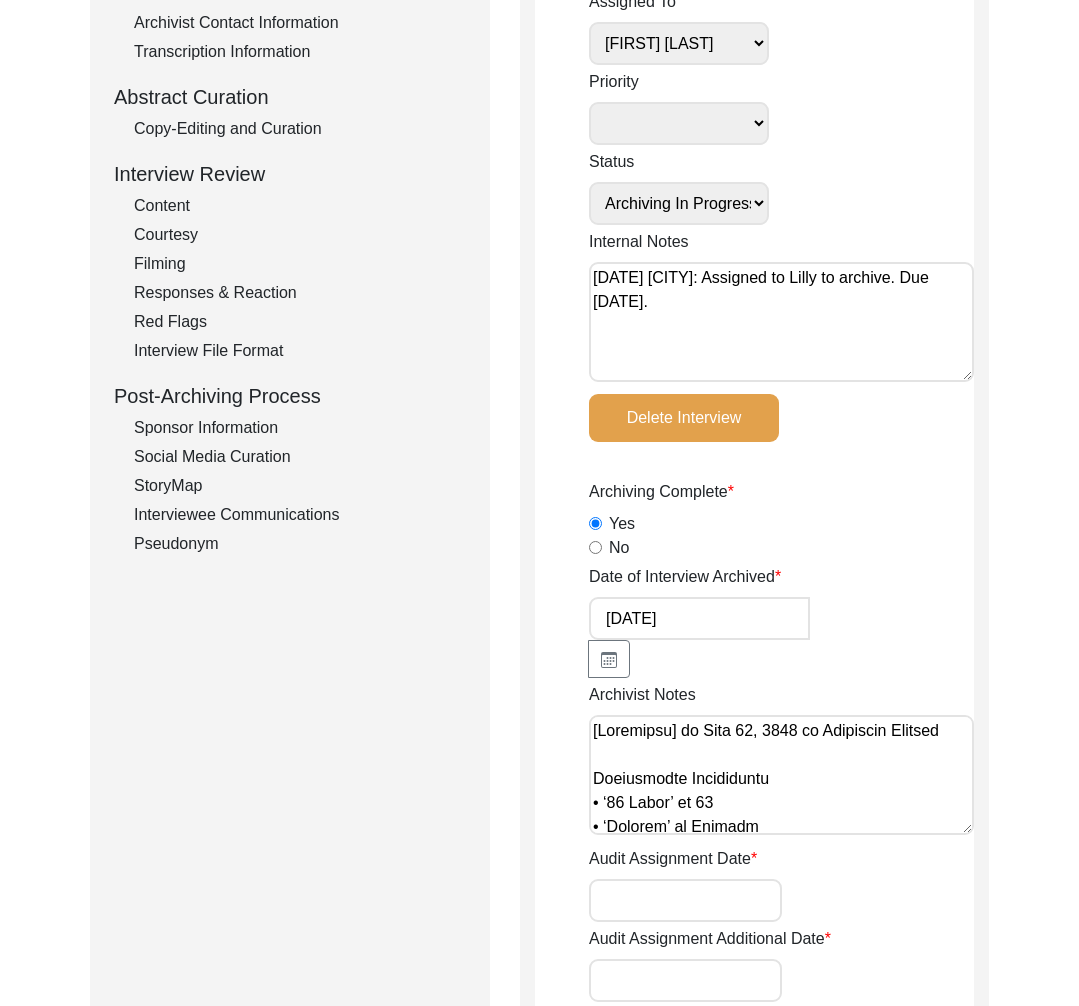 scroll, scrollTop: 0, scrollLeft: 0, axis: both 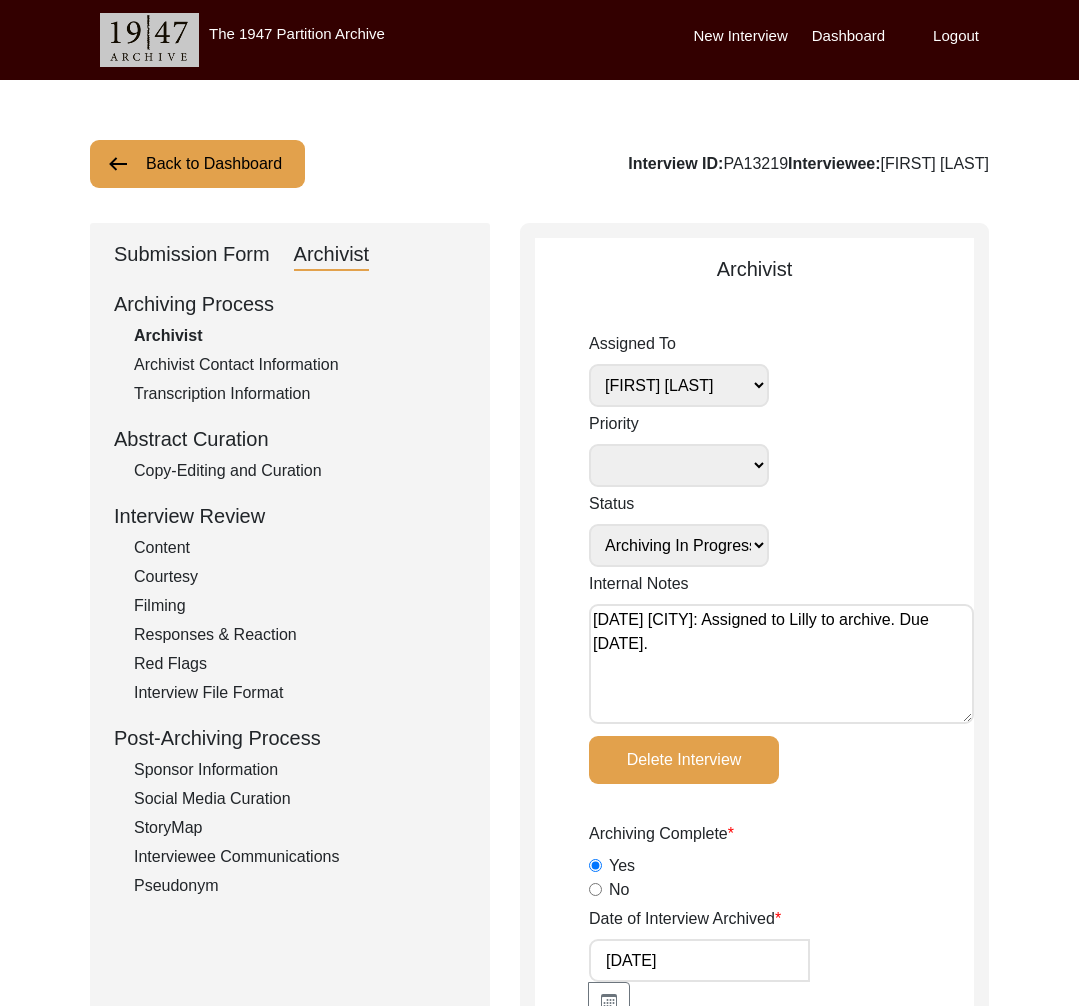 click on "Interview ID:  PA13219  Interviewee:  Nazir Ahmed Jut" 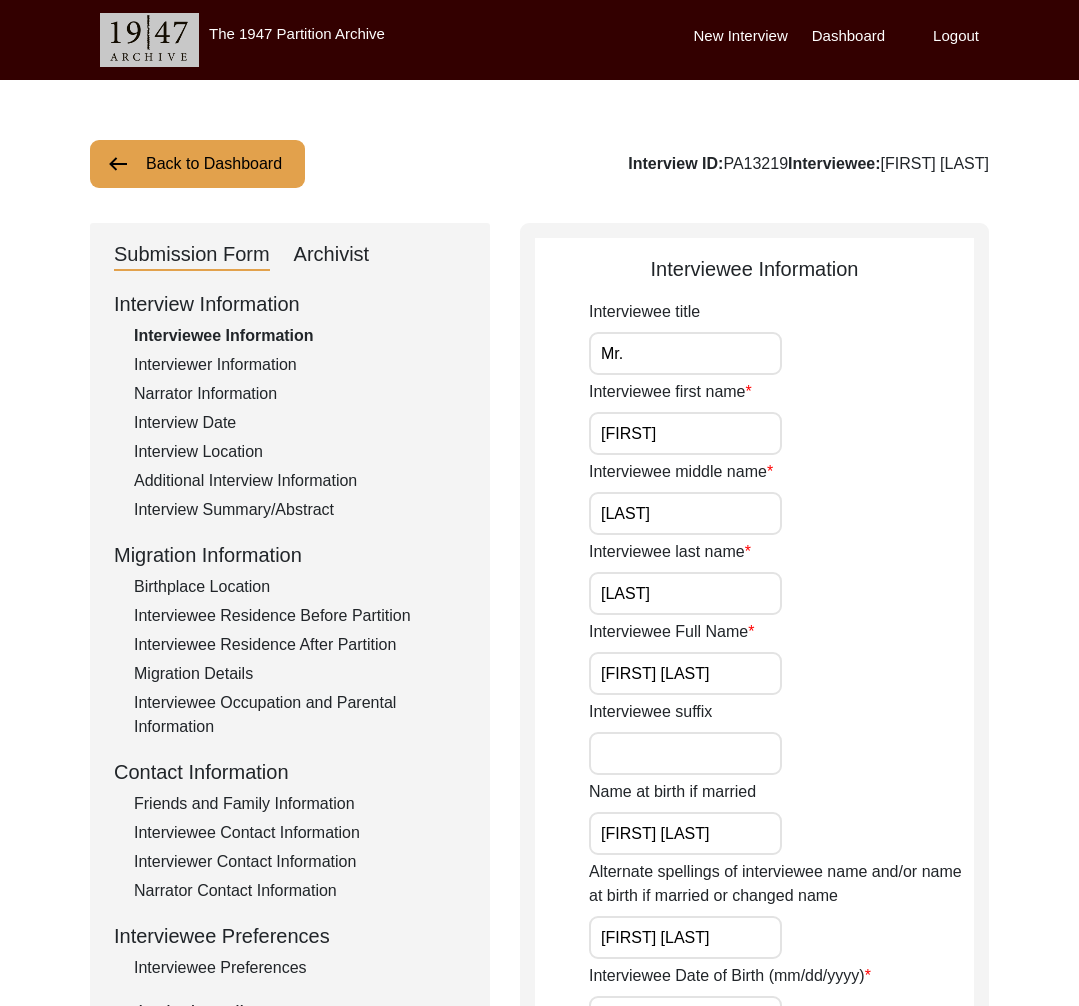 click on "Interviewer Information" 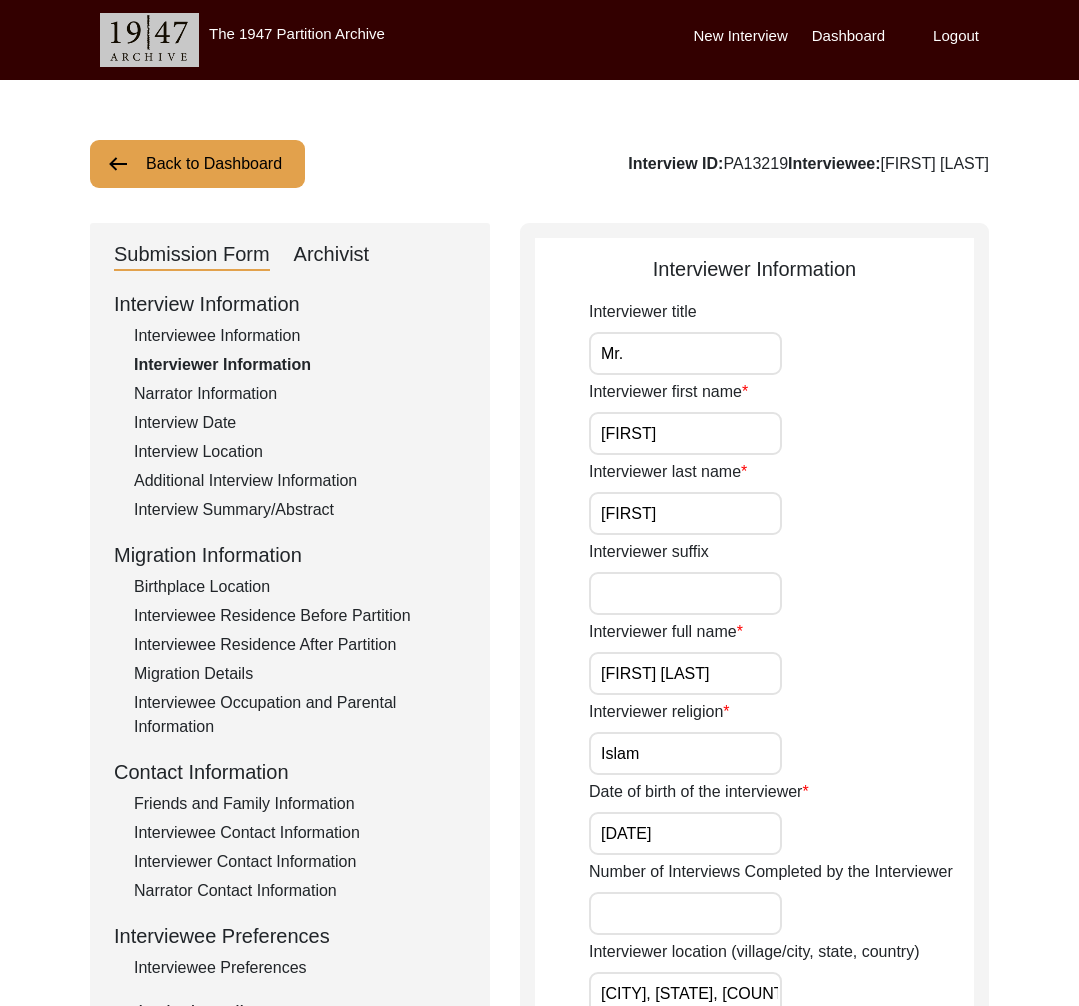 click on "Interview ID:  PA13219  Interviewee:  Nazir Ahmed Jut" 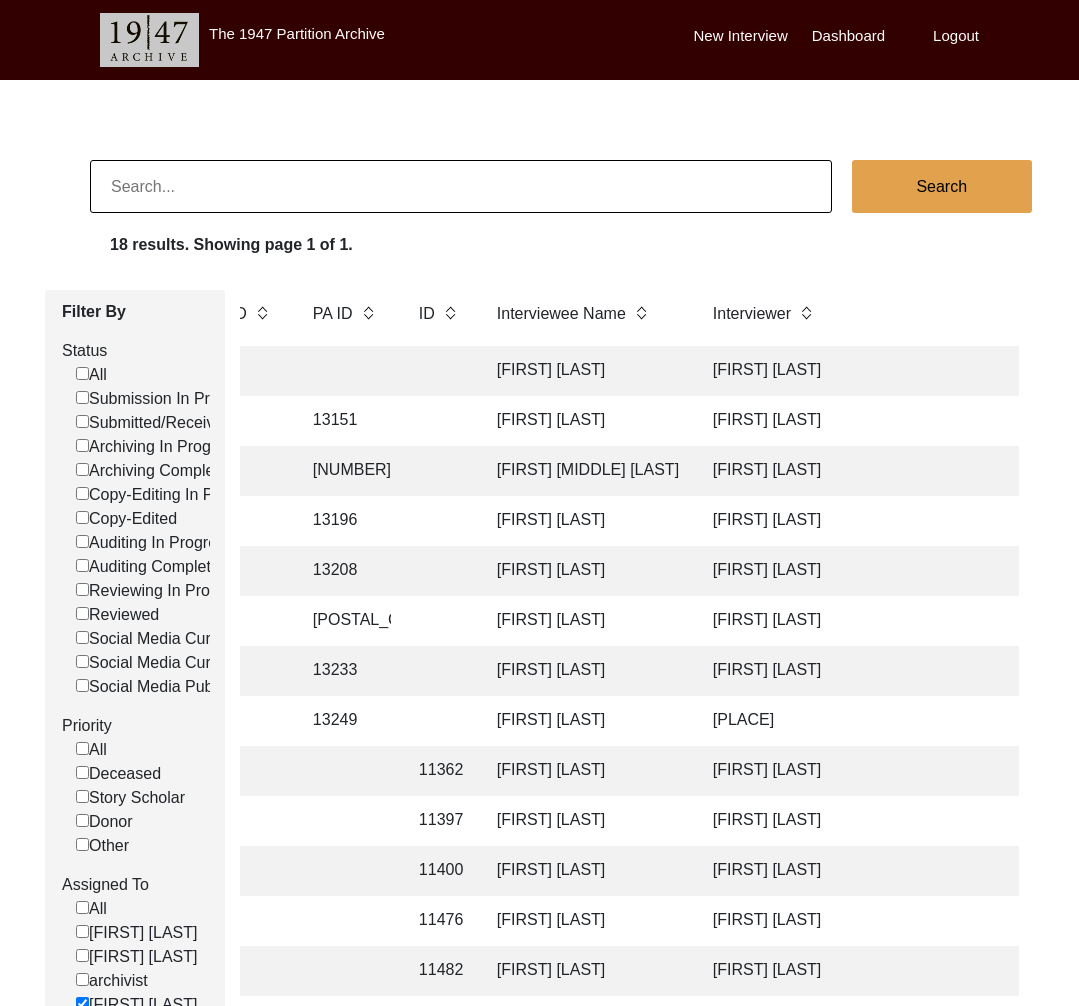 scroll, scrollTop: 0, scrollLeft: 500, axis: horizontal 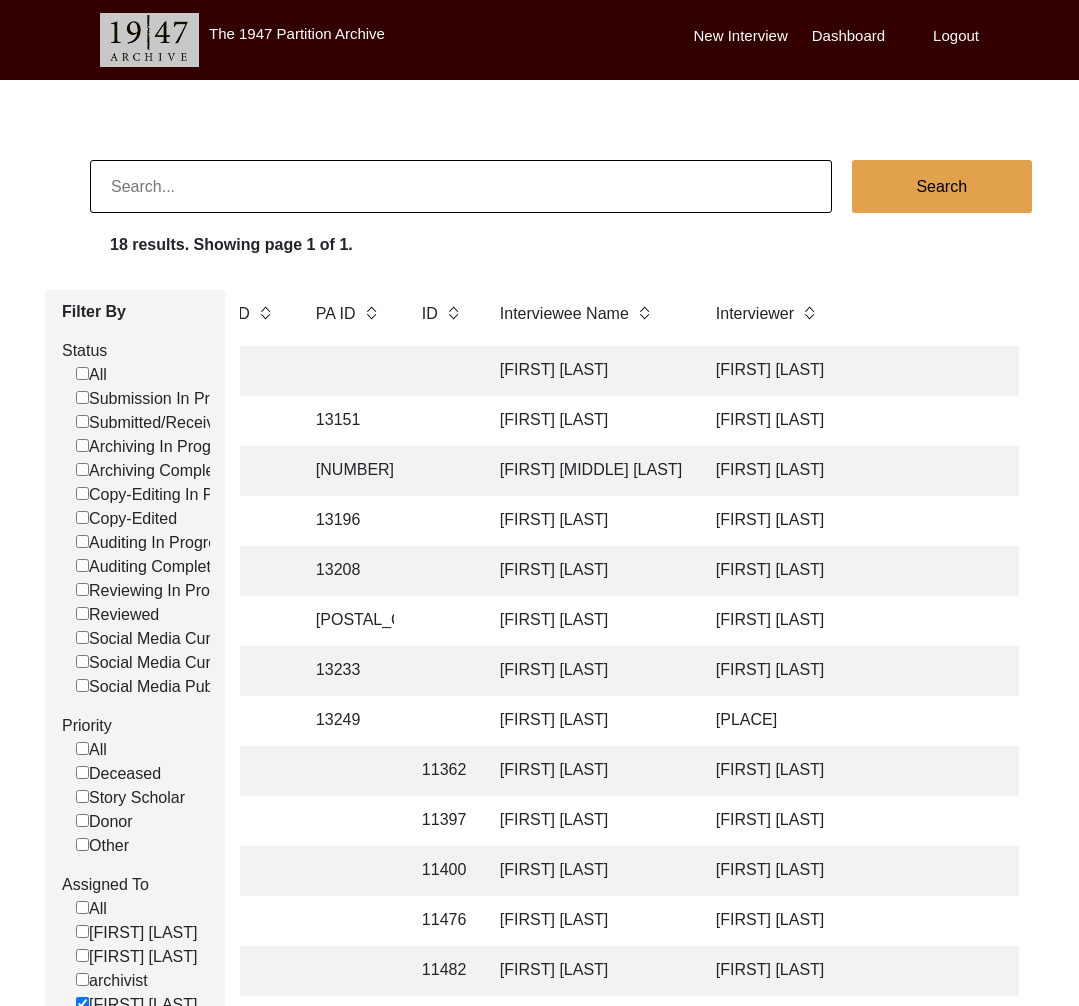click on "Mahendra Narain Gupta" 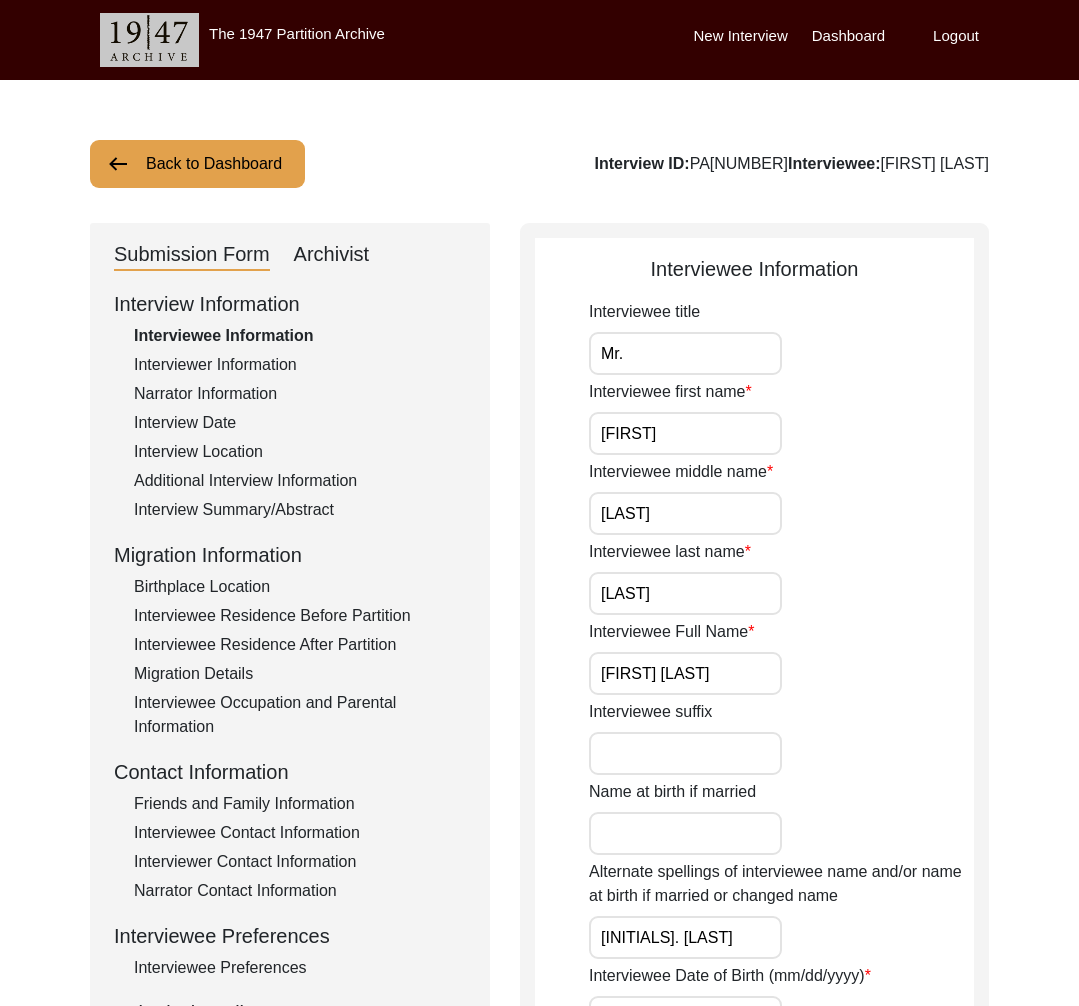 click on "Archivist" 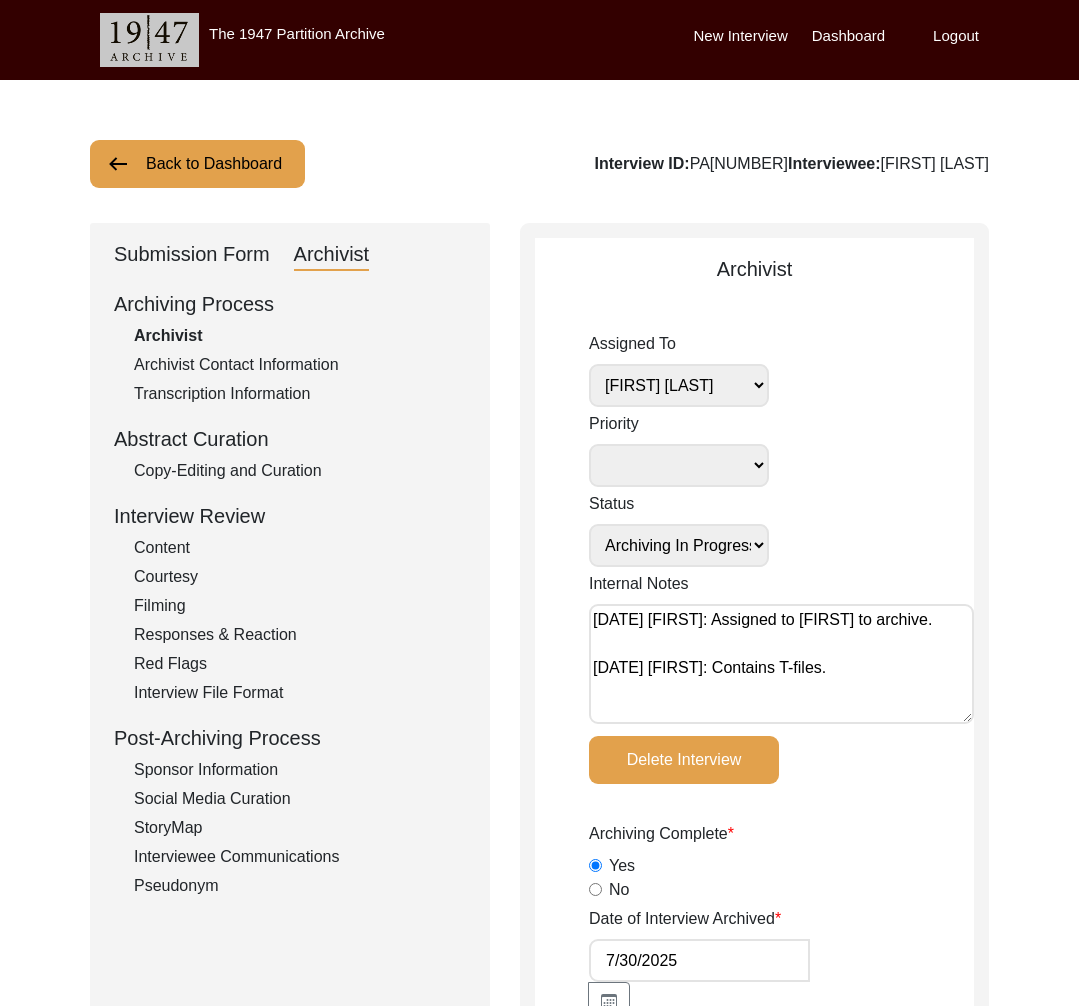 click on "Submission Form" 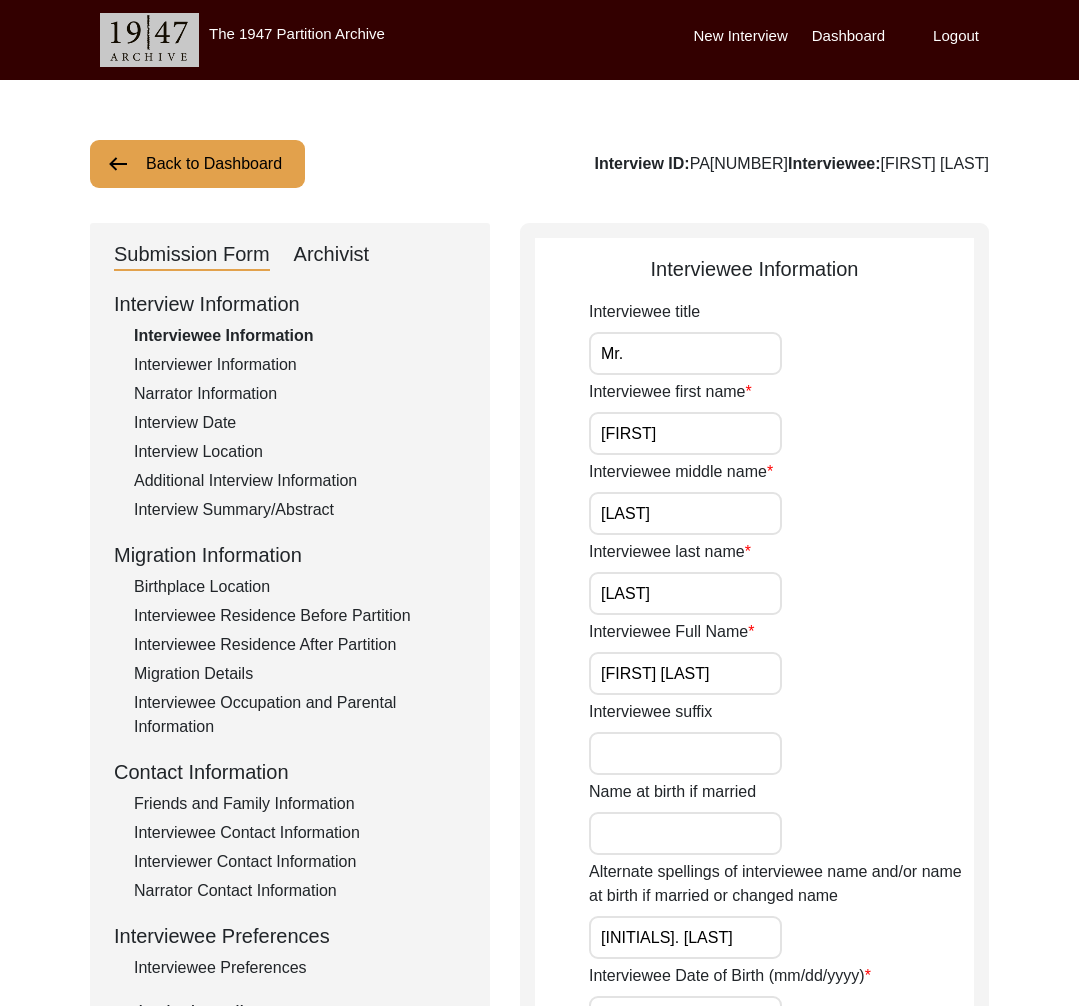 click on "Back to Dashboard" 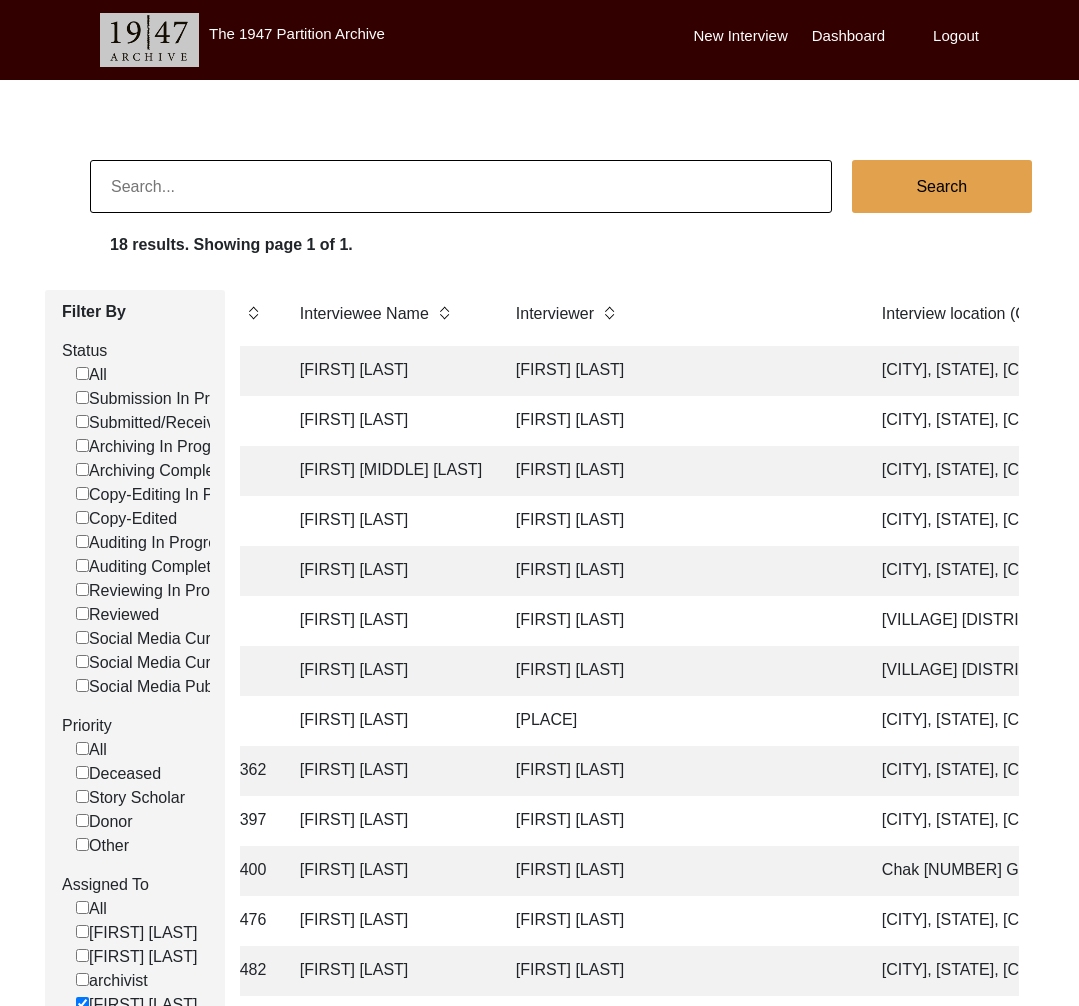 scroll, scrollTop: 0, scrollLeft: 285, axis: horizontal 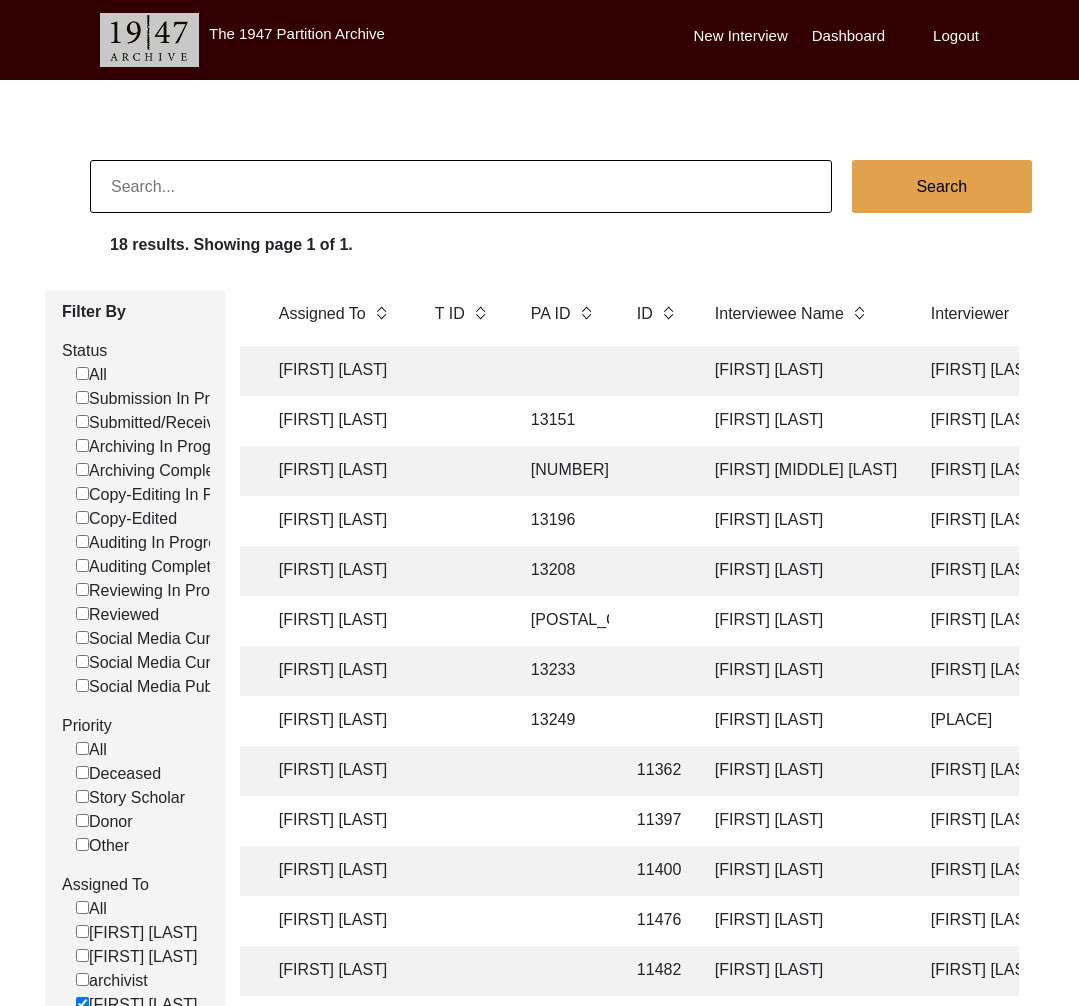 click 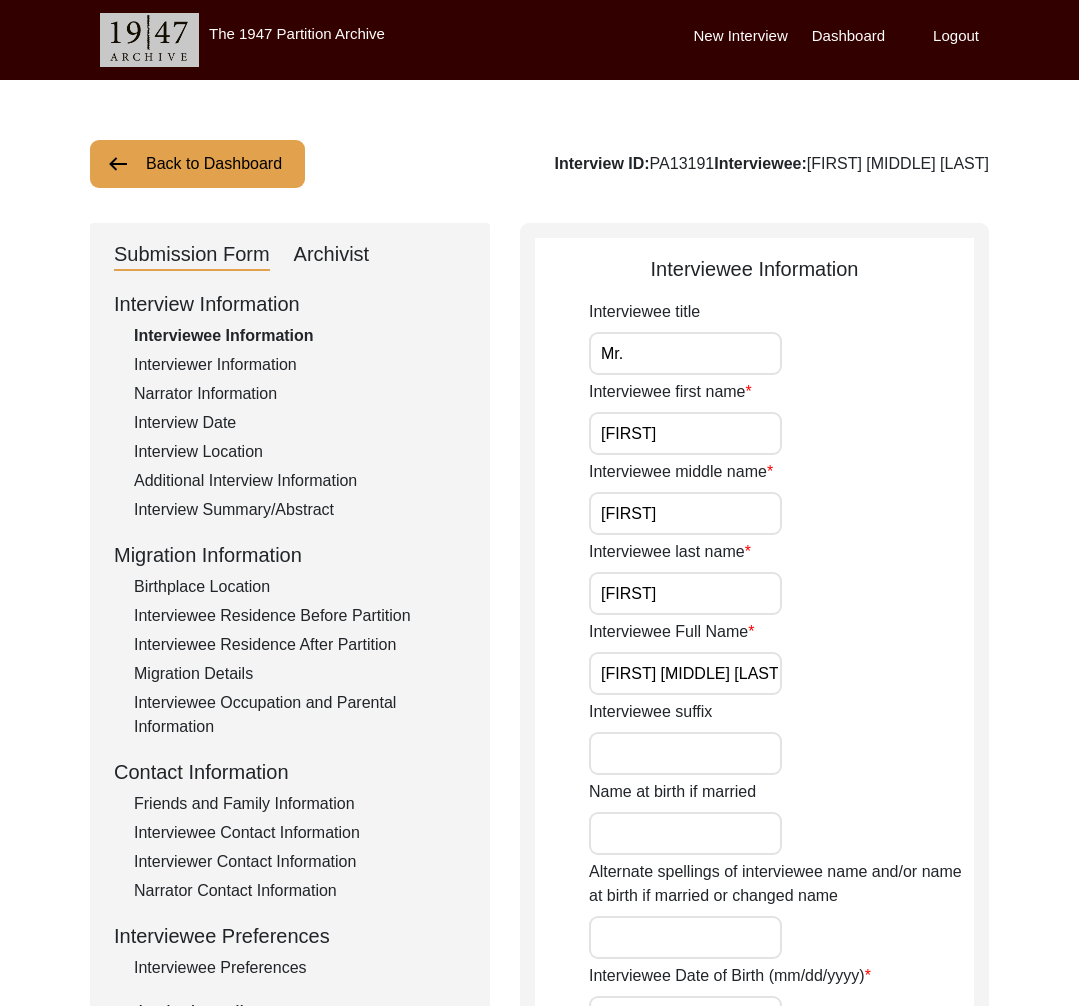 click on "Archivist" 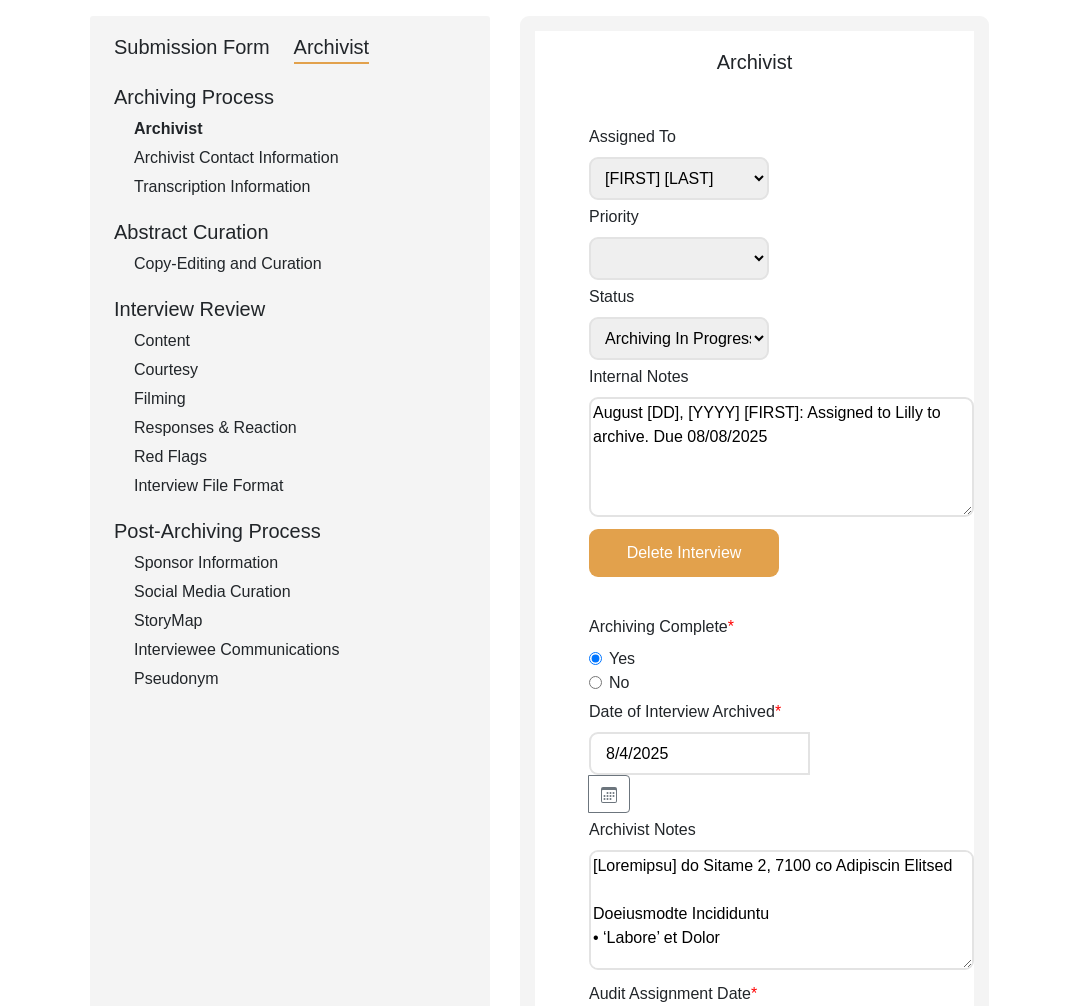 scroll, scrollTop: 0, scrollLeft: 0, axis: both 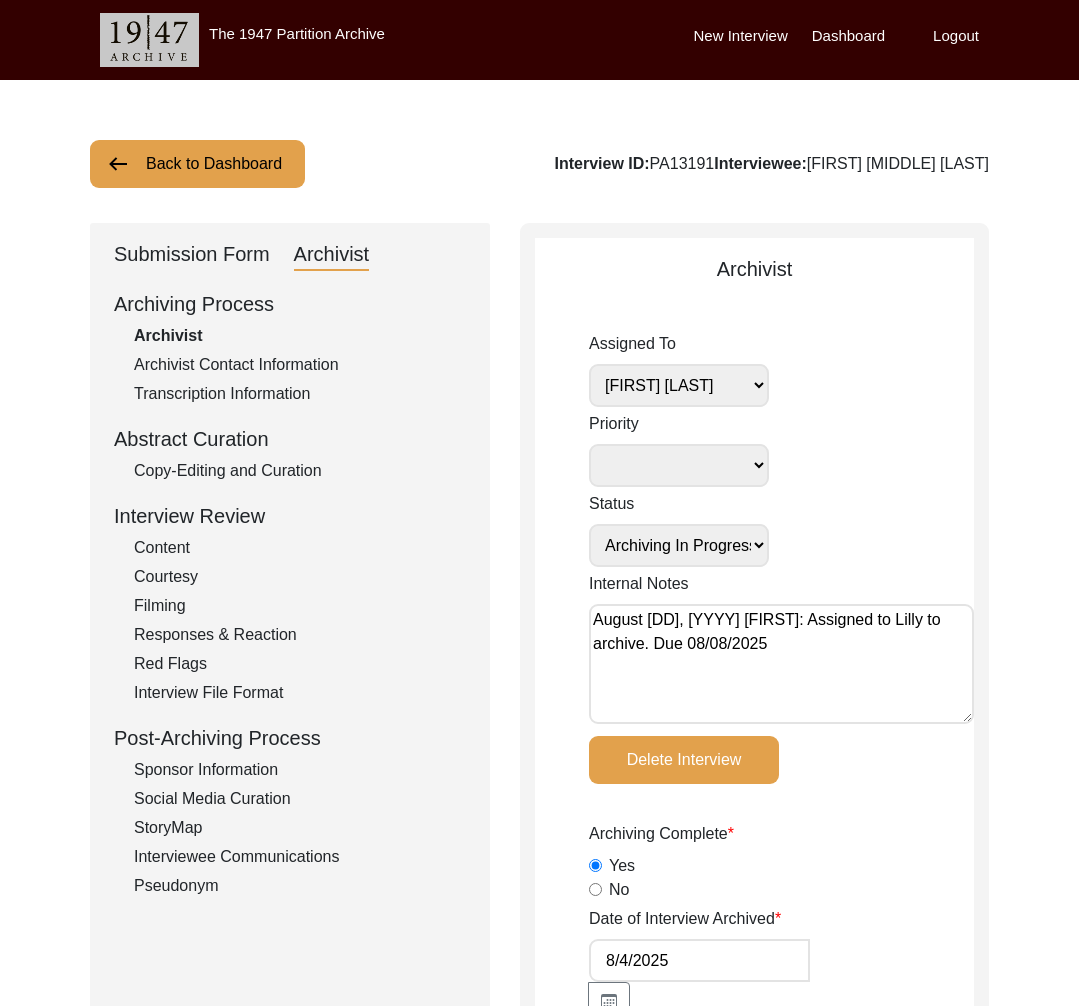 click on "Back to Dashboard" 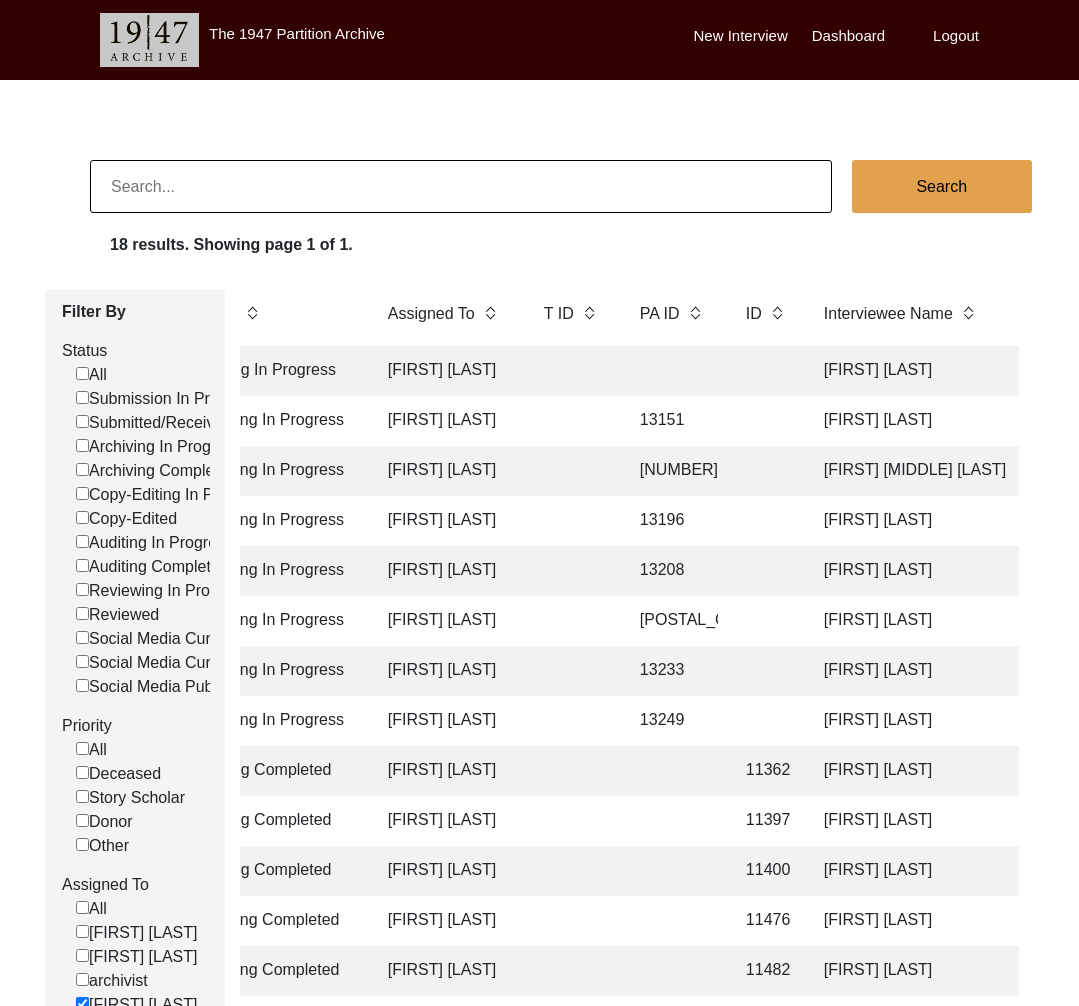 scroll, scrollTop: 0, scrollLeft: 173, axis: horizontal 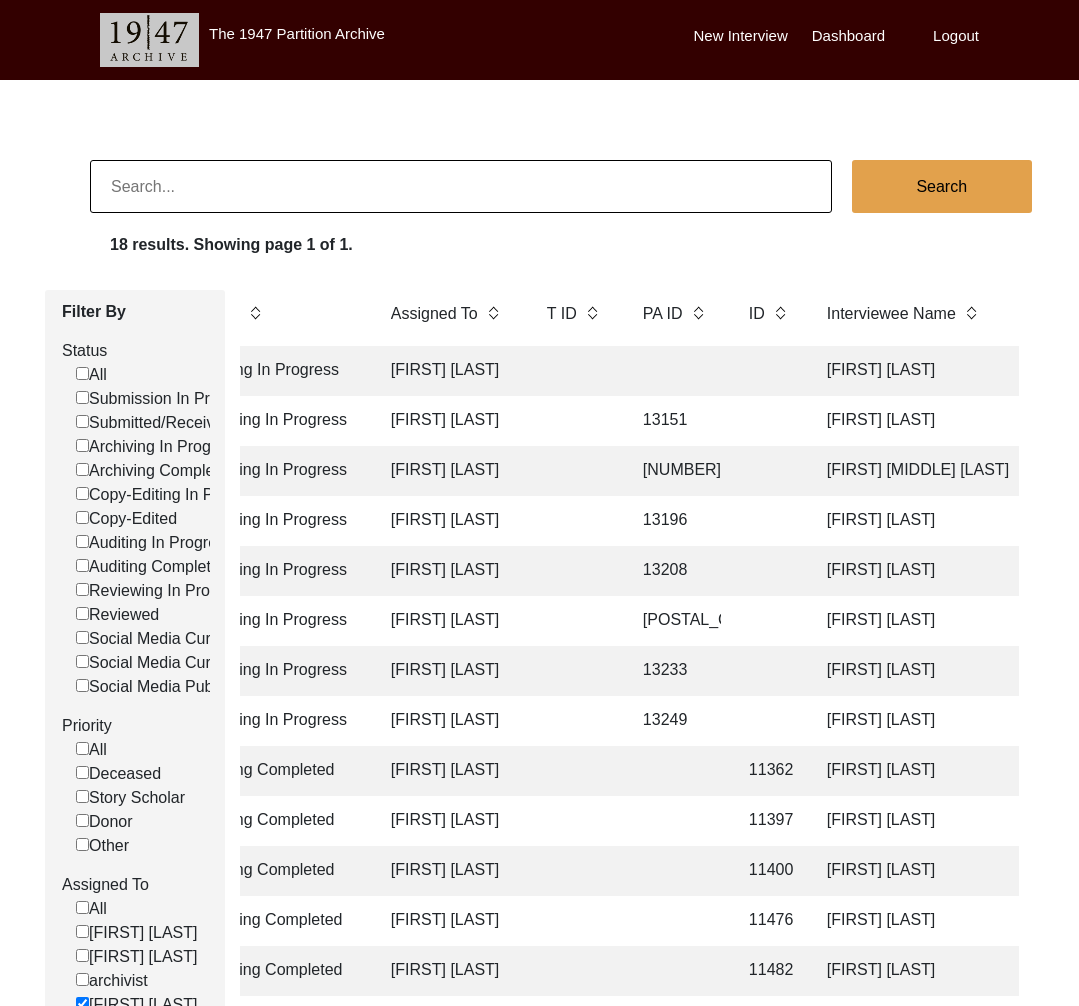 click on "Archiving In Progress Lillianne Quijano 13196 Yashodabai Kamble Medha Agarwal Bidar, Bidar Tehsil, Bidar District, Karnataka, India 3/12/2025 Female 08/02/1939 Christianity Marathi Alandi, Bidar District, Karnataka, India Did Not Migrate" 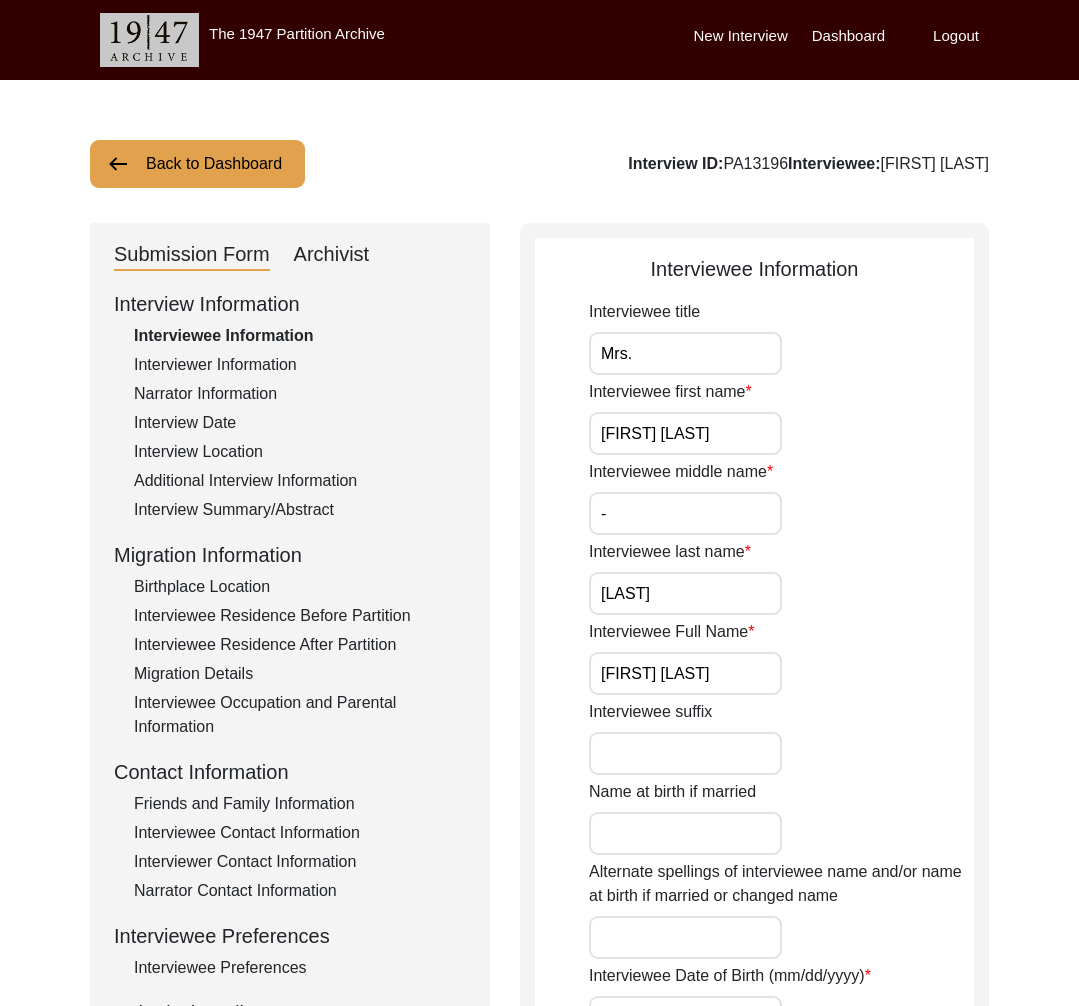 click on "Submission Form   Archivist   Interview Information   Interviewee Information   Interviewer Information   Narrator Information   Interview Date   Interview Location   Additional Interview Information   Interview Summary/Abstract   Migration Information   Birthplace Location   Interviewee Residence Before Partition   Interviewee Residence After Partition   Migration Details   Interviewee Occupation and Parental Information   Contact Information   Friends and Family Information   Interviewee Contact Information   Interviewer Contact Information   Narrator Contact Information   Interviewee Preferences   Interviewee Preferences   Submission Files   Interview Audio/Video Files   Interview Photo Files   Signed Release Form   Other Files" 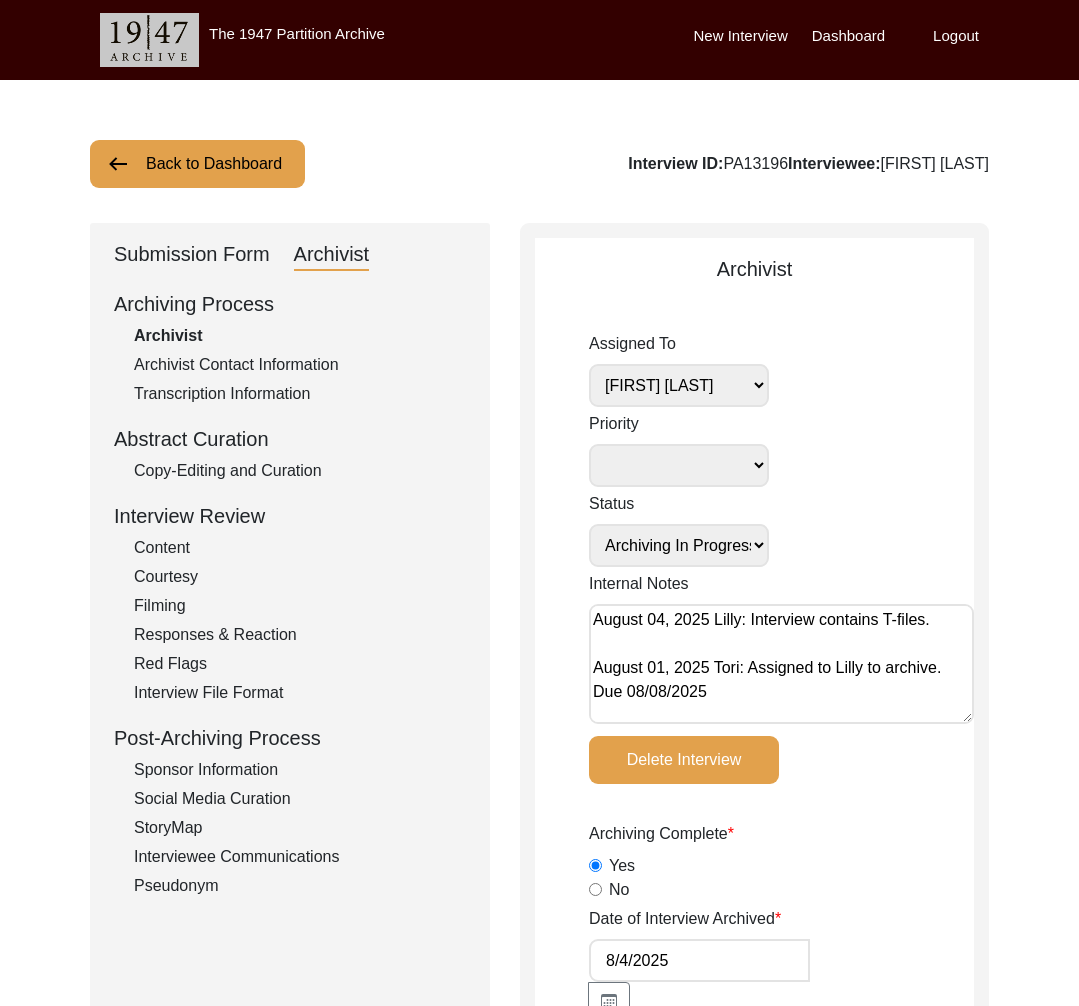click on "Submission Form" 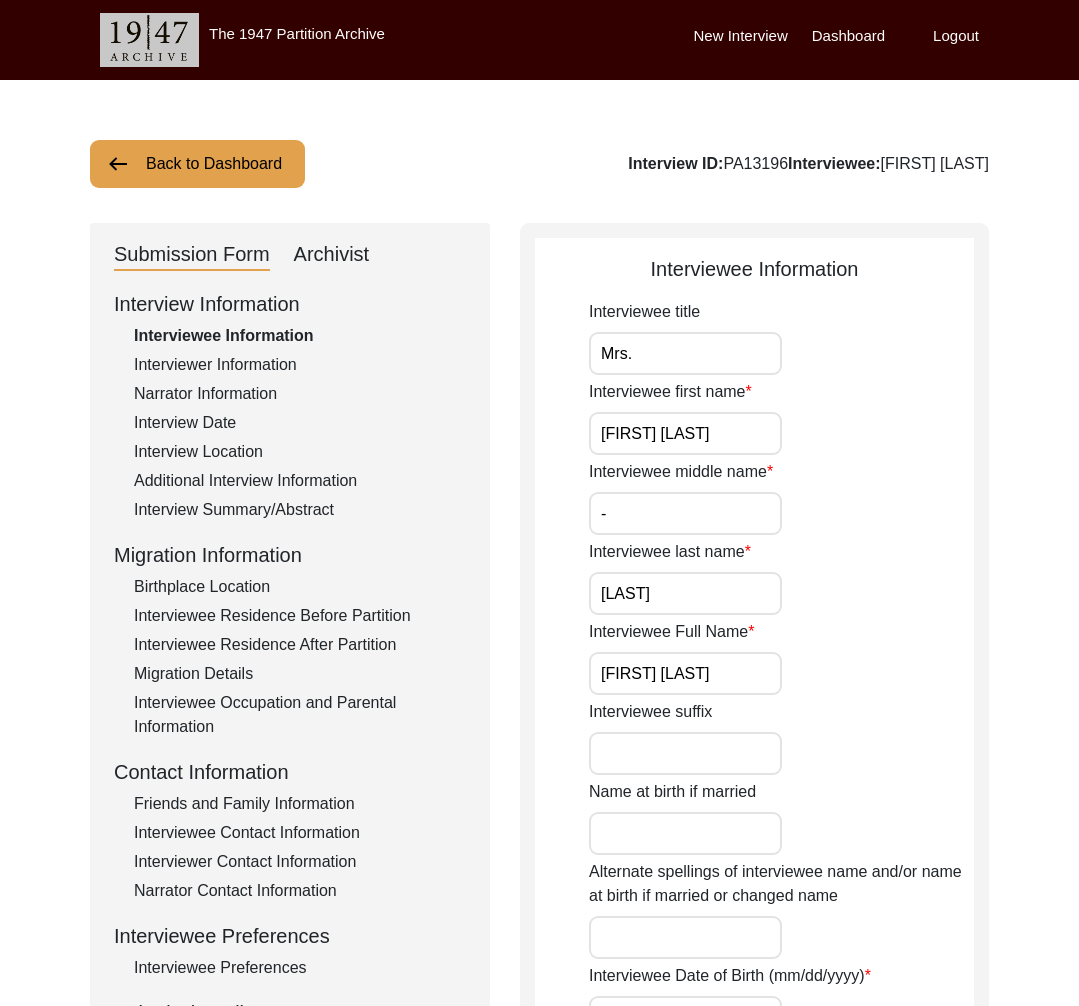 click on "Back to Dashboard" 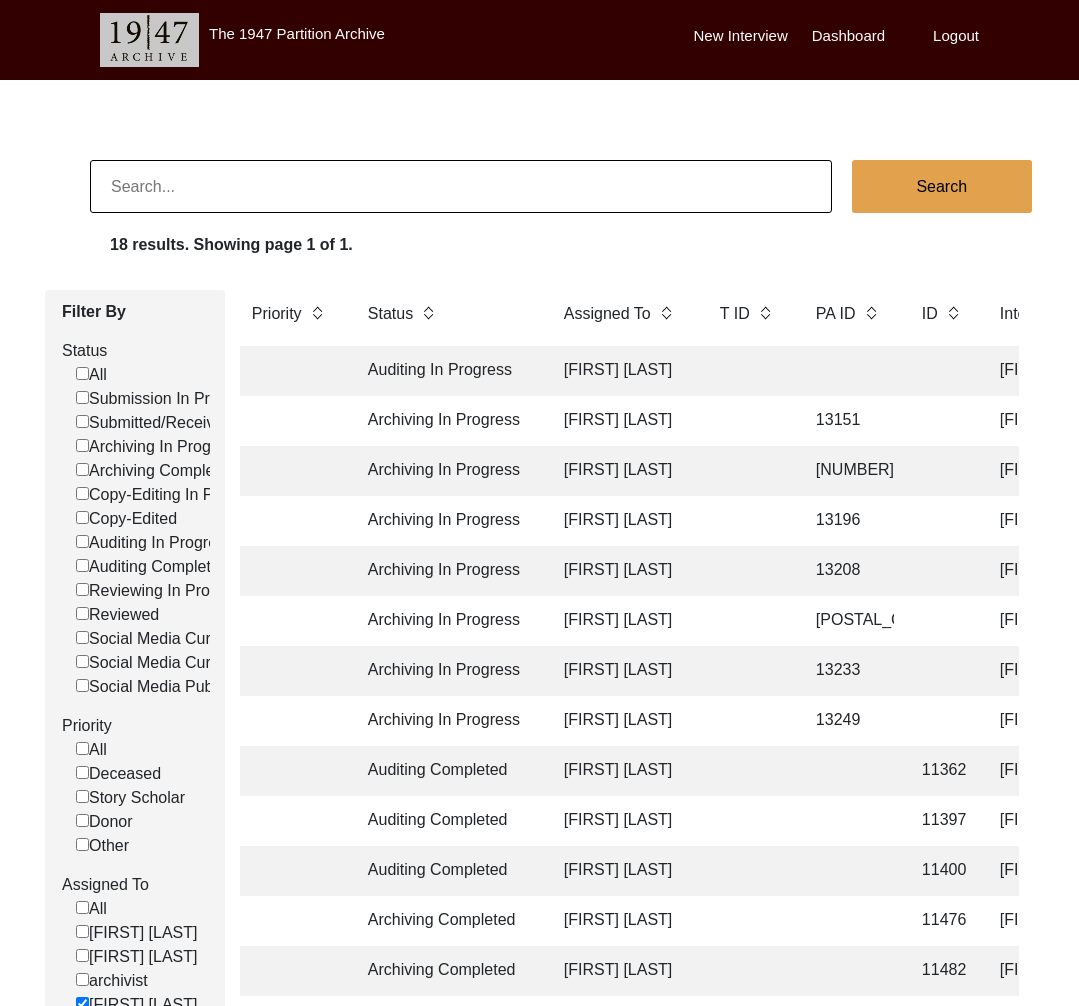 click on "13208" 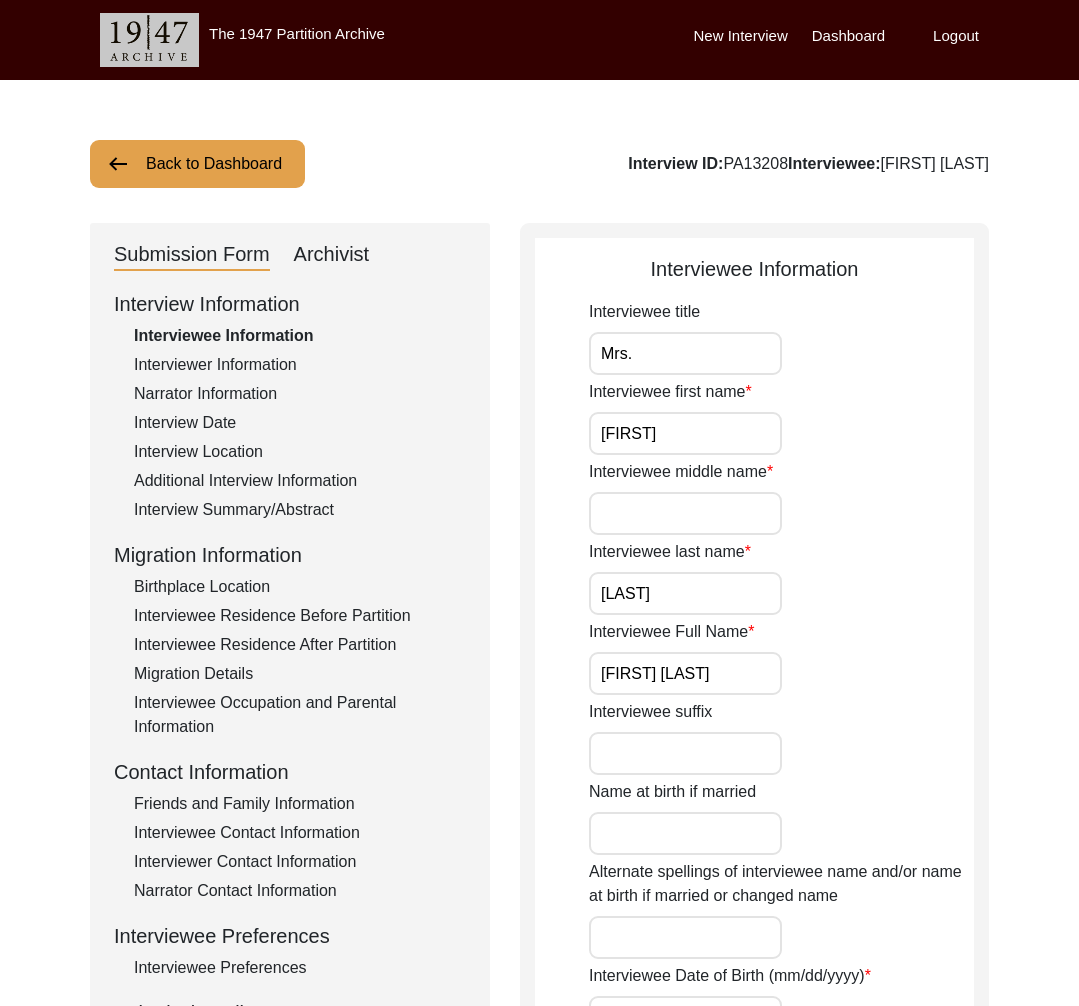 click on "Archivist" 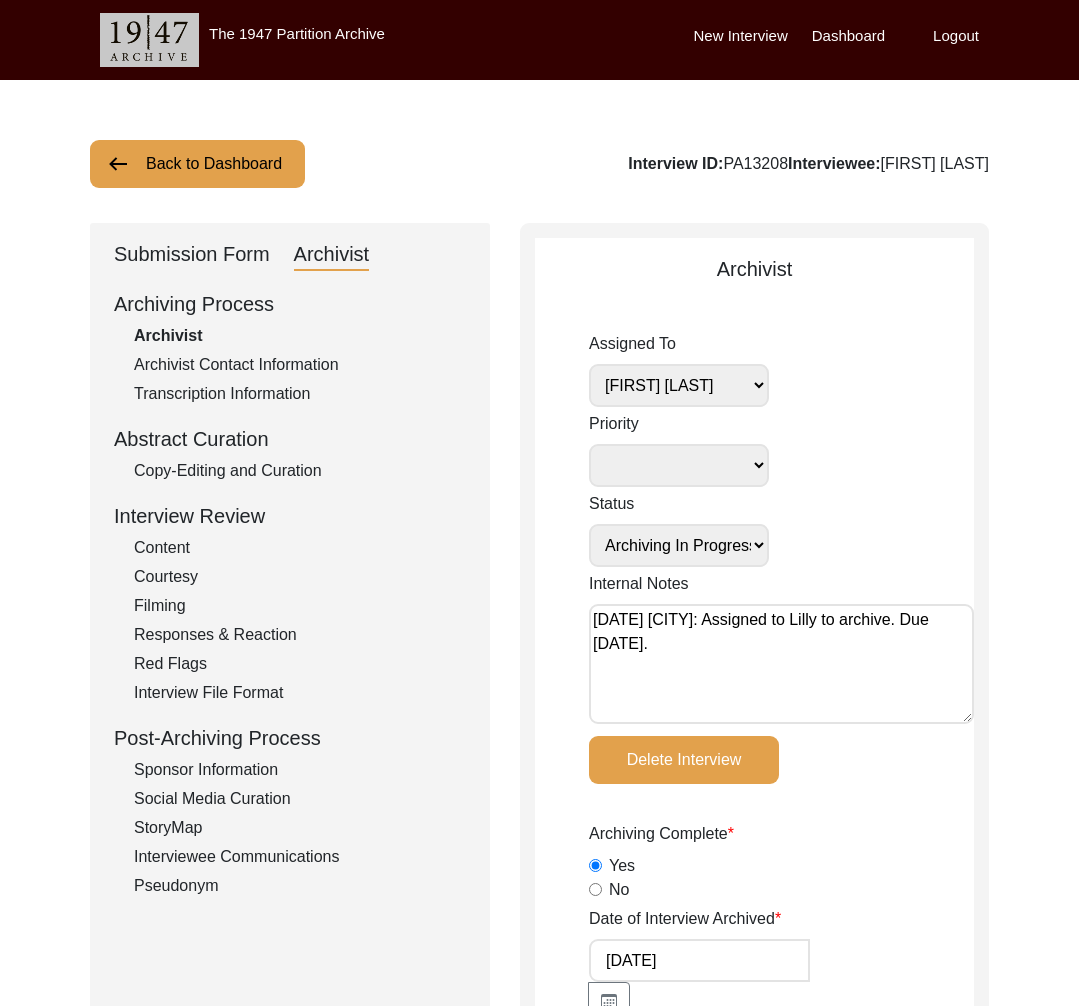 scroll, scrollTop: 1, scrollLeft: 0, axis: vertical 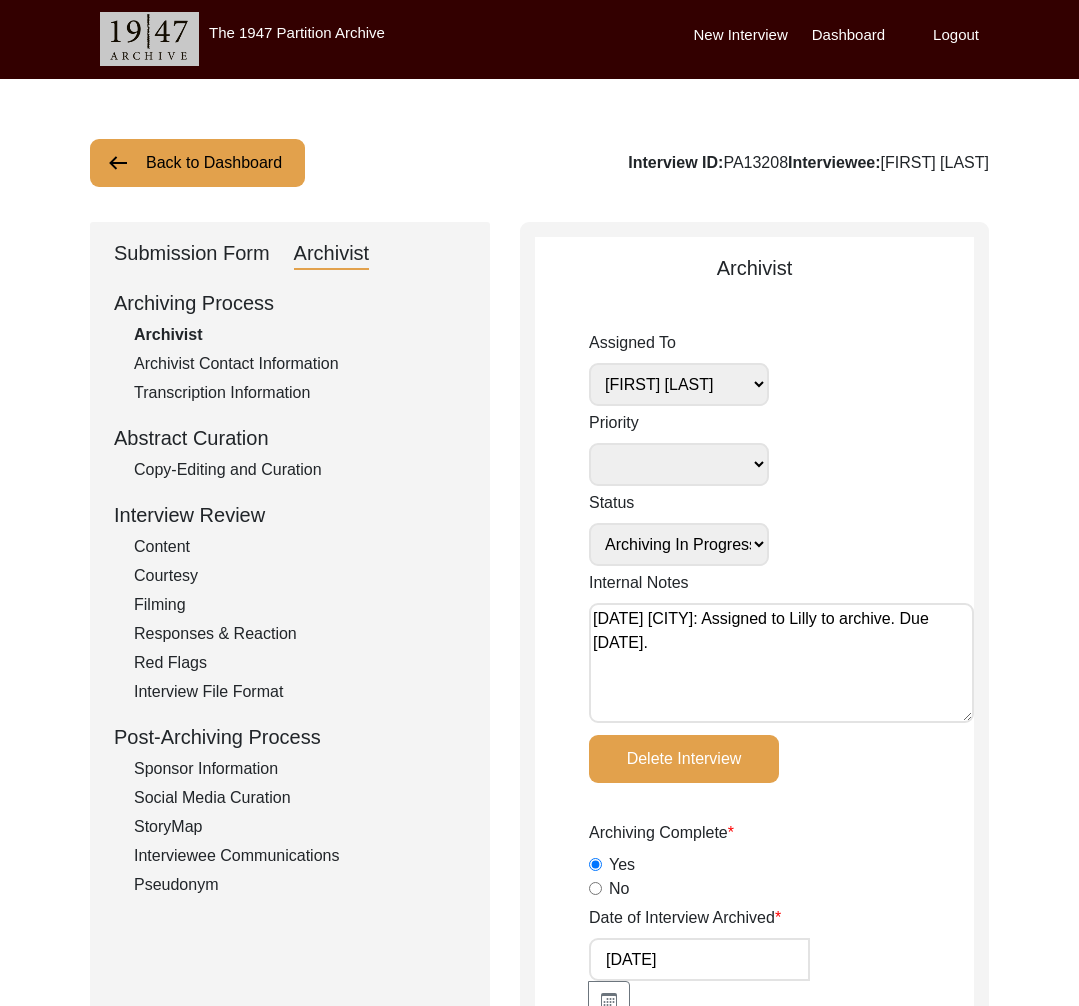 click on "Interview ID:  PA13208  Interviewee:  Basanti Saha" 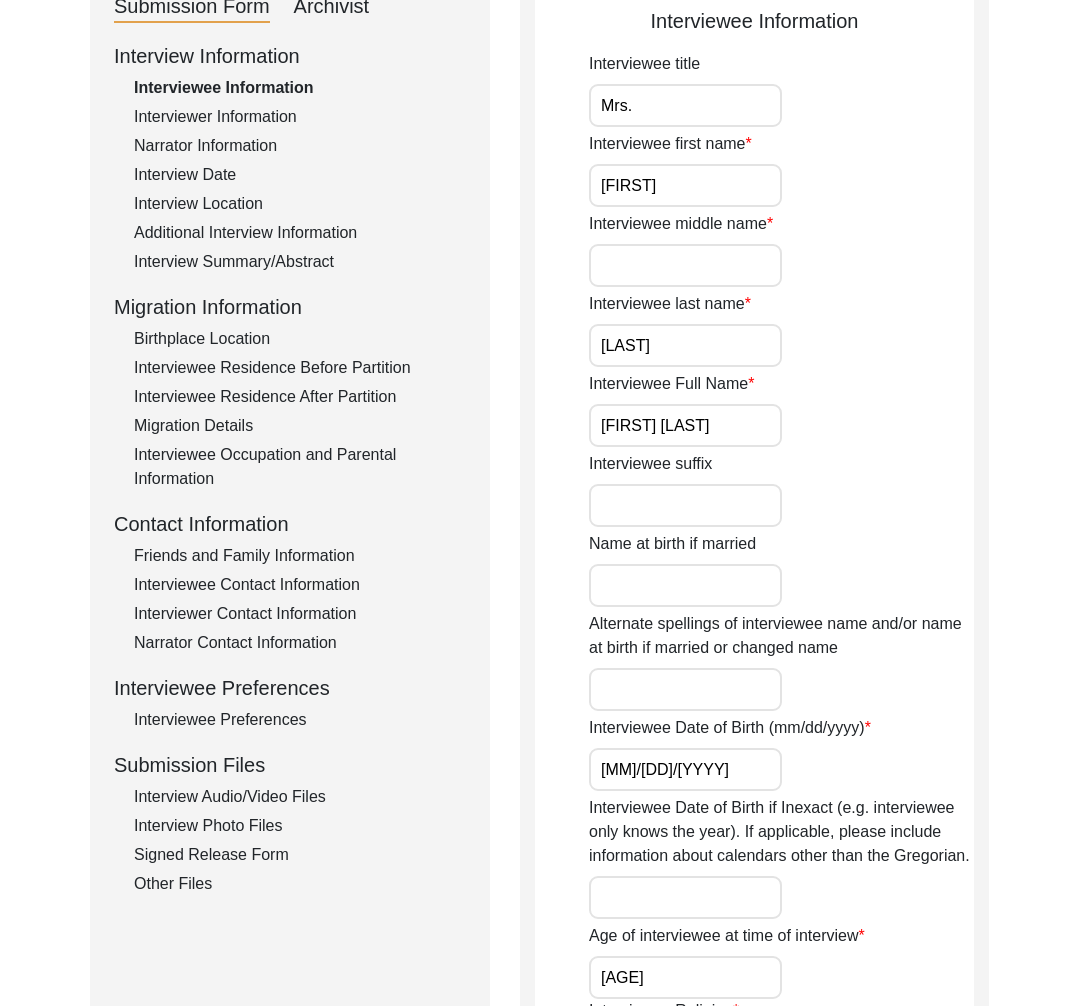scroll, scrollTop: 277, scrollLeft: 0, axis: vertical 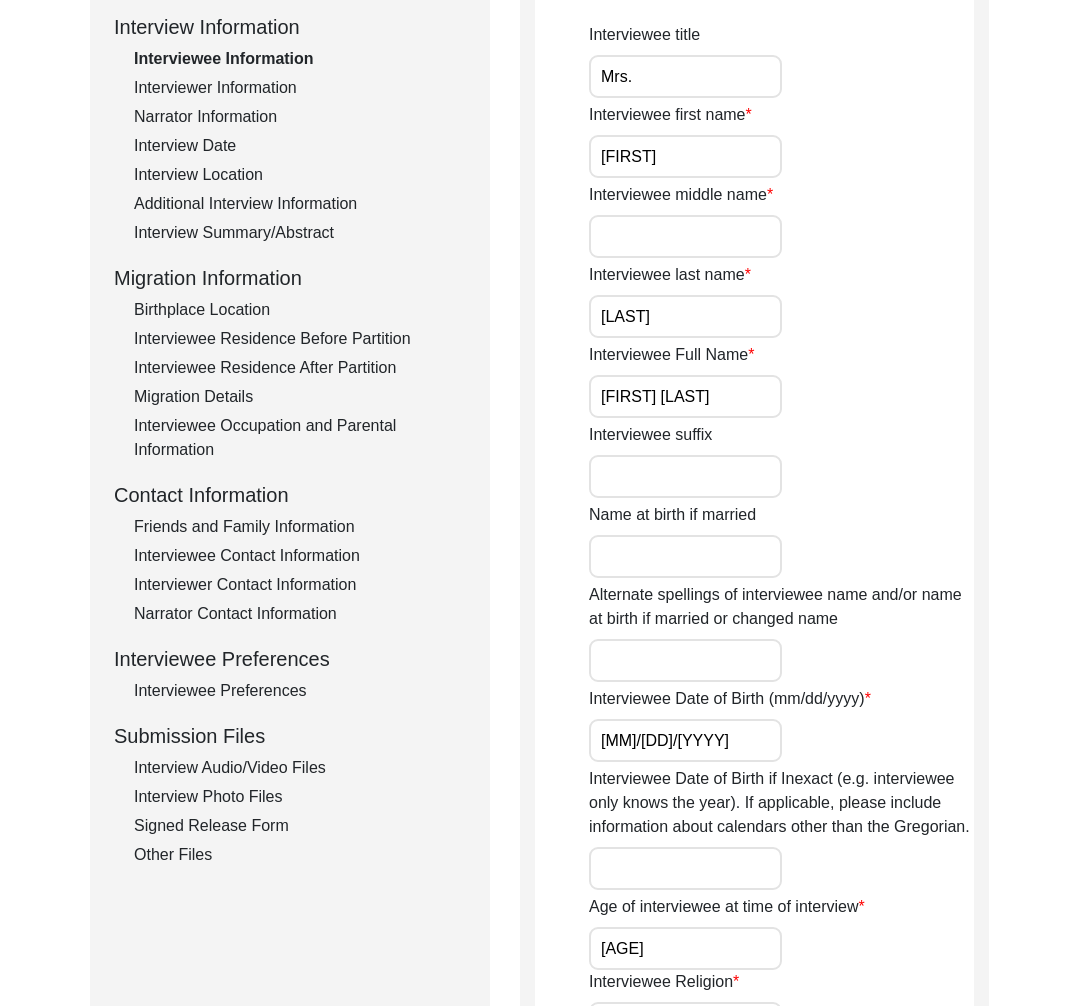 click on "Interview Information   Interviewee Information   Interviewer Information   Narrator Information   Interview Date   Interview Location   Additional Interview Information   Interview Summary/Abstract   Migration Information   Birthplace Location   Interviewee Residence Before Partition   Interviewee Residence After Partition   Migration Details   Interviewee Occupation and Parental Information   Contact Information   Friends and Family Information   Interviewee Contact Information   Interviewer Contact Information   Narrator Contact Information   Interviewee Preferences   Interviewee Preferences   Submission Files   Interview Audio/Video Files   Interview Photo Files   Signed Release Form   Other Files" 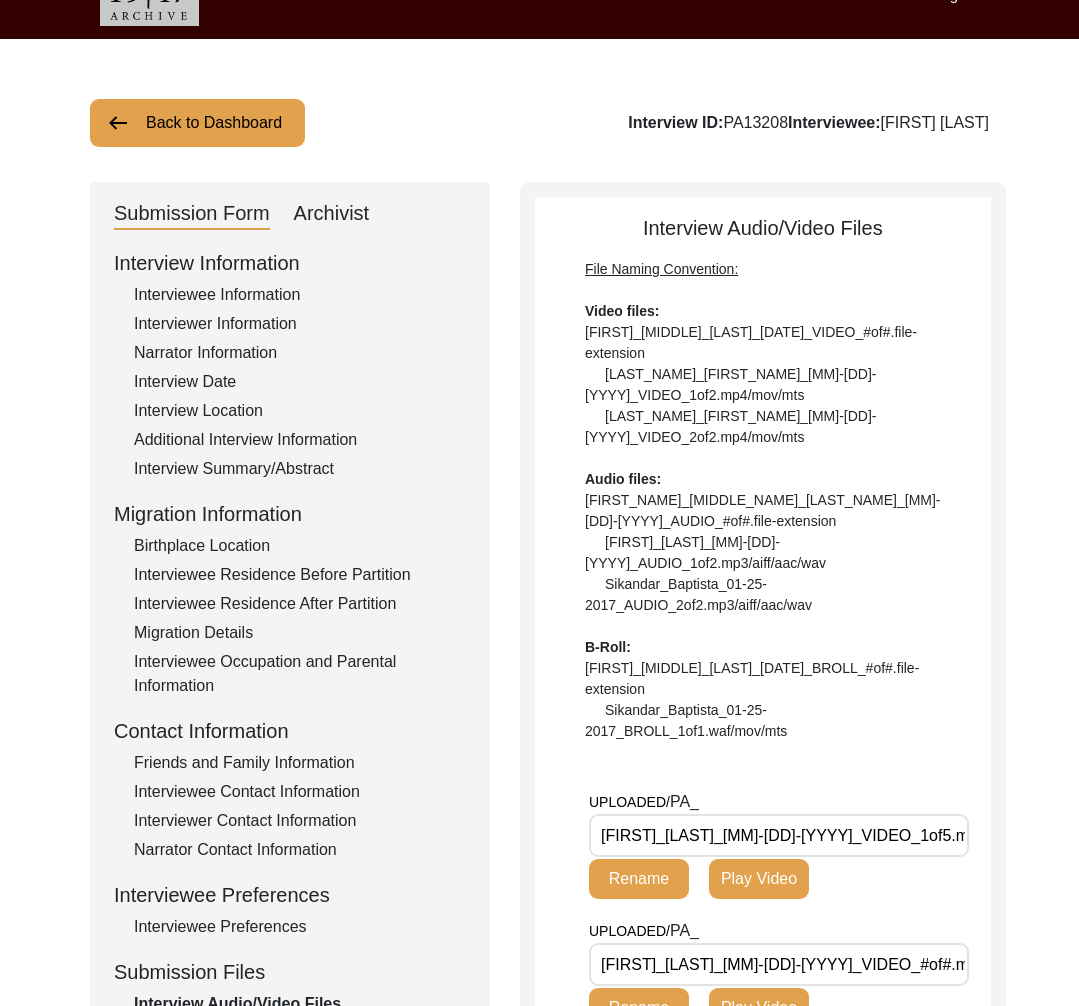scroll, scrollTop: 0, scrollLeft: 0, axis: both 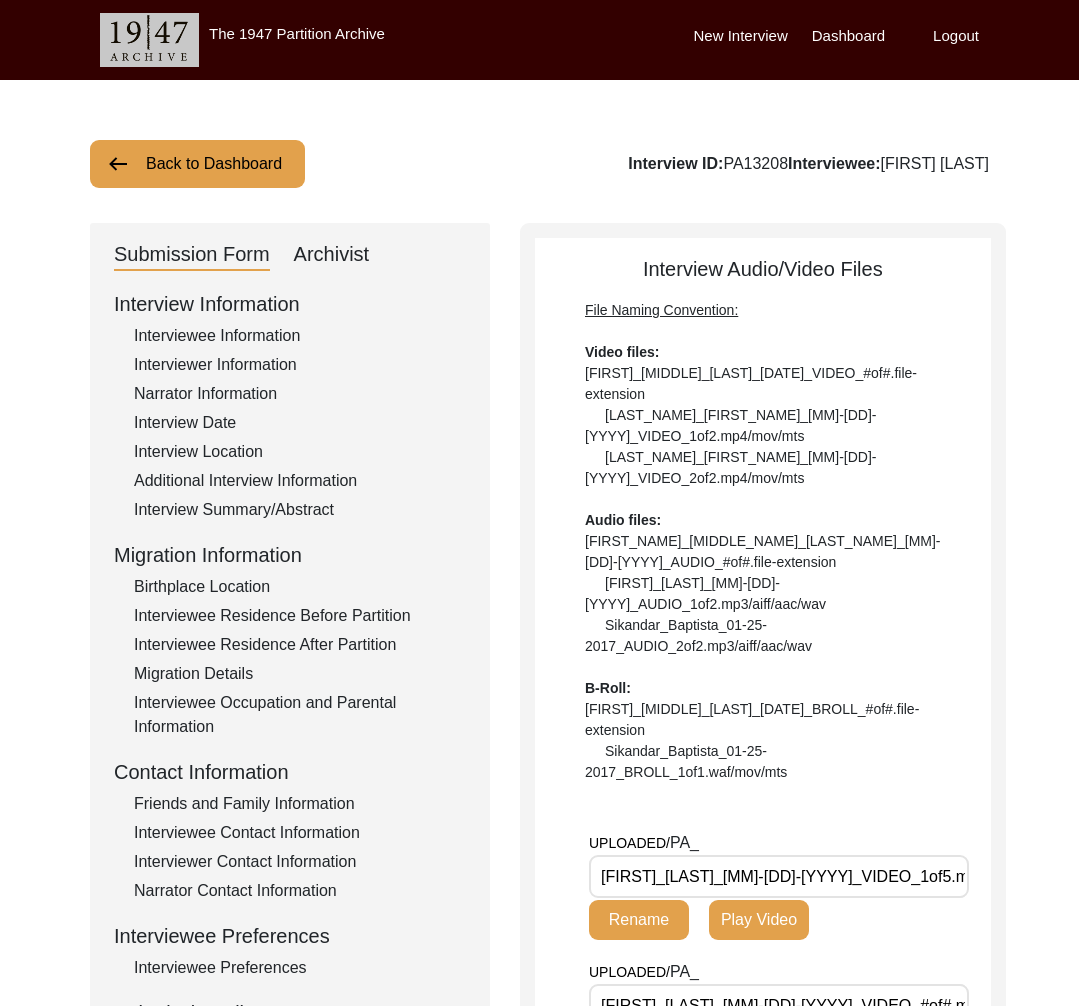 drag, startPoint x: 306, startPoint y: 166, endPoint x: 267, endPoint y: 164, distance: 39.051247 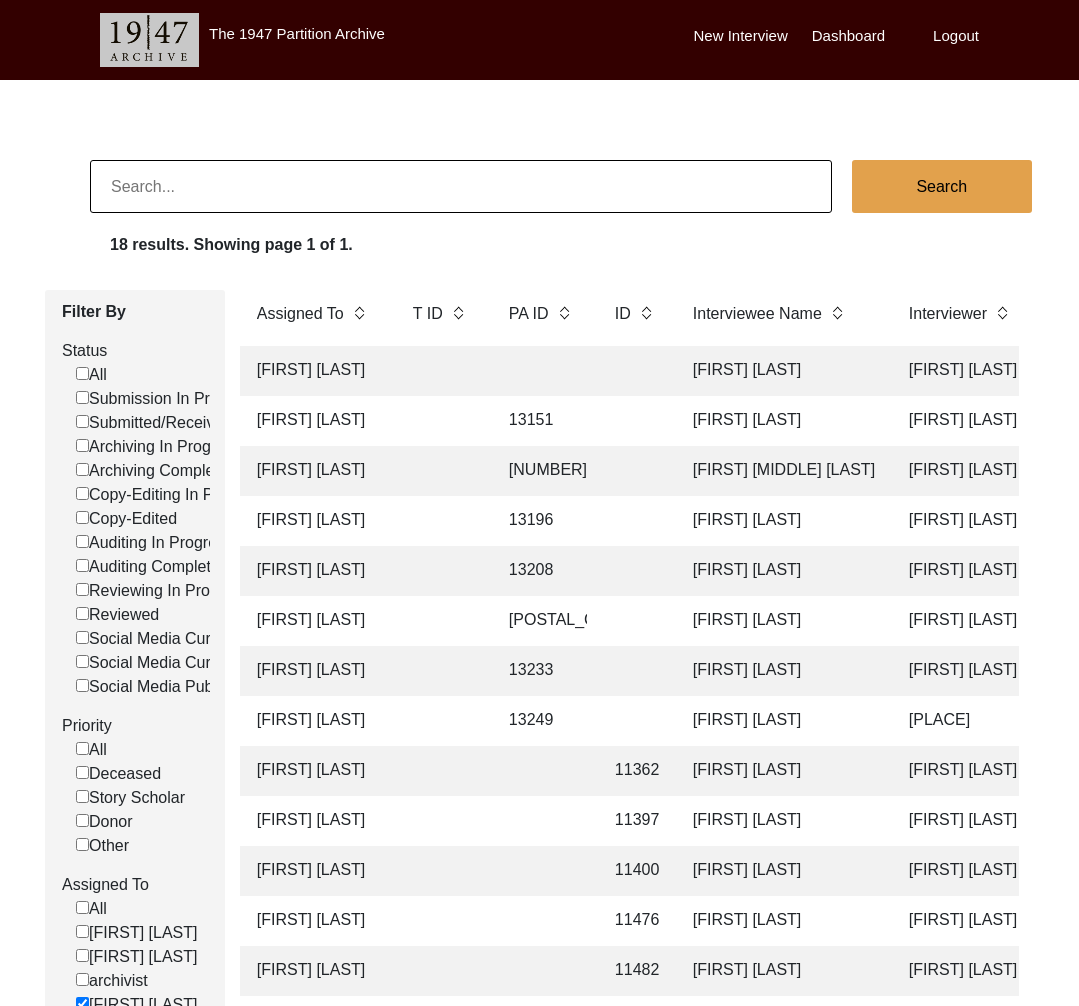 scroll, scrollTop: 0, scrollLeft: 308, axis: horizontal 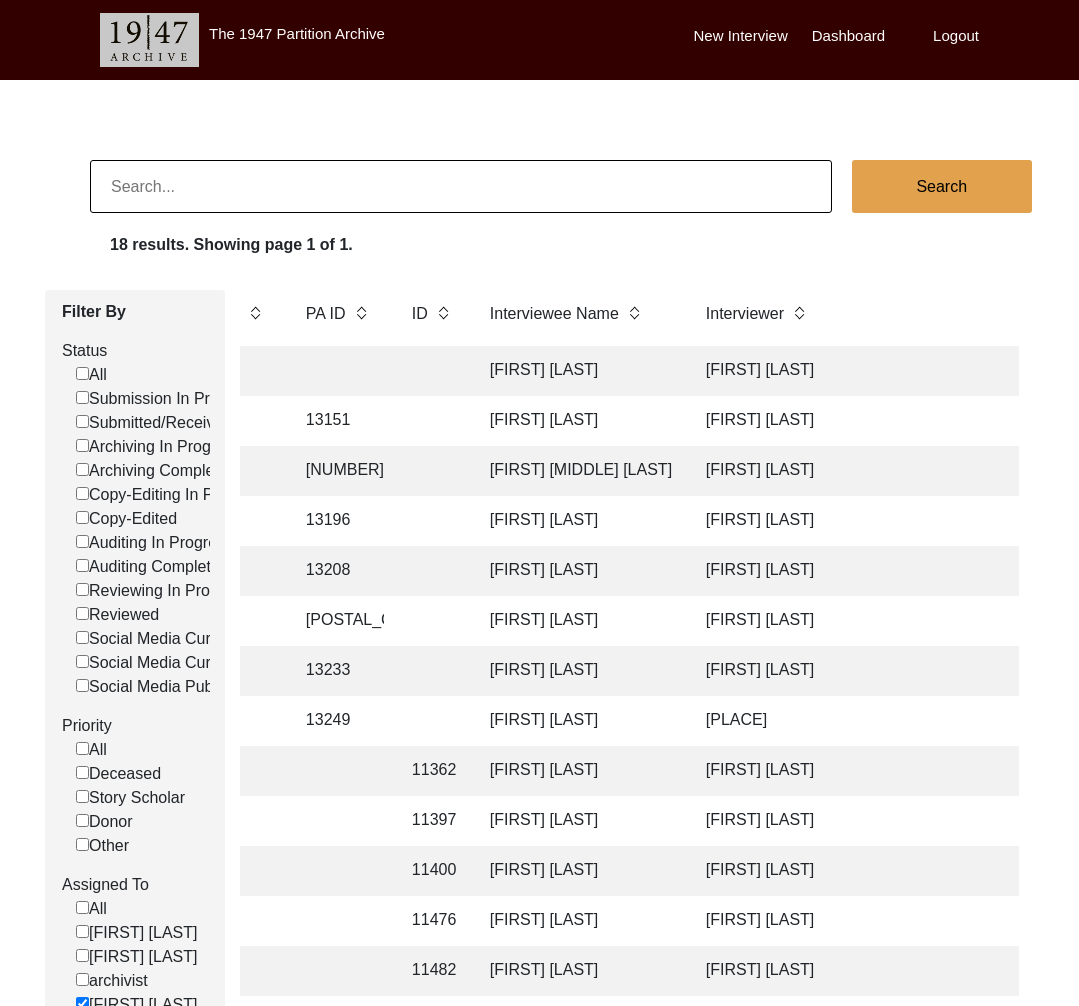 click 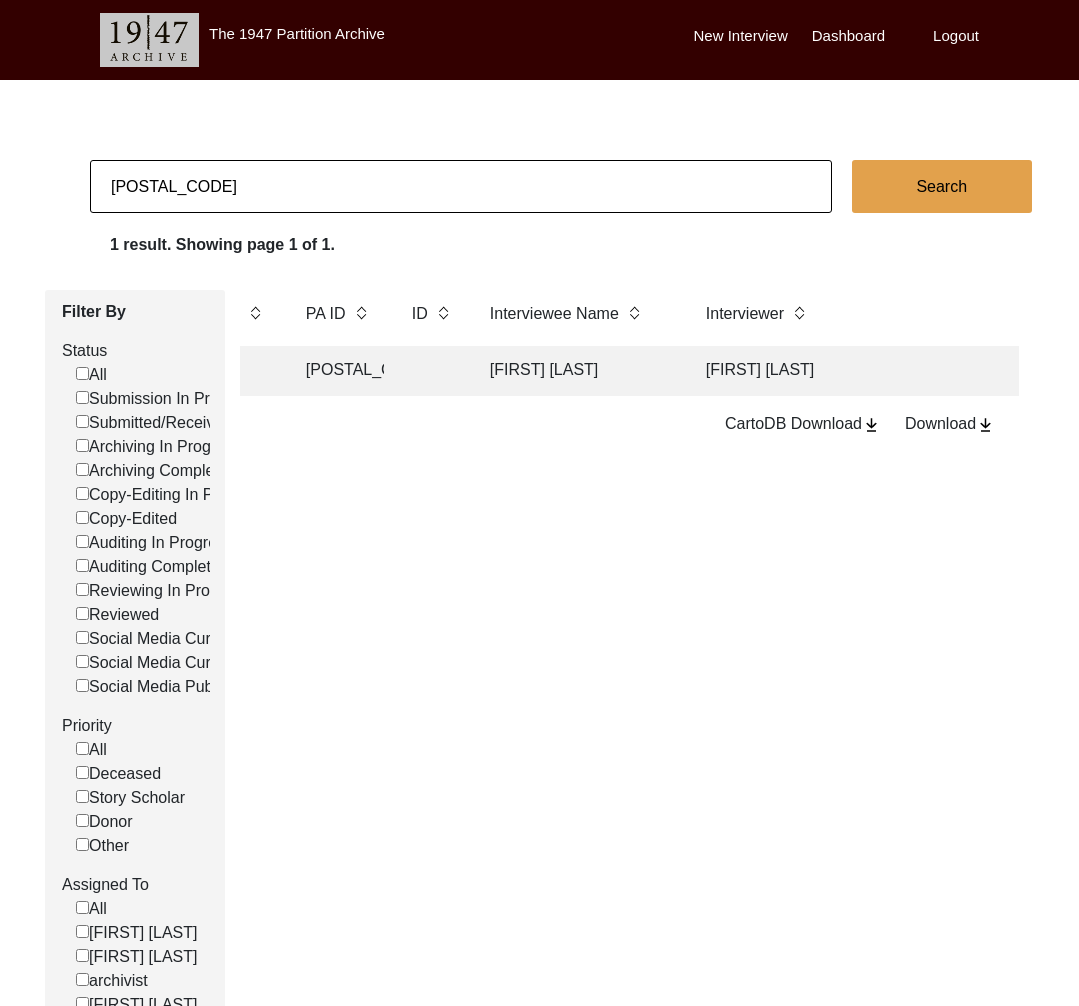 click on "12942" 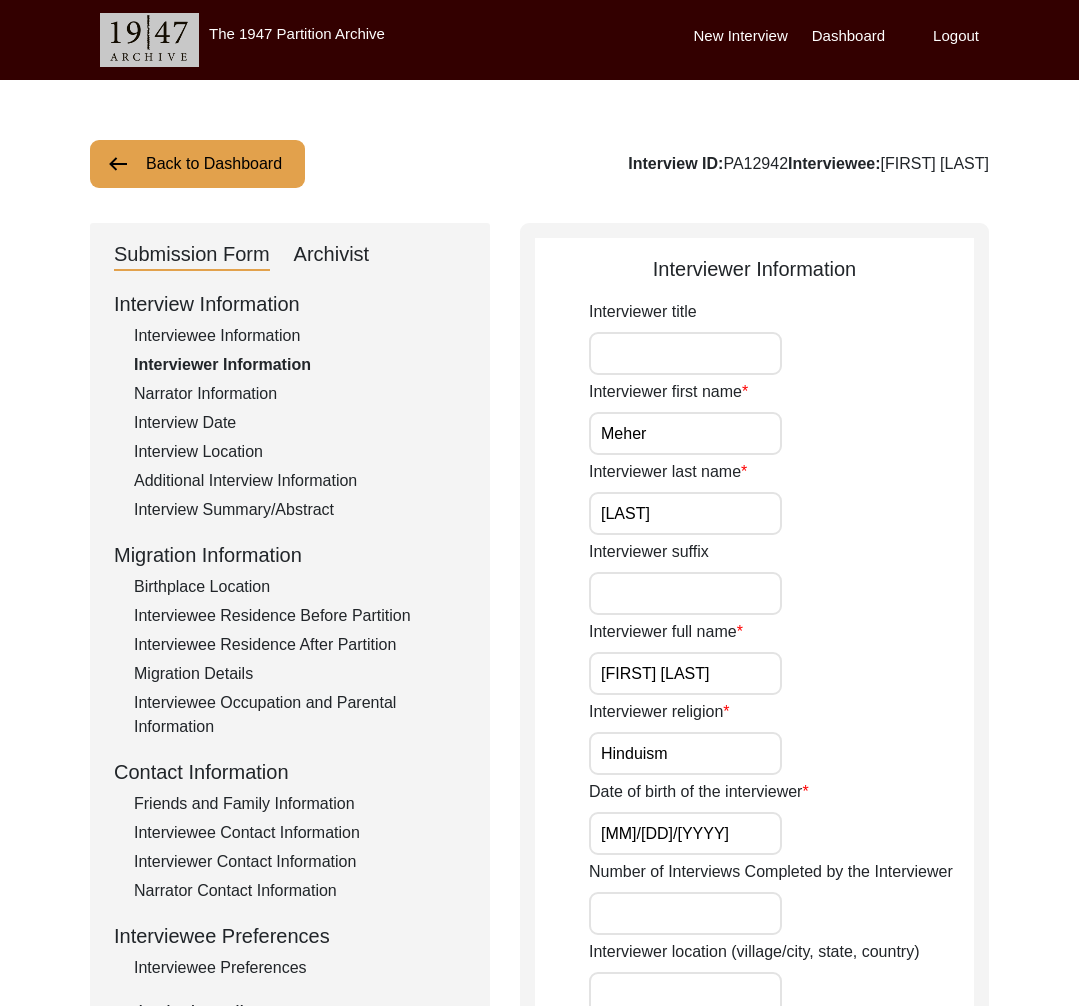 click on "Archivist" 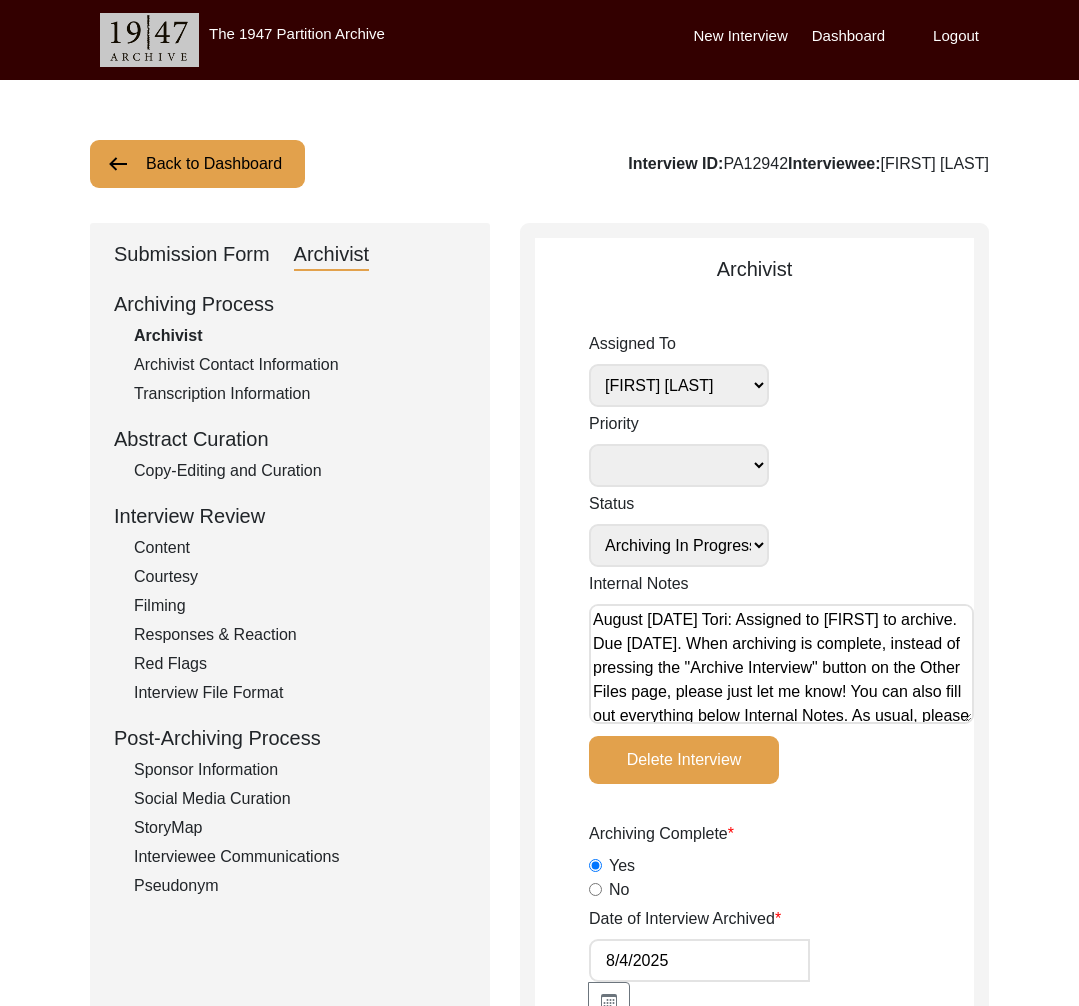 click on "Submission Form" 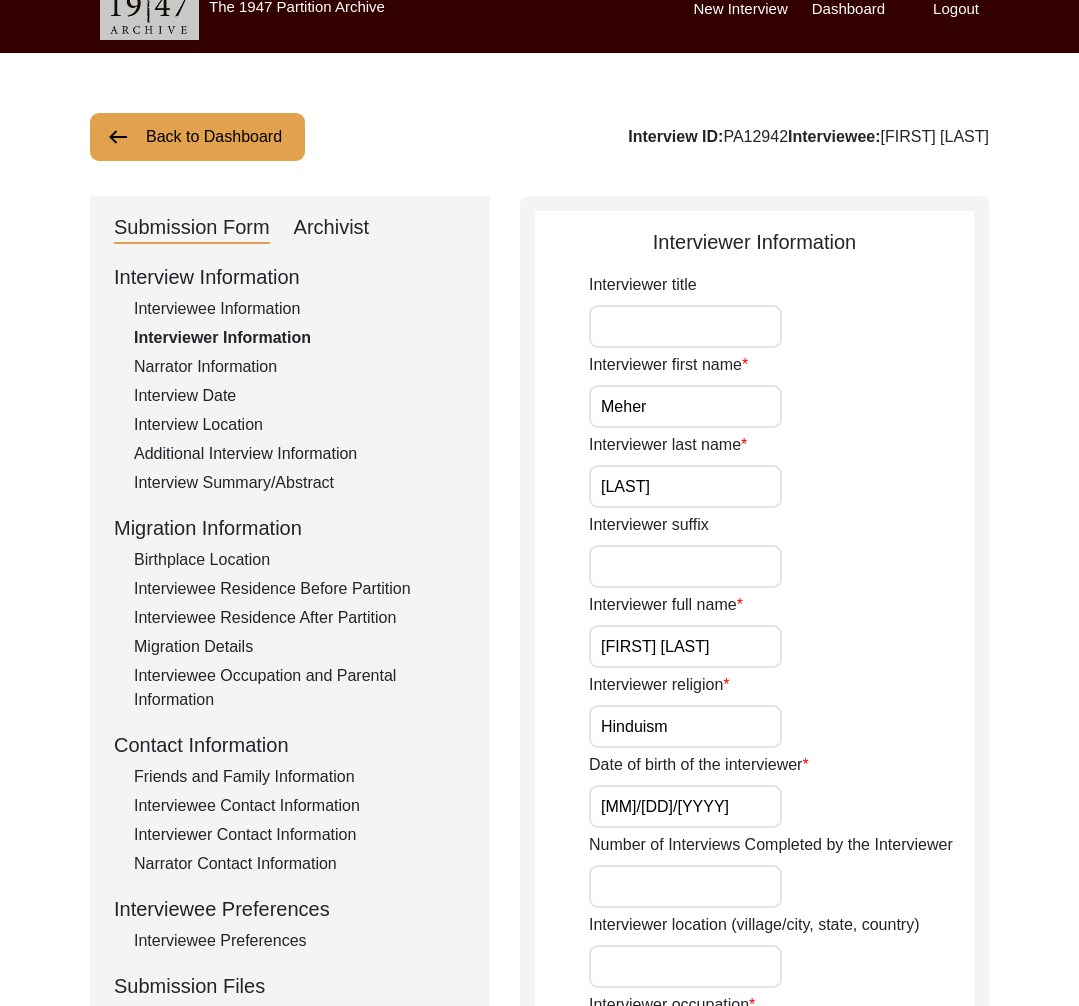 scroll, scrollTop: 28, scrollLeft: 0, axis: vertical 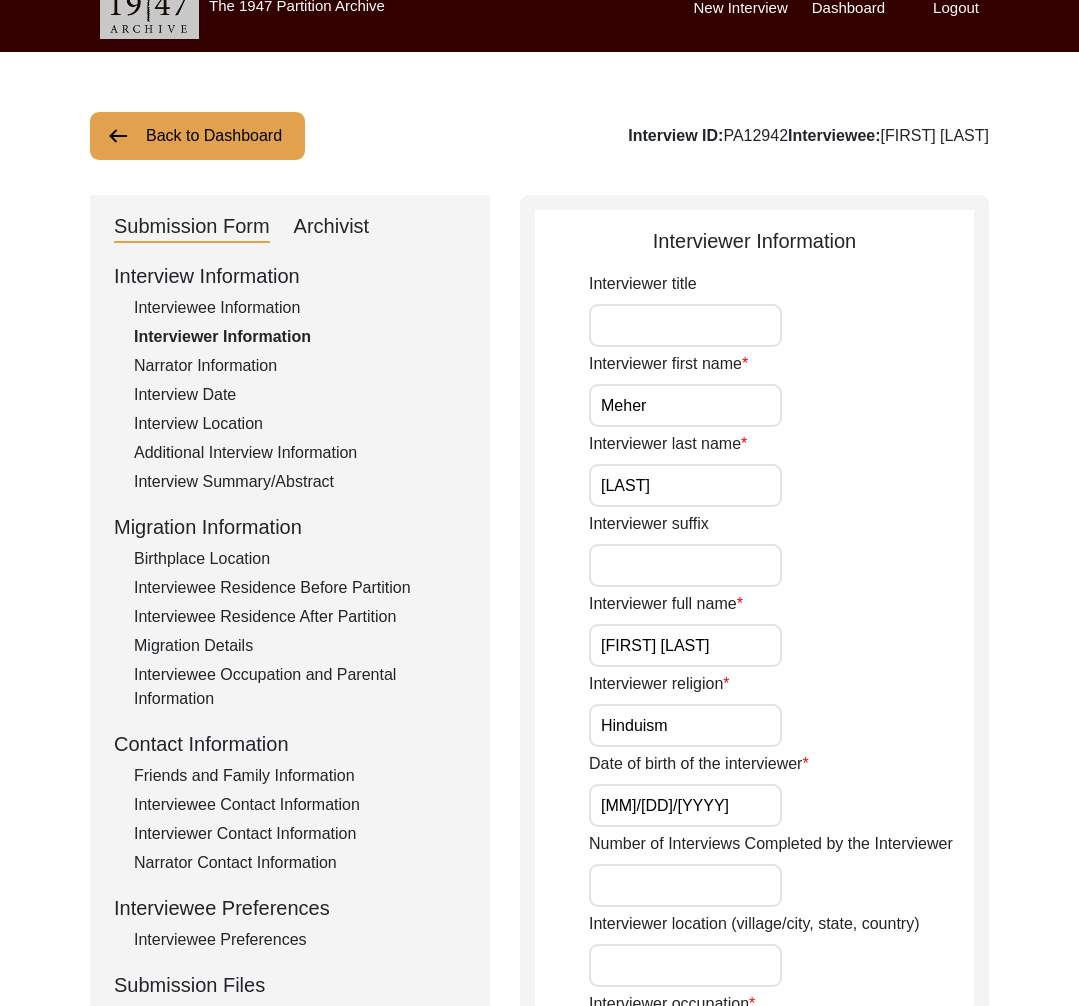 click on "Narrator Information" 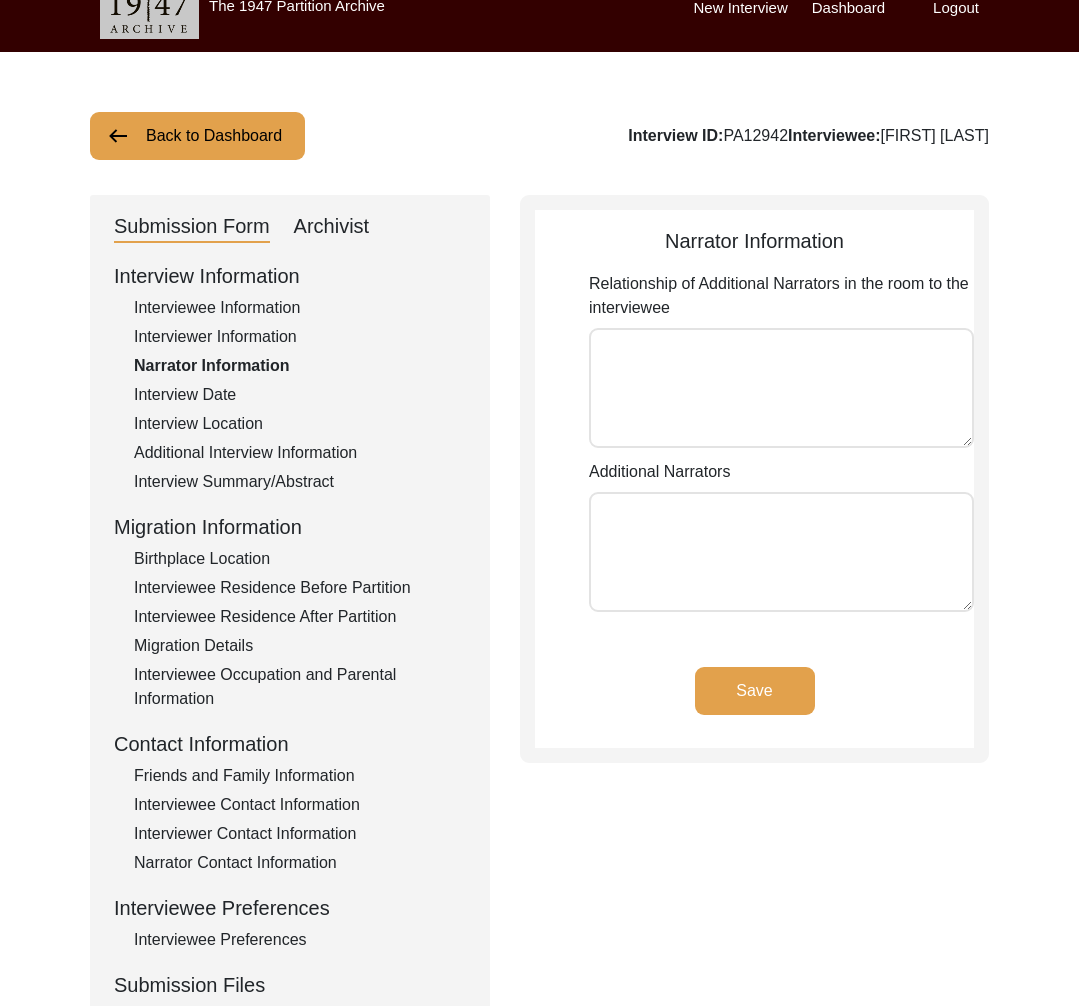 click on "Interview Date" 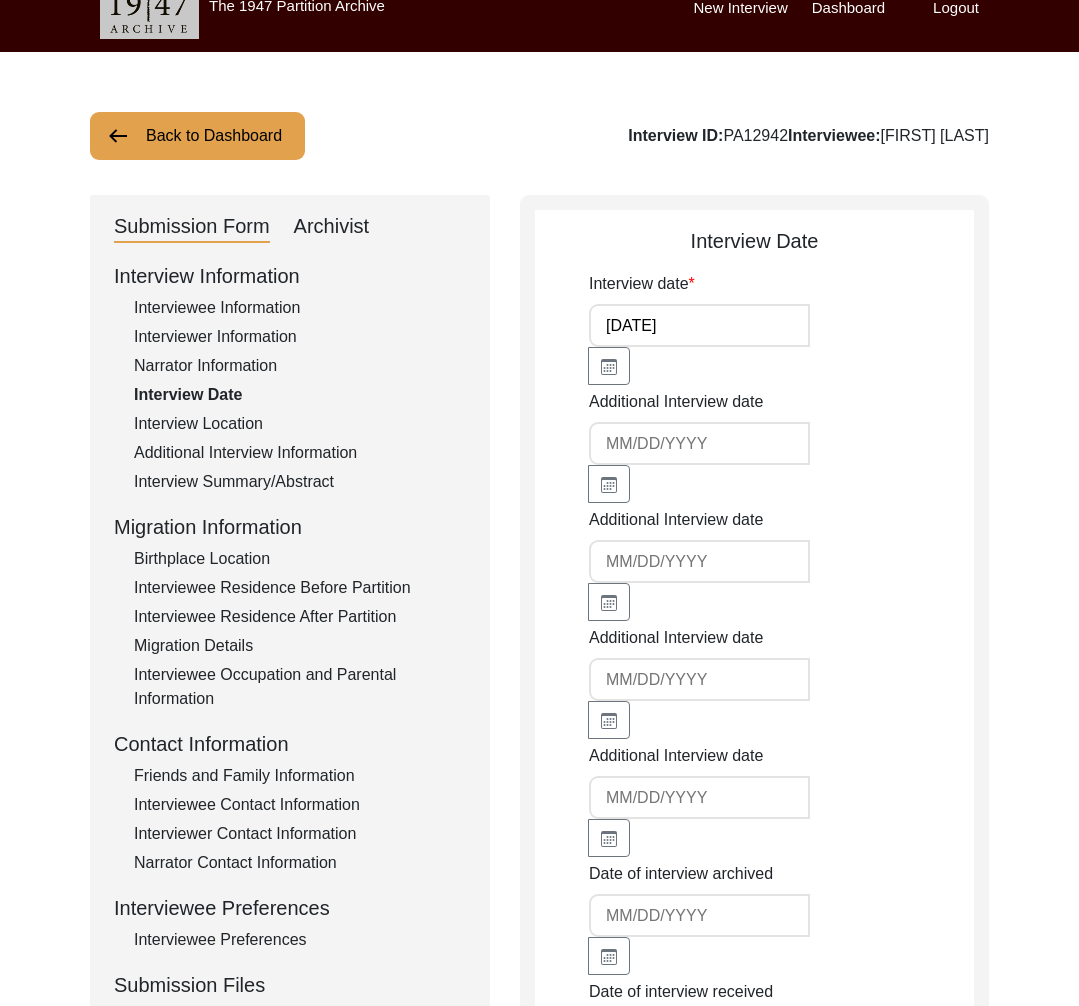 click on "Interview Location" 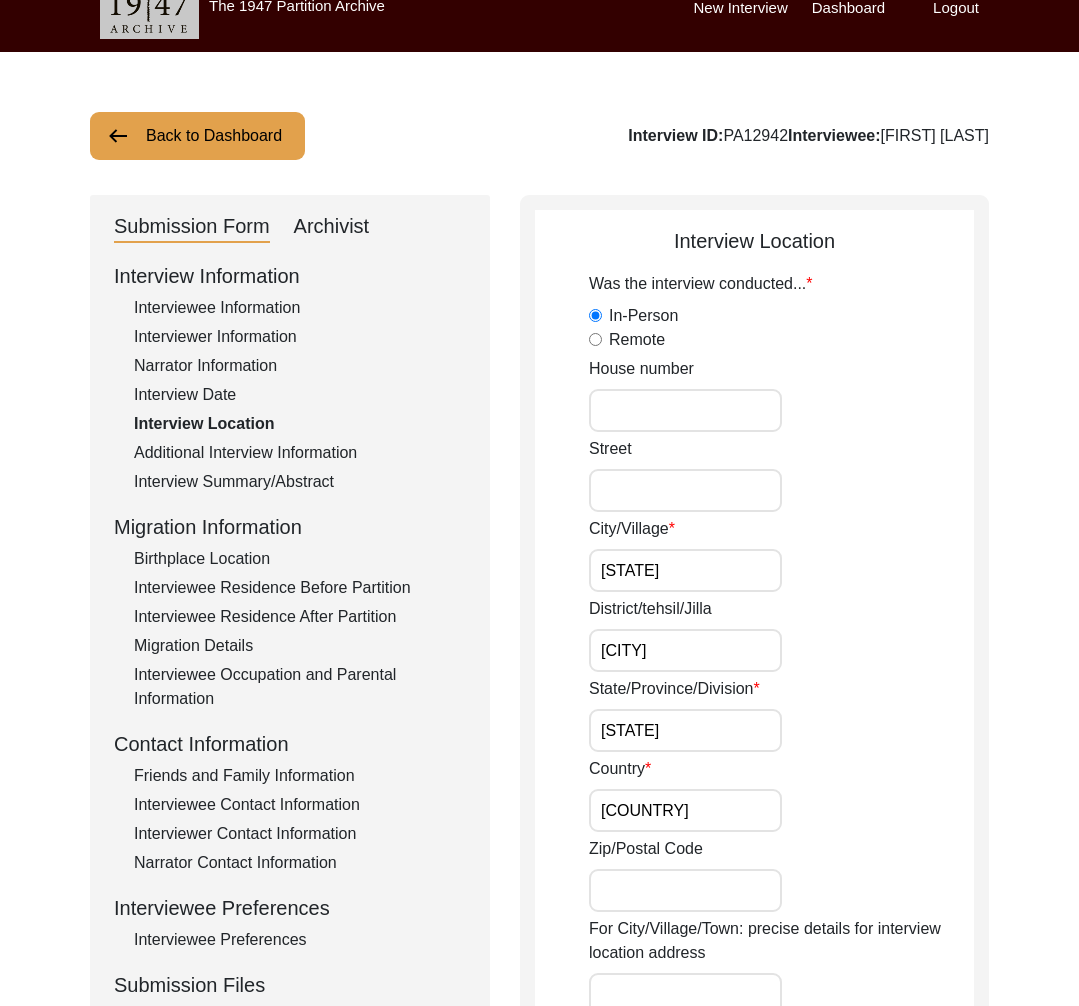 click on "Additional Interview Information" 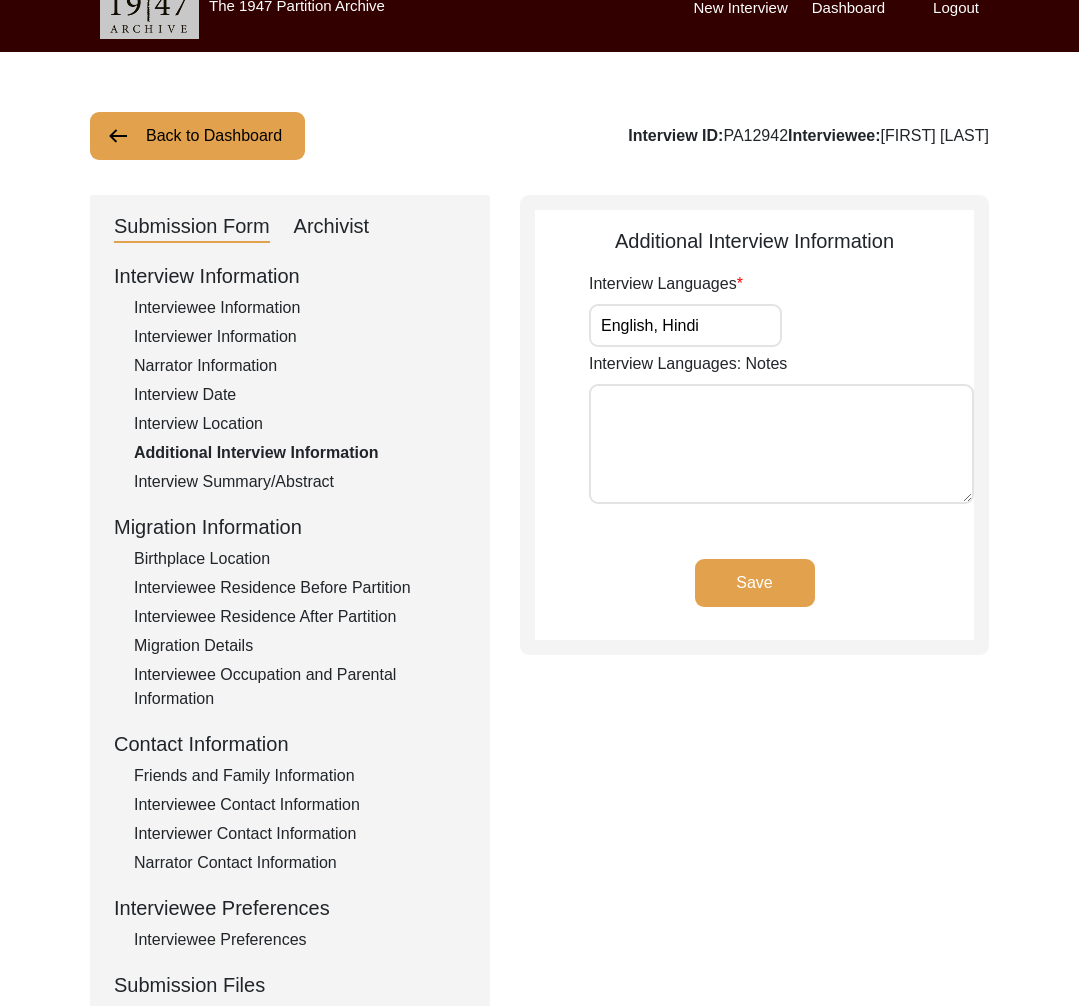 click on "Interview Summary/Abstract" 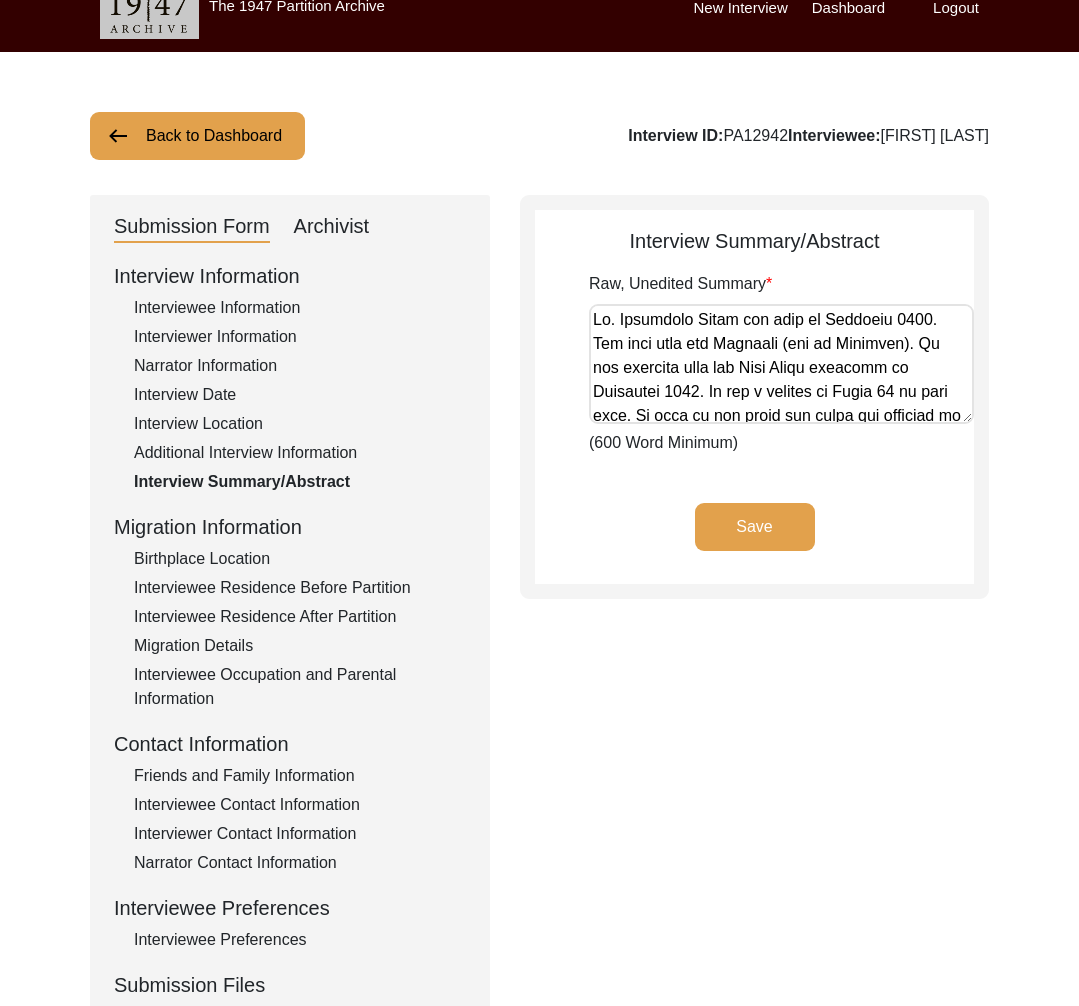 drag, startPoint x: 290, startPoint y: 562, endPoint x: 276, endPoint y: 561, distance: 14.035668 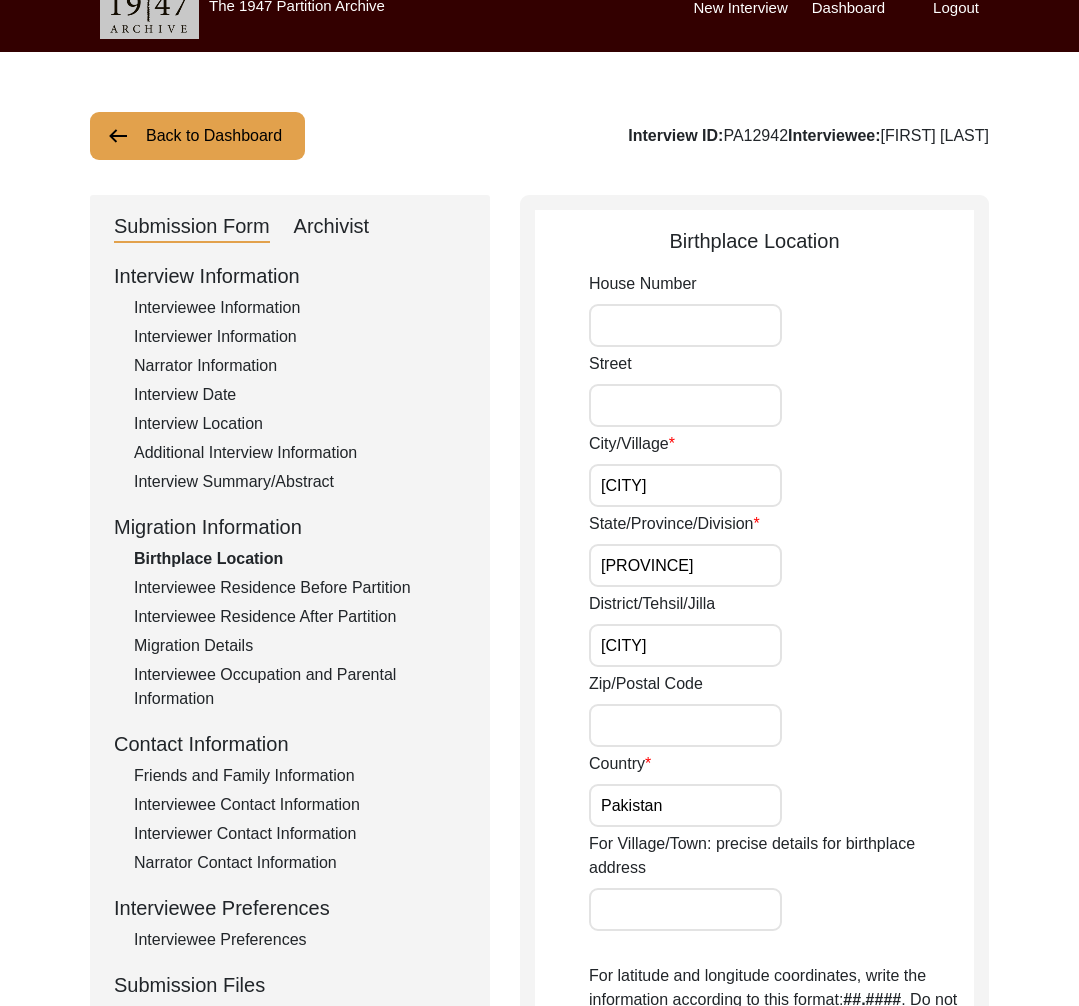 click on "Interviewee Residence Before Partition" 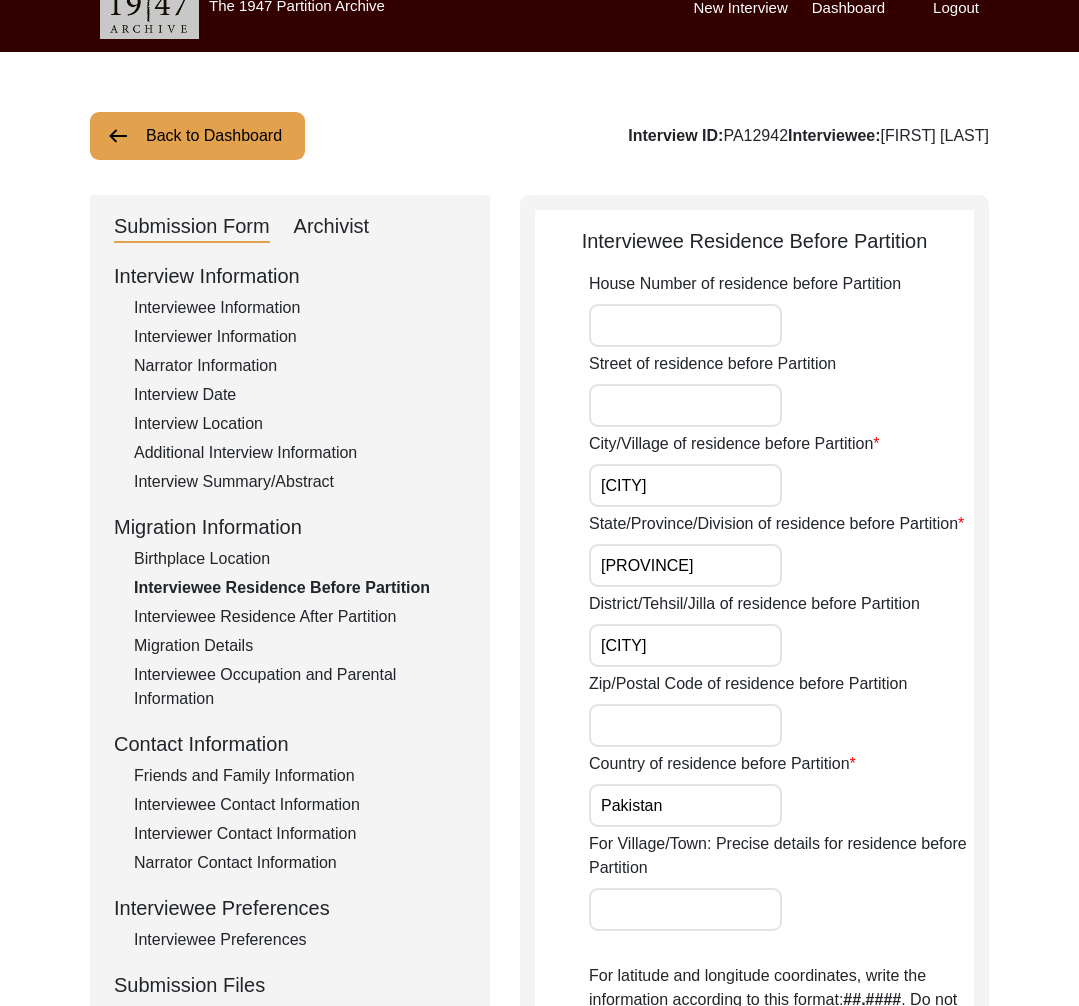 drag, startPoint x: 317, startPoint y: 621, endPoint x: 271, endPoint y: 644, distance: 51.42956 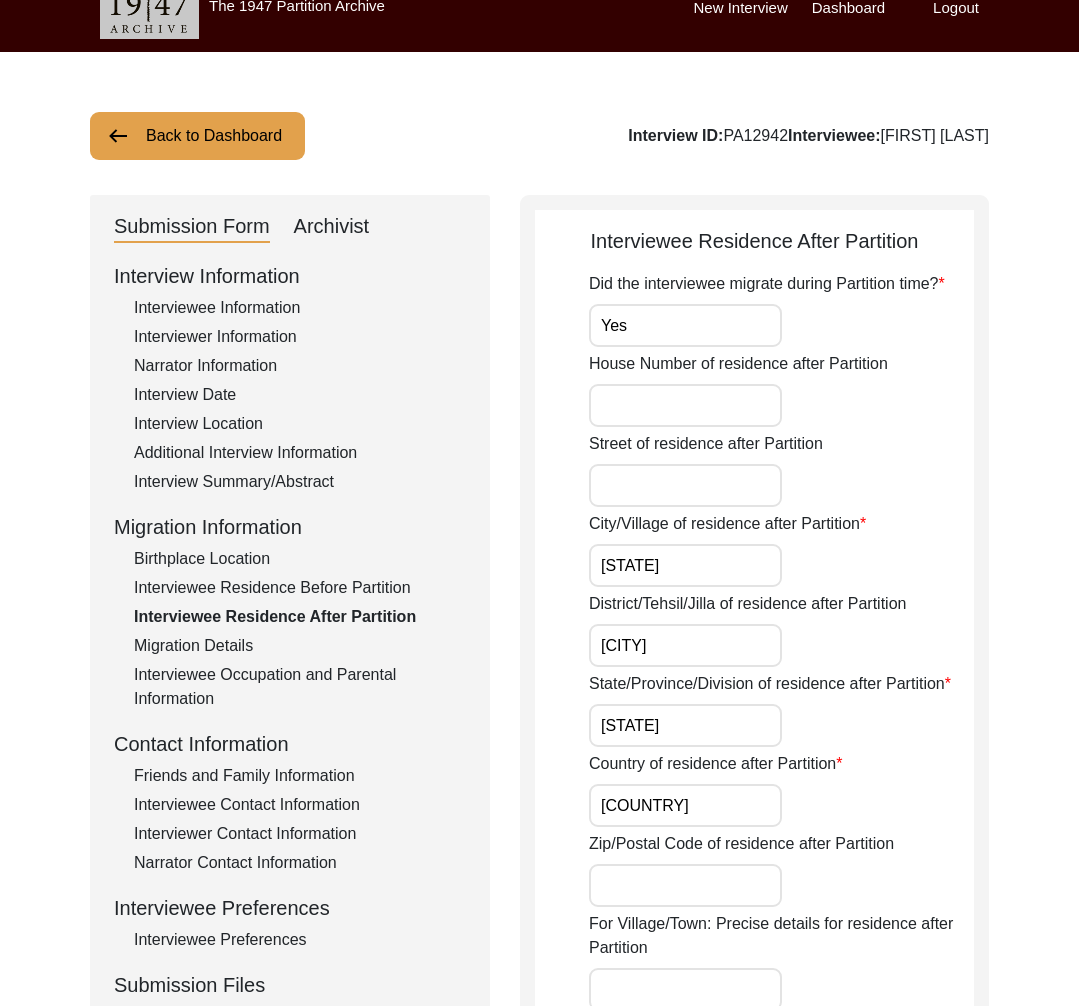 click on "Migration Details" 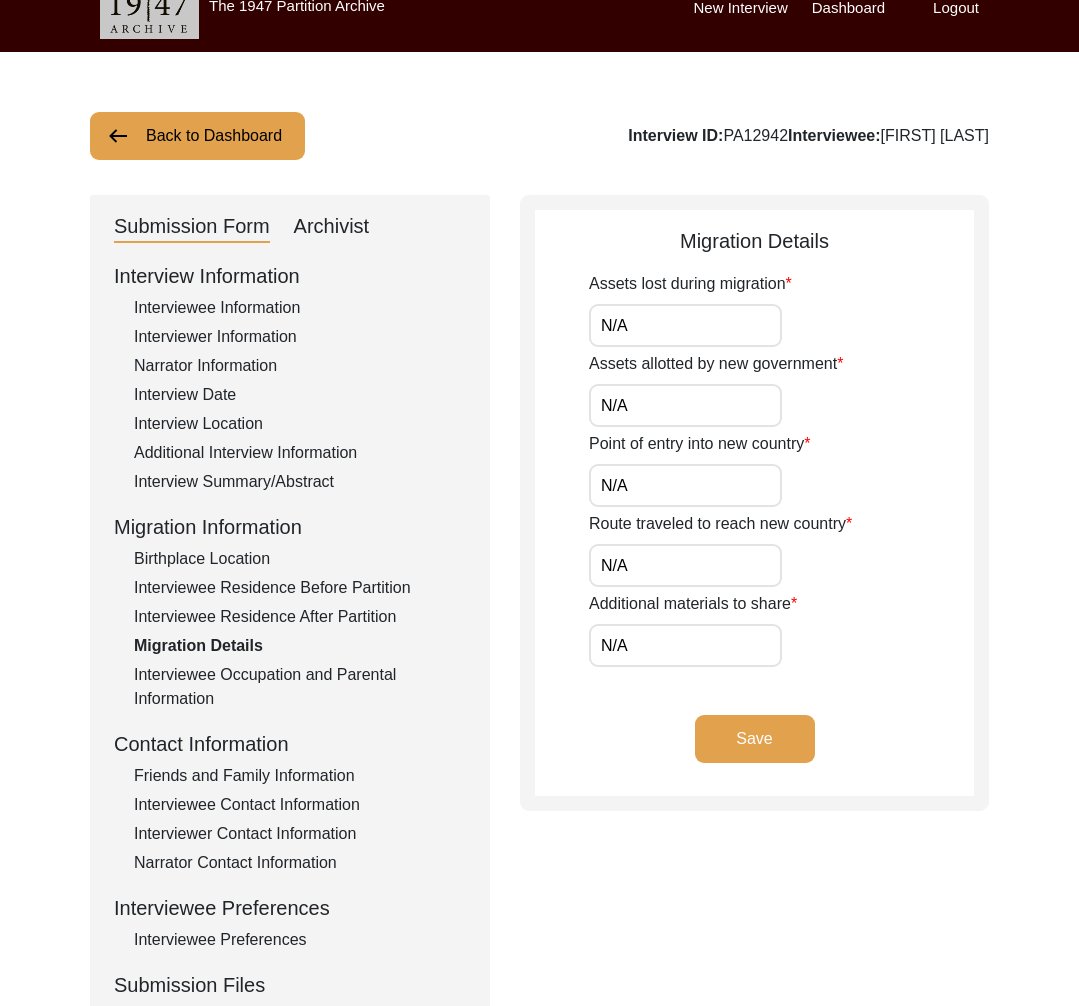 click on "Interviewee Occupation and Parental Information" 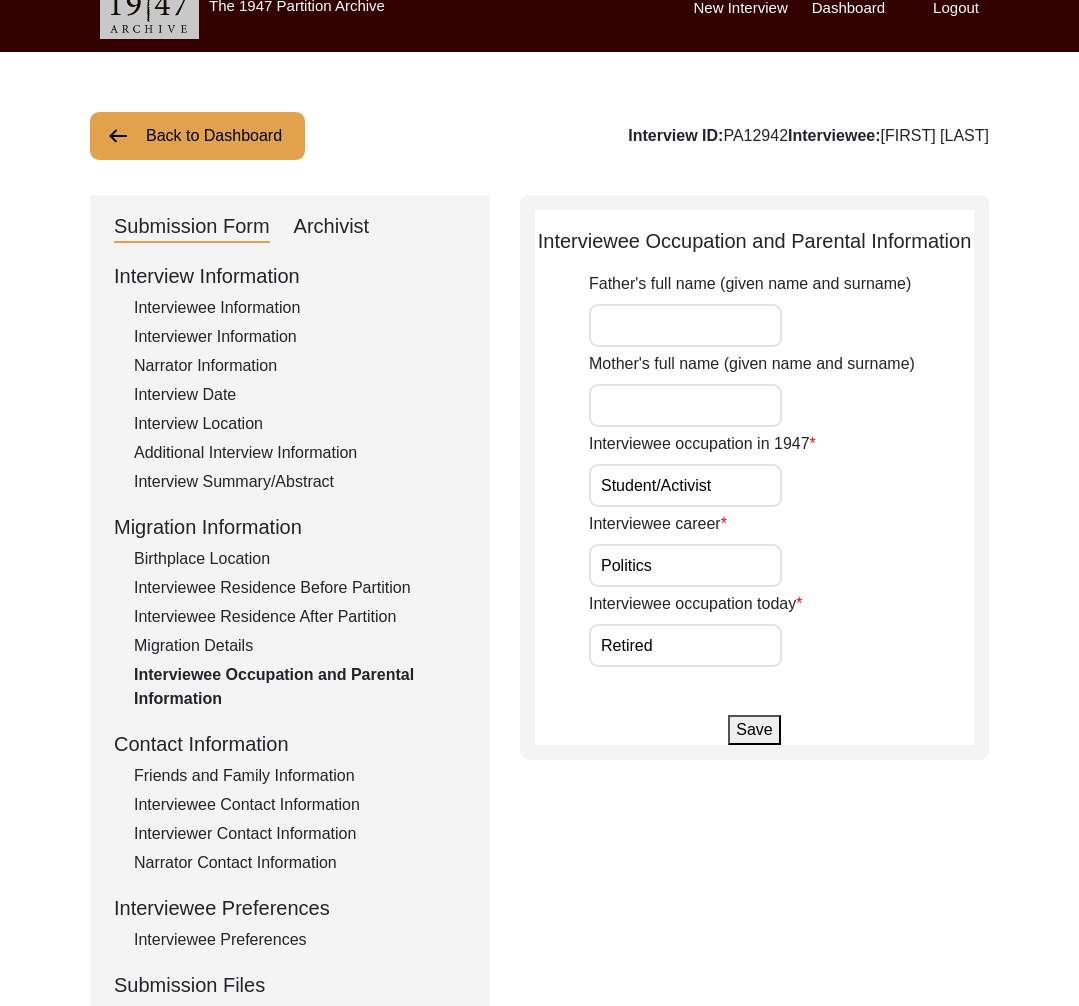 click on "Friends and Family Information" 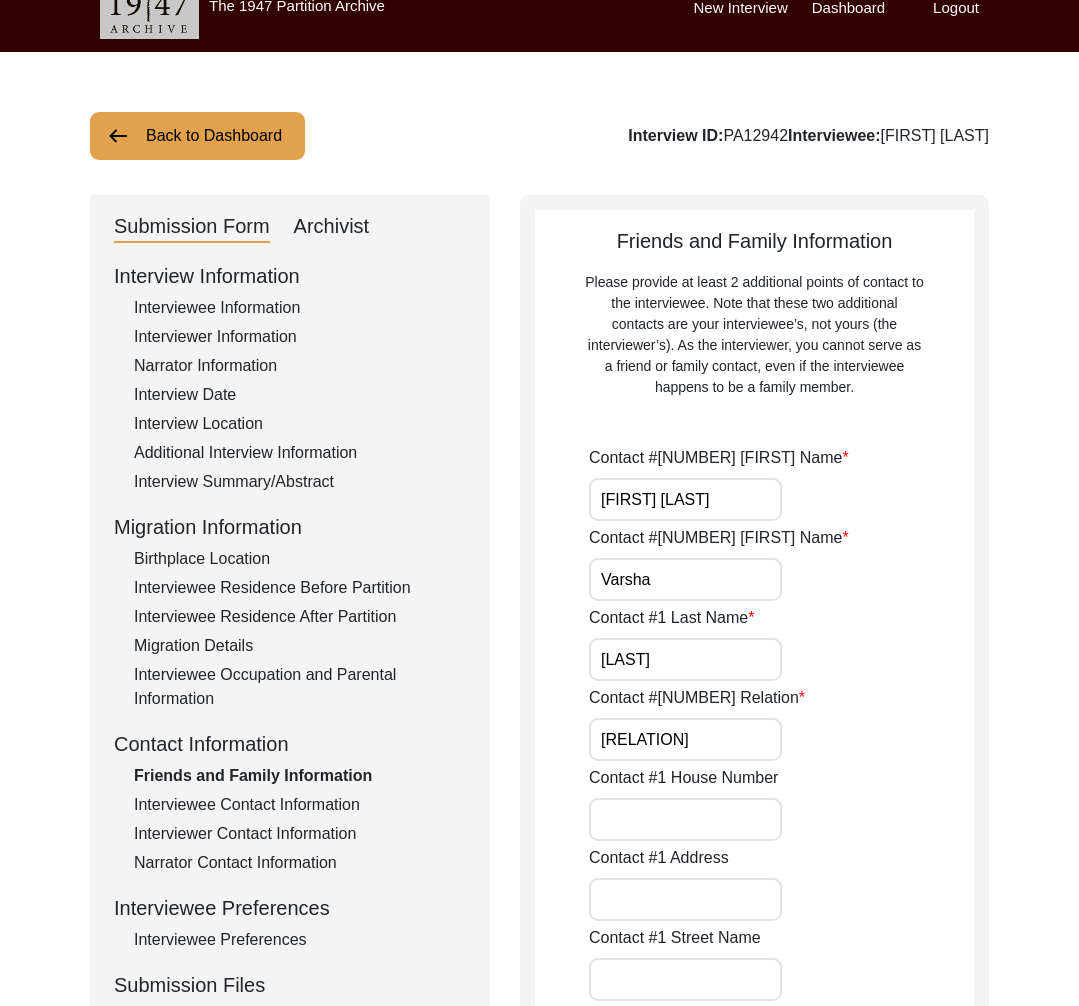 drag, startPoint x: 303, startPoint y: 805, endPoint x: 302, endPoint y: 833, distance: 28.01785 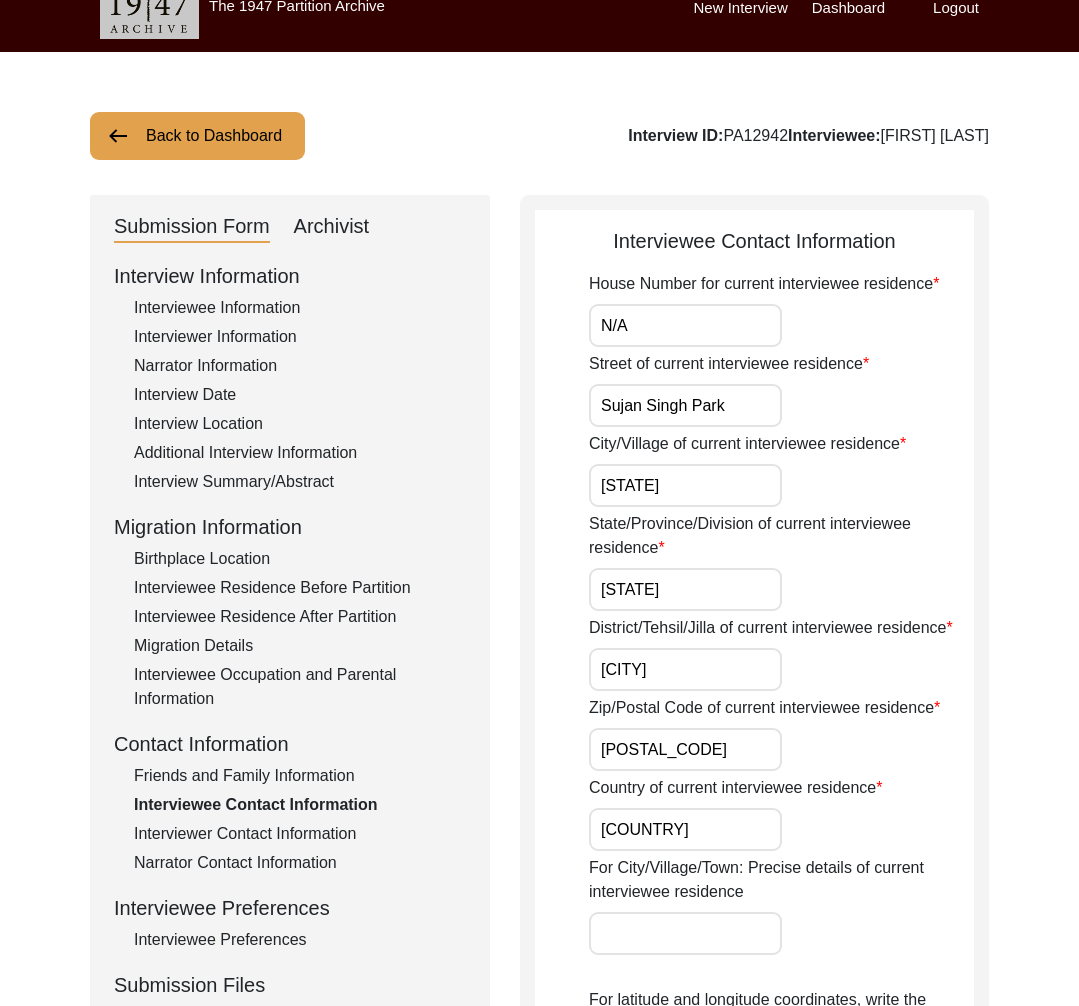click on "Interviewer Contact Information" 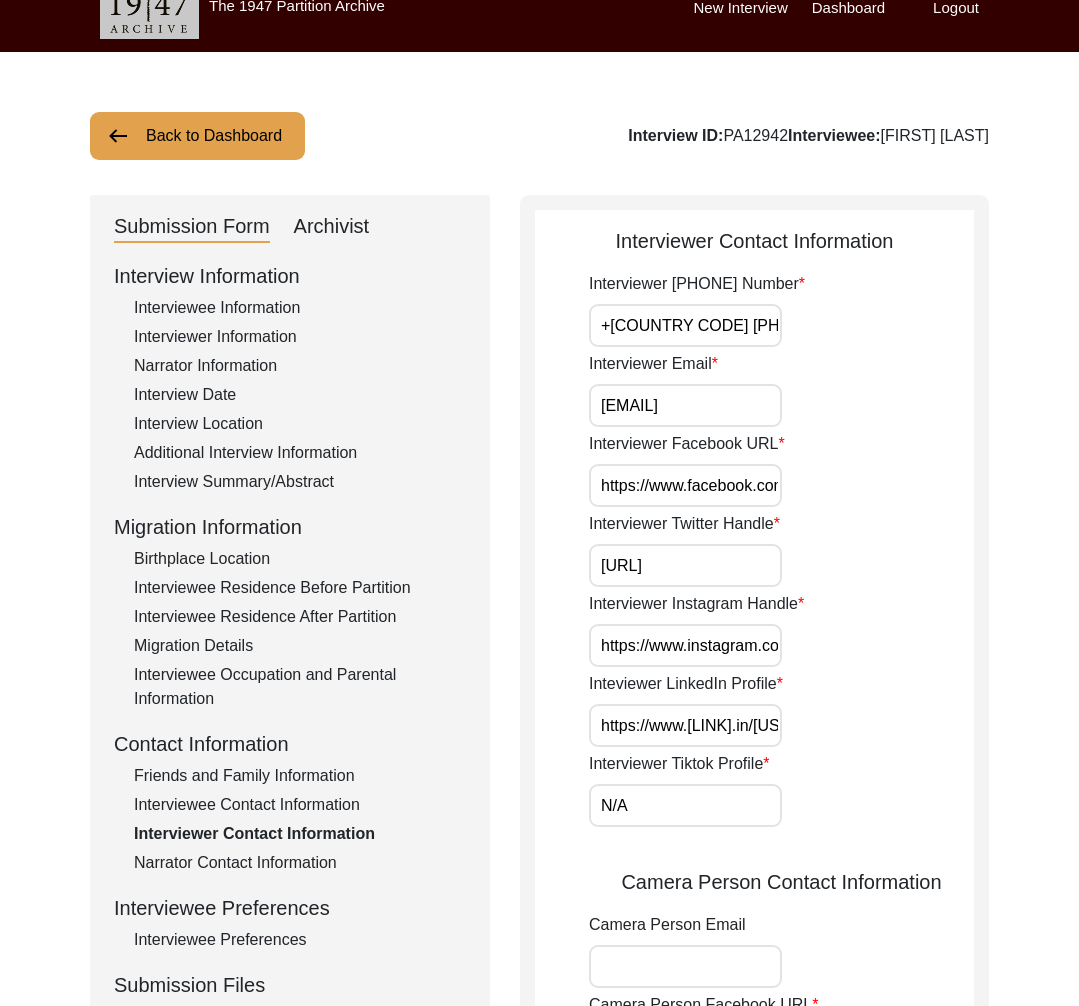 click on "Narrator Contact Information" 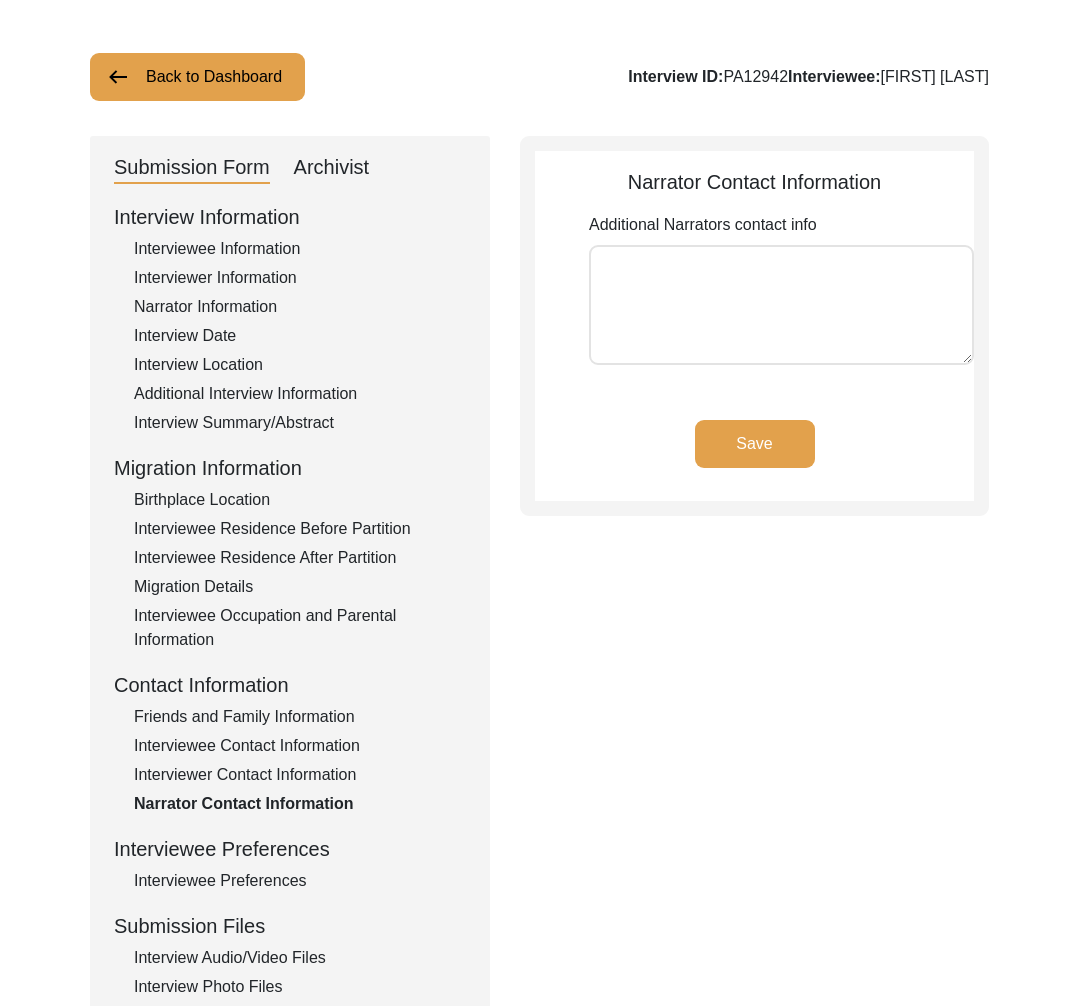 scroll, scrollTop: 126, scrollLeft: 0, axis: vertical 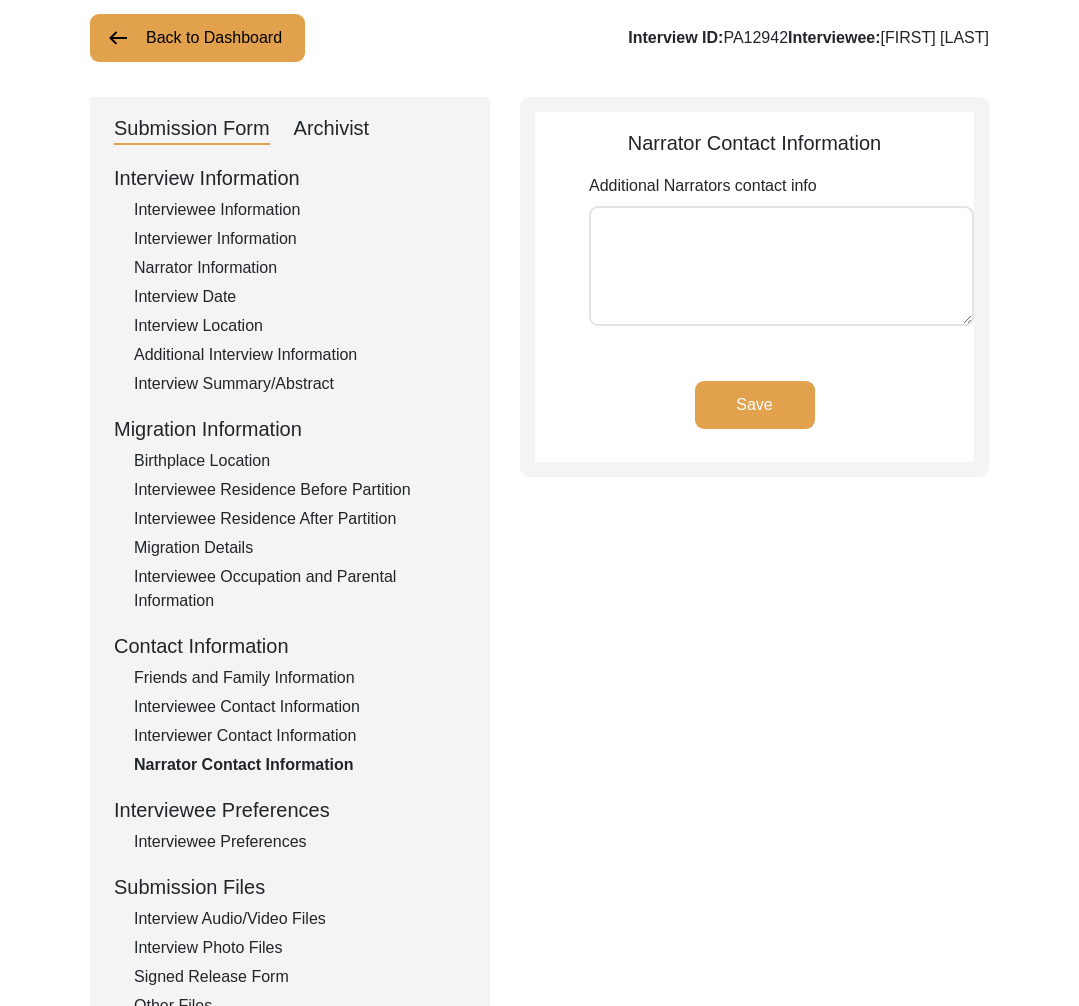 drag, startPoint x: 277, startPoint y: 846, endPoint x: 279, endPoint y: 881, distance: 35.057095 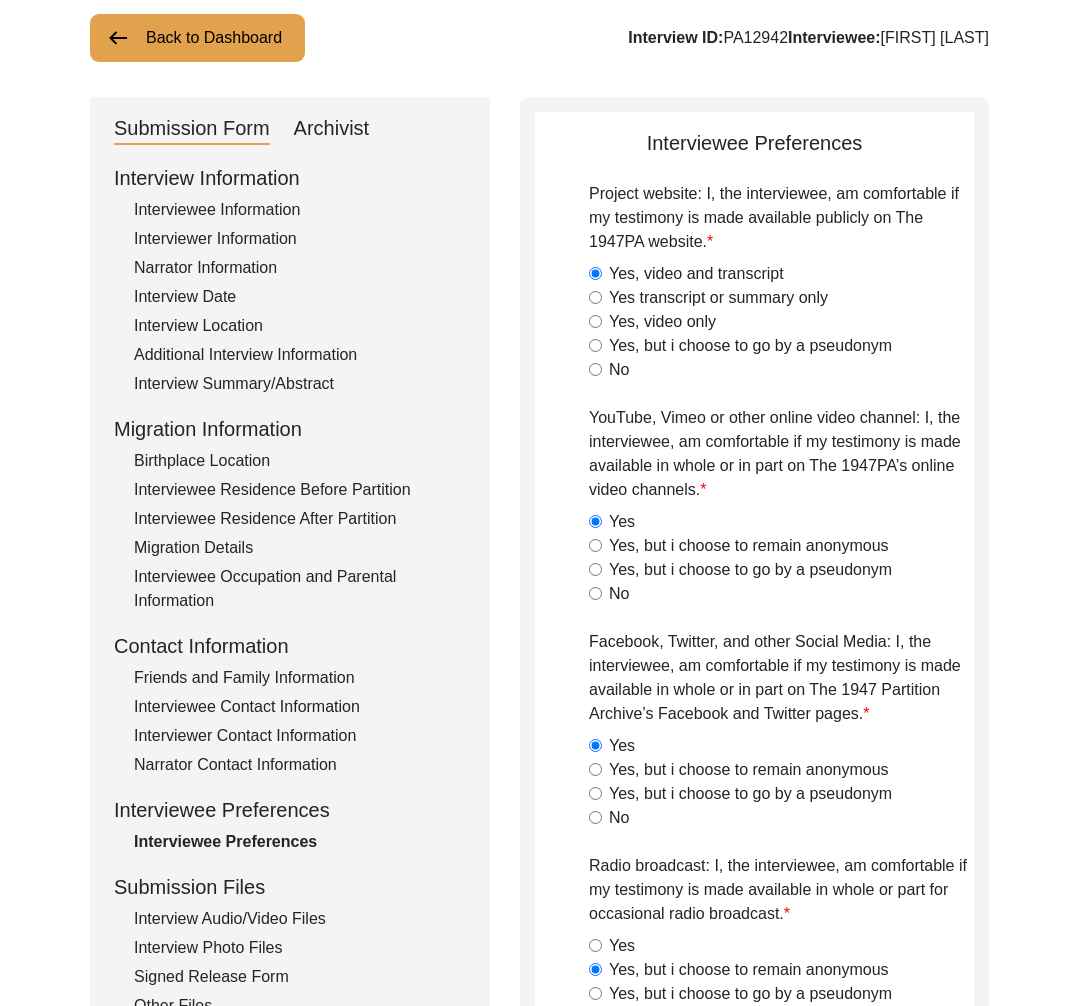 click on "Interview Information   Interviewee Information   Interviewer Information   Narrator Information   Interview Date   Interview Location   Additional Interview Information   Interview Summary/Abstract   Migration Information   Birthplace Location   Interviewee Residence Before Partition   Interviewee Residence After Partition   Migration Details   Interviewee Occupation and Parental Information   Contact Information   Friends and Family Information   Interviewee Contact Information   Interviewer Contact Information   Narrator Contact Information   Interviewee Preferences   Interviewee Preferences   Submission Files   Interview Audio/Video Files   Interview Photo Files   Signed Release Form   Other Files" 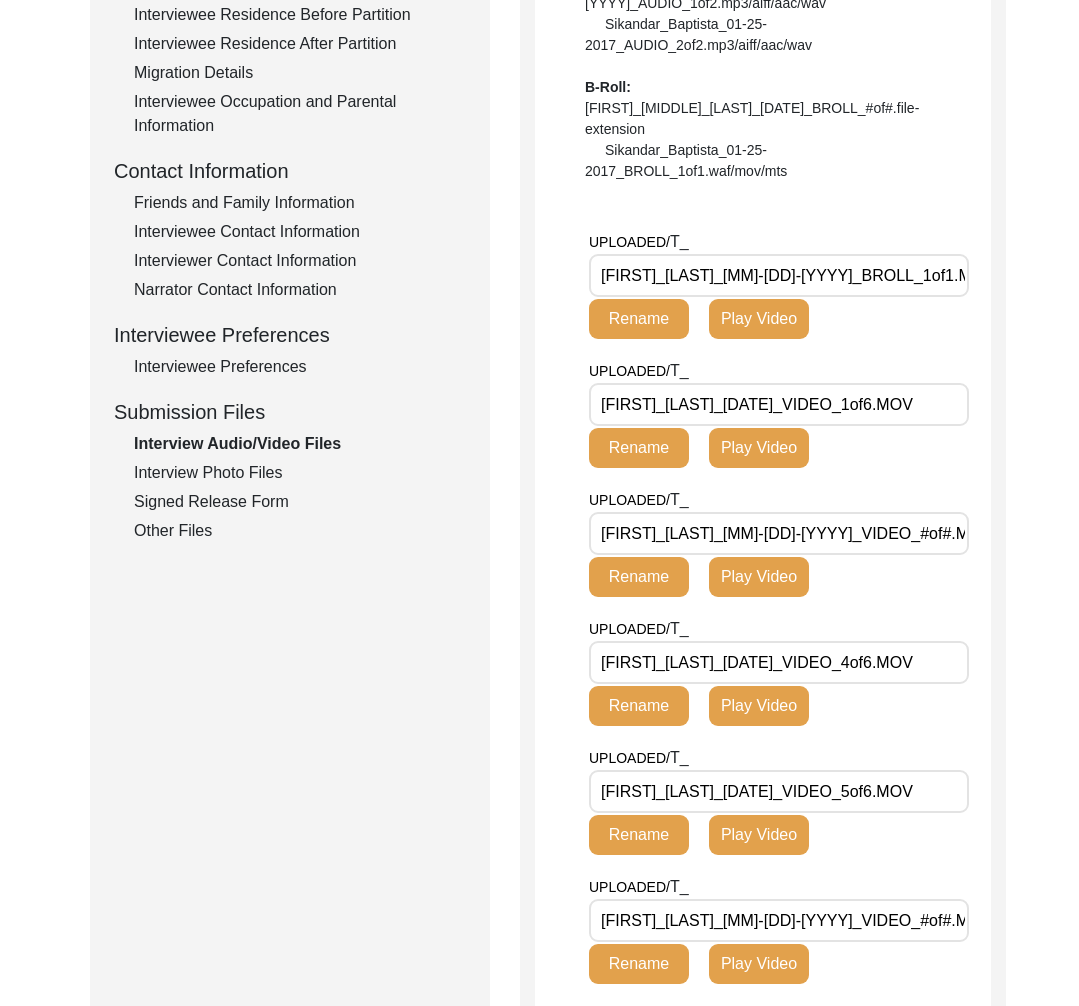 scroll, scrollTop: 744, scrollLeft: 0, axis: vertical 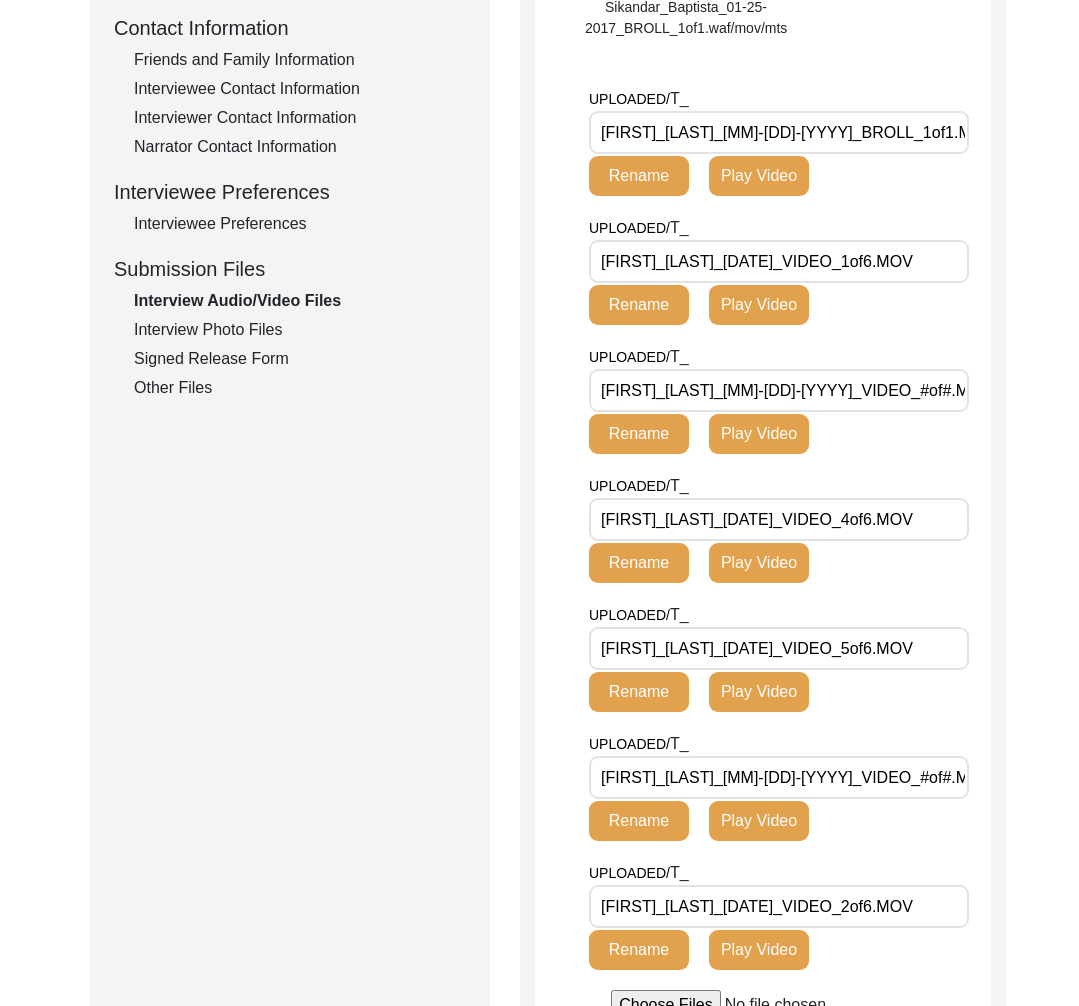 click on "Interview Photo Files" 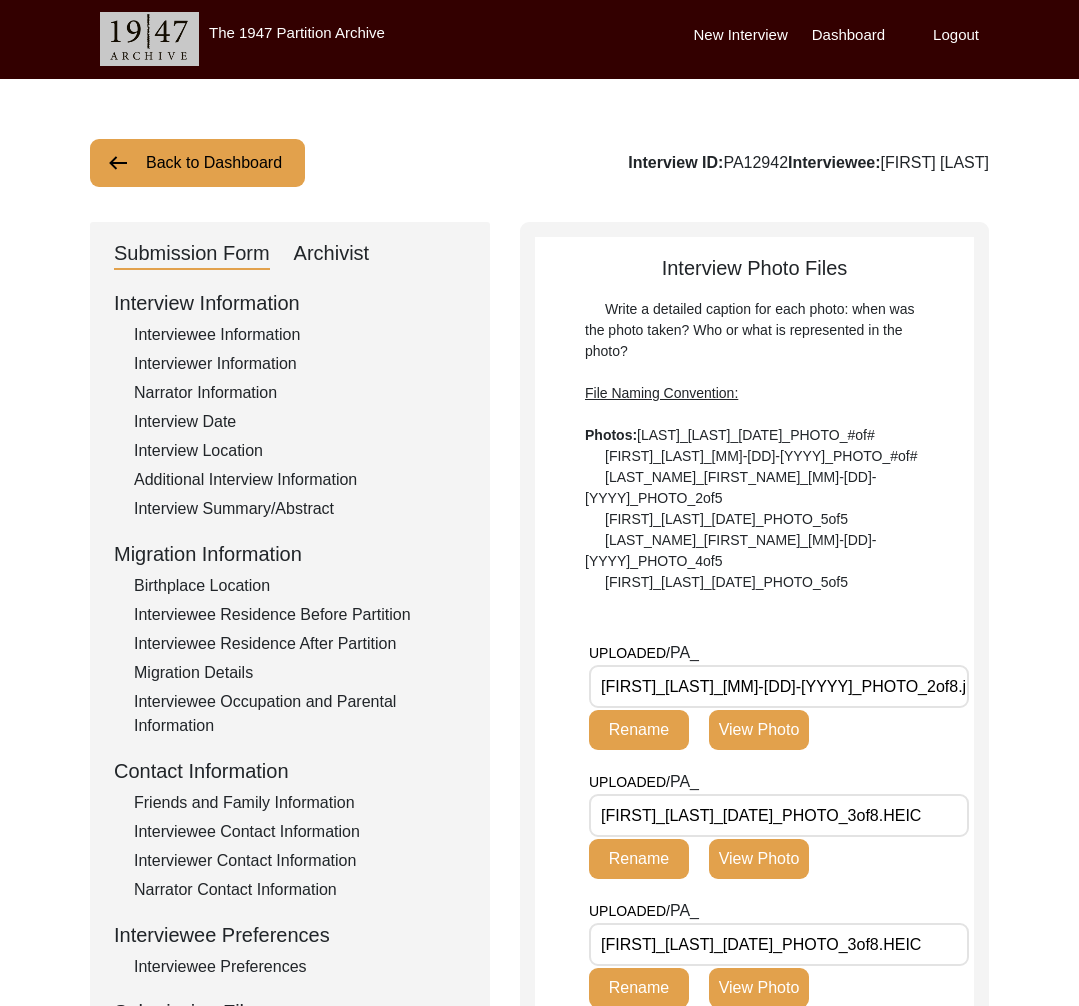 scroll, scrollTop: 0, scrollLeft: 0, axis: both 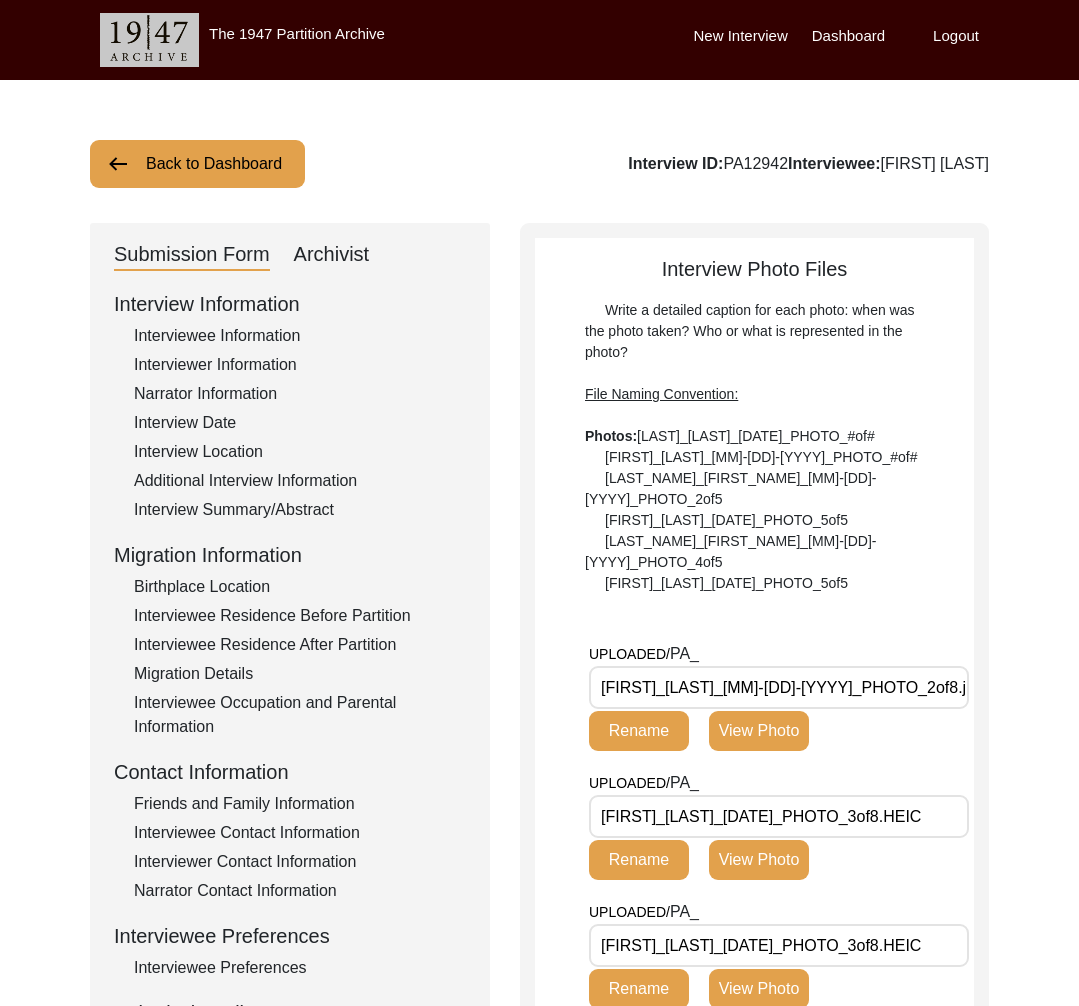 click on "Archivist" 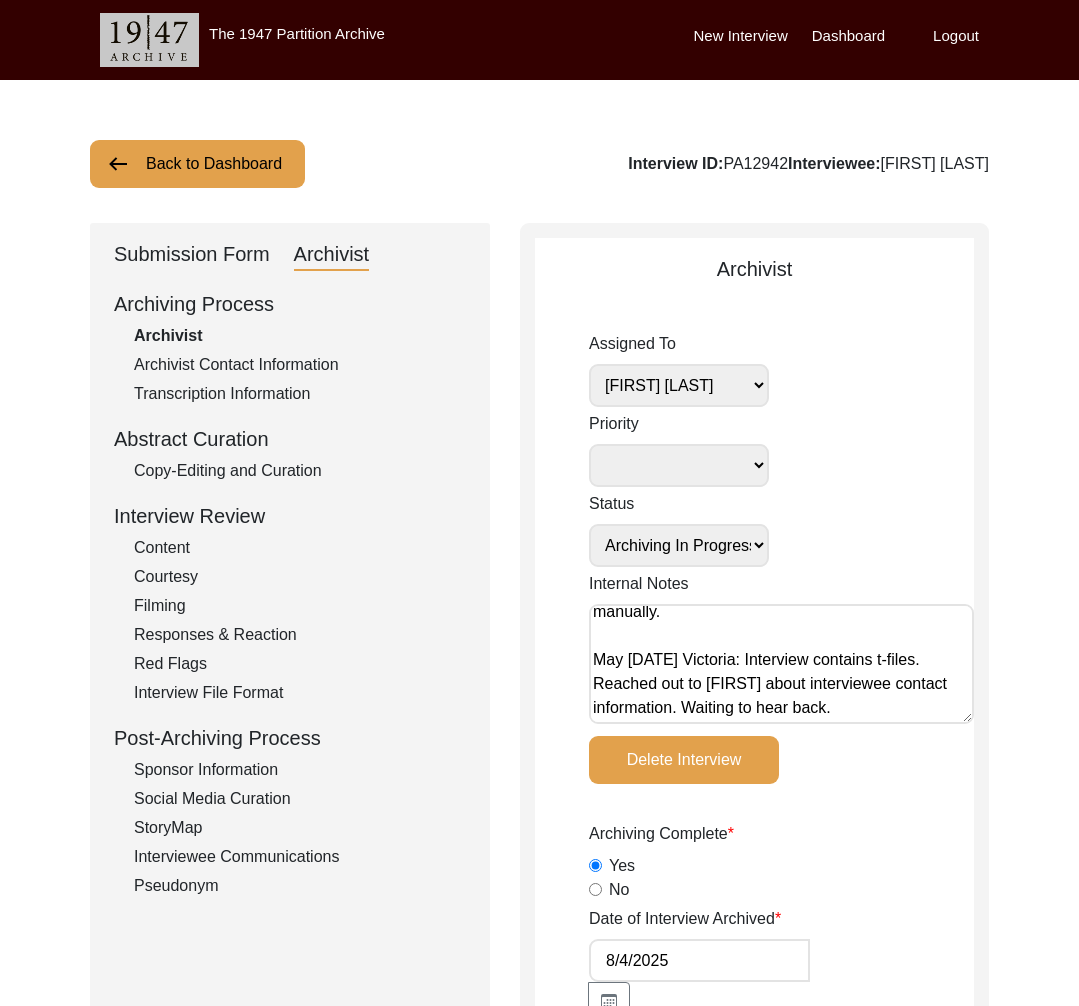 scroll, scrollTop: 0, scrollLeft: 0, axis: both 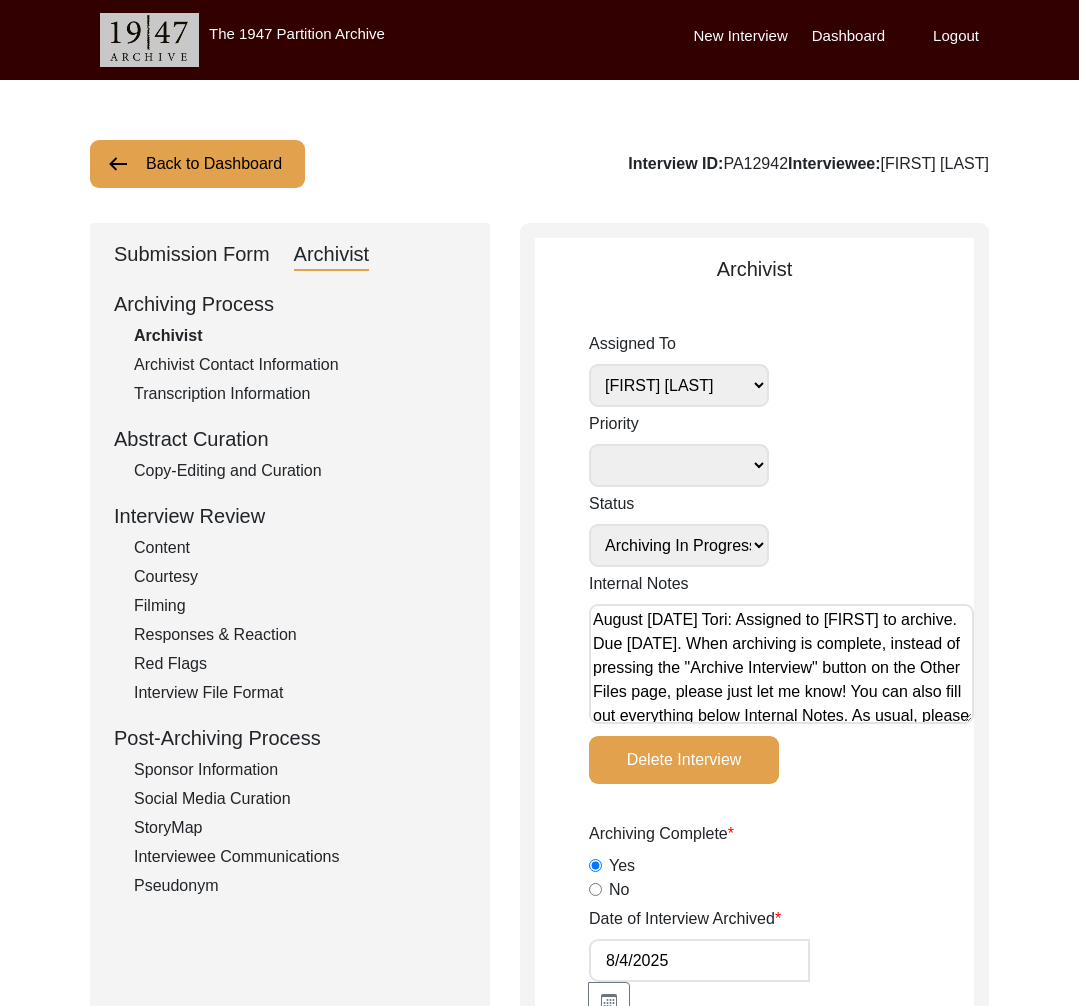 click on "Back to Dashboard" 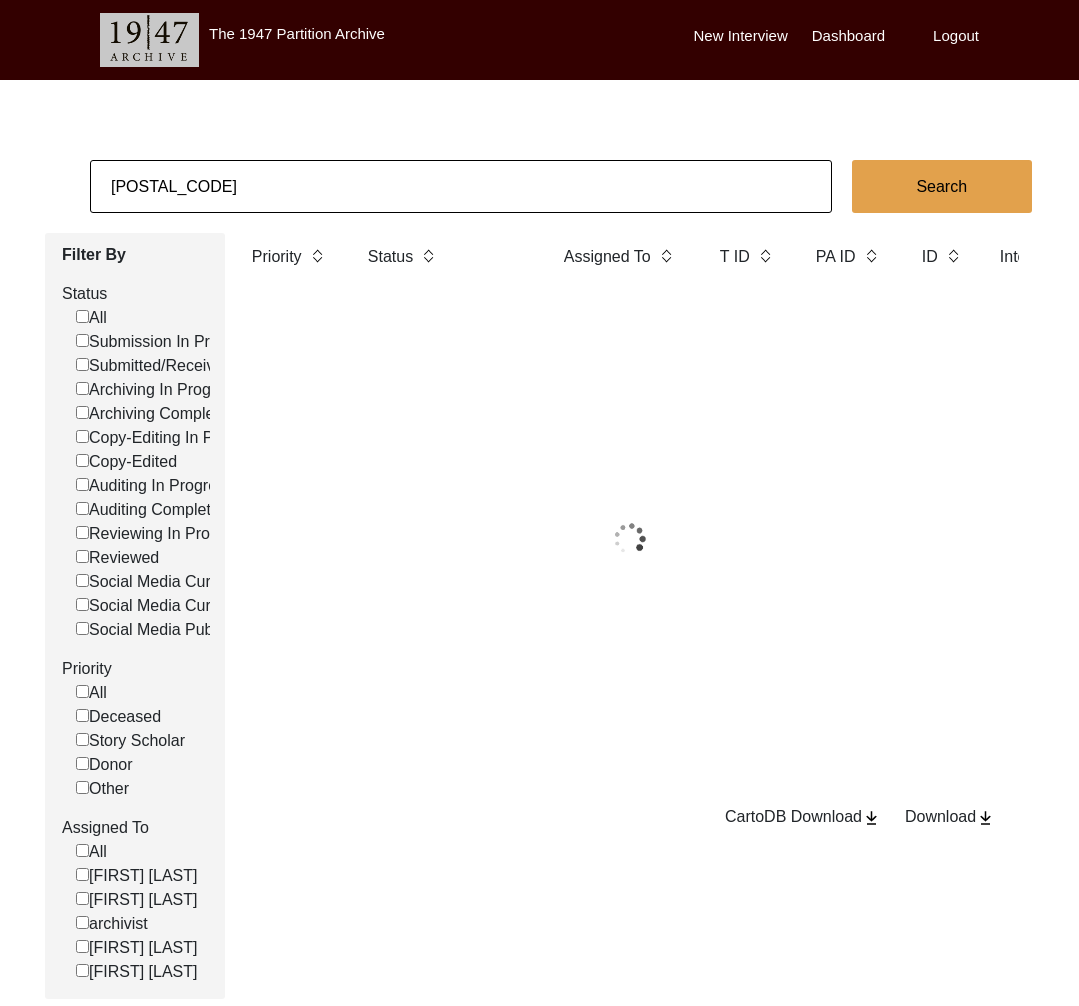 click on "12942" 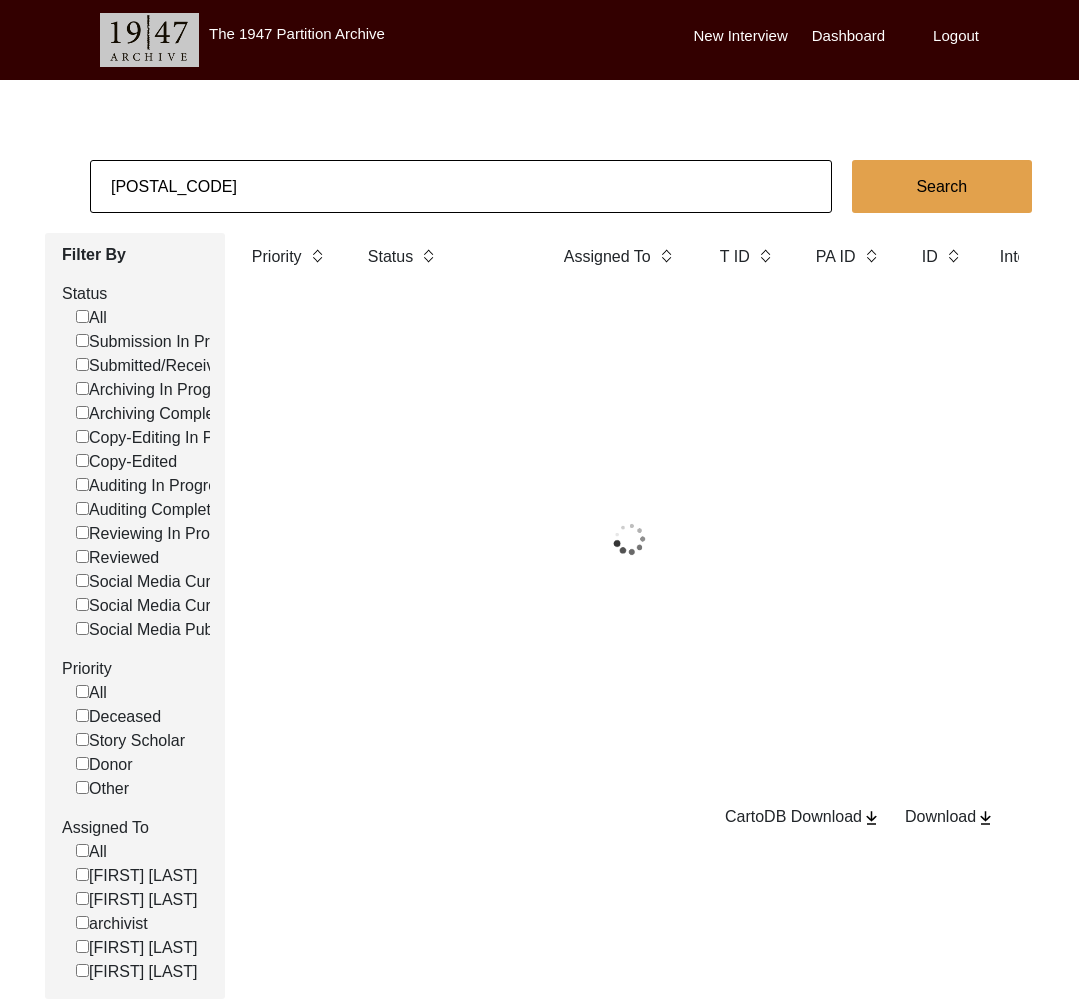 click on "12942" 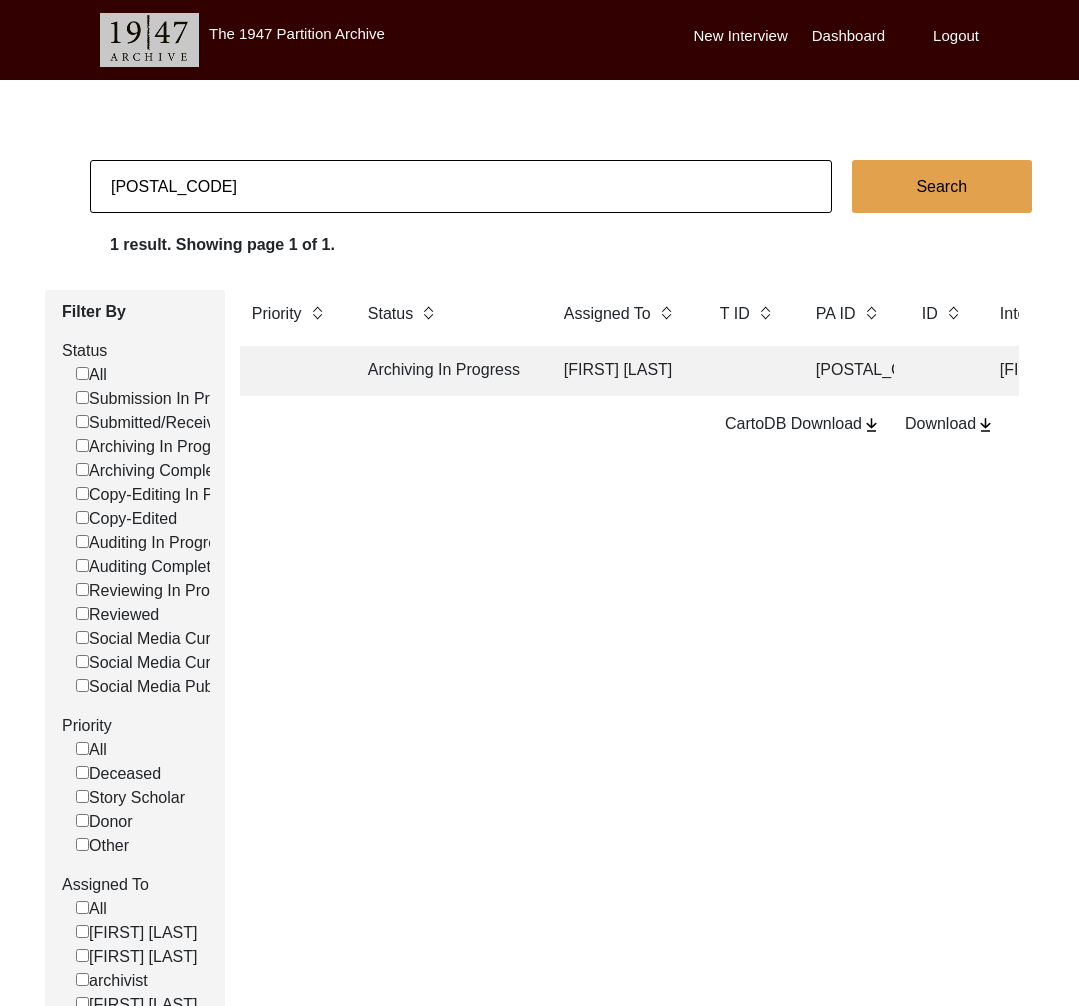 click on "12942" 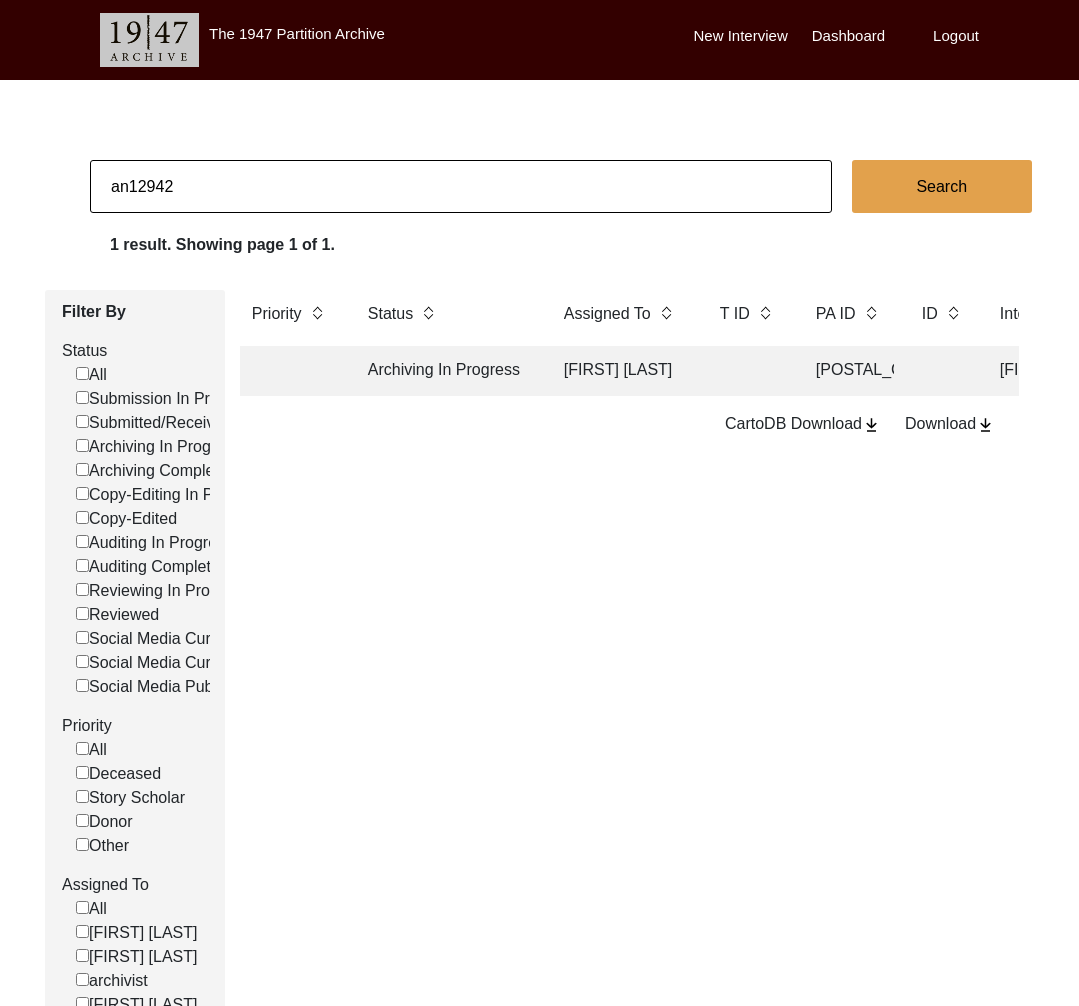 click on "an12942" 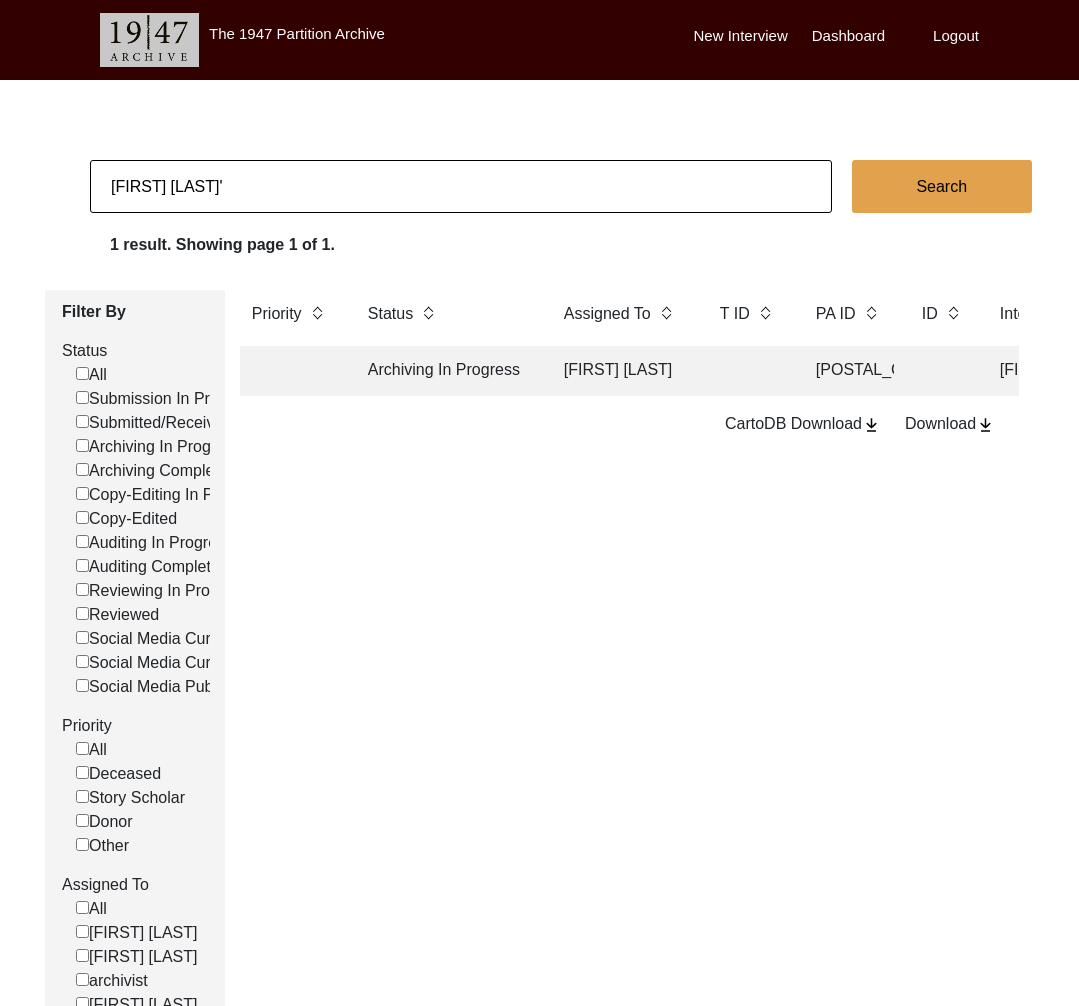 click on "Archiving In Progress" 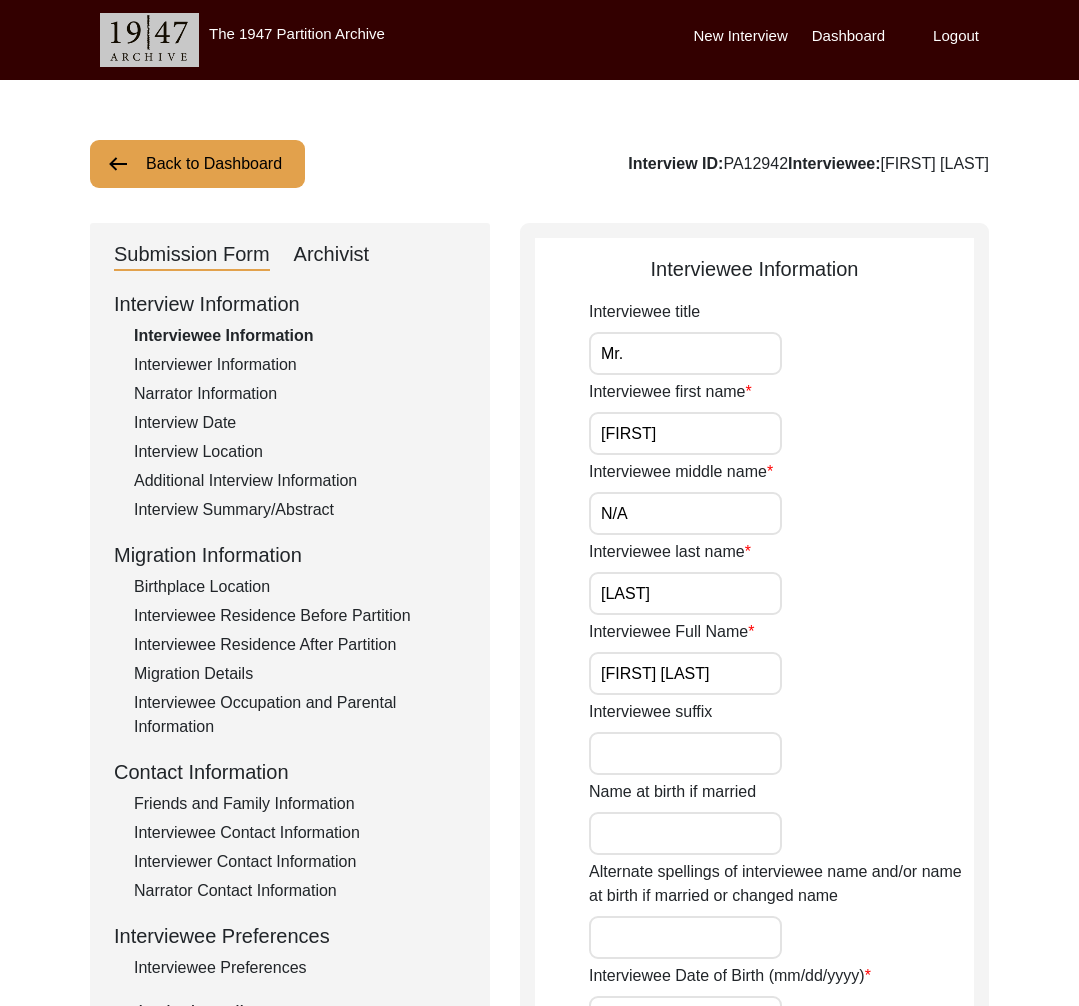click on "Back to Dashboard" 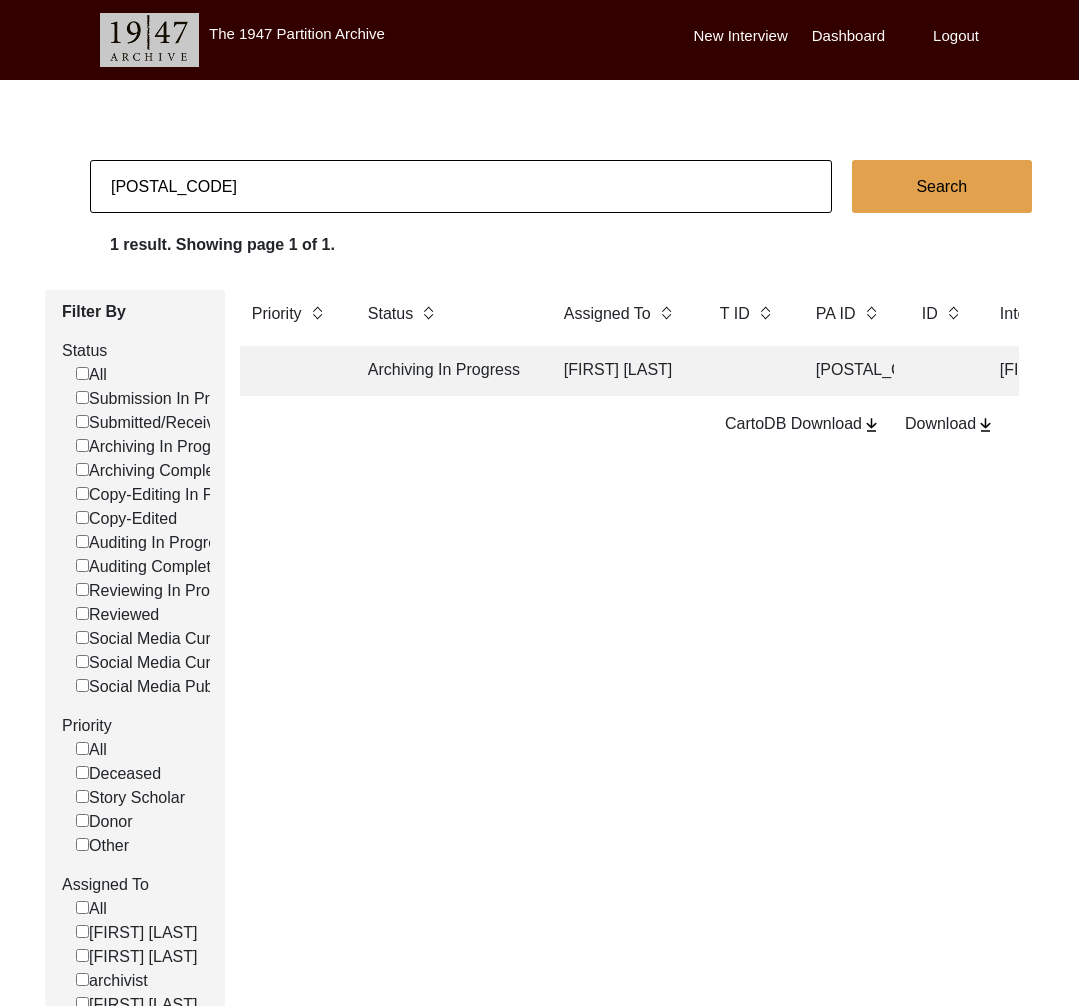 click on "12942" 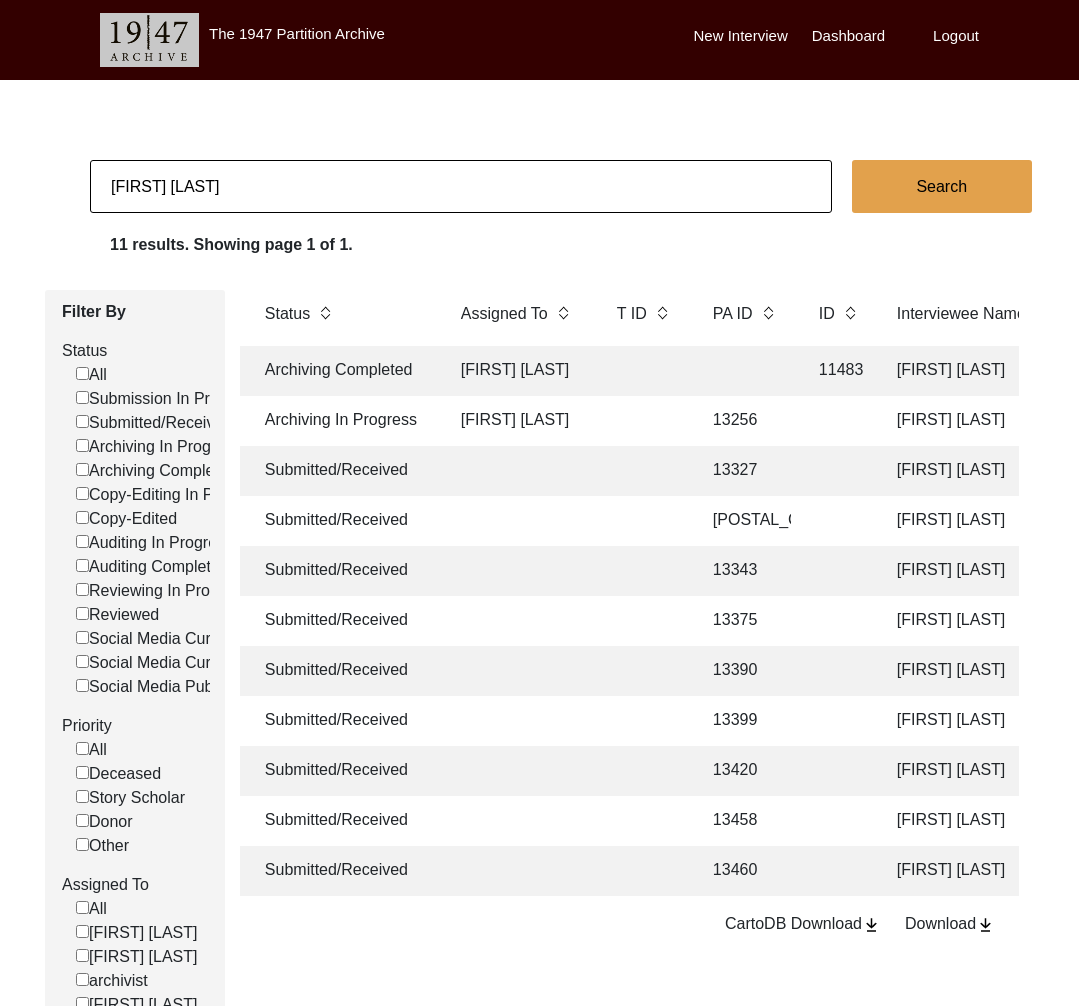 scroll, scrollTop: 0, scrollLeft: 0, axis: both 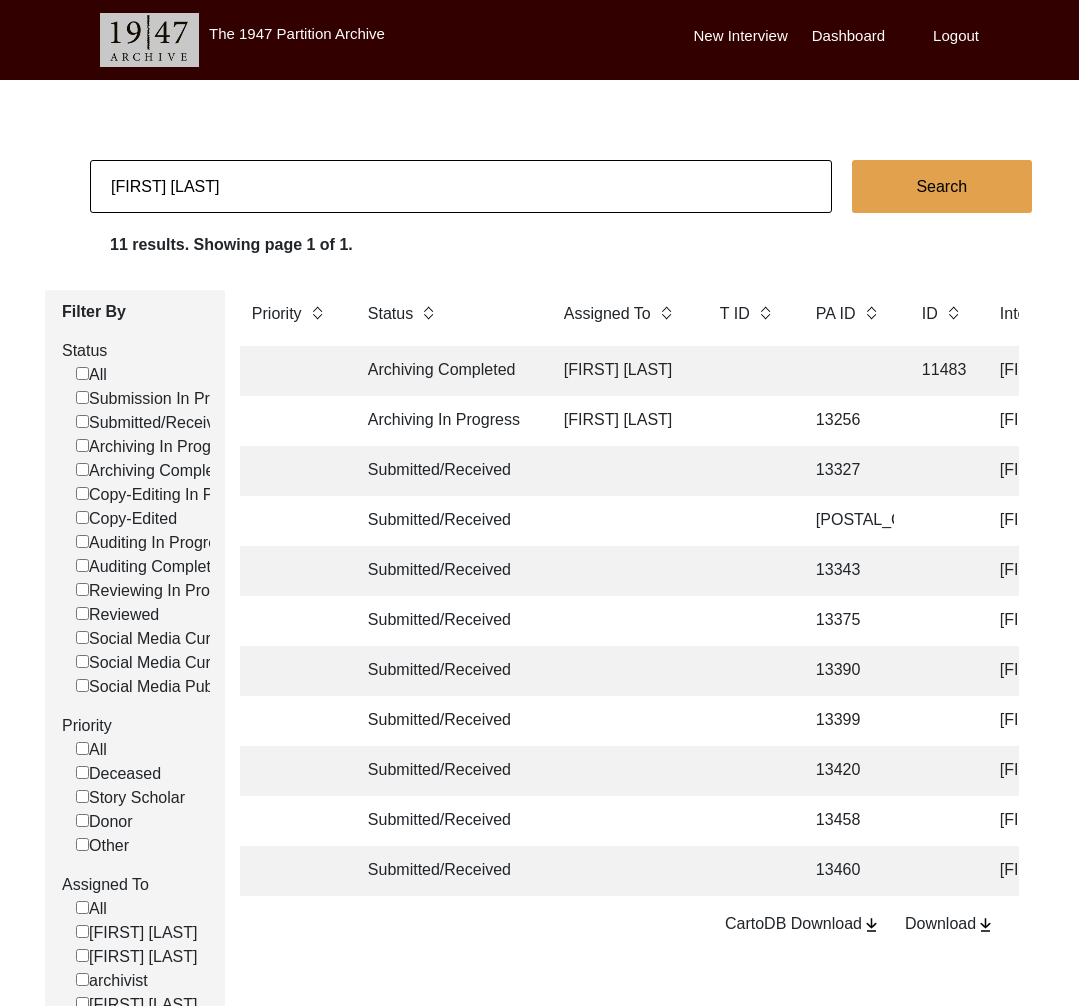click 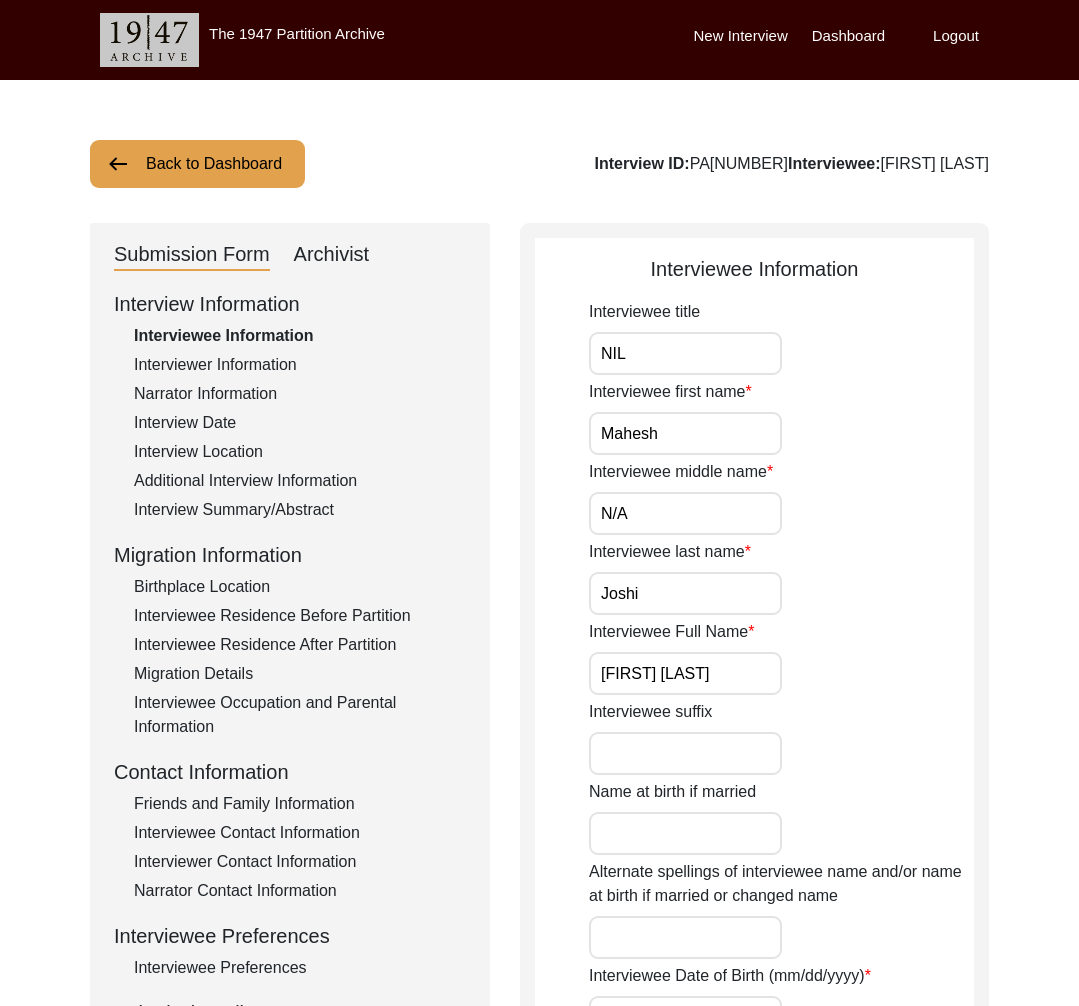 click on "Interviewer Information" 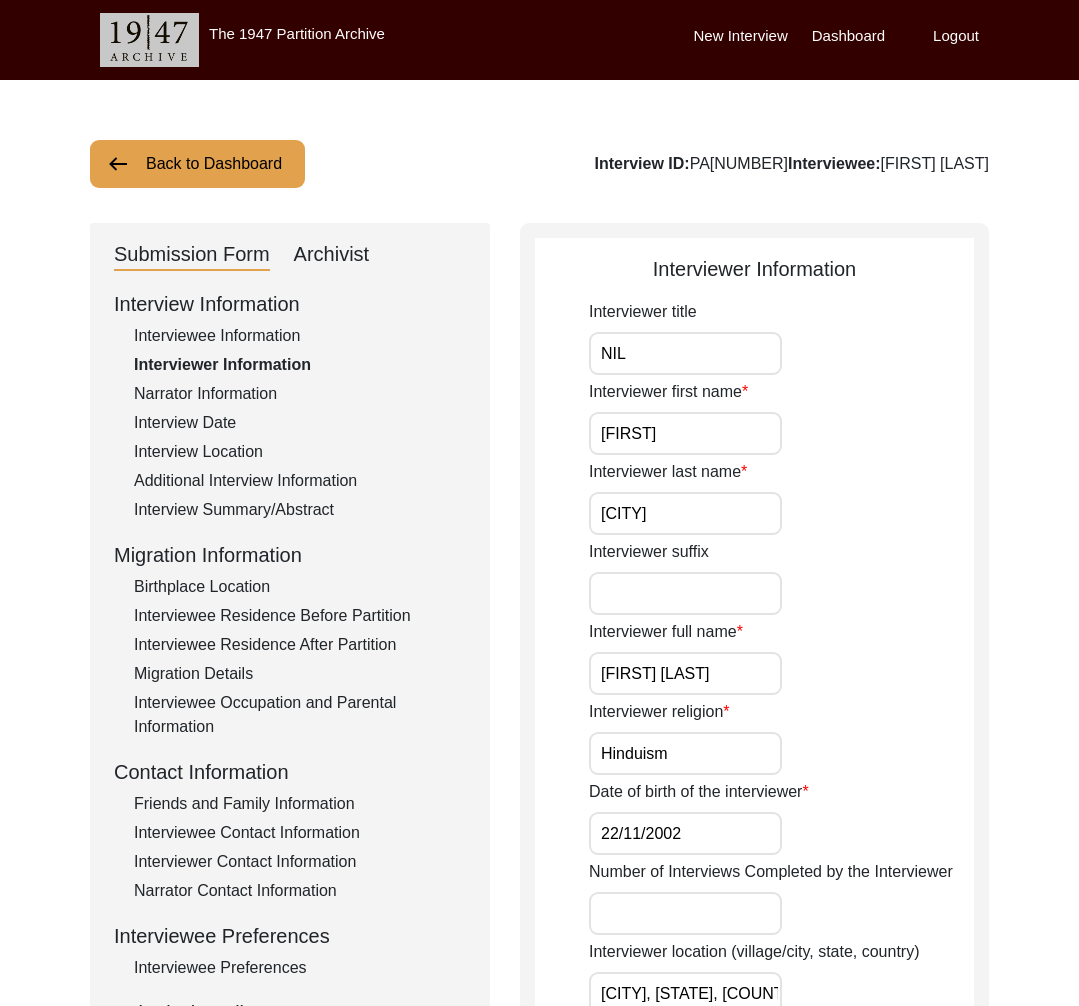 click on "Narrator Information" 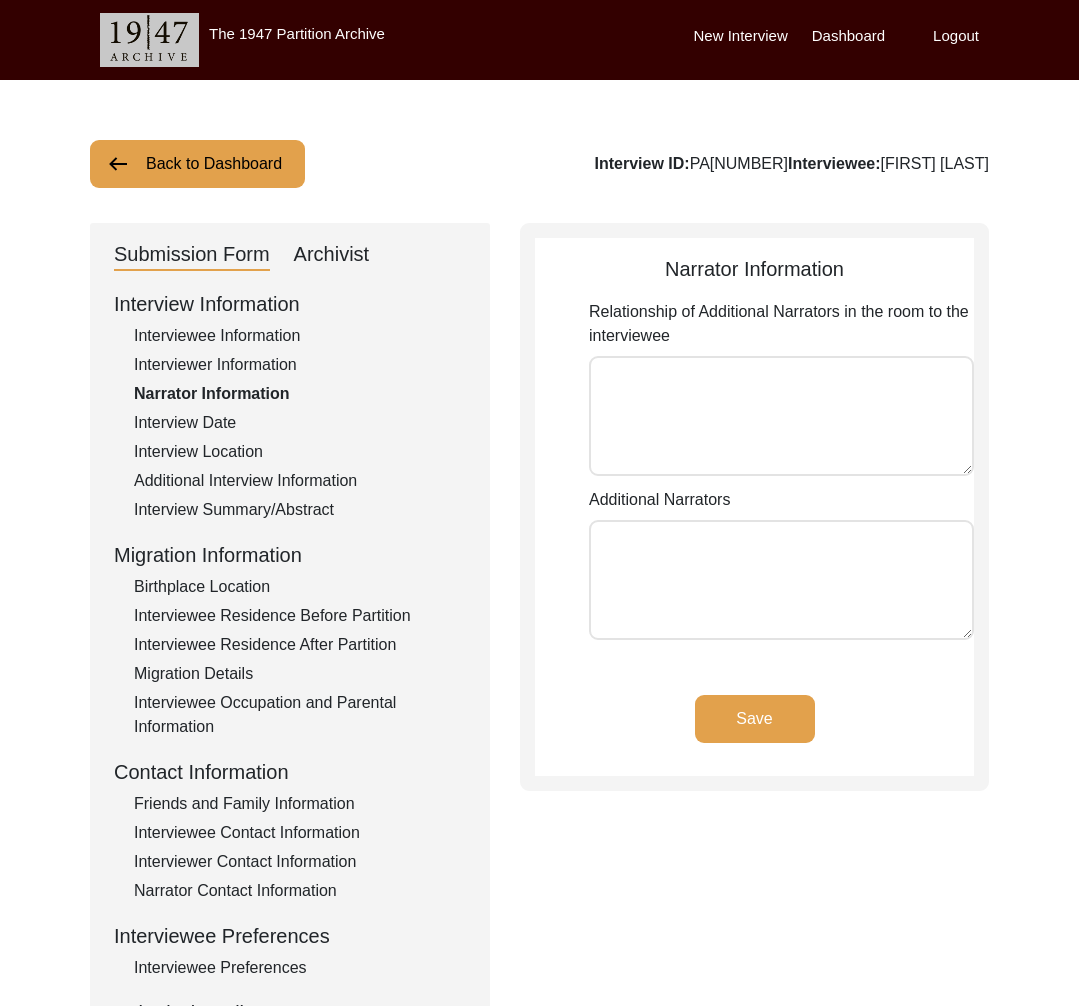 drag, startPoint x: 234, startPoint y: 432, endPoint x: 223, endPoint y: 457, distance: 27.313 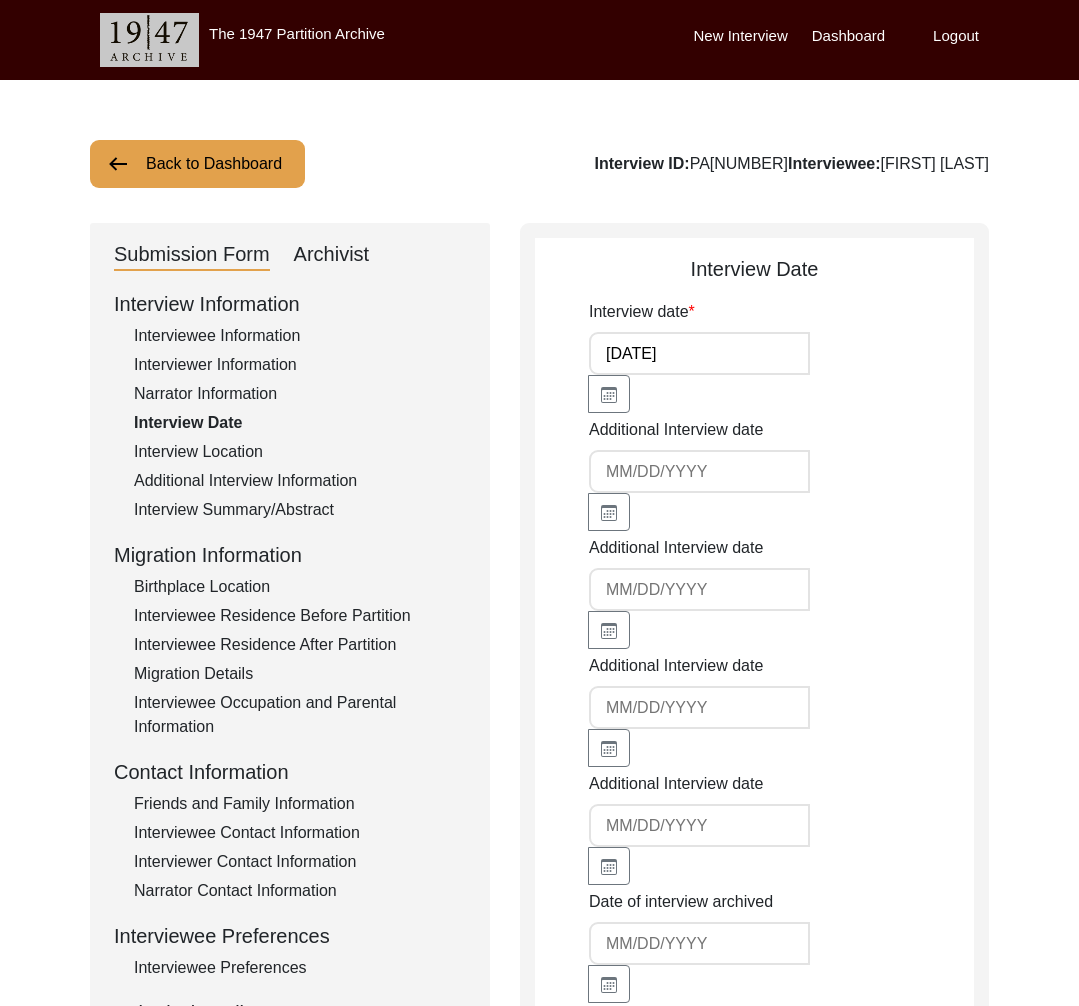 click on "Interview Location" 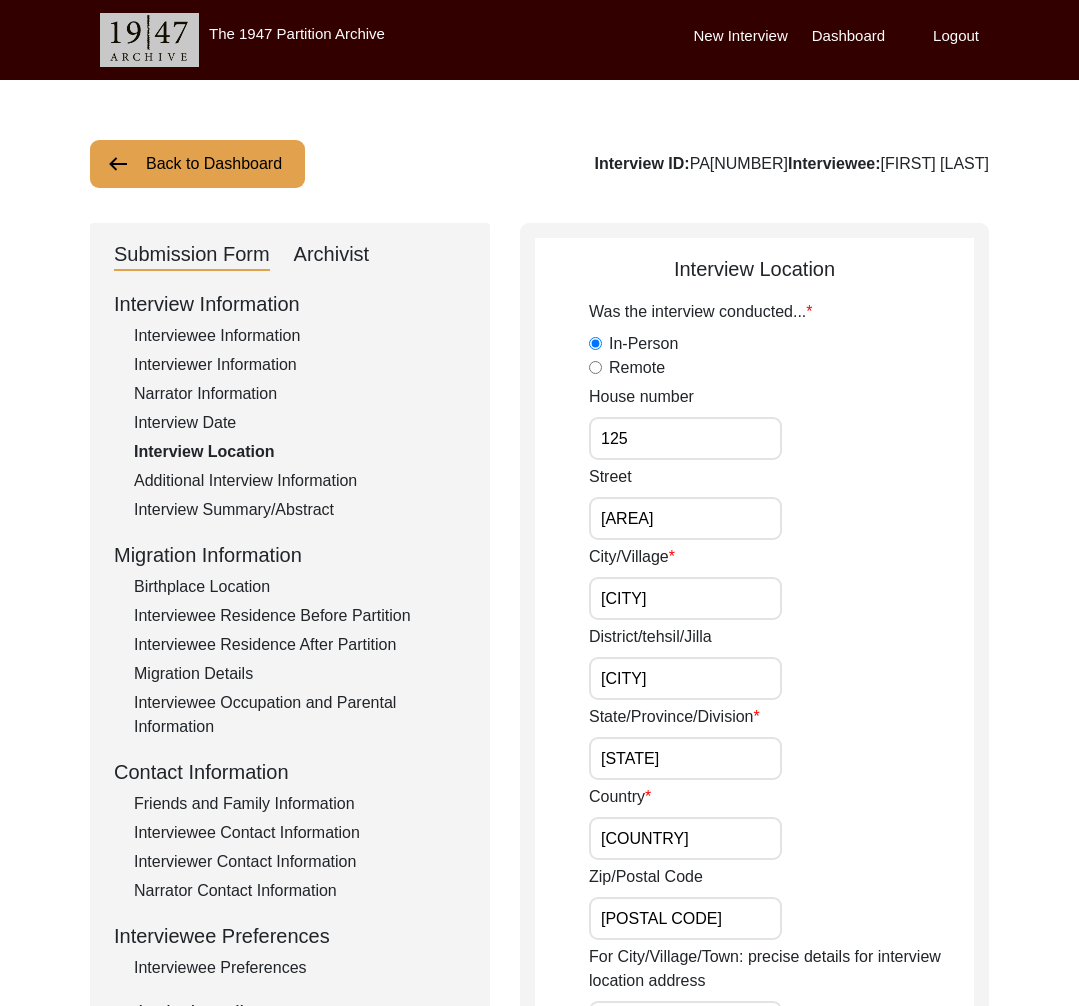 click on "Additional Interview Information" 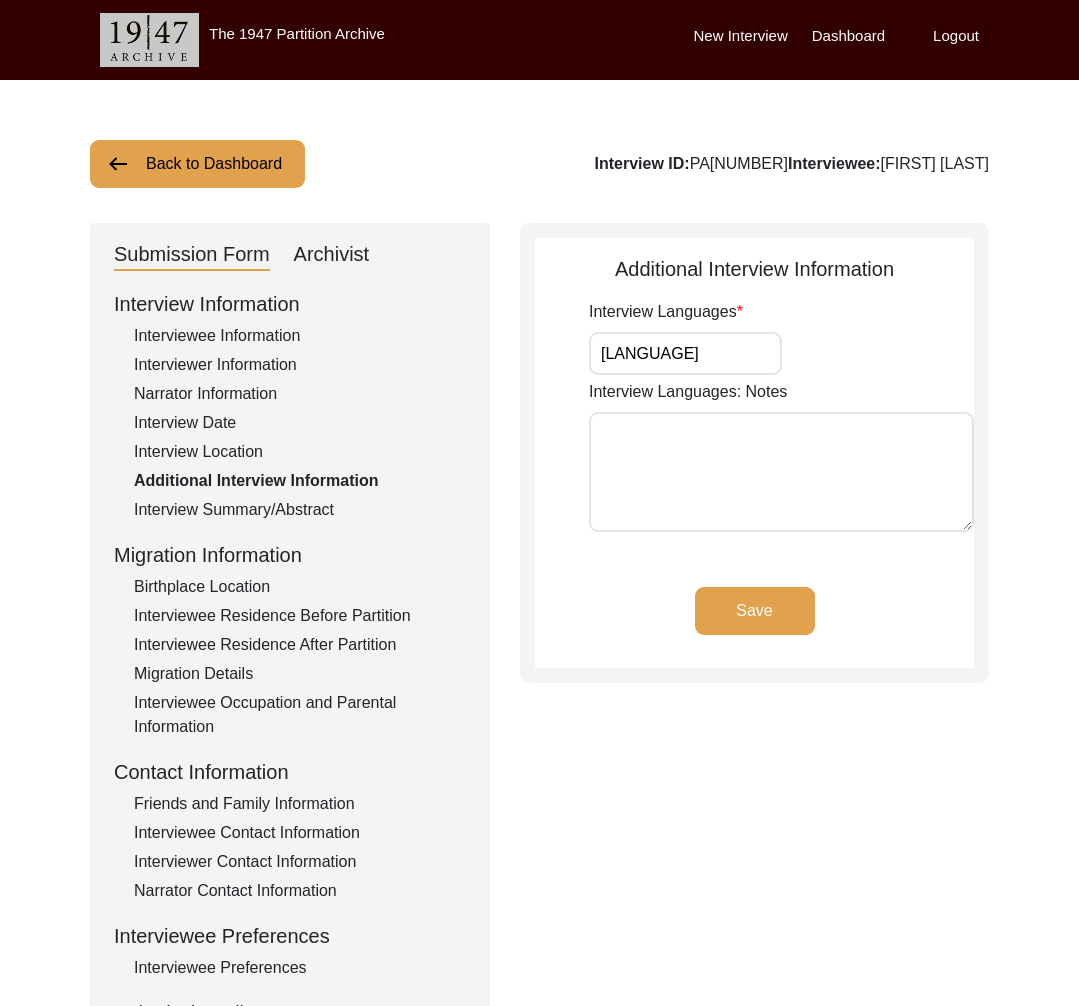 click on "Interviewee Information" 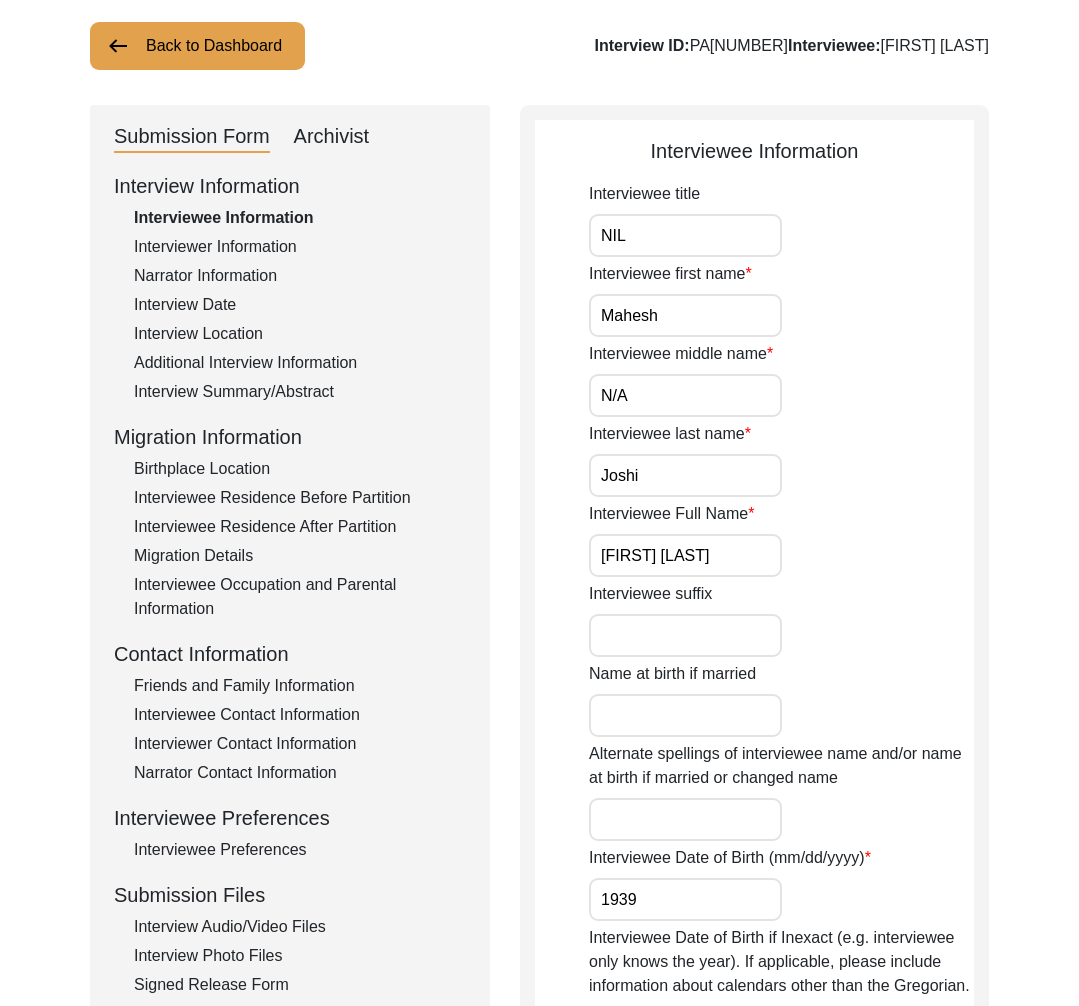 scroll, scrollTop: 123, scrollLeft: 0, axis: vertical 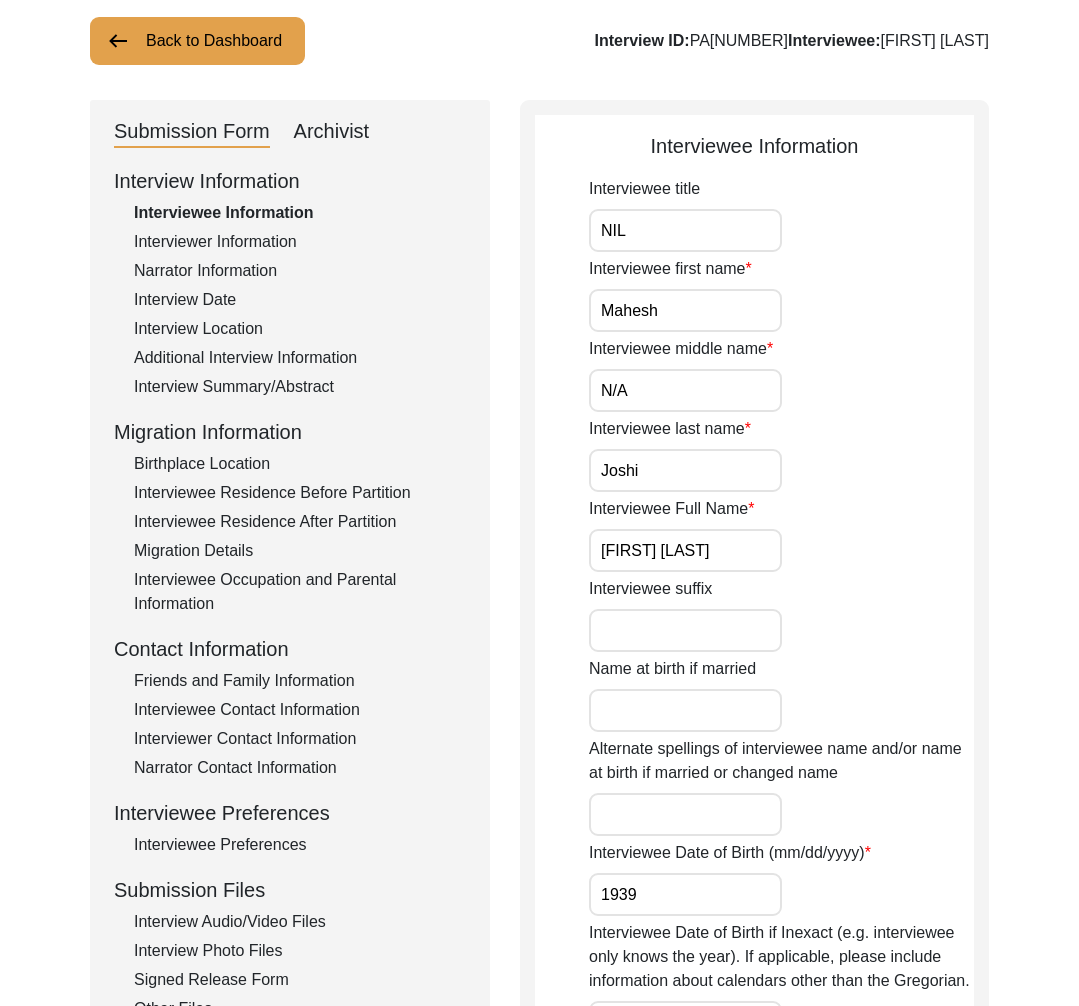 click on "Interview Summary/Abstract" 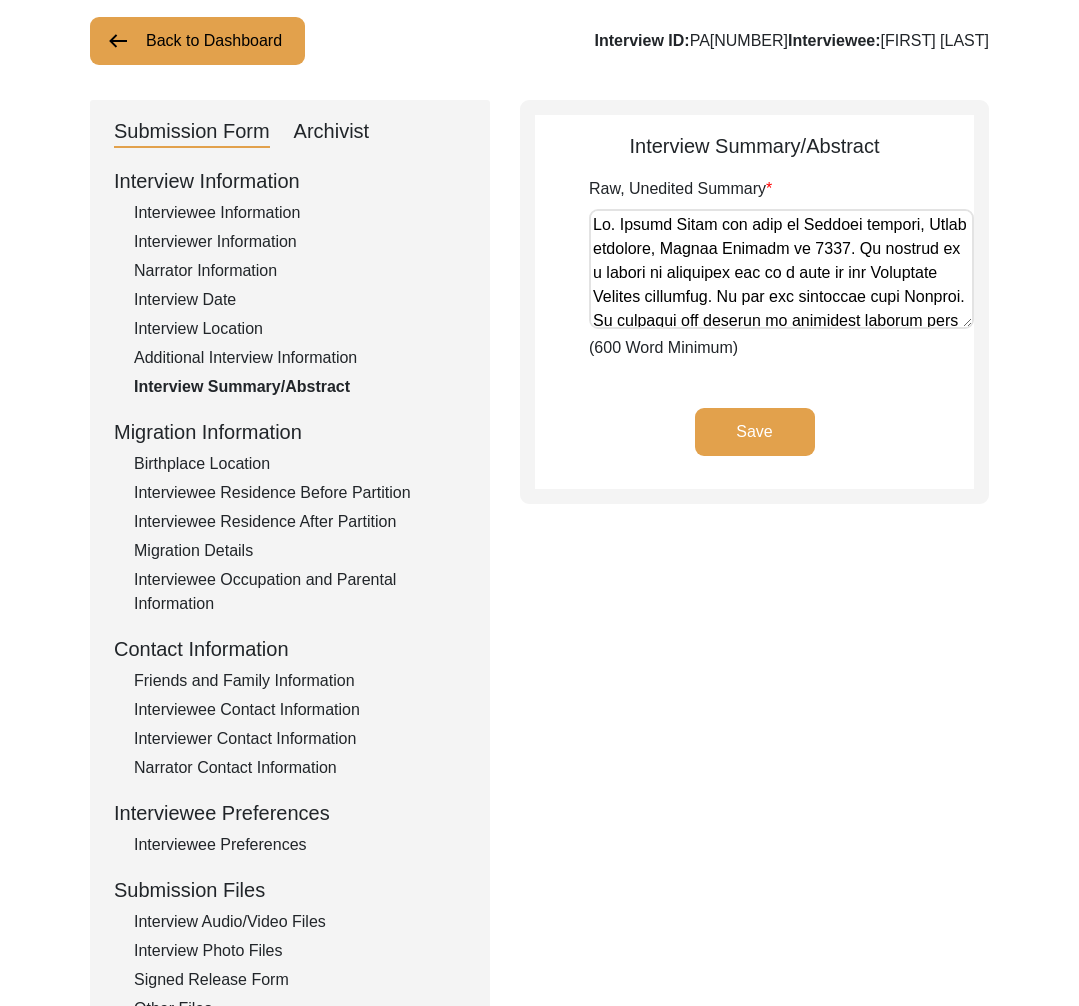drag, startPoint x: 235, startPoint y: 465, endPoint x: 251, endPoint y: 480, distance: 21.931713 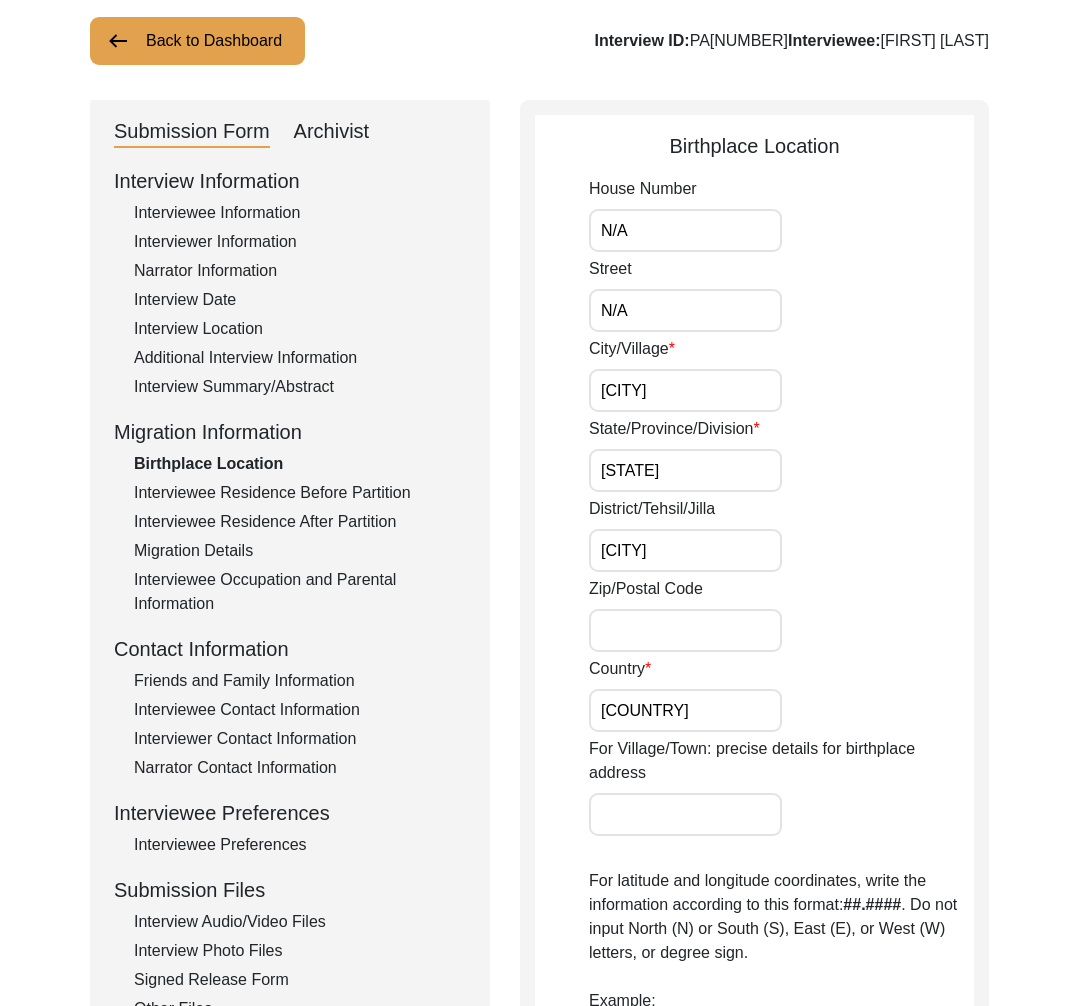 drag, startPoint x: 260, startPoint y: 486, endPoint x: 255, endPoint y: 498, distance: 13 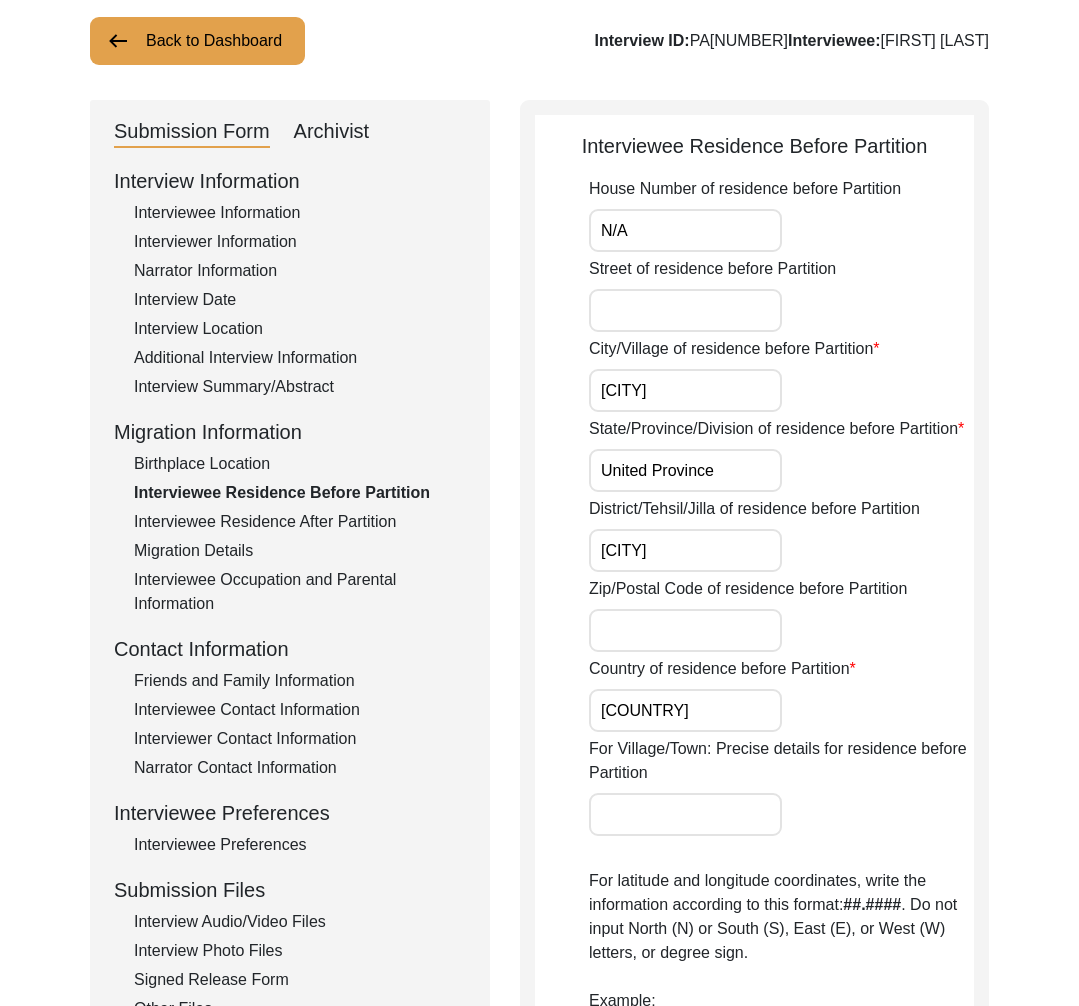 drag, startPoint x: 255, startPoint y: 499, endPoint x: 255, endPoint y: 531, distance: 32 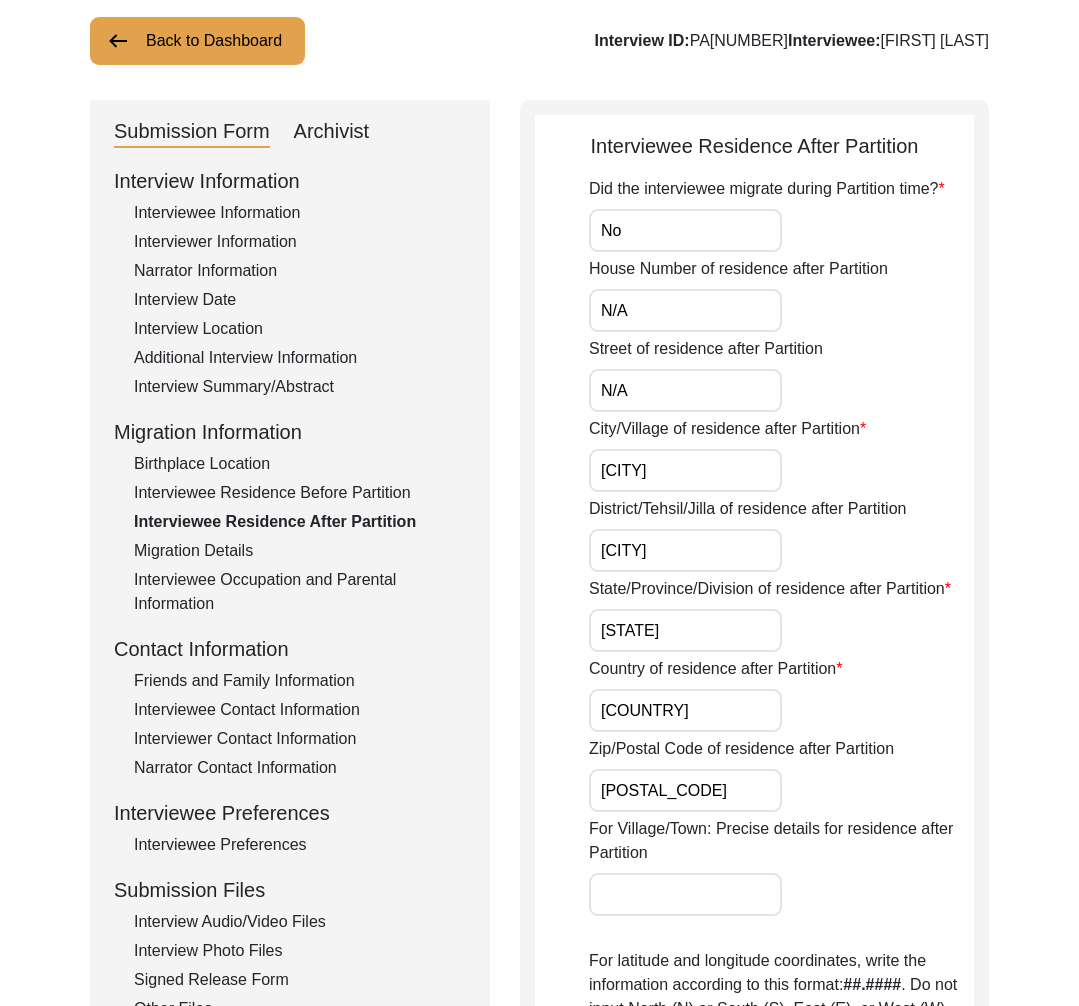 drag, startPoint x: 251, startPoint y: 552, endPoint x: 252, endPoint y: 578, distance: 26.019224 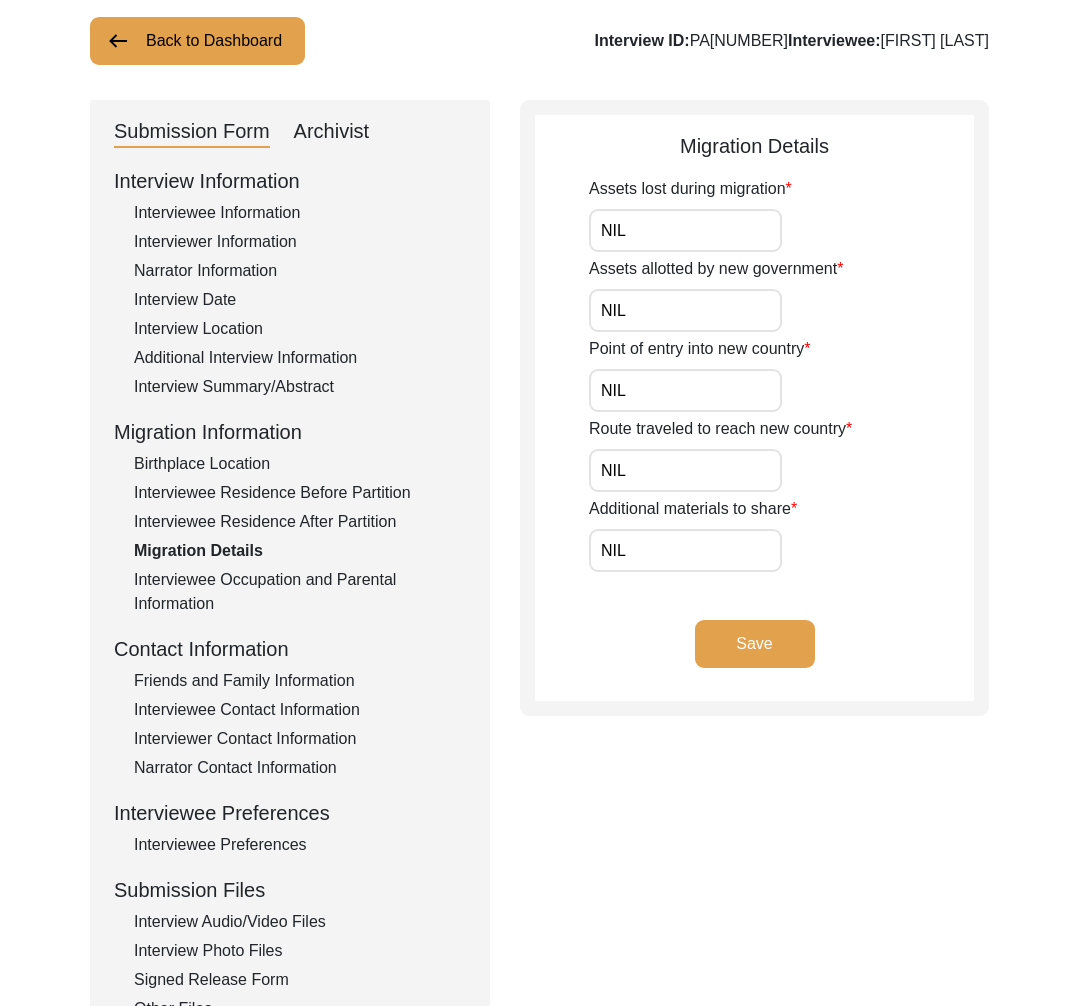 drag, startPoint x: 252, startPoint y: 578, endPoint x: 250, endPoint y: 604, distance: 26.076809 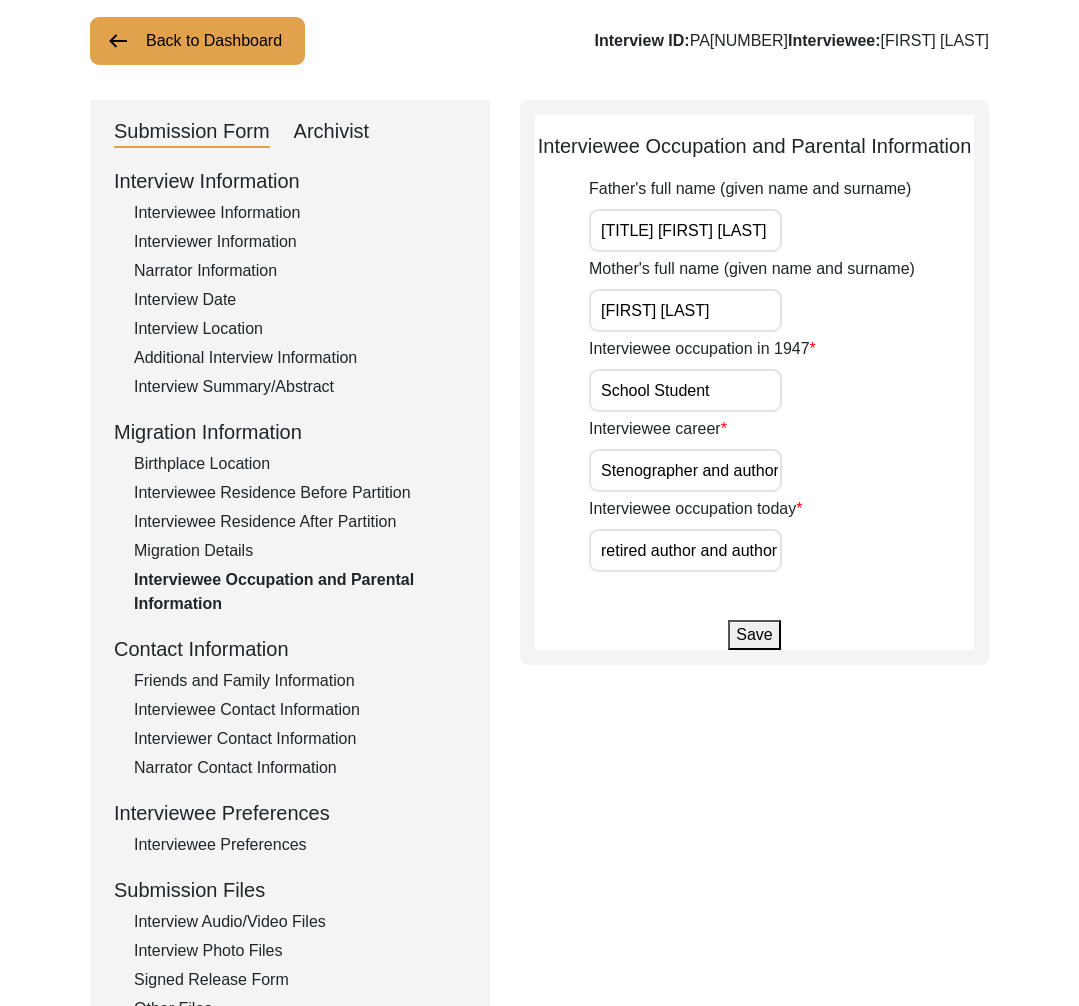drag, startPoint x: 260, startPoint y: 668, endPoint x: 270, endPoint y: 686, distance: 20.59126 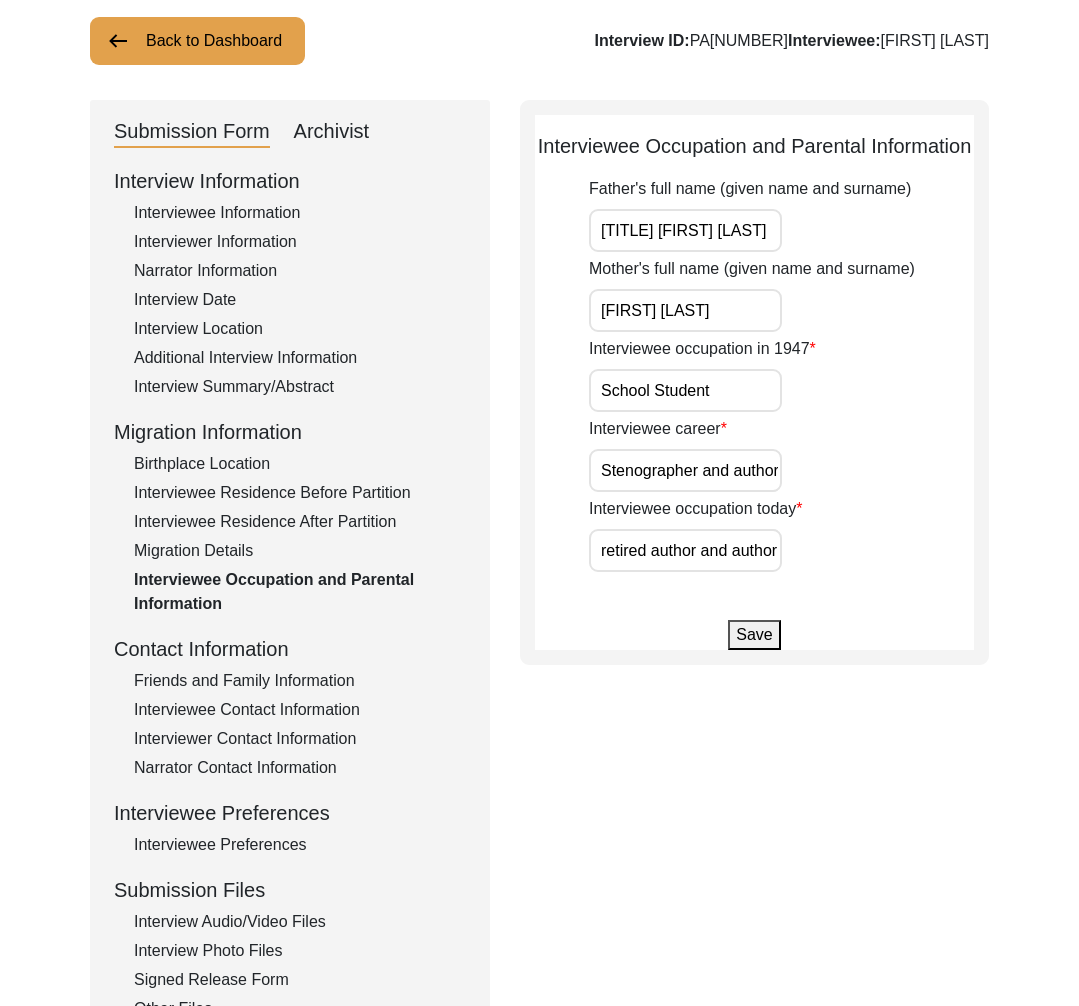 click on "Interview Information   Interviewee Information   Interviewer Information   Narrator Information   Interview Date   Interview Location   Additional Interview Information   Interview Summary/Abstract   Migration Information   Birthplace Location   Interviewee Residence Before Partition   Interviewee Residence After Partition   Migration Details   Interviewee Occupation and Parental Information   Contact Information   Friends and Family Information   Interviewee Contact Information   Interviewer Contact Information   Narrator Contact Information   Interviewee Preferences   Interviewee Preferences   Submission Files   Interview Audio/Video Files   Interview Photo Files   Signed Release Form   Other Files" 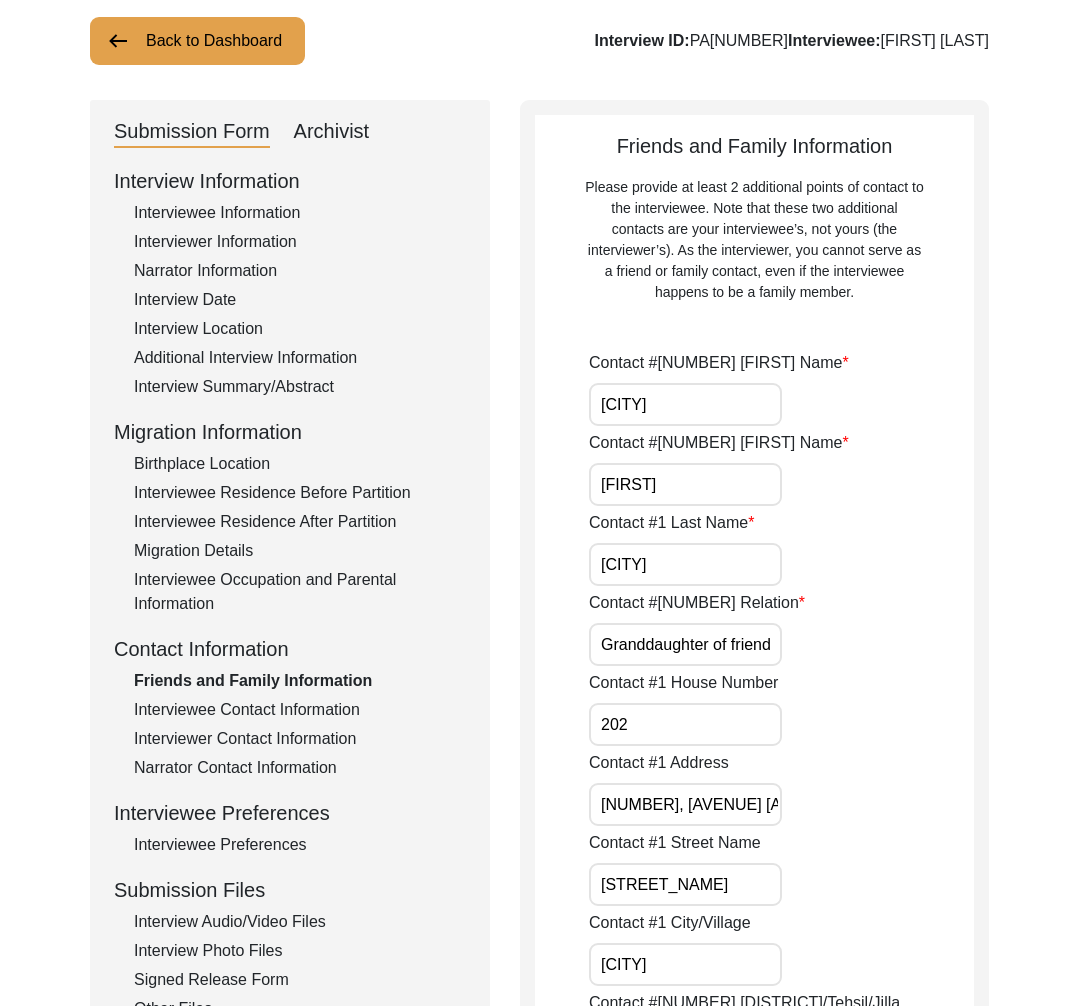 drag, startPoint x: 289, startPoint y: 716, endPoint x: 295, endPoint y: 740, distance: 24.738634 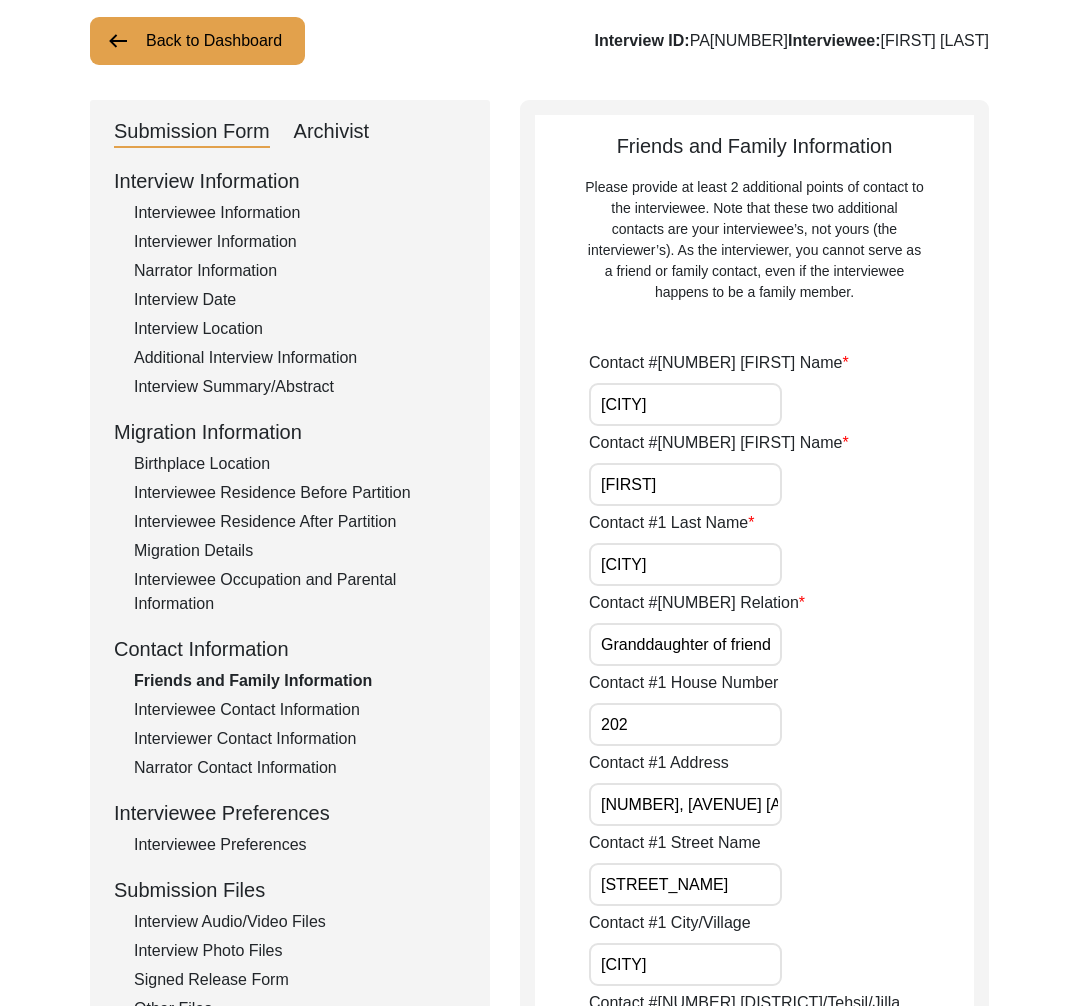 click on "Interviewee Contact Information" 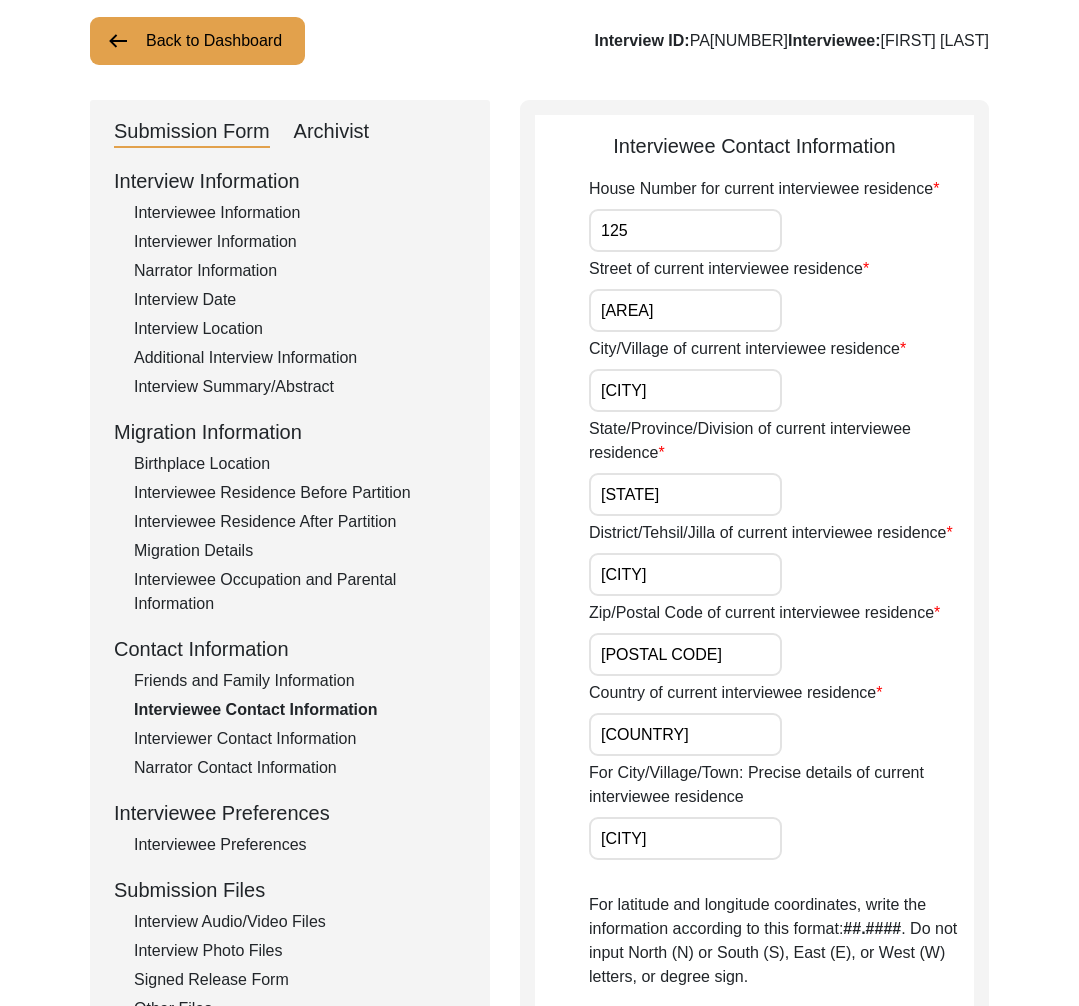 click on "Interviewer Contact Information" 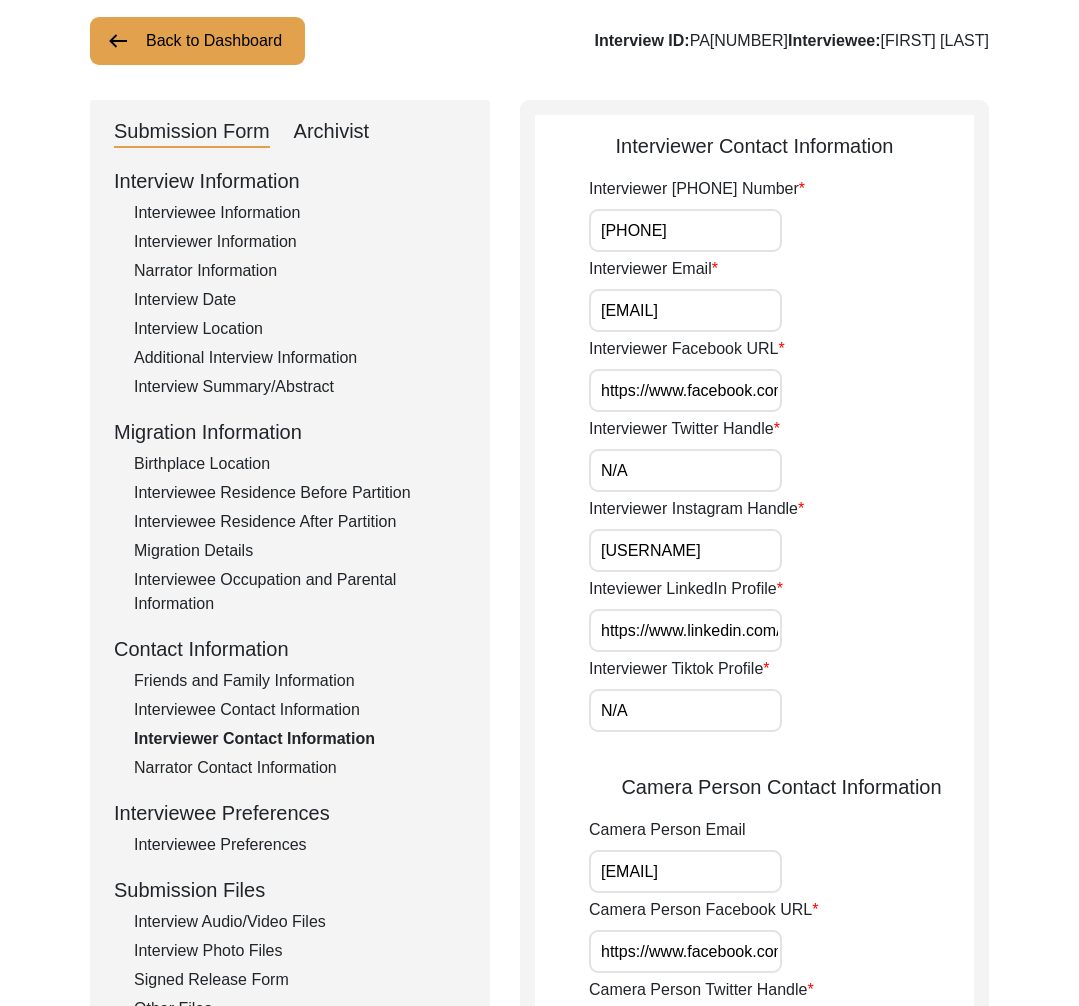 drag, startPoint x: 293, startPoint y: 755, endPoint x: 289, endPoint y: 776, distance: 21.377558 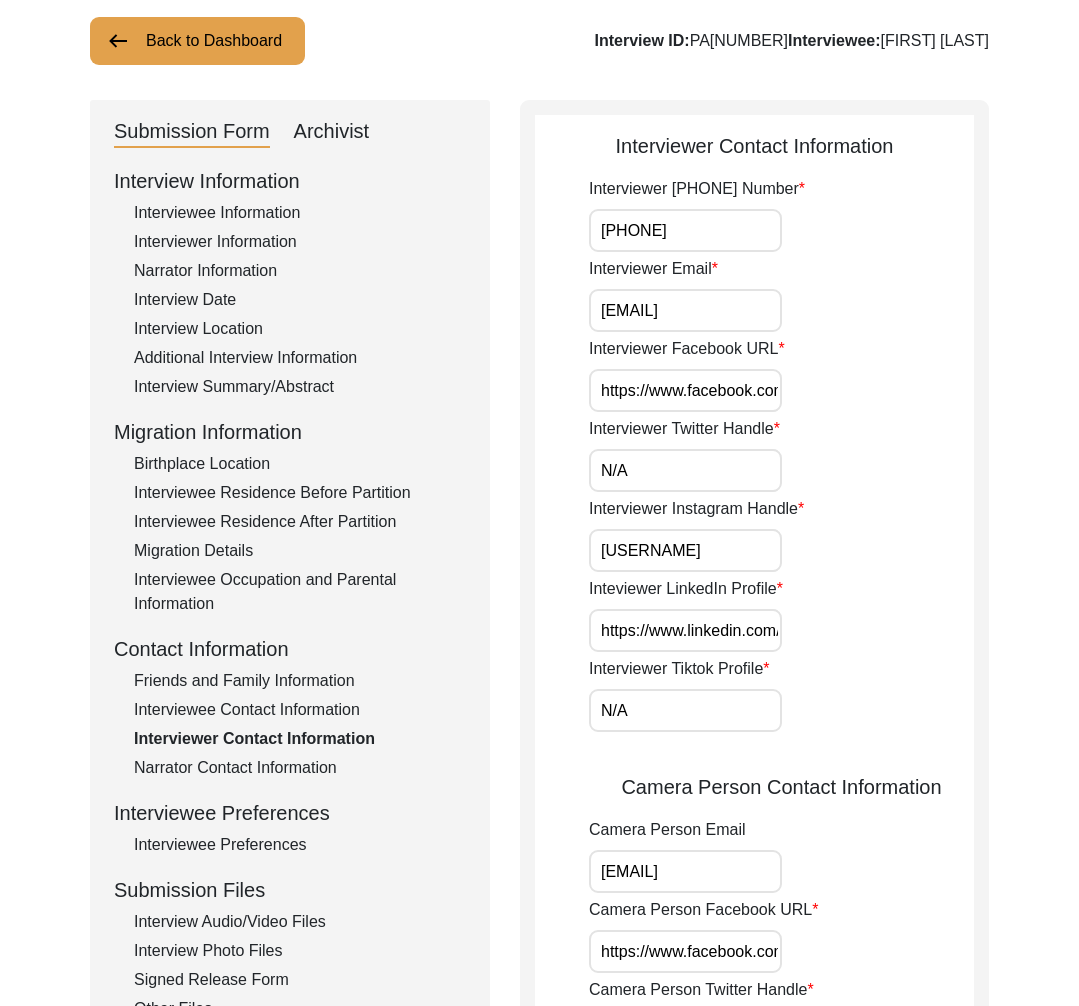 click on "Interview Information   Interviewee Information   Interviewer Information   Narrator Information   Interview Date   Interview Location   Additional Interview Information   Interview Summary/Abstract   Migration Information   Birthplace Location   Interviewee Residence Before Partition   Interviewee Residence After Partition   Migration Details   Interviewee Occupation and Parental Information   Contact Information   Friends and Family Information   Interviewee Contact Information   Interviewer Contact Information   Narrator Contact Information   Interviewee Preferences   Interviewee Preferences   Submission Files   Interview Audio/Video Files   Interview Photo Files   Signed Release Form   Other Files" 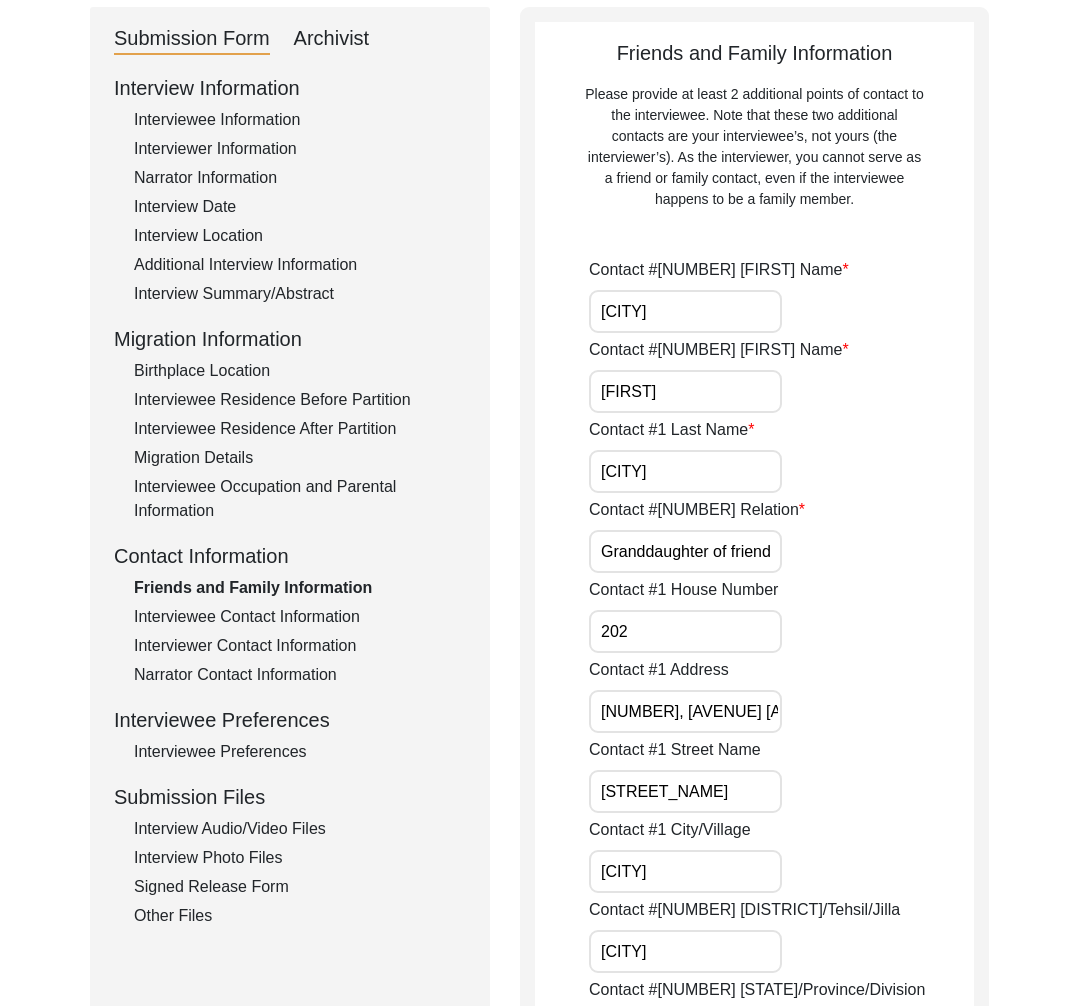scroll, scrollTop: 265, scrollLeft: 0, axis: vertical 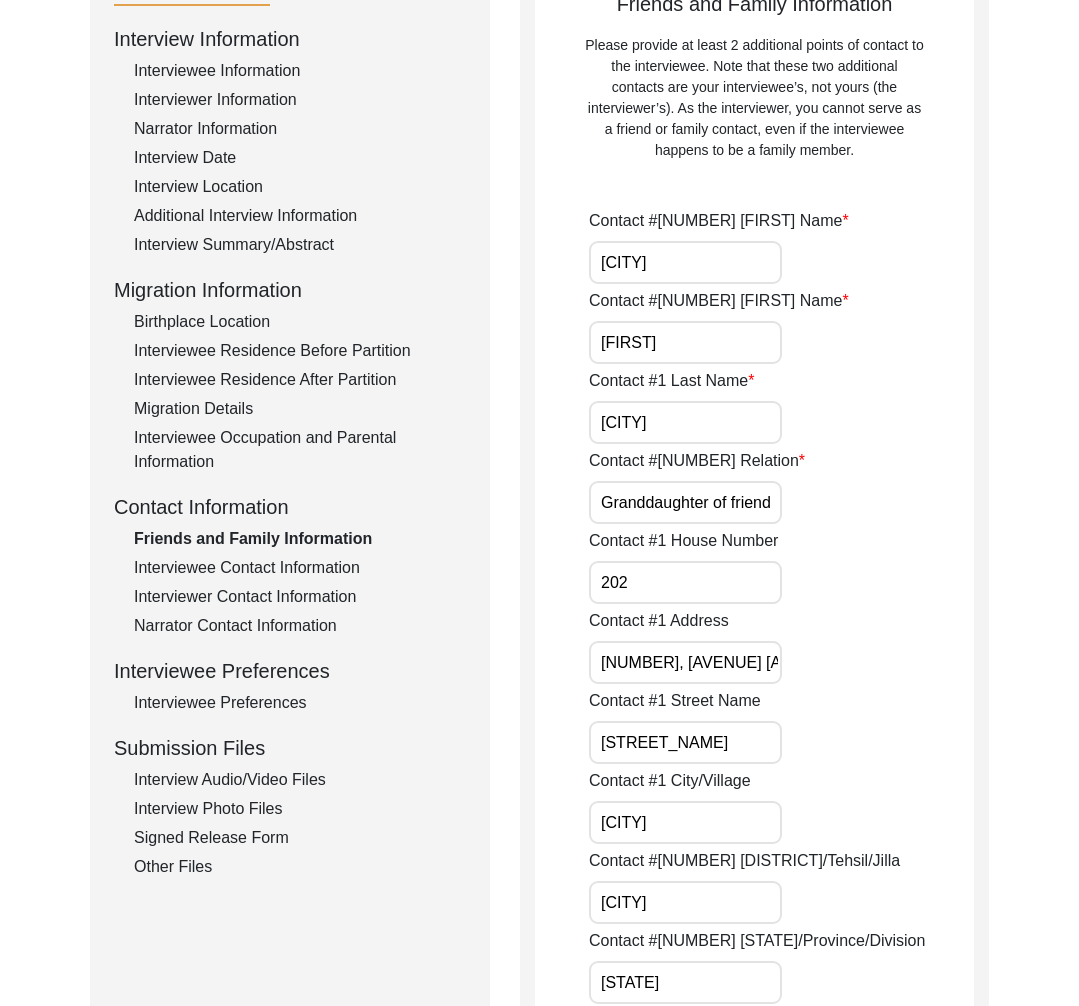 click on "Interviewee Contact Information" 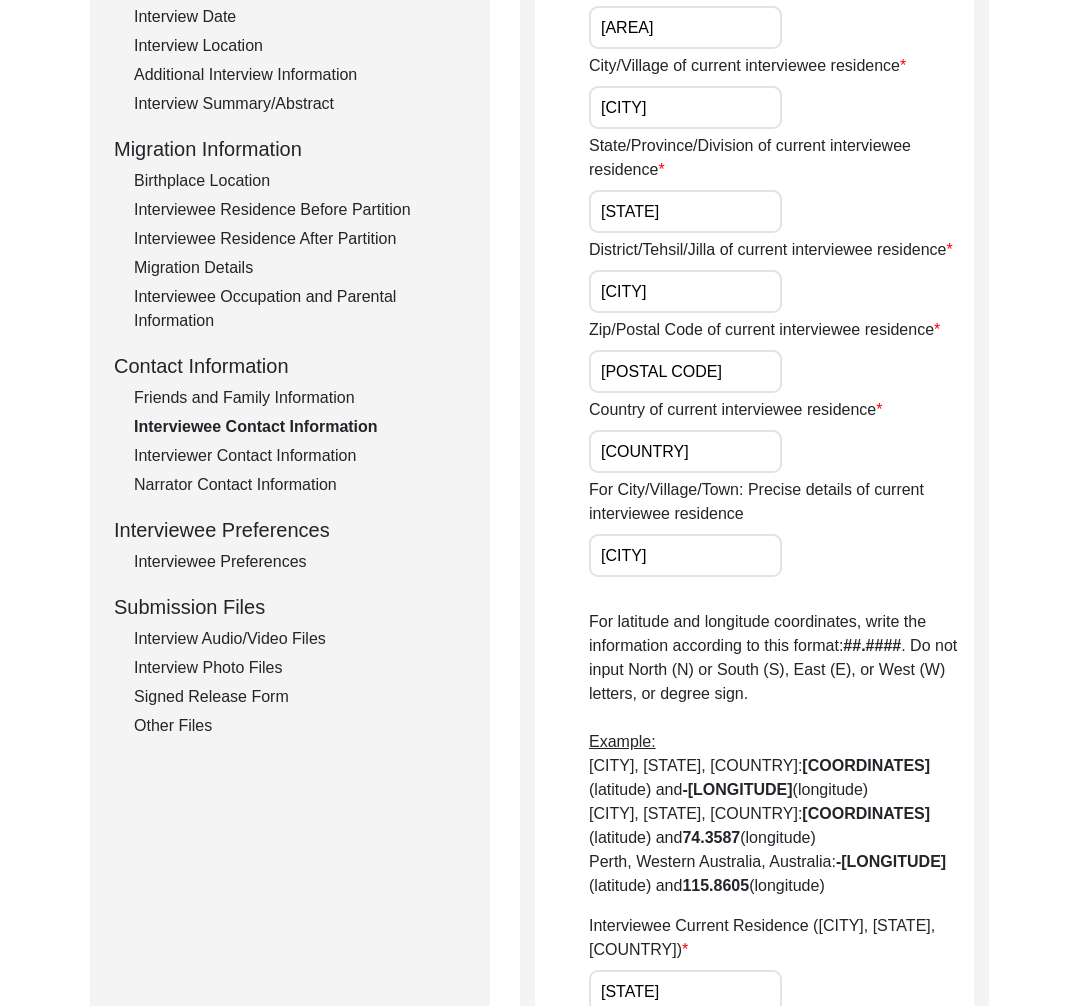 scroll, scrollTop: 0, scrollLeft: 0, axis: both 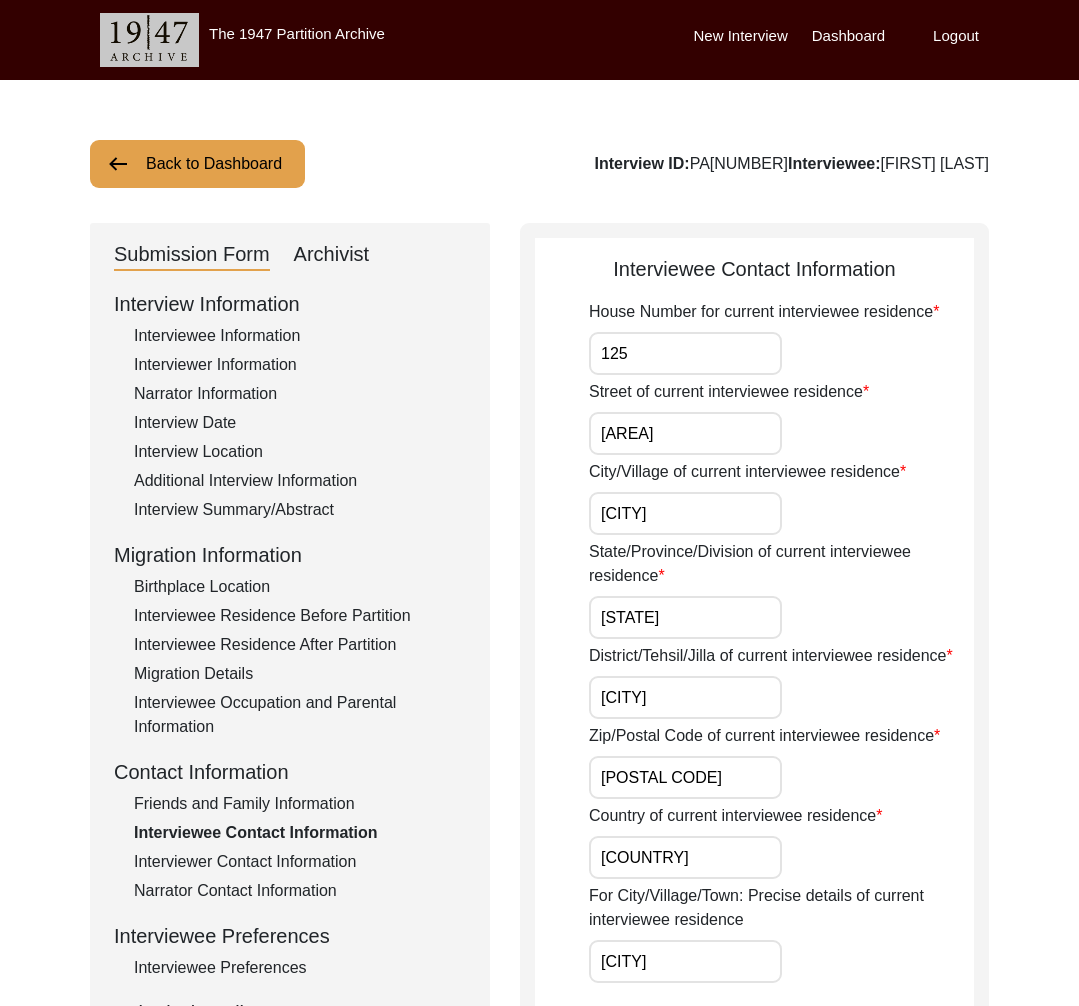 click on "Friends and Family Information" 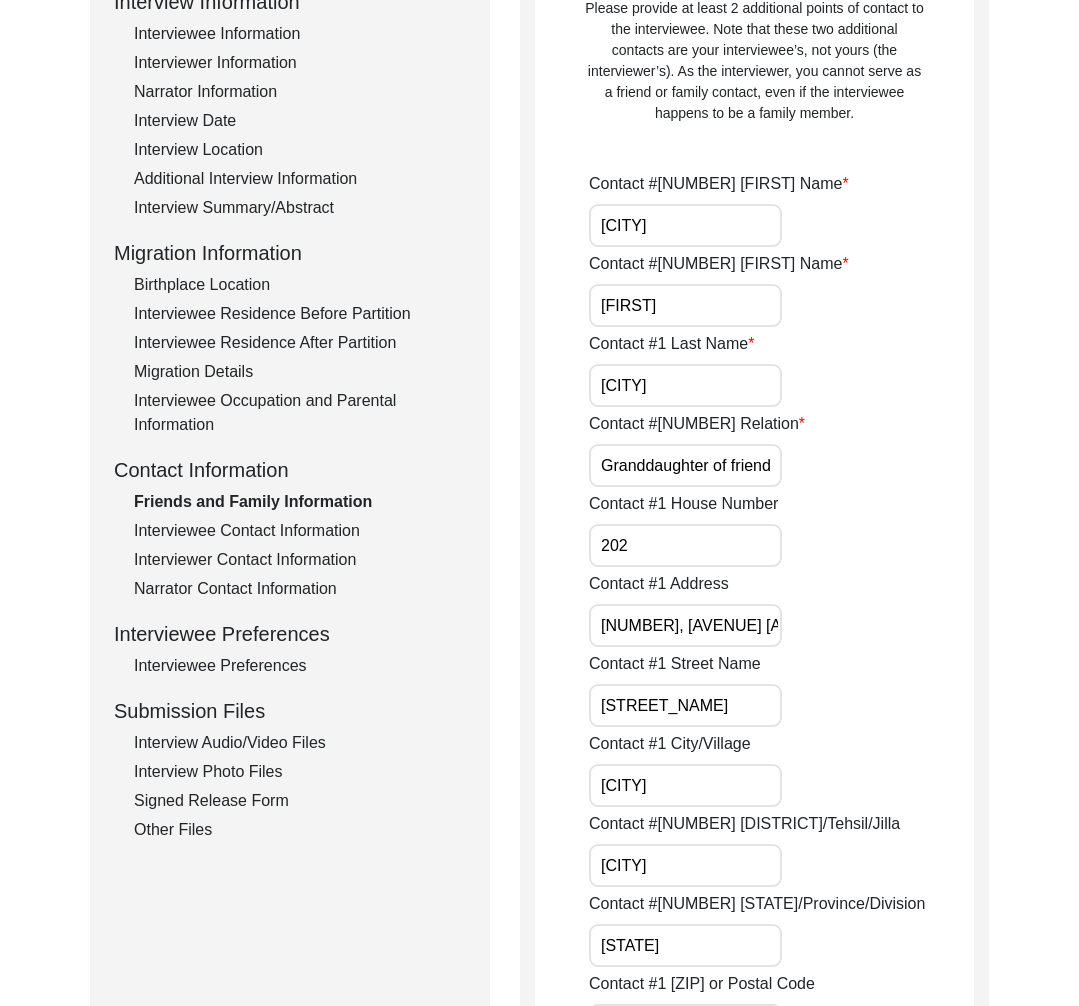scroll, scrollTop: 350, scrollLeft: 0, axis: vertical 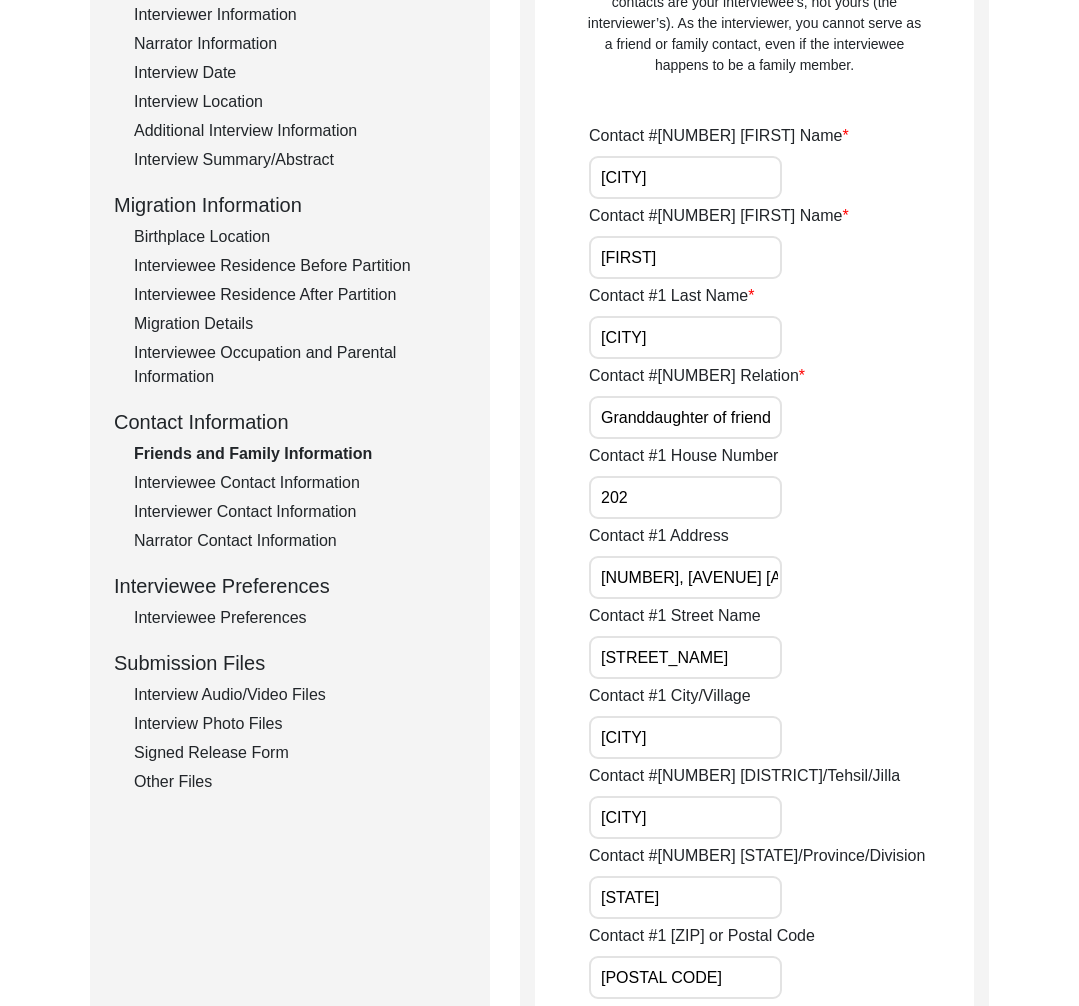 drag, startPoint x: 296, startPoint y: 693, endPoint x: 284, endPoint y: 701, distance: 14.422205 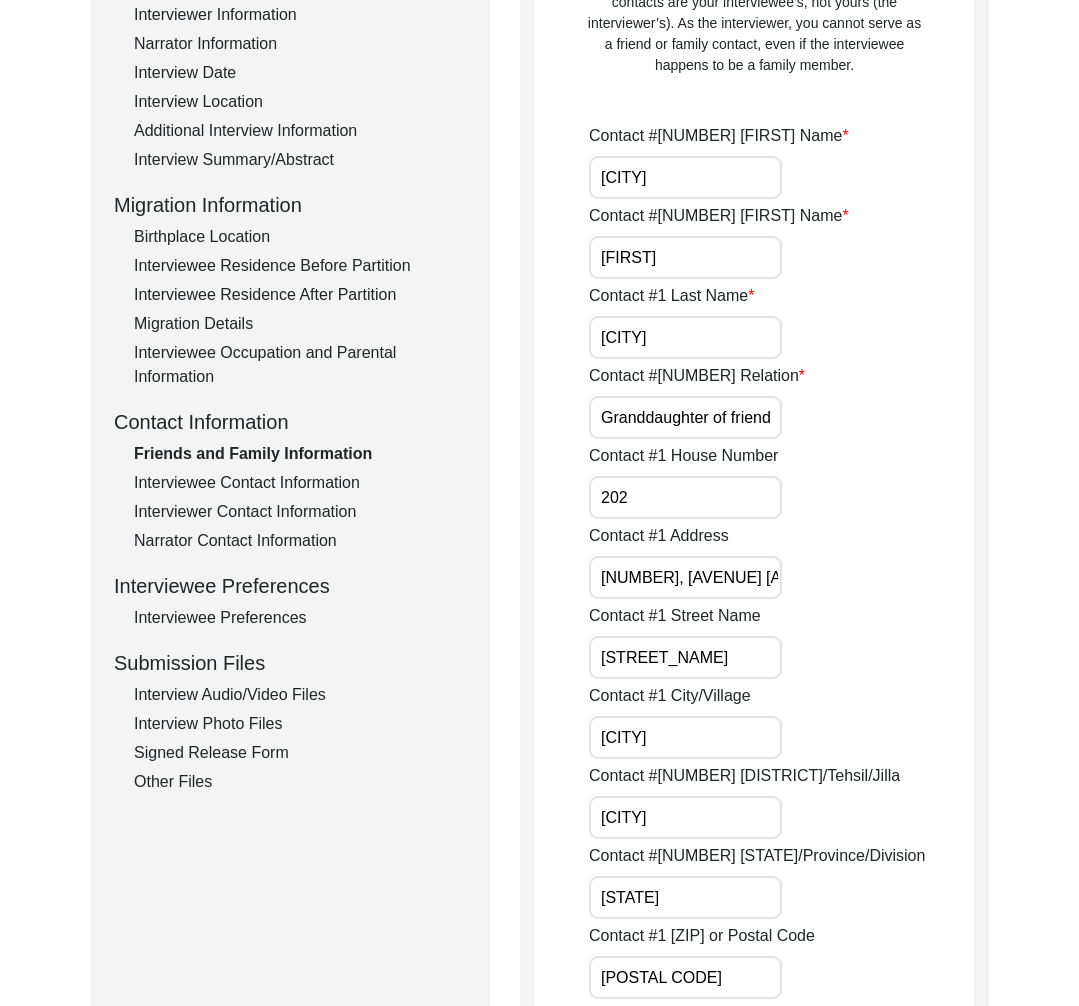 click on "Interview Audio/Video Files" 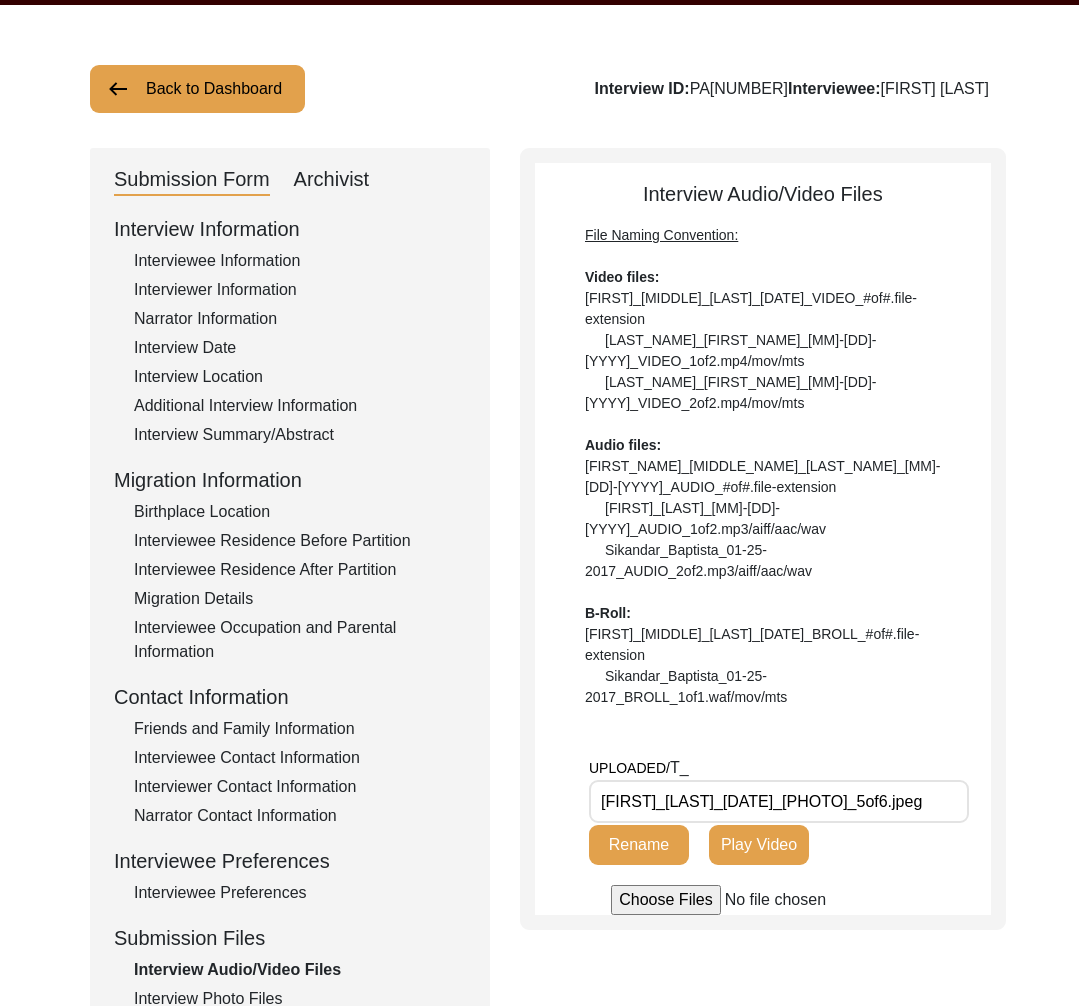 scroll, scrollTop: 0, scrollLeft: 0, axis: both 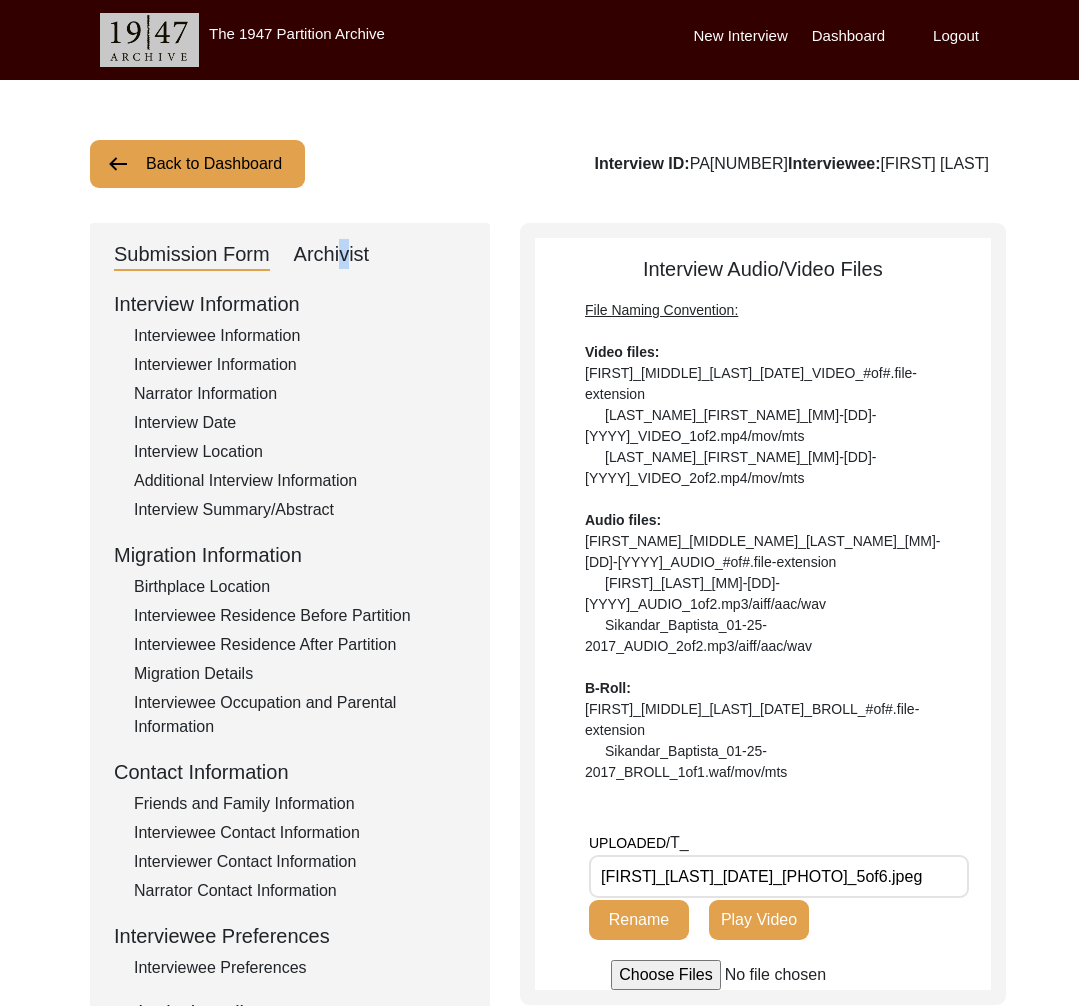 click on "Archivist" 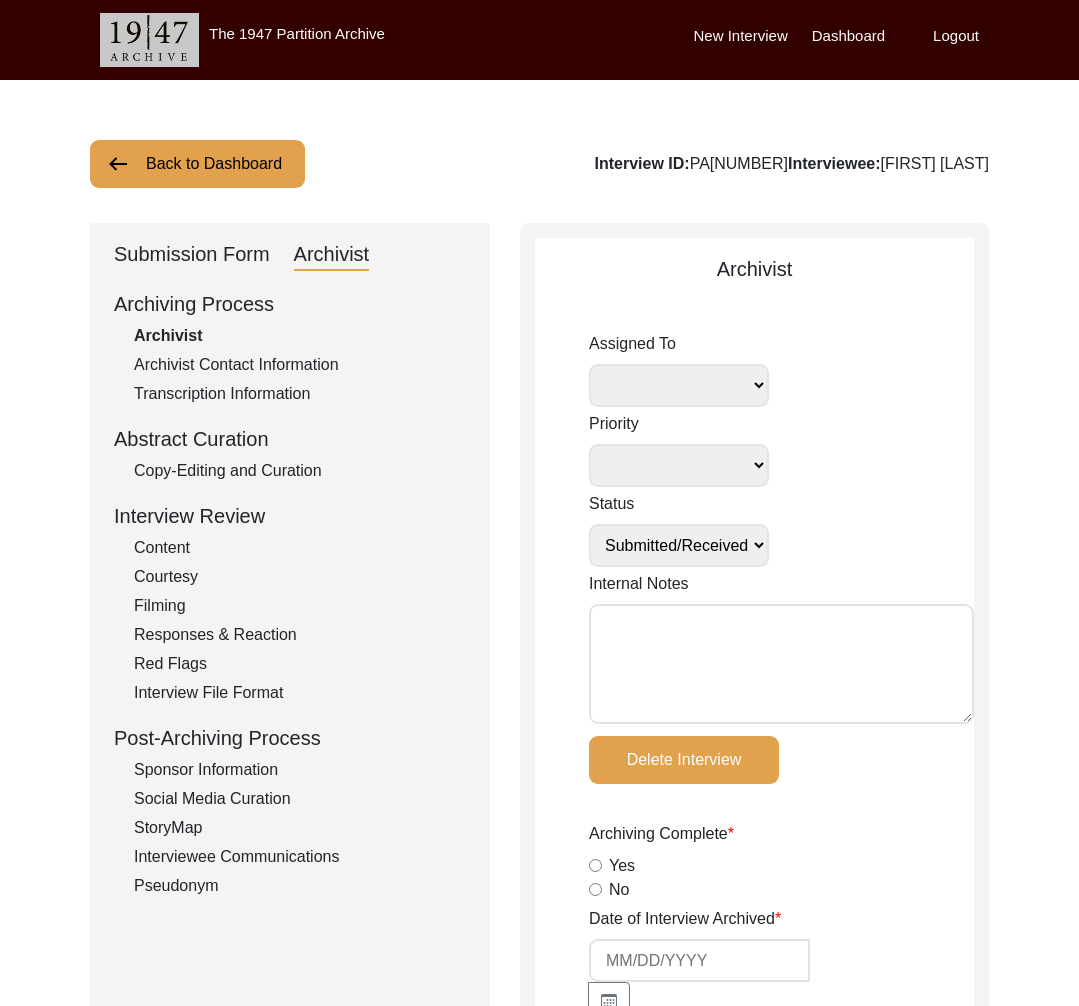 click on "Internal Notes" at bounding box center [781, 664] 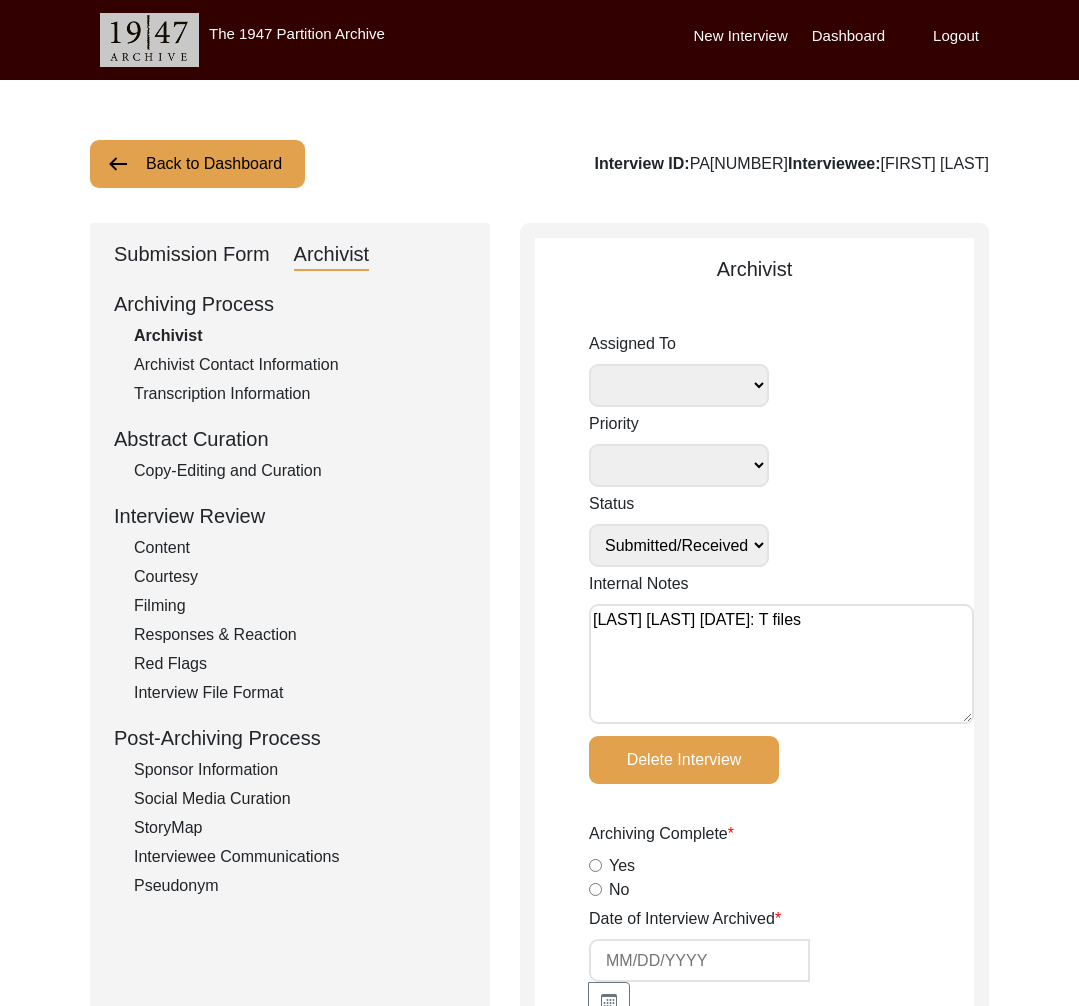 click on "Archivist
Assigned To Simran Subramaniam Brianna Pollock archivist Lillianne Quijano Alexis Miller Priority Deceased Alive Other Status Submission In Progress Submitted/Received Archiving In Progress Archiving Completed Copy-Editing In Progress Copy-Edited Auditing In Progress Auditing Completed Reviewing In Progress Reviewed Social Media Curation In Progress Social Media Curated Social Media Published Internal Notes Tori Borges 8/5/2025: T files Delete Interview Archiving Complete  Yes   No  Date of Interview Archived Archivist Notes Audit Assignment Date Audit Assignment Additional Date POST Form  Yes   No   None  Summary  Yes   No   None  Summary Added to Curation doc?  Yes   No   None  RELEASE Form  Yes   No   None  Info Missing - Post Interview Form Contact Checklist?  Yes   No   None  Email Checklist?  Yes   No   None  B-Roll Received  Yes   No   None  Video/Audio Received  Yes   No   None  Length of Video (hrs:mins:secs) Docs added to Supporting Materials  Yes   No   None   Post Only   Release Only" 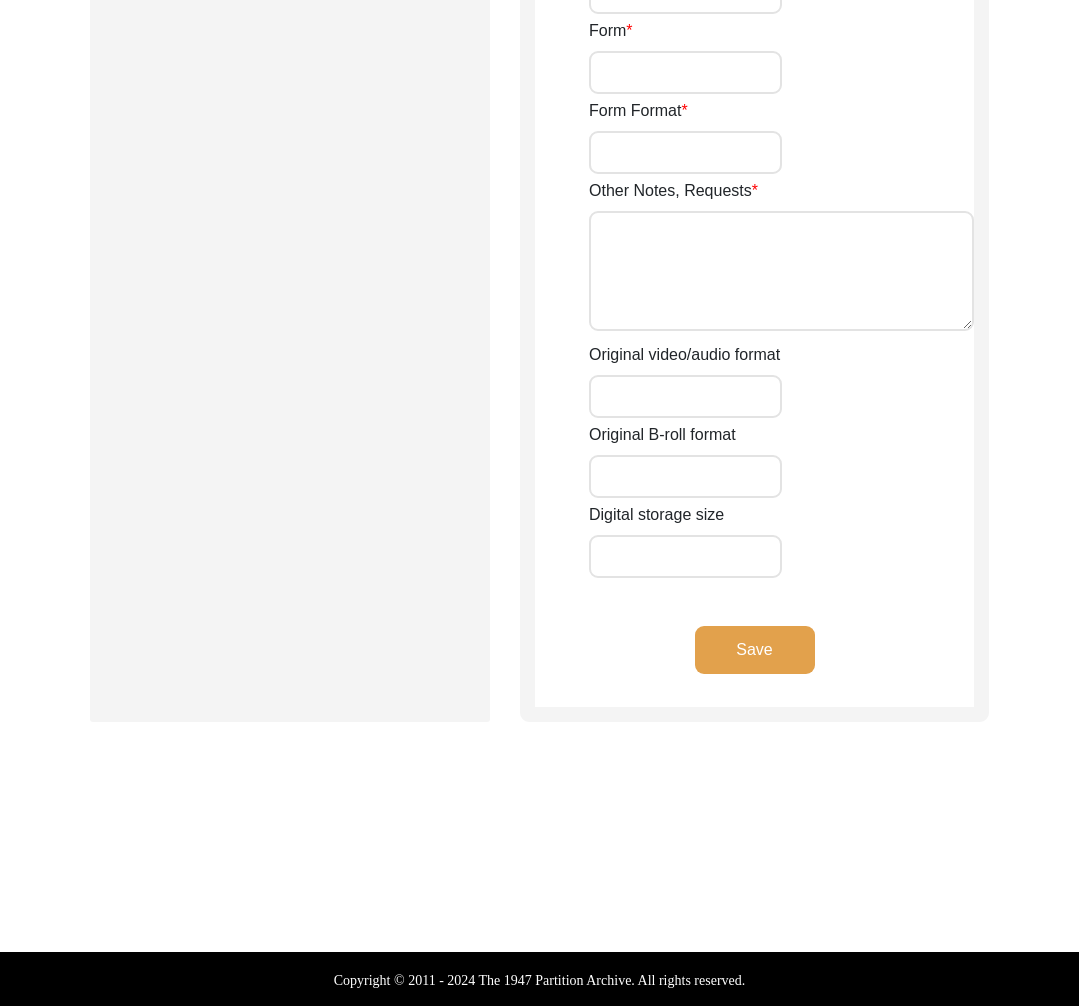 click on "Save" 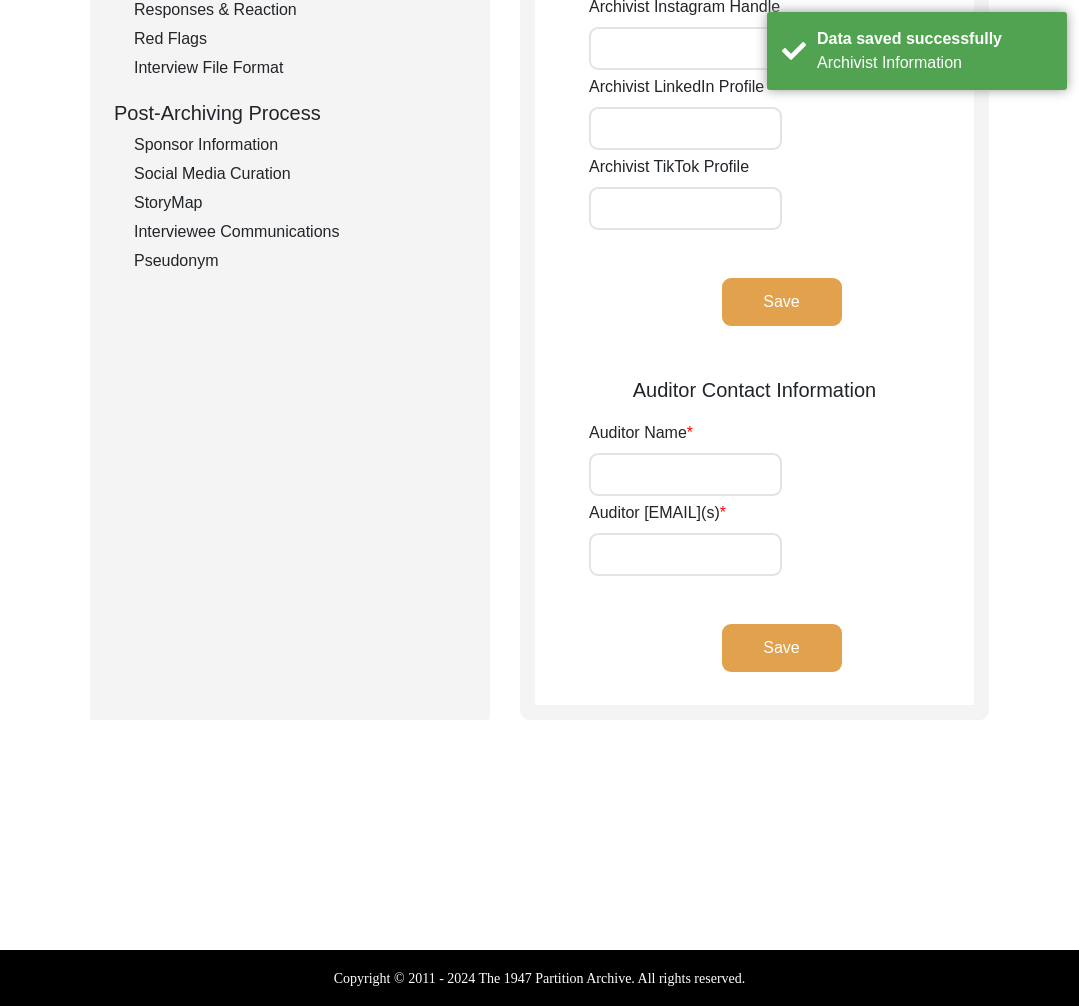 scroll, scrollTop: 0, scrollLeft: 0, axis: both 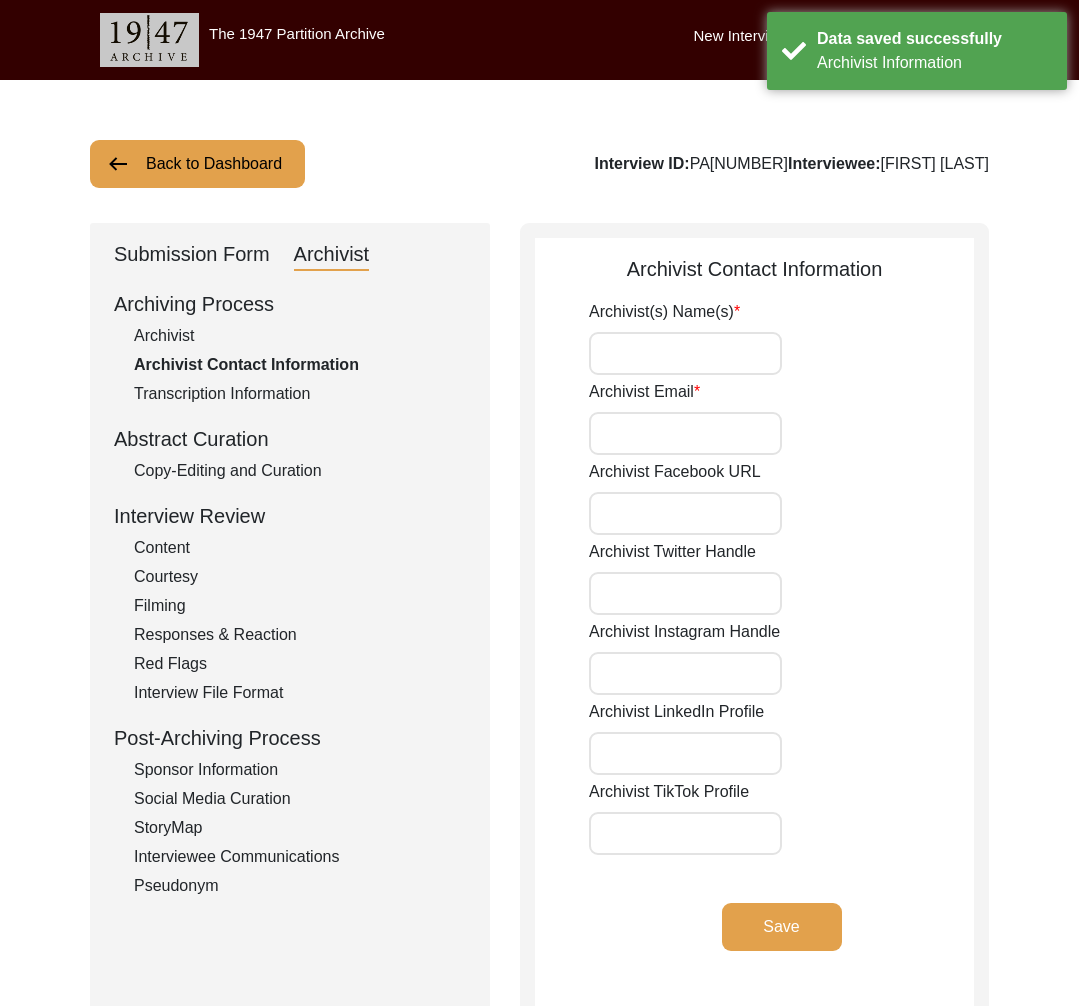 drag, startPoint x: 175, startPoint y: 268, endPoint x: 180, endPoint y: 287, distance: 19.646883 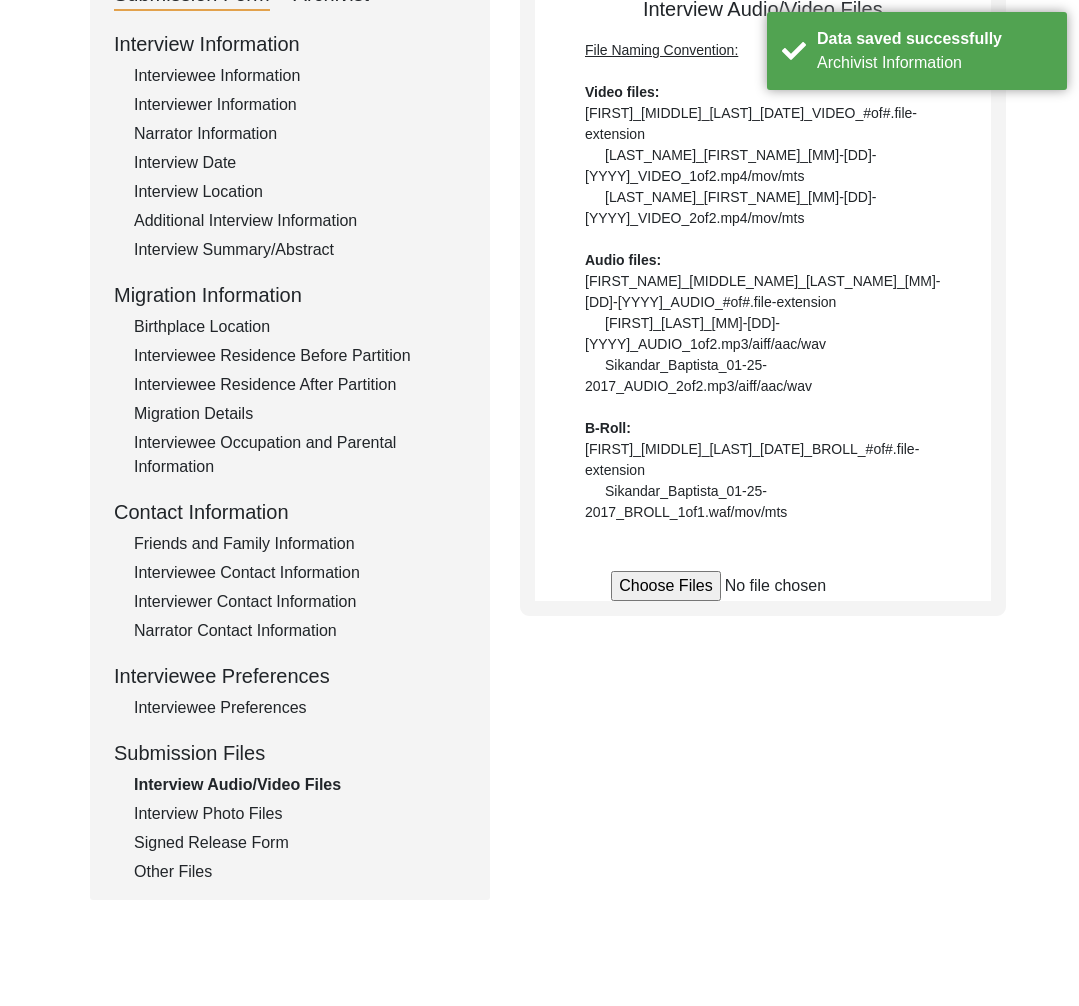scroll, scrollTop: 440, scrollLeft: 0, axis: vertical 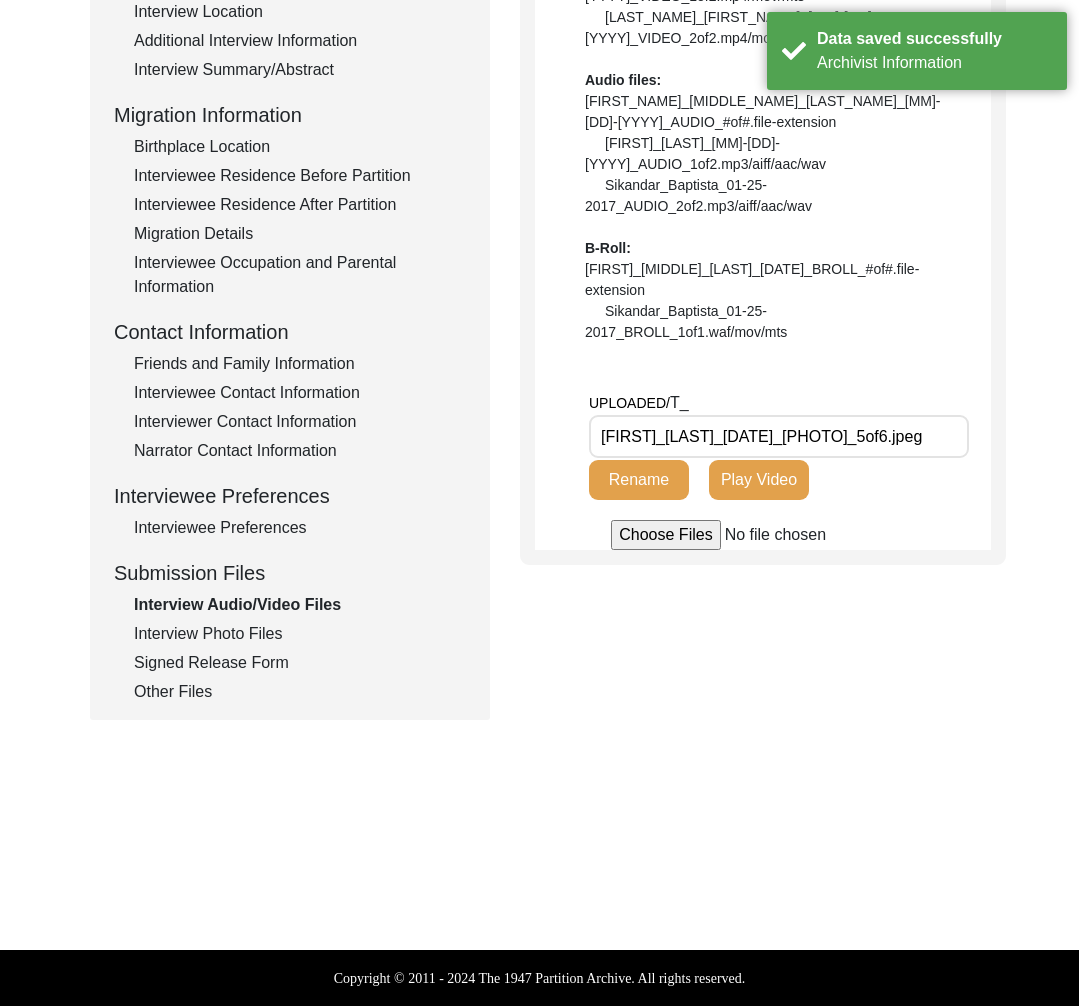 click on "Interview Photo Files" 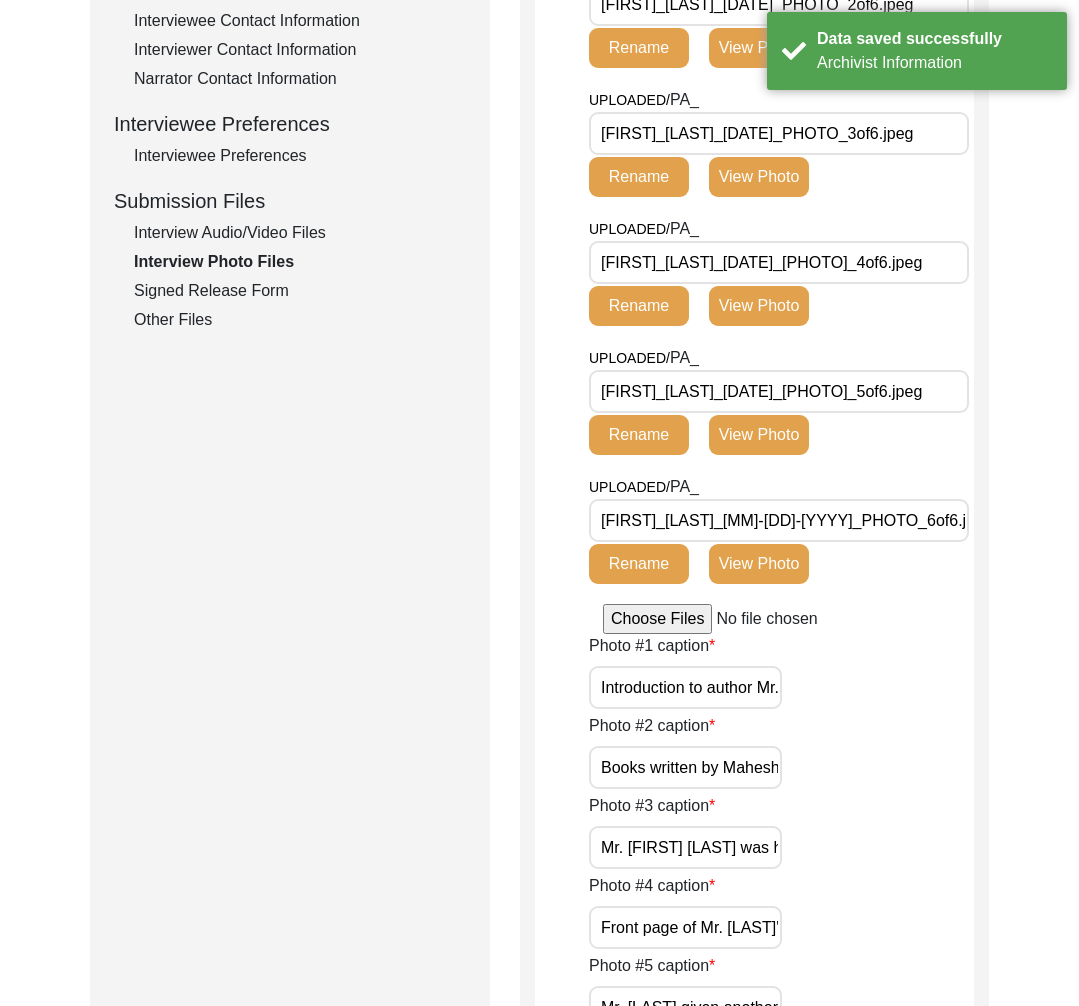 scroll, scrollTop: 835, scrollLeft: 0, axis: vertical 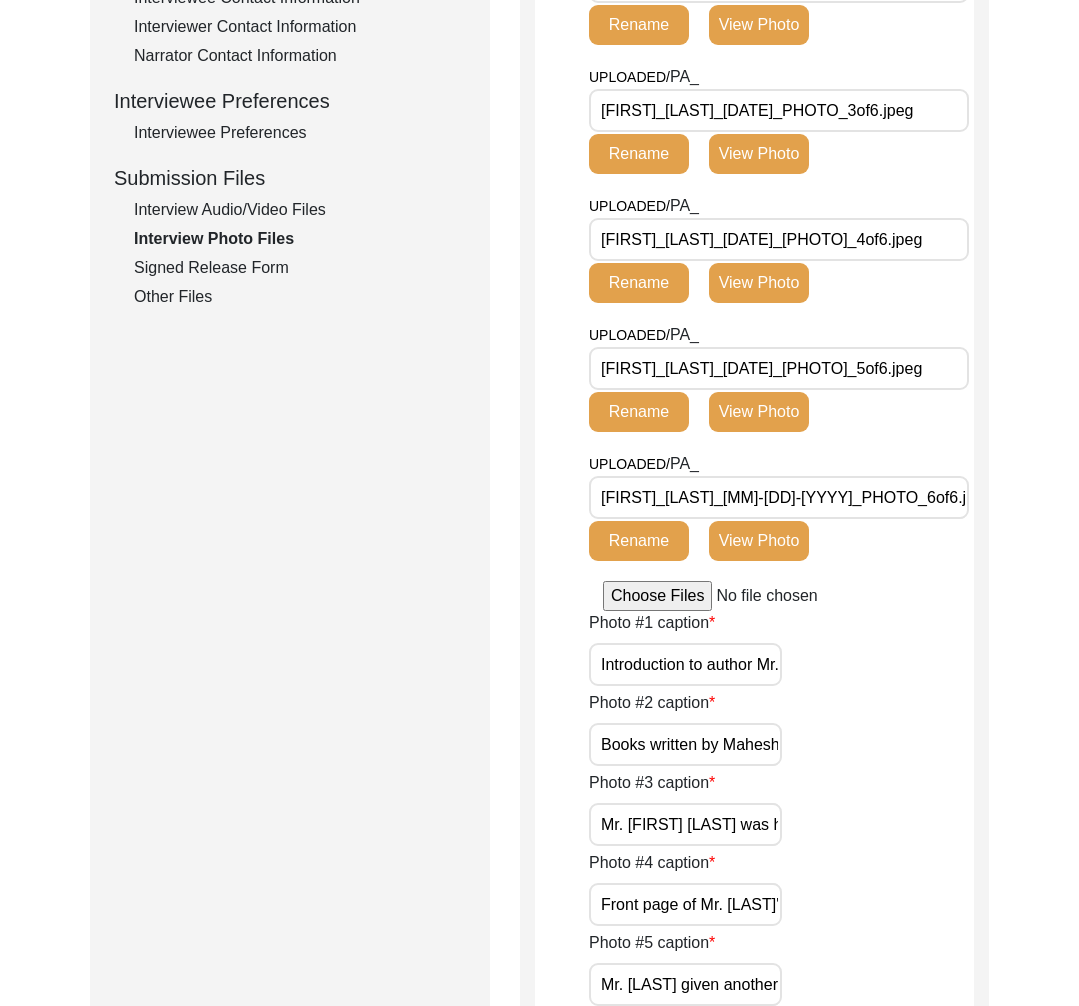 click on "Signed Release Form" 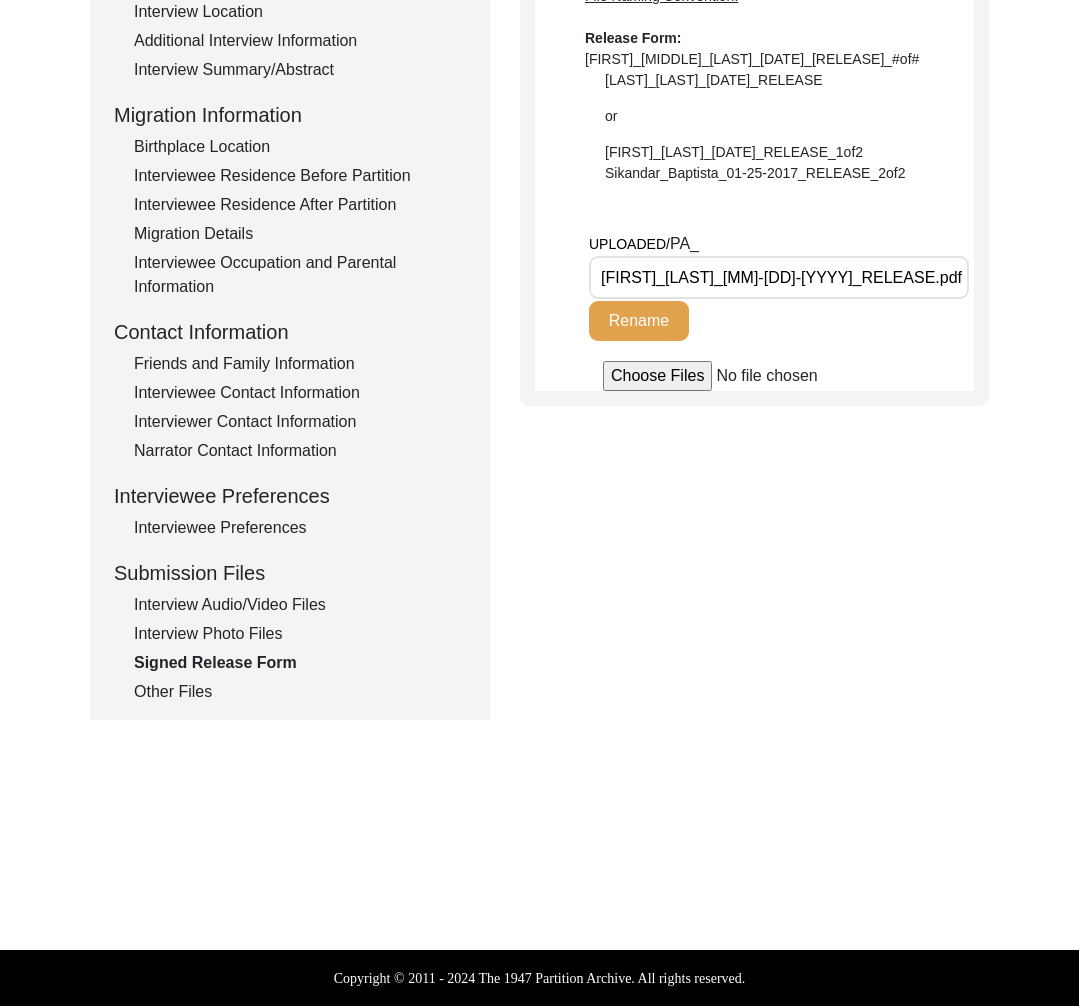click on "Other Files" 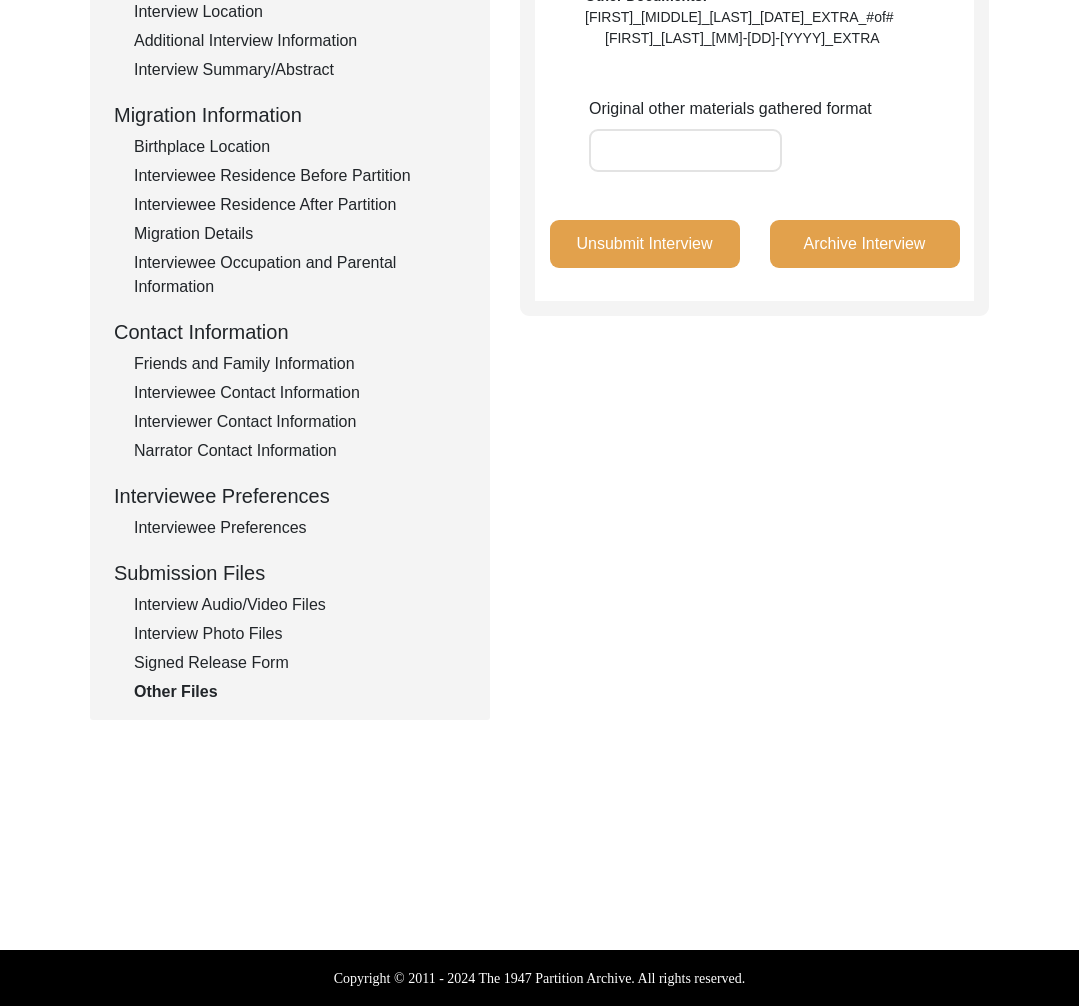 click on "Friends and Family Information" 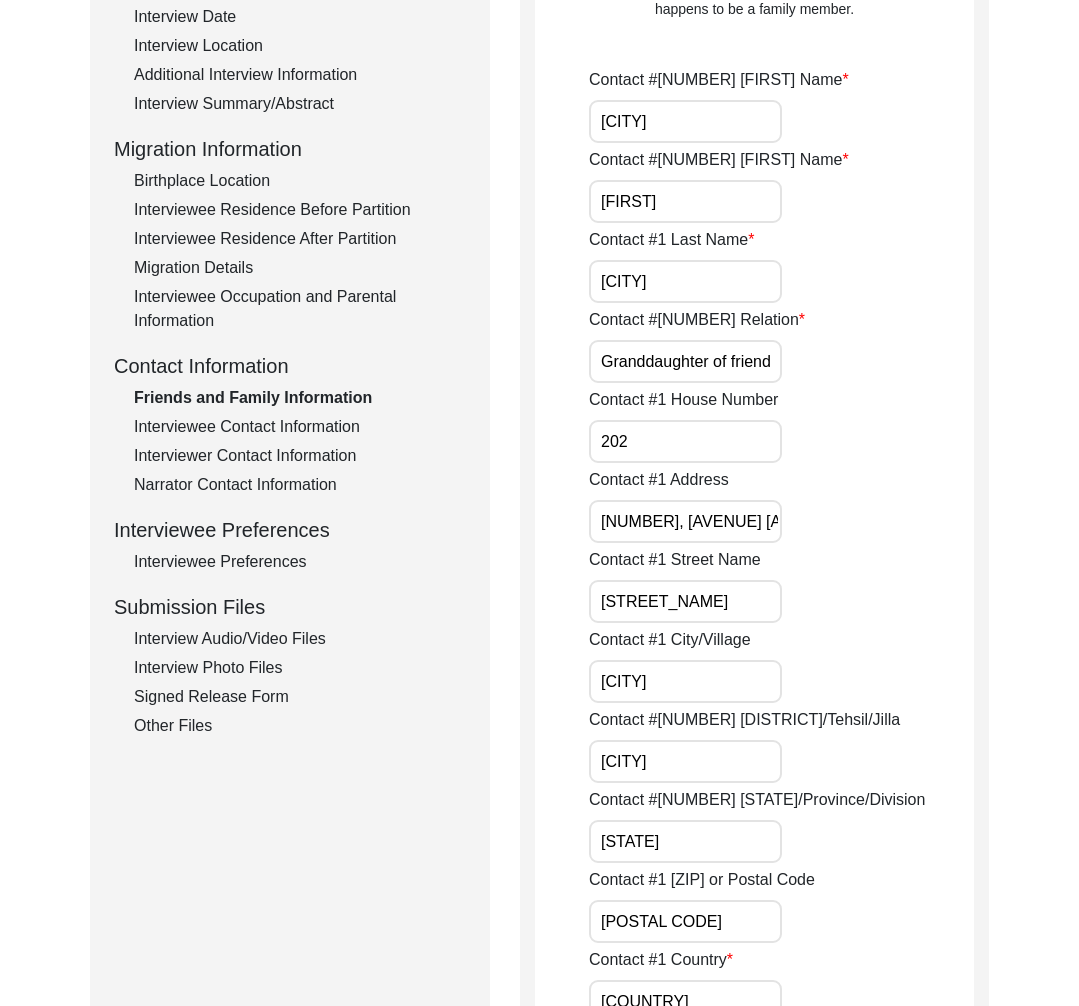 scroll, scrollTop: 61, scrollLeft: 0, axis: vertical 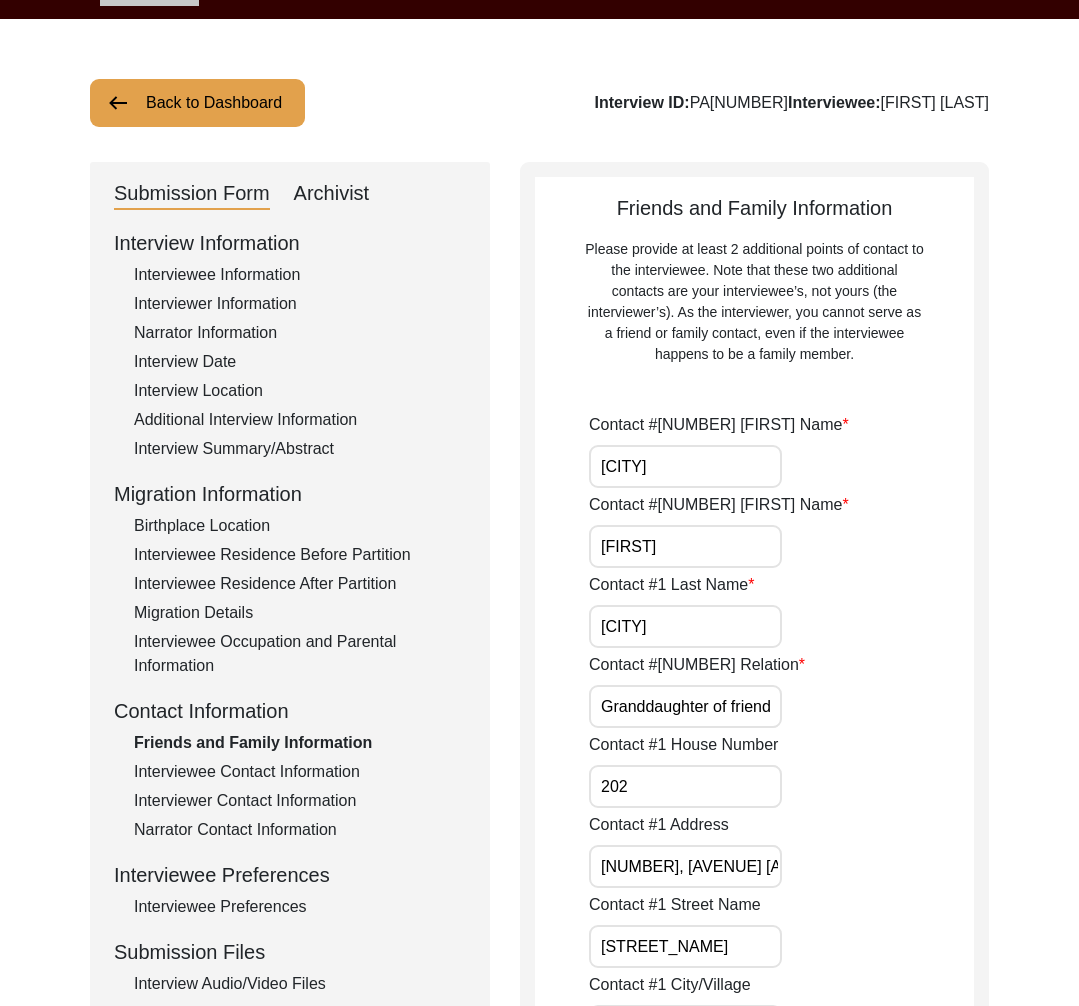 click on "Interviewee Contact Information" 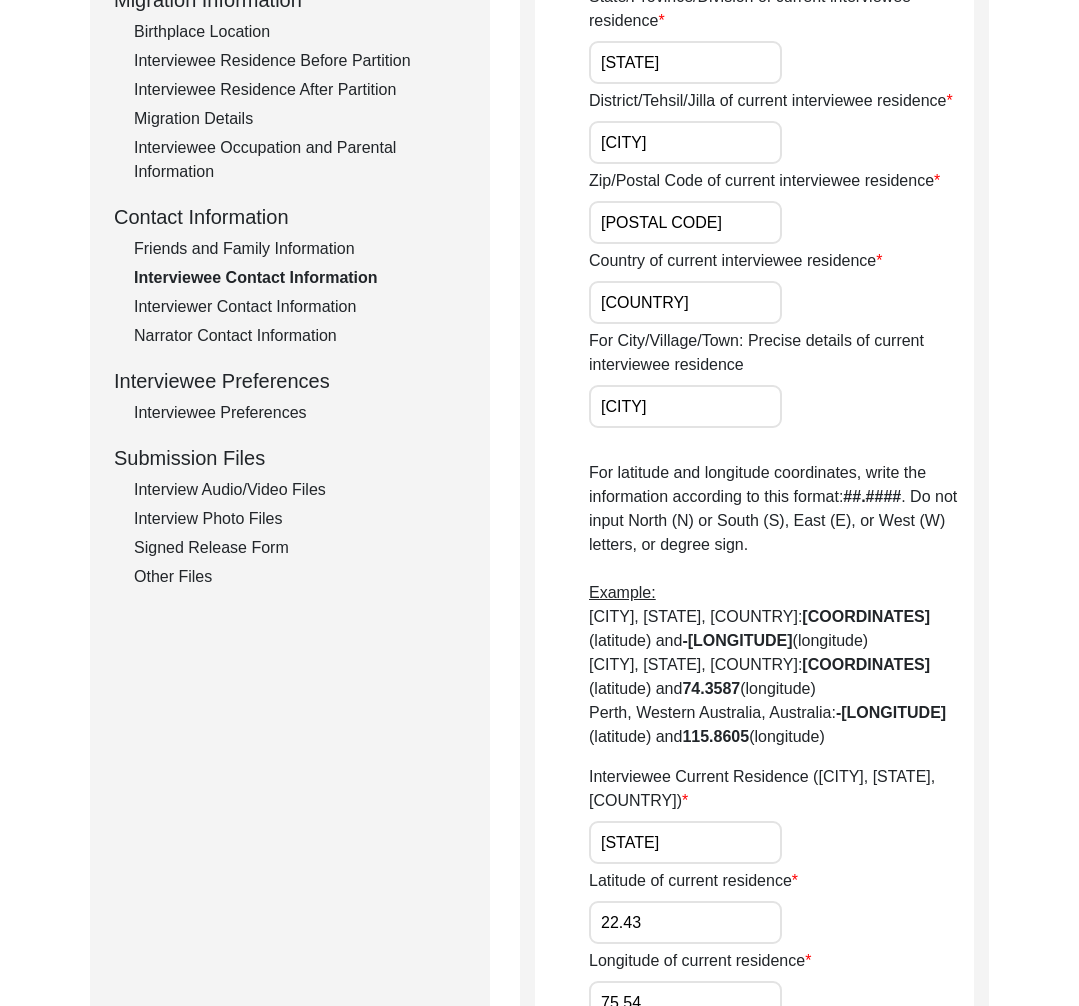 scroll, scrollTop: 369, scrollLeft: 0, axis: vertical 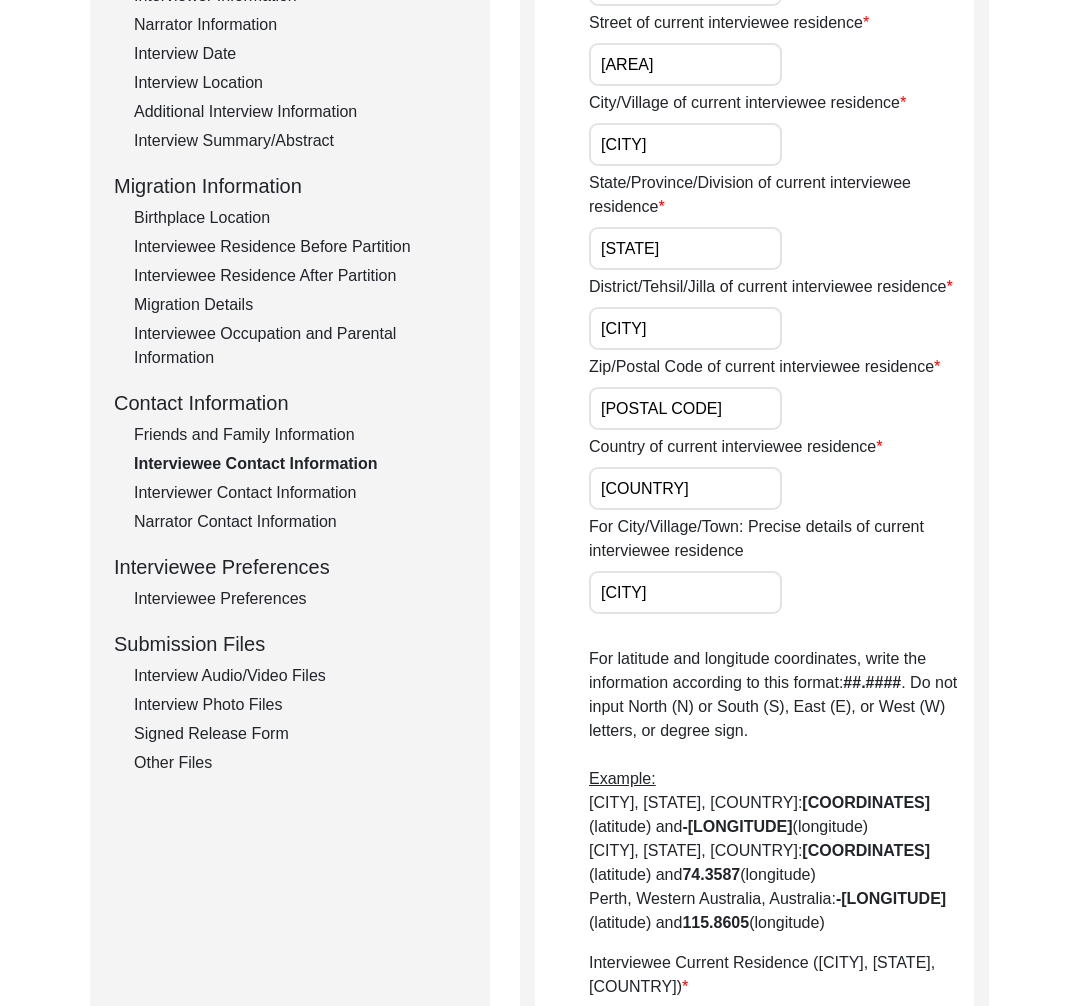 click on "Friends and Family Information" 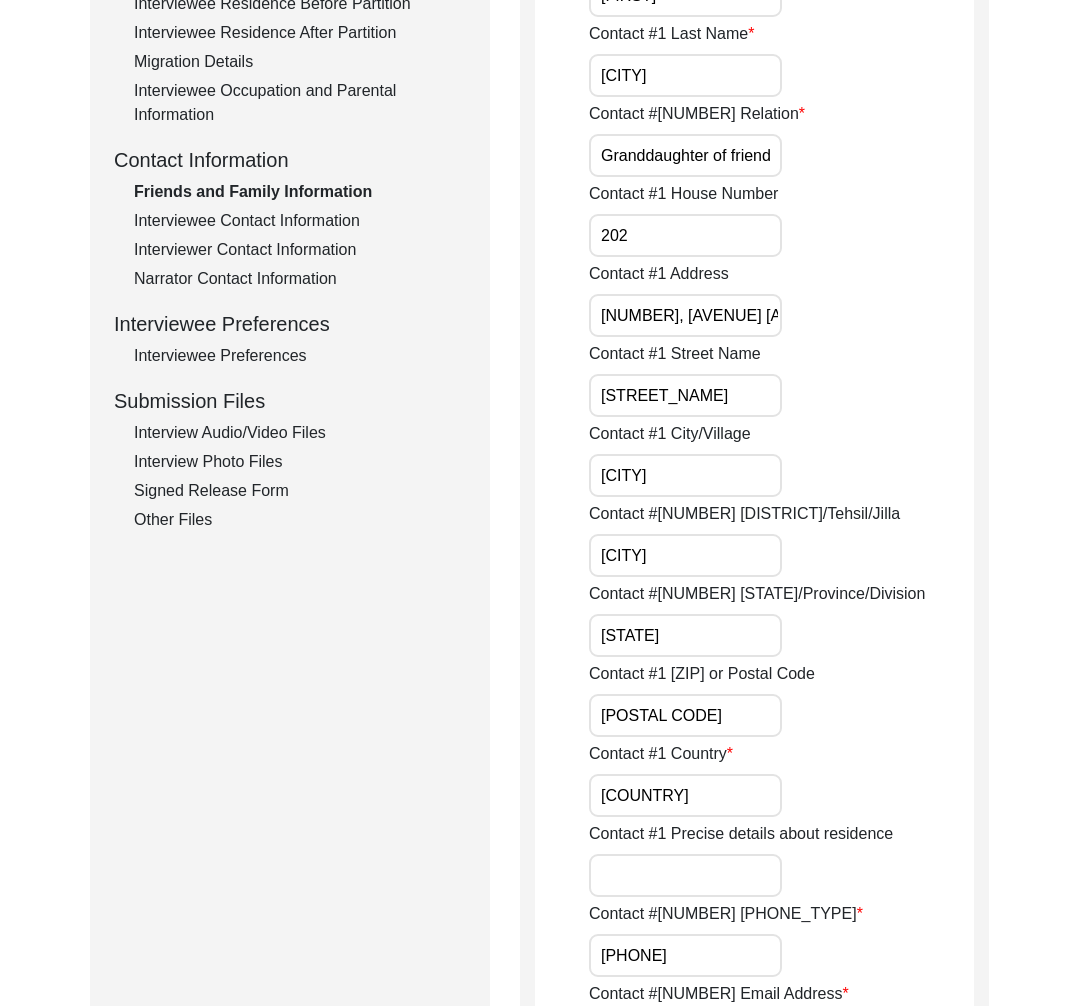 scroll, scrollTop: 614, scrollLeft: 0, axis: vertical 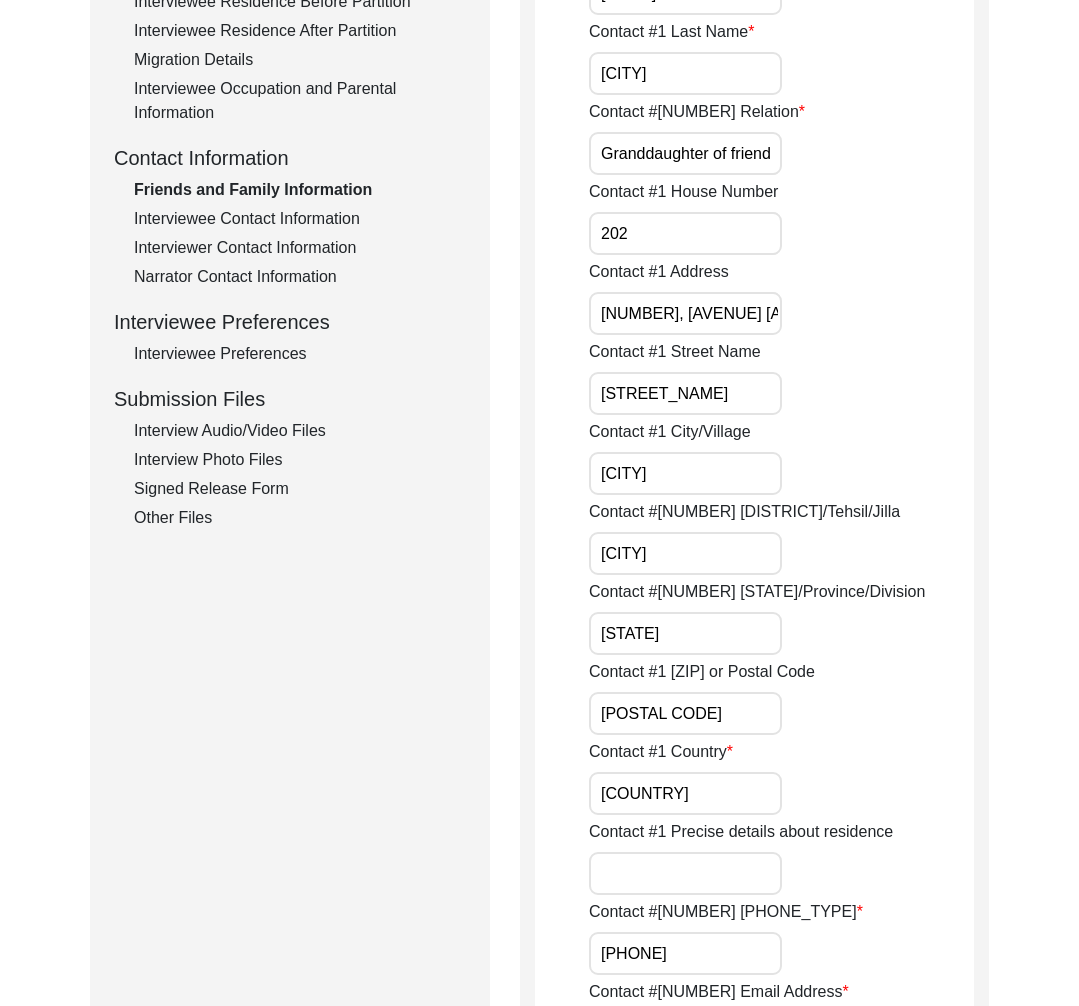 click on "Interviewee Contact Information" 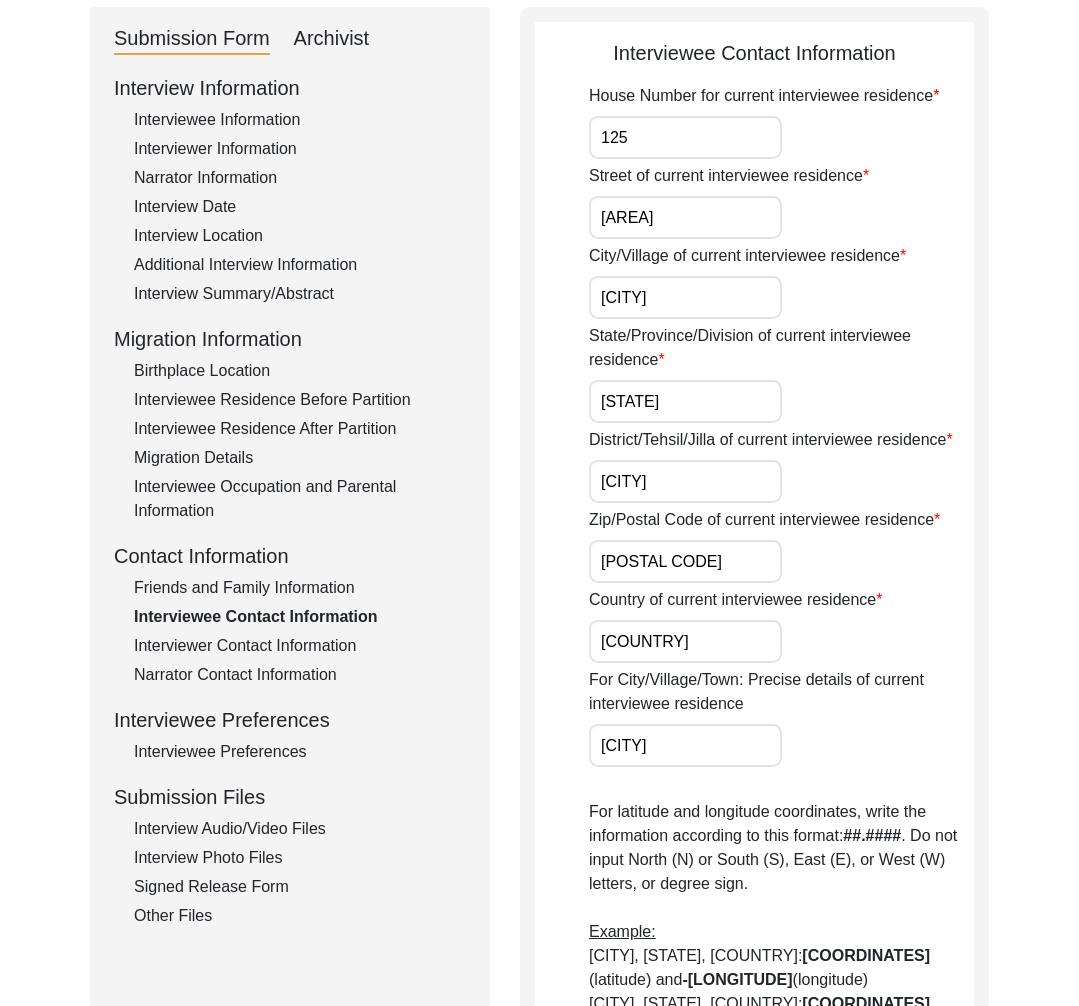 scroll, scrollTop: 164, scrollLeft: 0, axis: vertical 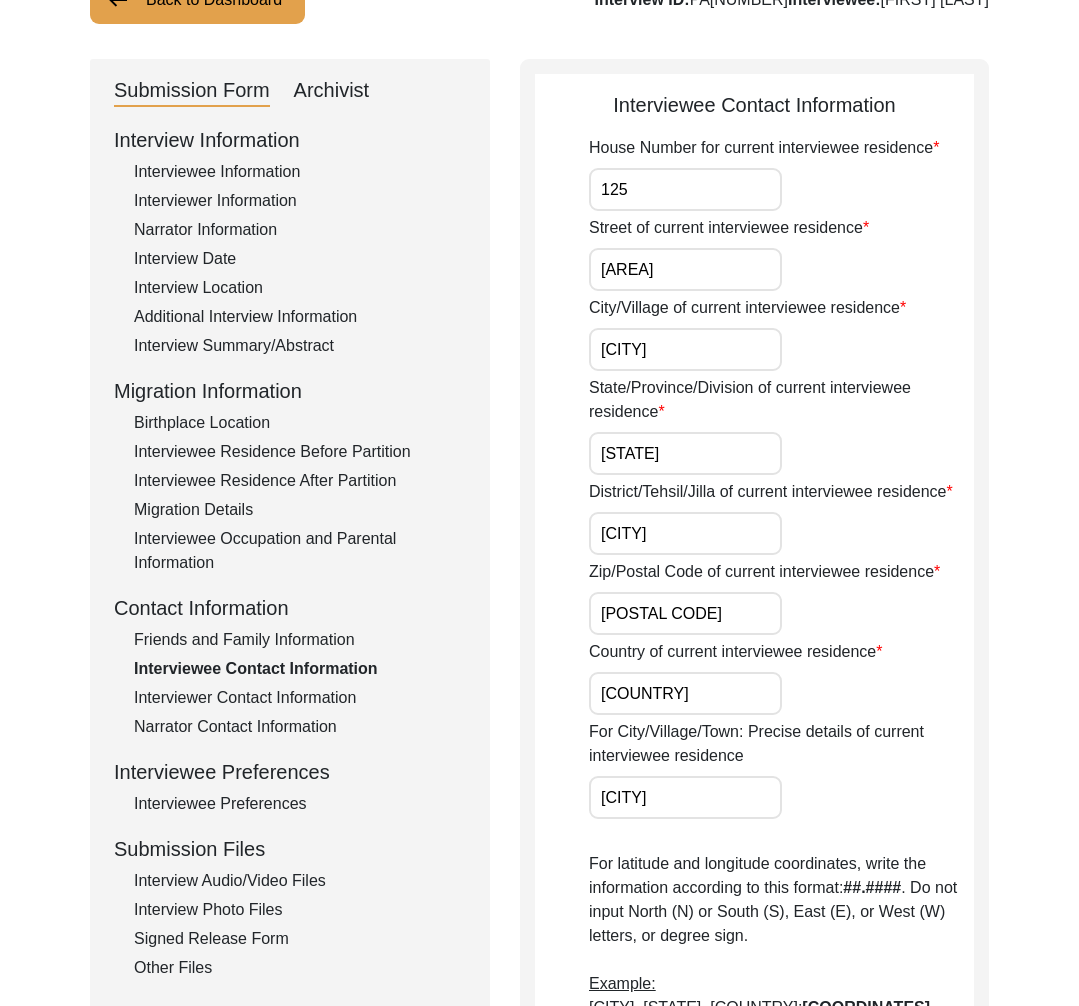 click on "Interviewer Contact Information" 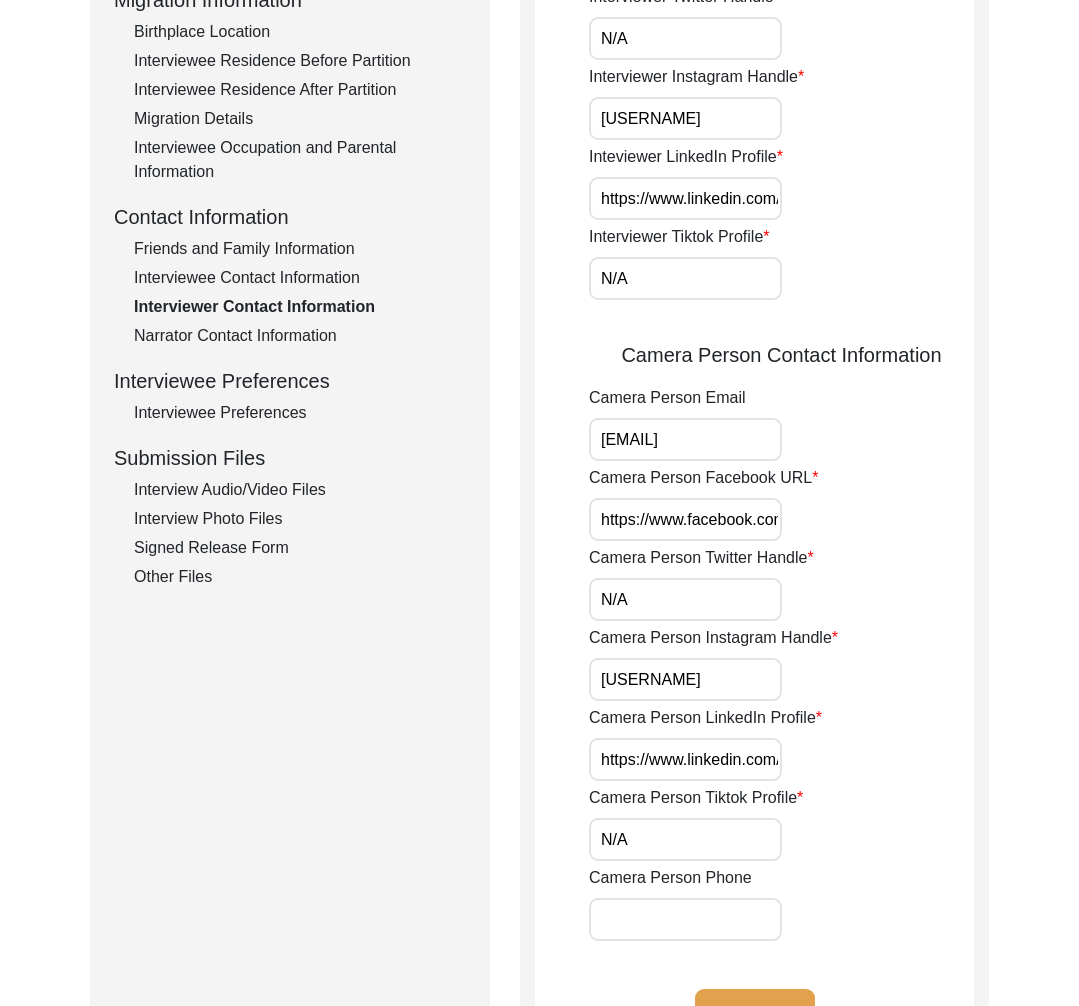 scroll, scrollTop: 462, scrollLeft: 0, axis: vertical 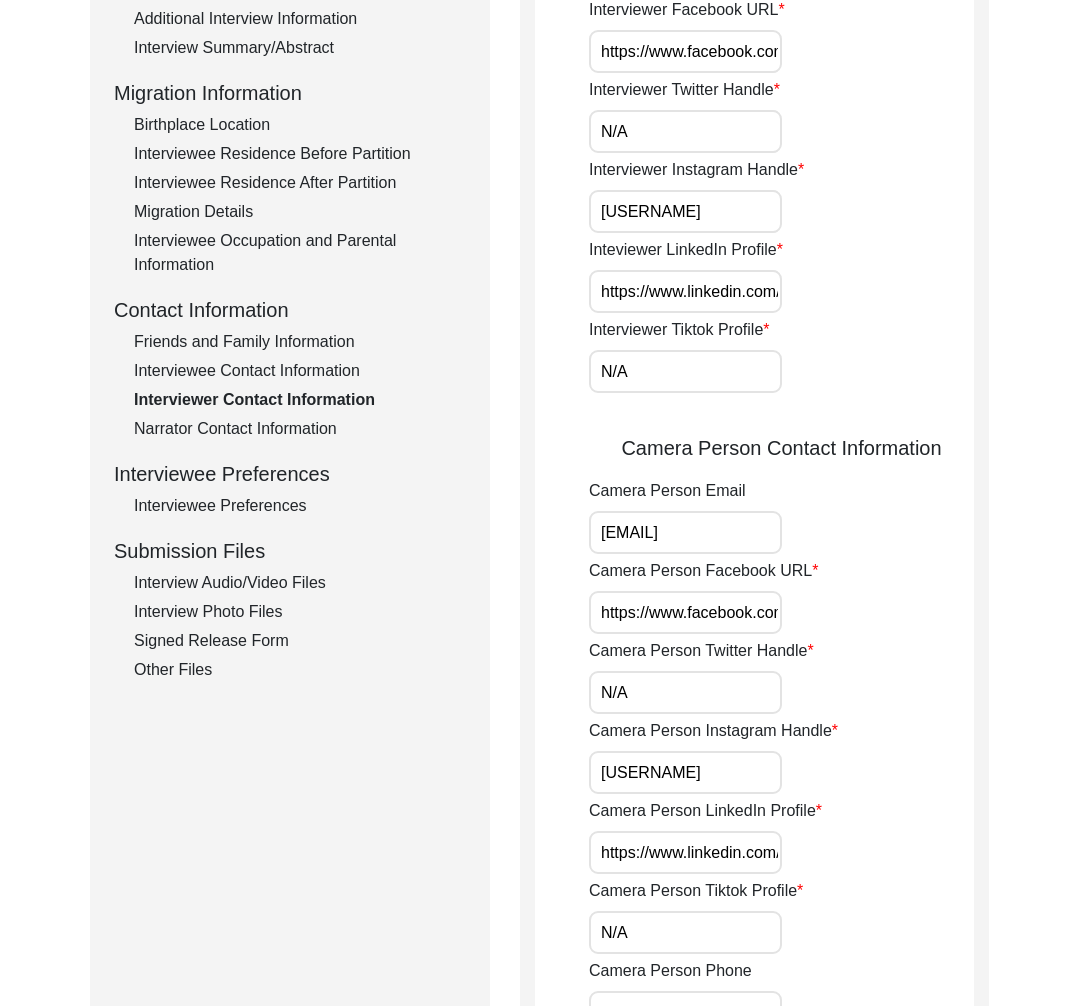click on "Friends and Family Information" 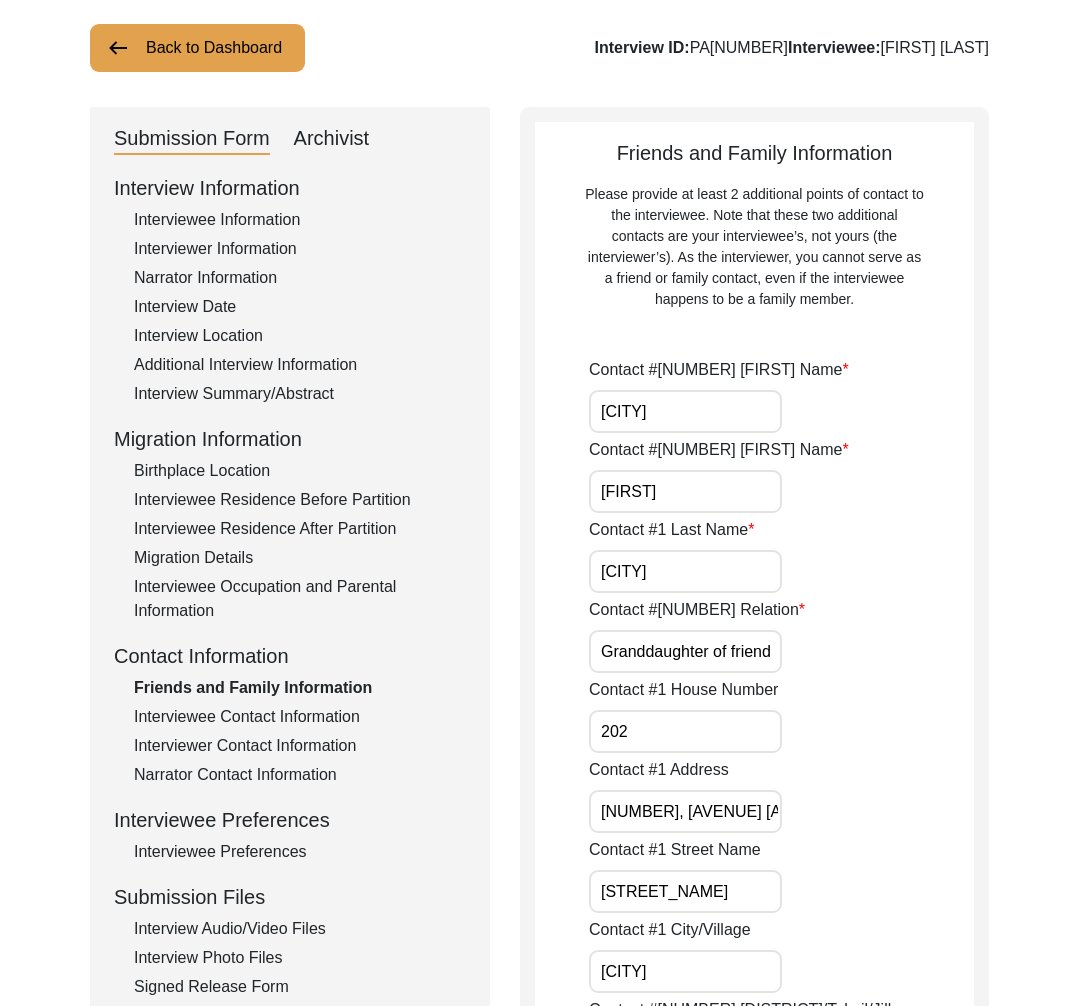 scroll, scrollTop: 21, scrollLeft: 0, axis: vertical 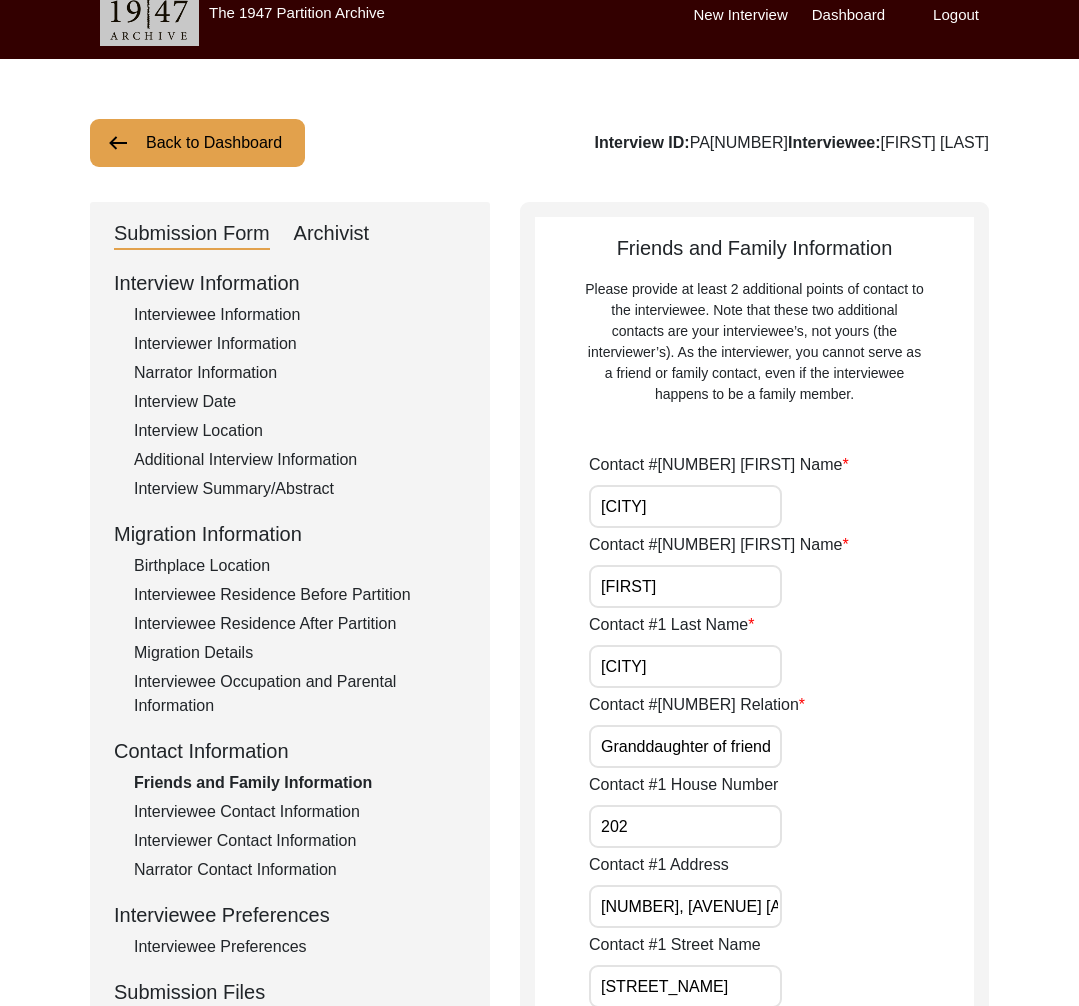 click on "Interviewee Contact Information" 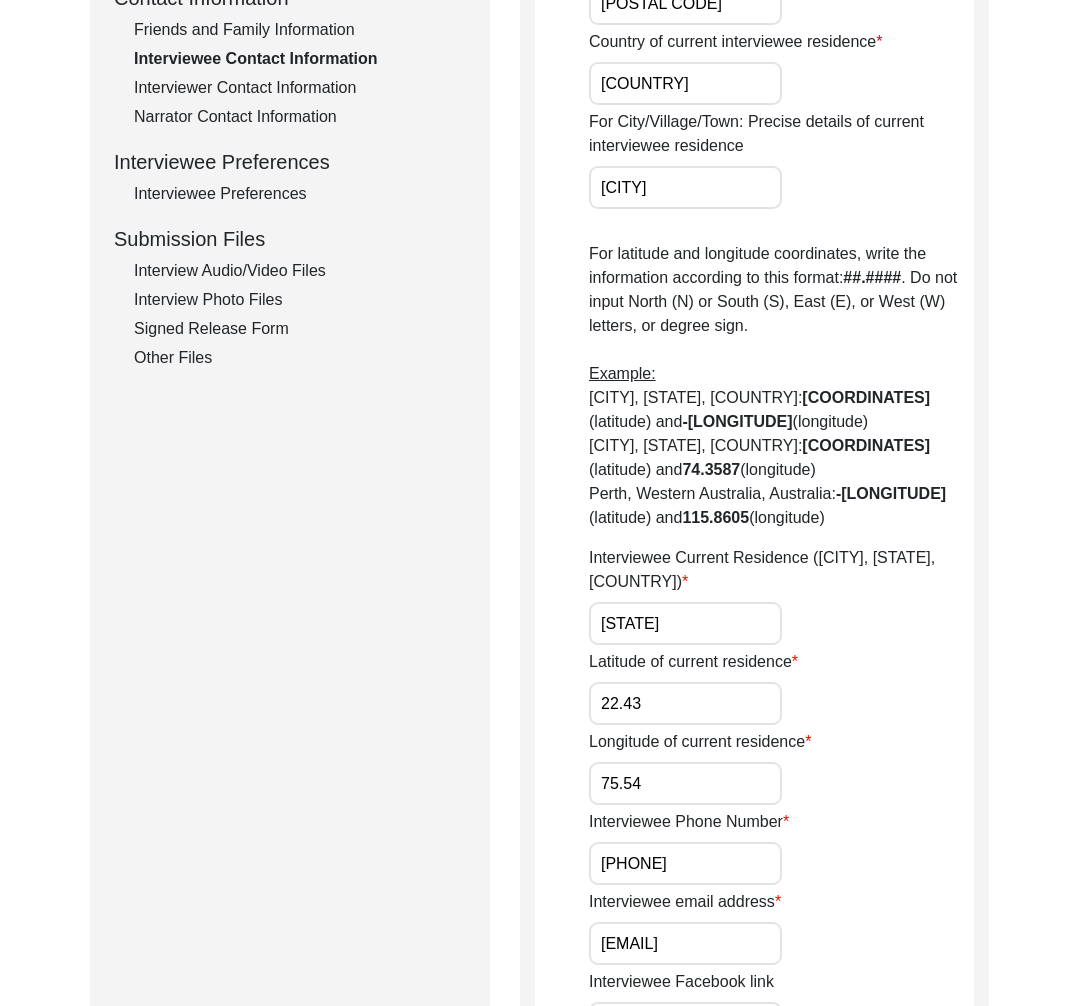 scroll, scrollTop: 470, scrollLeft: 0, axis: vertical 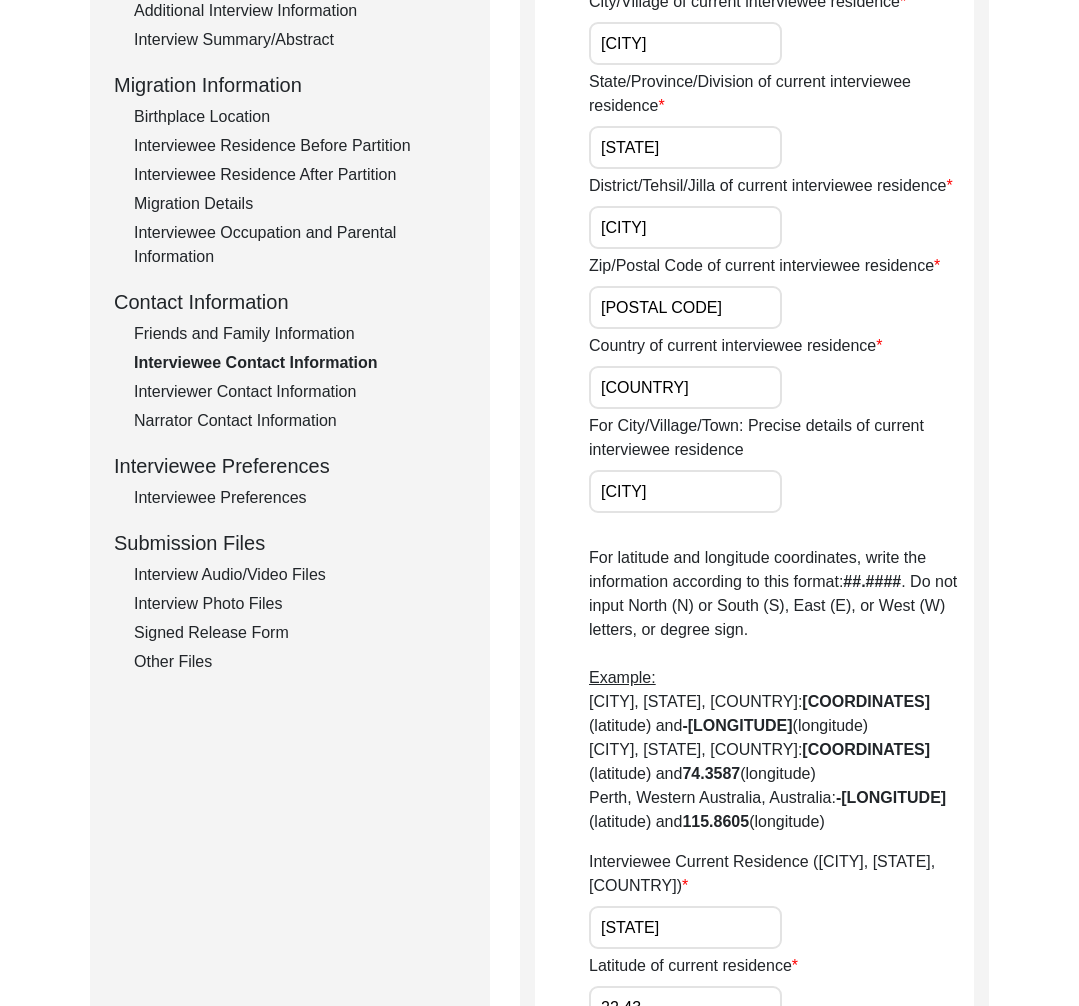 click on "Friends and Family Information" 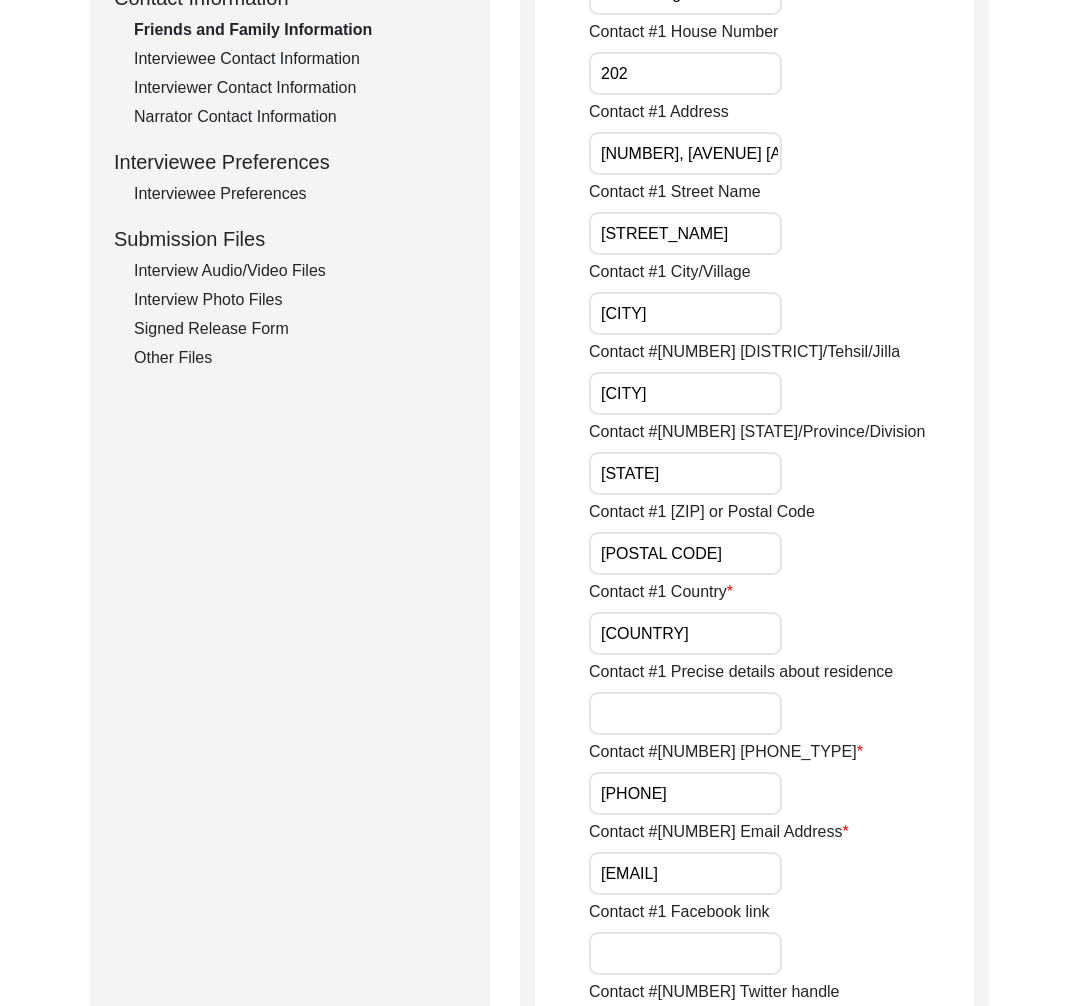 scroll, scrollTop: 0, scrollLeft: 0, axis: both 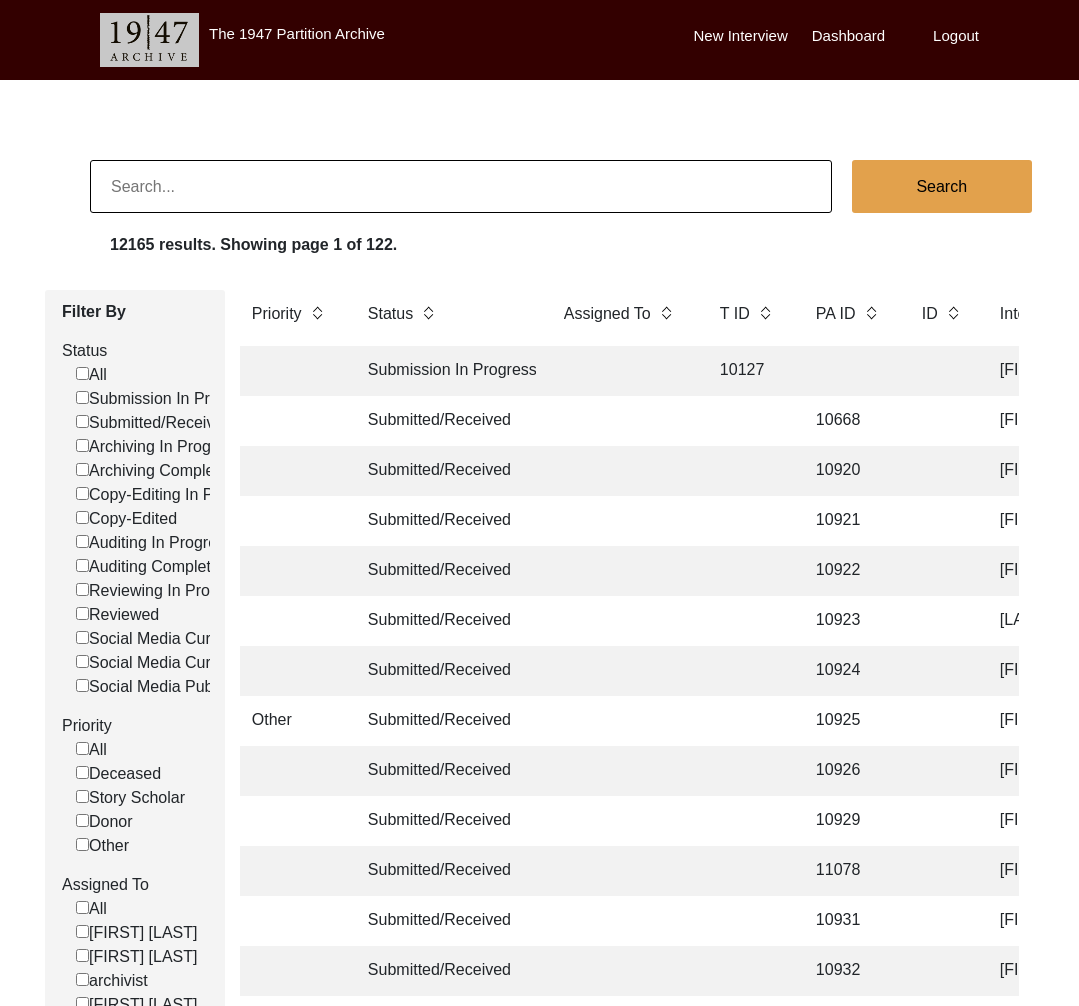 click 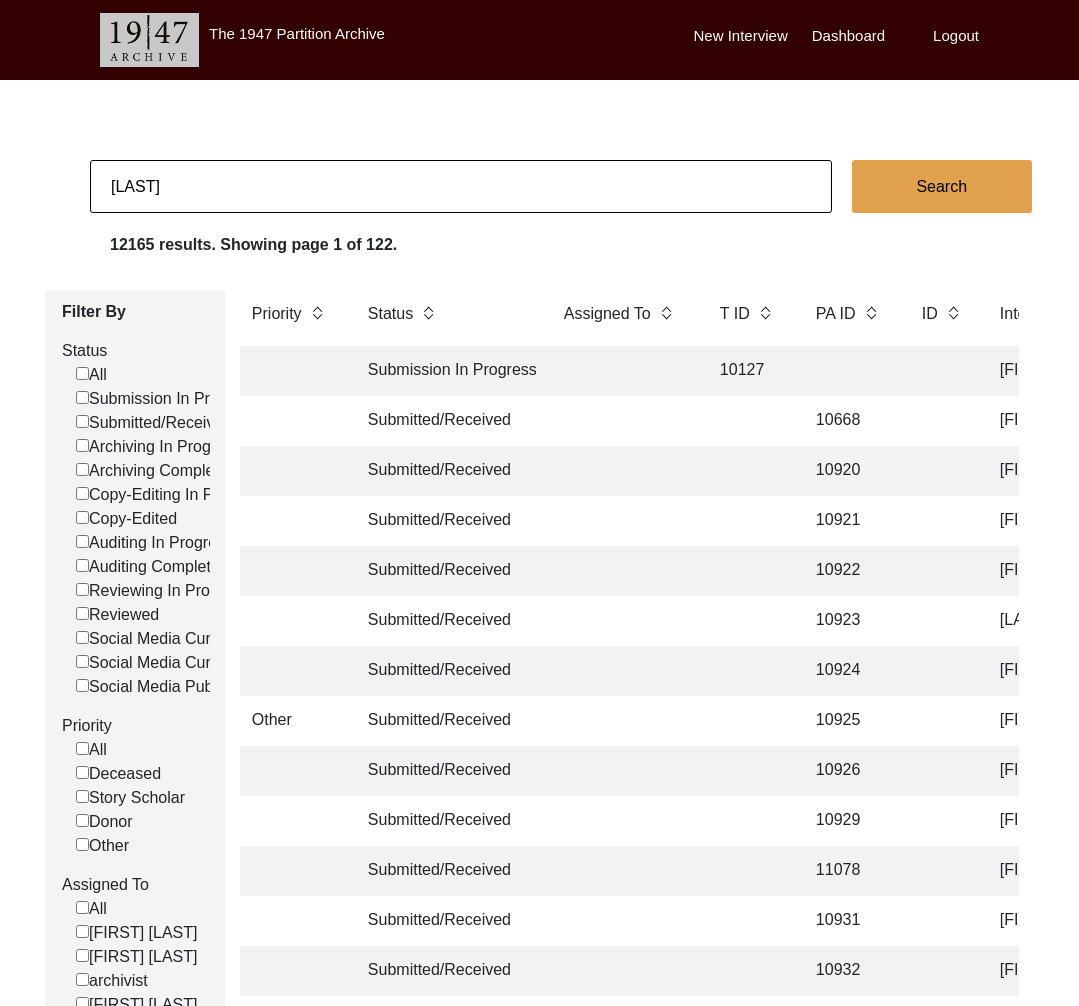type on "[FIRST] [LAST]" 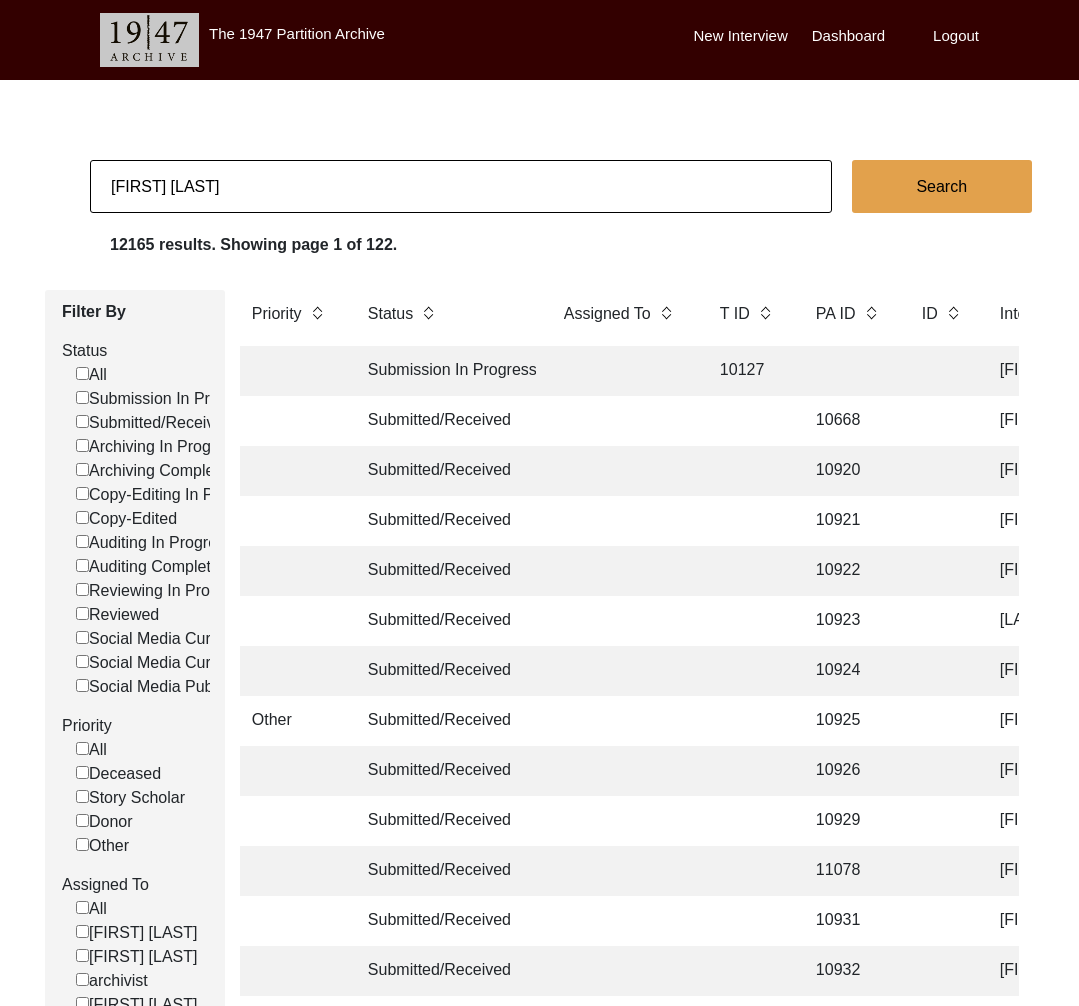 checkbox on "false" 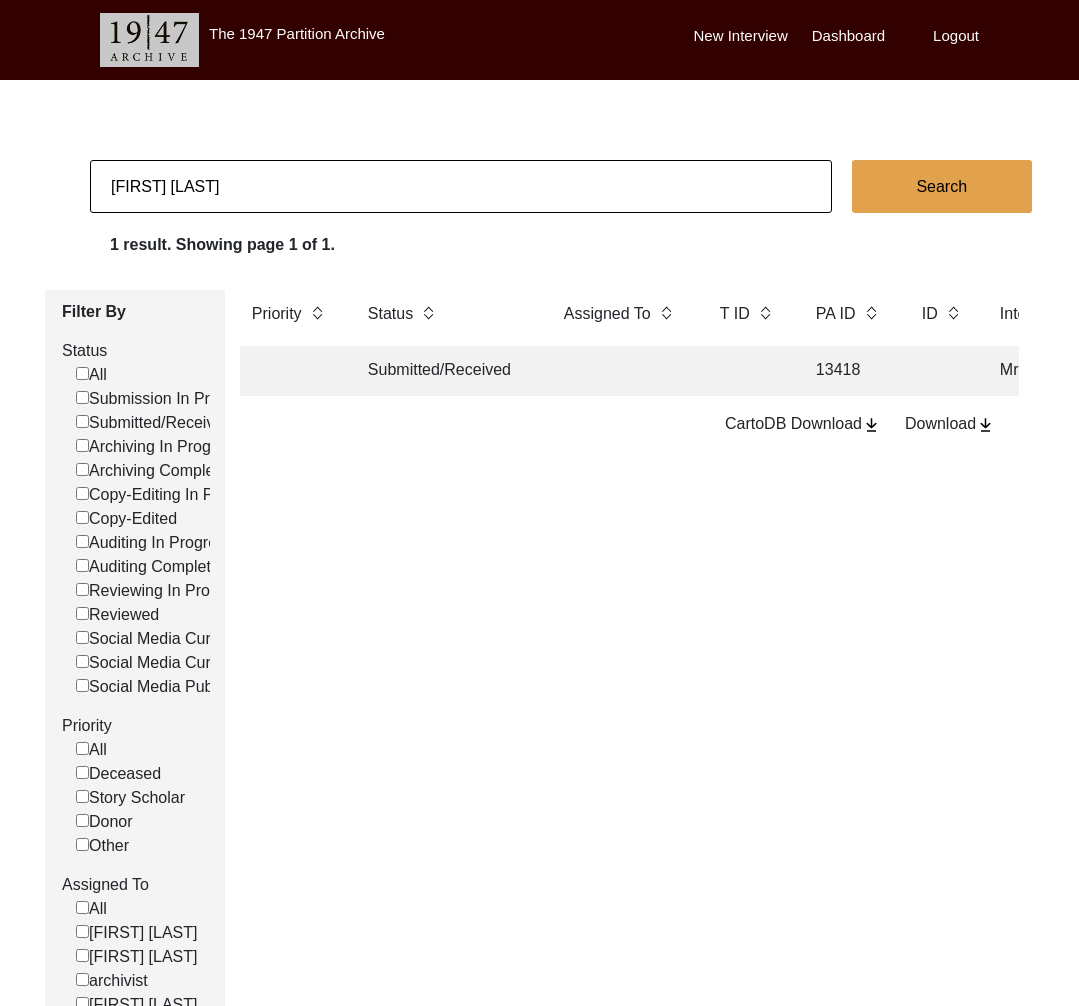 click on "Submitted/Received" 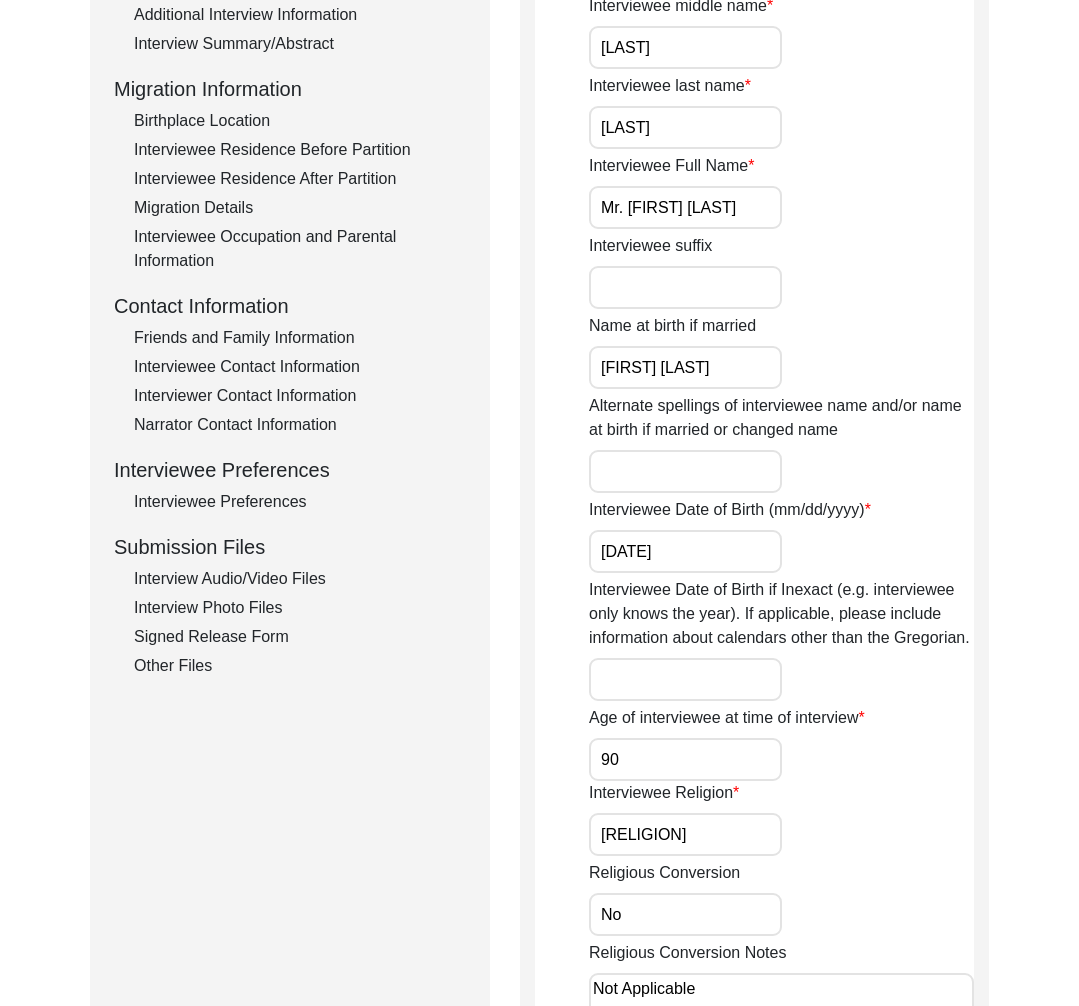 scroll, scrollTop: 493, scrollLeft: 0, axis: vertical 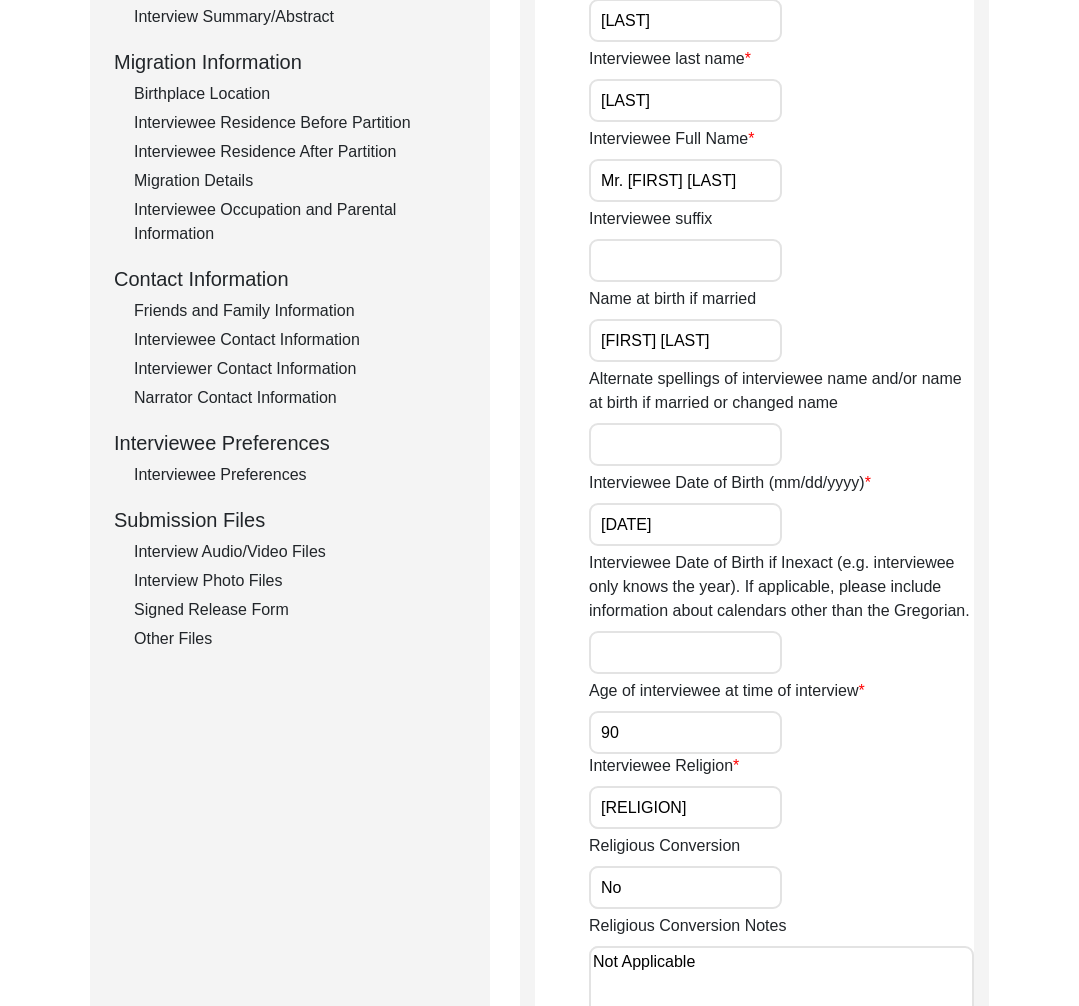 click on "Other Files" 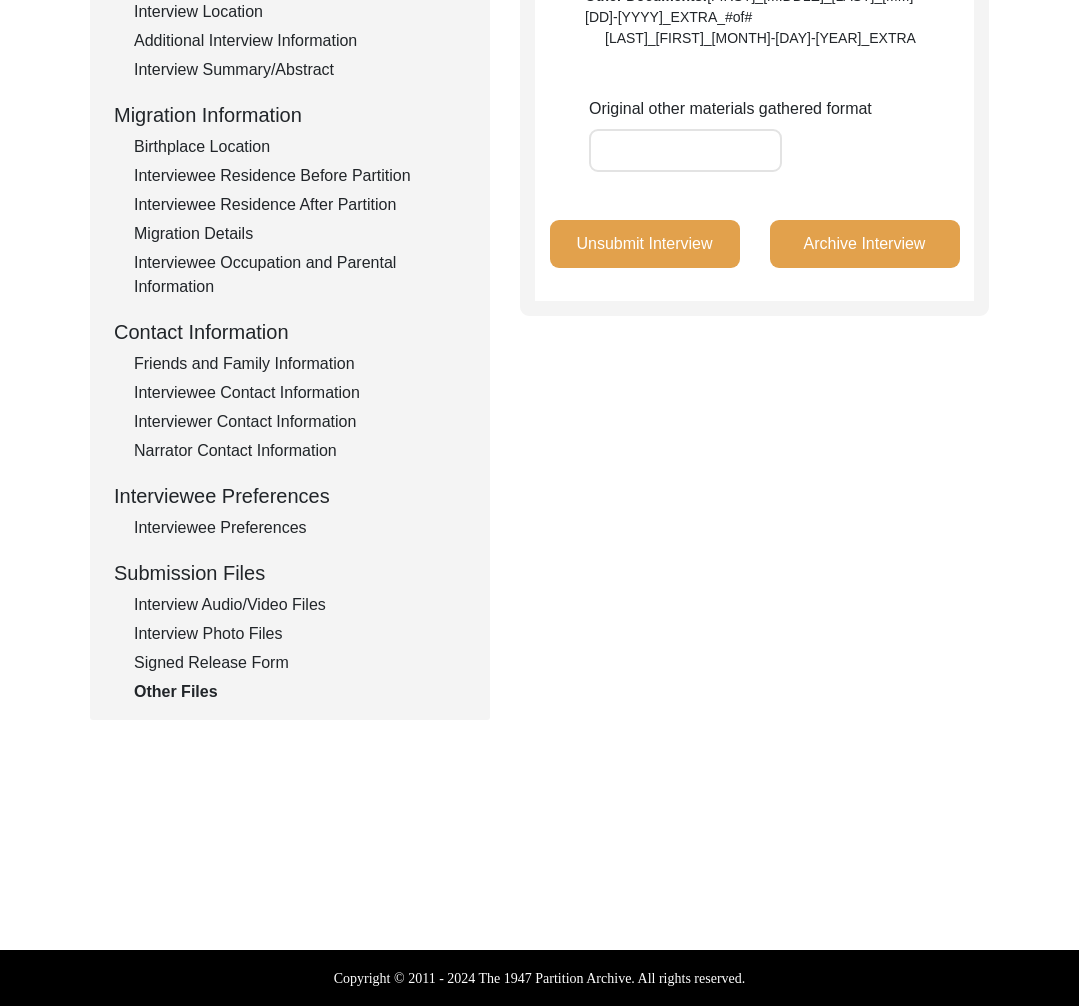 click on "Interview Audio/Video Files" 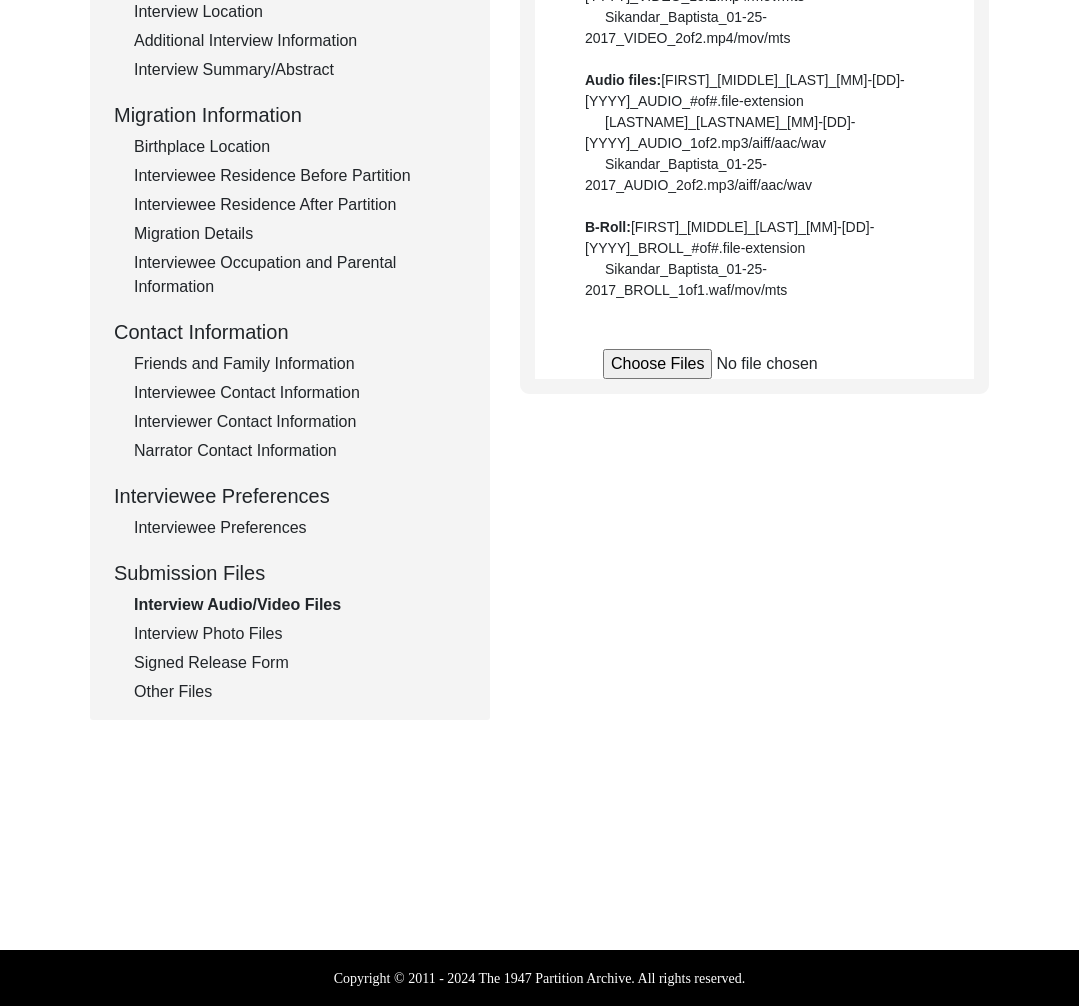 scroll, scrollTop: 493, scrollLeft: 0, axis: vertical 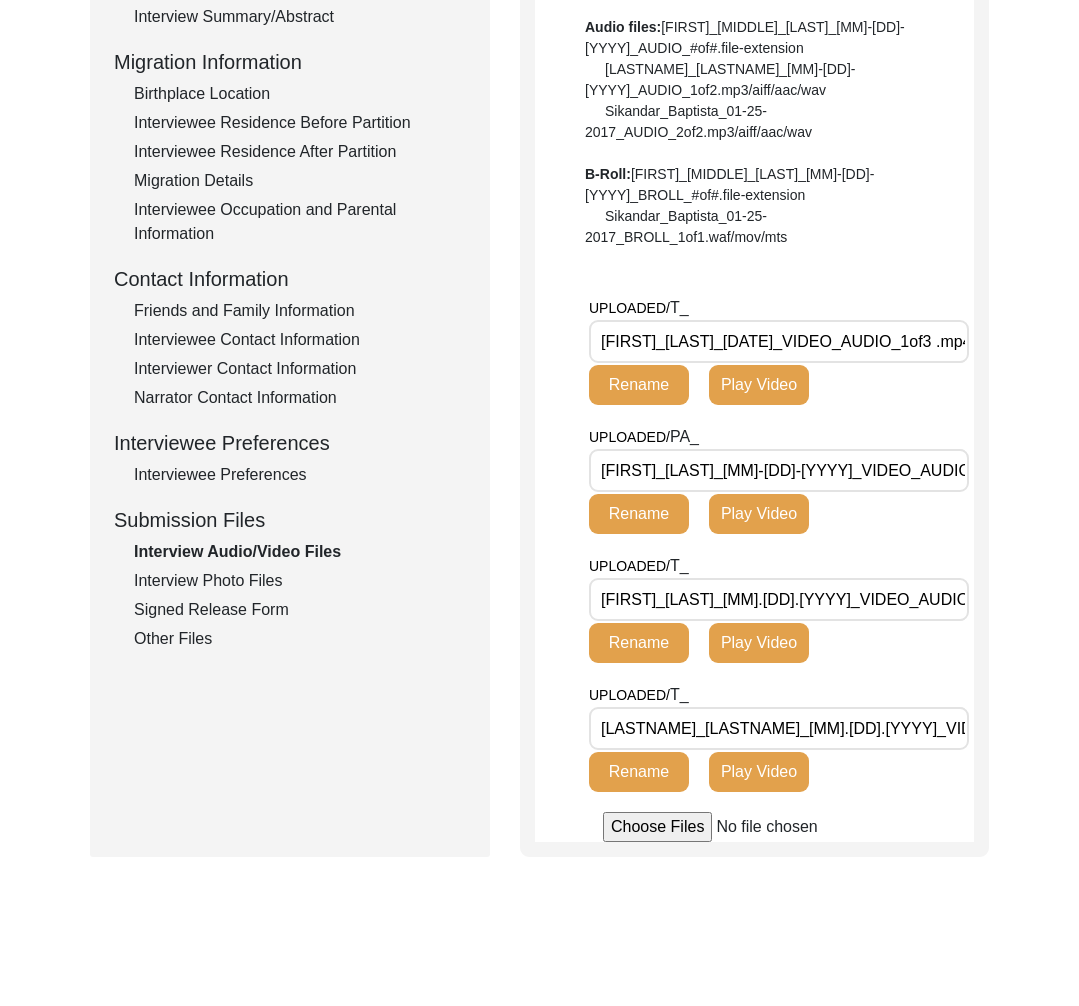 drag, startPoint x: 768, startPoint y: 450, endPoint x: 602, endPoint y: 448, distance: 166.01205 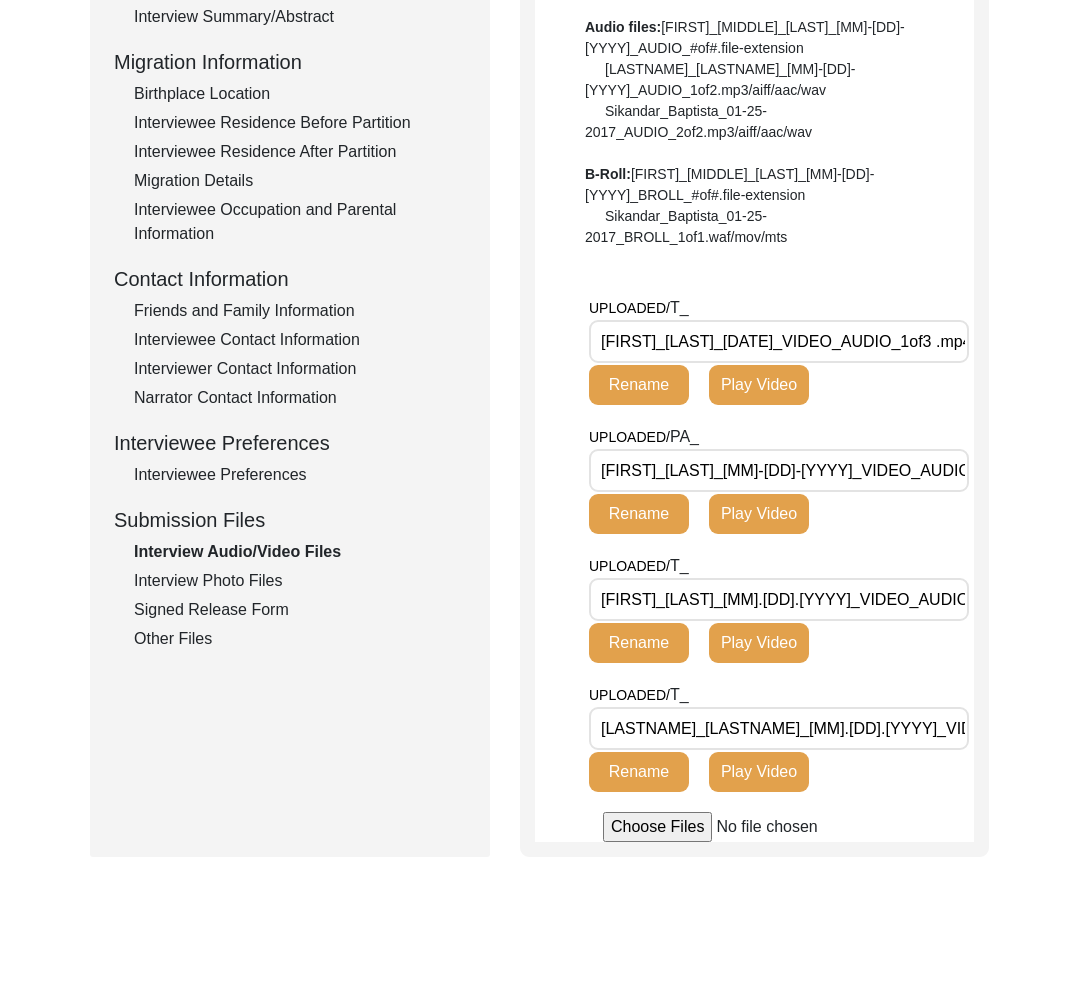scroll, scrollTop: 0, scrollLeft: 0, axis: both 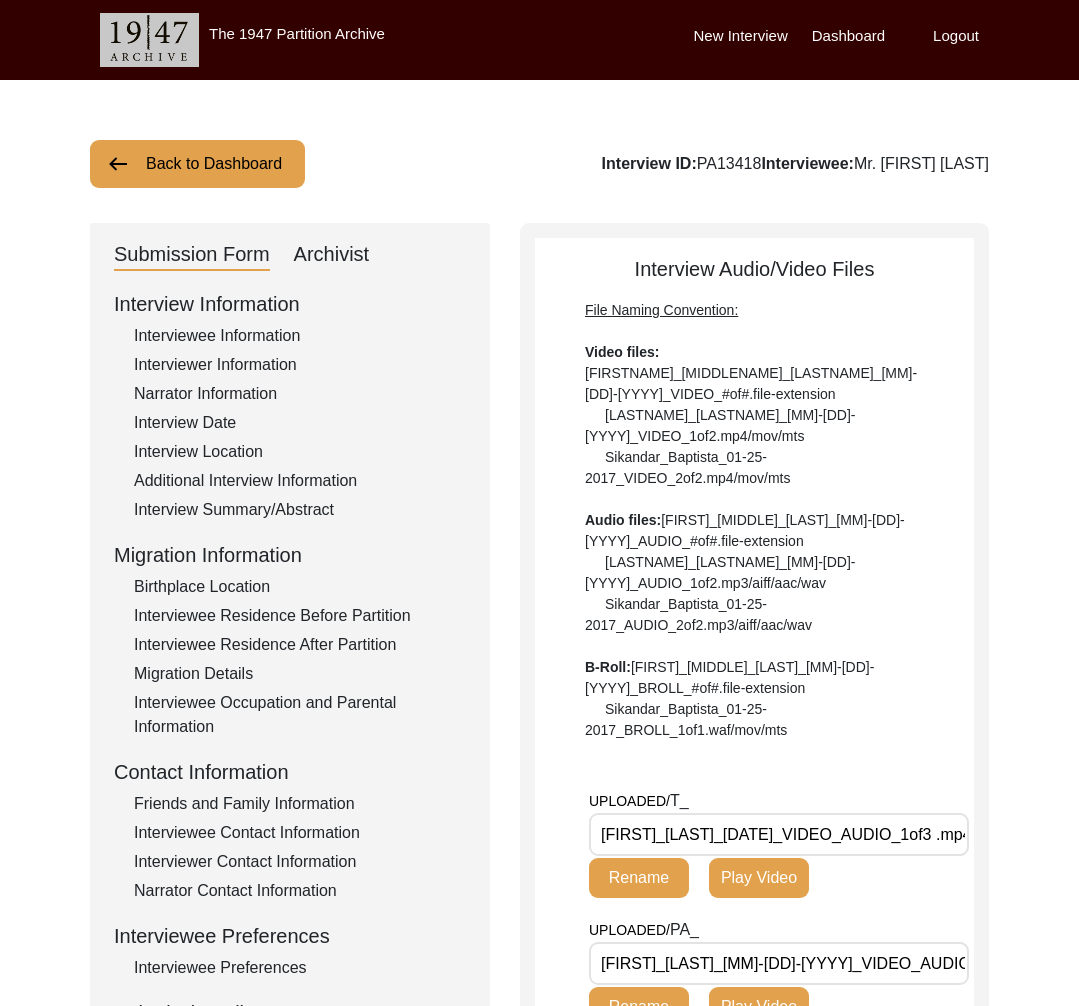 click on "Interviewer Information" 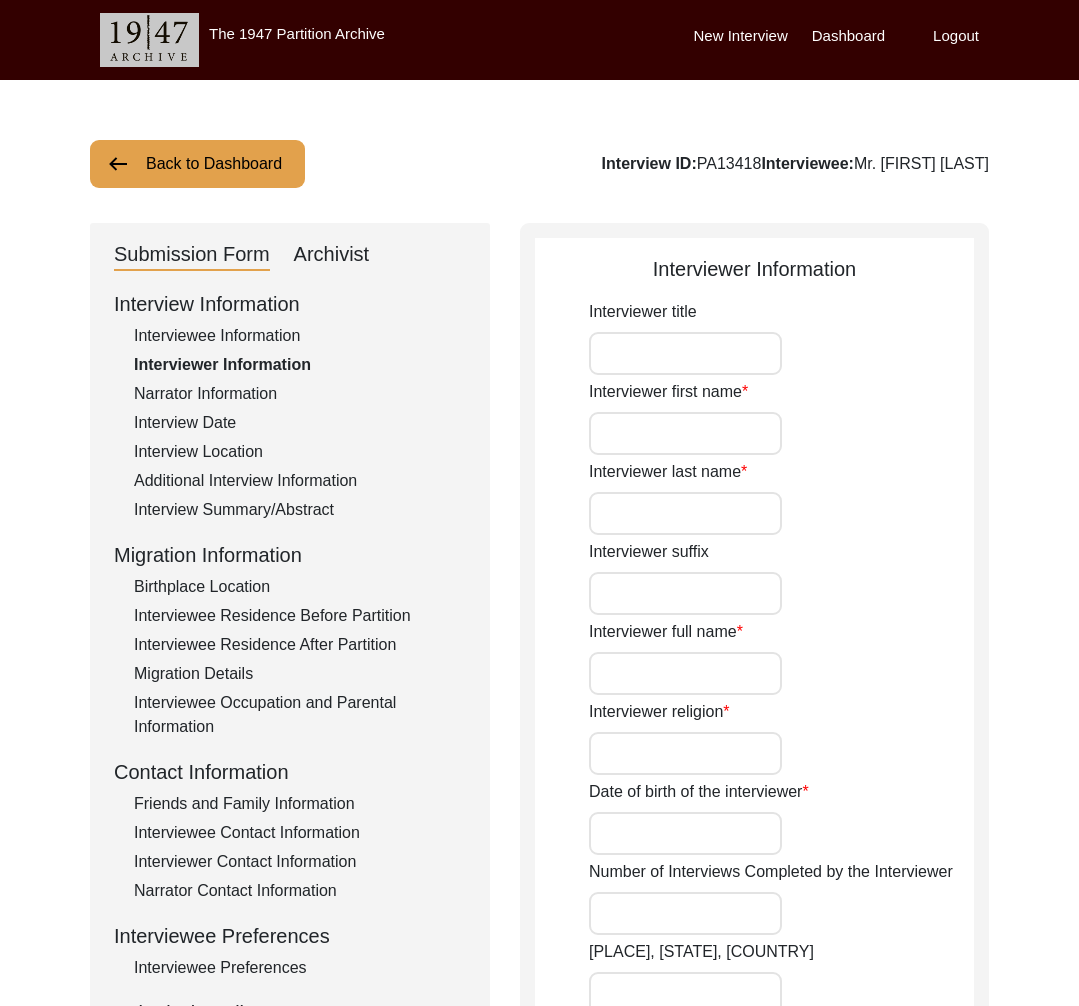 type on "Miss" 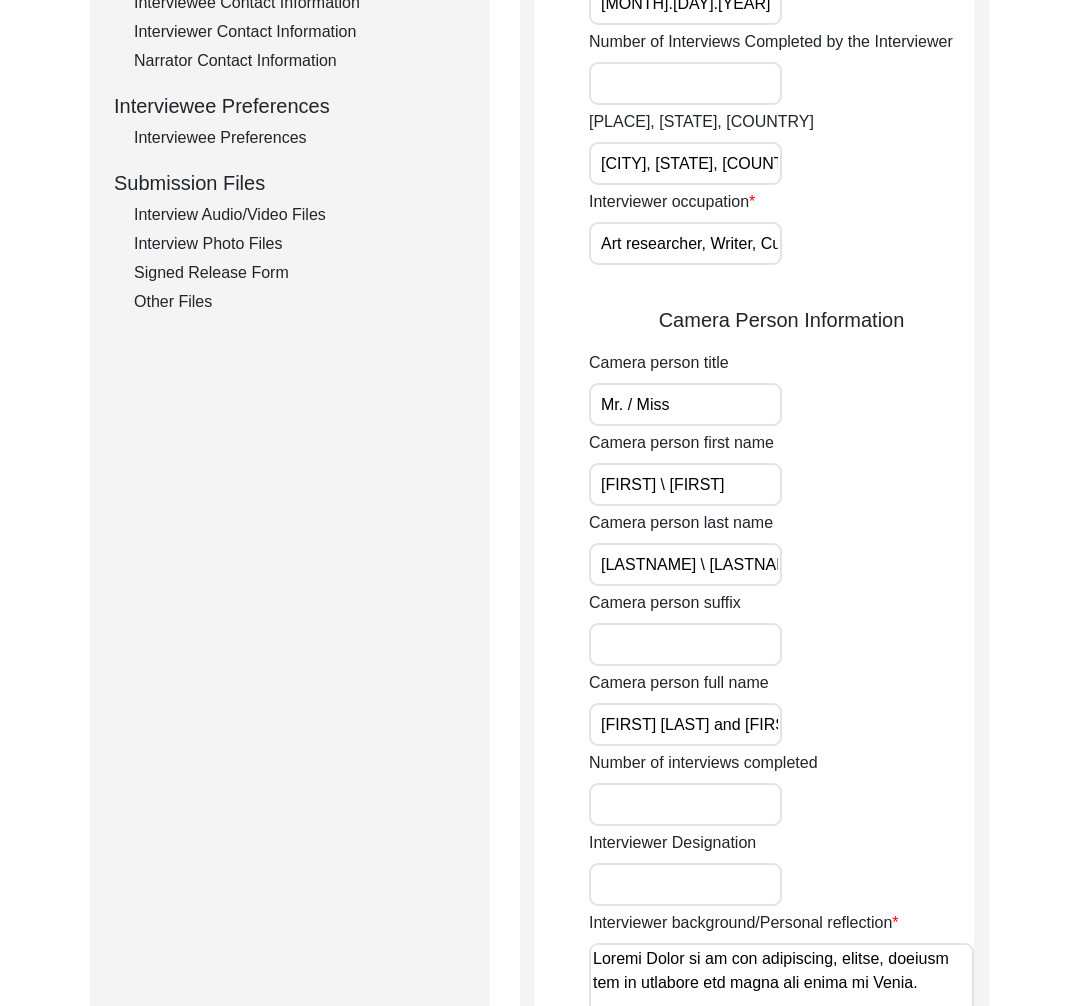 scroll, scrollTop: 895, scrollLeft: 0, axis: vertical 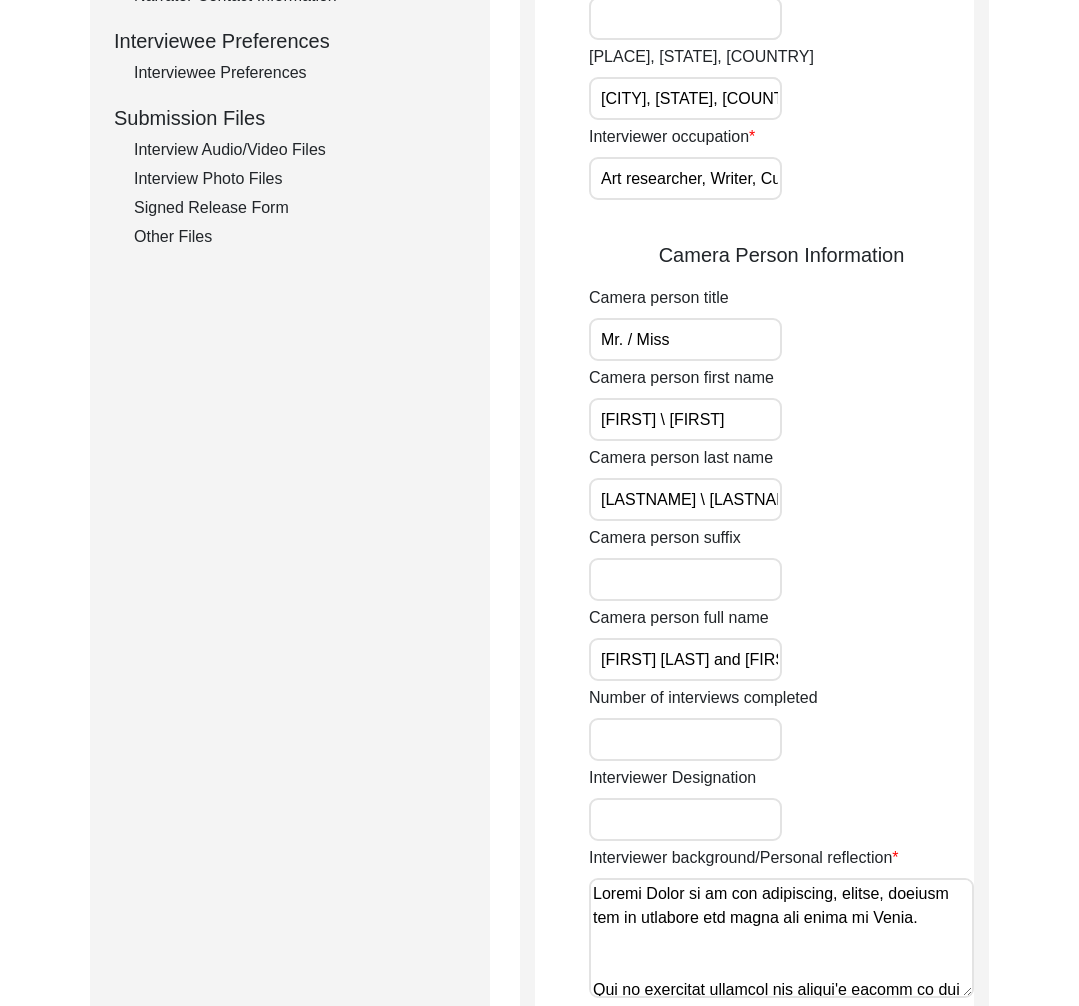 click on "Submission Form   Archivist   Interview Information   Interviewee Information   Interviewer Information   Narrator Information   Interview Date   Interview Location   Additional Interview Information   Interview Summary/Abstract   Migration Information   Birthplace Location   Interviewee Residence Before Partition   Interviewee Residence After Partition   Migration Details   Interviewee Occupation and Parental Information   Contact Information   Friends and Family Information   Interviewee Contact Information   Interviewer Contact Information   Narrator Contact Information   Interviewee Preferences   Interviewee Preferences   Submission Files   Interview Audio/Video Files   Interview Photo Files   Signed Release Form   Other Files" 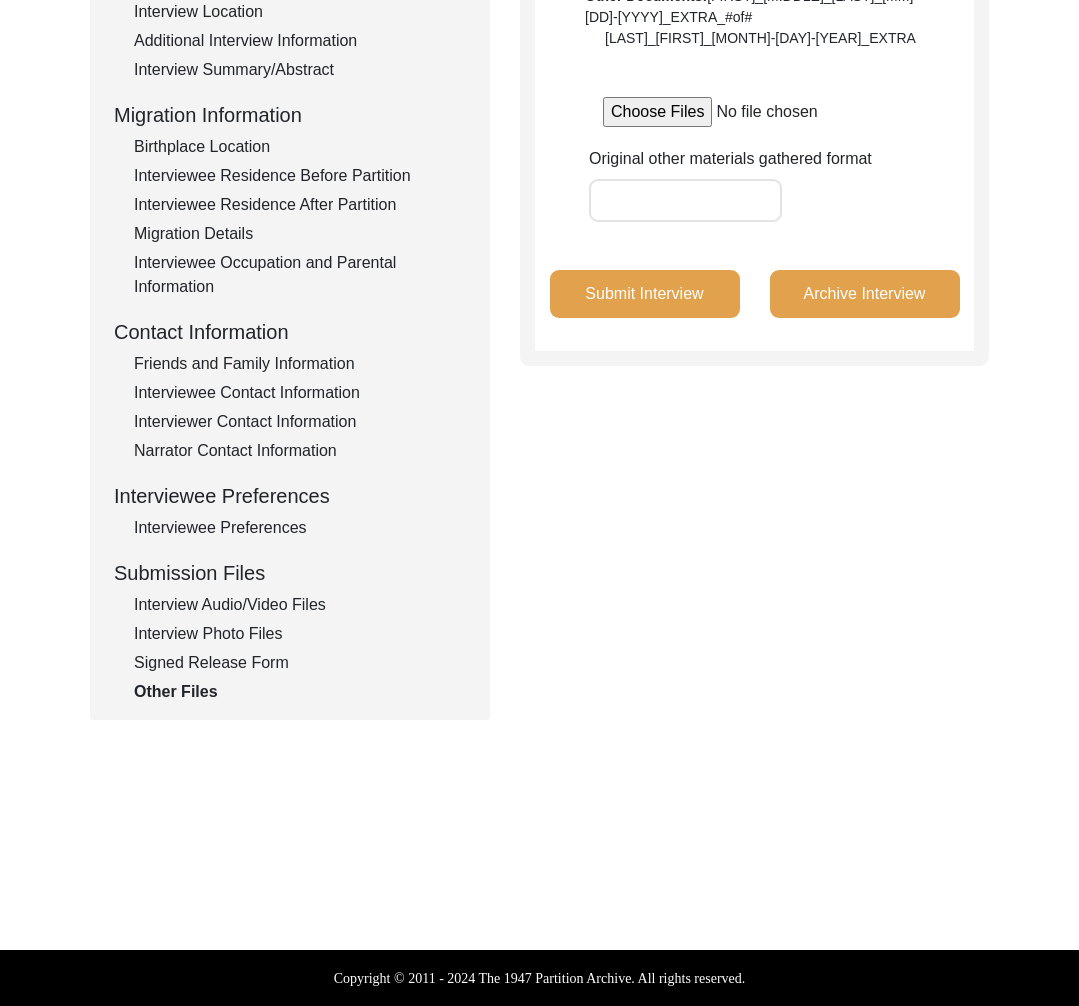 scroll, scrollTop: 440, scrollLeft: 0, axis: vertical 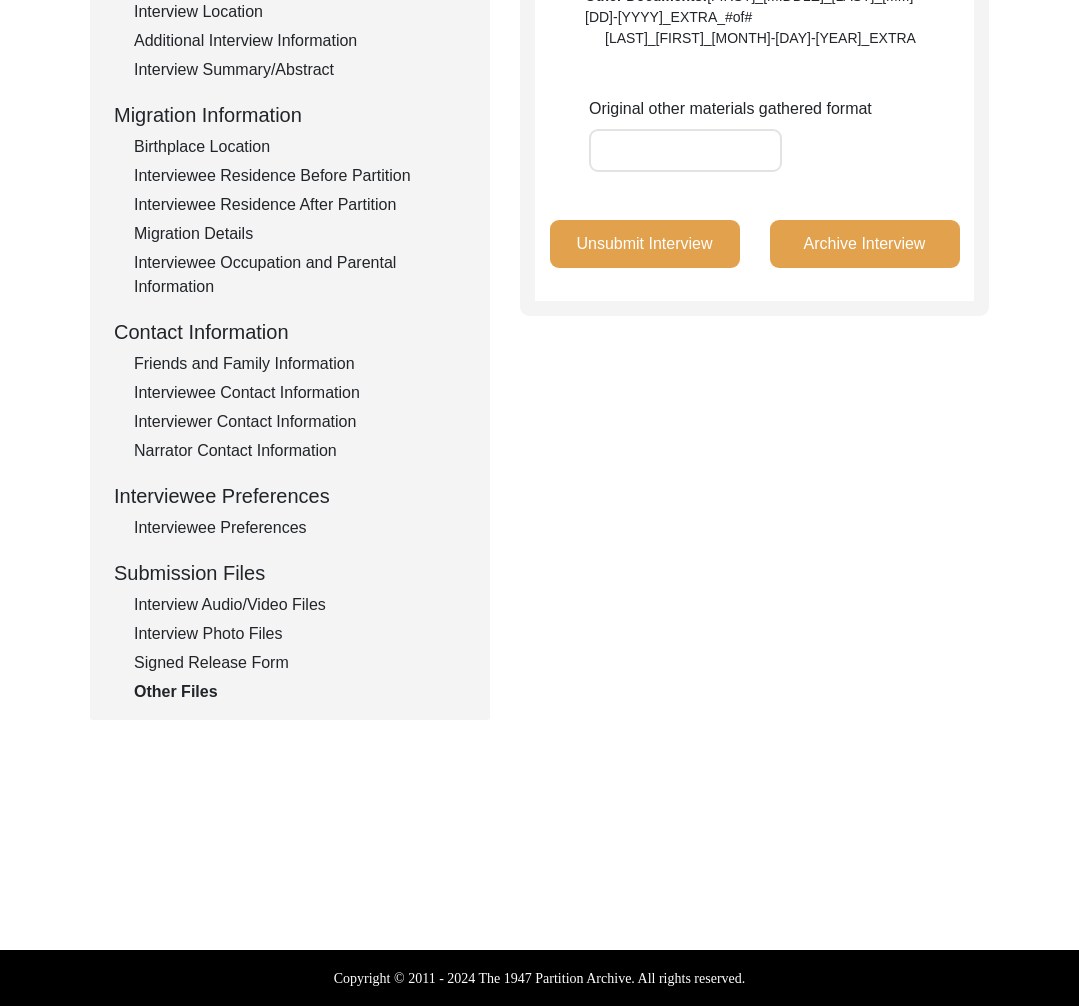 click on "Unsubmit Interview" 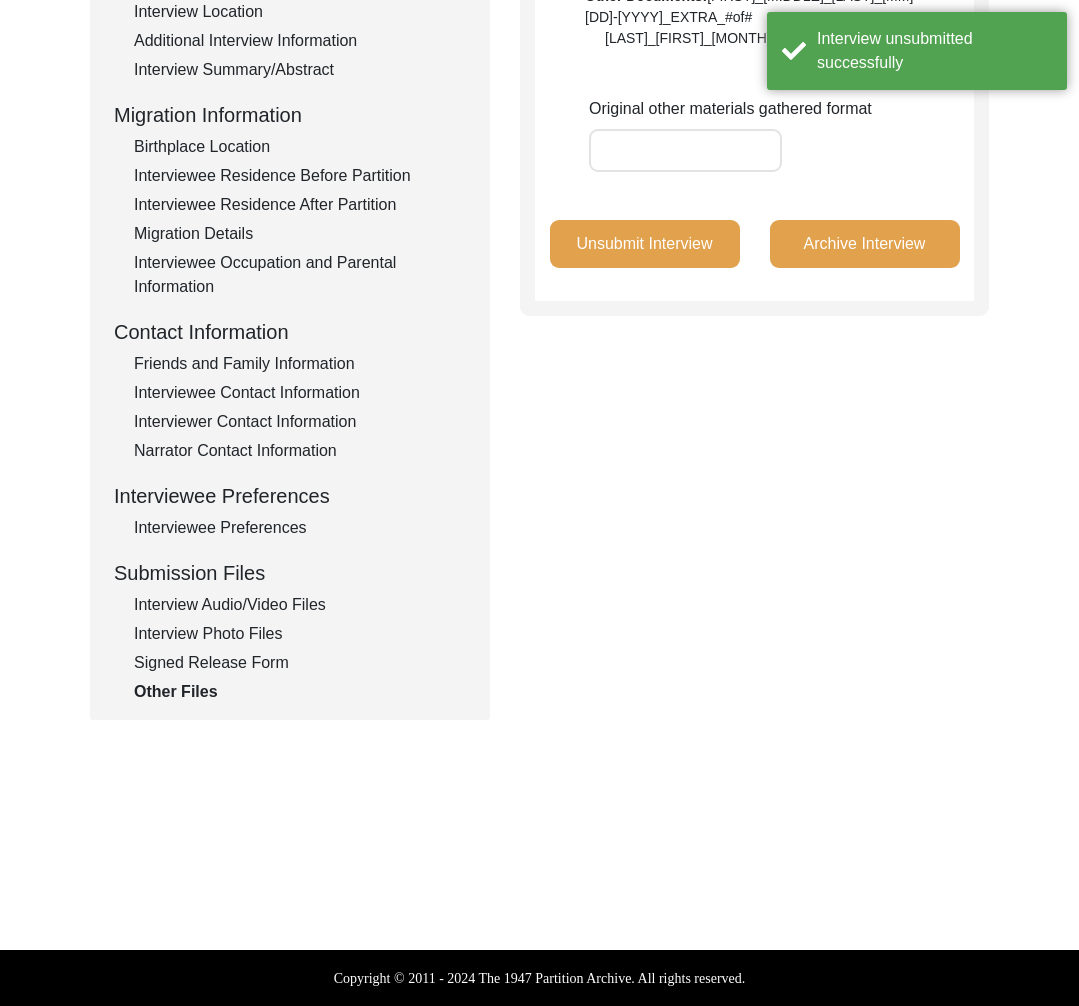 click on "Interview Audio/Video Files" 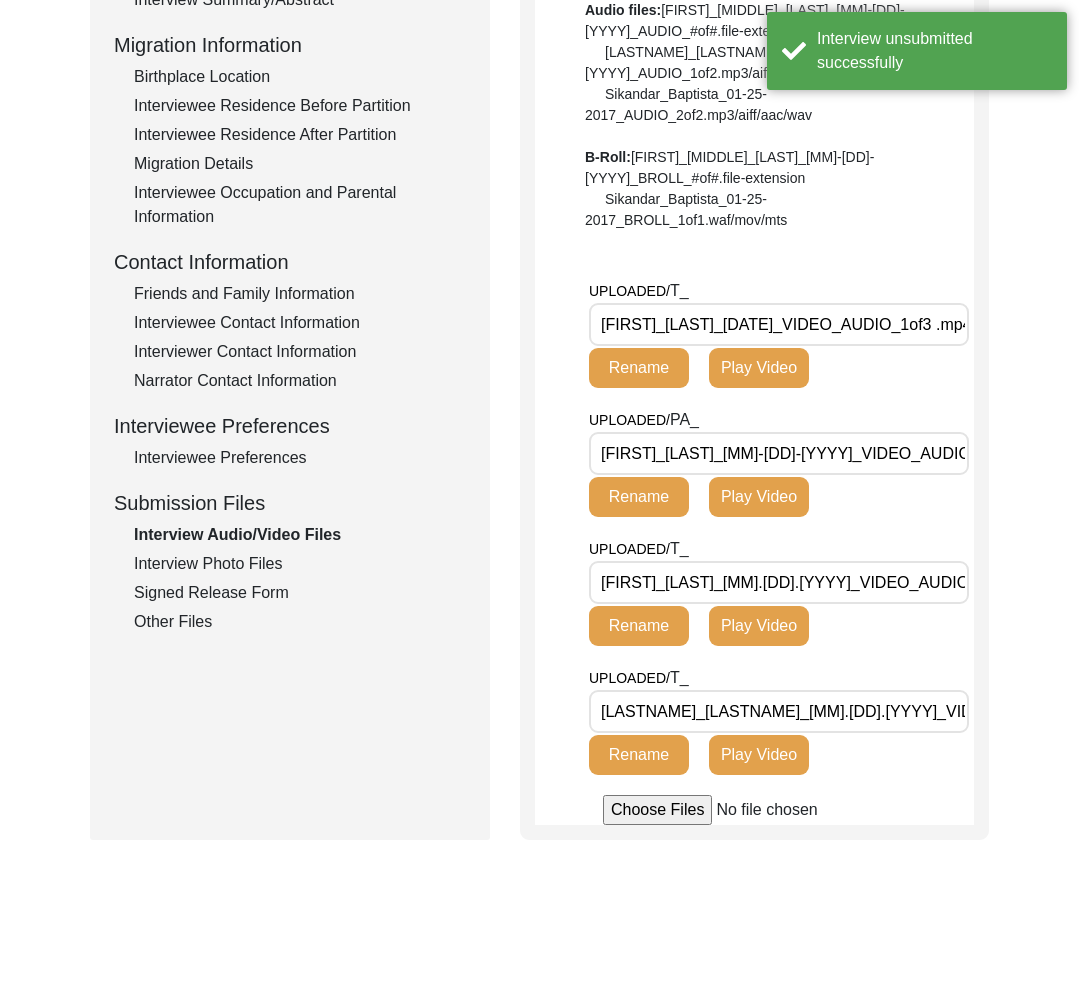 scroll, scrollTop: 508, scrollLeft: 0, axis: vertical 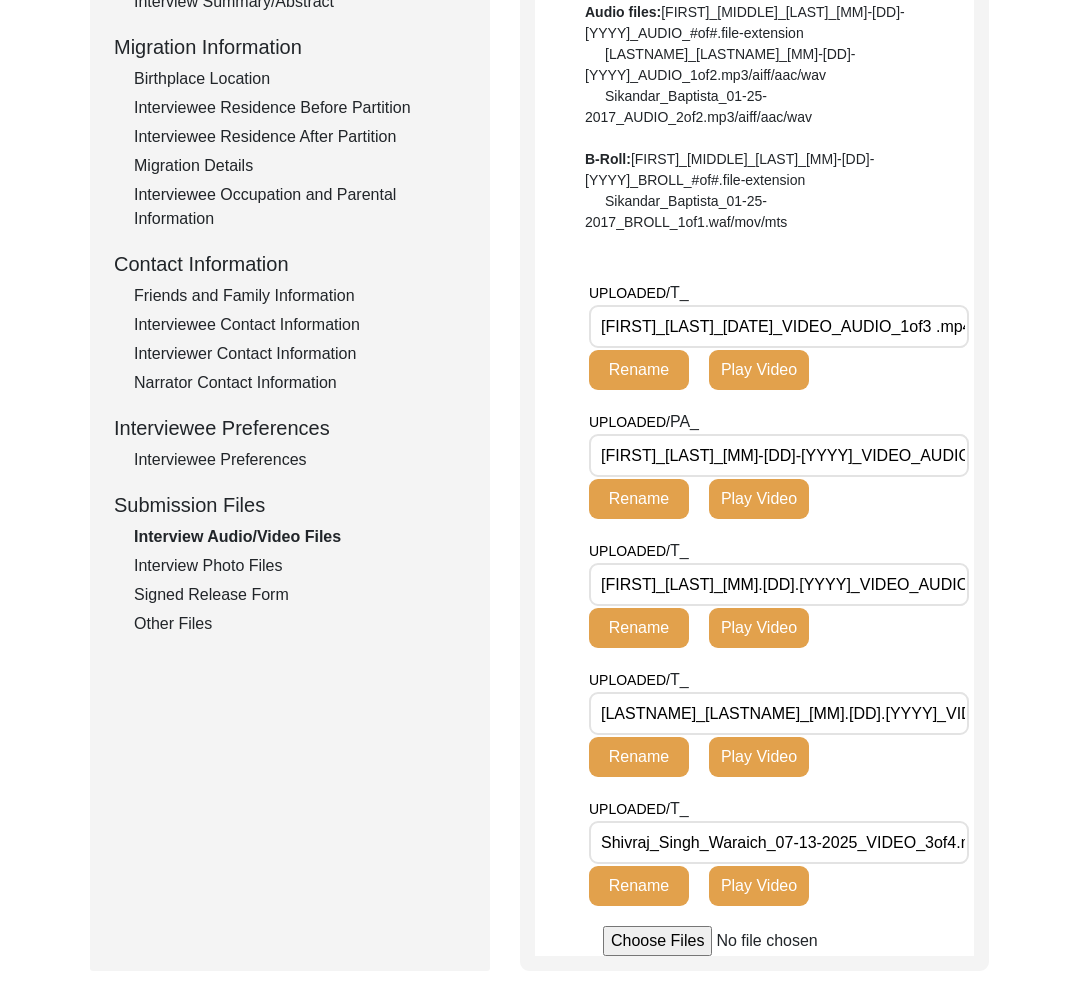 click on "Interview Photo Files" 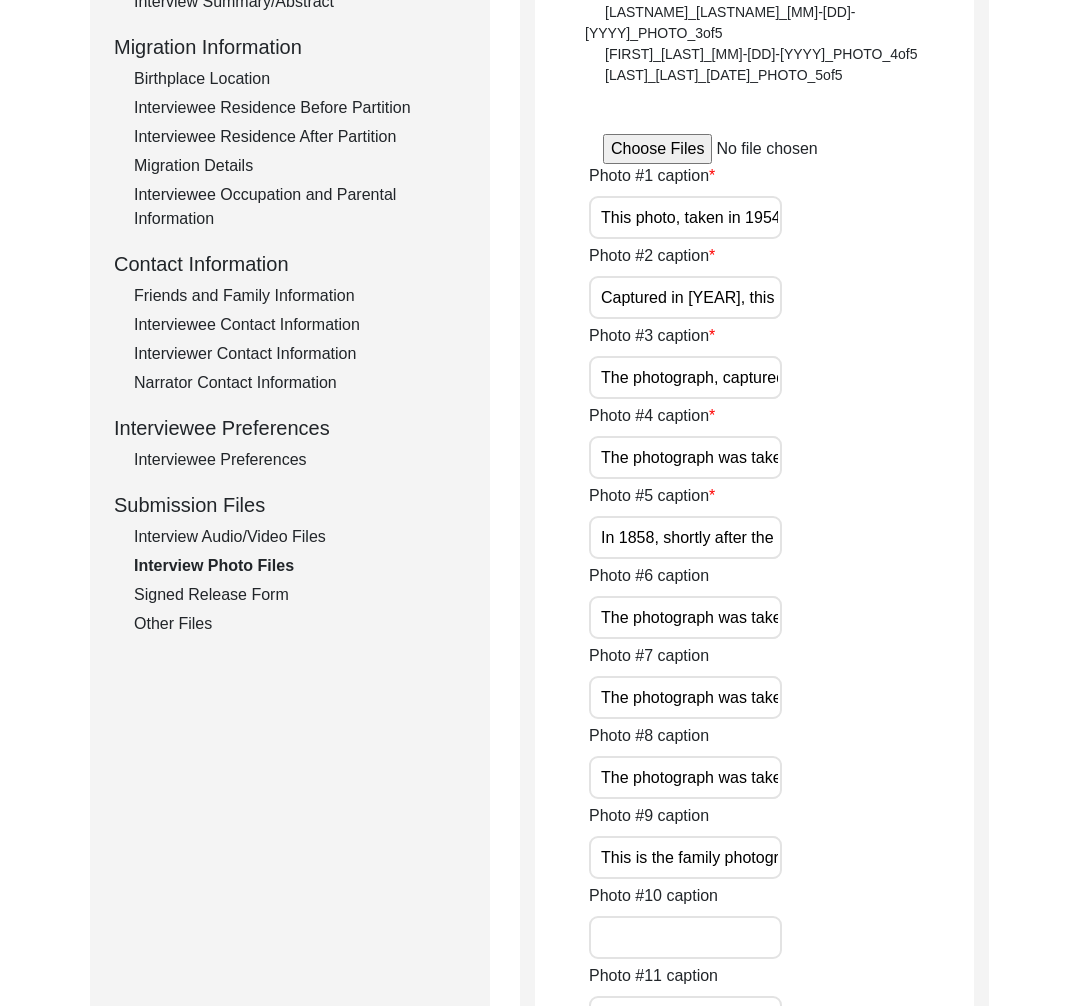 click on "Interview Audio/Video Files" 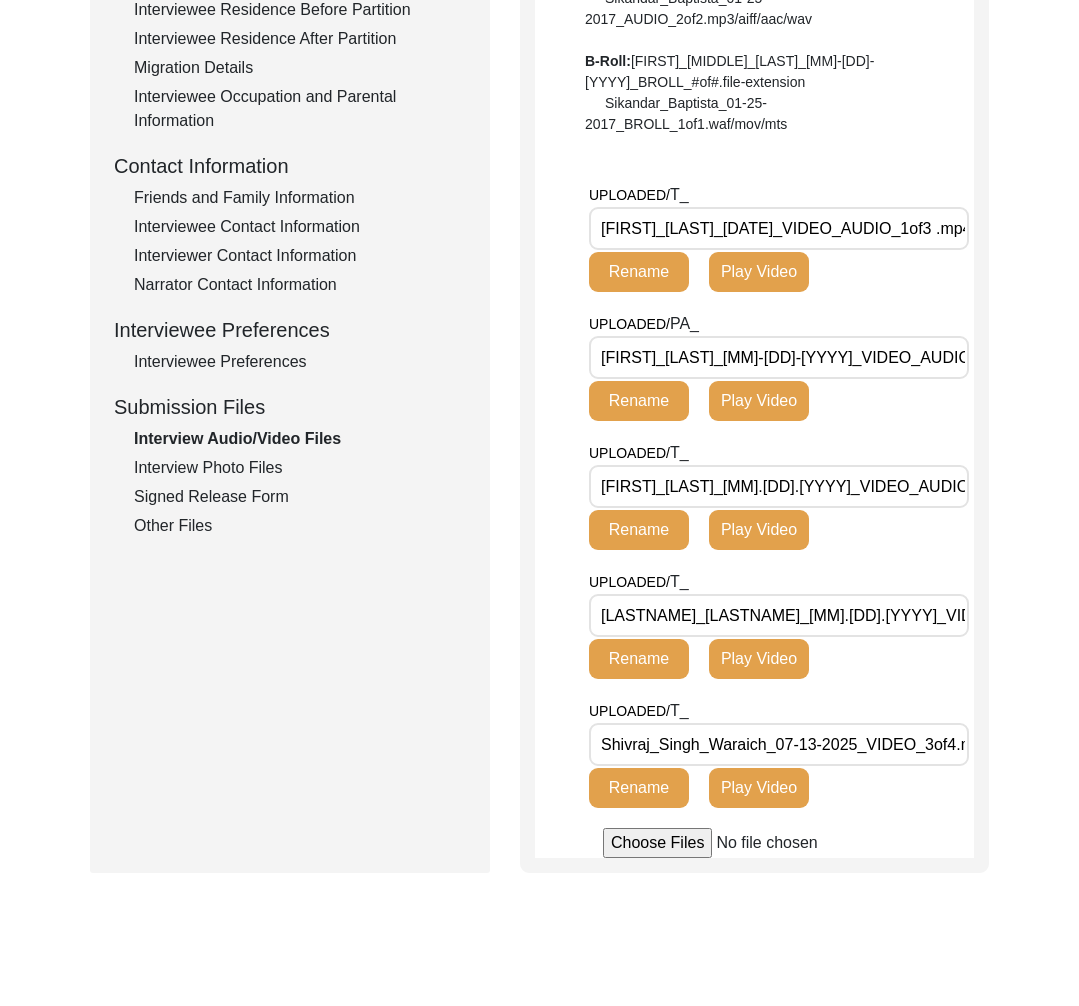 scroll, scrollTop: 607, scrollLeft: 0, axis: vertical 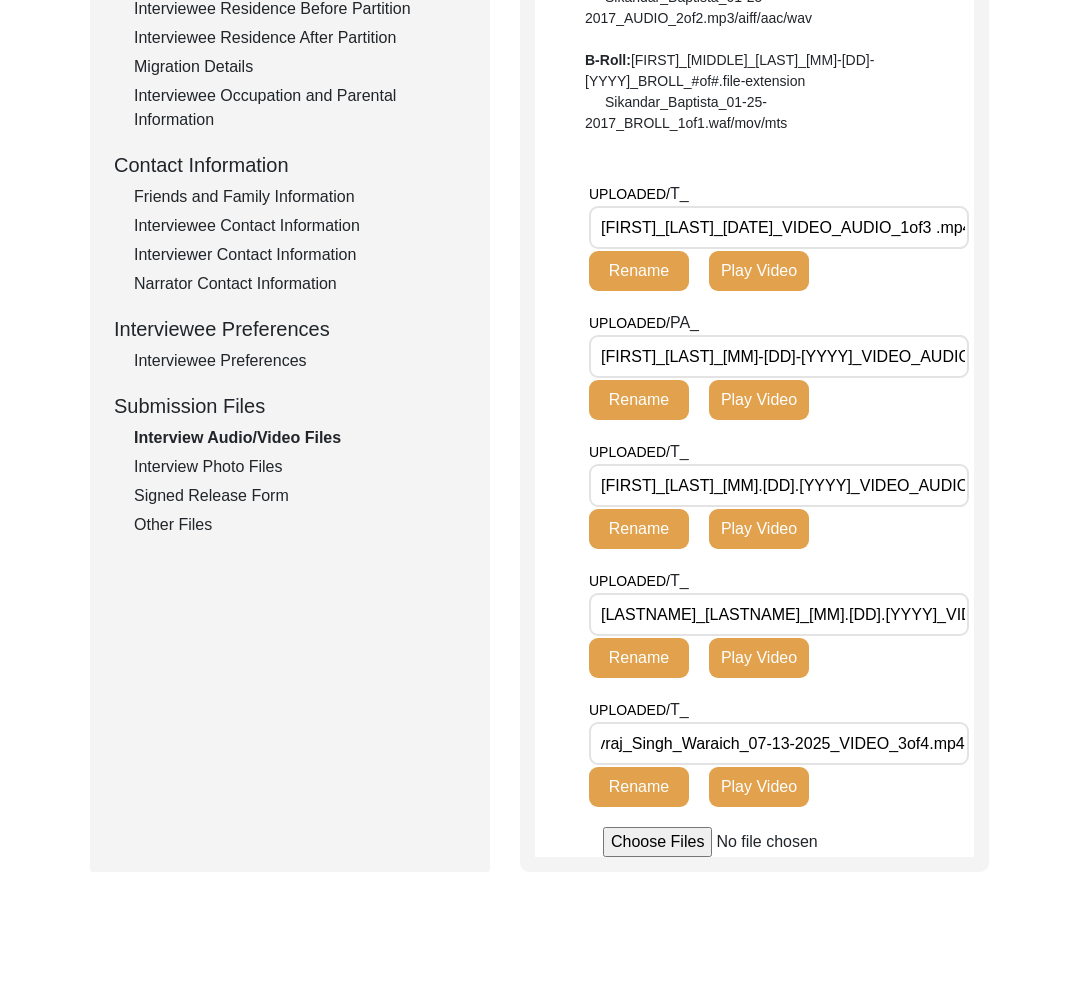click on "Other Files" 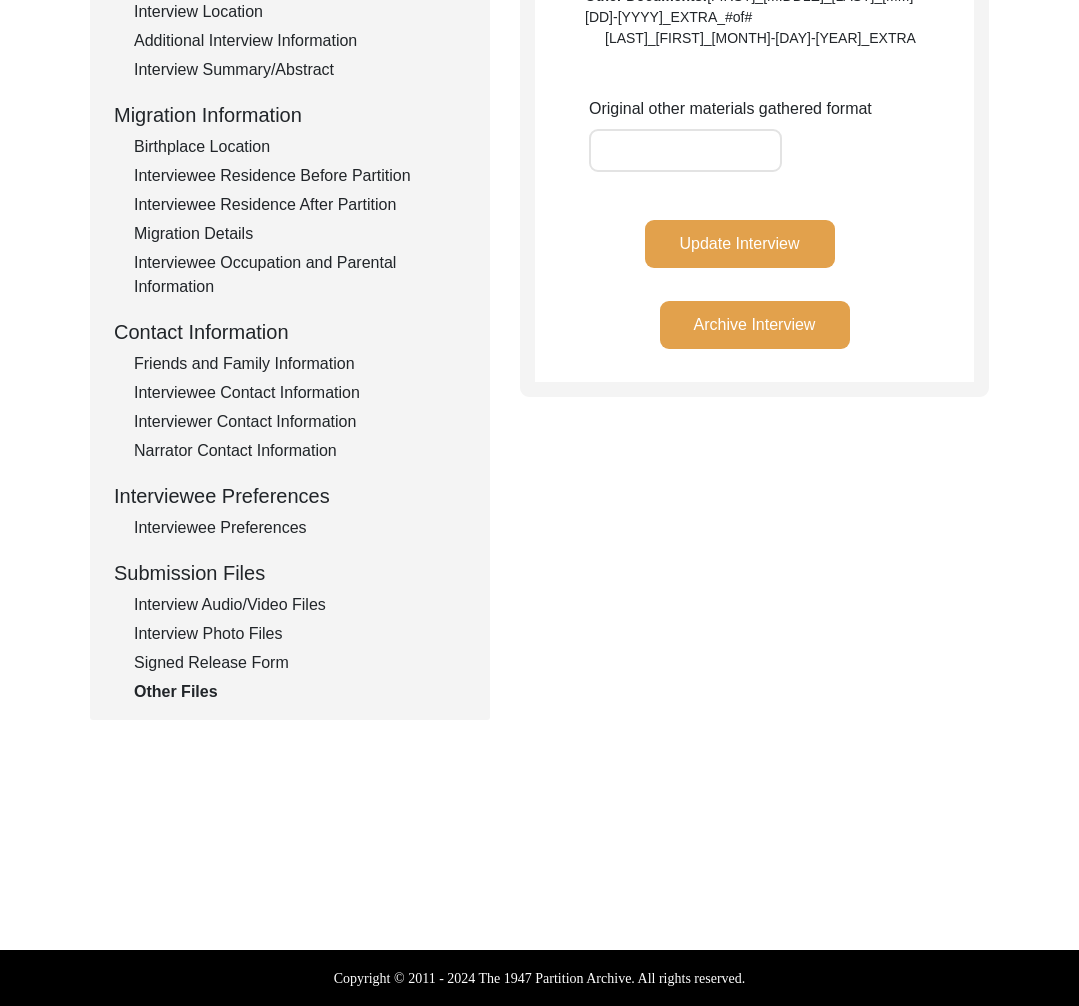 click on "Update Interview" 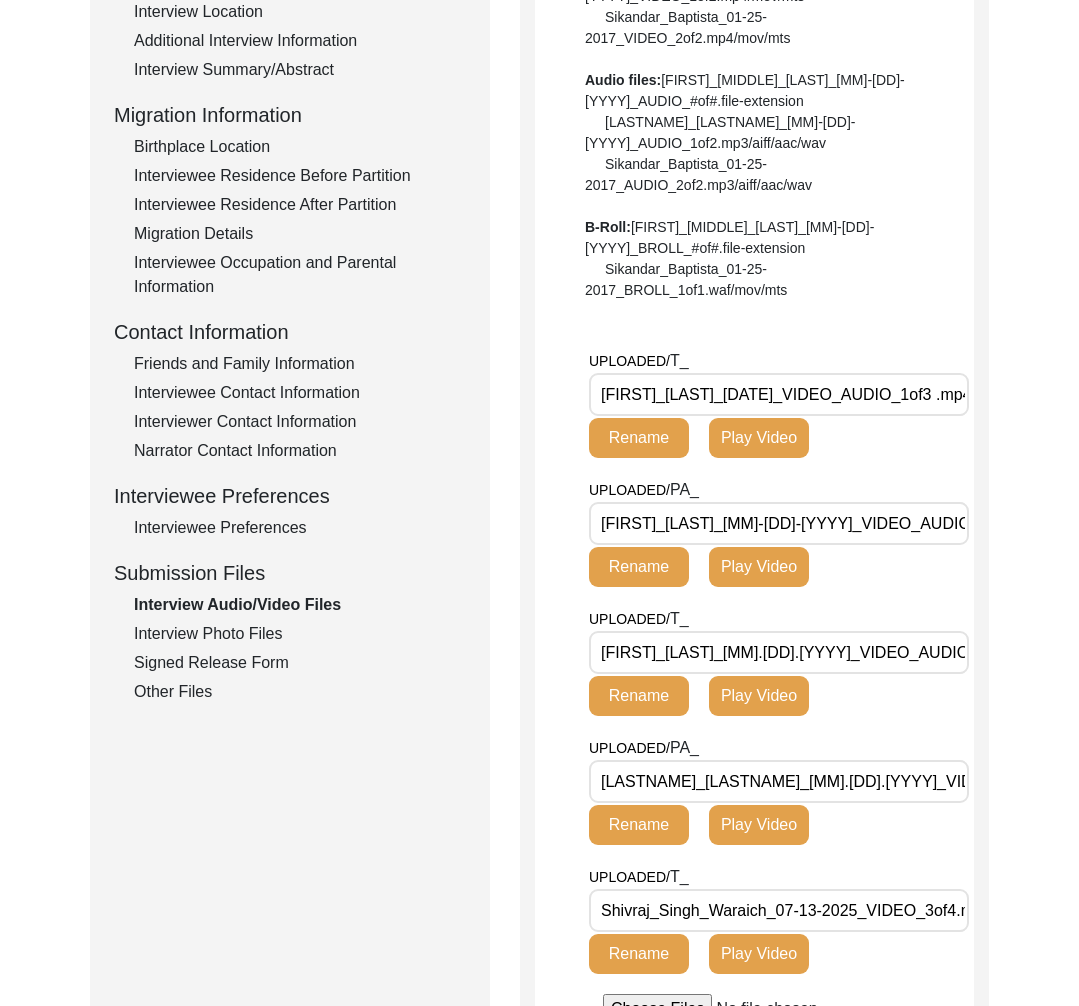 click on "Other Files" 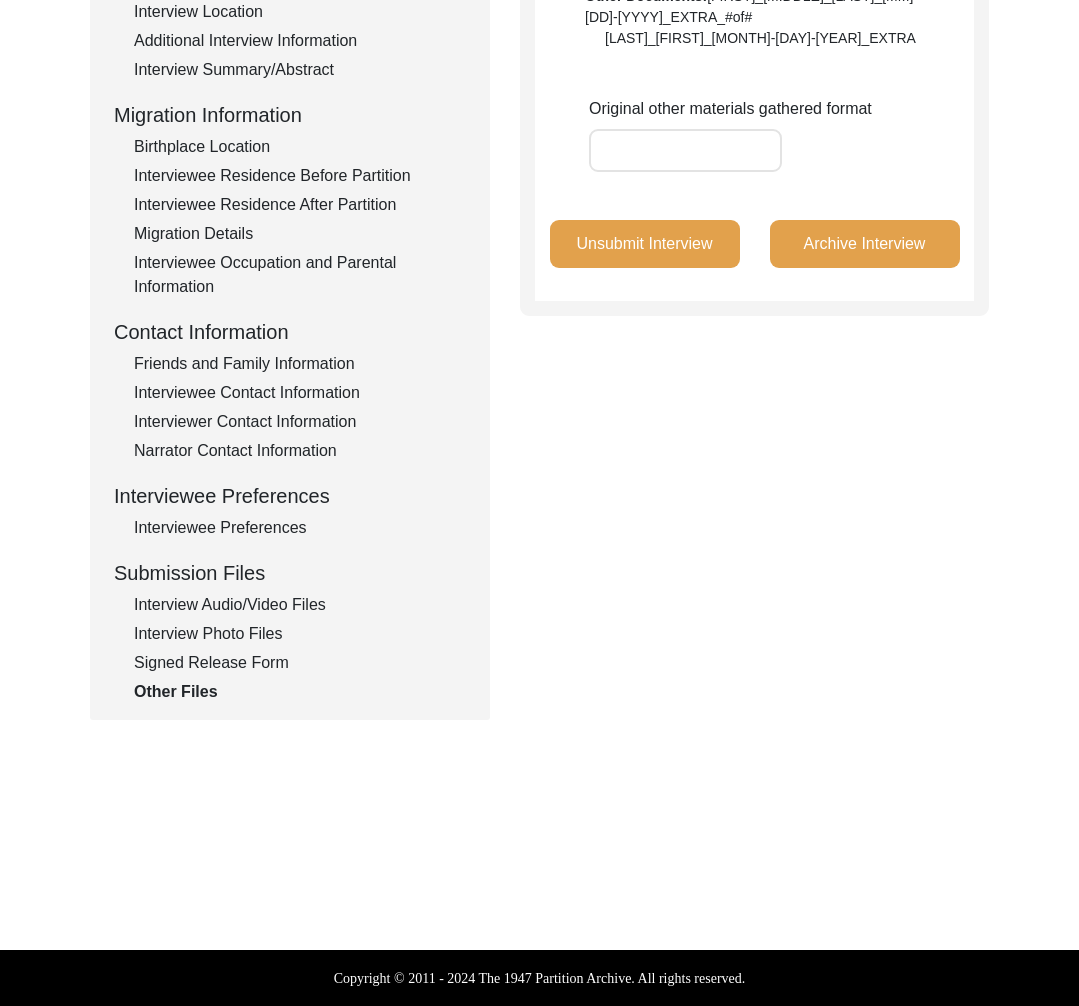 click on "Interview Audio/Video Files" 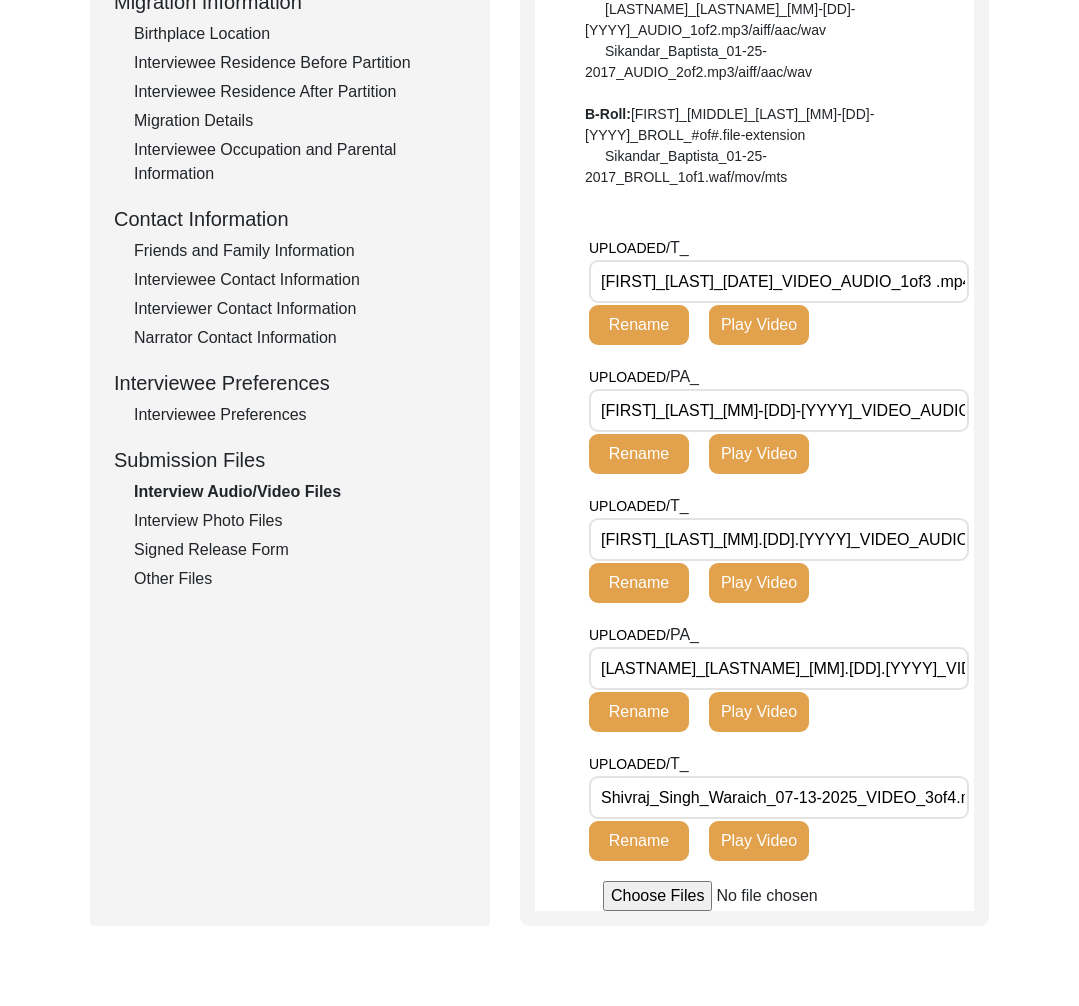 scroll, scrollTop: 738, scrollLeft: 0, axis: vertical 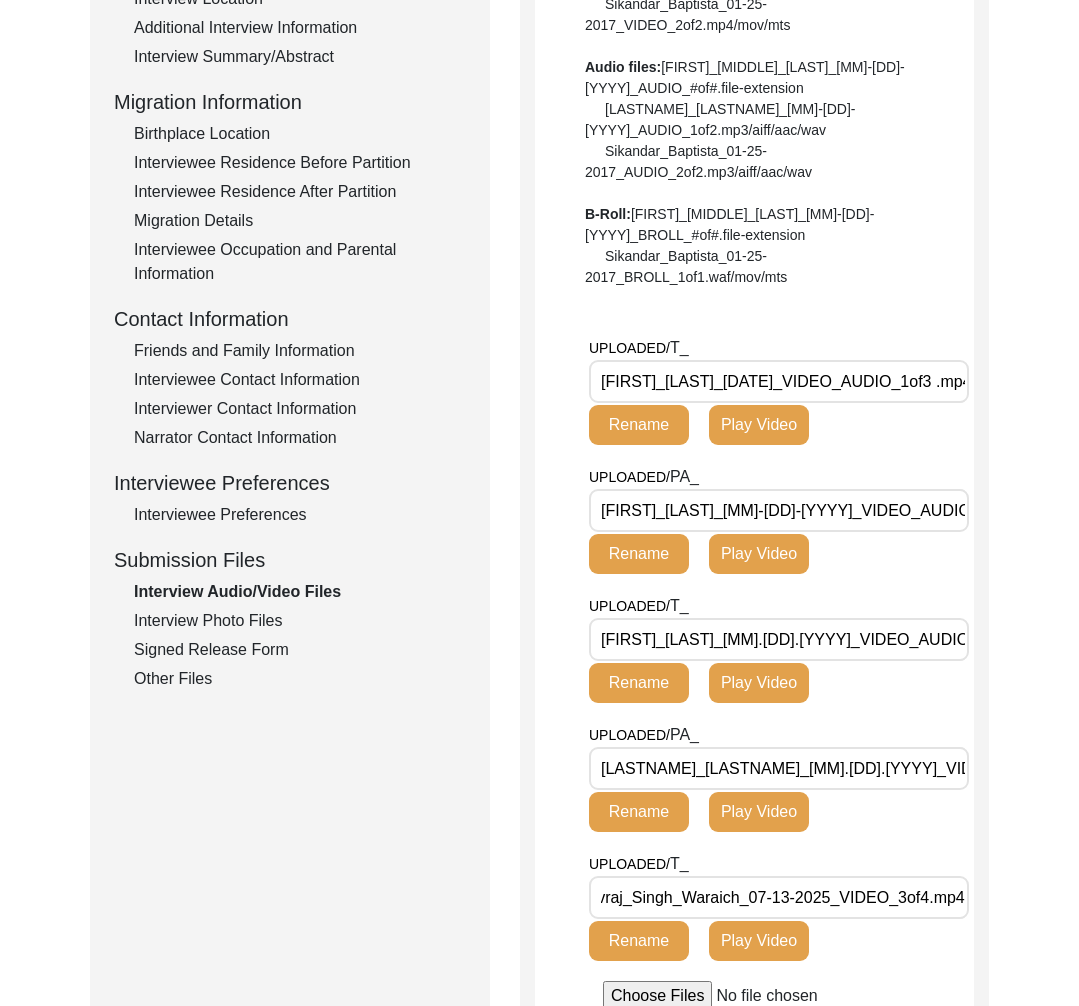 click on "Interview Photo Files" 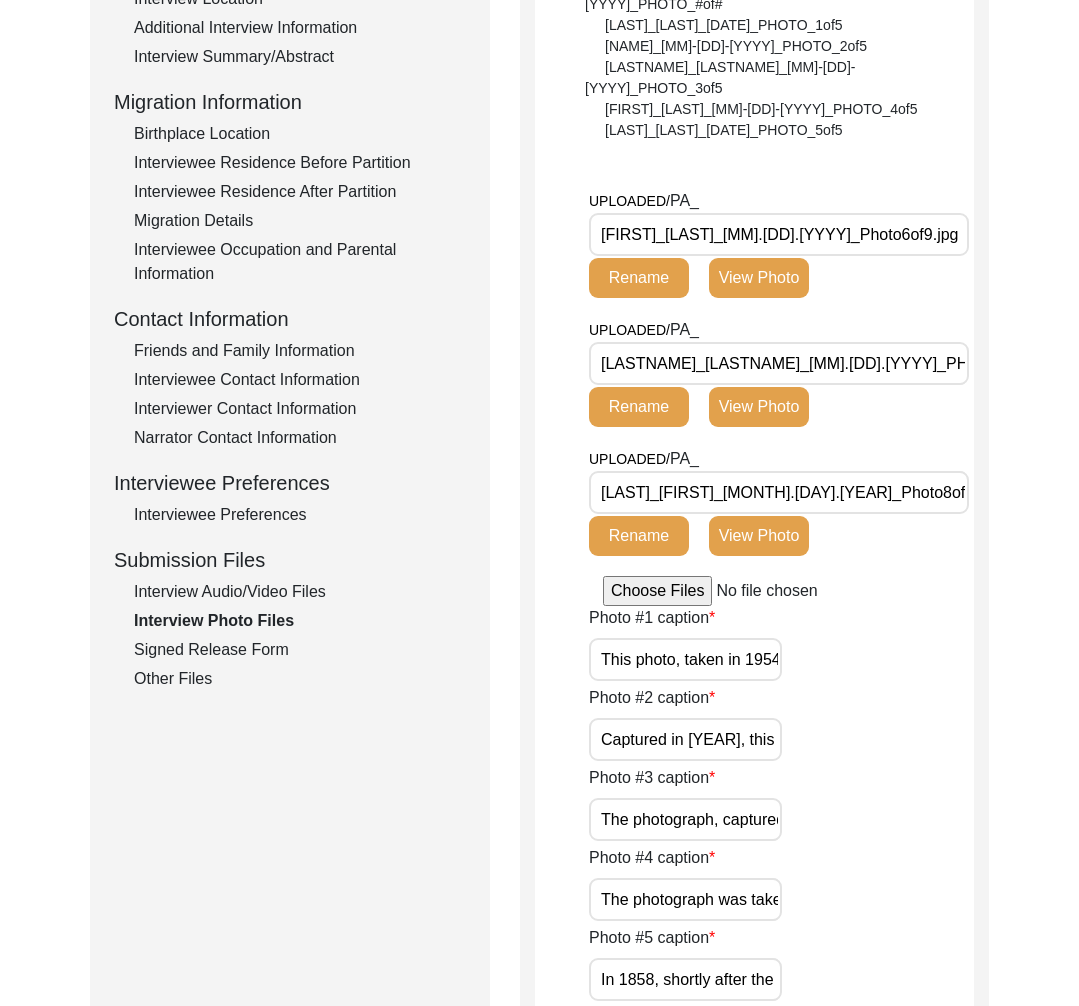 drag, startPoint x: 696, startPoint y: 209, endPoint x: 674, endPoint y: 211, distance: 22.090721 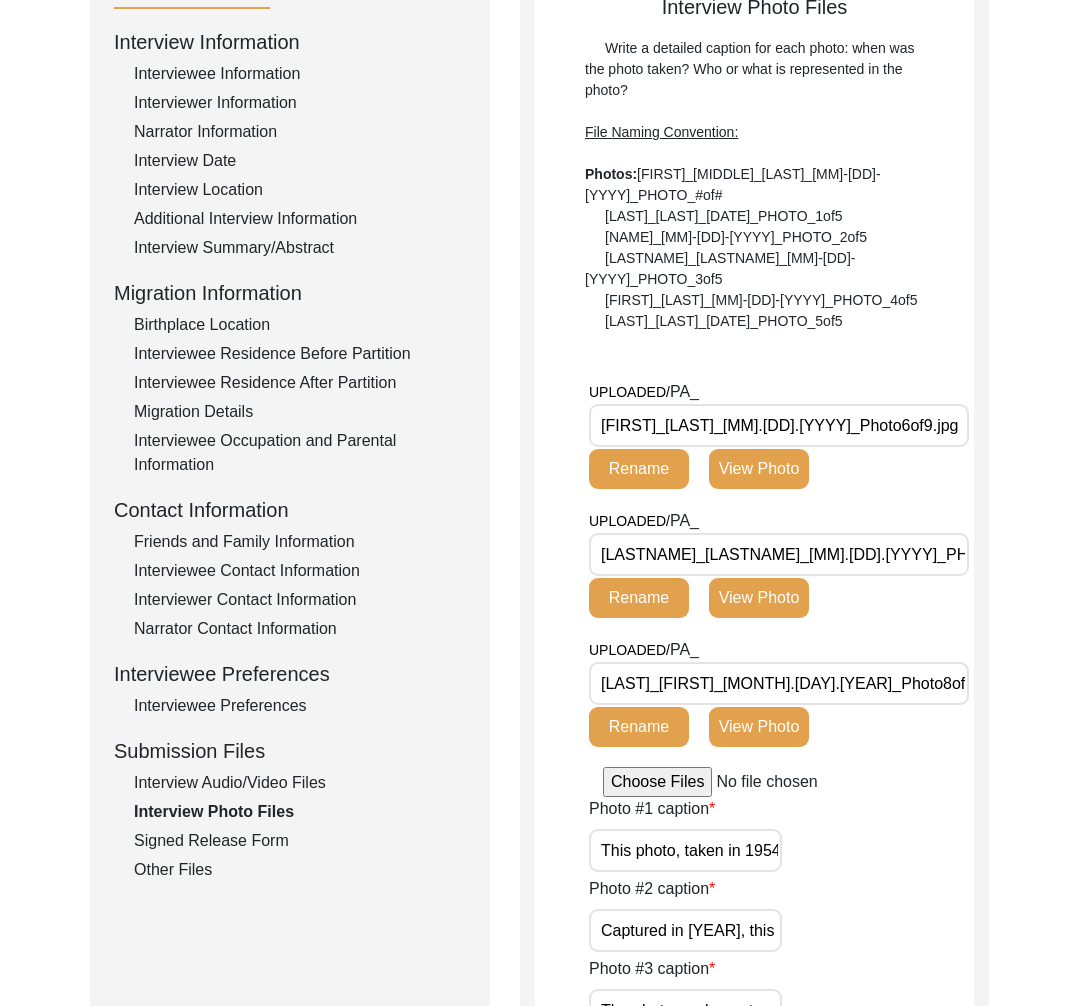 scroll, scrollTop: 261, scrollLeft: 0, axis: vertical 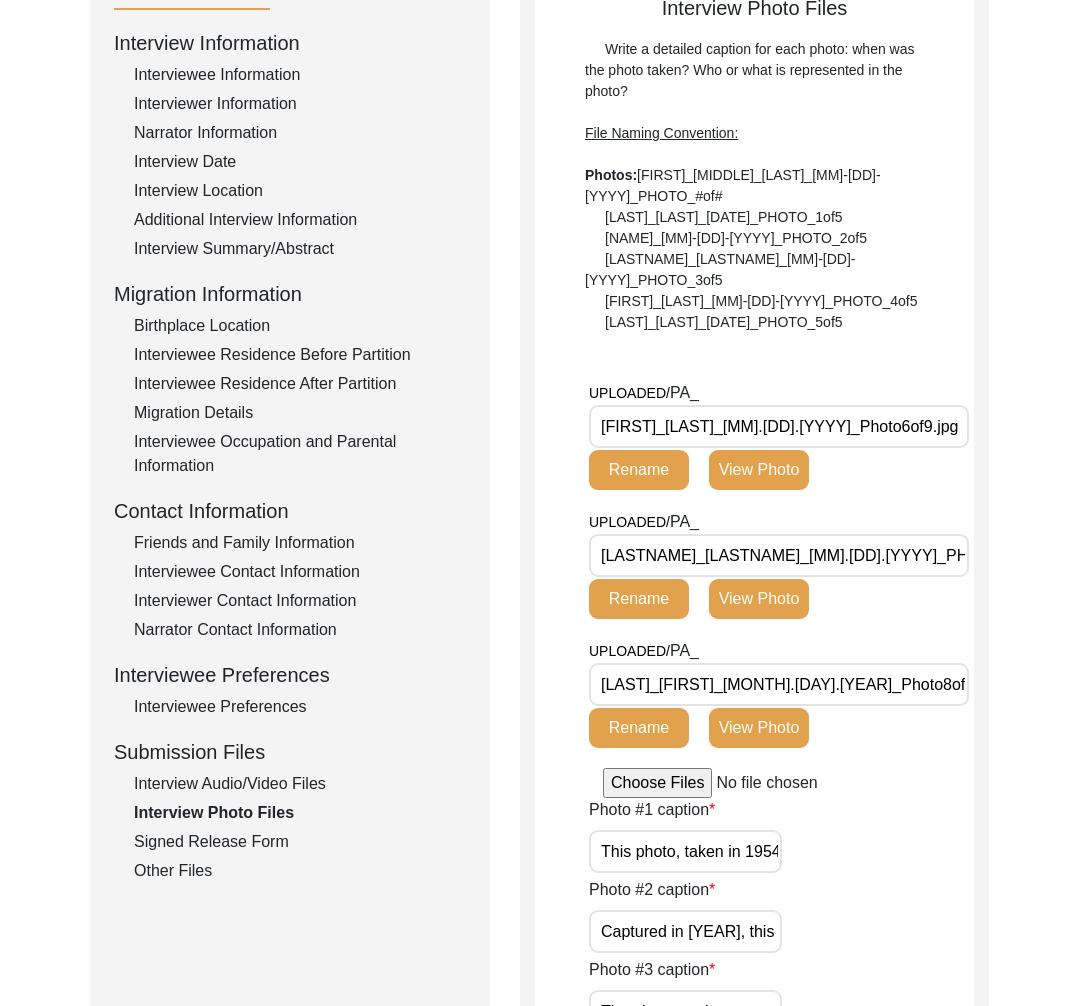 drag, startPoint x: 717, startPoint y: 407, endPoint x: 718, endPoint y: 422, distance: 15.033297 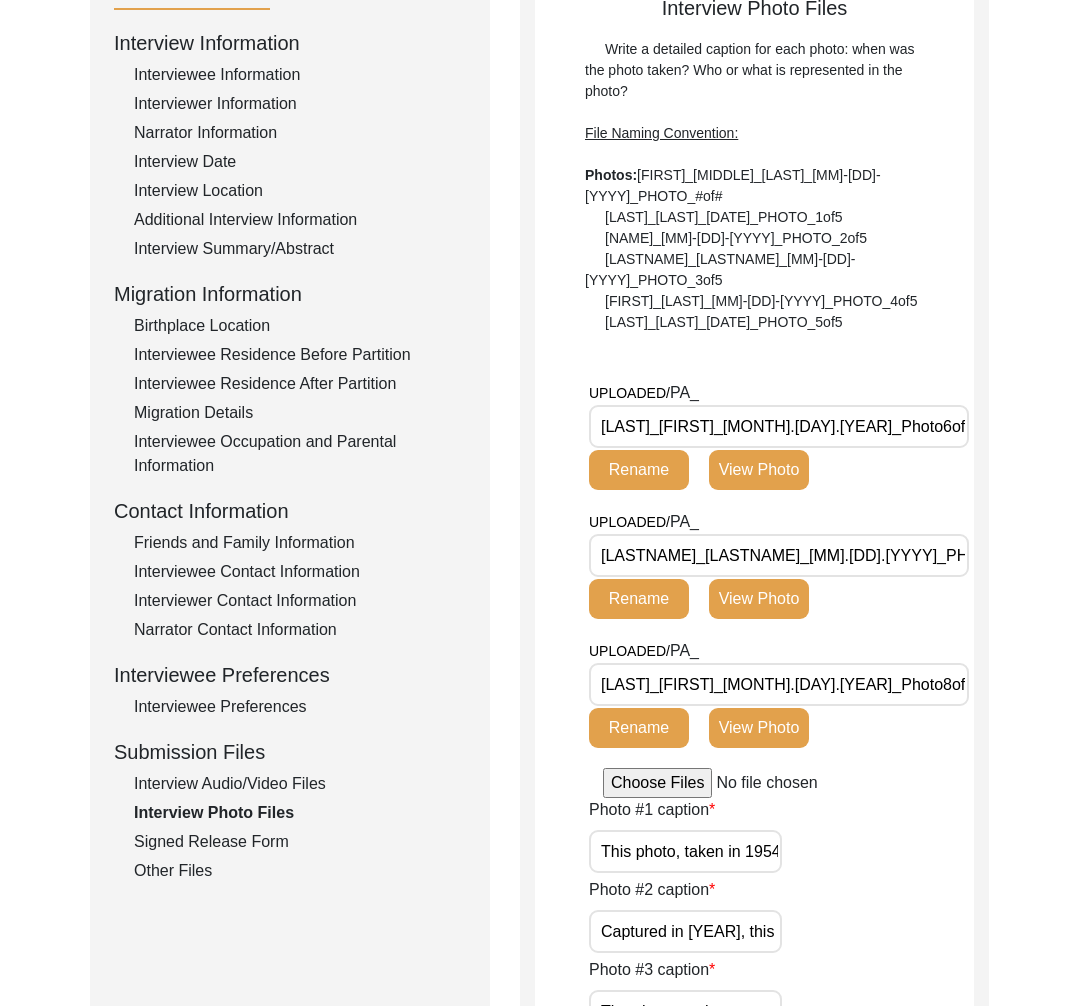 drag, startPoint x: 905, startPoint y: 404, endPoint x: 866, endPoint y: 406, distance: 39.051247 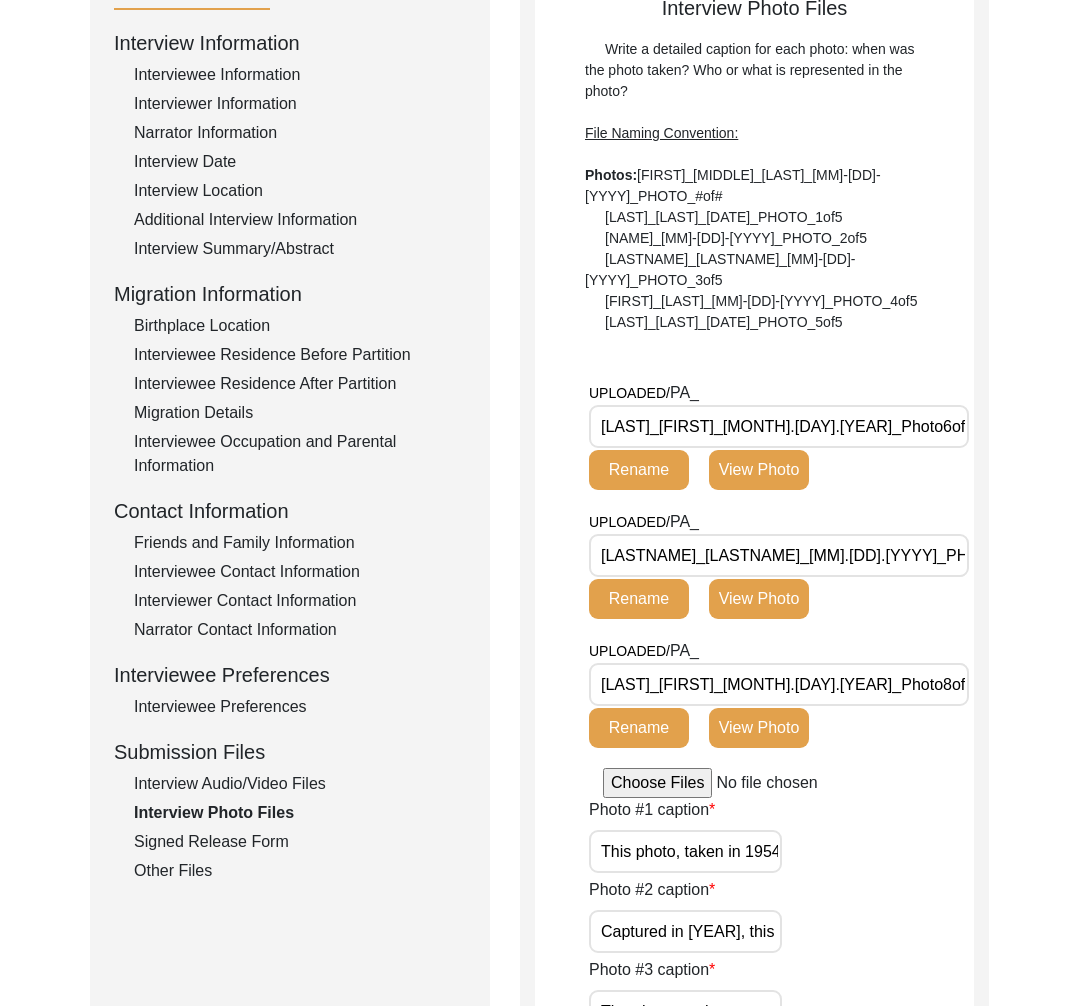 click on "Shivraj_Singh_Waraich_07.13.2025_Photo6of9.jpg" at bounding box center (779, 426) 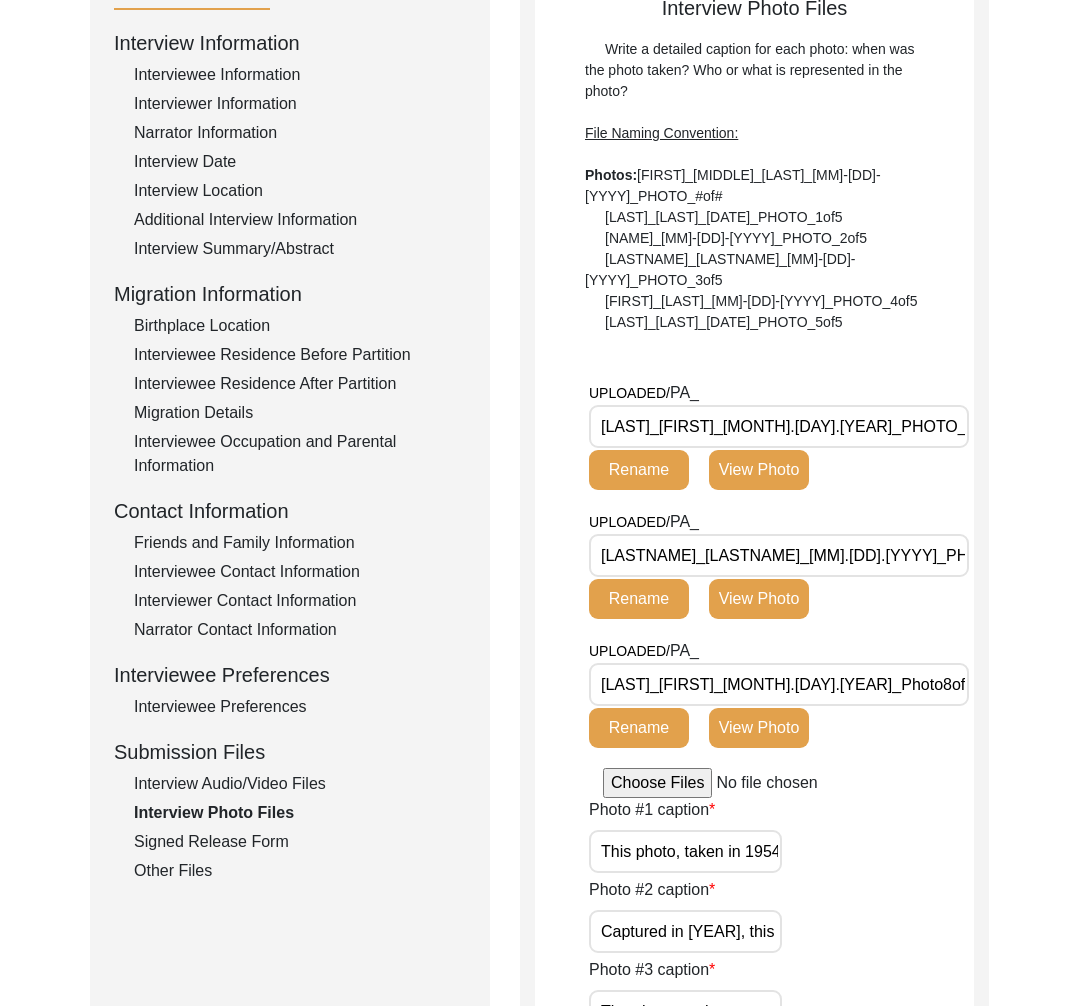 scroll, scrollTop: 0, scrollLeft: 22, axis: horizontal 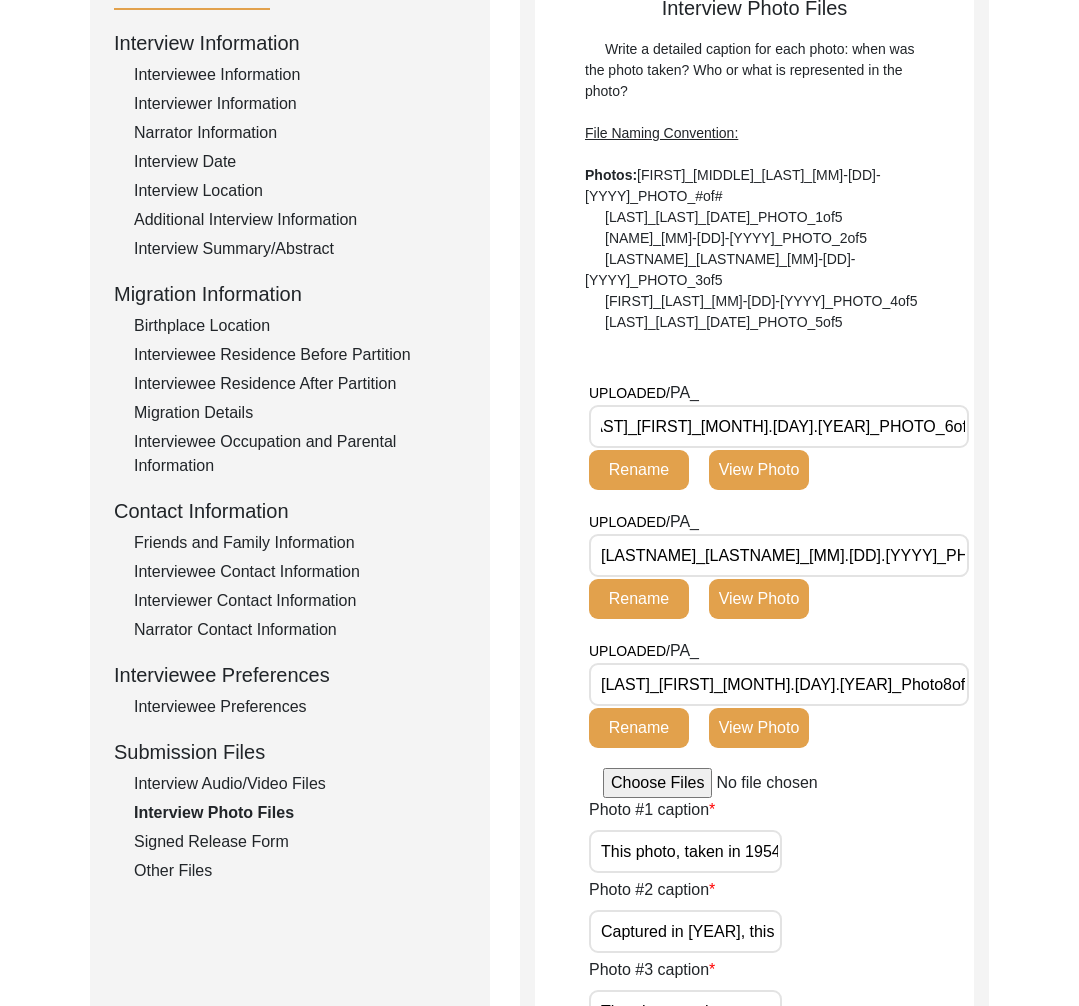 click on "Shivraj_Singh_Waraich_07.13.2025_PHOTO_6of9.jpg" at bounding box center [779, 426] 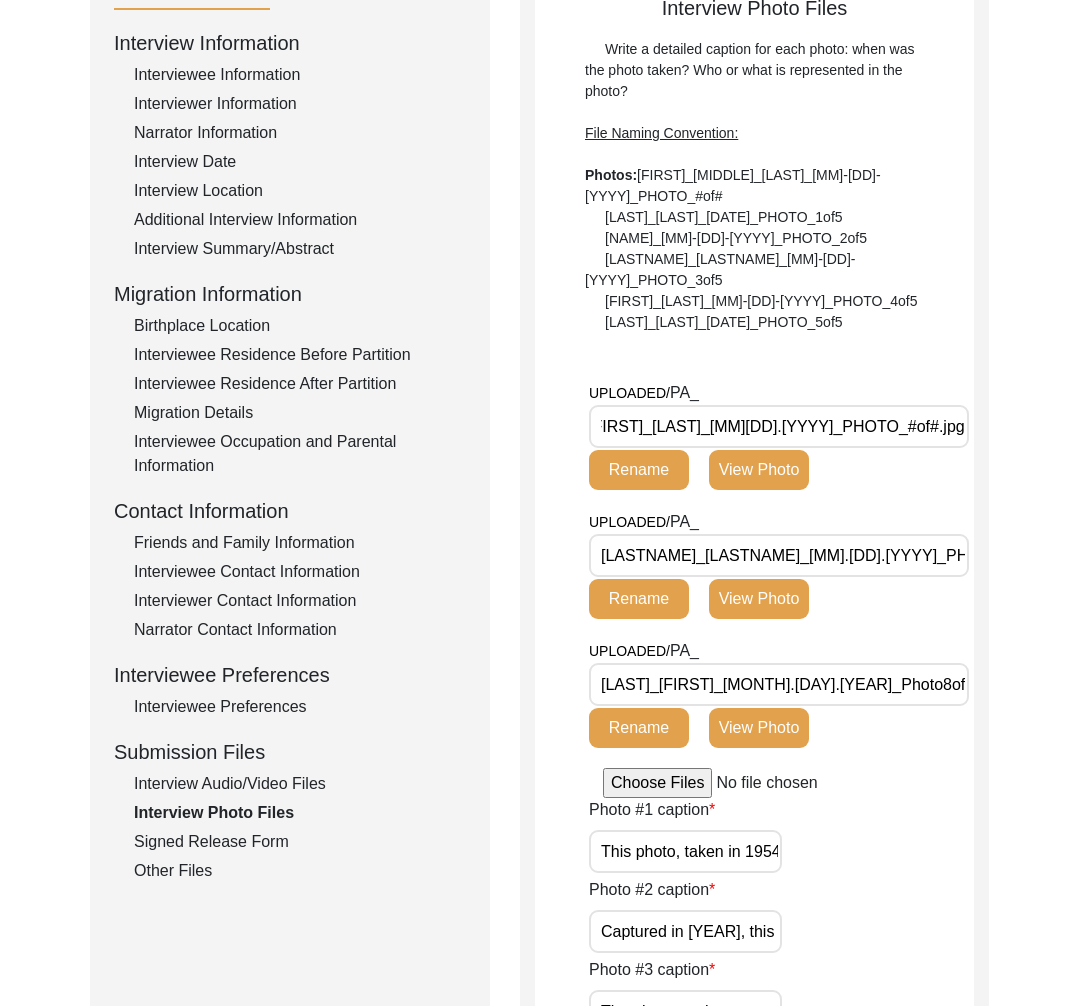 scroll, scrollTop: 0, scrollLeft: 17, axis: horizontal 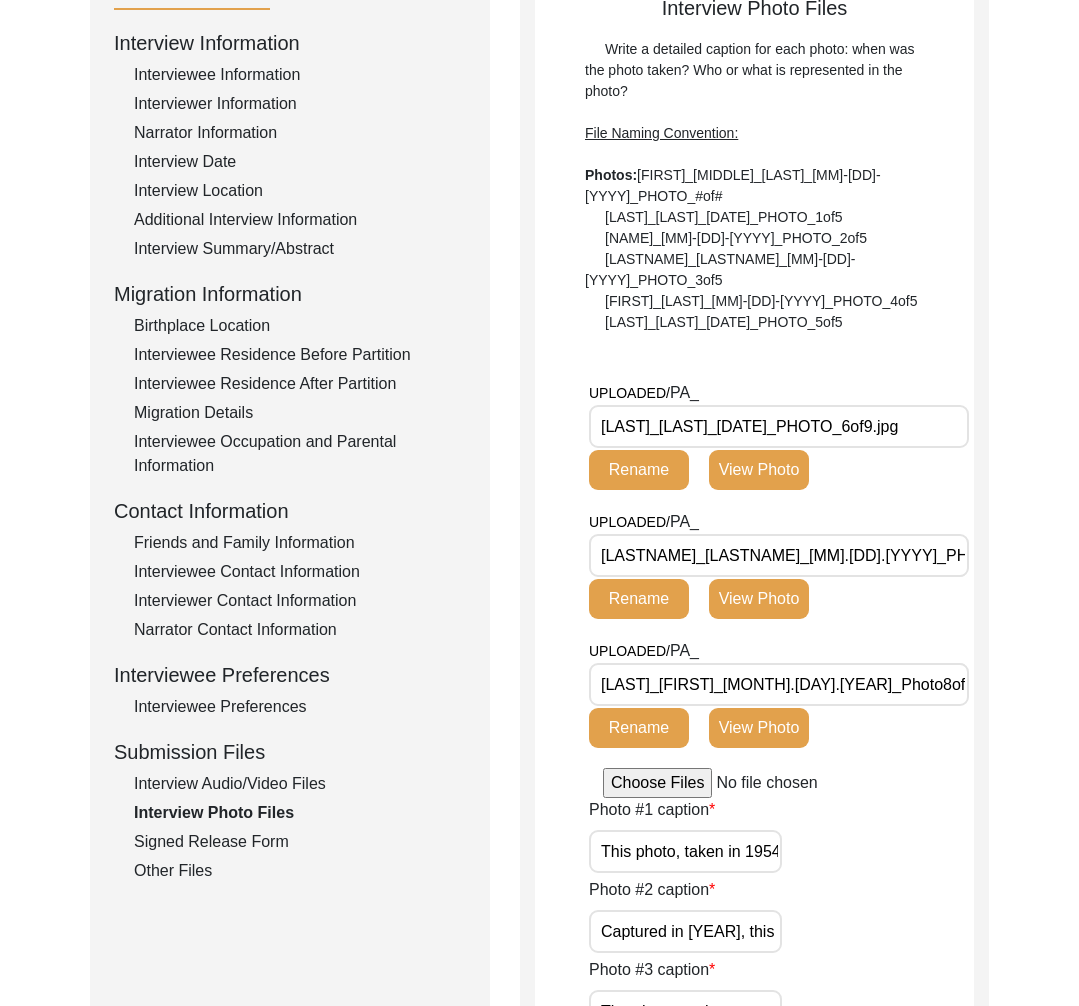 drag, startPoint x: 802, startPoint y: 402, endPoint x: 816, endPoint y: 428, distance: 29.529646 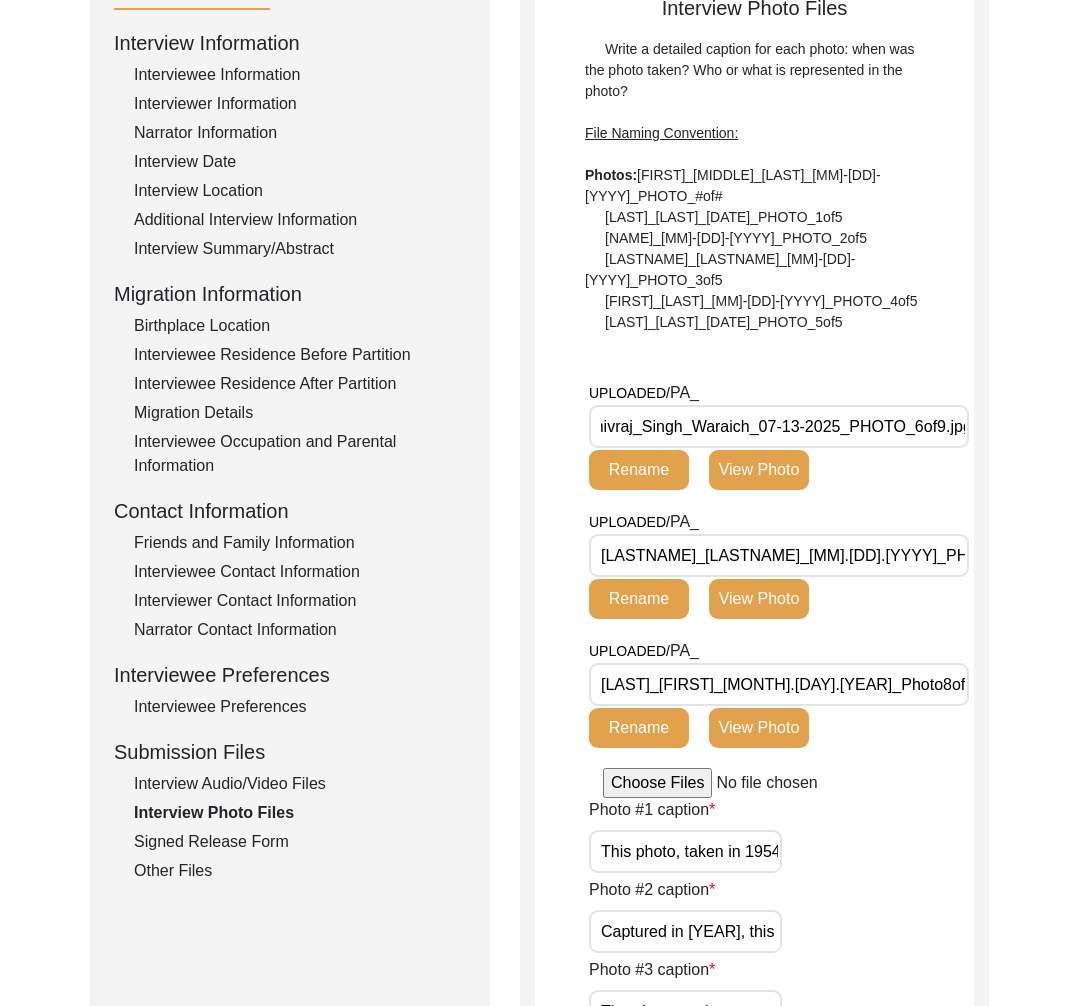 scroll, scrollTop: 0, scrollLeft: 0, axis: both 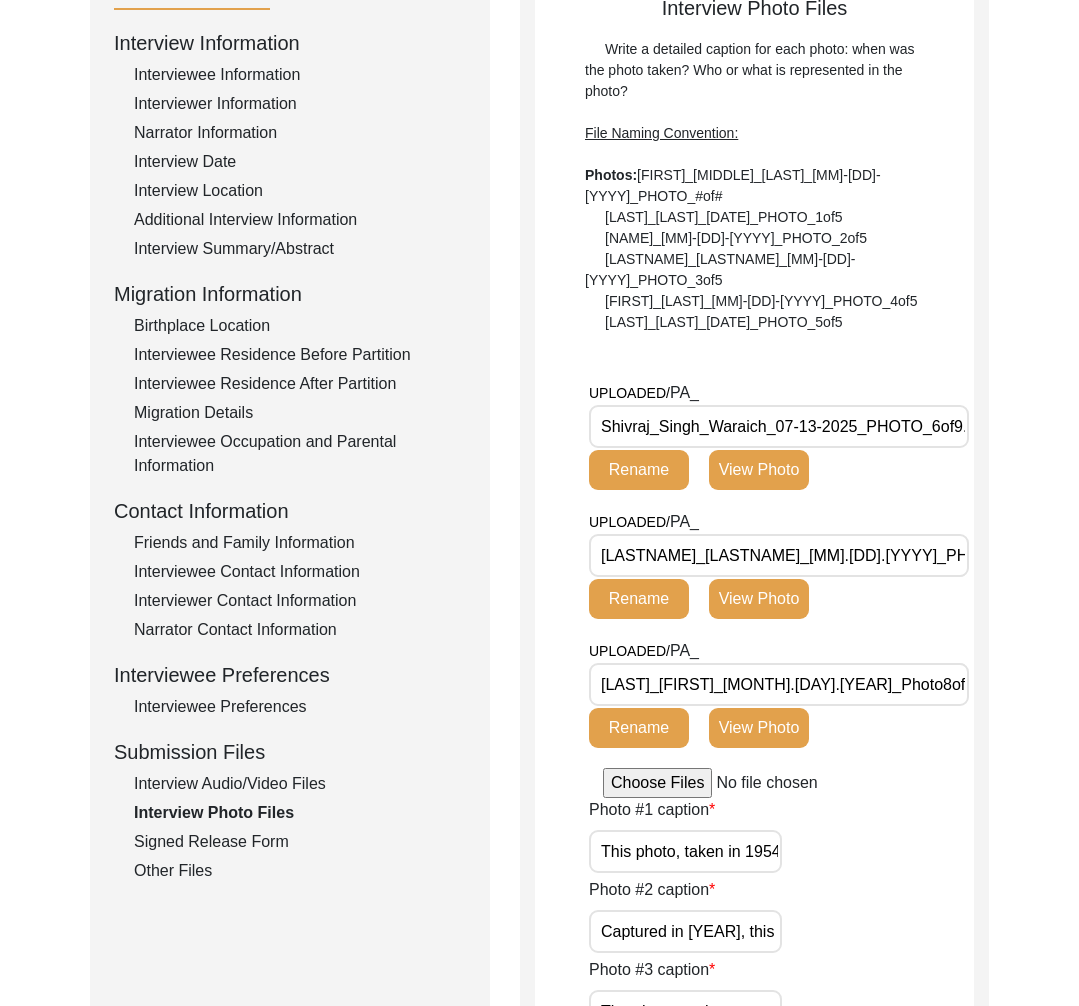 type on "Shivraj_Singh_Waraich_07-13-2025_PHOTO_6of9.jpg" 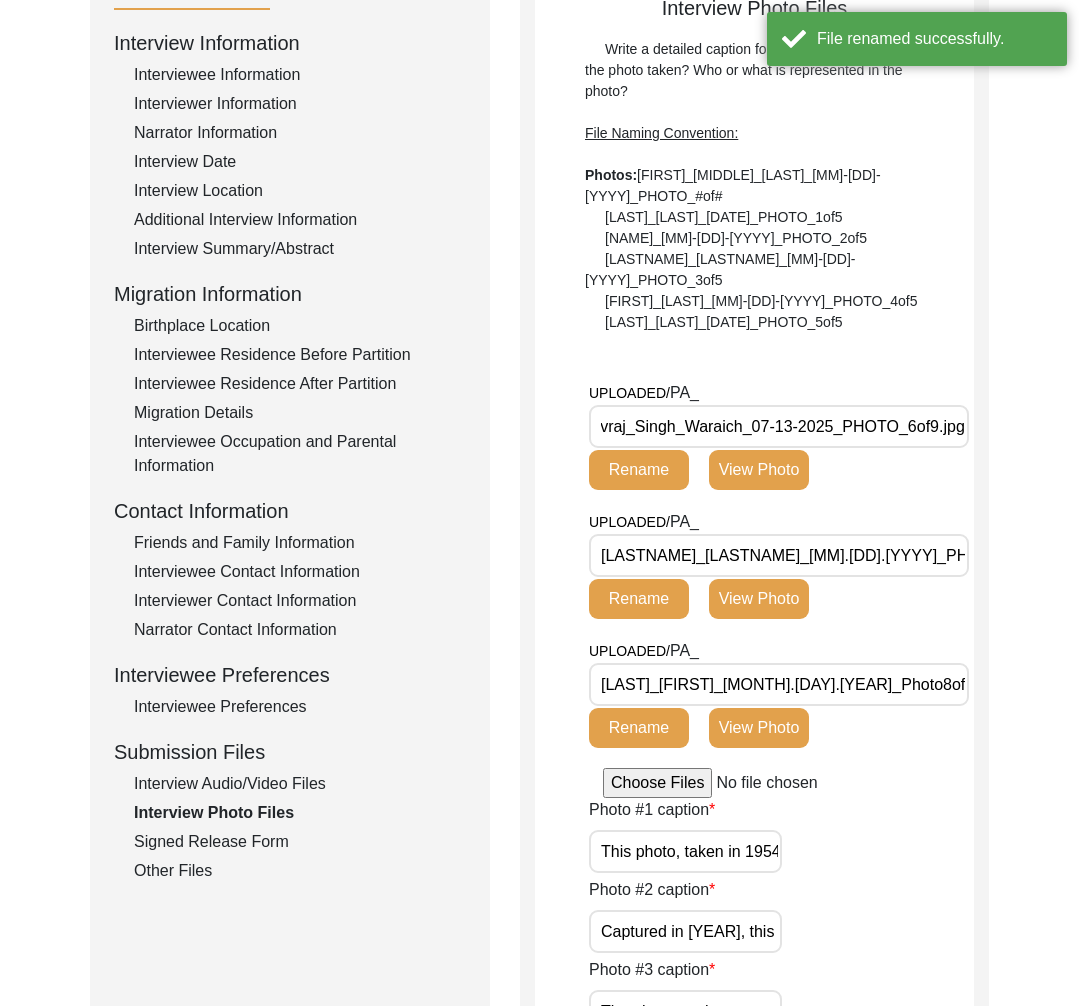 scroll, scrollTop: 0, scrollLeft: 0, axis: both 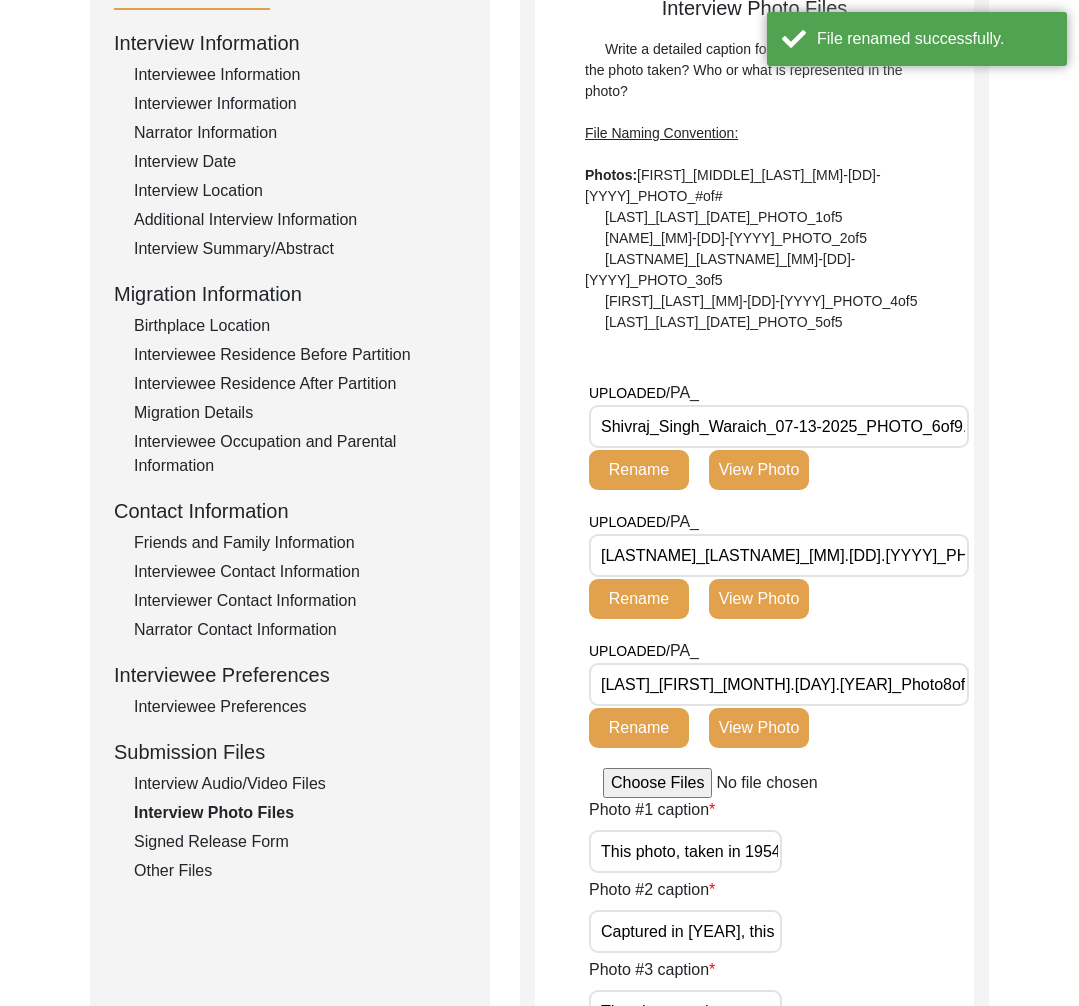 drag, startPoint x: 923, startPoint y: 404, endPoint x: 577, endPoint y: 400, distance: 346.02313 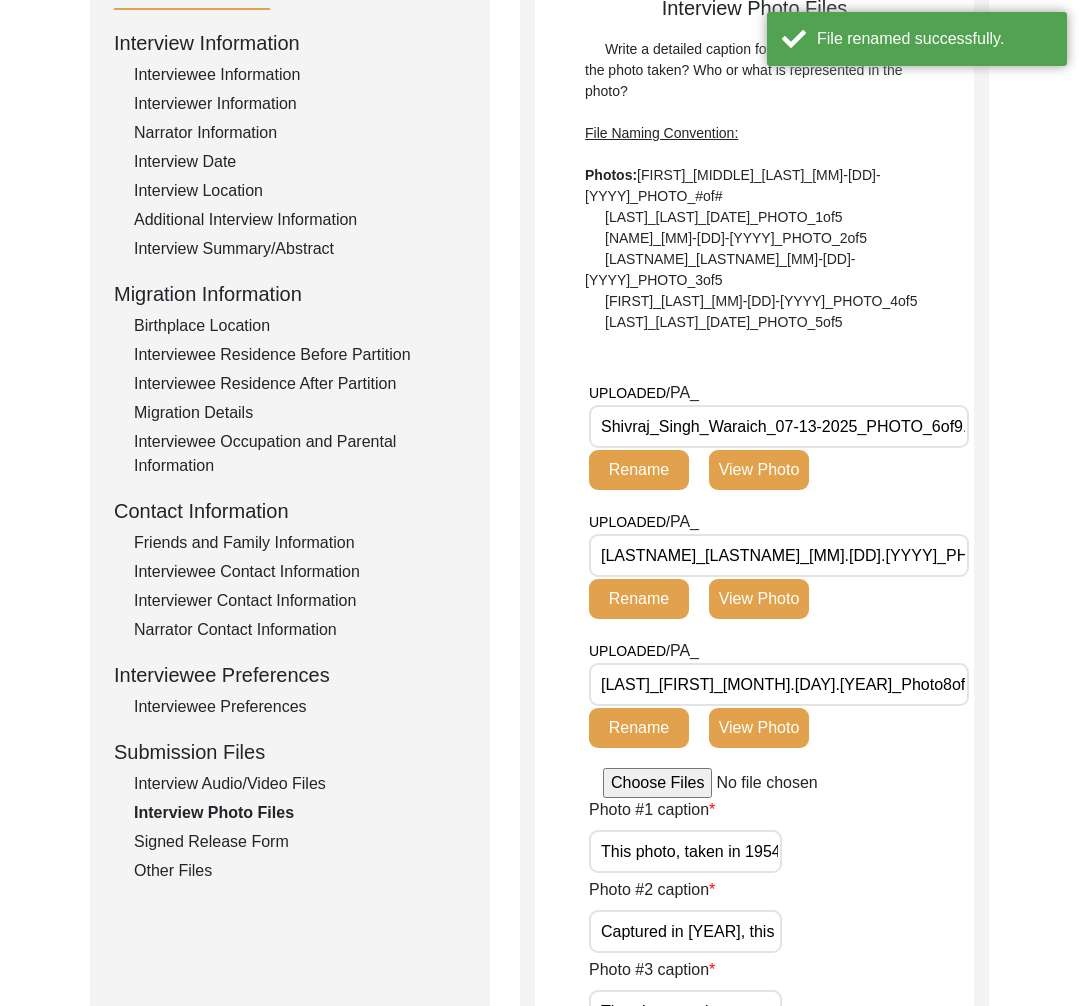 click on "UPLOADED/ PA_ Shivraj_Singh_Waraich_07-13-2025_PHOTO_6of9.jpg Rename View Photo UPLOADED/ PA_ Shivraj_ Singh_Waraich_07.13.2025_PHOTO7of9.jpg Rename View Photo UPLOADED/ PA_ Shivraj_Singh_ Waraich_07.13.2025_Photo8of9.jpg Rename View Photo" 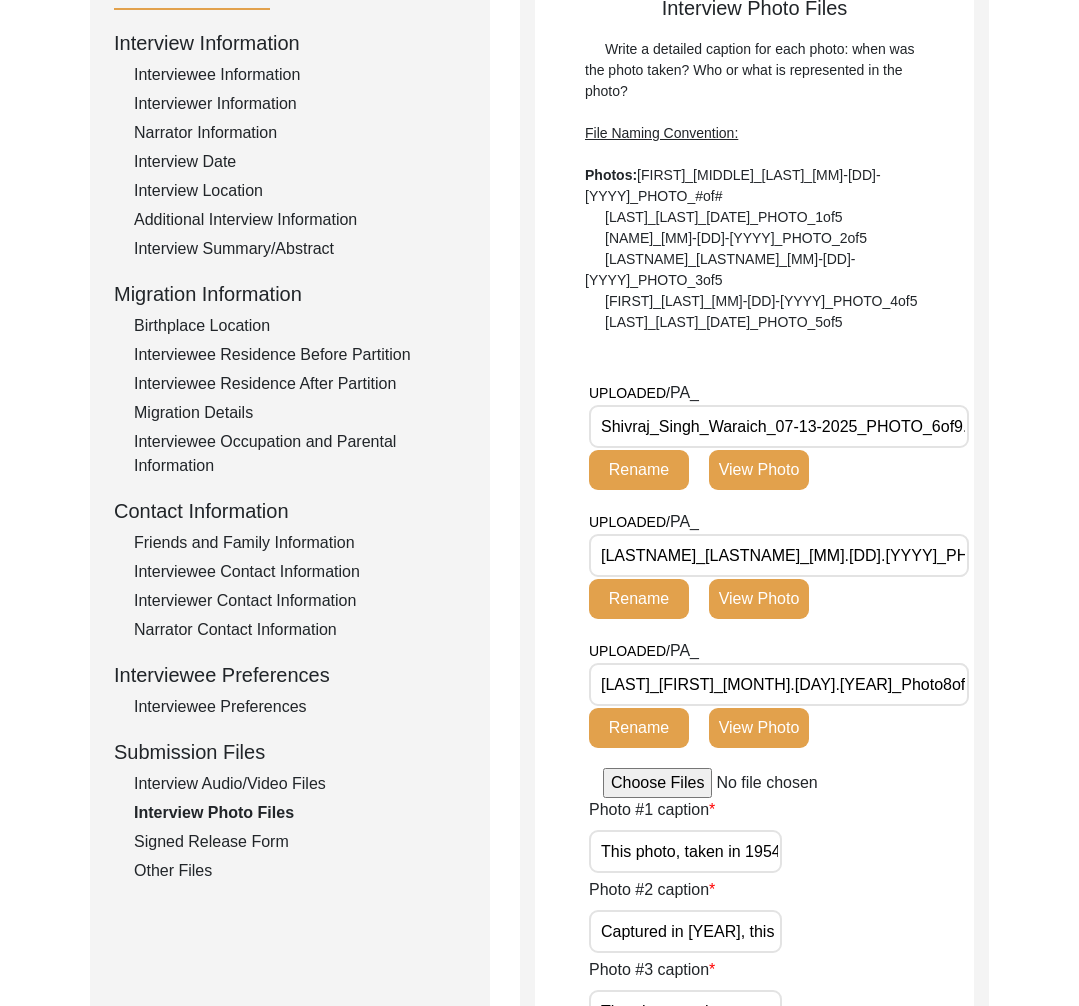 drag, startPoint x: 934, startPoint y: 404, endPoint x: 770, endPoint y: 479, distance: 180.3358 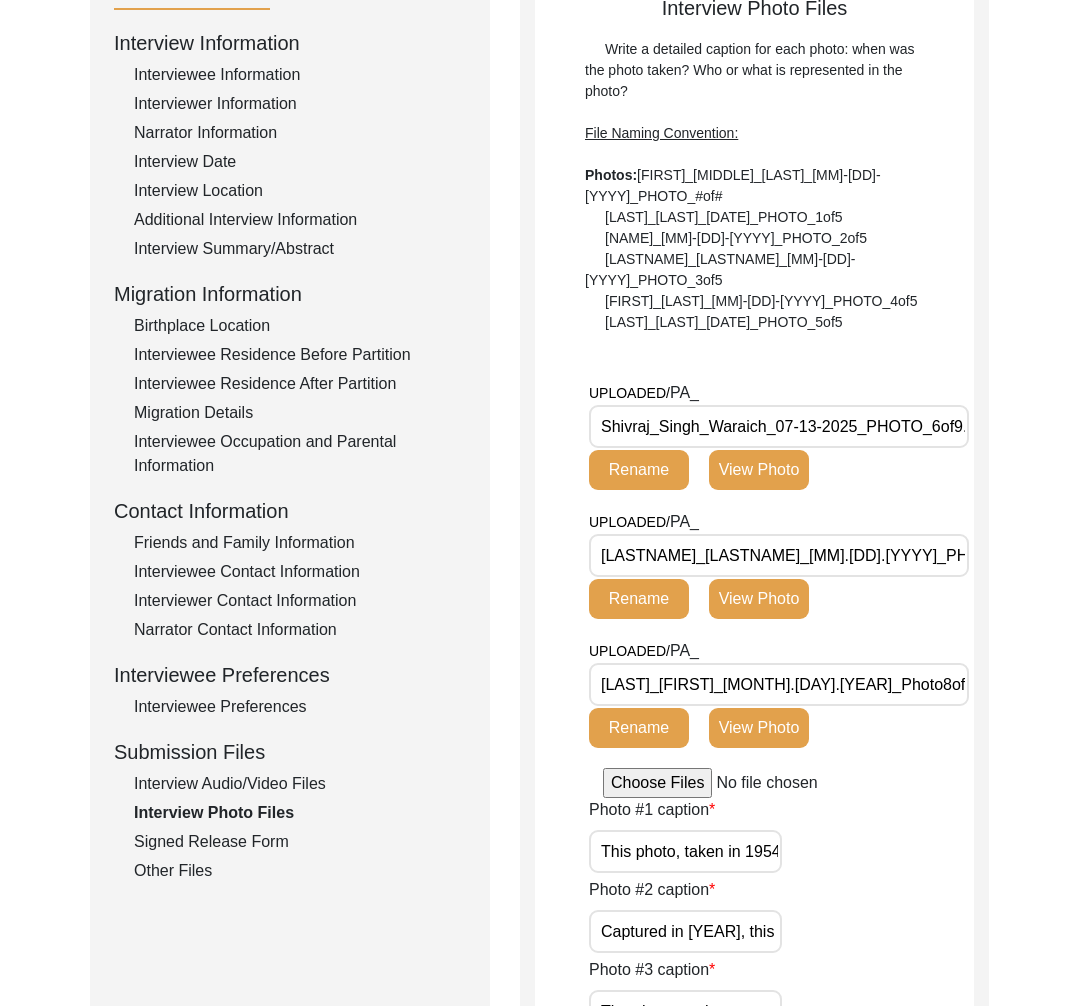 drag, startPoint x: 925, startPoint y: 533, endPoint x: 595, endPoint y: 530, distance: 330.01364 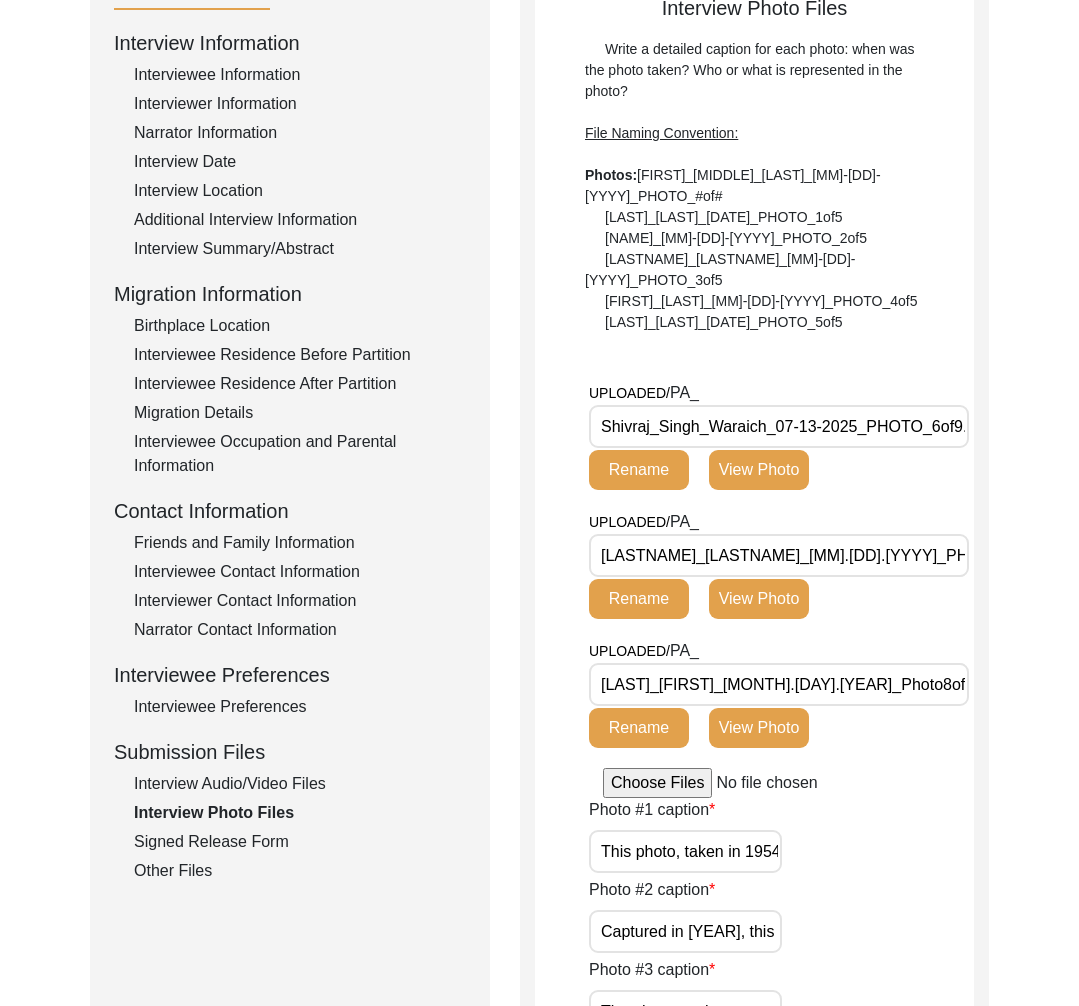 click on "Shivraj_ Singh_Waraich_07.13.2025_PHOTO7of9.jpg" at bounding box center [779, 555] 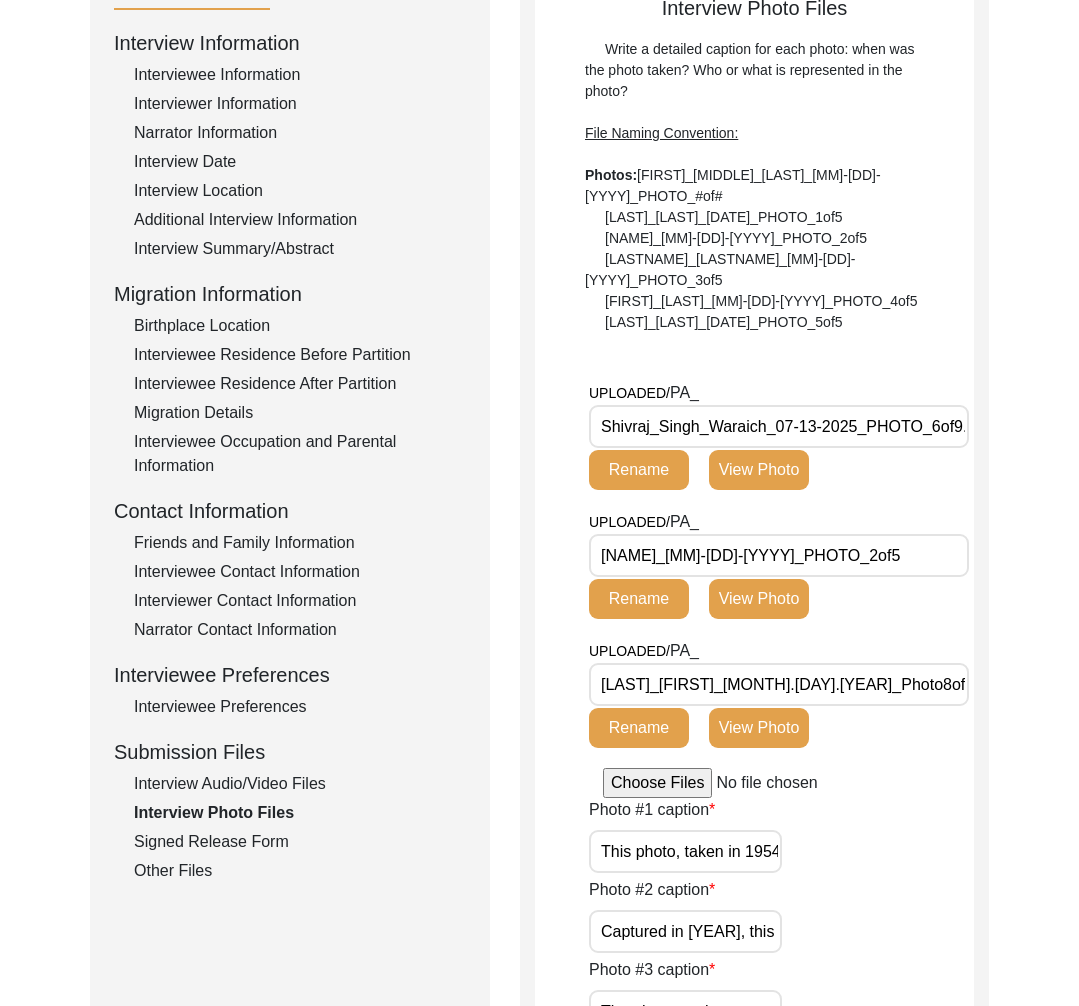 scroll, scrollTop: 0, scrollLeft: 24, axis: horizontal 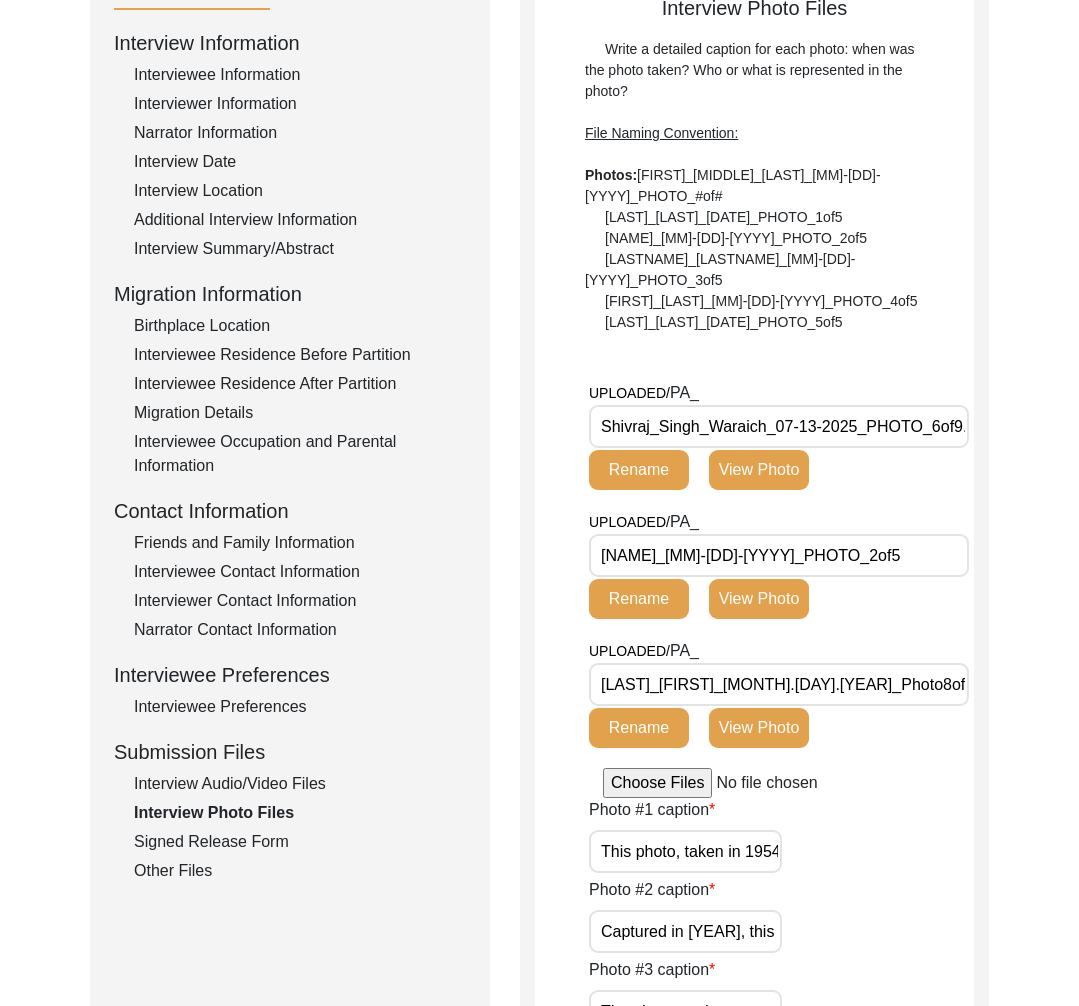 type on "Shivraj_Singh_Waraich_07-13-2025_PHOTO_7of9.jpg" 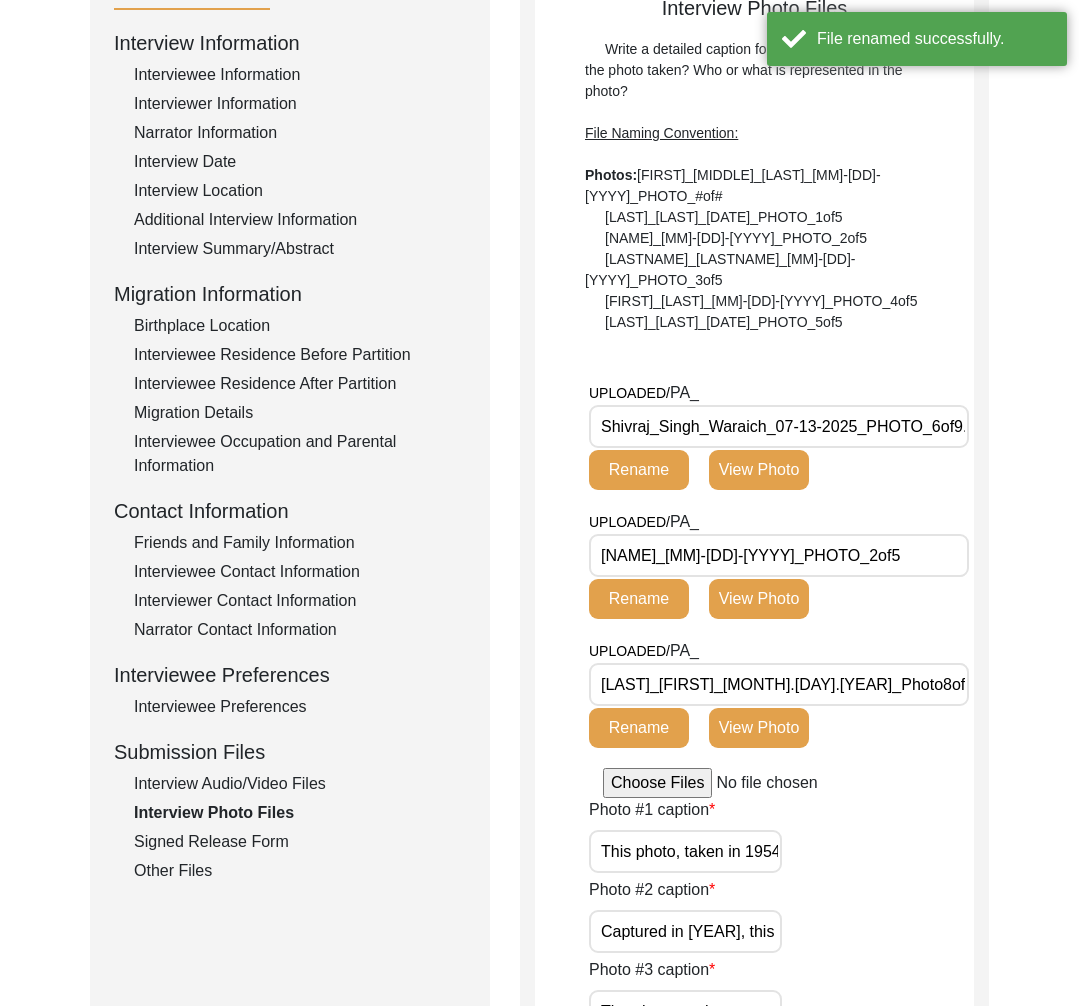 drag, startPoint x: 912, startPoint y: 665, endPoint x: 573, endPoint y: 668, distance: 339.01328 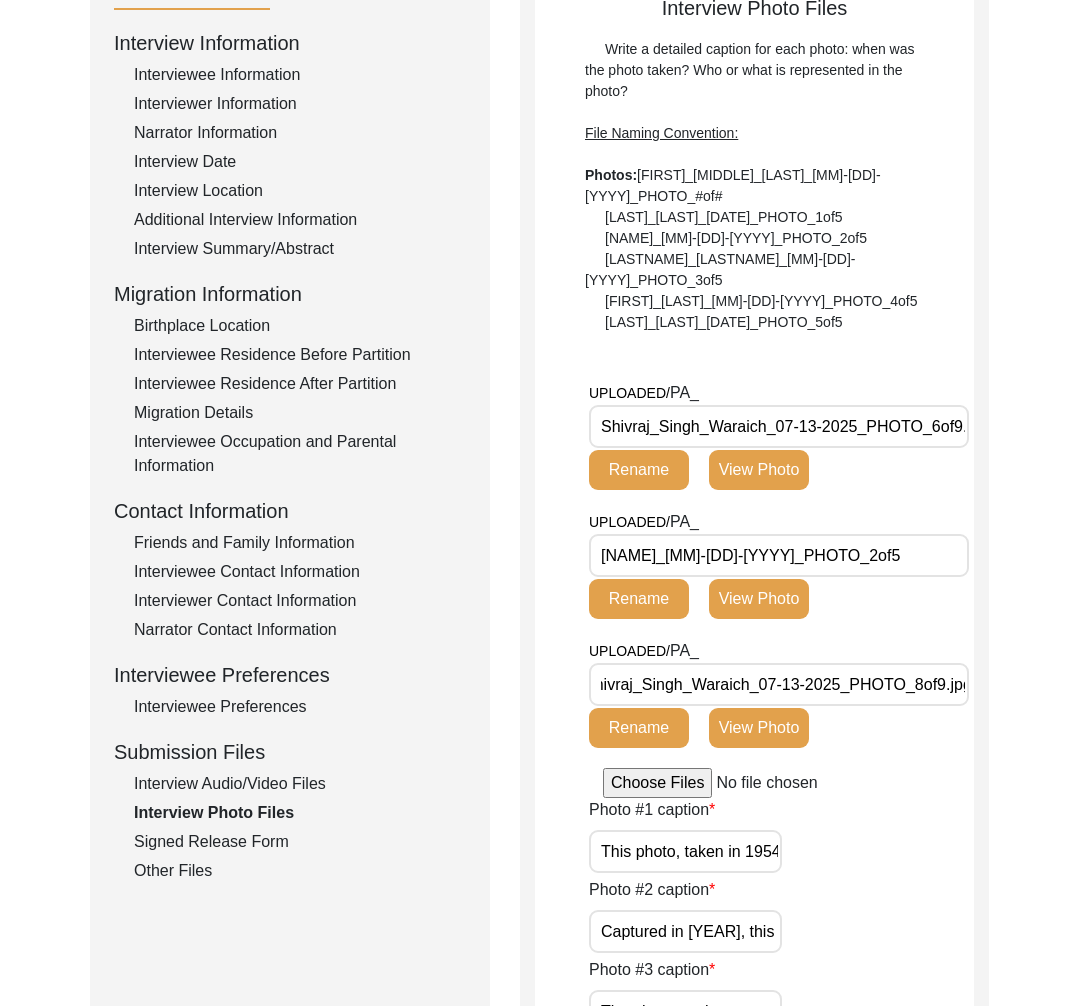 scroll, scrollTop: 0, scrollLeft: 0, axis: both 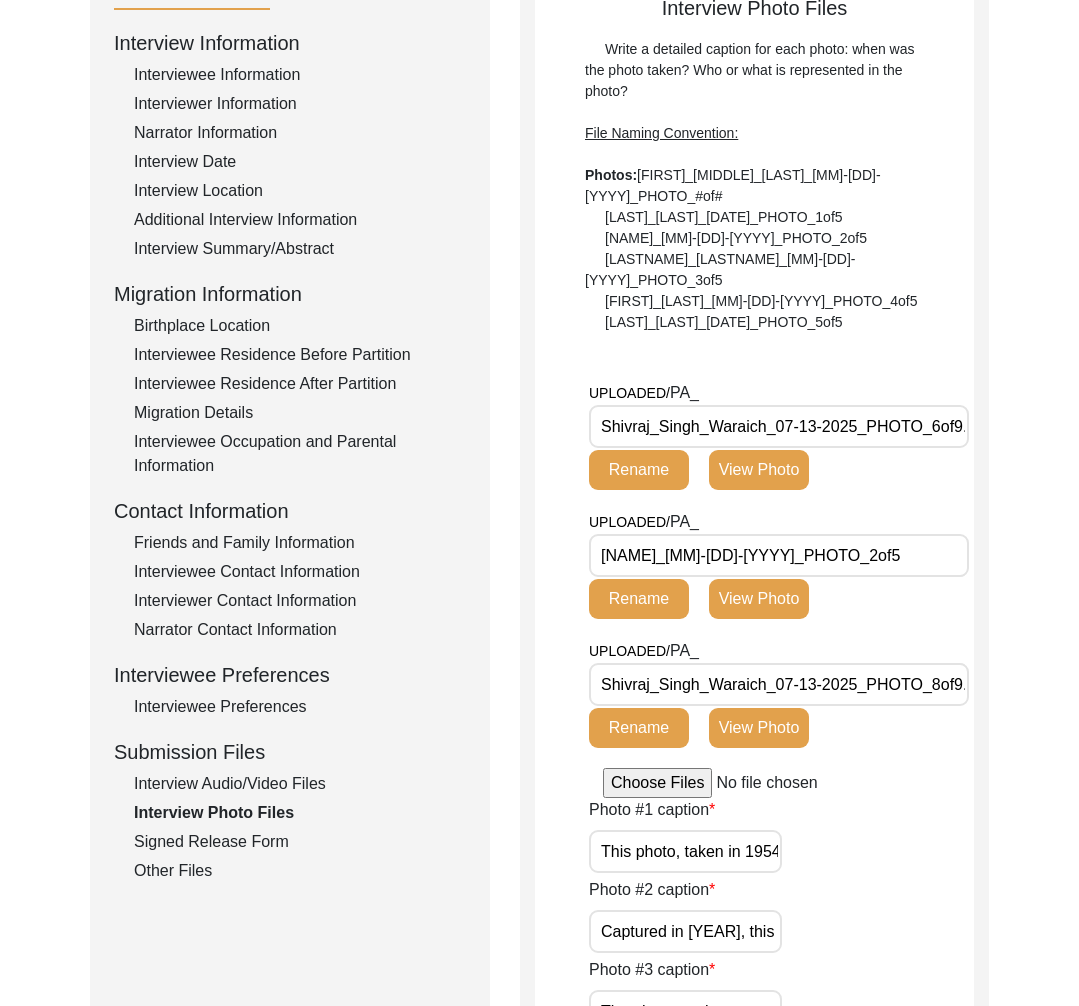 type on "Shivraj_Singh_Waraich_07-13-2025_PHOTO_8of9.jpg" 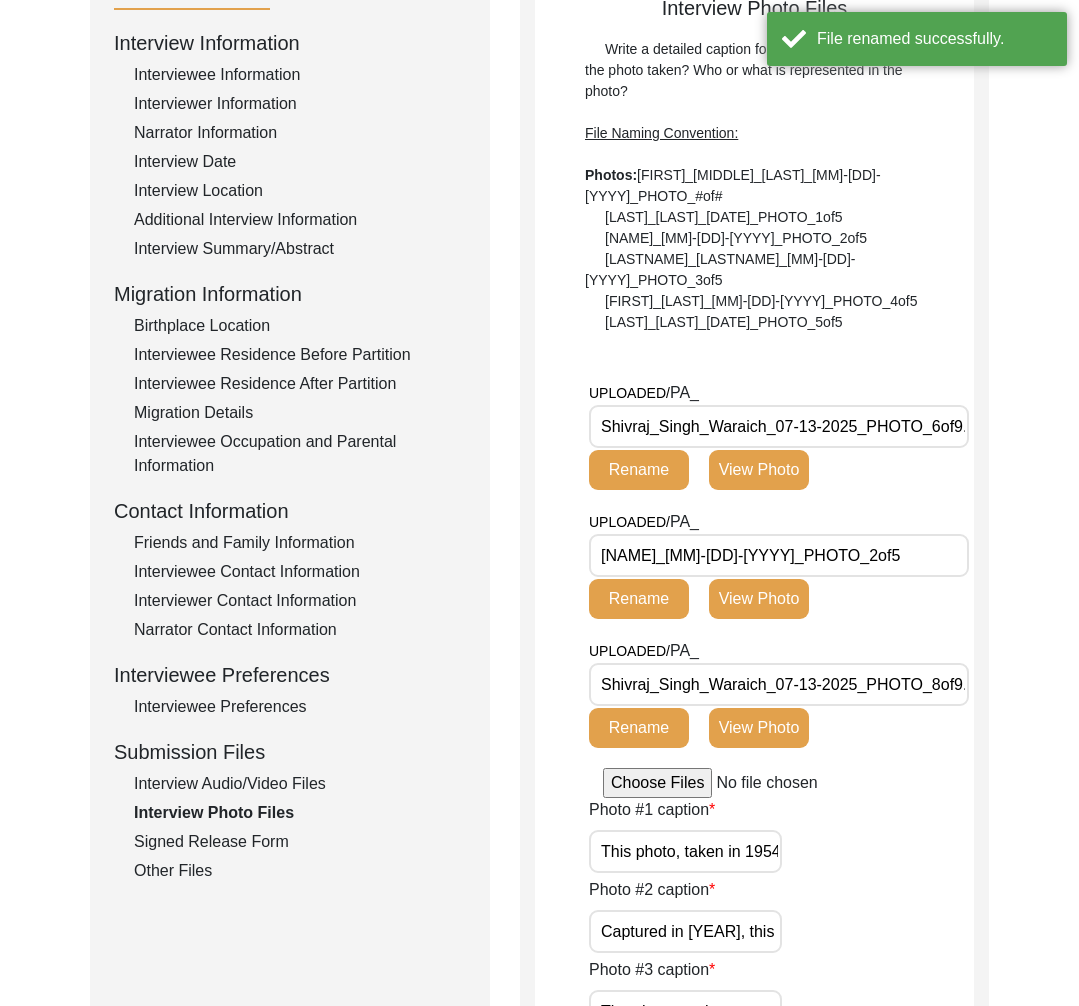 scroll, scrollTop: 0, scrollLeft: 24, axis: horizontal 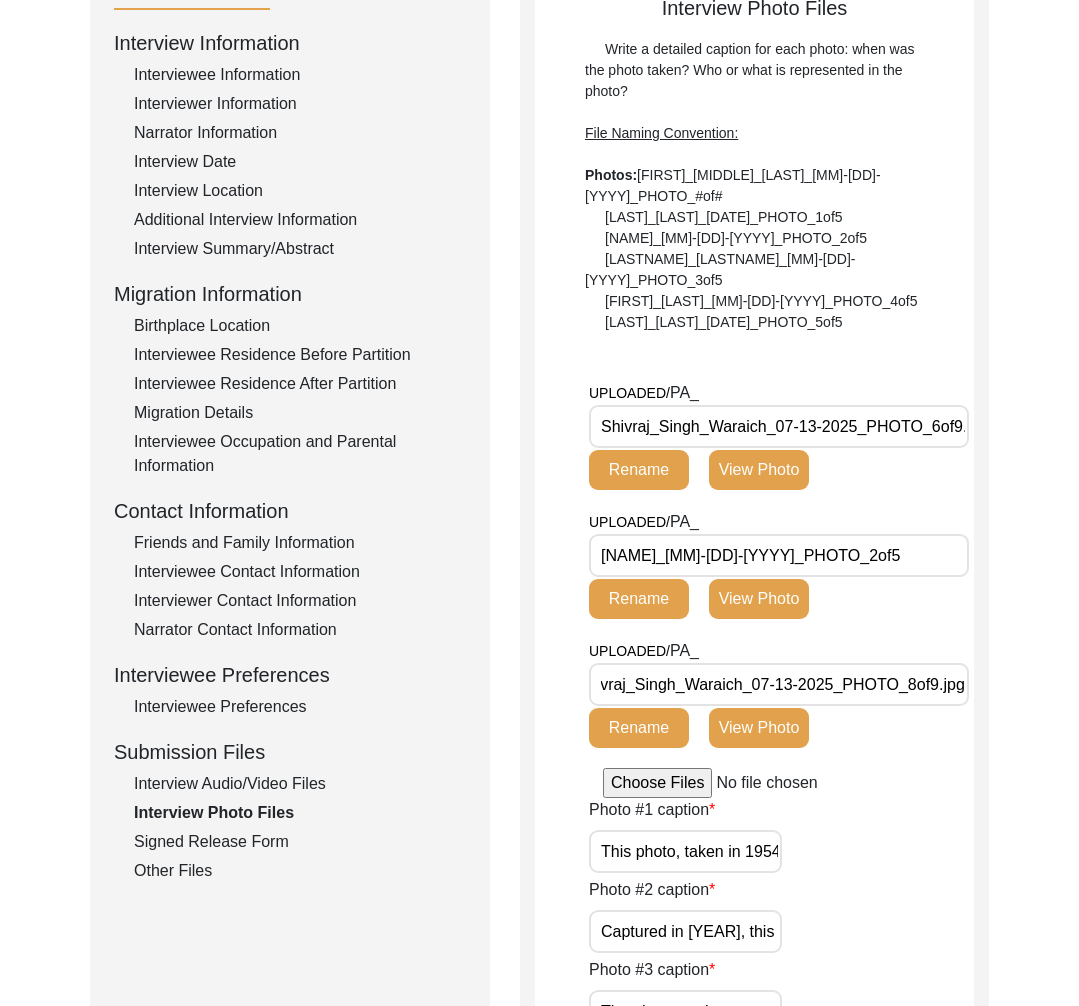 click on "Interview Audio/Video Files" 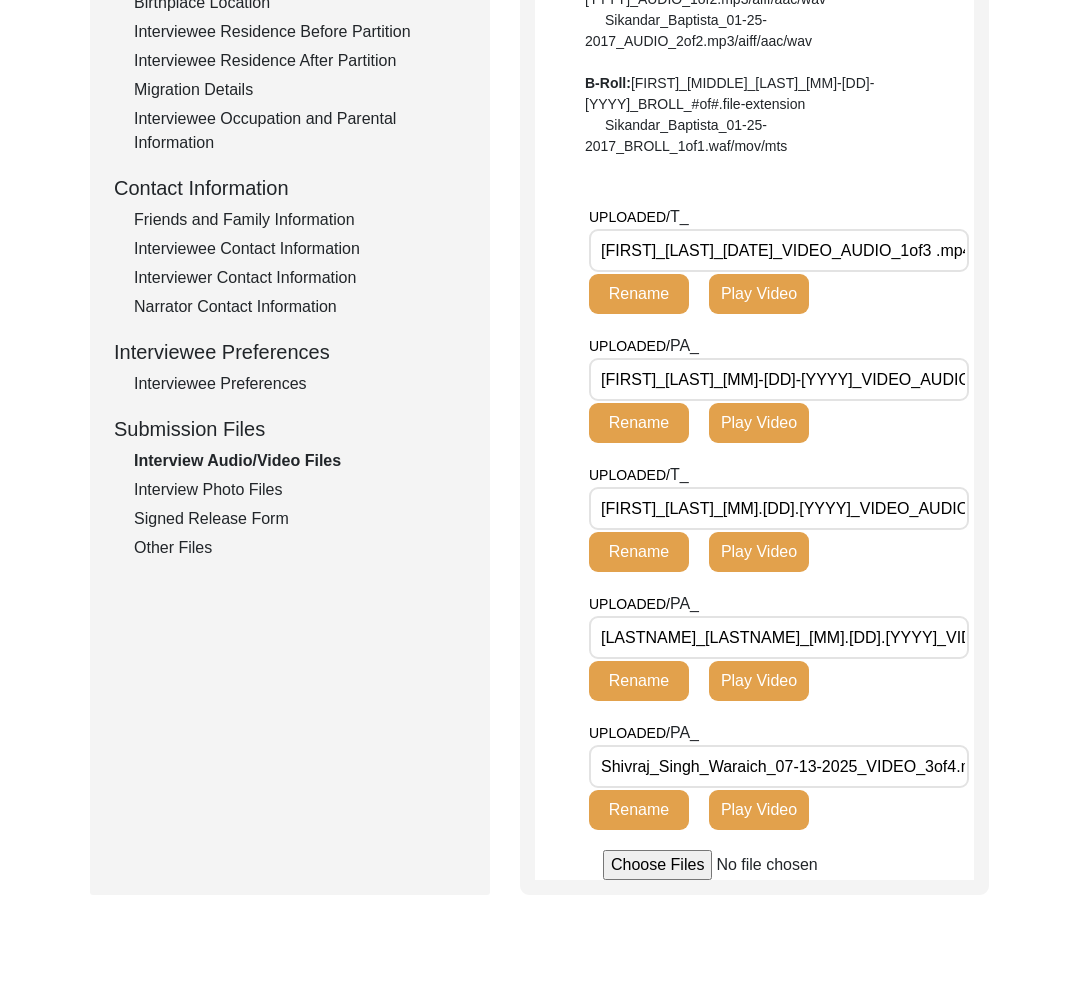 scroll, scrollTop: 625, scrollLeft: 0, axis: vertical 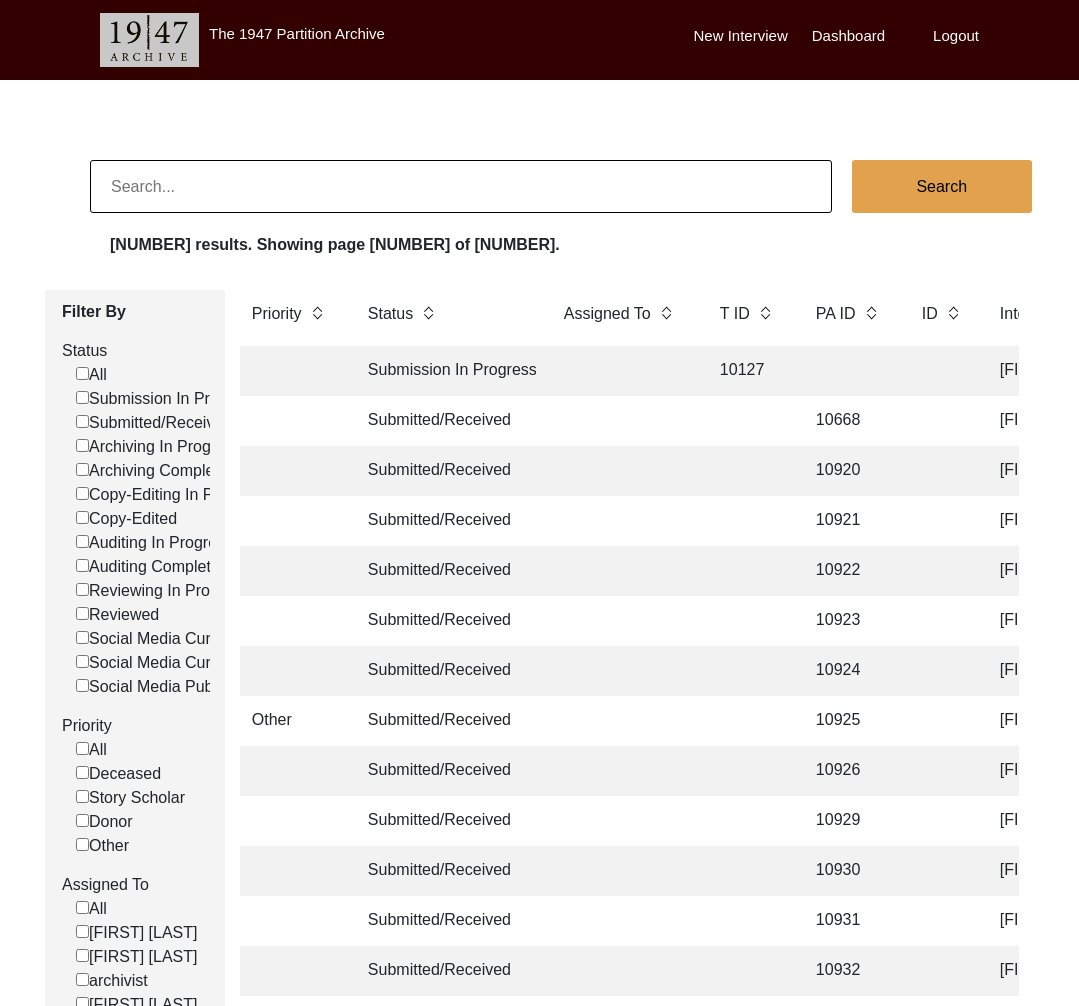 click 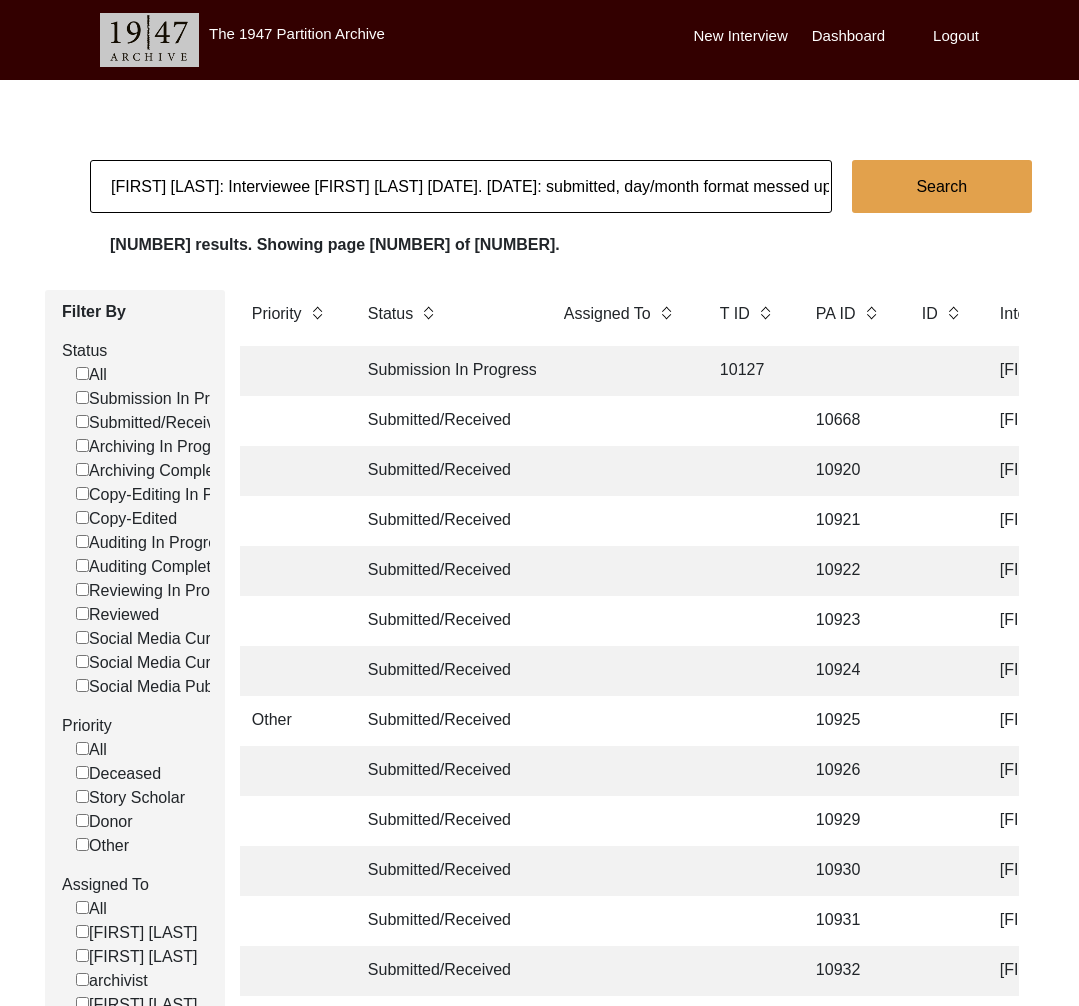 scroll, scrollTop: 0, scrollLeft: 4452, axis: horizontal 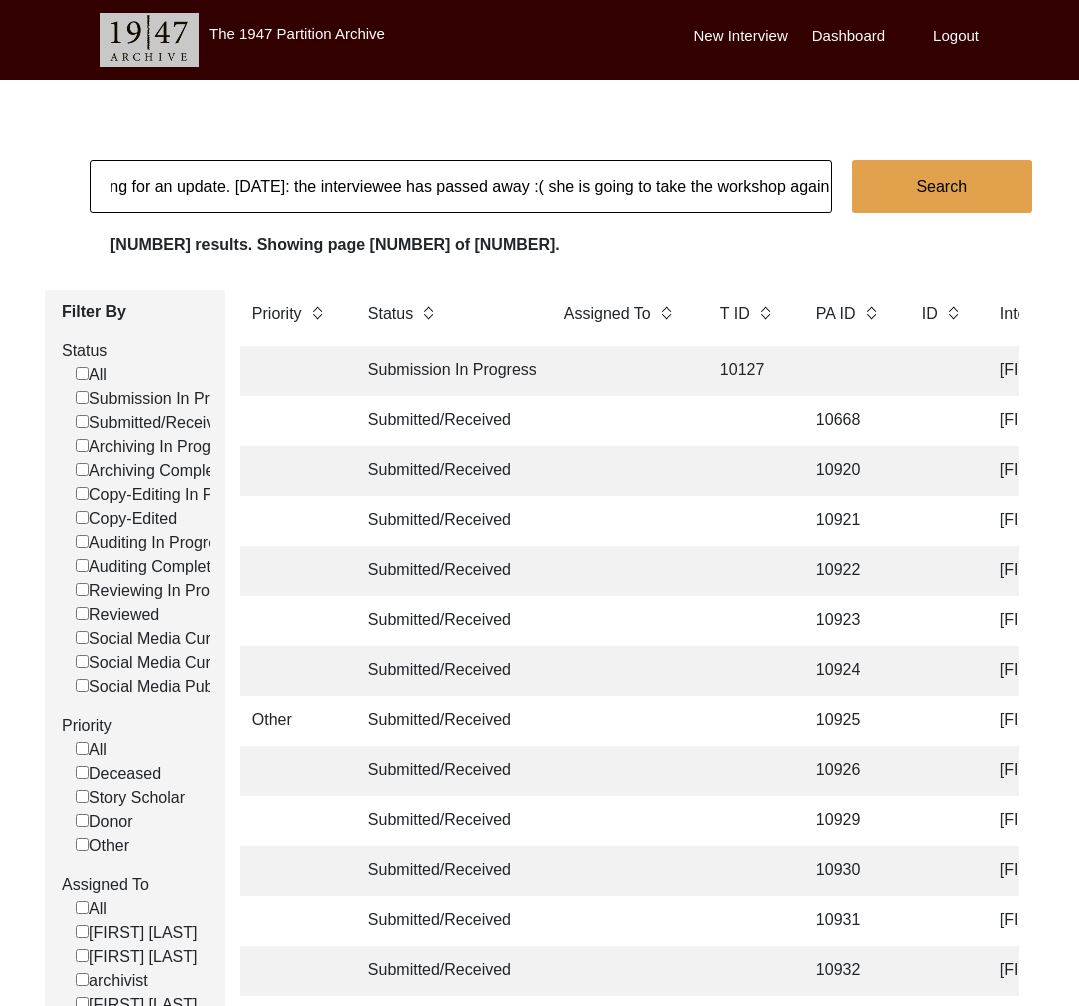 click on "Sayantani Chatterjee: Interviewee KAMAKHYA RANJAN GHOSH 4/27/2025. 5/5/2025: submitted, day/month format messed up, only audio files. 5/7/2025: replying saying we will discuss the extension and ask Rumela. 5/12/2025: I lied in the last message I said no to June 15, 2025 and offered June 1, 2025, she said she will try her best. 6/2/2025: submitted! PA13313. Date format is wrong, no interviewee contact information, oh I am dumb this was for reinterviewing and uploading the video files, does not hurt to send an email with this information though! Oh we already talked about this, I guess reiterate. Sent an email asking for an update. 6/3/2025: the interviewee has passed away :(  she is going to take the workshop again" 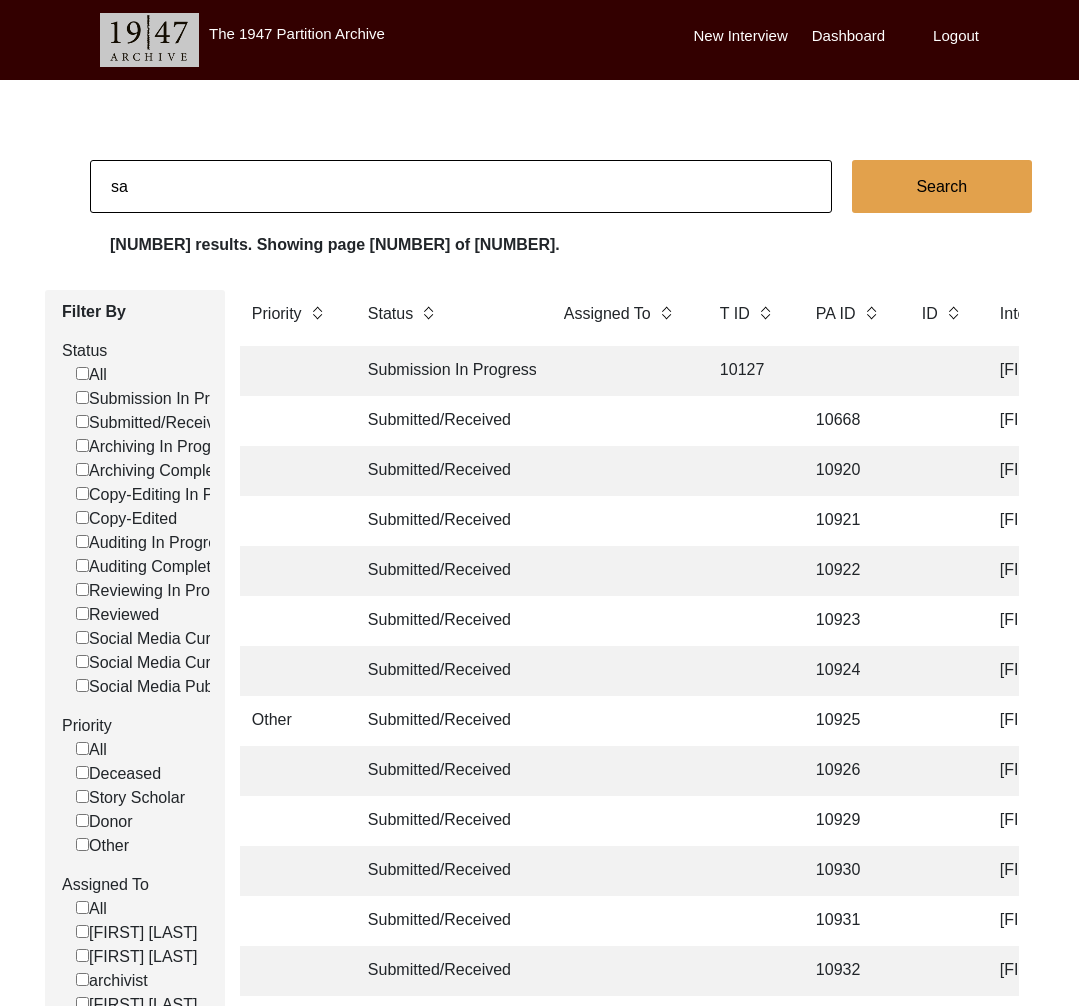scroll, scrollTop: 0, scrollLeft: 0, axis: both 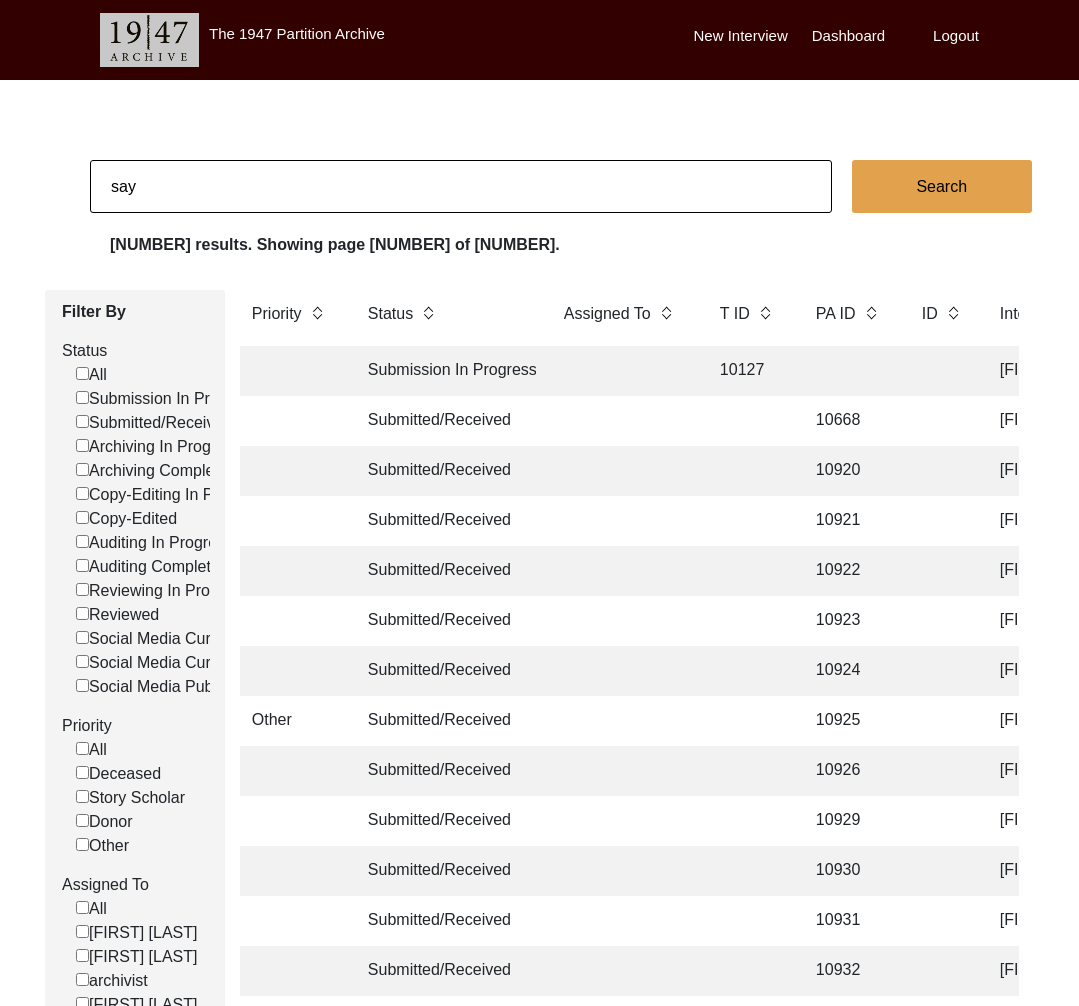type on "Sayantani Chatterjee" 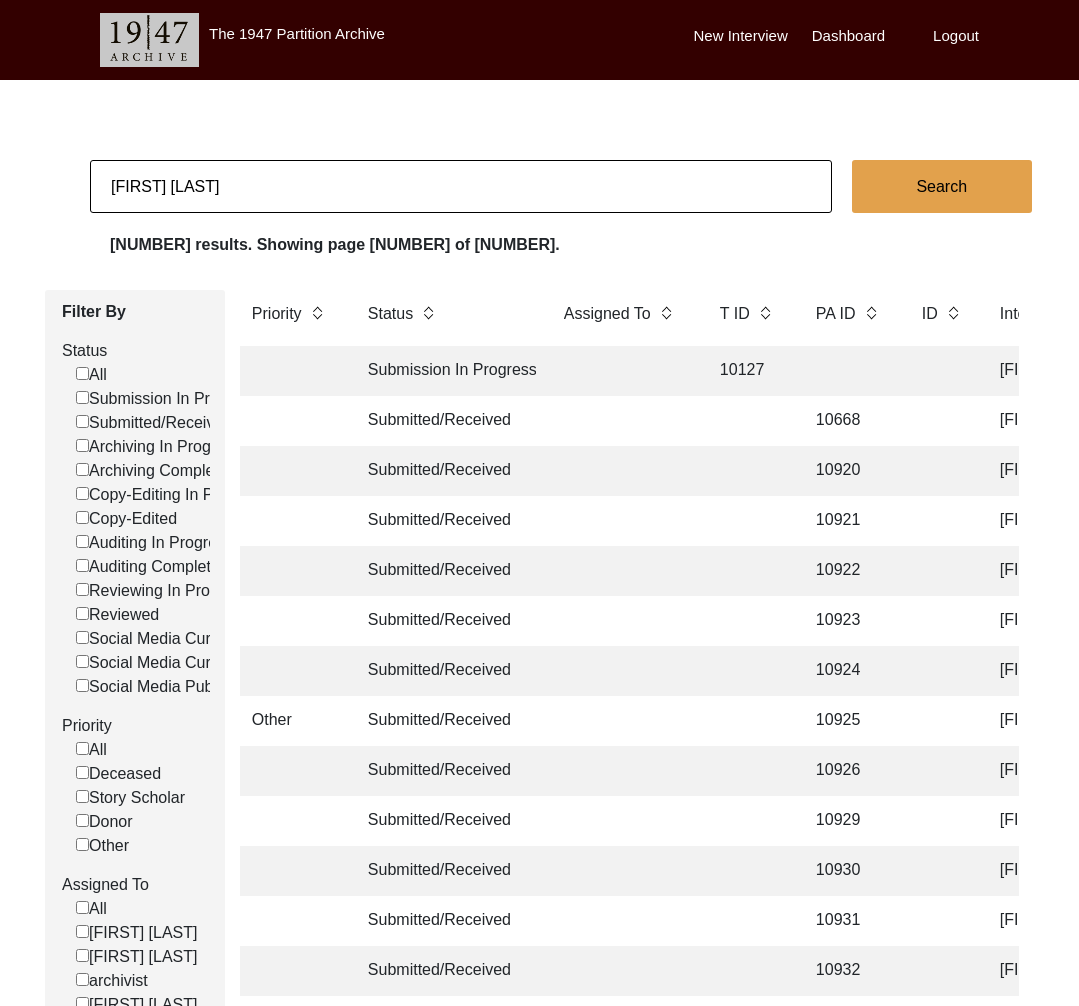 checkbox on "false" 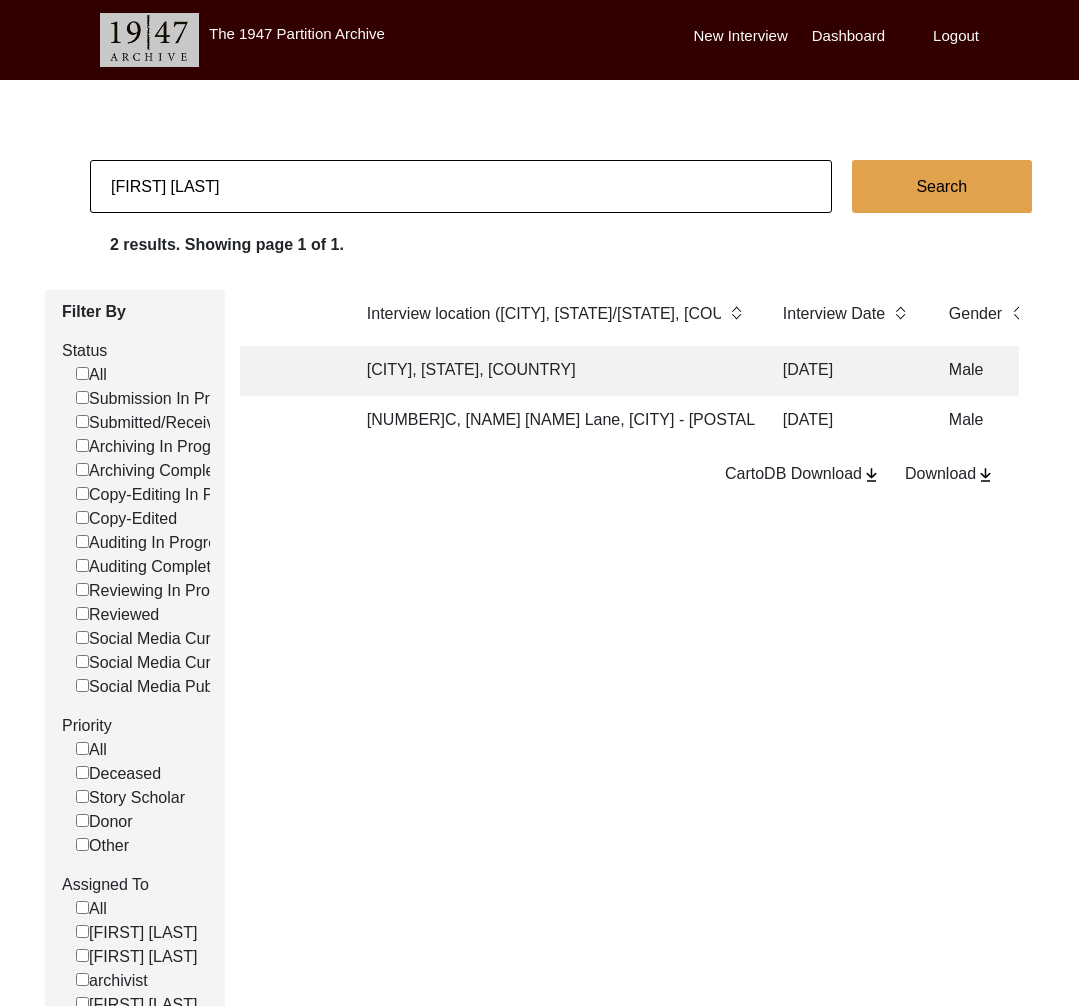scroll, scrollTop: 0, scrollLeft: 1252, axis: horizontal 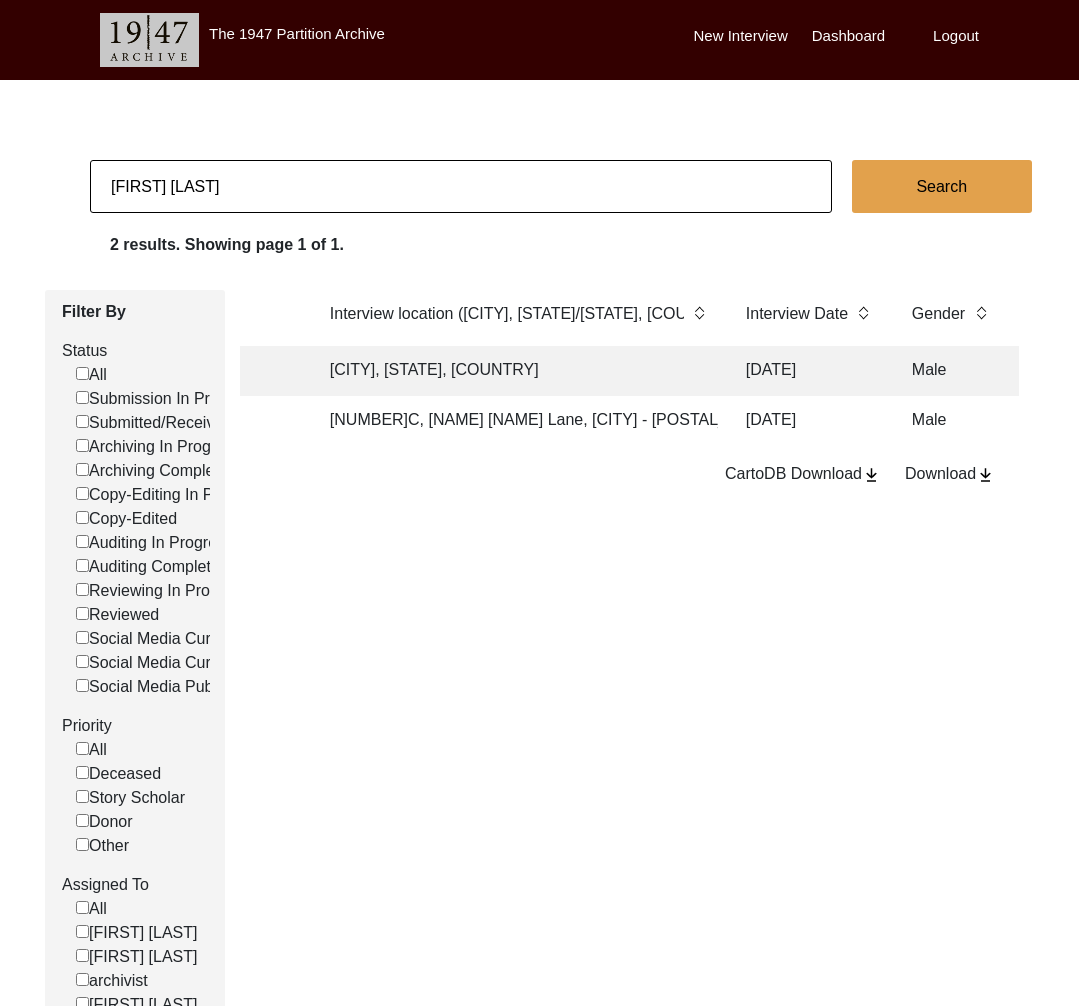 click on "42C, Akhil Mistry Lane, Kolkata - 700009" 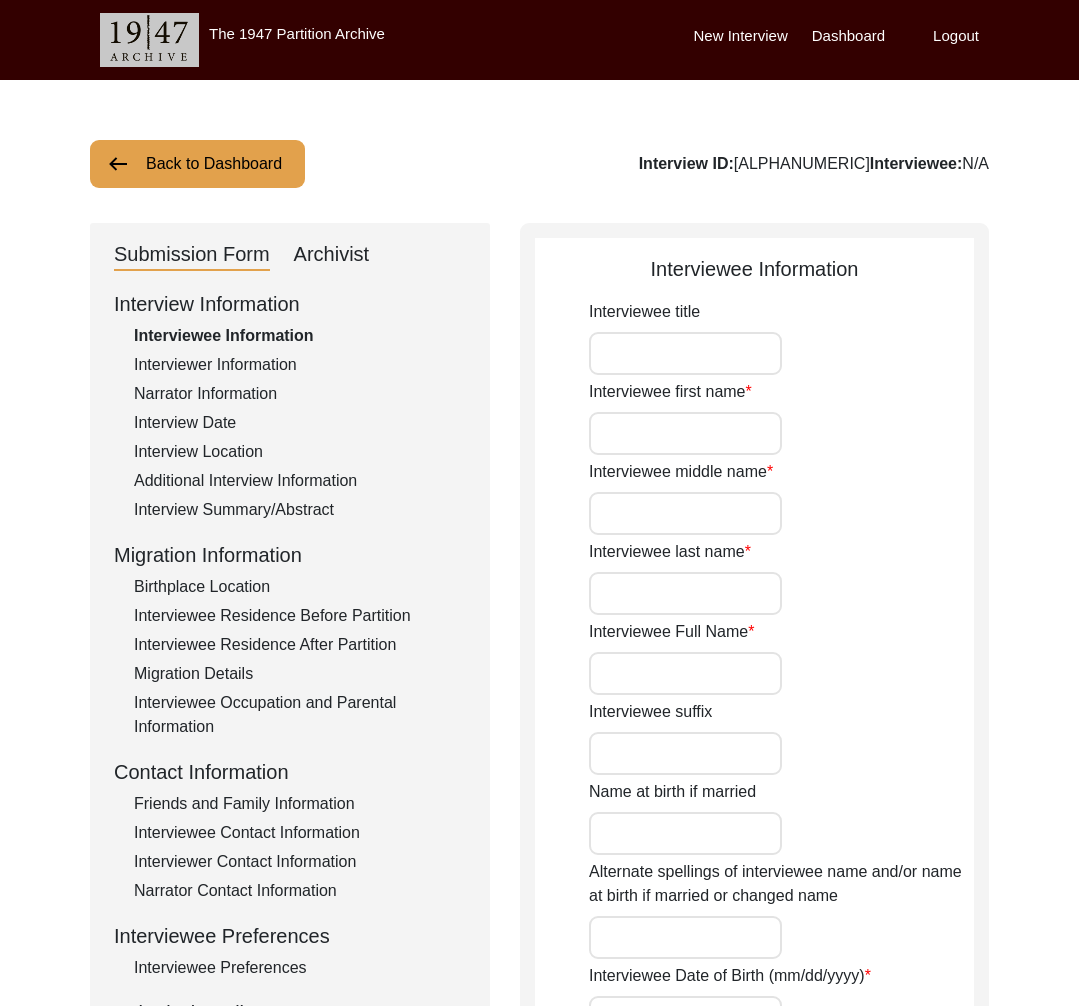 type on "Mr" 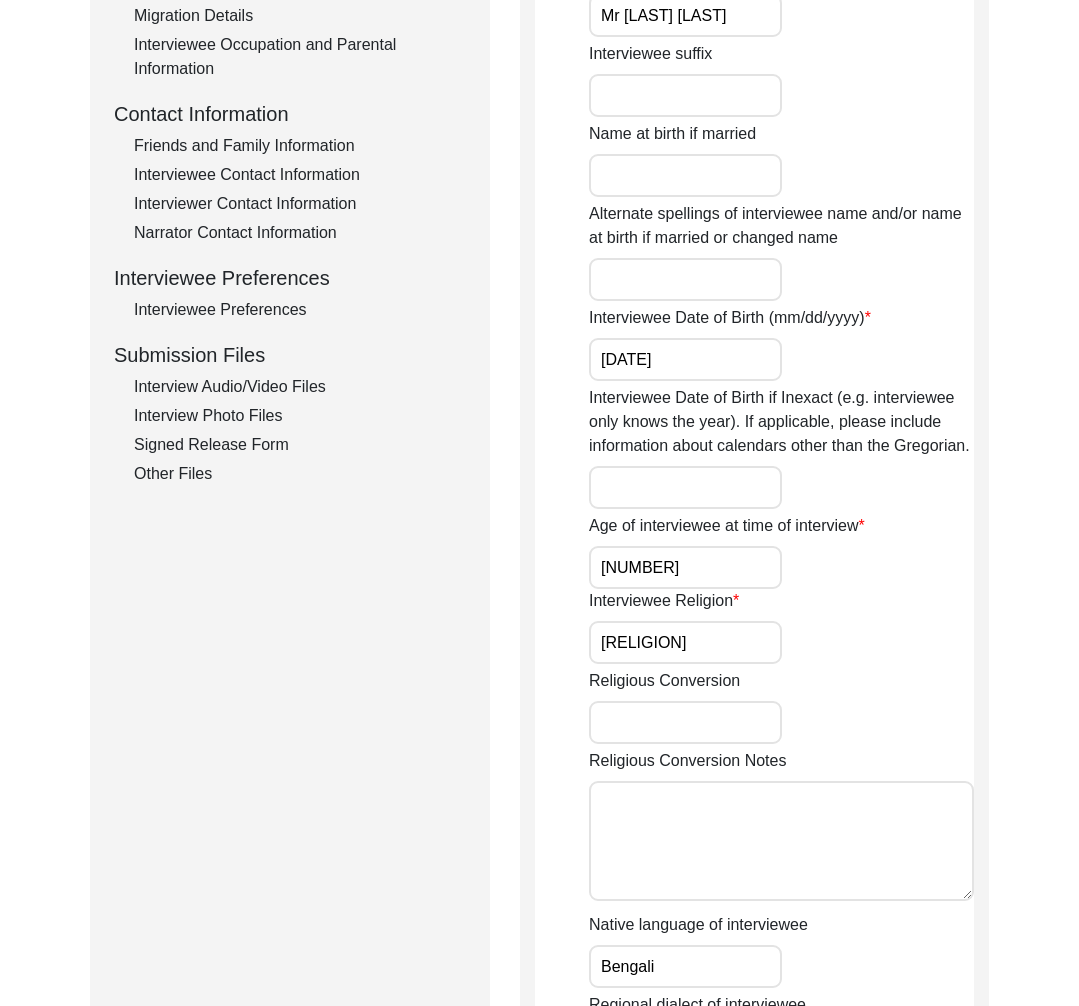 scroll, scrollTop: 781, scrollLeft: 0, axis: vertical 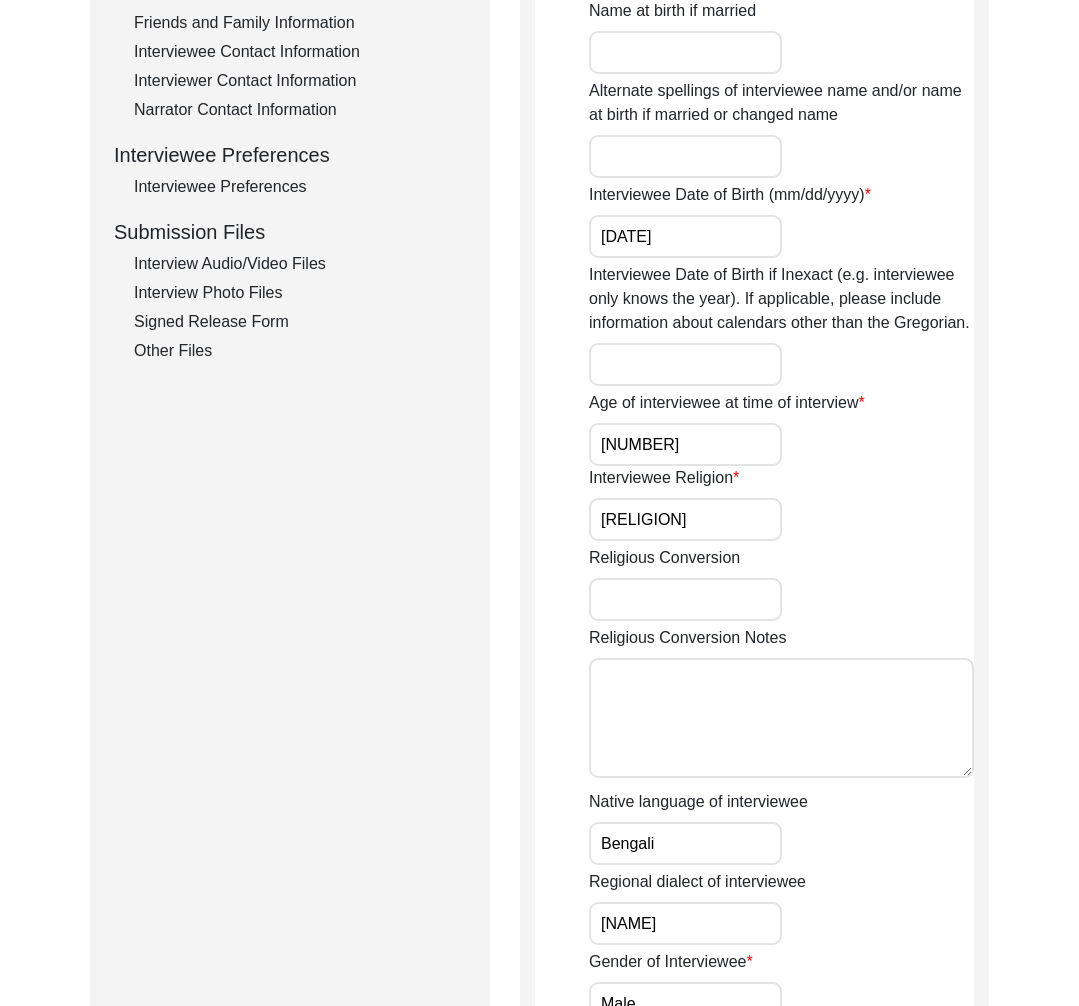 click on "Interview Audio/Video Files" 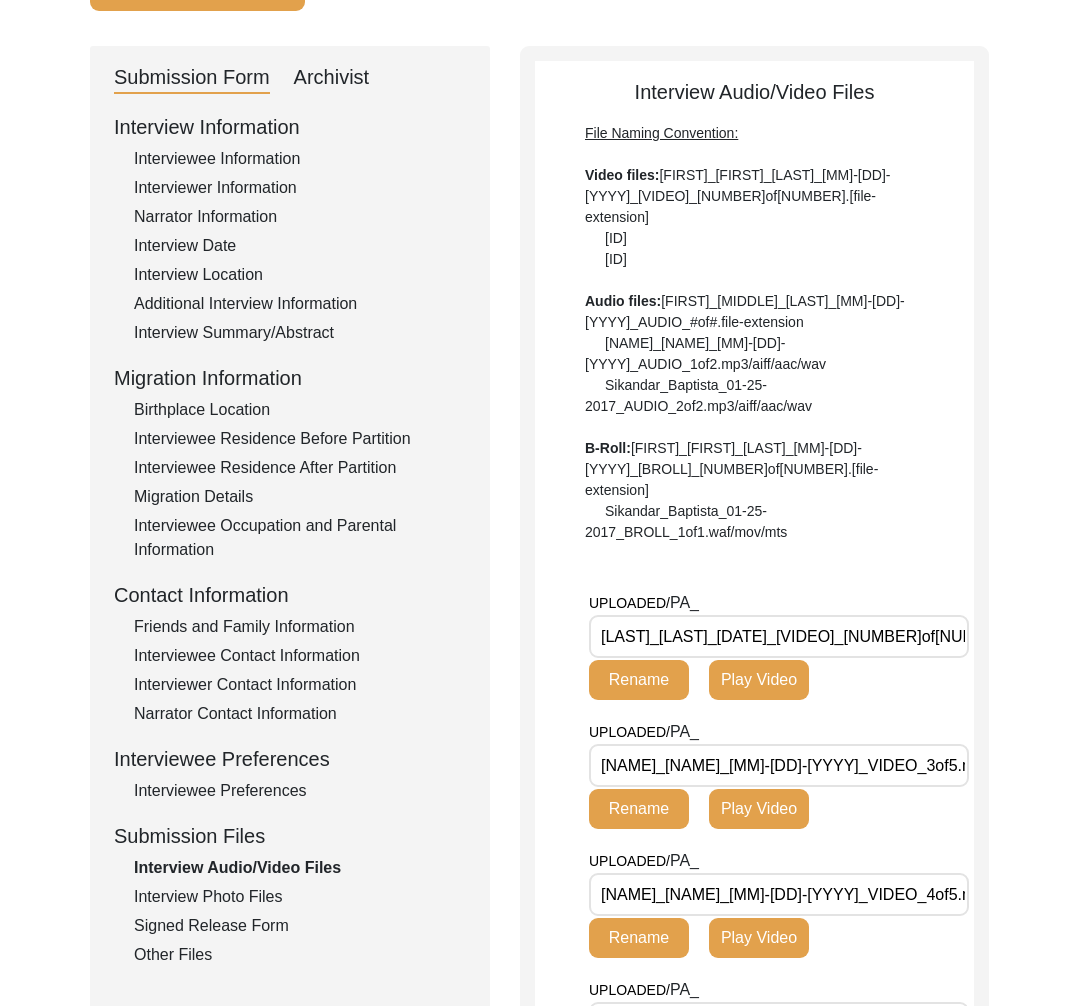 scroll, scrollTop: 0, scrollLeft: 0, axis: both 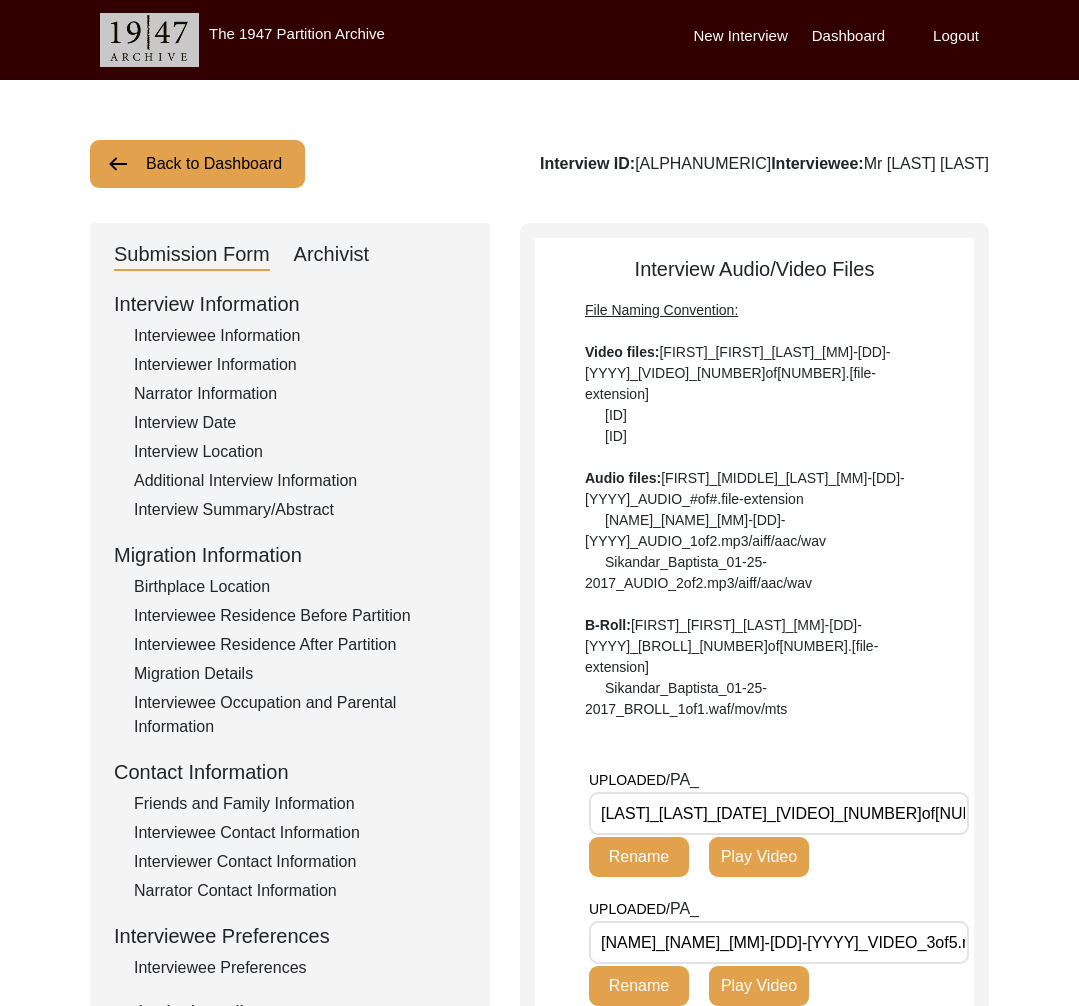 click on "Back to Dashboard" 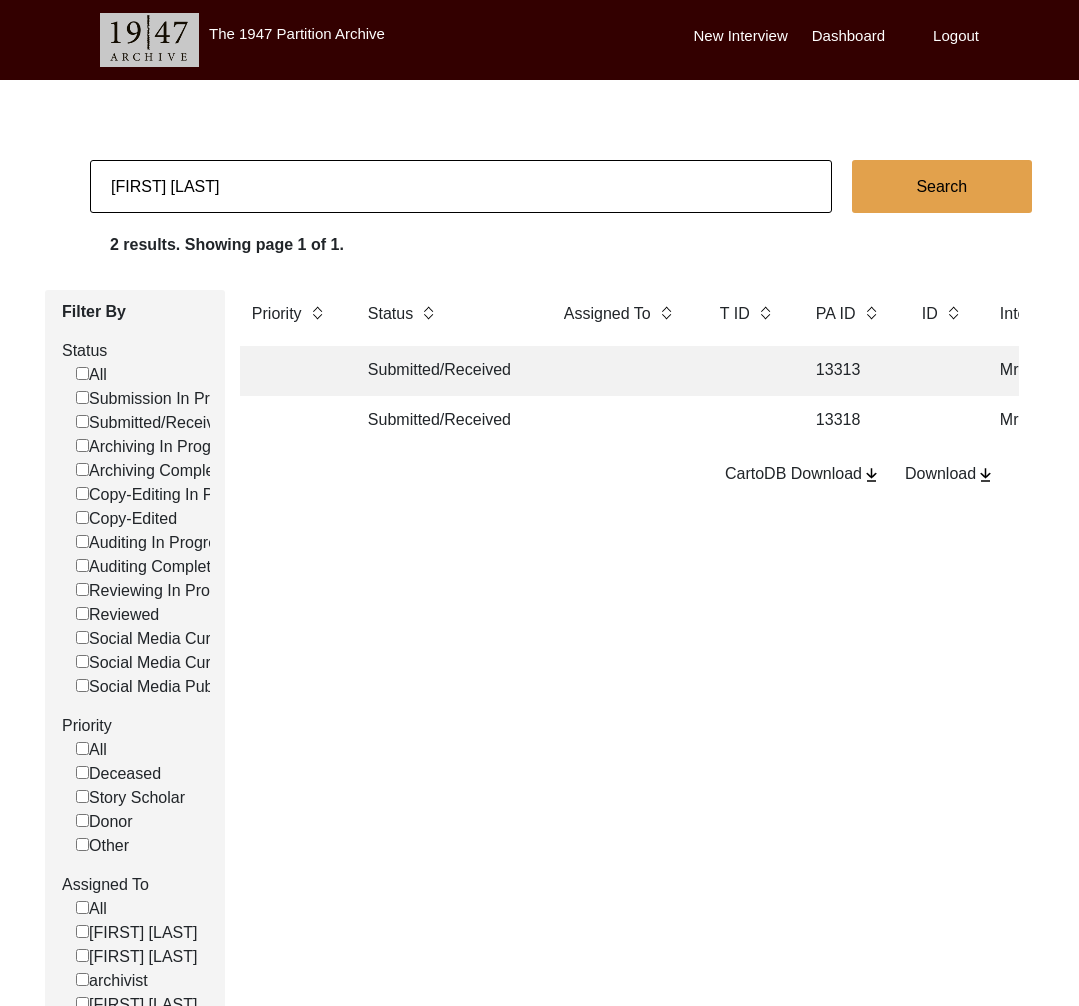 click 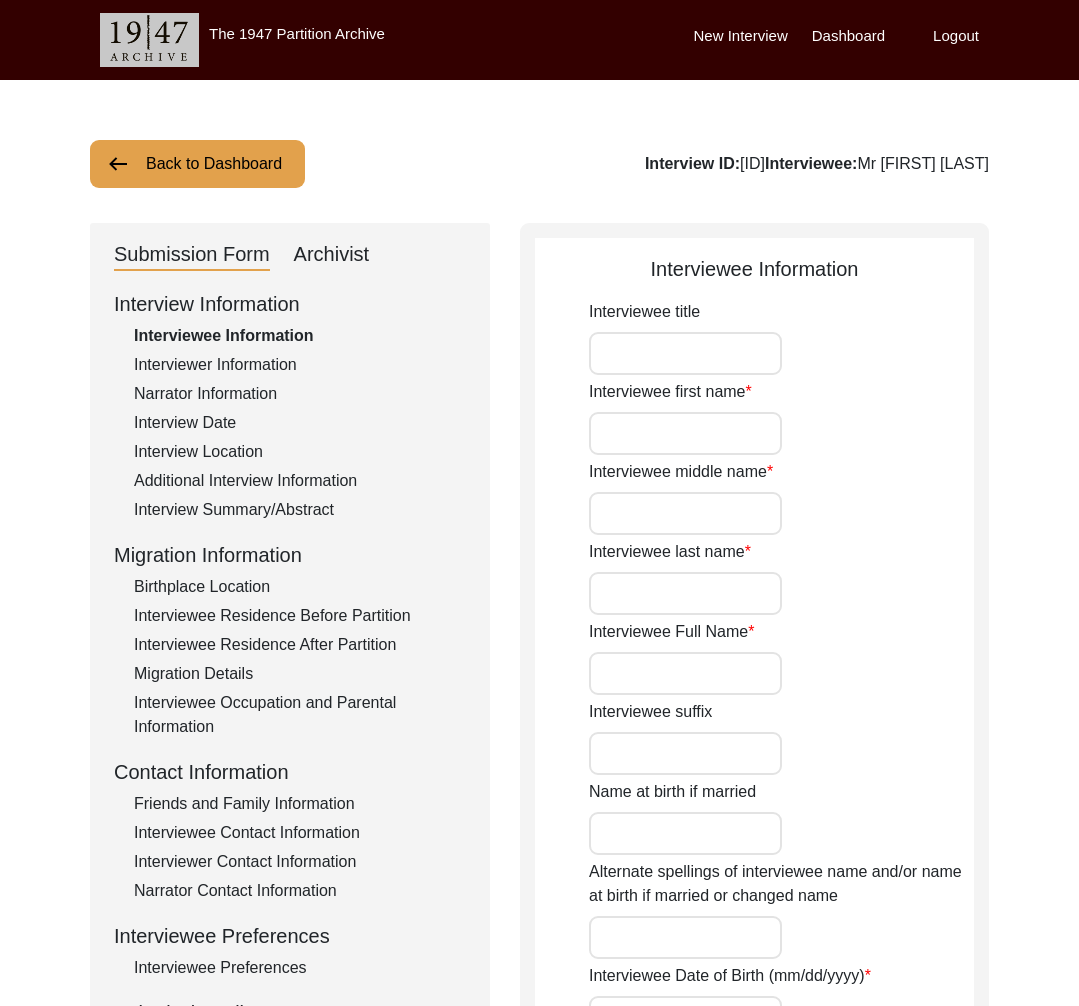 type on "Mr" 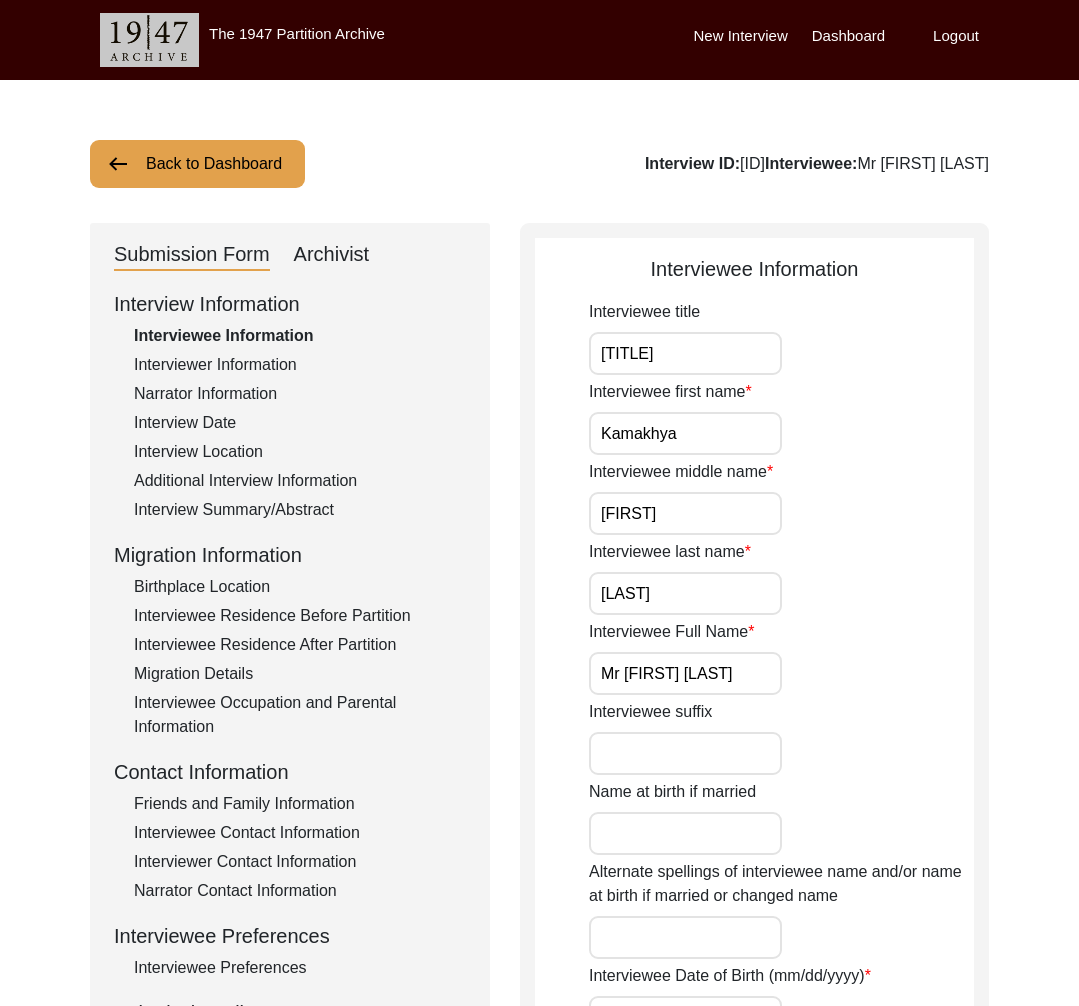 click on "Interview ID:  PA13313  Interviewee:  Mr Kamakhya Ranjan Ghosh" 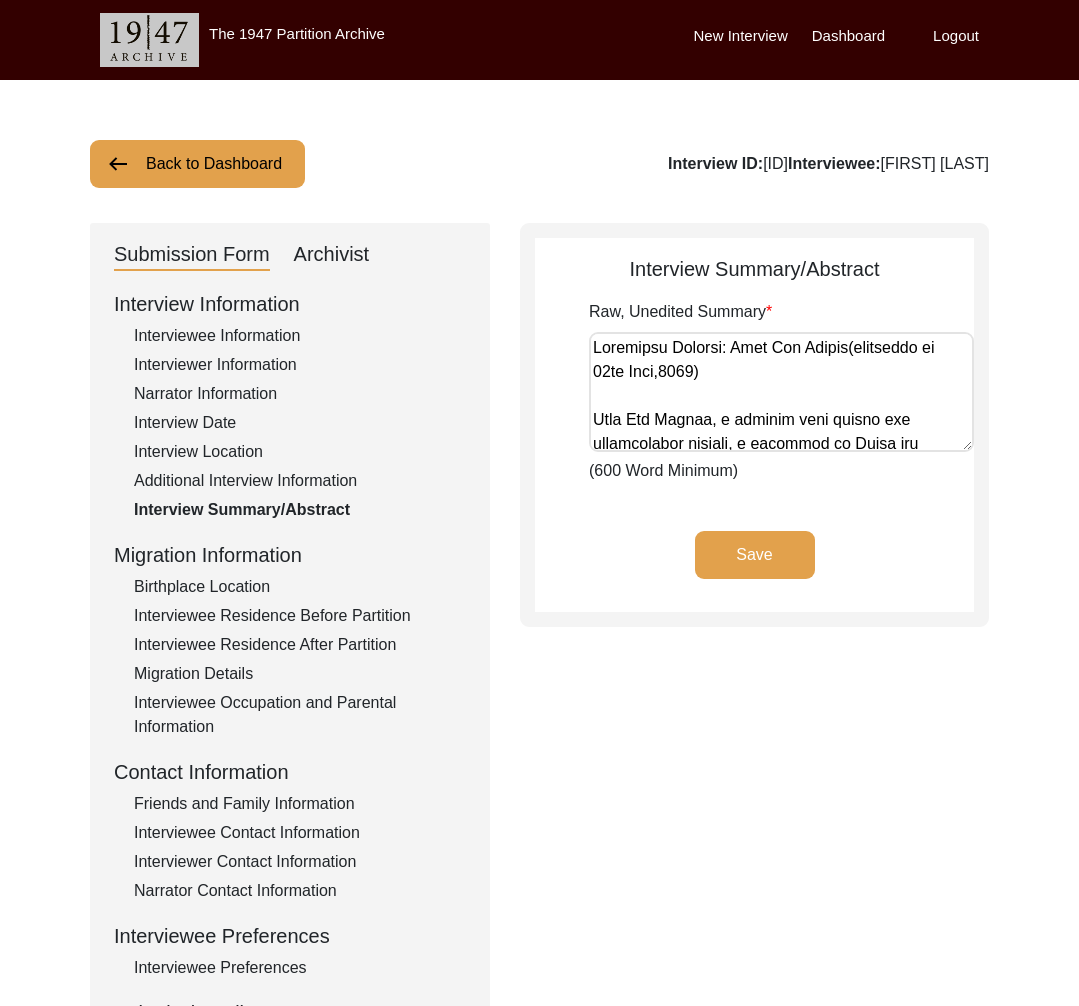 scroll, scrollTop: 0, scrollLeft: 0, axis: both 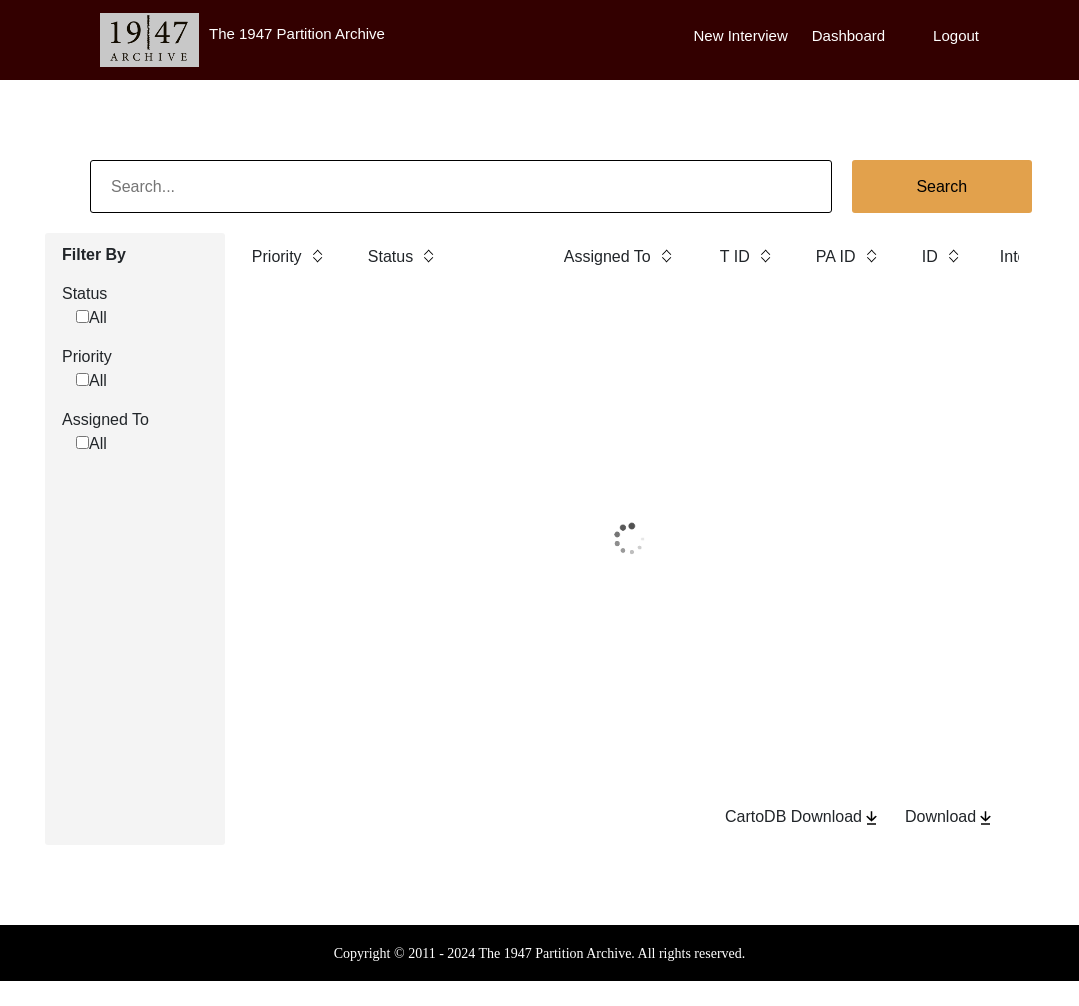 click 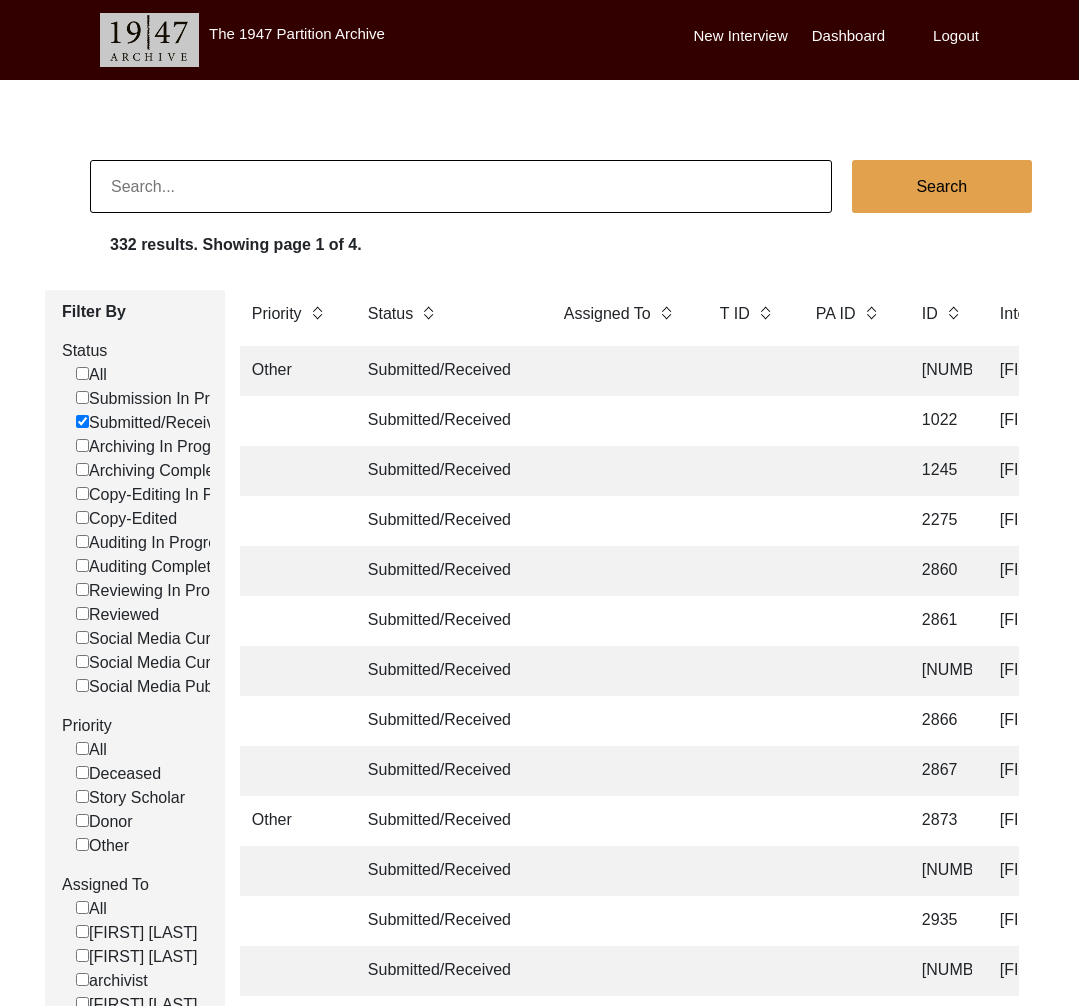 click 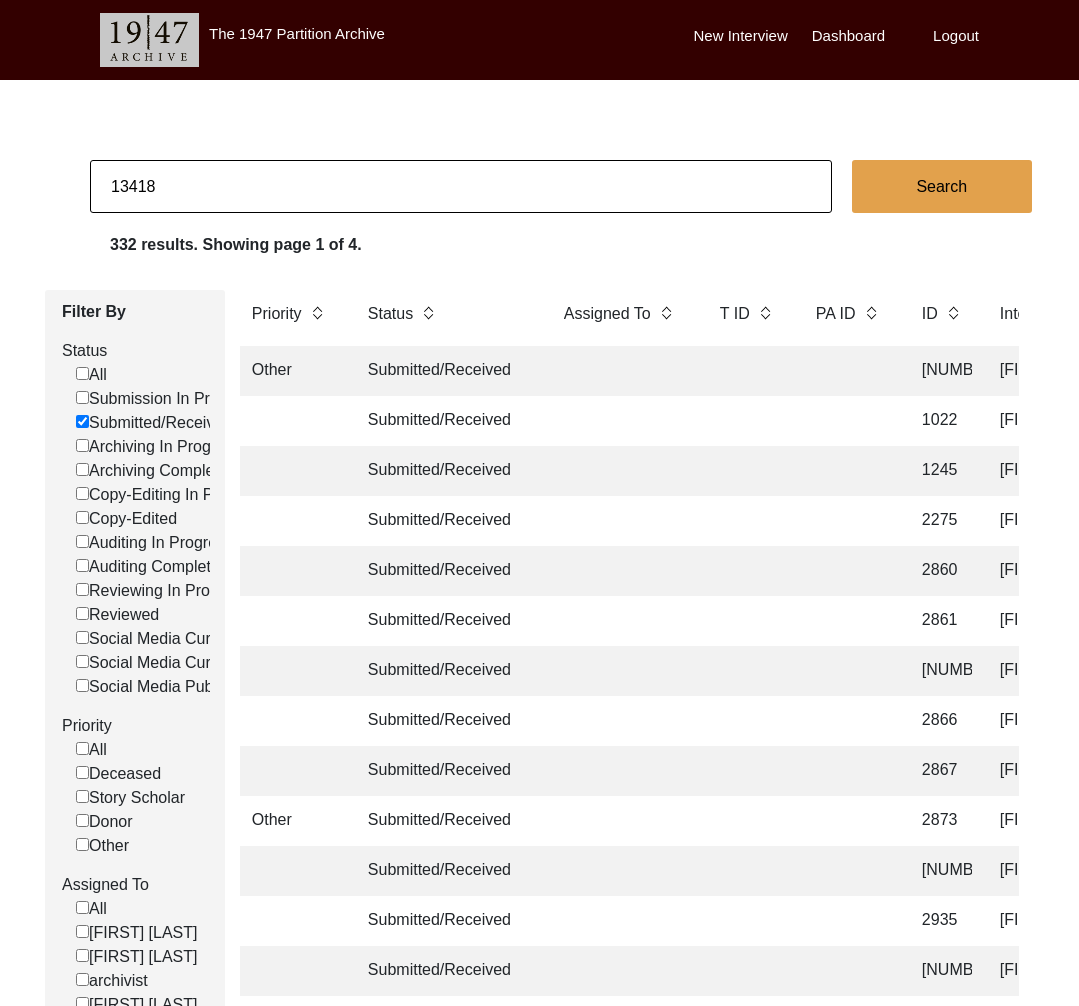 type on "13418" 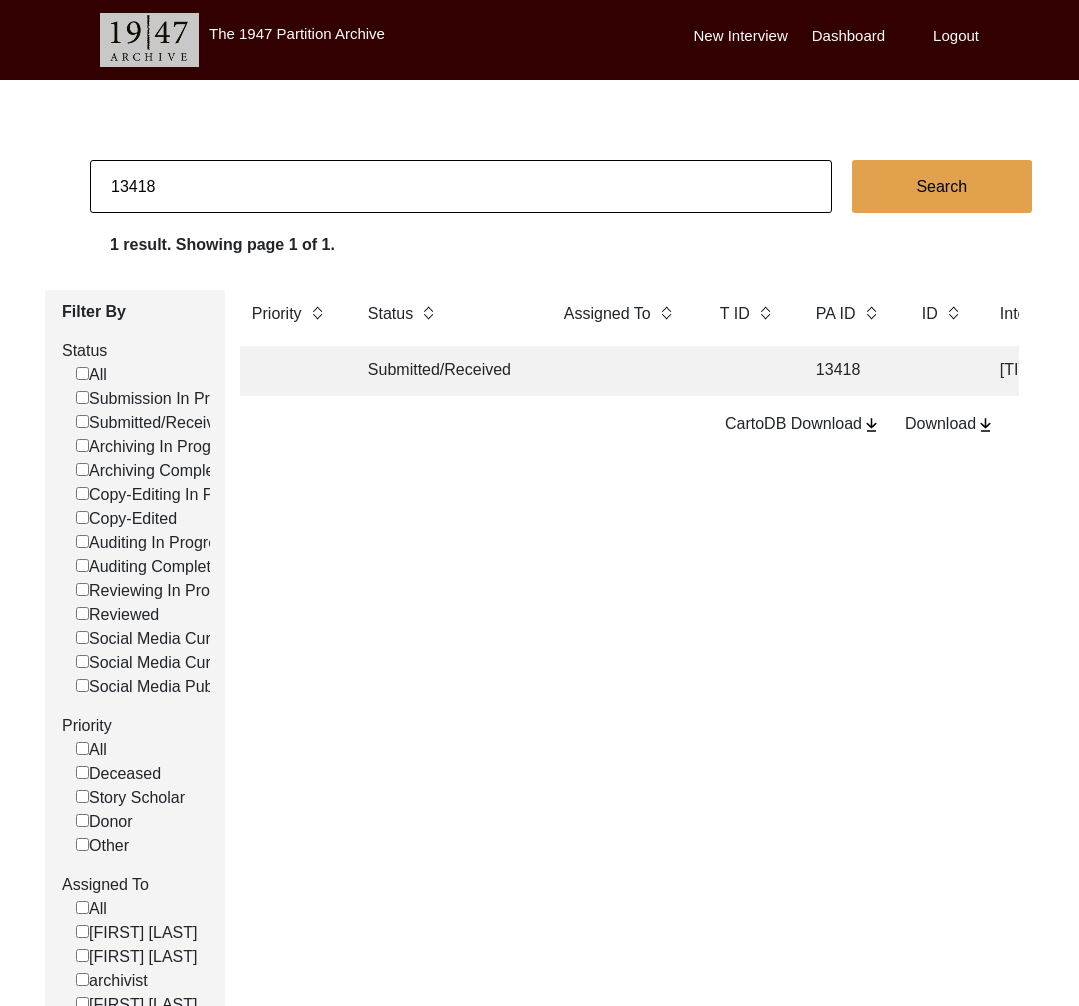 click on "Submitted/Received" 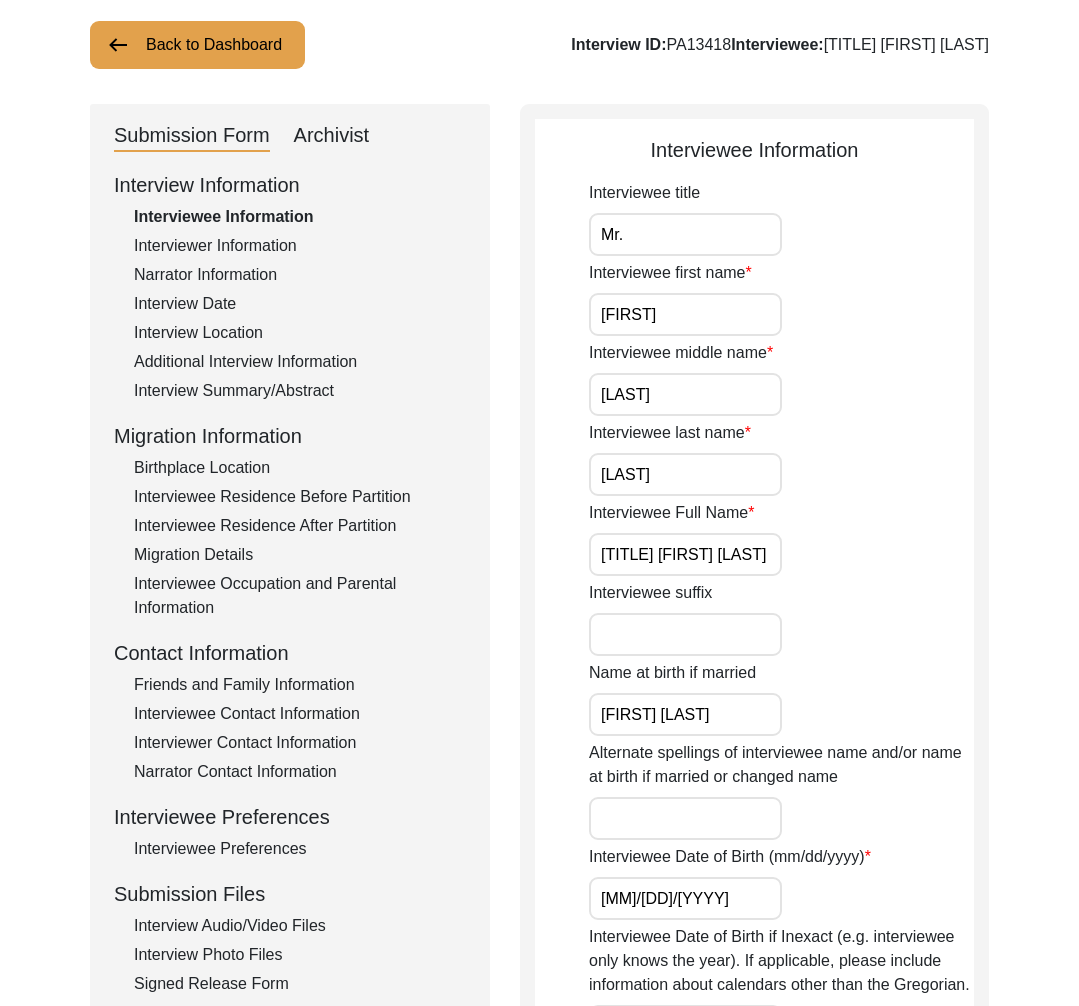 scroll, scrollTop: 217, scrollLeft: 0, axis: vertical 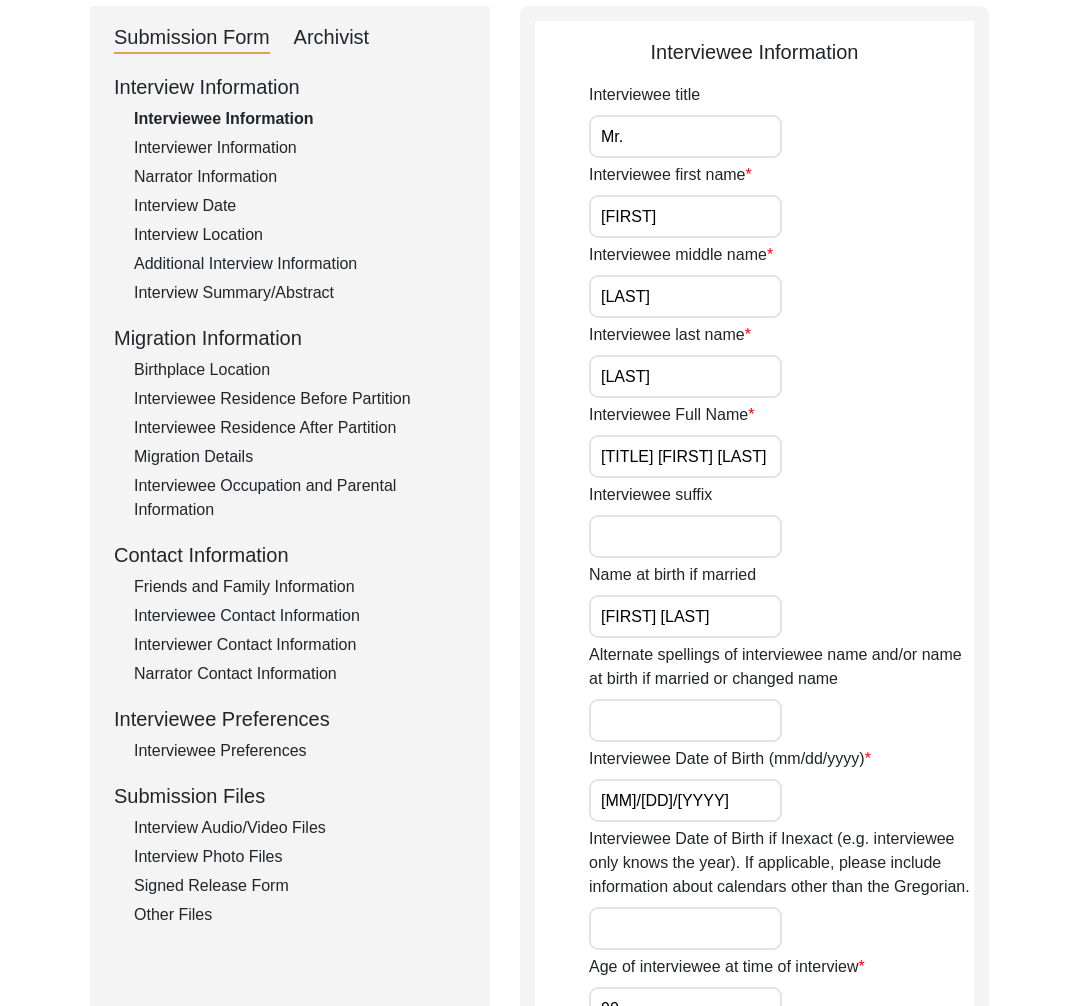 click on "Interview Audio/Video Files" 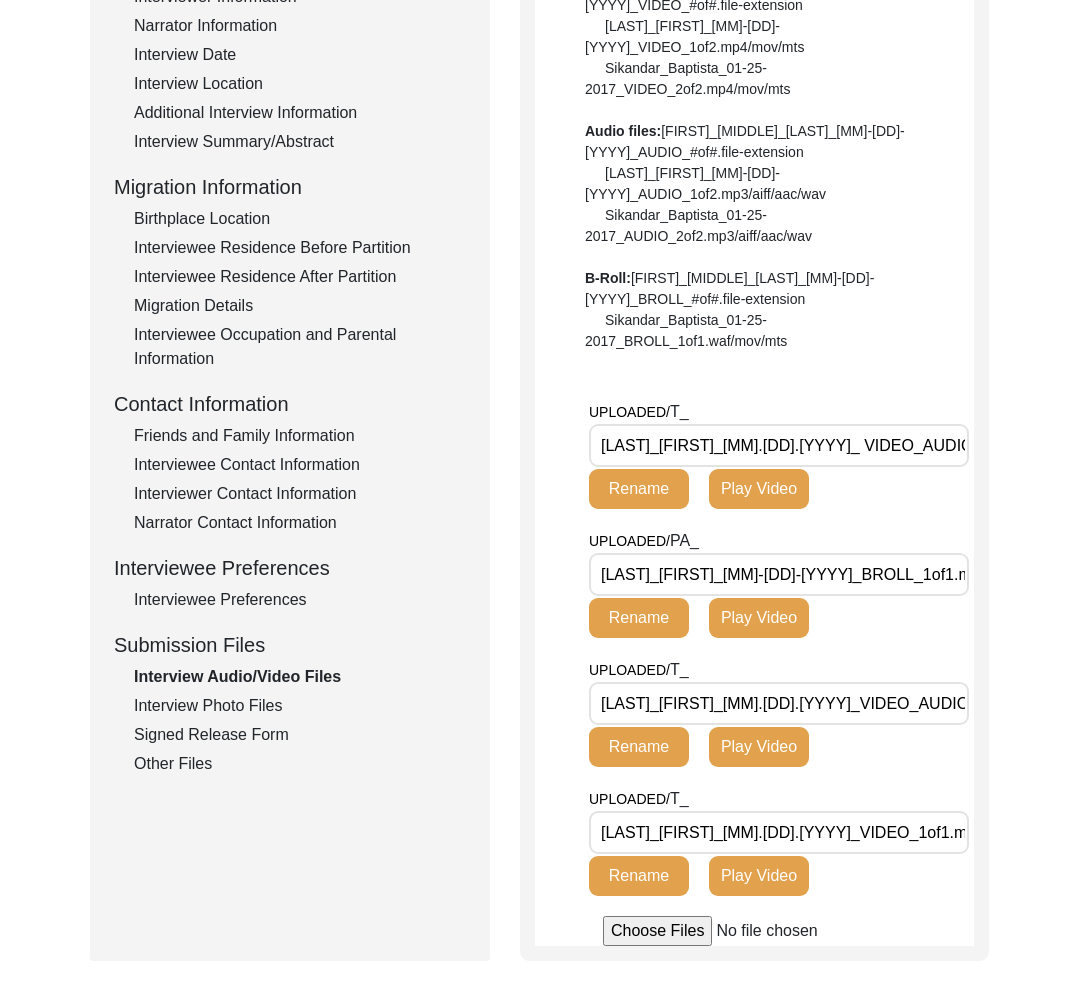 scroll, scrollTop: 369, scrollLeft: 0, axis: vertical 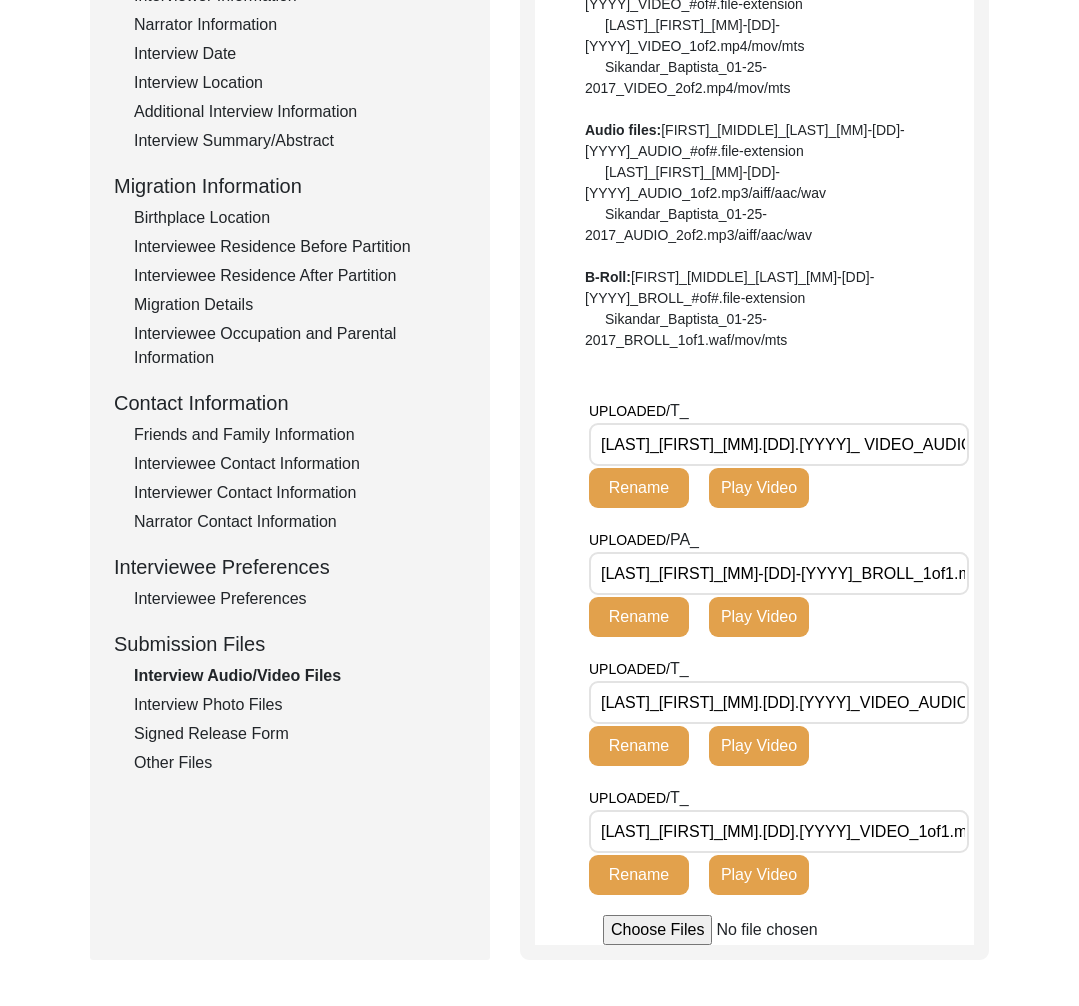 click on "Other Files" 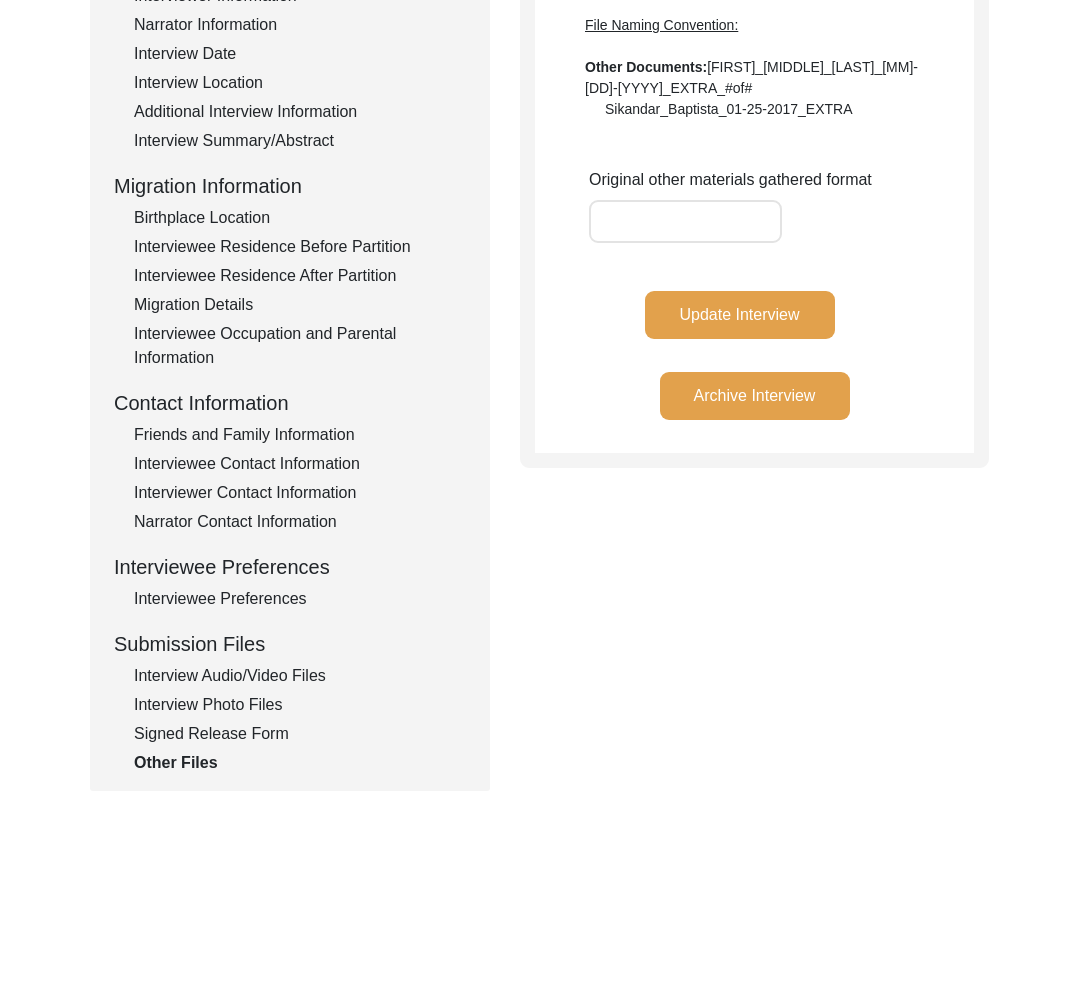 click on "Signed Release Form" 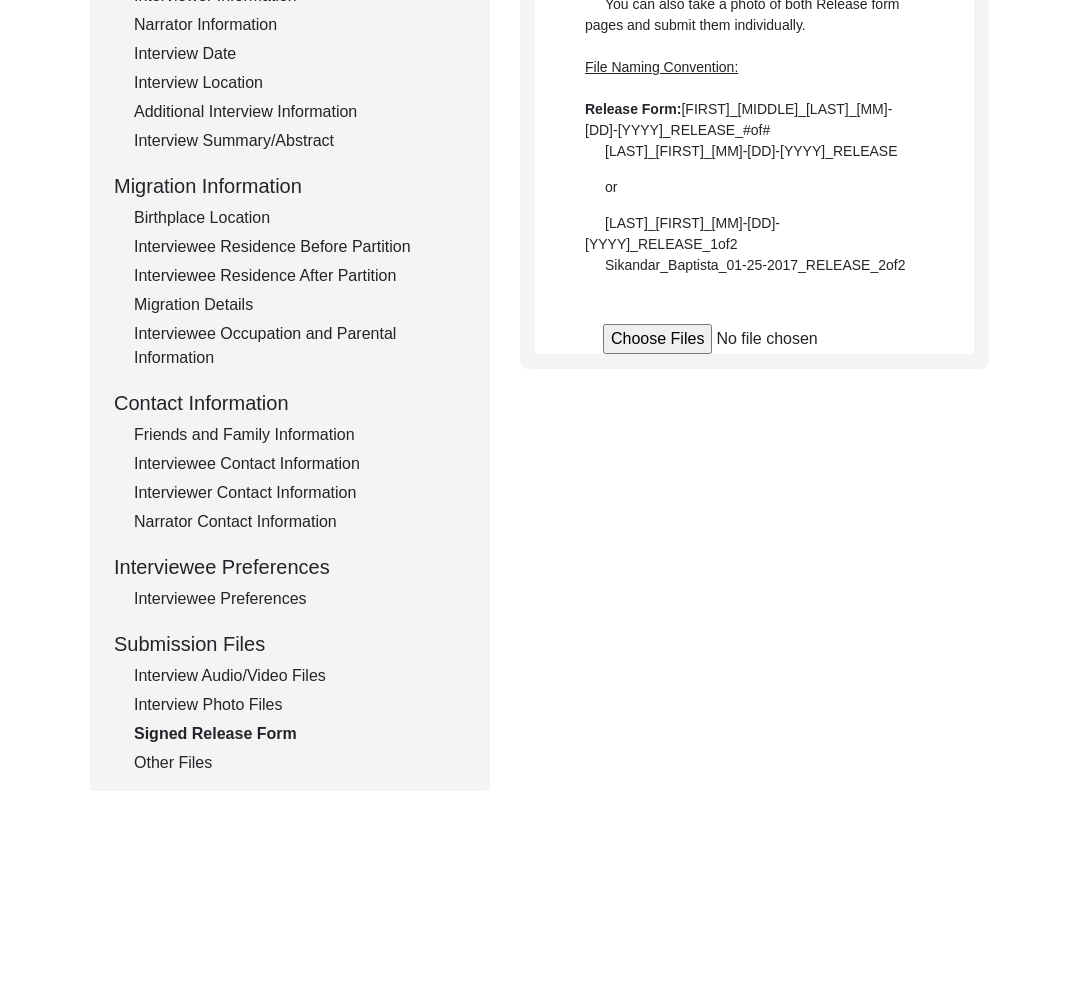 scroll, scrollTop: 368, scrollLeft: 0, axis: vertical 